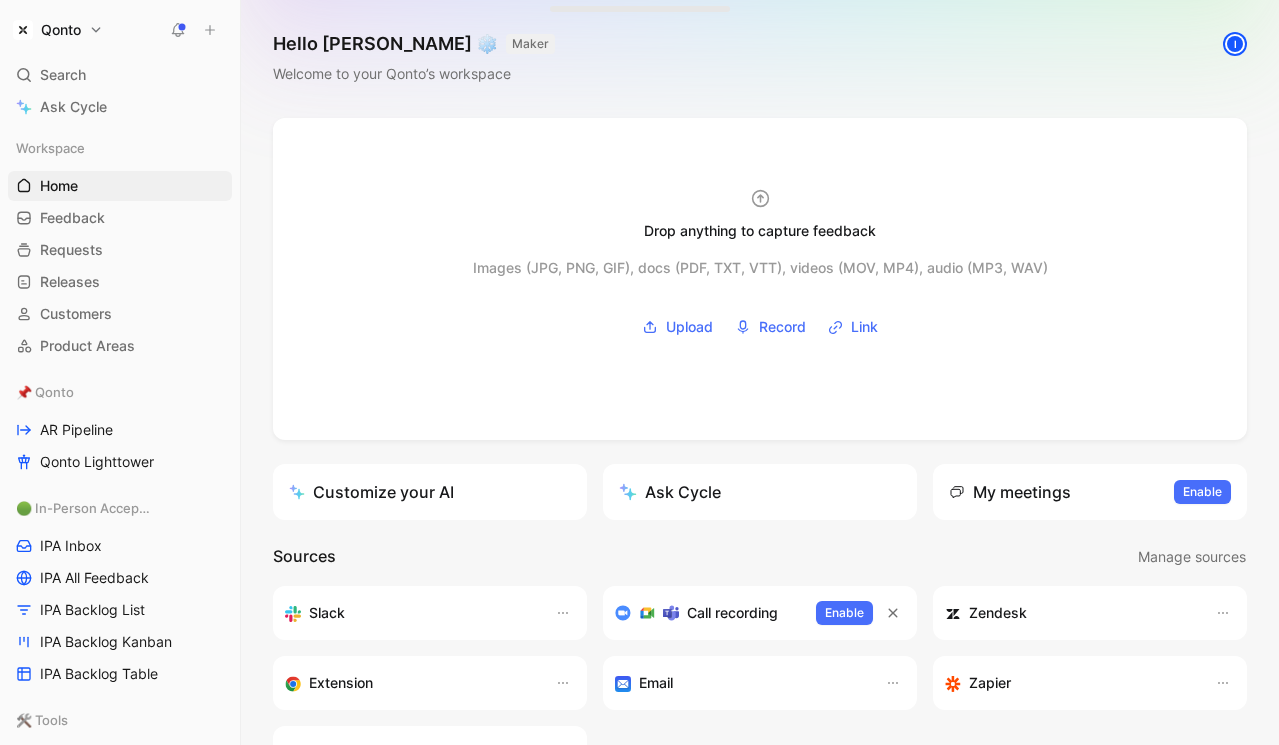 scroll, scrollTop: 0, scrollLeft: 0, axis: both 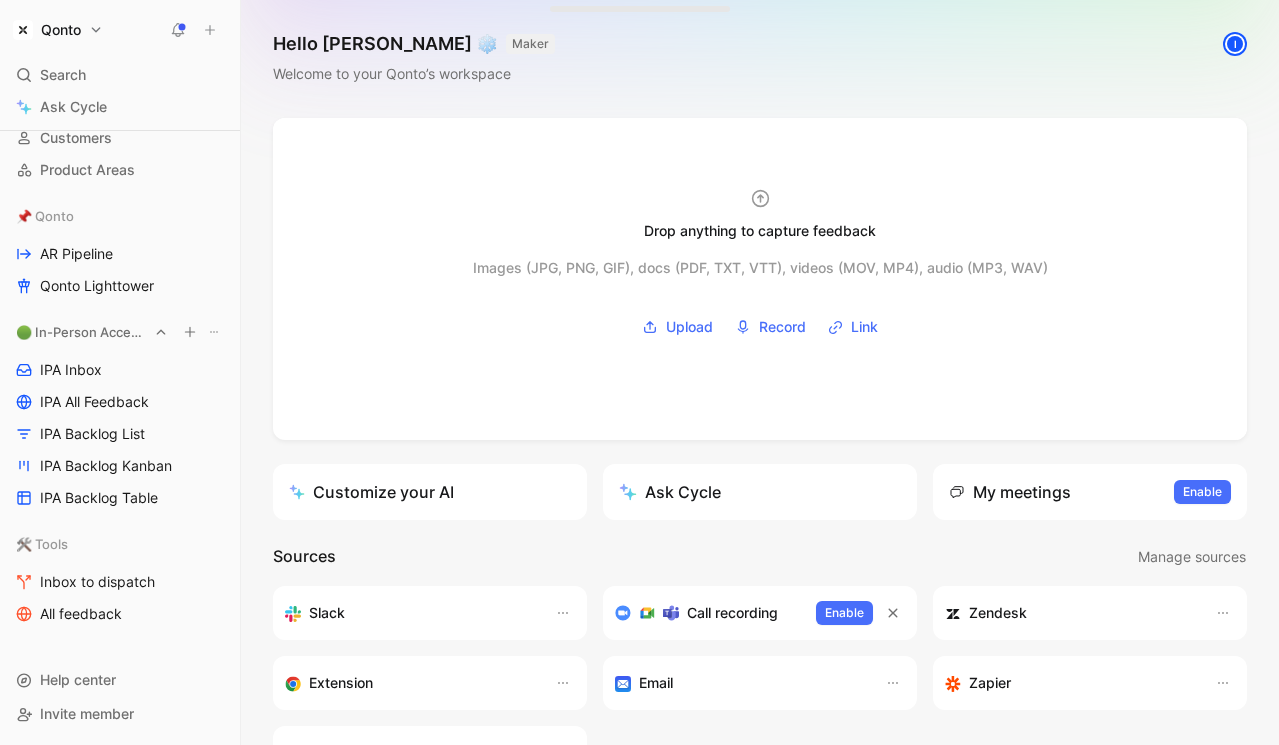 click at bounding box center (214, 332) 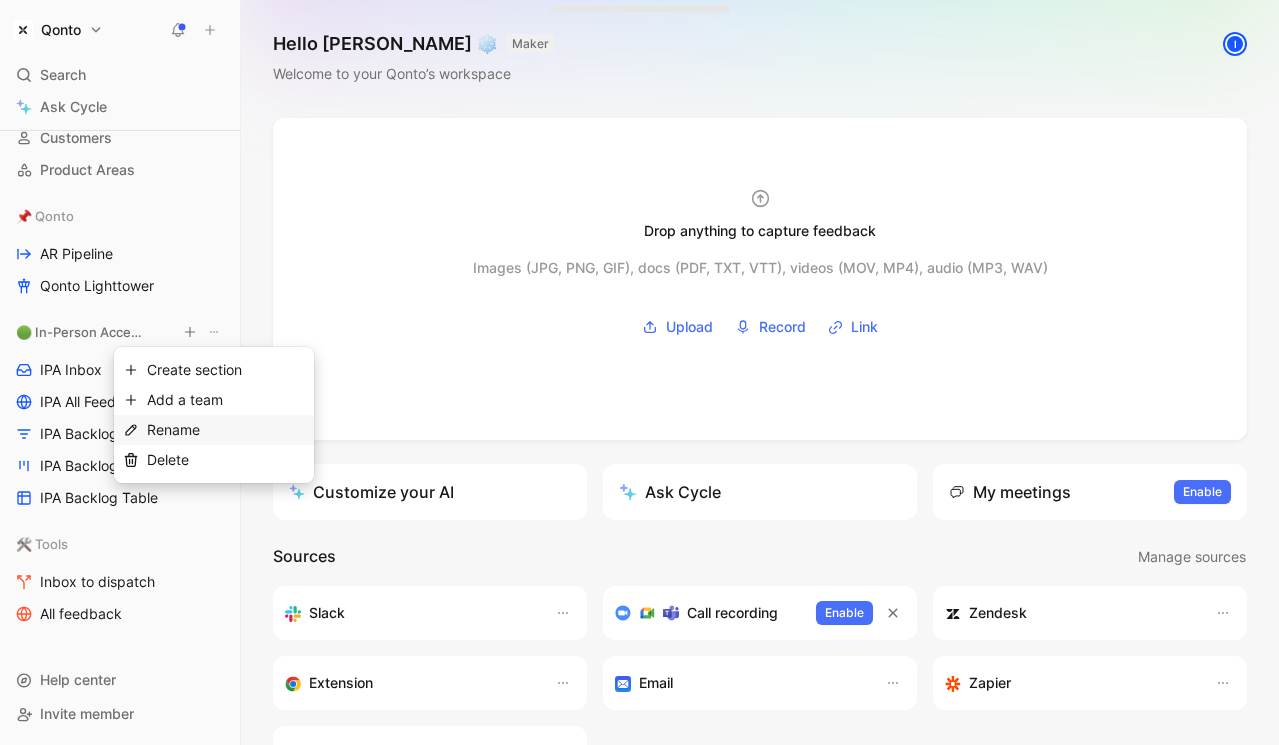 click on "Rename" at bounding box center [173, 429] 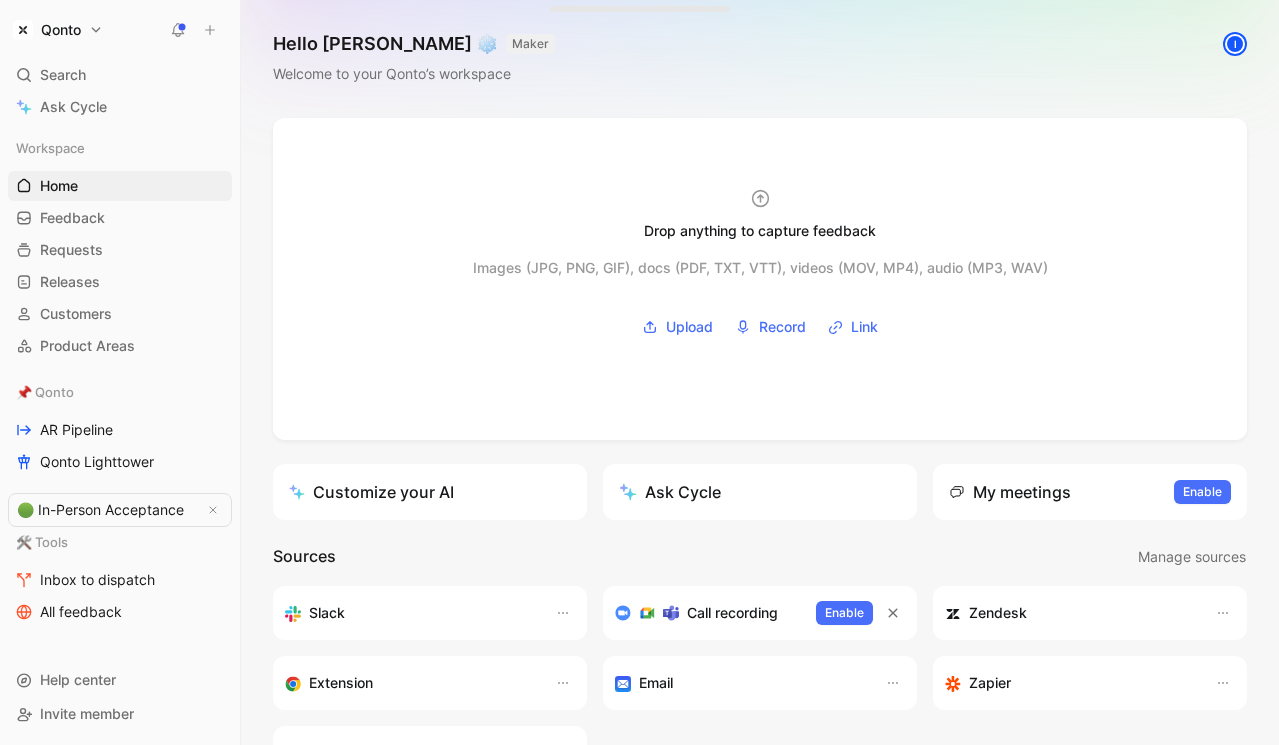 click on "🟢 In-Person Acceptance" at bounding box center [106, 510] 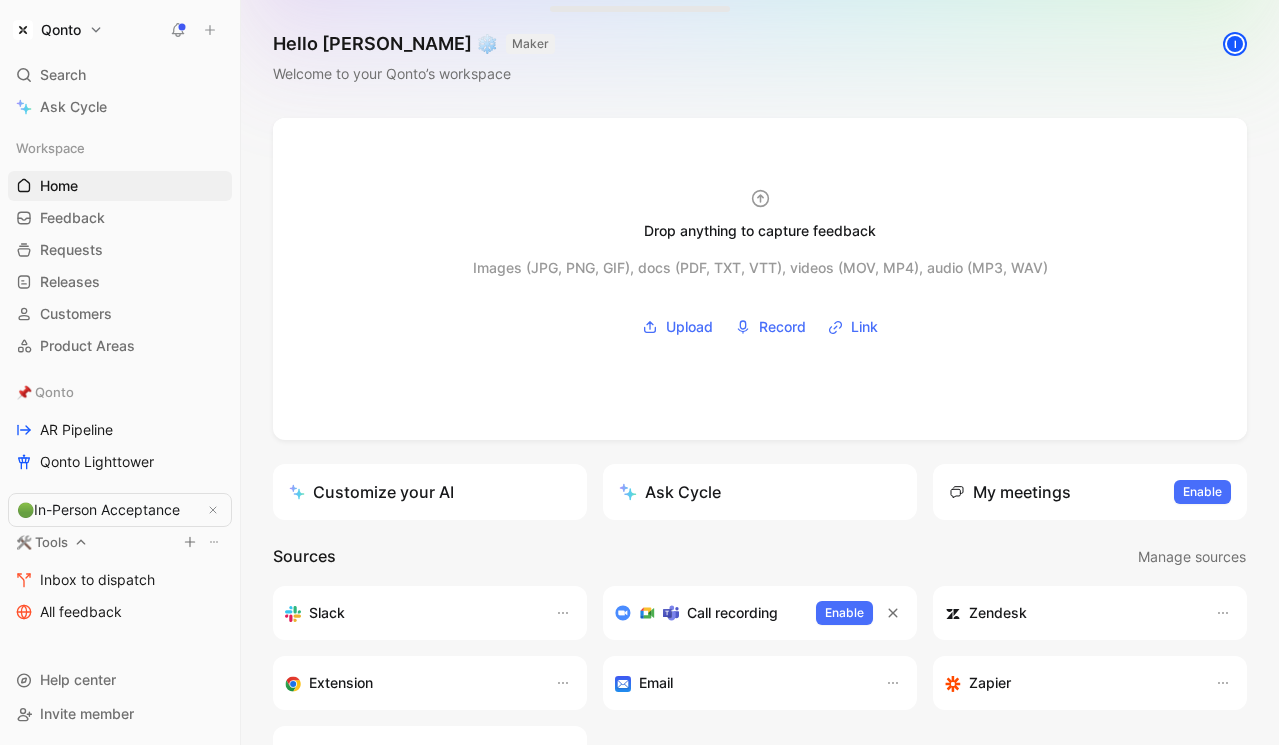 type on "In-Person Acceptance" 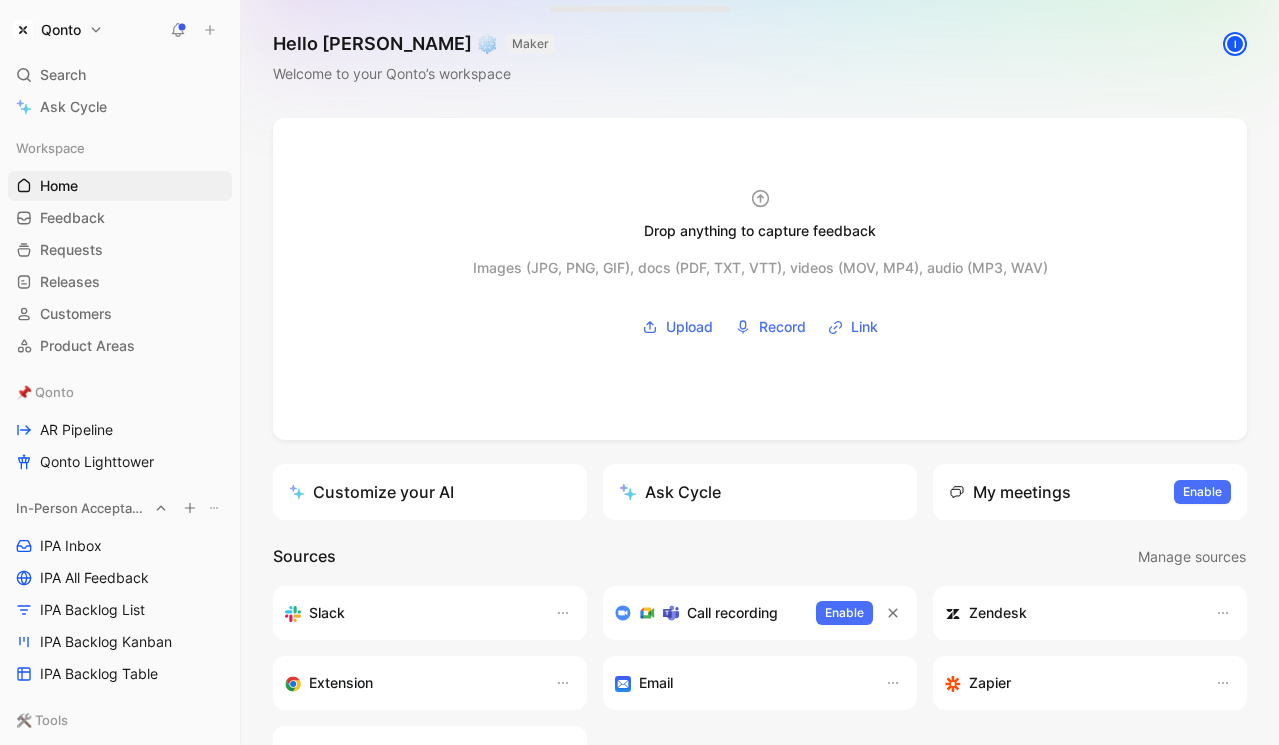 click on "In-Person Acceptance" at bounding box center [82, 508] 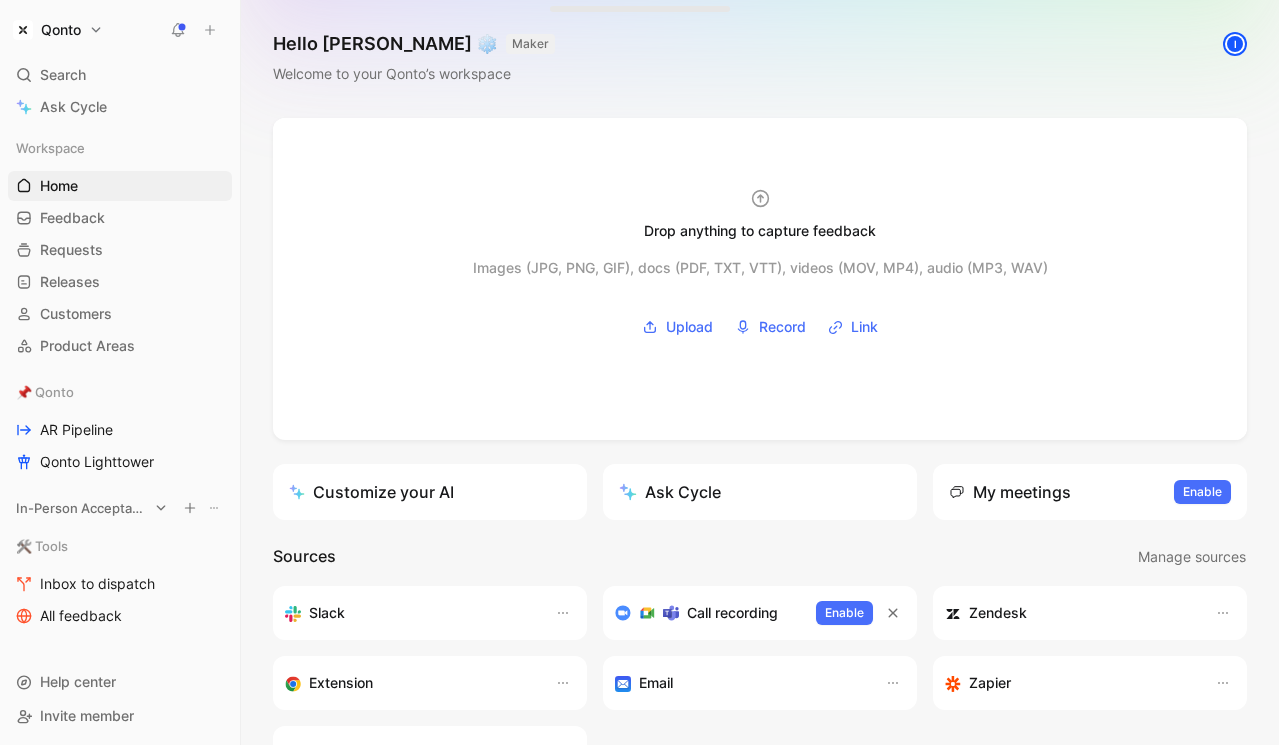 click on "In-Person Acceptance" at bounding box center [82, 508] 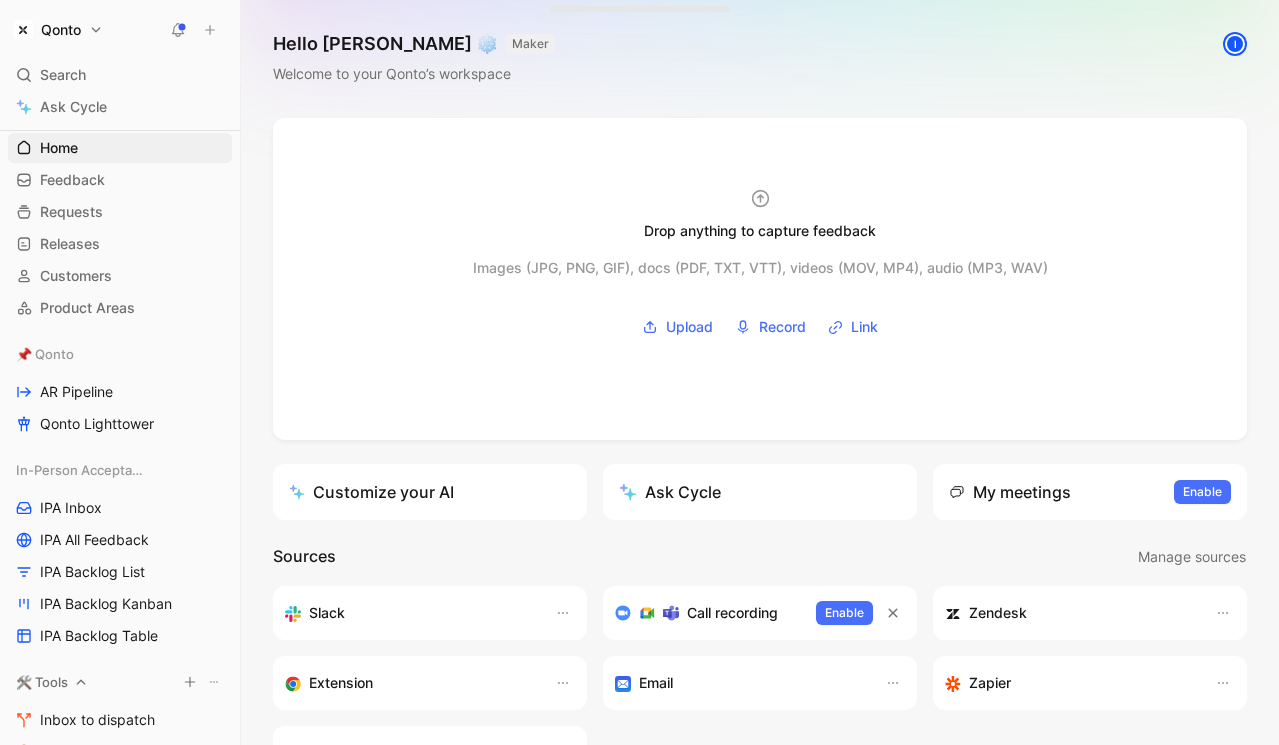 scroll, scrollTop: 0, scrollLeft: 0, axis: both 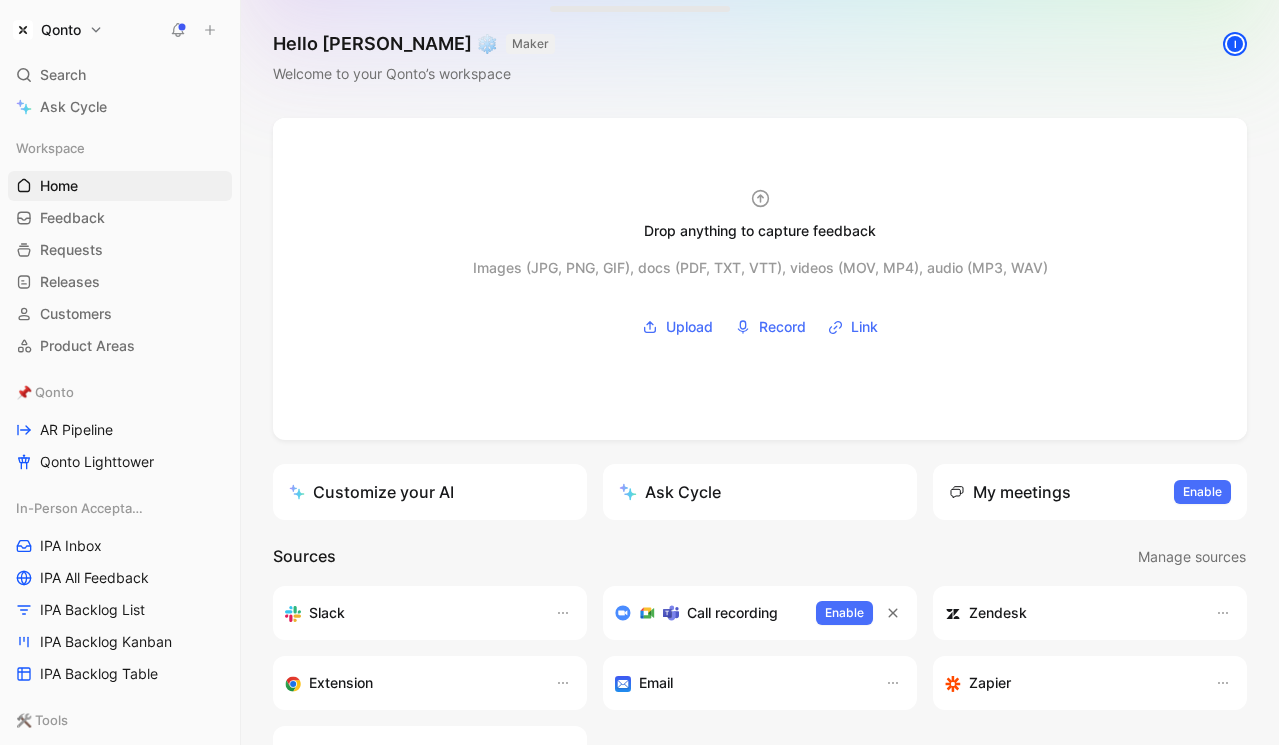 click on "Qonto Search ⌘ K Ask Cycle Workspace Home G then H Feedback G then F Requests G then R Releases G then L Customers Product Areas 📌 Qonto AR Pipeline Qonto Lighttower In-Person Acceptance IPA Inbox IPA All Feedback IPA Backlog List IPA Backlog Kanban IPA Backlog Table 🛠️ Tools Inbox to dispatch All feedback
To pick up a draggable item, press the space bar.
While dragging, use the arrow keys to move the item.
Press space again to drop the item in its new position, or press escape to cancel.
Help center Invite member Hello Mario ❄️ MAKER Welcome to your Qonto’s workspace i Drop anything to capture feedback Images (JPG, PNG, GIF), docs (PDF, TXT, VTT), videos (MOV, MP4), audio (MP3, WAV) Upload Record Link Customize your AI Ask Cycle My meetings Enable to view your meetings Enable Sources Manage sources Slack Call recording Enable Zendesk Extension Email Zapier Cycle API What’s new in Cycle Introducing Drop island Learn more Your feedback on Autopilot Learn more" at bounding box center [639, 372] 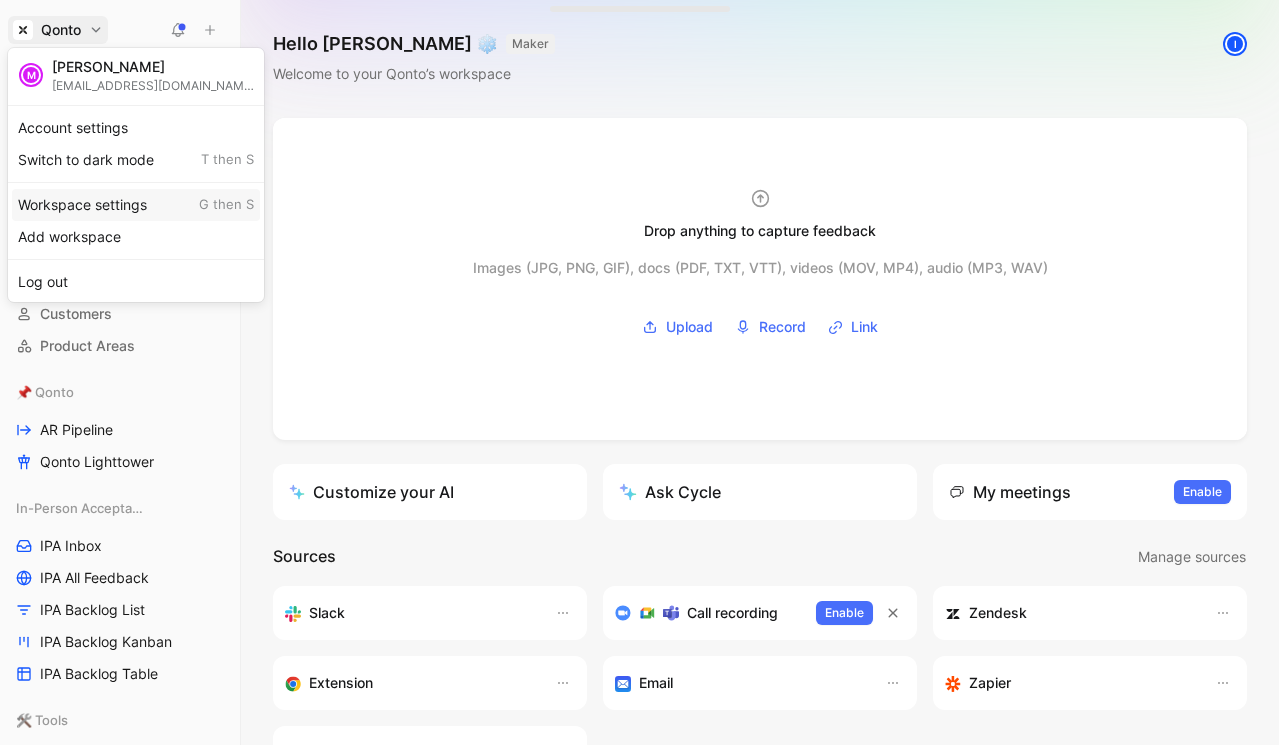 click on "Workspace settings G then S" at bounding box center (136, 205) 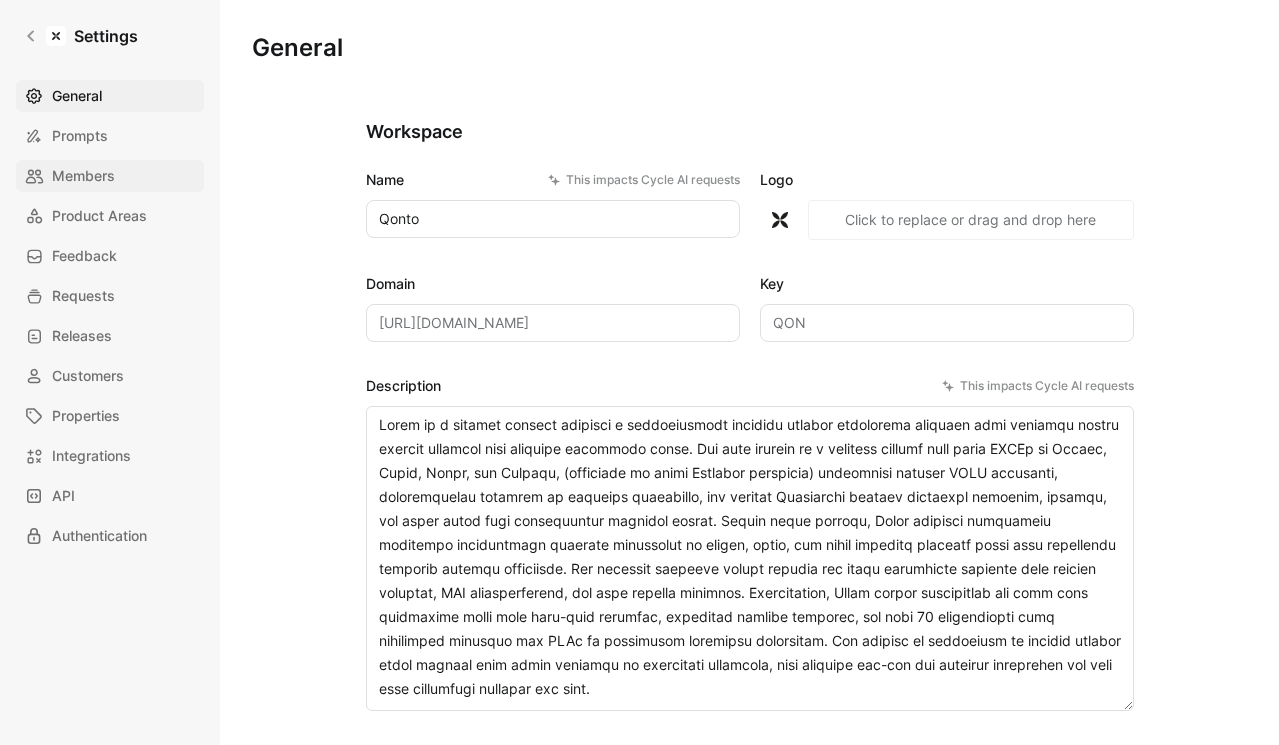 click on "Members" at bounding box center (83, 176) 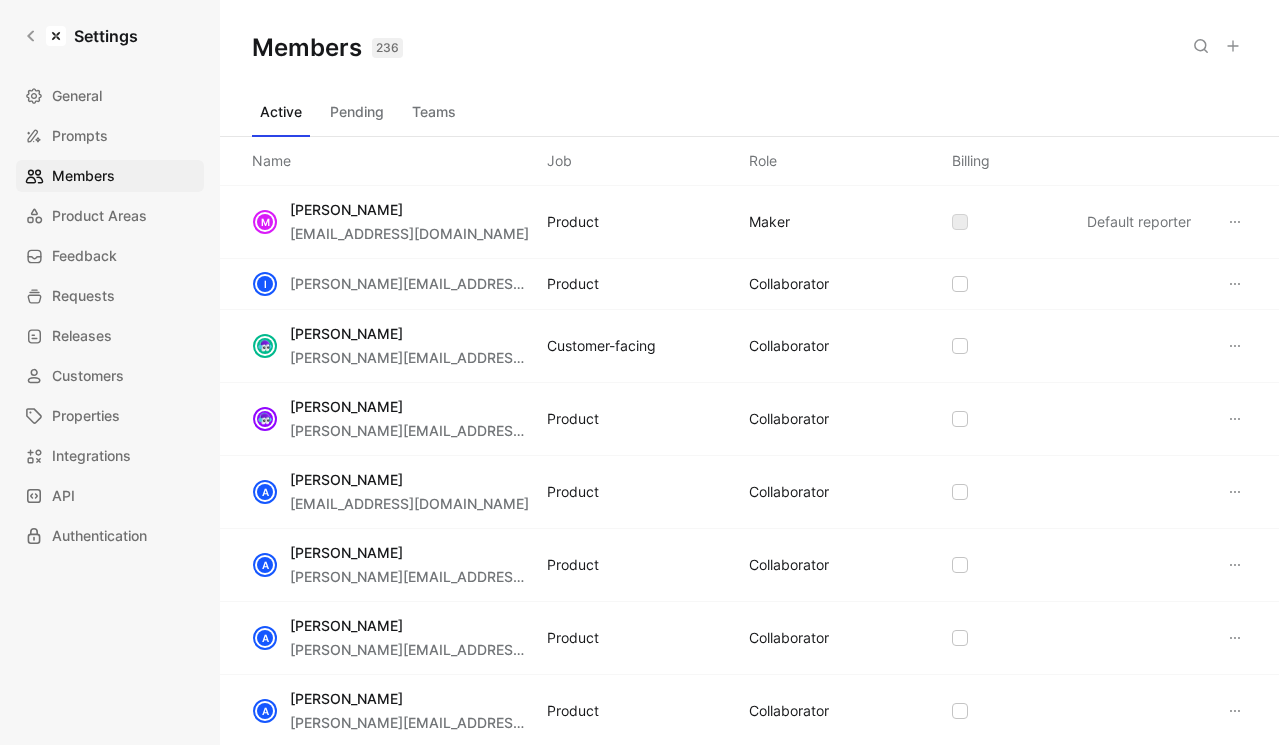 click on "Teams" at bounding box center [434, 112] 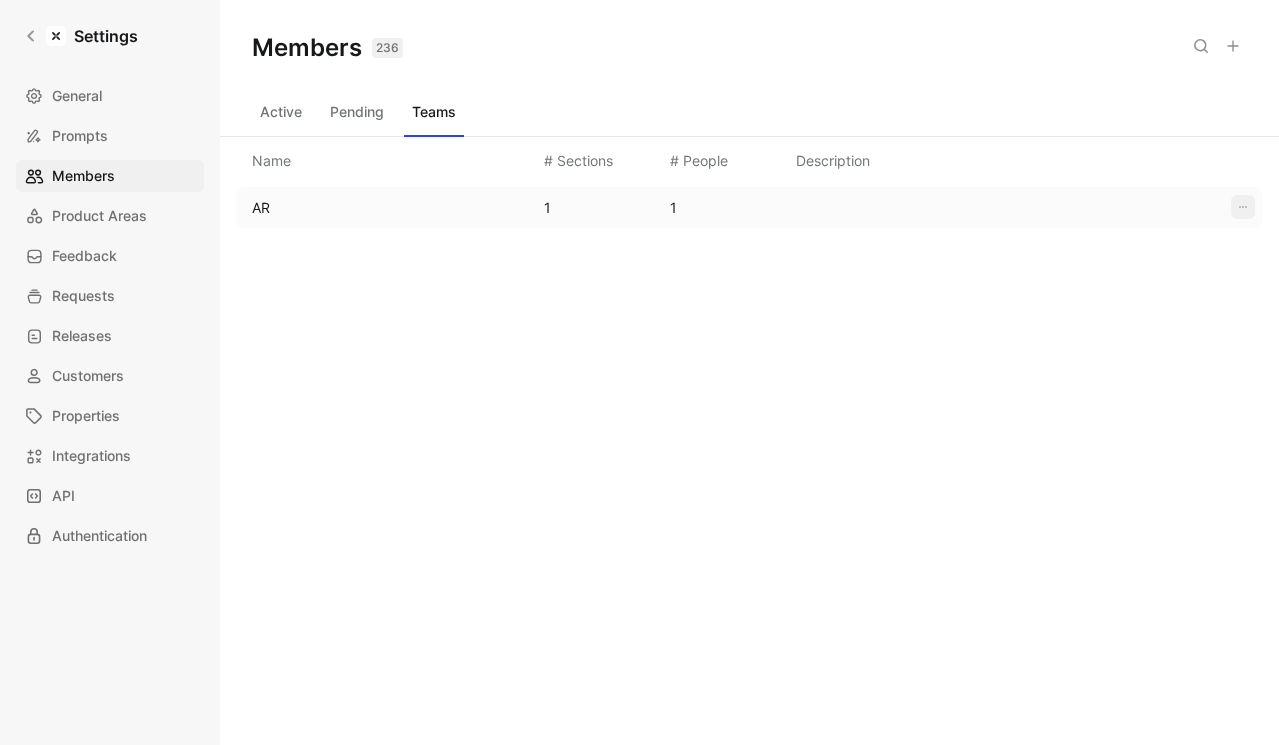 click on "Settings General Prompts Members Product Areas Feedback Requests Releases Customers Properties Integrations API Authentication Members 236 Saved Active Pending Teams Name # Sections # People Description AR 1 1 Edit Remove" at bounding box center (639, 372) 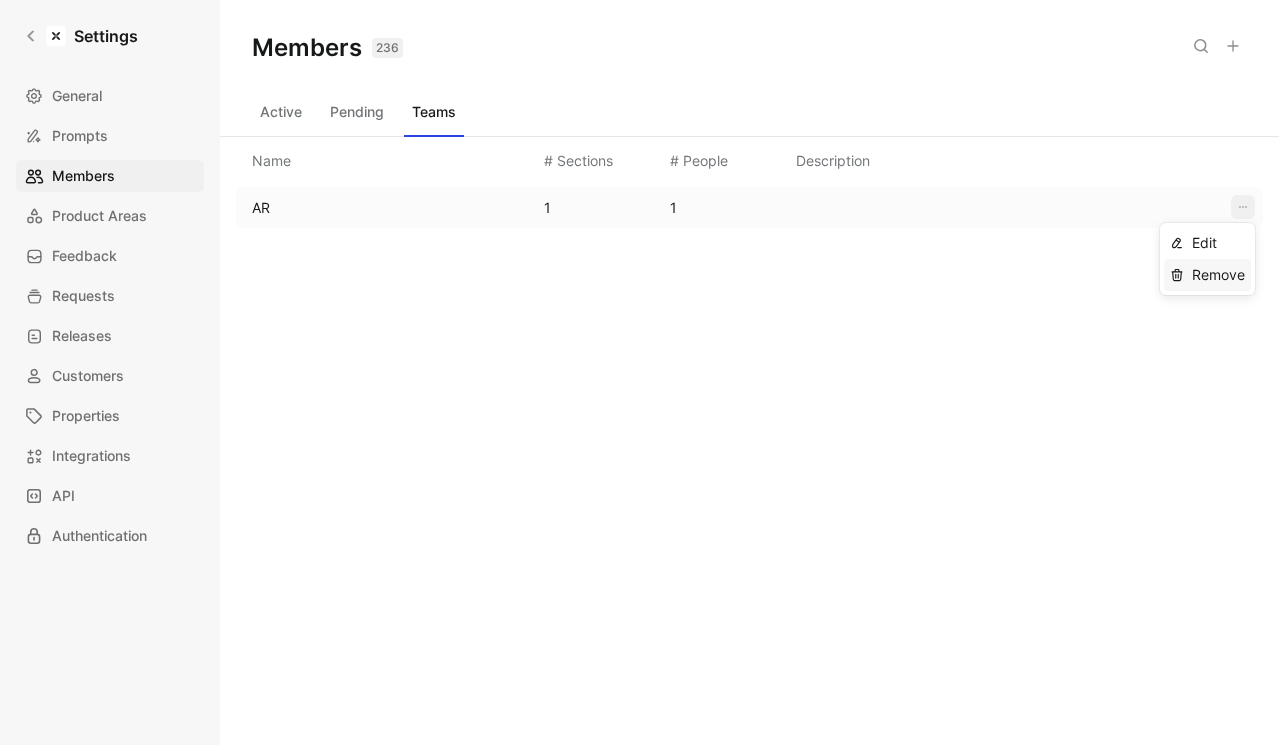 click on "Remove" at bounding box center [1207, 275] 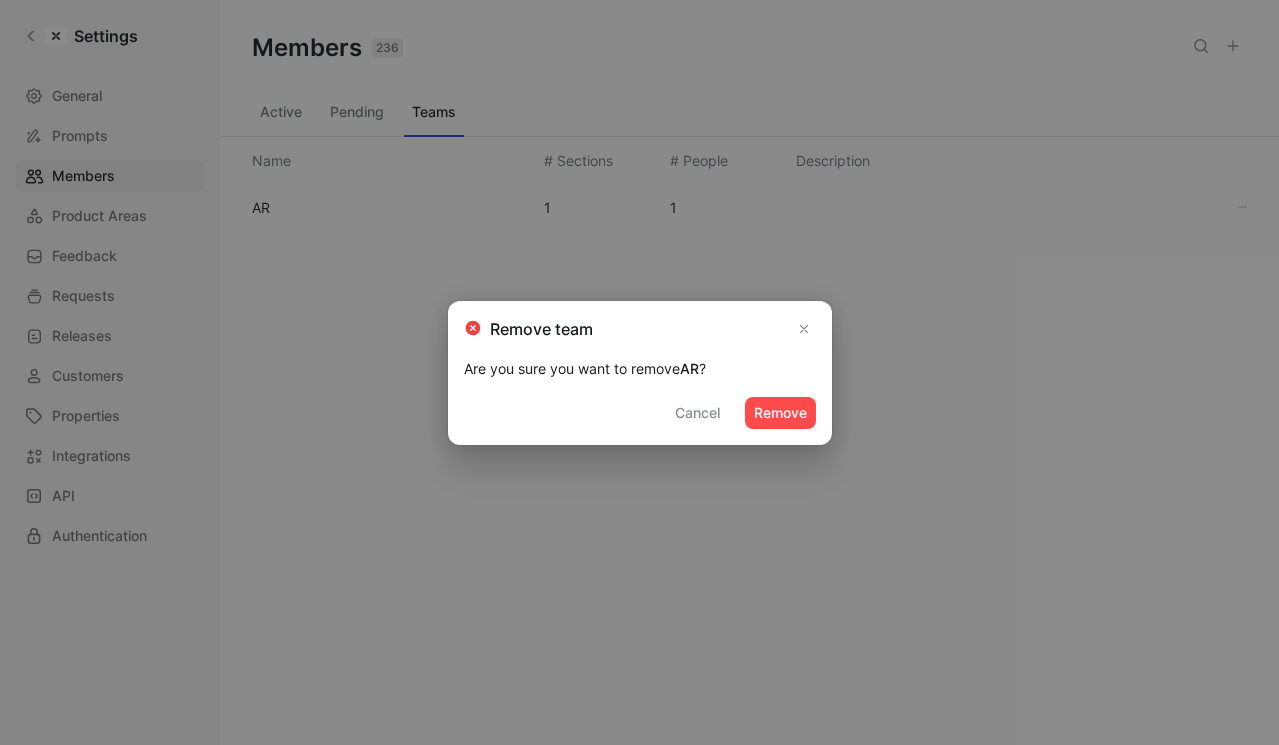 click on "Remove" at bounding box center [780, 413] 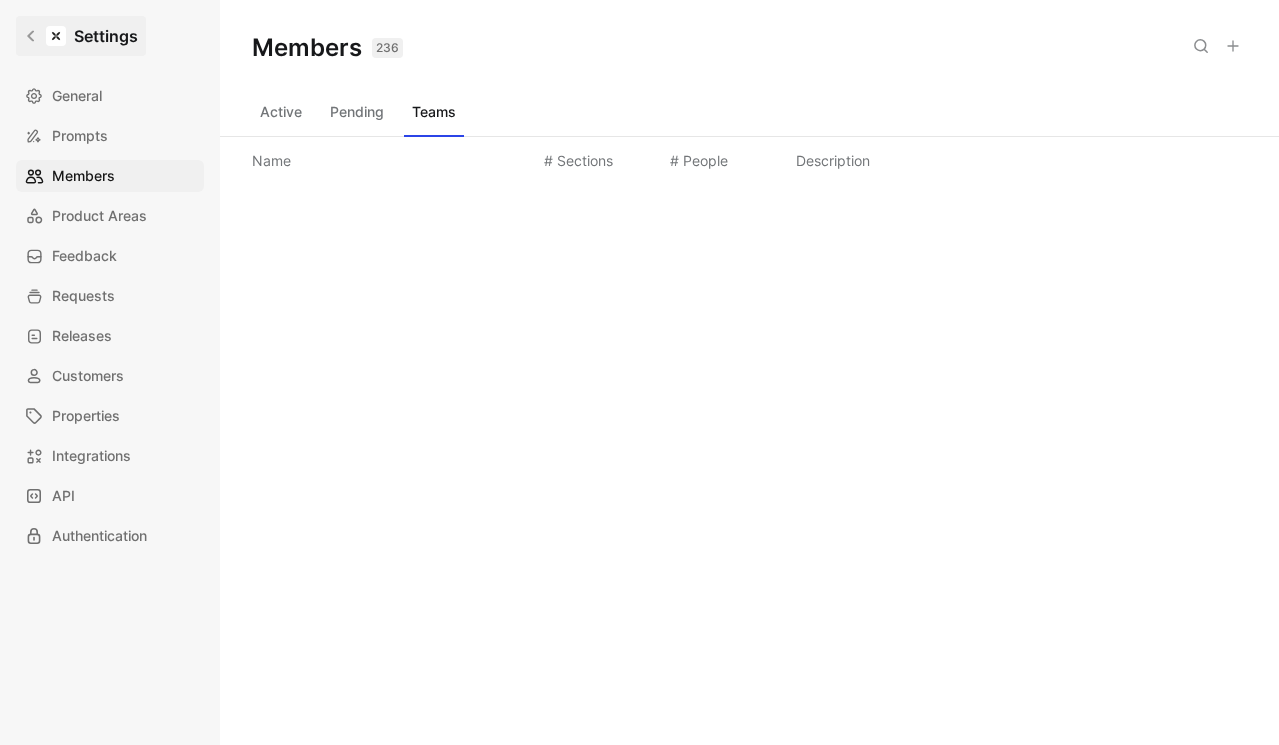 click 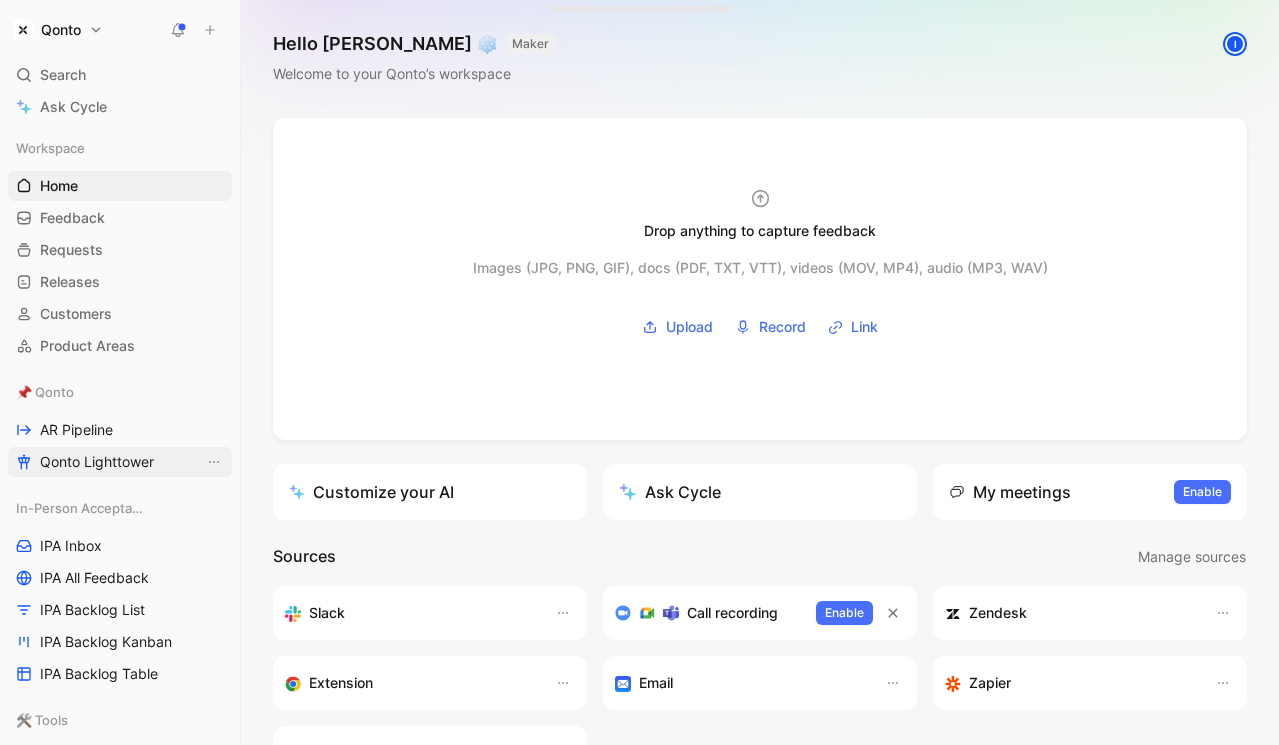 scroll, scrollTop: 176, scrollLeft: 0, axis: vertical 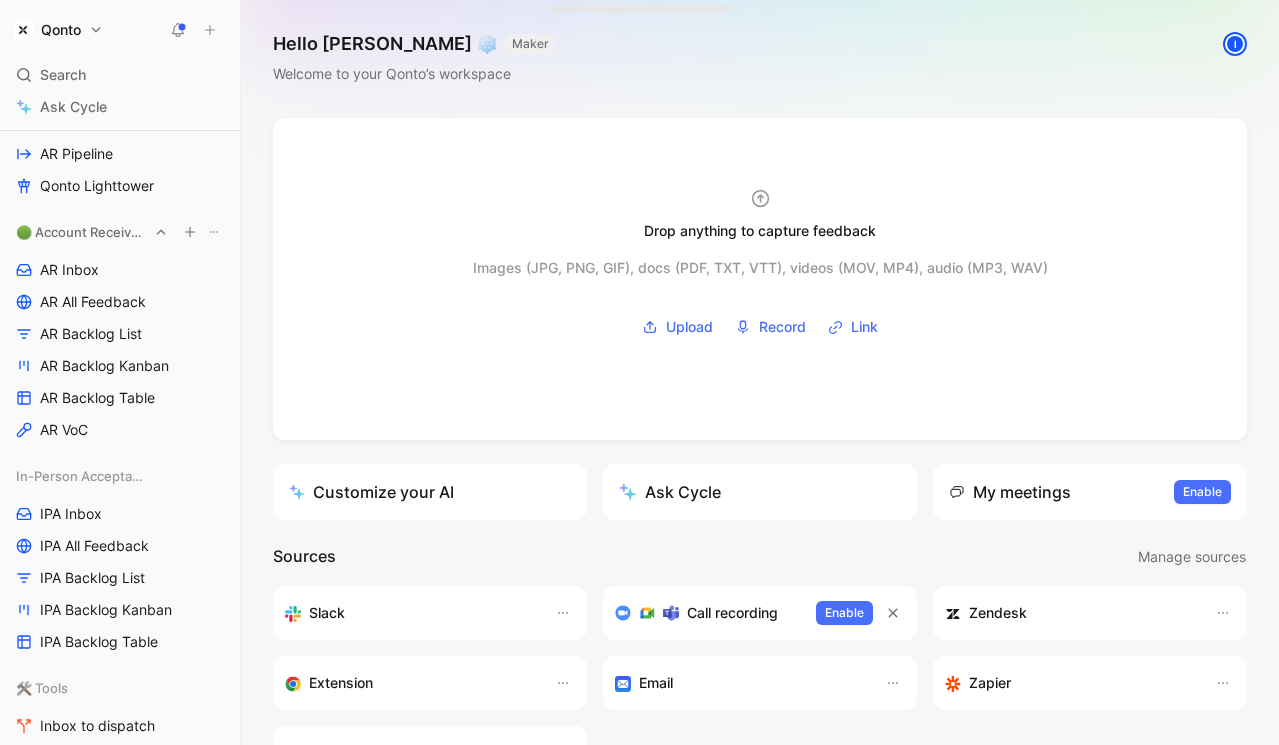 click 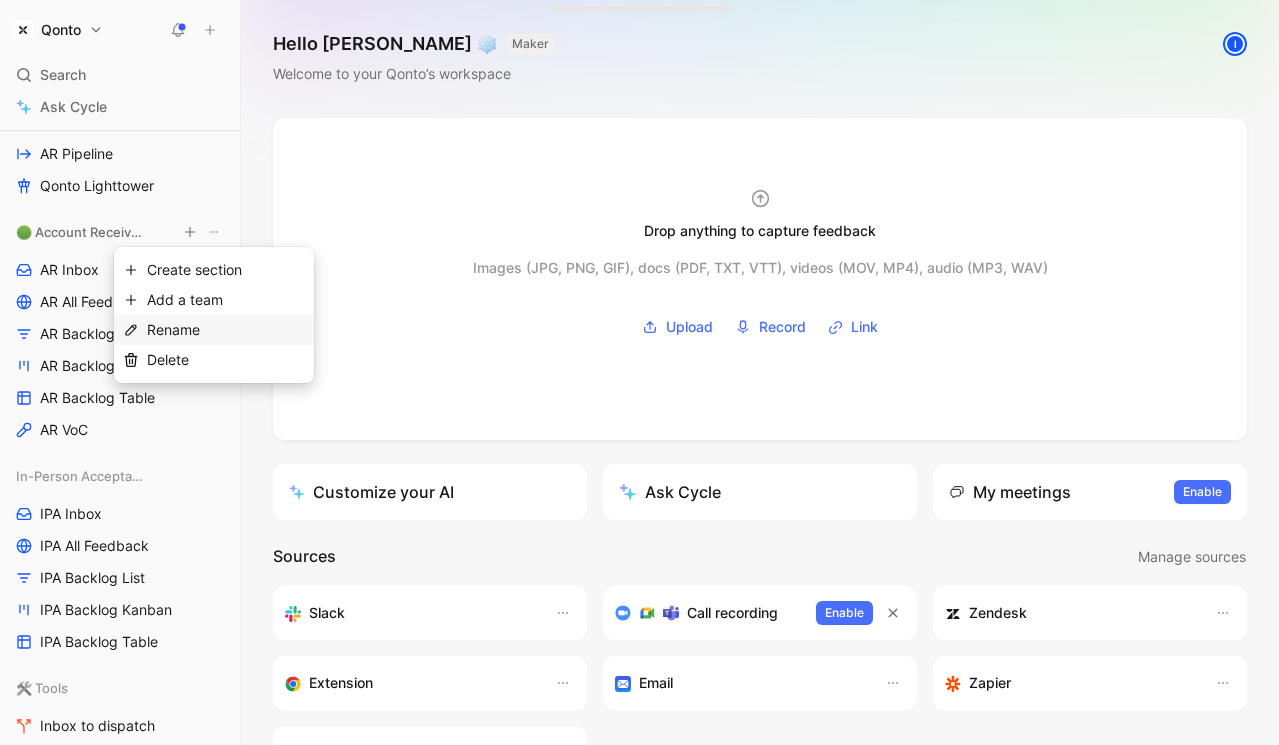 click on "Rename" at bounding box center [226, 330] 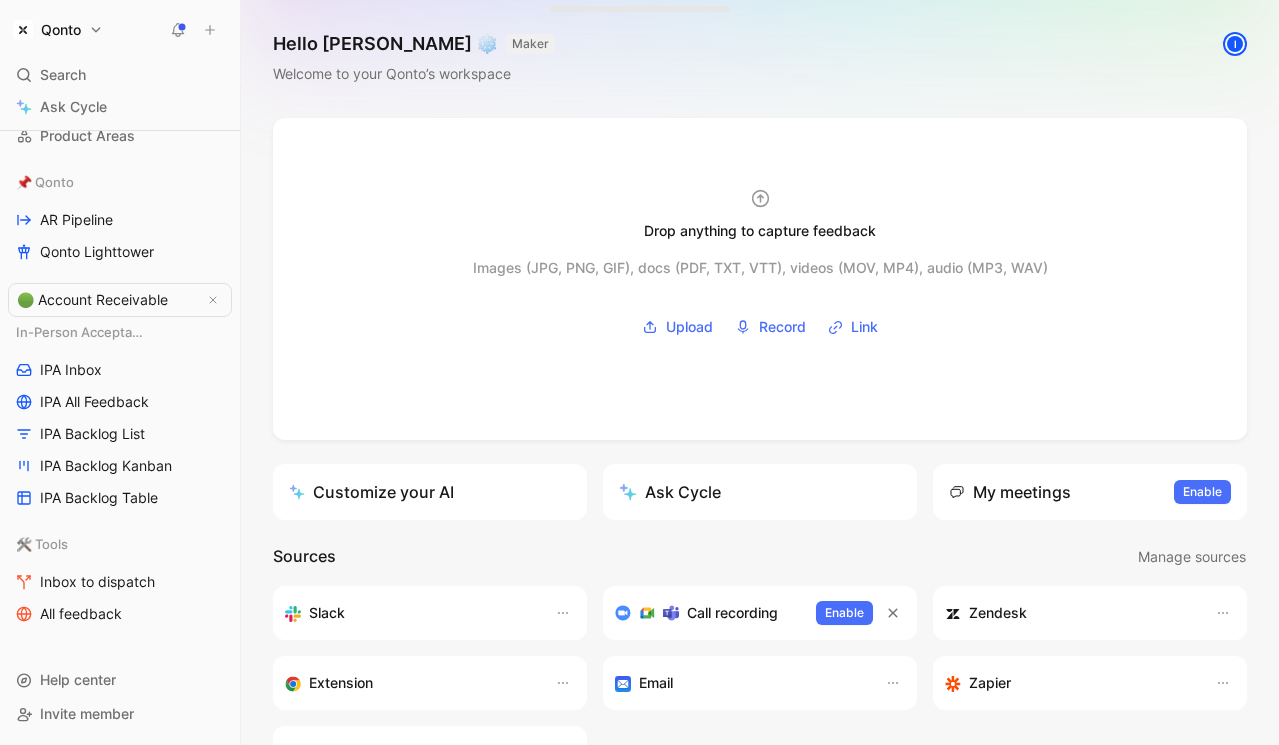 scroll, scrollTop: 210, scrollLeft: 0, axis: vertical 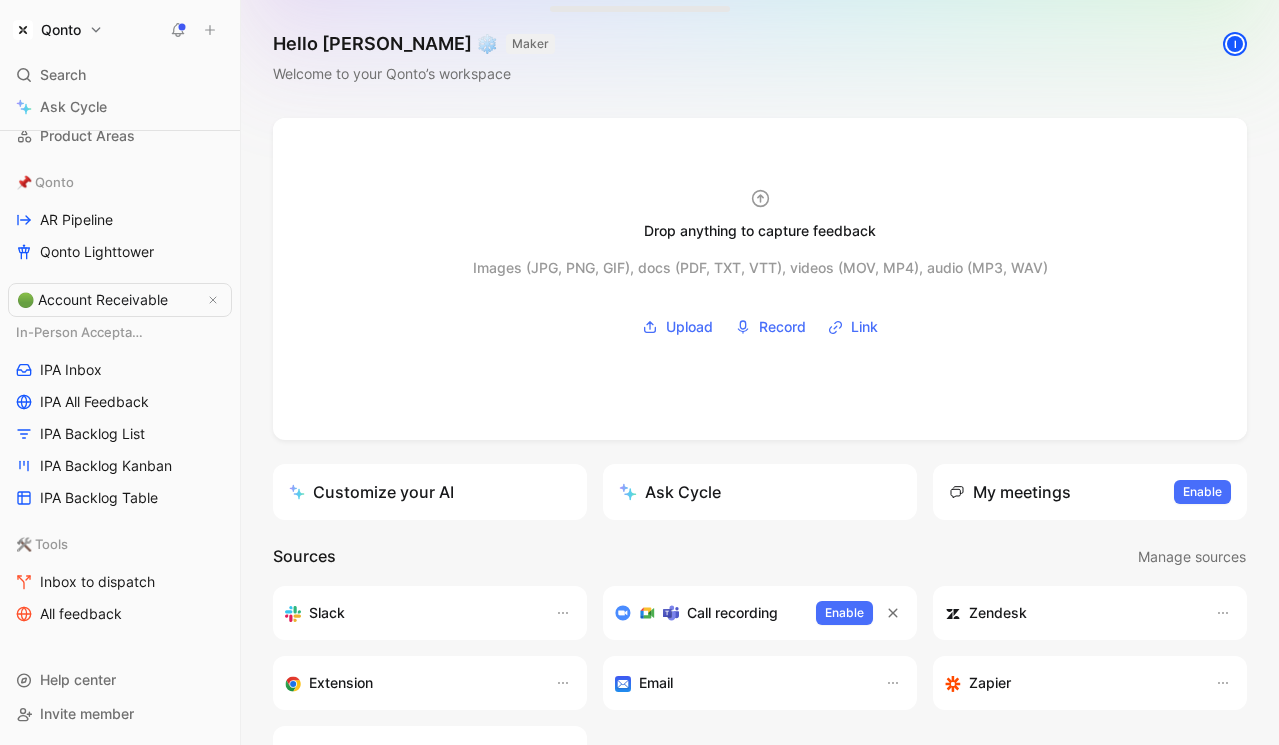 click on "🟢 Account Receivable" at bounding box center (106, 300) 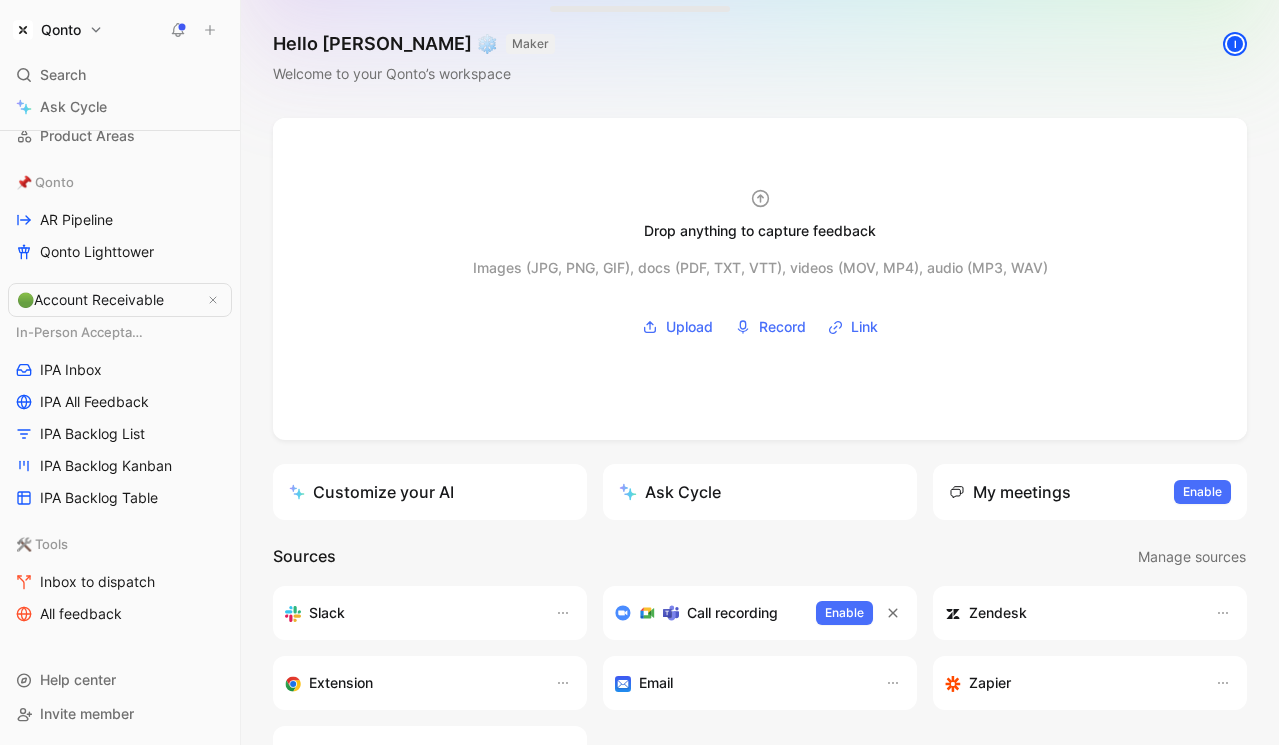 type on "Account Receivable" 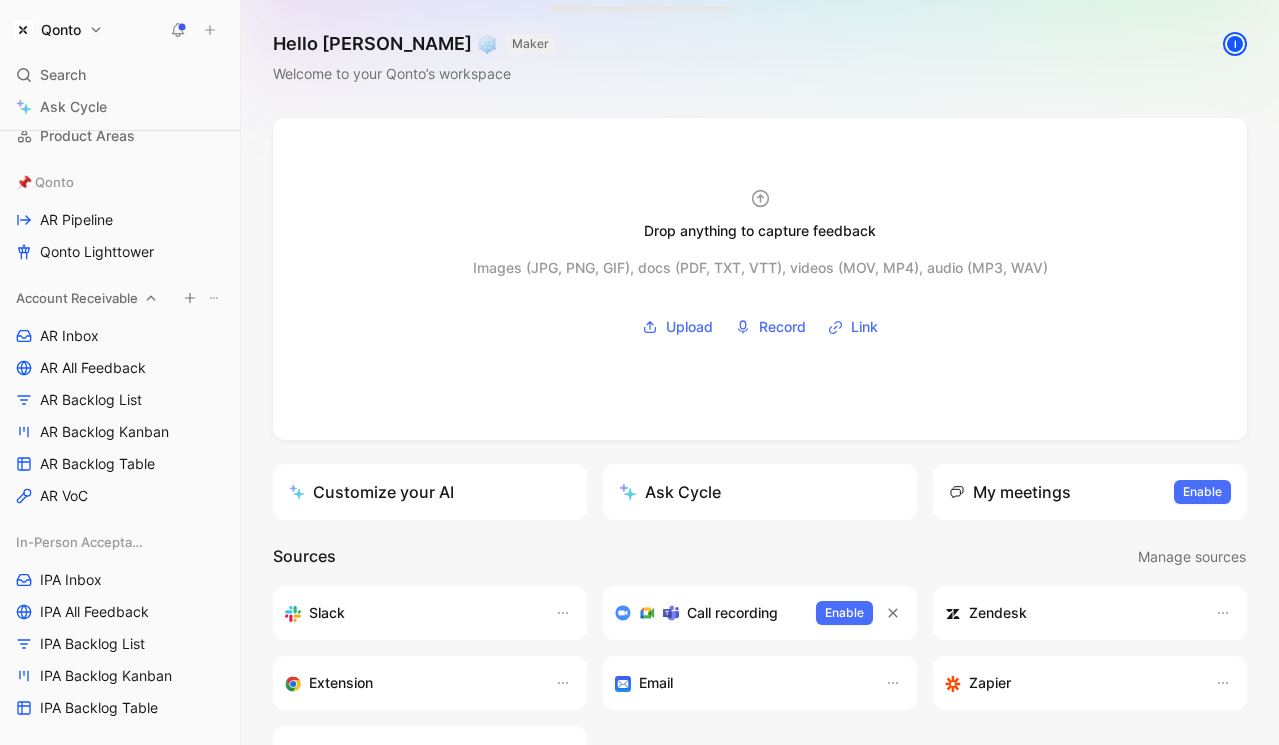 click on "Account Receivable" at bounding box center [77, 298] 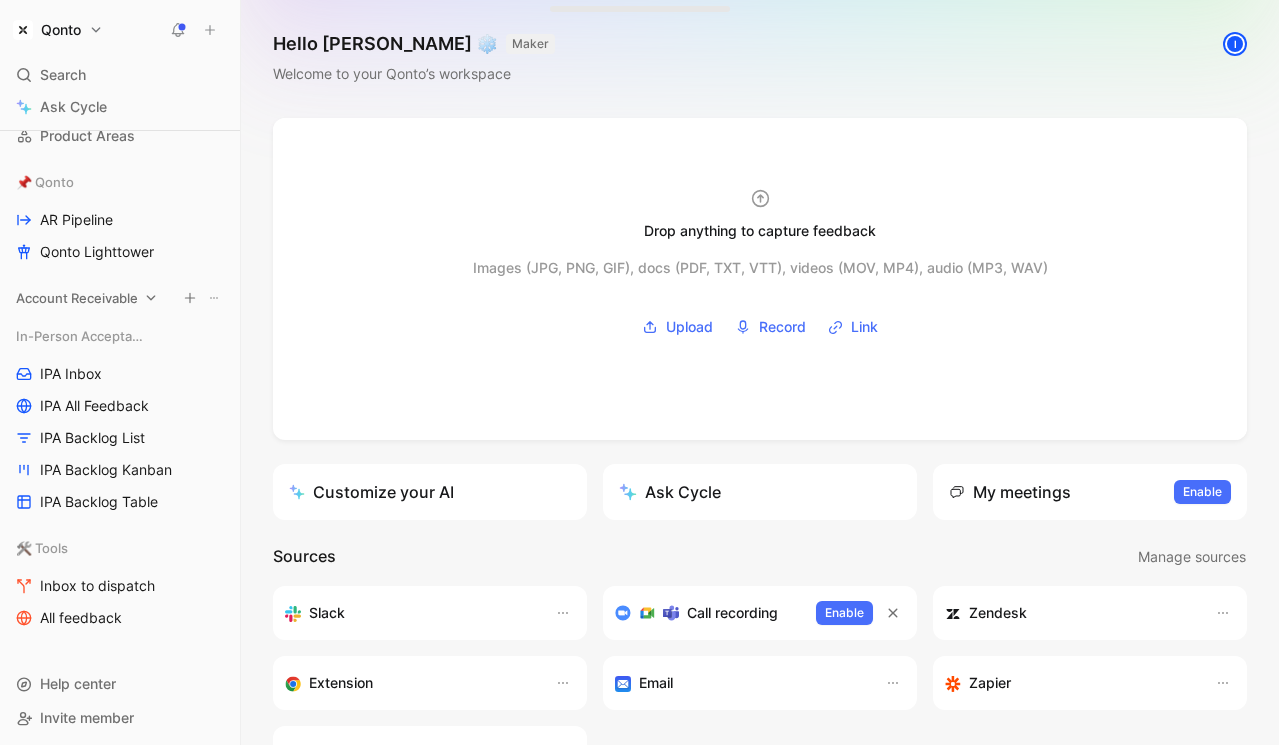 click on "Account Receivable" at bounding box center (77, 298) 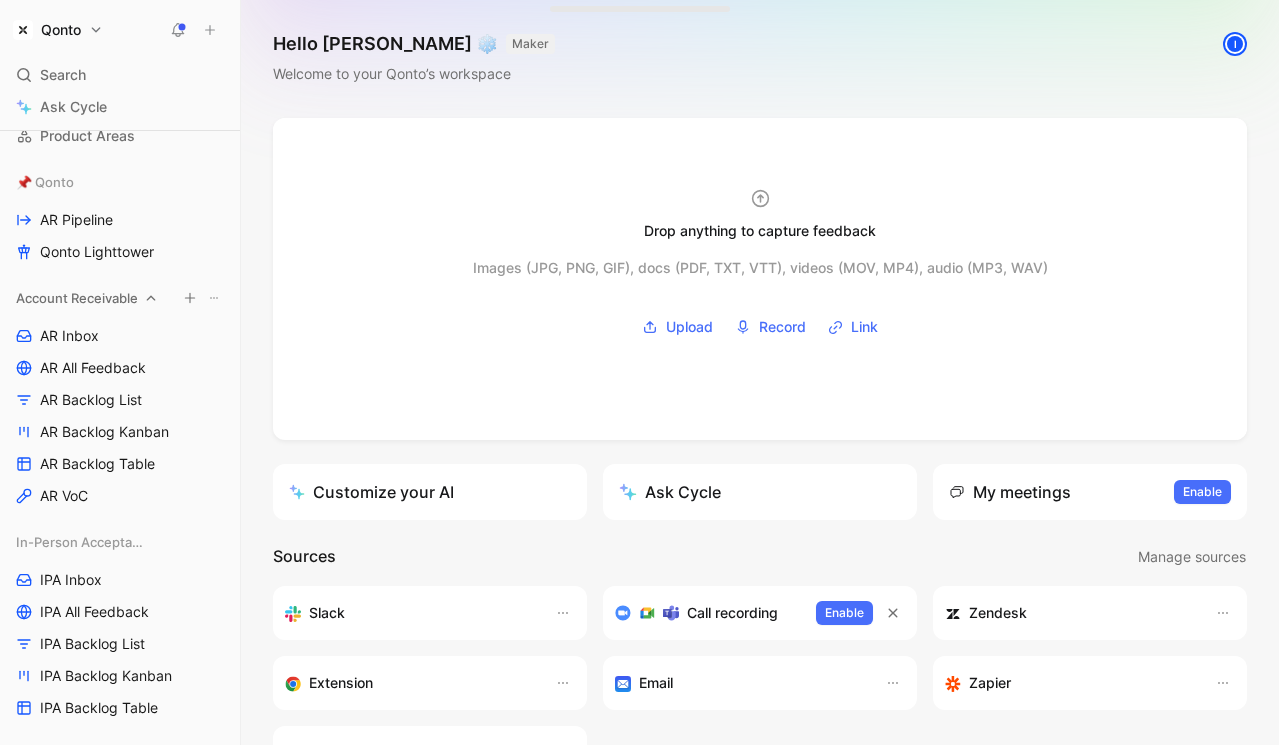 click on "Account Receivable" at bounding box center [77, 298] 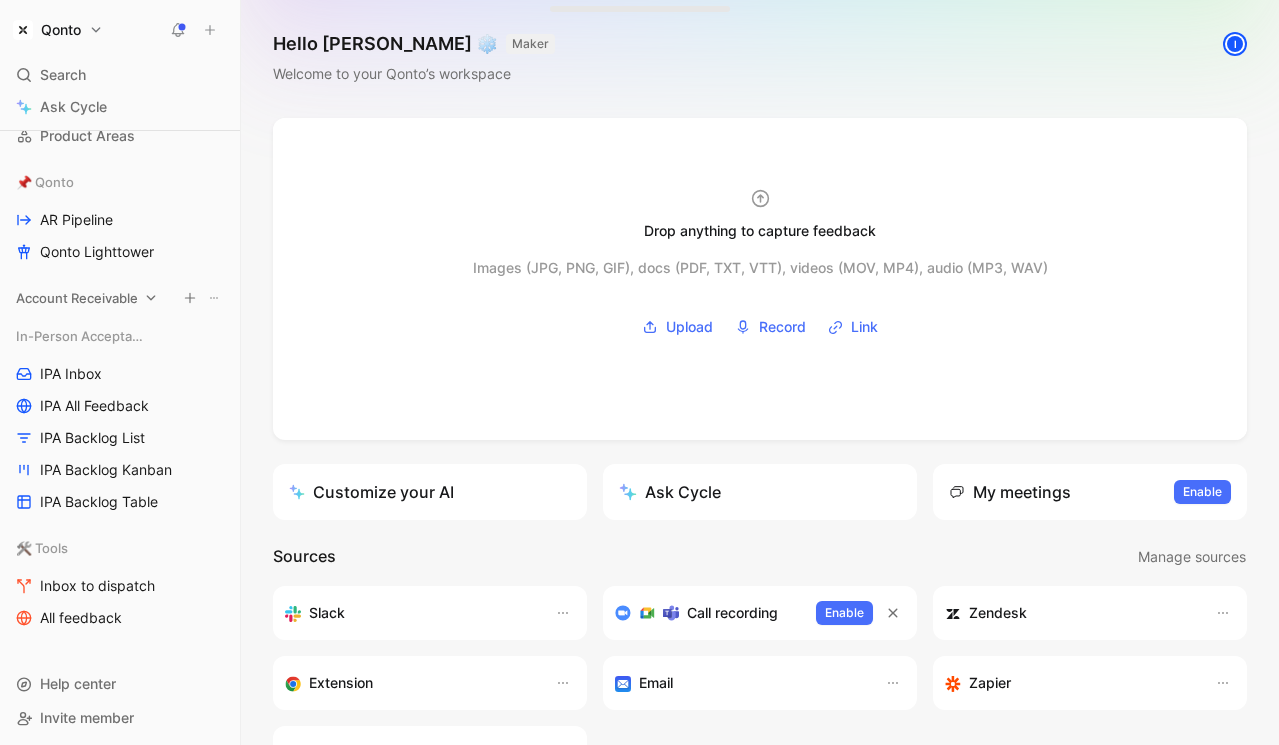 click 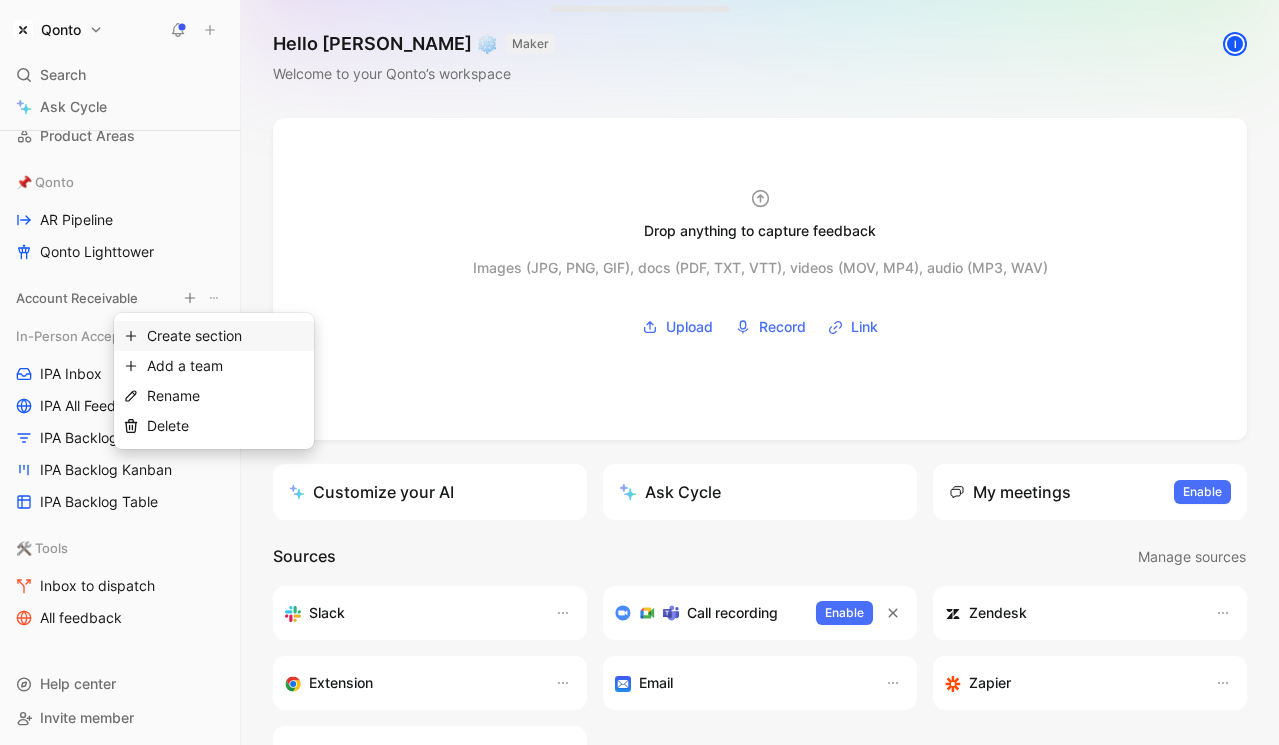 click on "Create section" at bounding box center [194, 335] 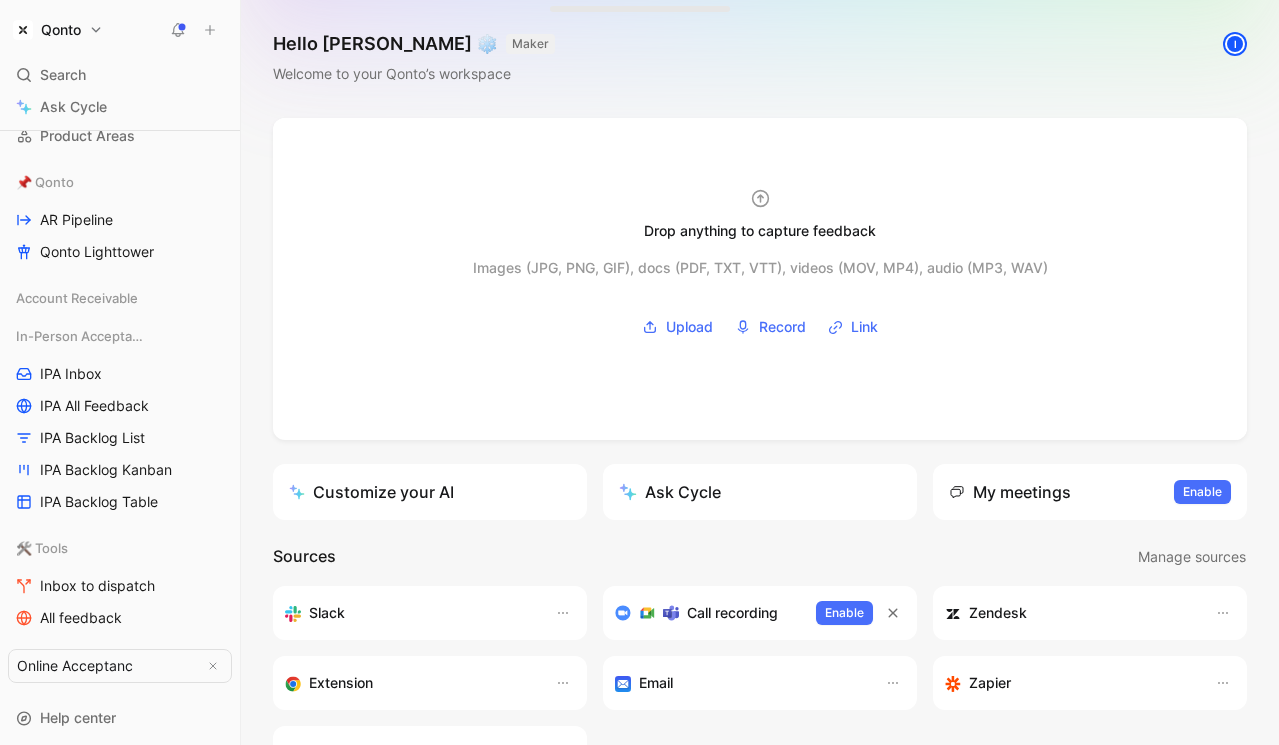 type on "Online Acceptance" 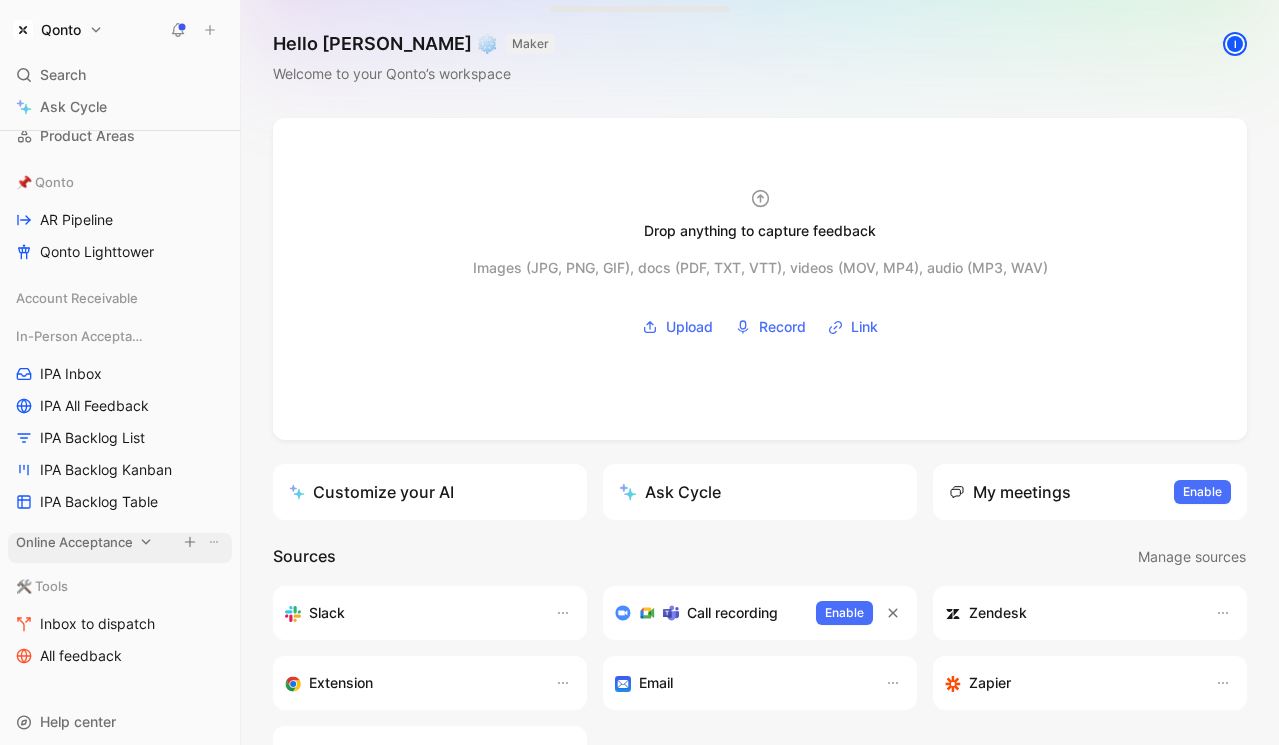drag, startPoint x: 97, startPoint y: 655, endPoint x: 96, endPoint y: 534, distance: 121.004135 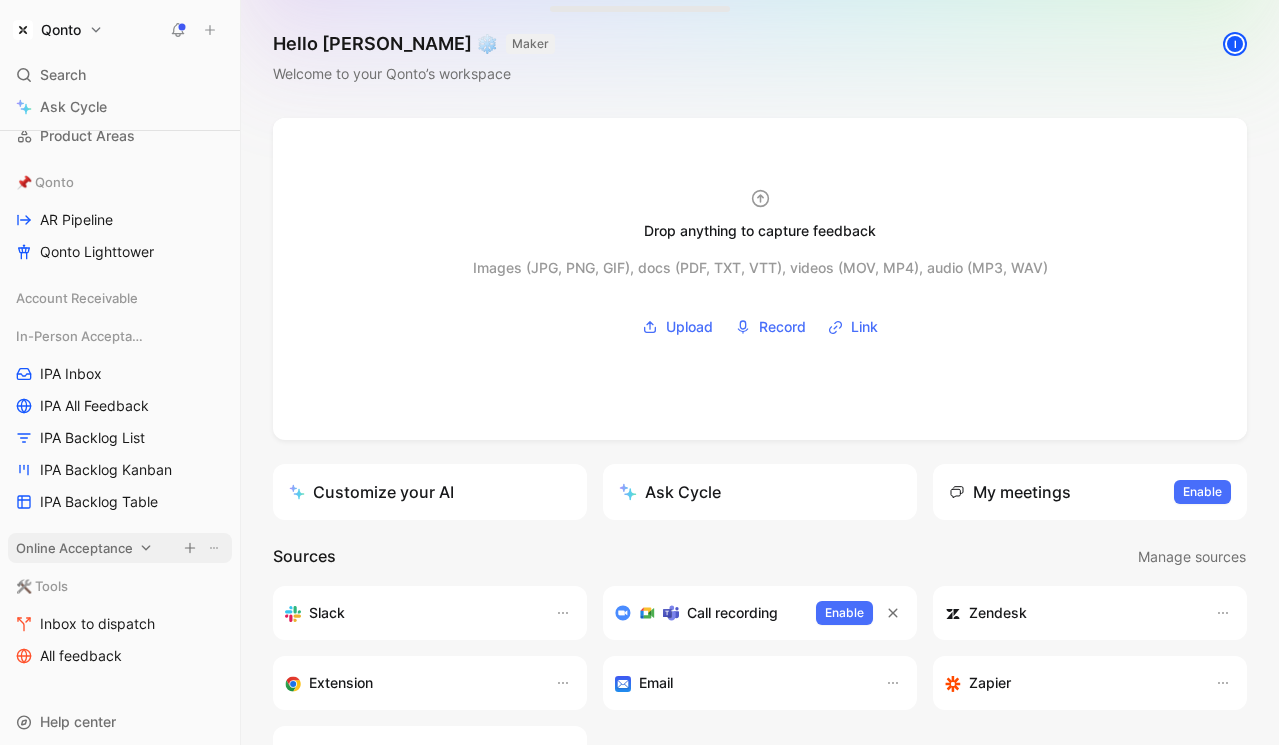 click on "Workspace Home G then H Feedback G then F Requests G then R Releases G then L Customers Product Areas 📌 Qonto AR Pipeline Qonto Lighttower Account Receivable In-Person Acceptance IPA Inbox IPA All Feedback IPA Backlog List IPA Backlog Kanban IPA Backlog Table 🛠️ Tools Inbox to dispatch All feedback Online Acceptance Online Acceptance
To pick up a draggable item, press the space bar.
While dragging, use the arrow keys to move the item.
Press space again to drop the item in its new position, or press escape to cancel.
Draggable item Qm9hcmRTZWN0aW9uXzg2ZmEwMDE3LWIwZTEtNDM2Yi05YjkxLWM3Yjc2NmViNDU3Yw== was moved over droppable area Qm9hcmRTZWN0aW9uXzE5Yjk0NTJlLWFmMmEtNDgxMi1hZTVhLTVjZDNmMzUwZjQ4ZQ==." at bounding box center (120, 305) 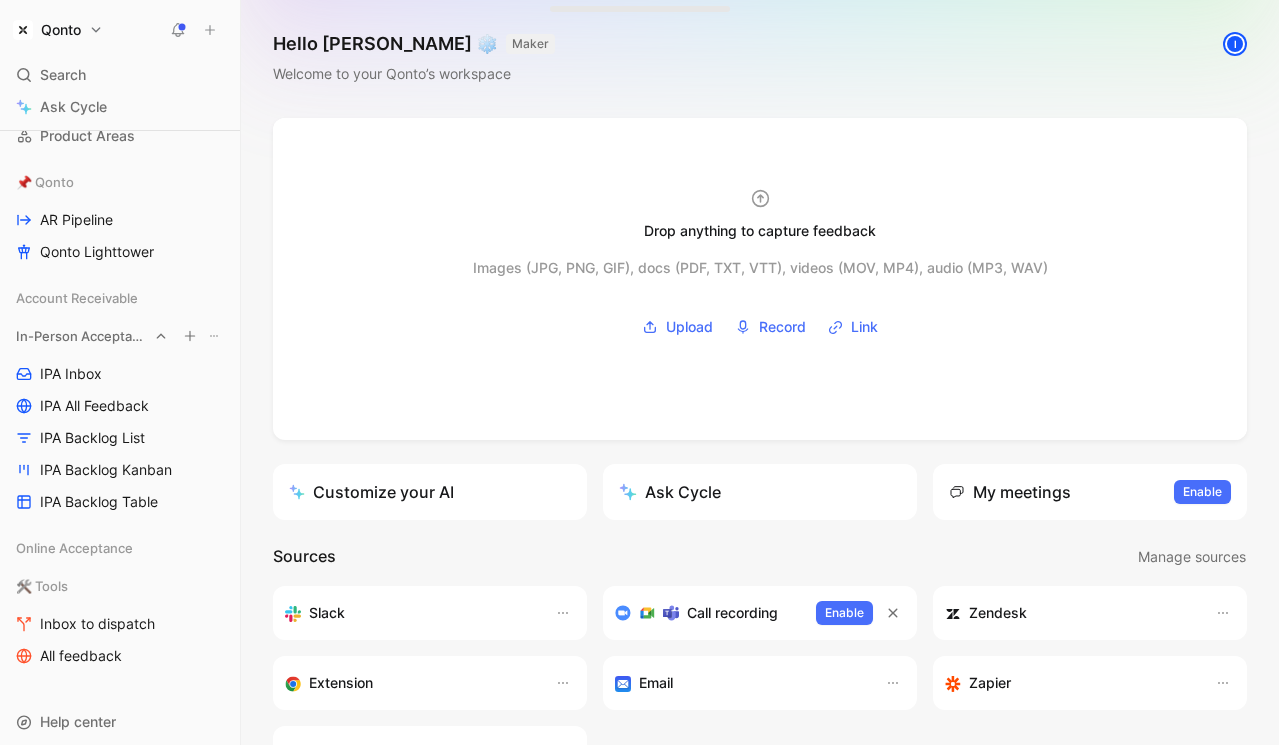 click on "In-Person Acceptance" at bounding box center [82, 336] 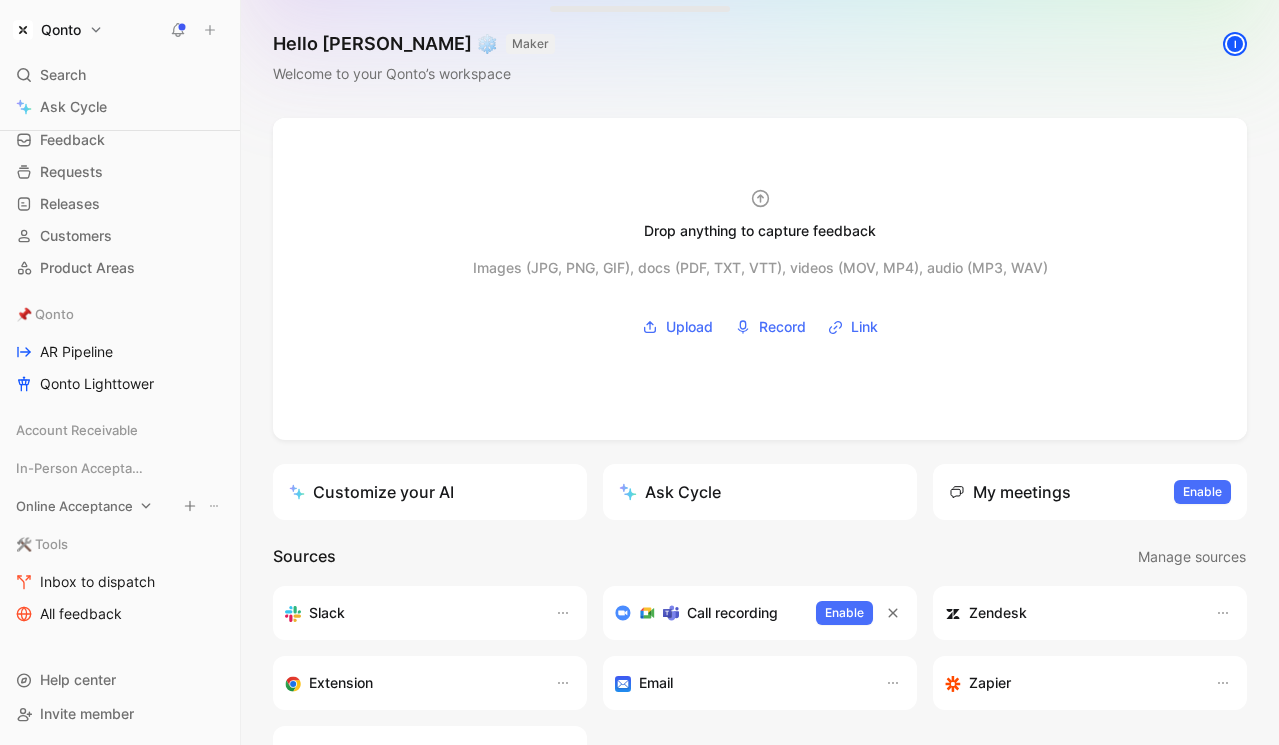 click on "Online Acceptance" at bounding box center (74, 506) 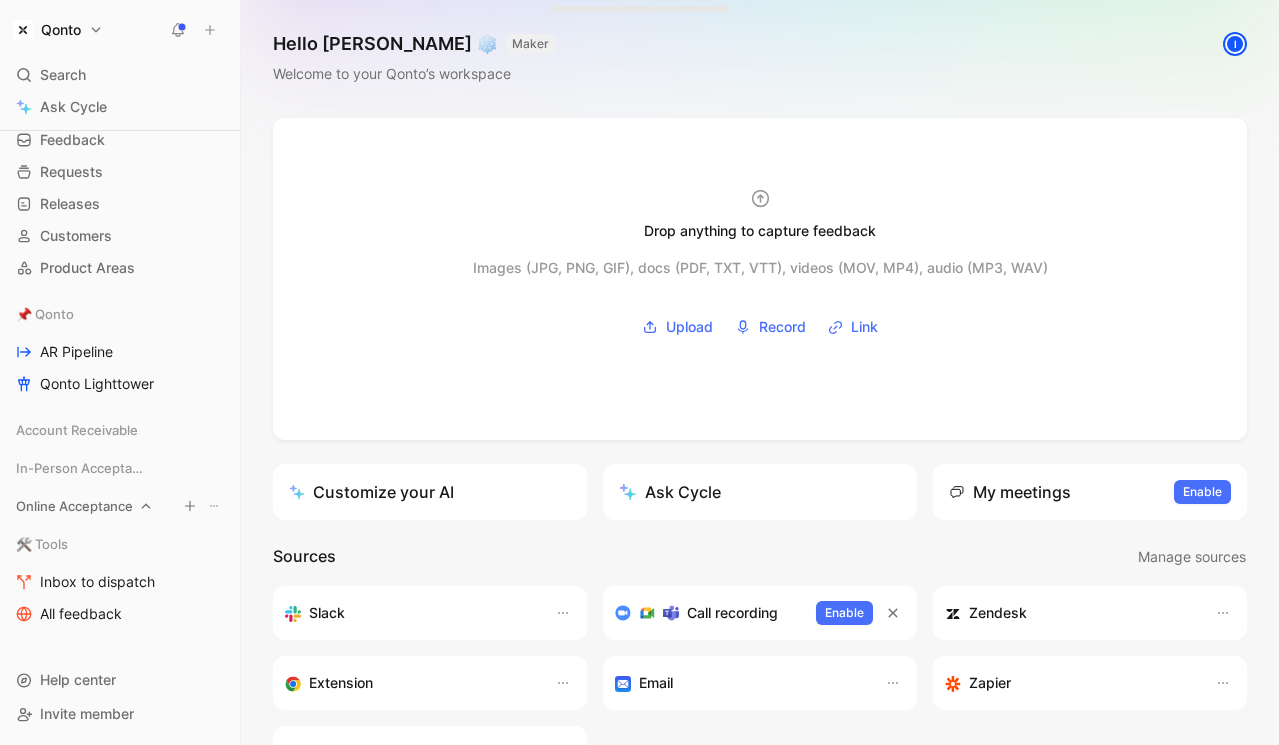 click on "Online Acceptance" at bounding box center [74, 506] 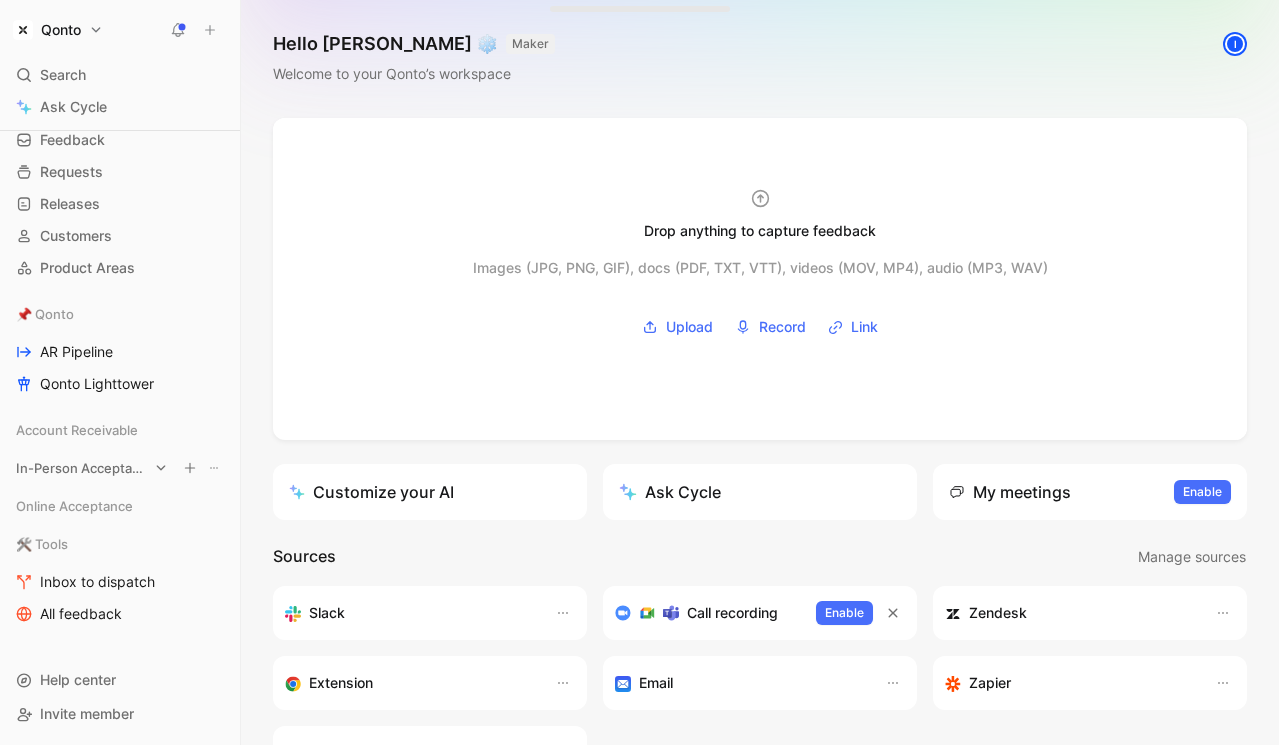 click on "In-Person Acceptance" at bounding box center (82, 468) 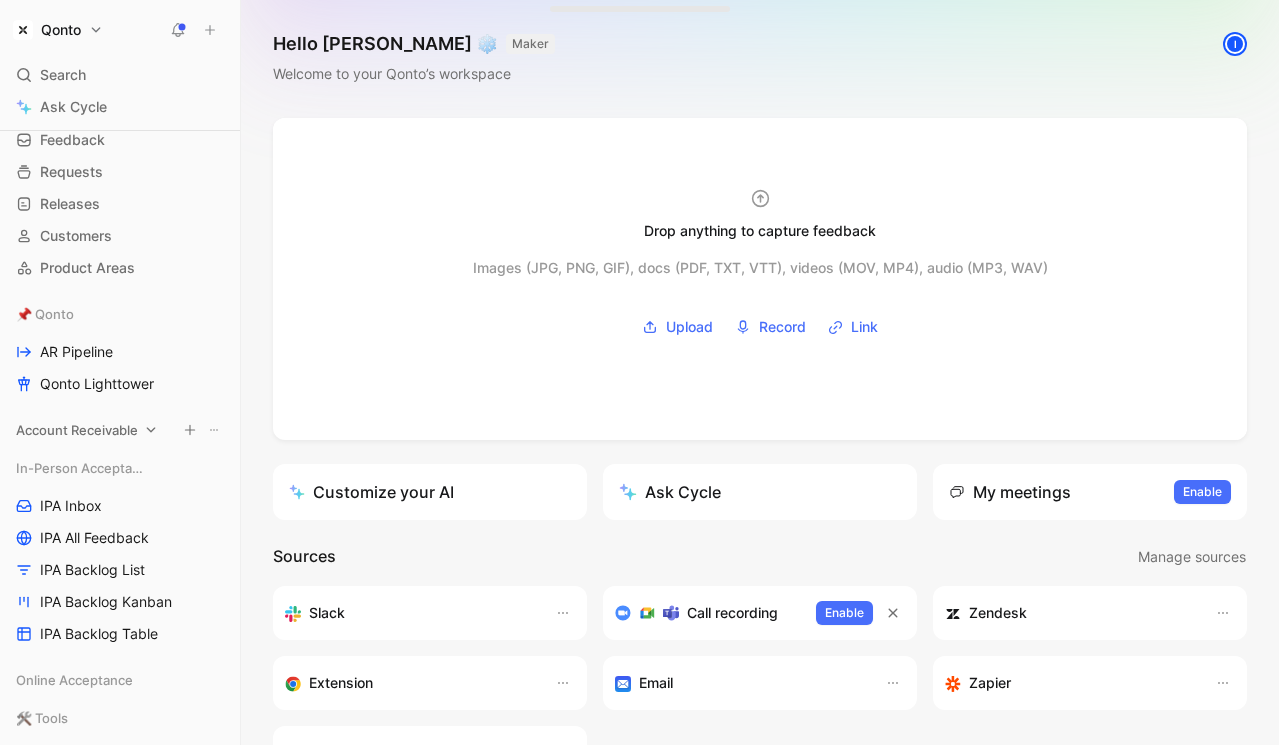 click on "Account Receivable" at bounding box center [77, 430] 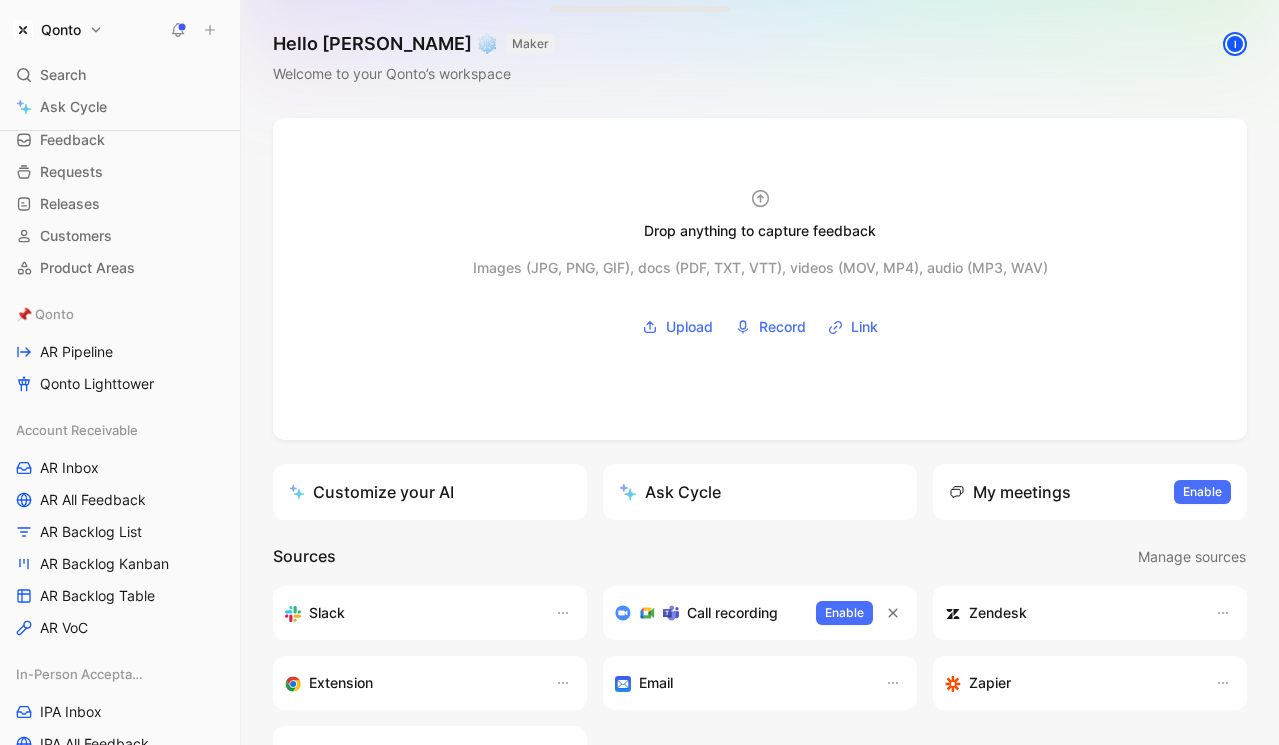 click on "Qonto Search ⌘ K Ask Cycle Workspace Home G then H Feedback G then F Requests G then R Releases G then L Customers Product Areas 📌 Qonto AR Pipeline Qonto Lighttower Account Receivable AR Inbox AR All Feedback AR Backlog List AR Backlog Kanban AR Backlog Table AR VoC In-Person Acceptance IPA Inbox IPA All Feedback IPA Backlog List IPA Backlog Kanban IPA Backlog Table Online Acceptance 🛠️ Tools Inbox to dispatch All feedback
To pick up a draggable item, press the space bar.
While dragging, use the arrow keys to move the item.
Press space again to drop the item in its new position, or press escape to cancel.
Draggable item Qm9hcmRTZWN0aW9uXzg2ZmEwMDE3LWIwZTEtNDM2Yi05YjkxLWM3Yjc2NmViNDU3Yw== was dropped over droppable area Qm9hcmRTZWN0aW9uXzE5Yjk0NTJlLWFmMmEtNDgxMi1hZTVhLTVjZDNmMzUwZjQ4ZQ== Help center Invite member Hello Mario ❄️ MAKER Welcome to your Qonto’s workspace i Drop anything to capture feedback Upload Record Link Customize your AI Ask Cycle My meetings" at bounding box center (639, 372) 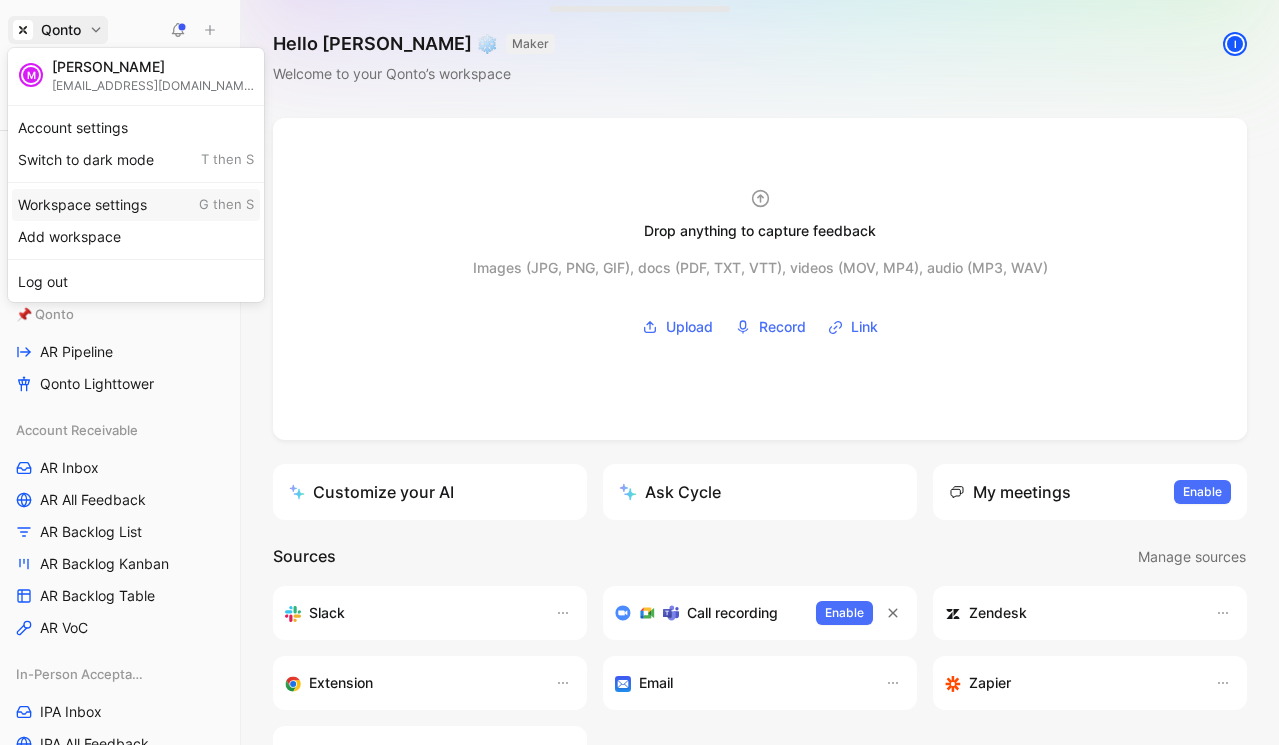 click on "Workspace settings G then S" at bounding box center [136, 205] 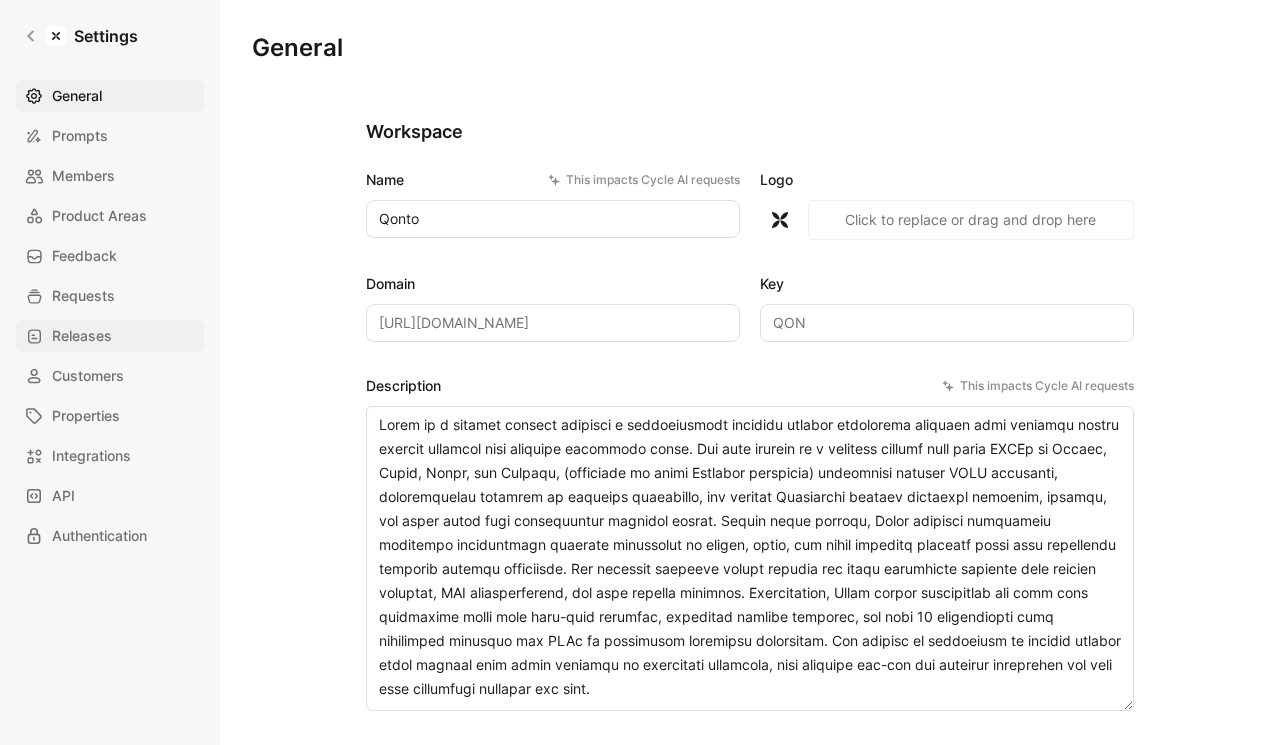 click on "Releases" at bounding box center (110, 336) 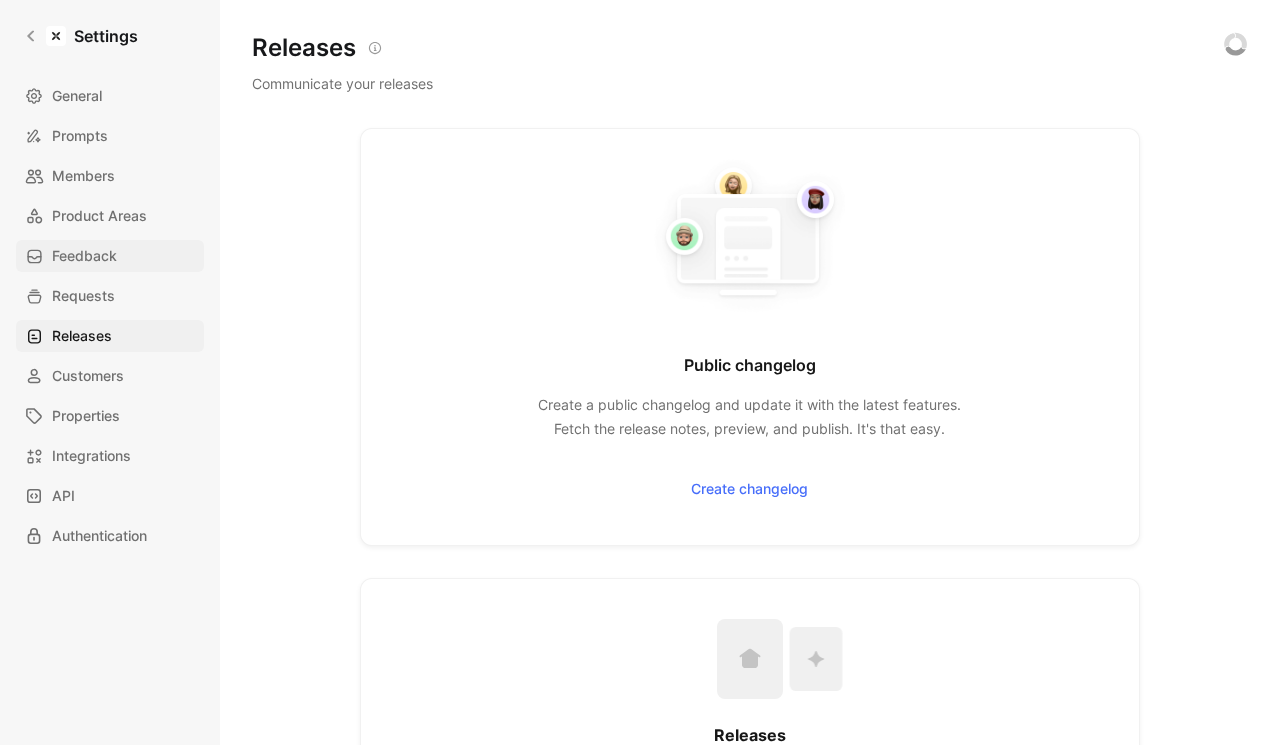 click on "Feedback" at bounding box center (110, 256) 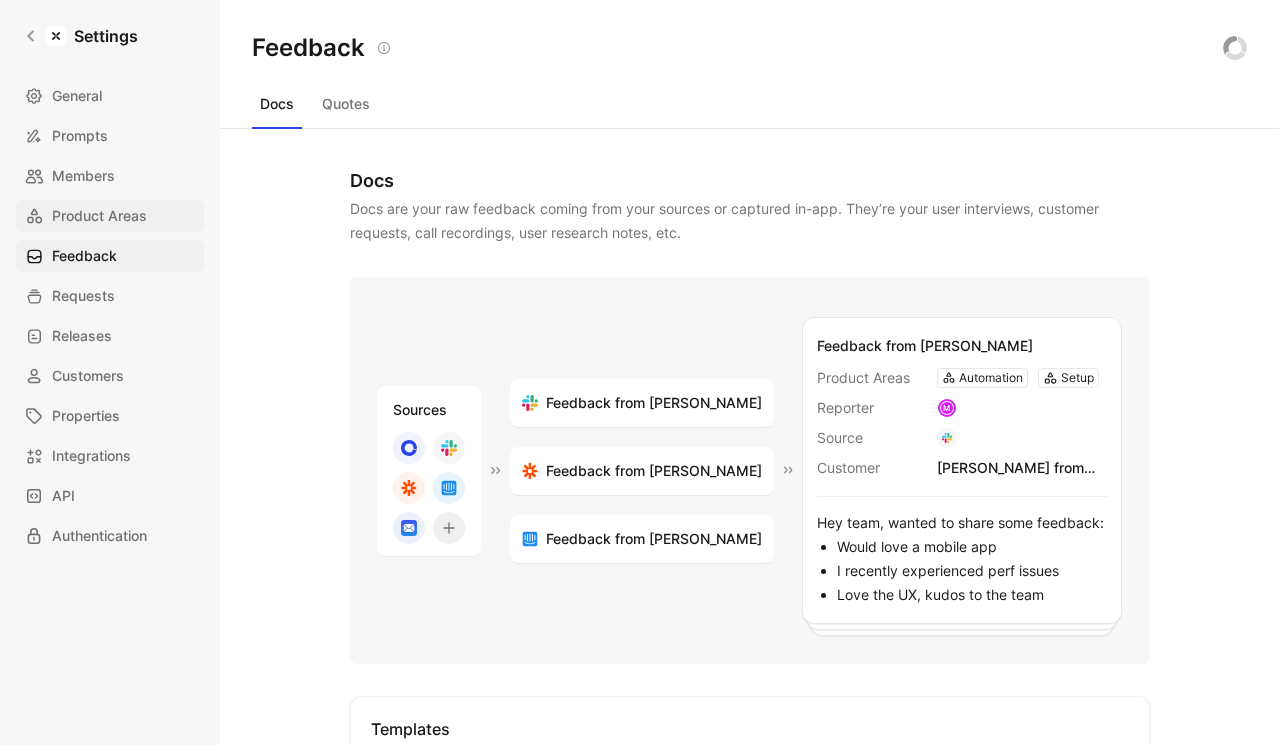 click on "Product Areas" at bounding box center [99, 216] 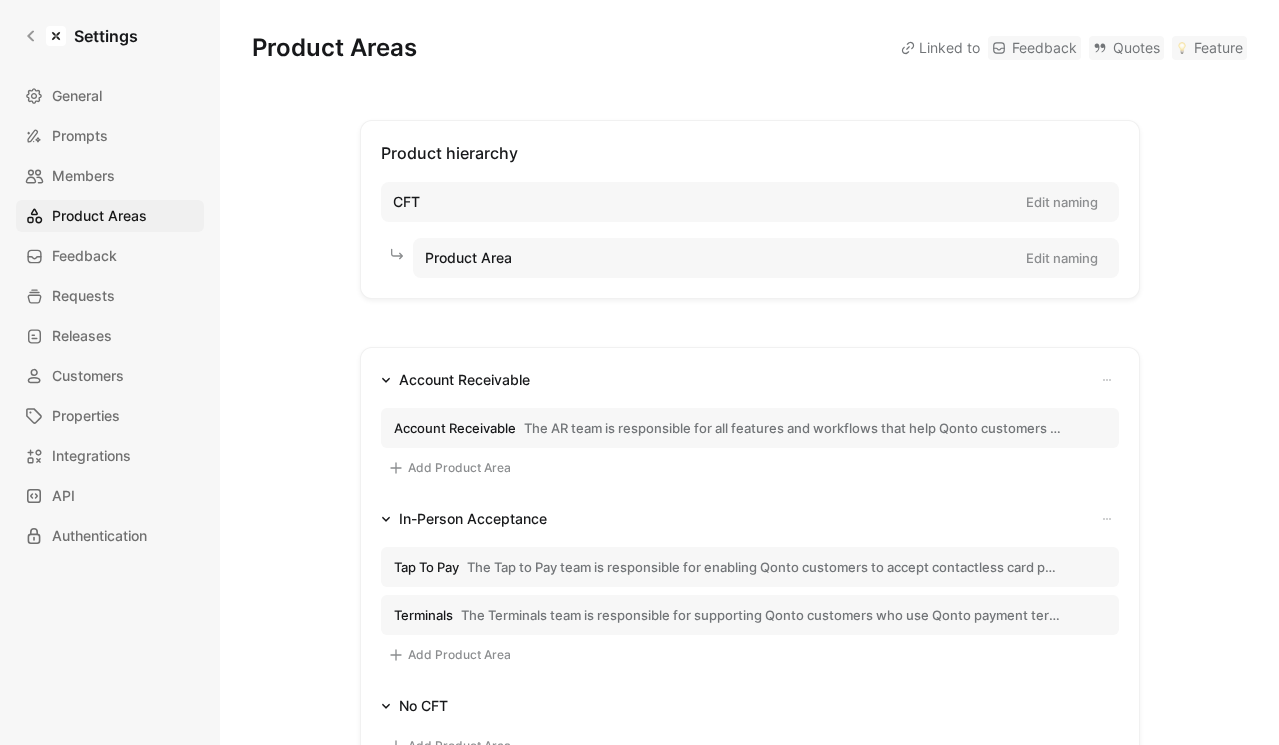 scroll, scrollTop: 228, scrollLeft: 0, axis: vertical 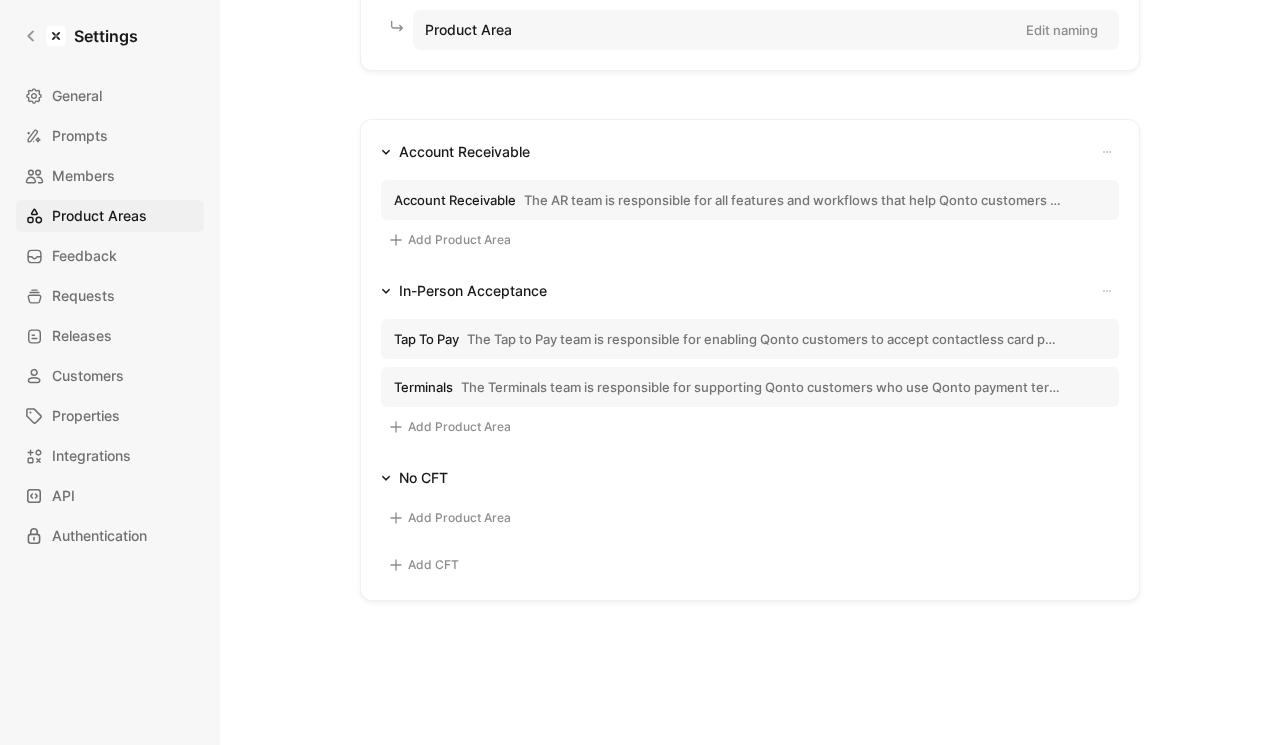 click on "Account Receivable Account Receivable The AR team is responsible for all features and workflows that help Qonto customers request, send, track, and manage payments from their own clients. This includes invoice creation, reminders, payment tracking, end-client experience when receiving and paying invoices.
Insights relevant to AR may include:
- Generate recurring invoices
- Apply advanced customization to documents
- Send documents via email or secure link
- Electronically sign quotes
- Manage a customer database (businesses & individuals)
- Manage a product & service catalog
- Track the status of each invoice (sent, paid, etc.)
- Set up manual or automatic payment reminders
- Import client invoices (PDF format)
- Export invoices (PDF format)
- Integrate with third-party software
- Securely archive all issued documents Add   Product Area In-Person Acceptance Tap To Pay Terminals Add   Product Area No CFT Add   Product Area Add   CFT" at bounding box center [750, 360] 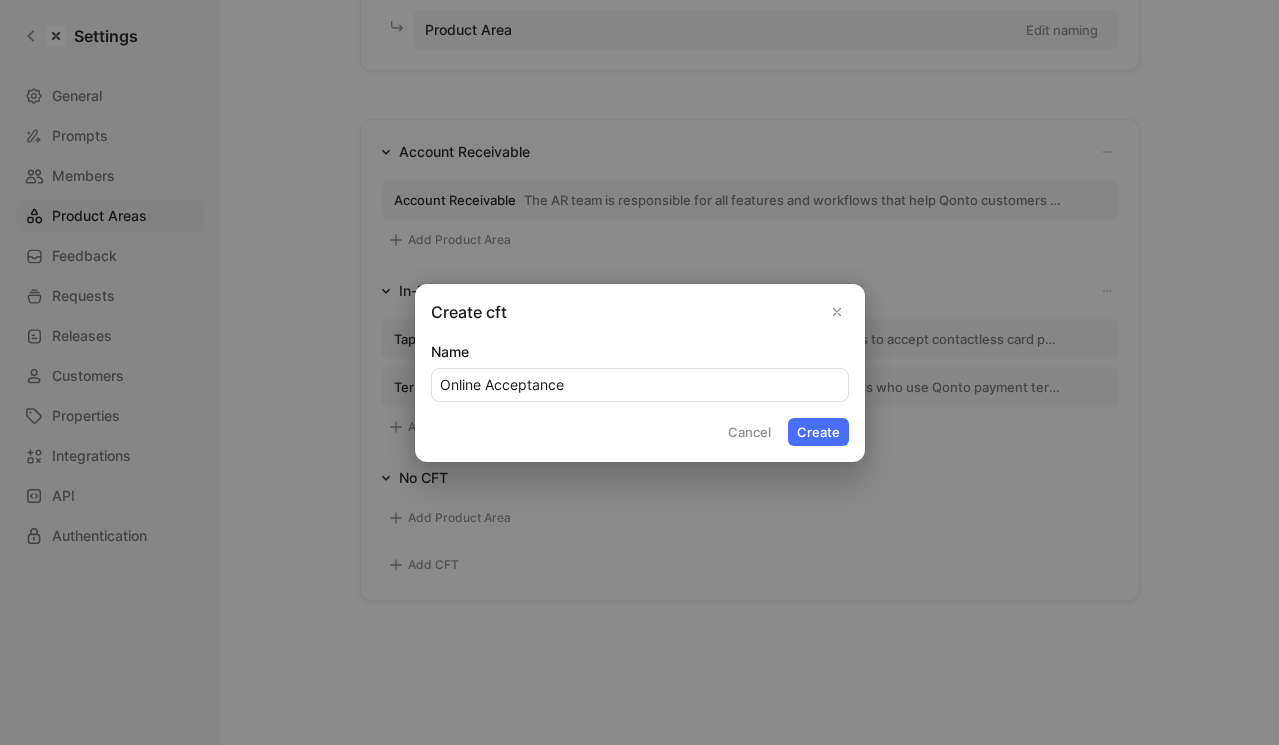 type on "Online Acceptance" 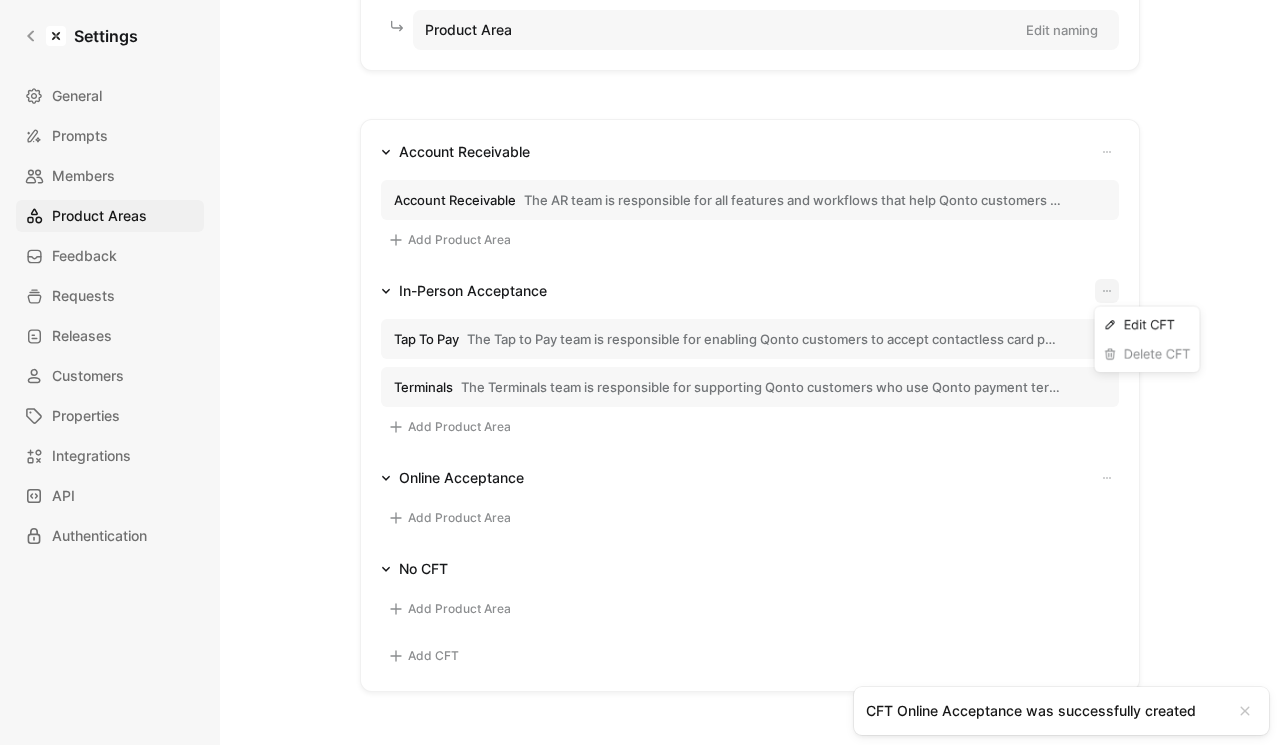 click on "Settings General Prompts Members Product Areas Feedback Requests Releases Customers Properties Integrations API Authentication Product Areas Linked to Feedback Quotes Feature Product hierarchy CFT Edit naming Product Area Edit naming Account Receivable Account Receivable Add   Product Area In-Person Acceptance Tap To Pay Terminals Add   Product Area Online Acceptance Add   Product Area No CFT Add   Product Area
To pick up a draggable item, press the space bar.
While dragging, use the arrow keys to move the item.
Press space again to drop the item in its new position, or press escape to cancel.
Add   CFT CFT Online Acceptance was successfully created Edit   CFT Delete   CFT" at bounding box center [639, 372] 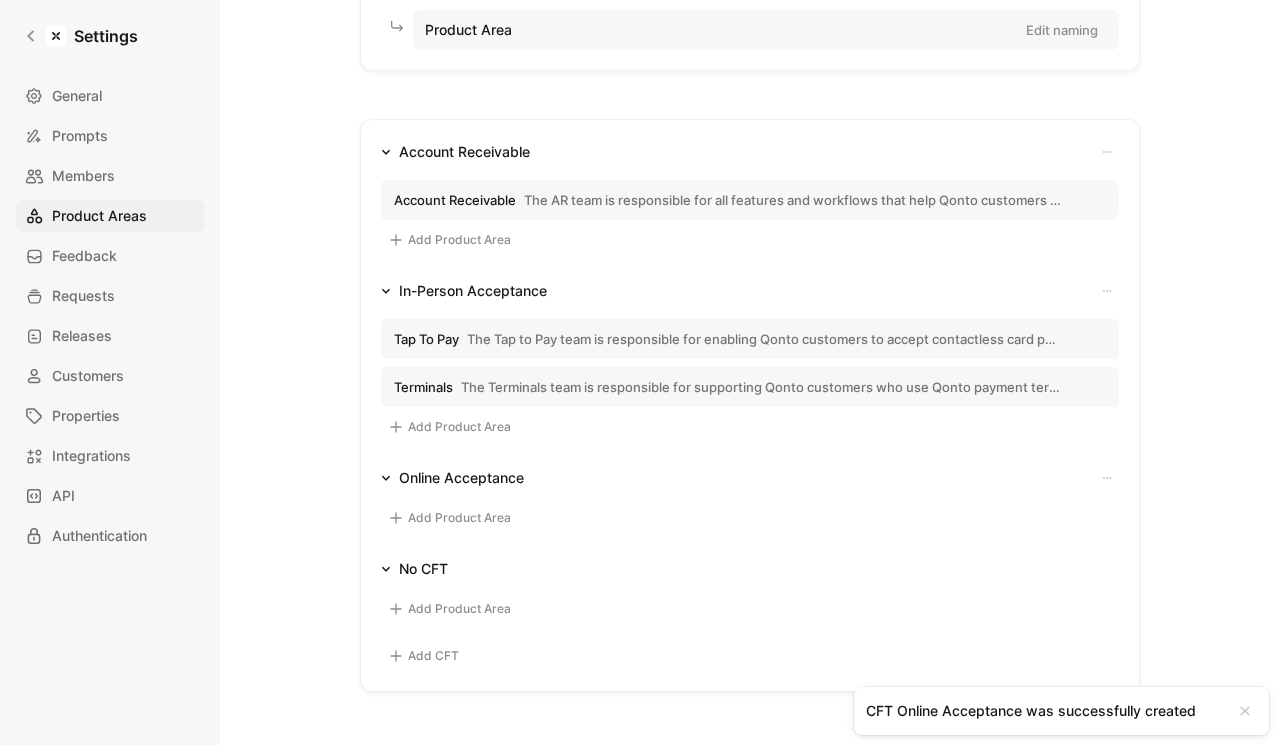 click on "Settings General Prompts Members Product Areas Feedback Requests Releases Customers Properties Integrations API Authentication Product Areas Linked to Feedback Quotes Feature Product hierarchy CFT Edit naming Product Area Edit naming Account Receivable Account Receivable Add   Product Area In-Person Acceptance Tap To Pay Terminals Add   Product Area Online Acceptance Add   Product Area No CFT Add   Product Area
To pick up a draggable item, press the space bar.
While dragging, use the arrow keys to move the item.
Press space again to drop the item in its new position, or press escape to cancel.
Add   CFT CFT Online Acceptance was successfully created" at bounding box center (639, 372) 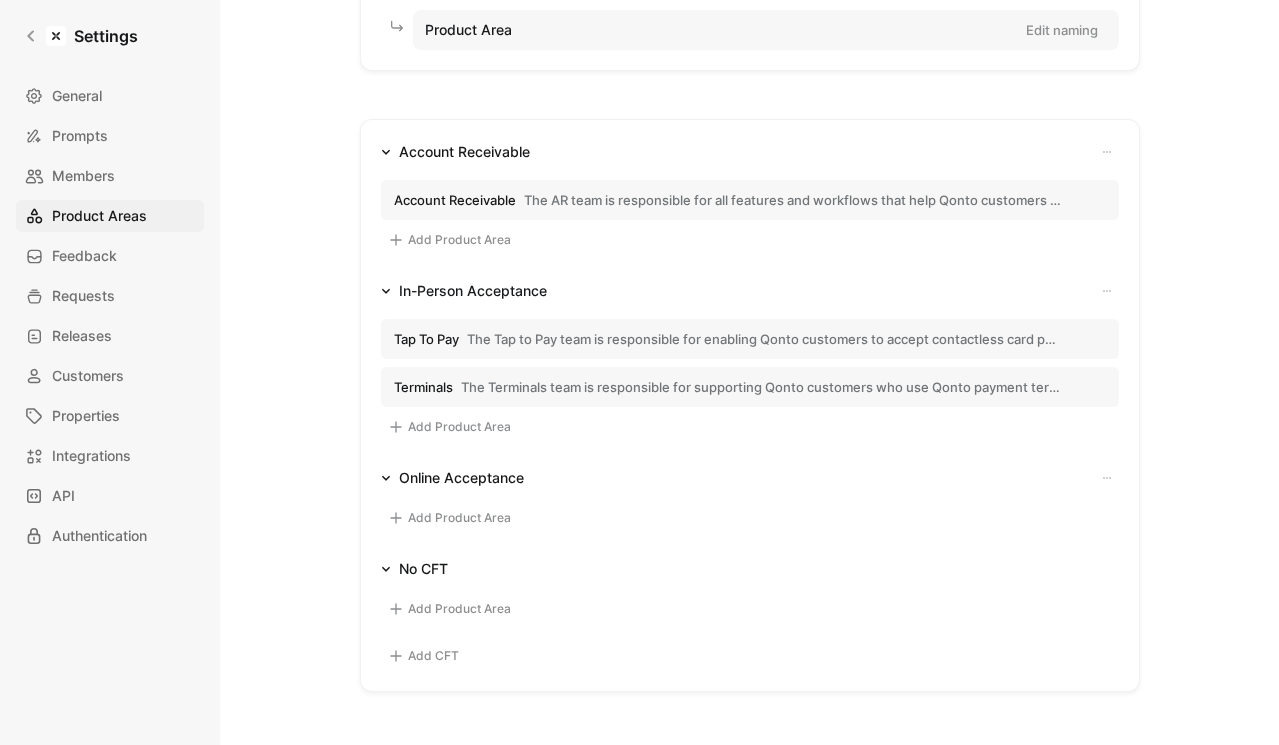 click on "Add   Product Area" at bounding box center [449, 518] 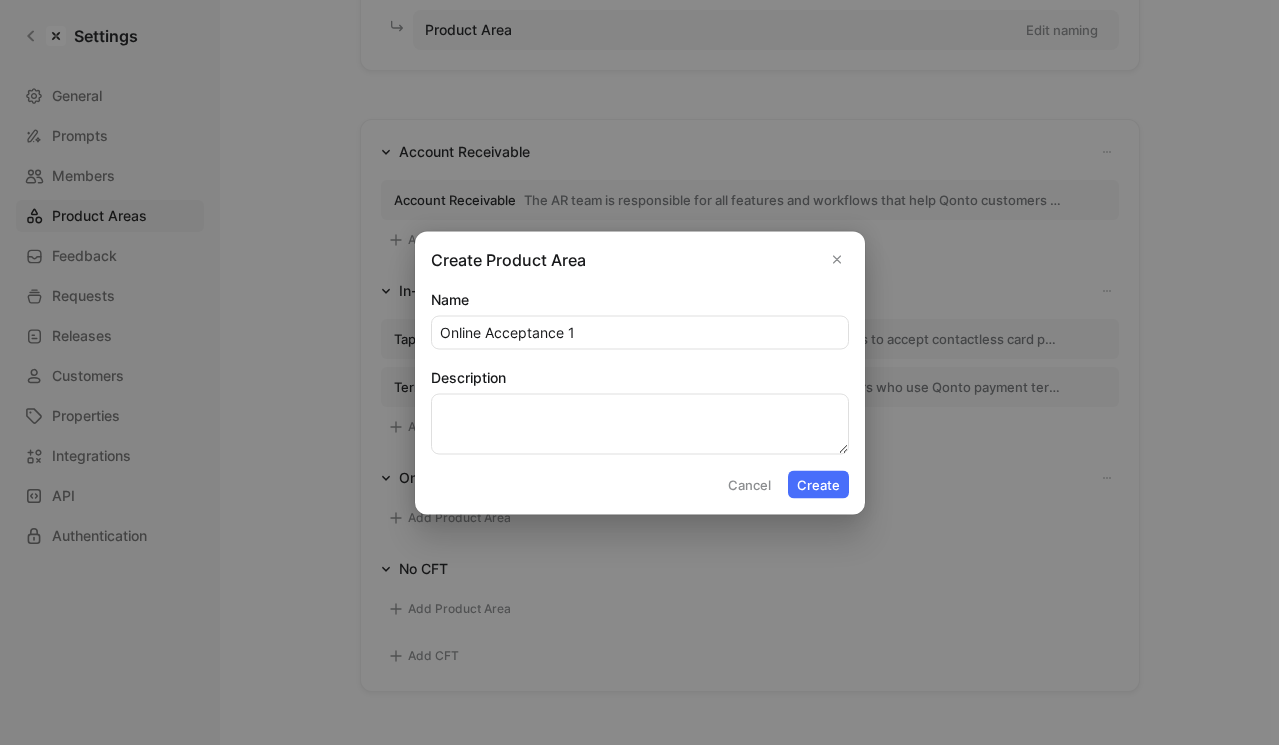 type on "Online Acceptance 1" 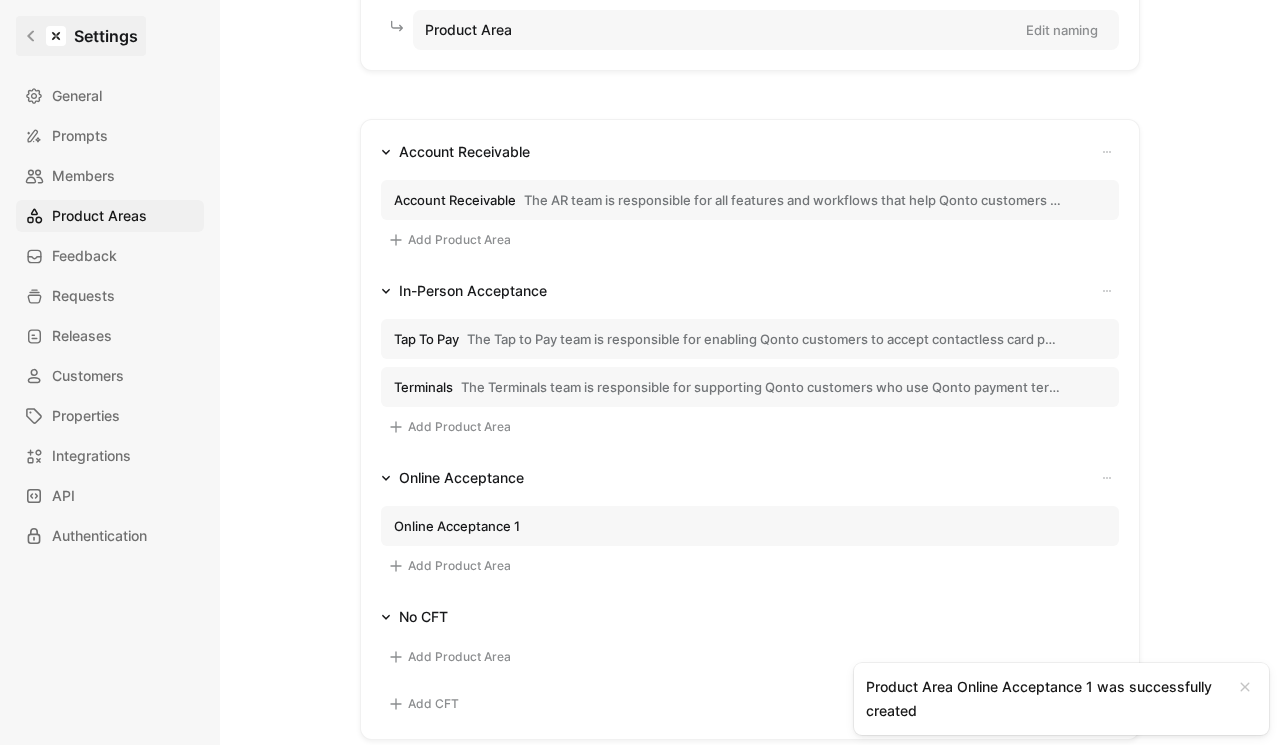 click 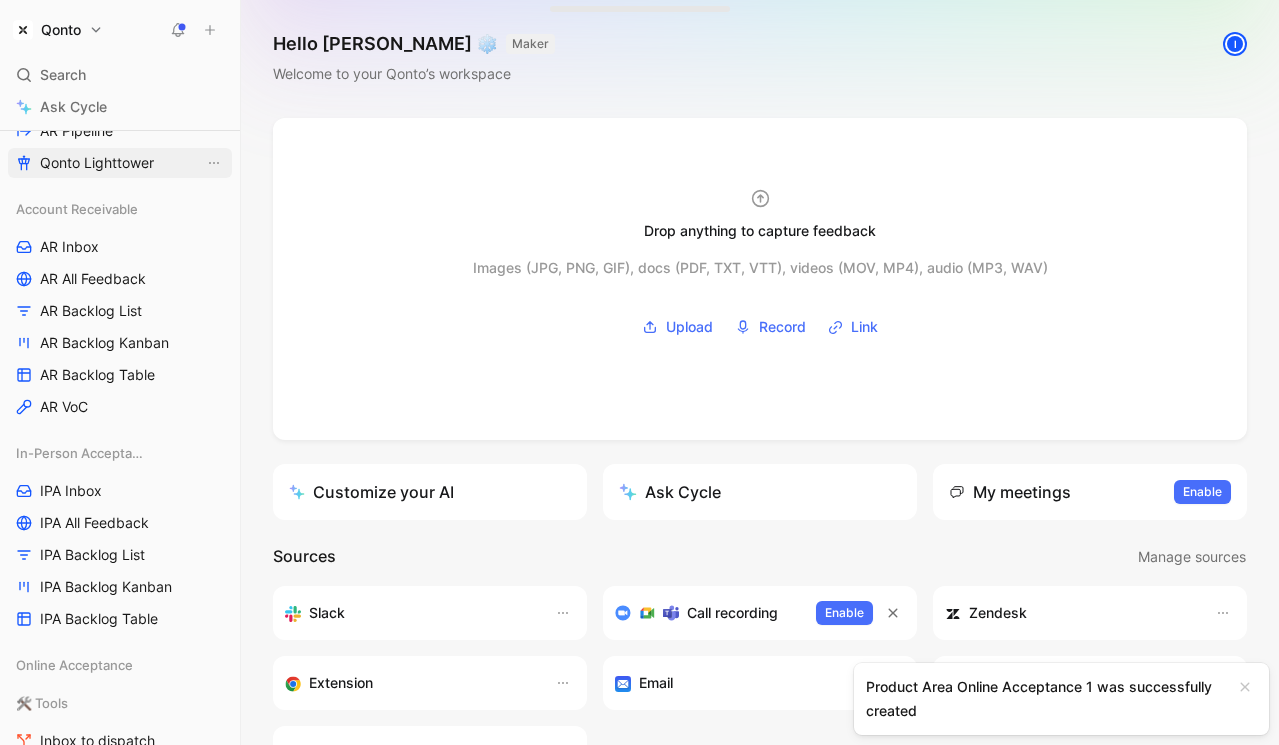 scroll, scrollTop: 458, scrollLeft: 0, axis: vertical 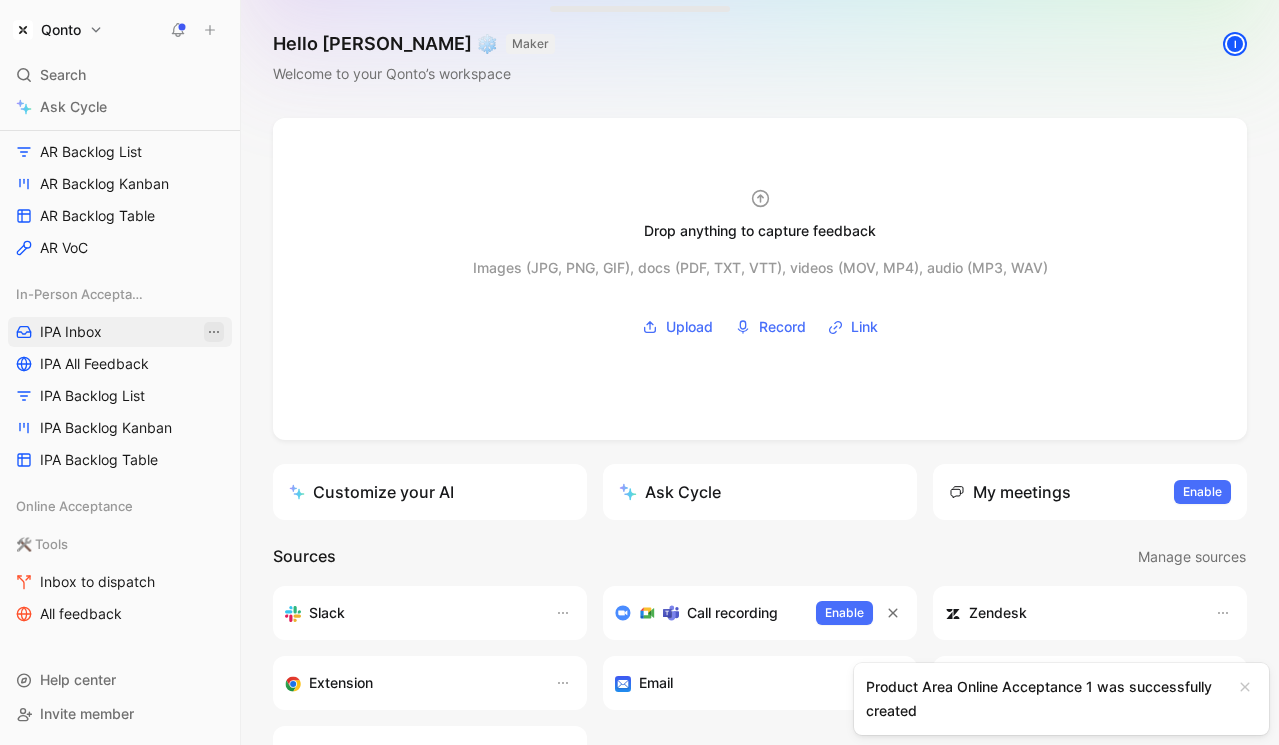 click 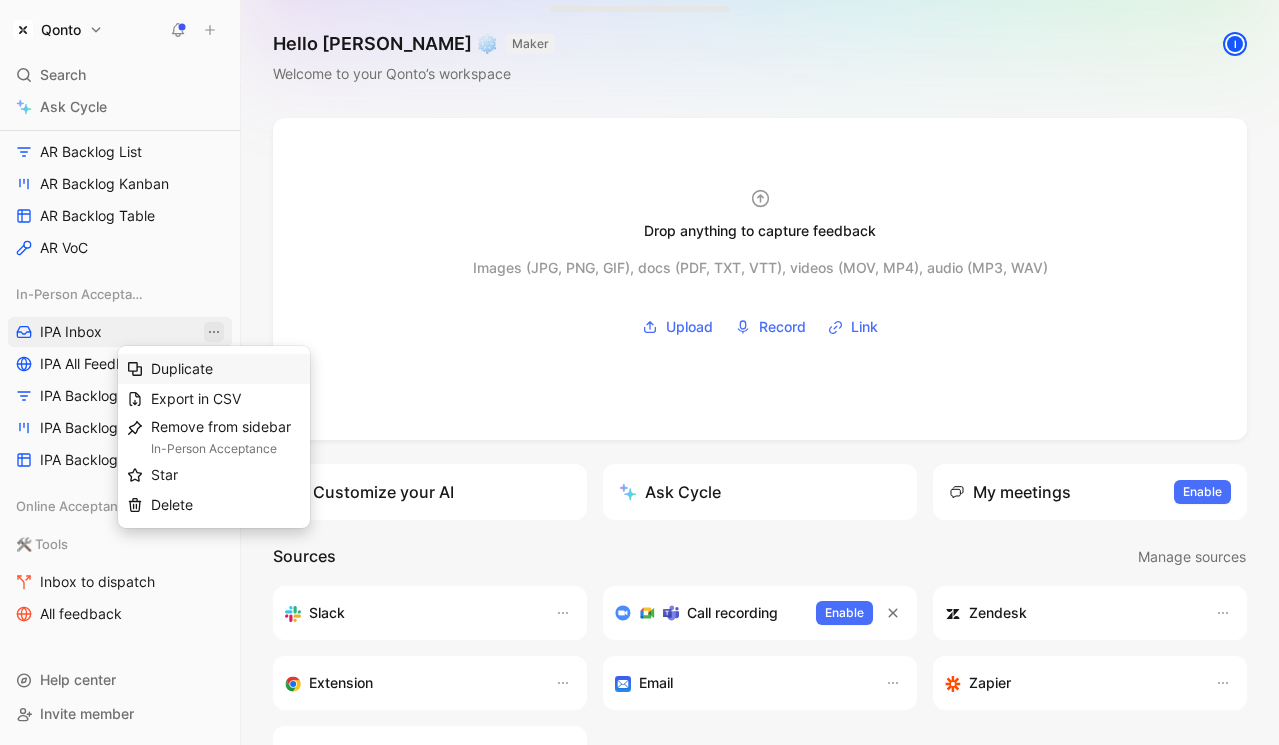 click on "Duplicate" at bounding box center (226, 369) 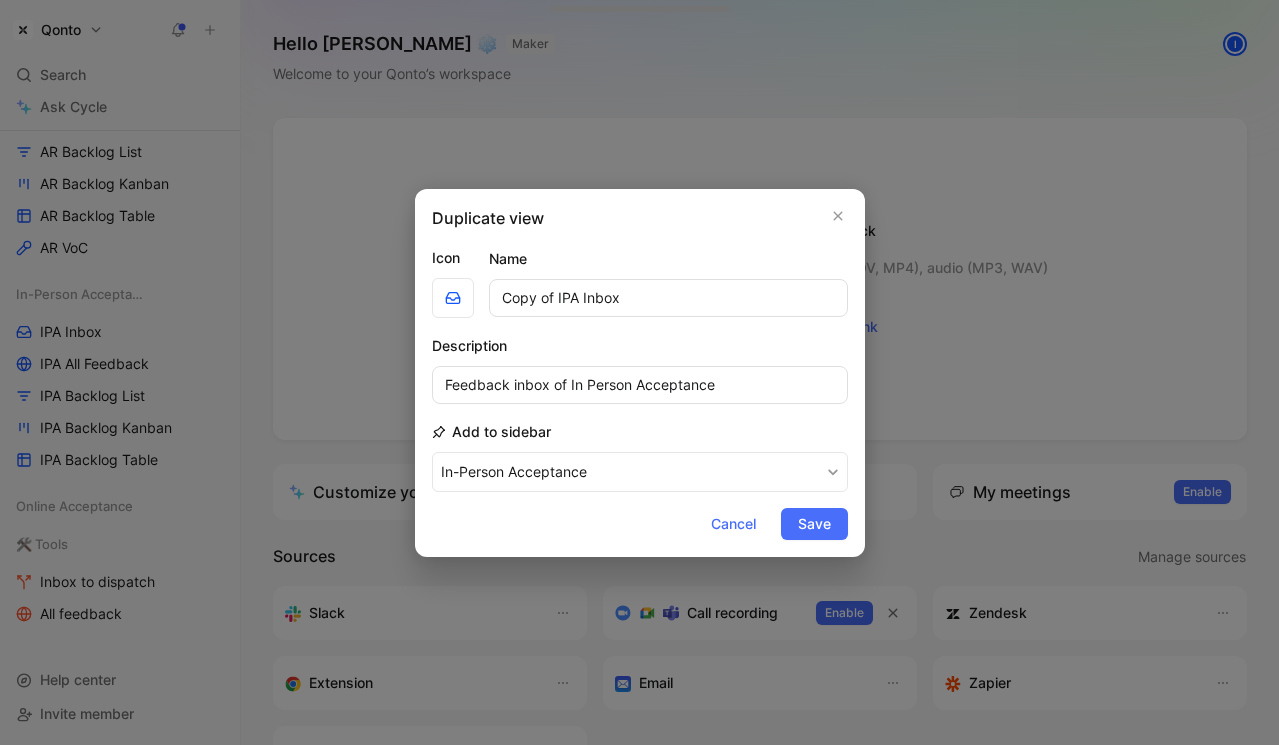 click on "Copy of IPA Inbox" at bounding box center (668, 298) 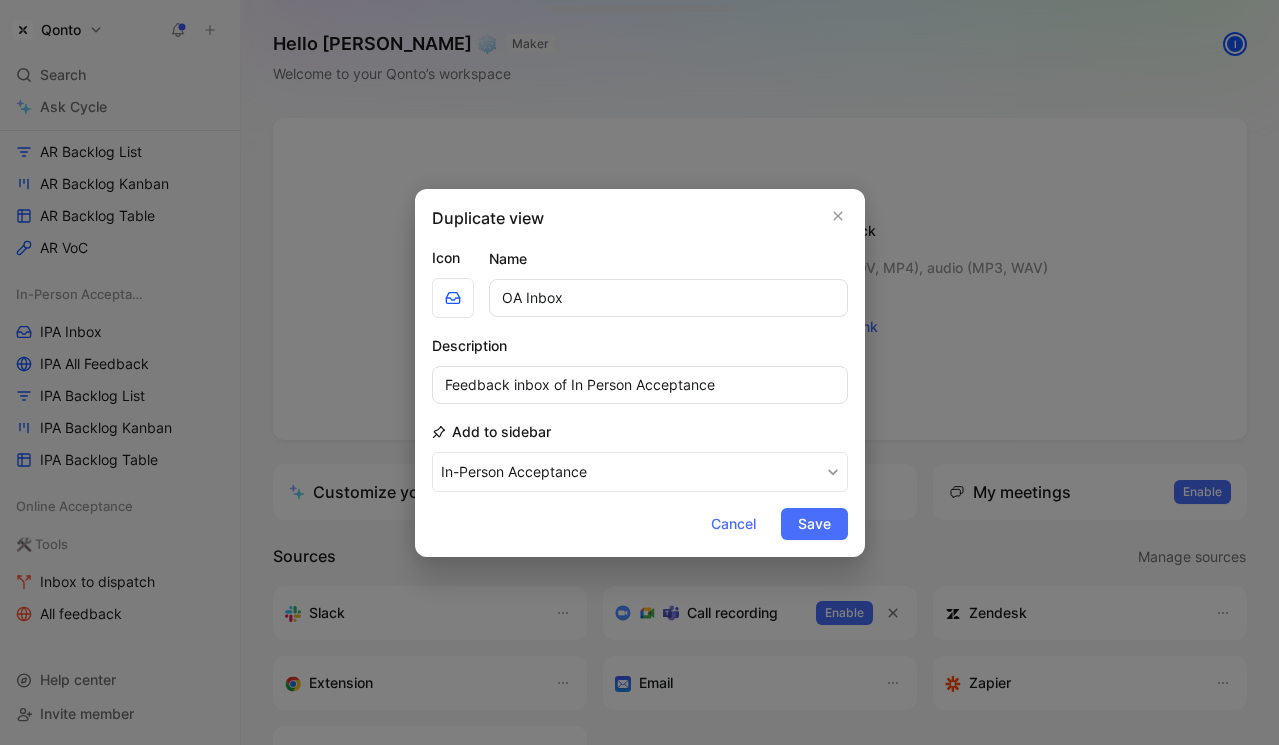 type on "OA Inbox" 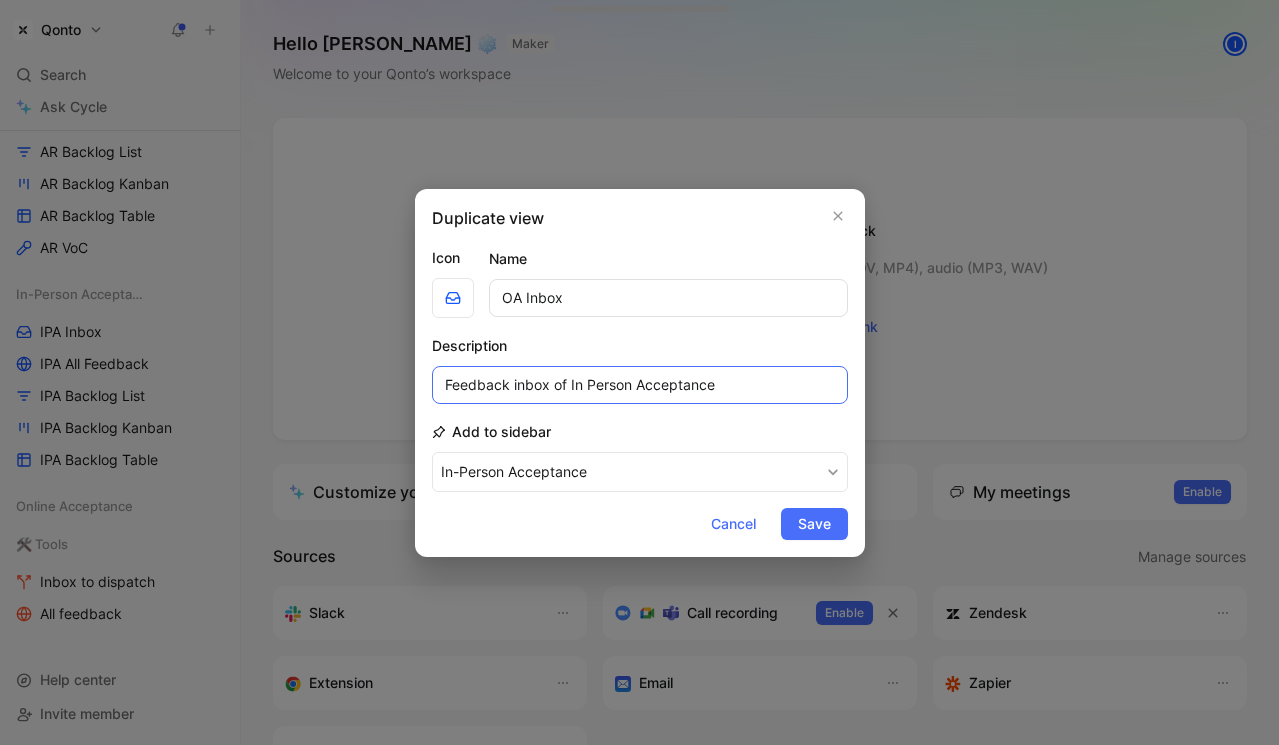 click on "Feedback inbox of In Person Acceptance" at bounding box center (640, 385) 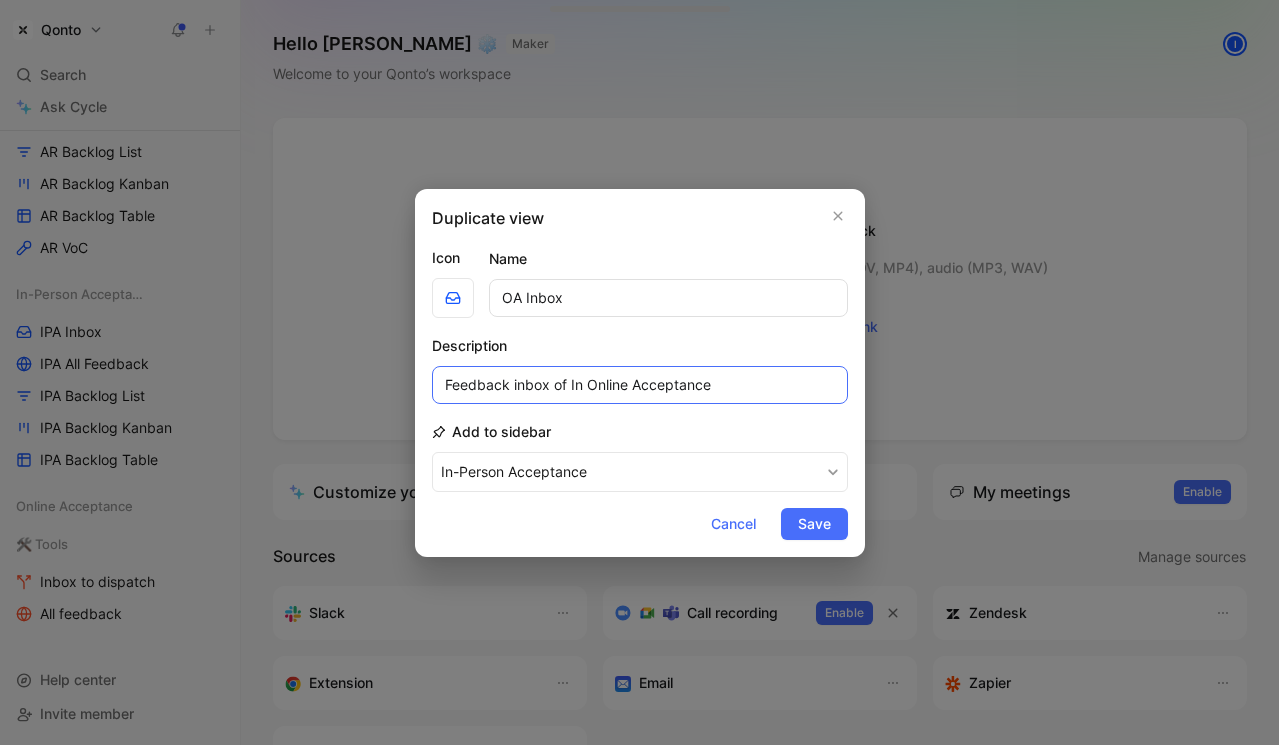 type on "Feedback inbox of In Online Acceptance" 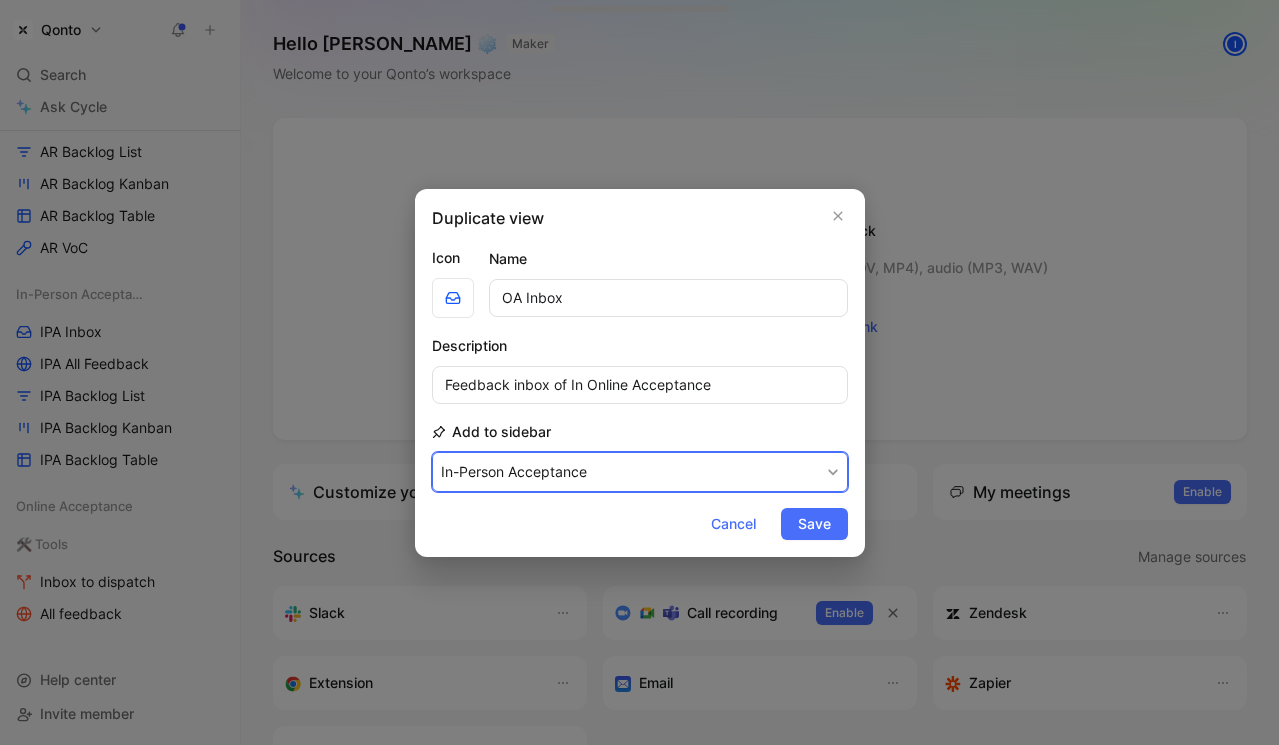 click on "In-Person Acceptance" at bounding box center (640, 472) 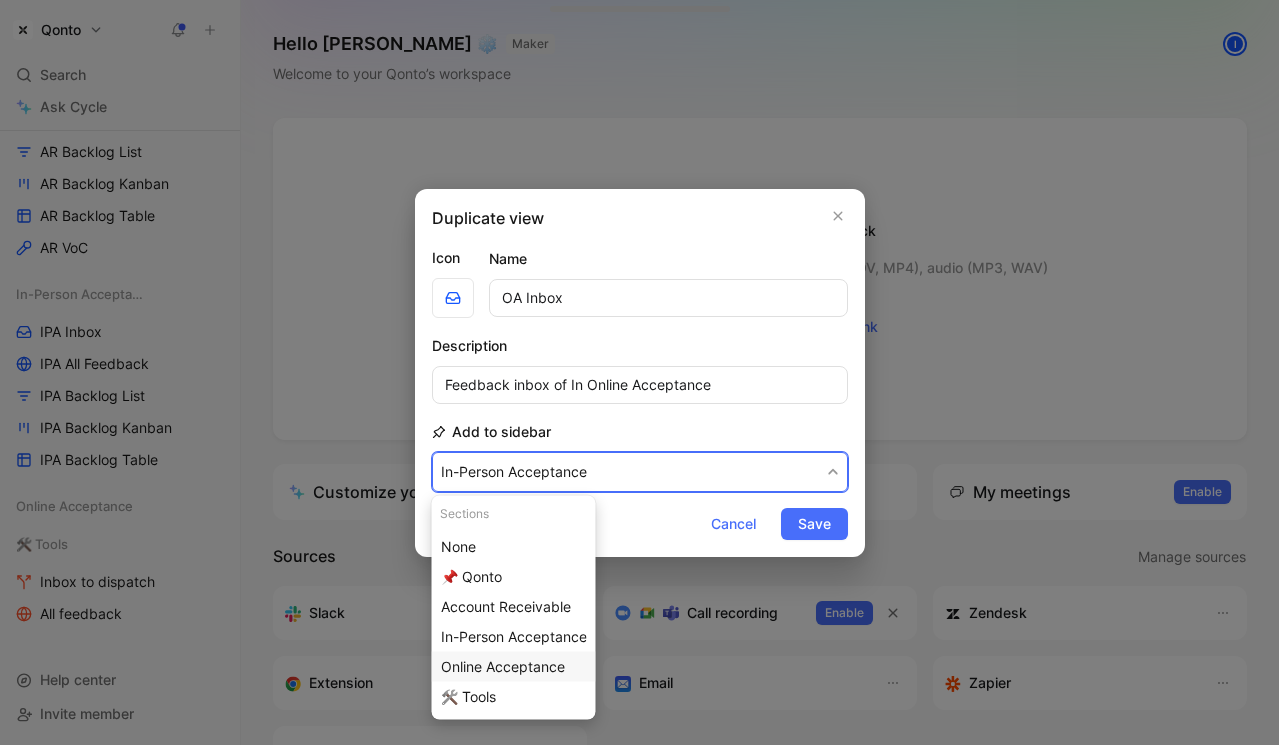 click on "Online Acceptance" at bounding box center (503, 666) 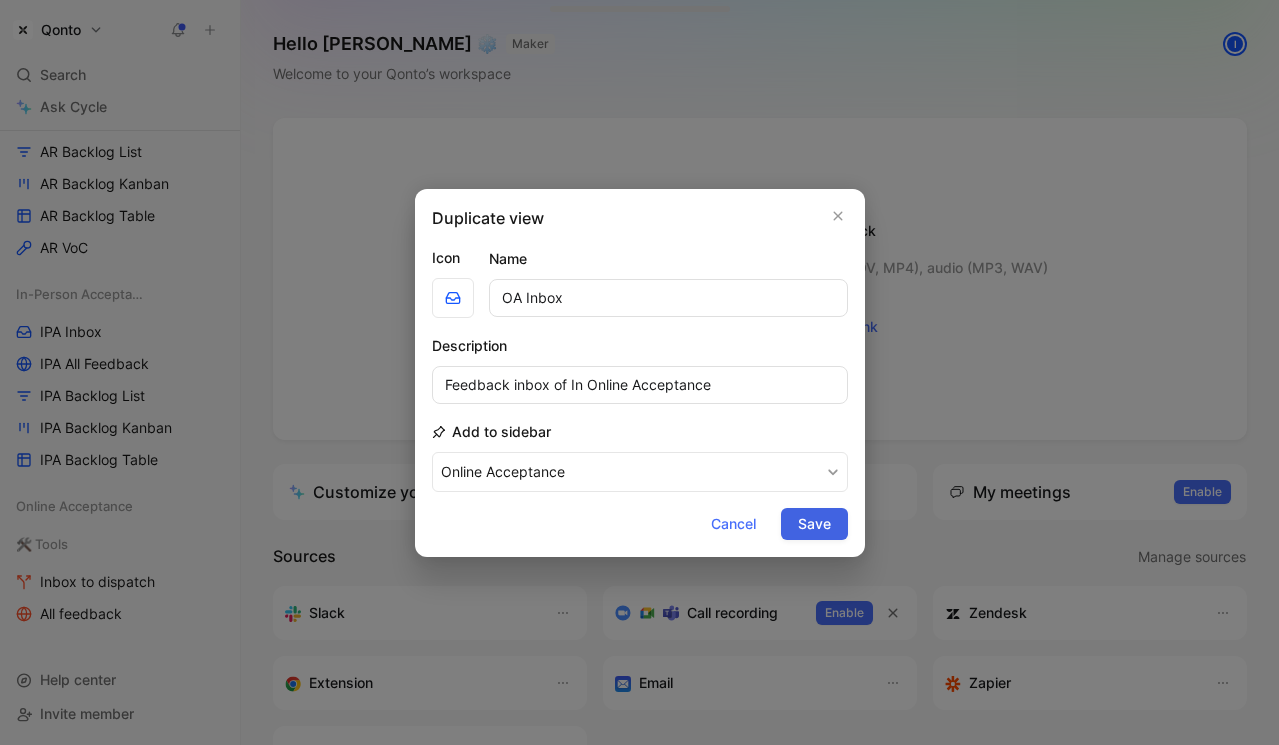 click on "Save" at bounding box center (814, 524) 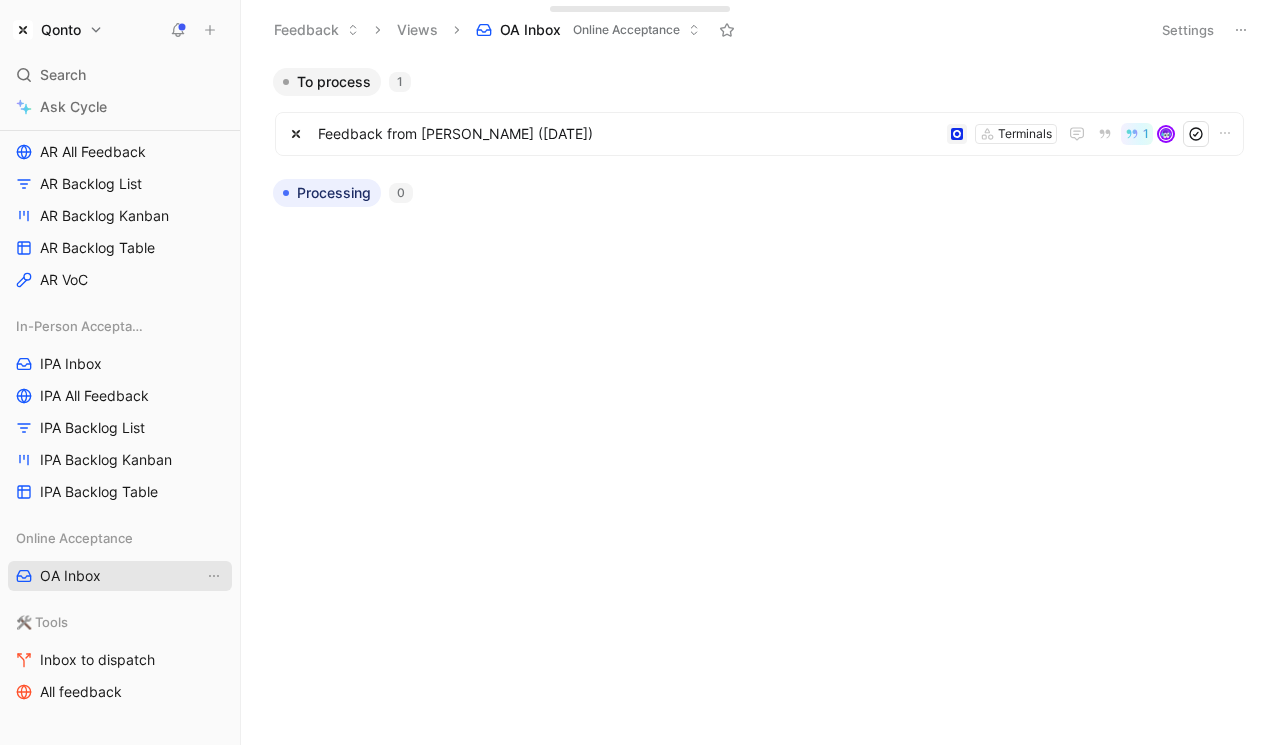 scroll, scrollTop: 433, scrollLeft: 0, axis: vertical 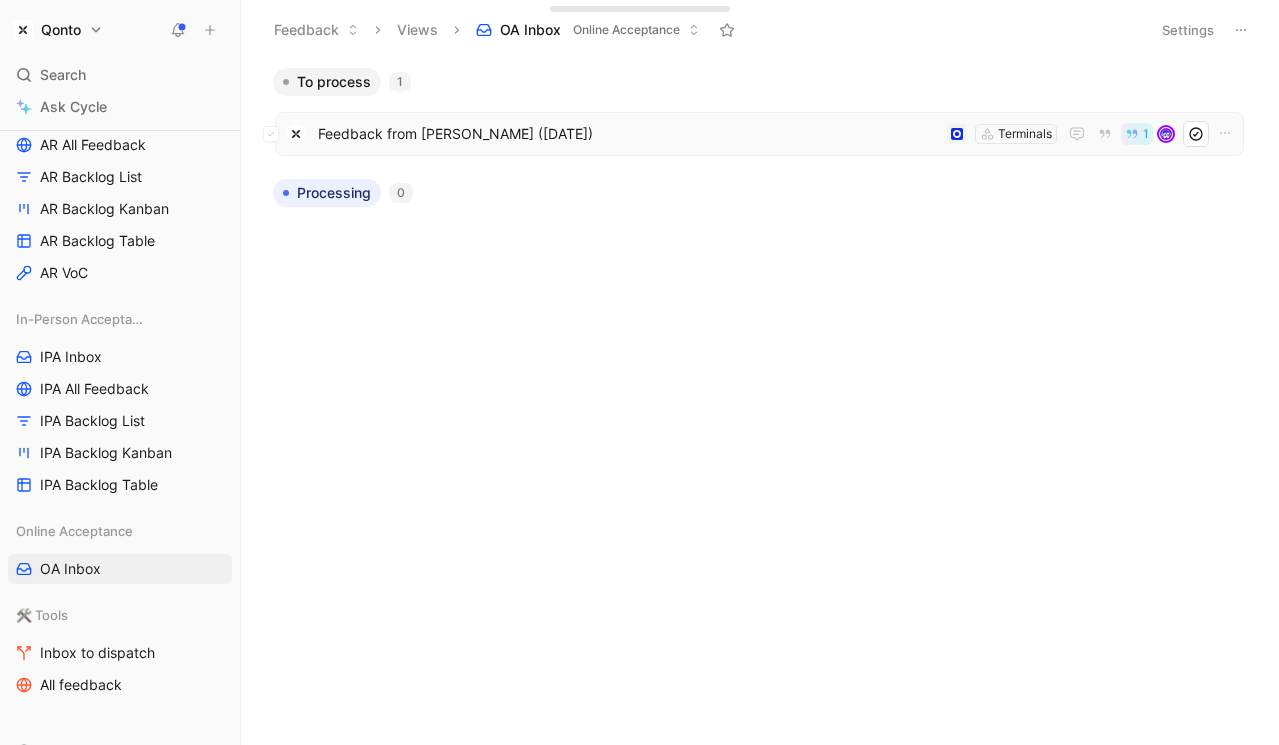 click on "Feedback from Nicolas Moullet (Jul 08, 2025)" at bounding box center (628, 134) 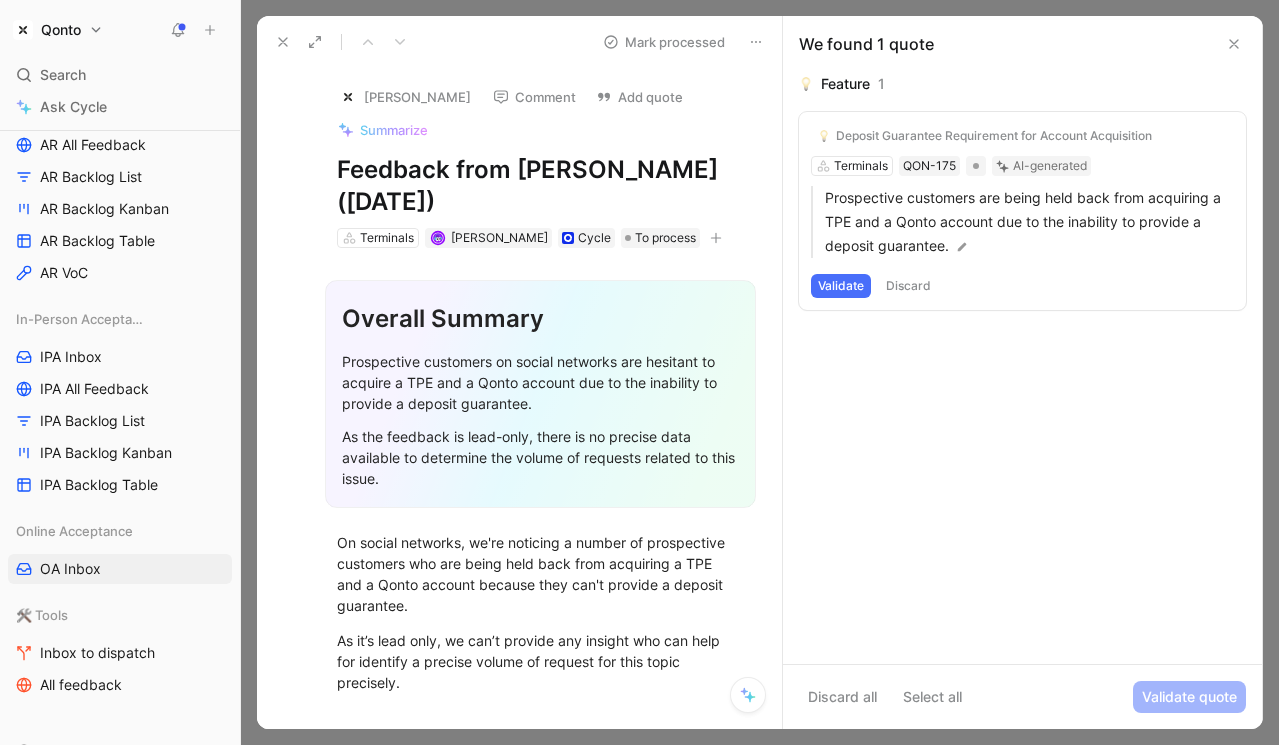 click 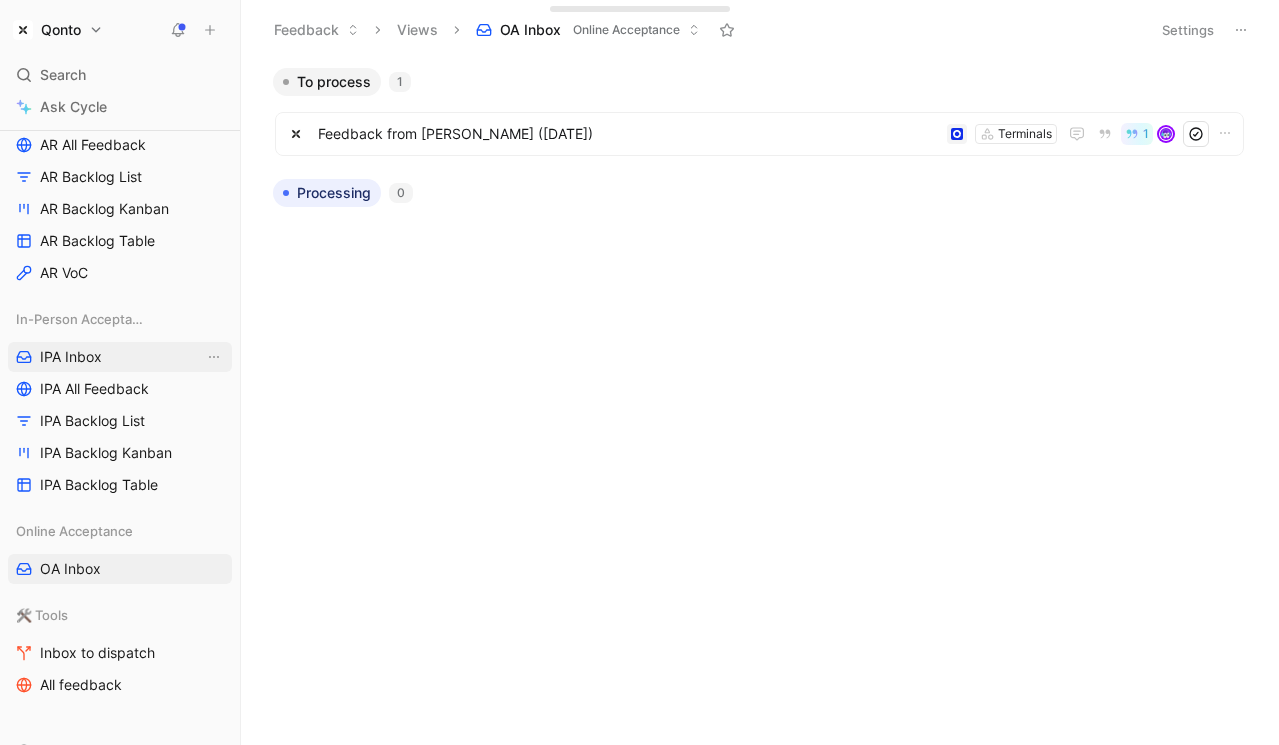 click on "IPA Inbox" at bounding box center [71, 357] 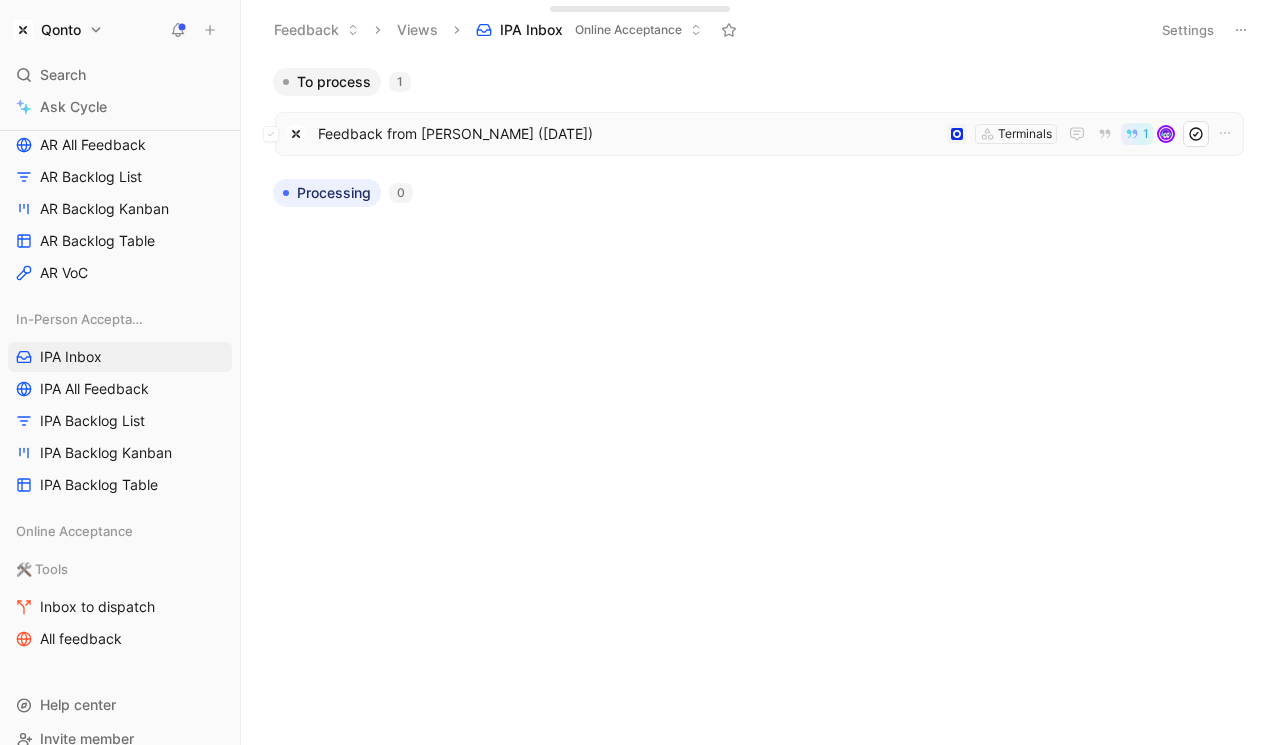 click on "Feedback from Nicolas Moullet (Jul 08, 2025)" at bounding box center (628, 134) 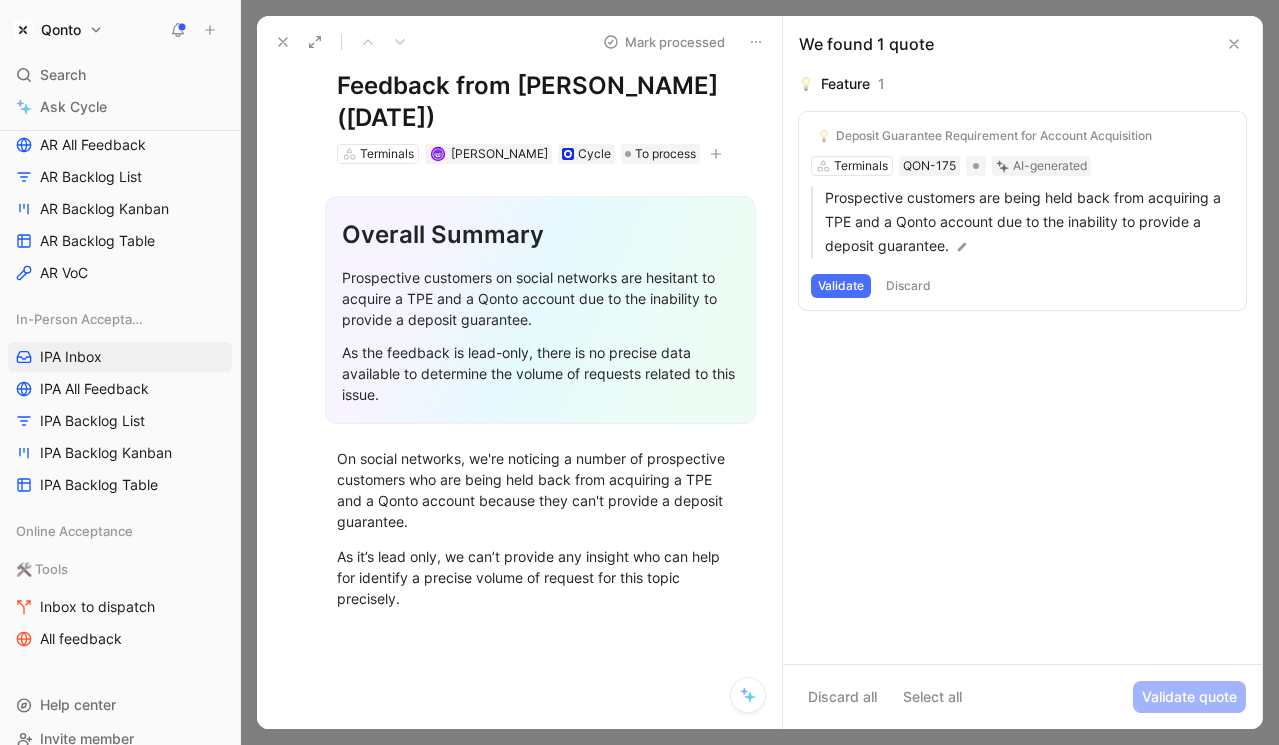 scroll, scrollTop: 93, scrollLeft: 0, axis: vertical 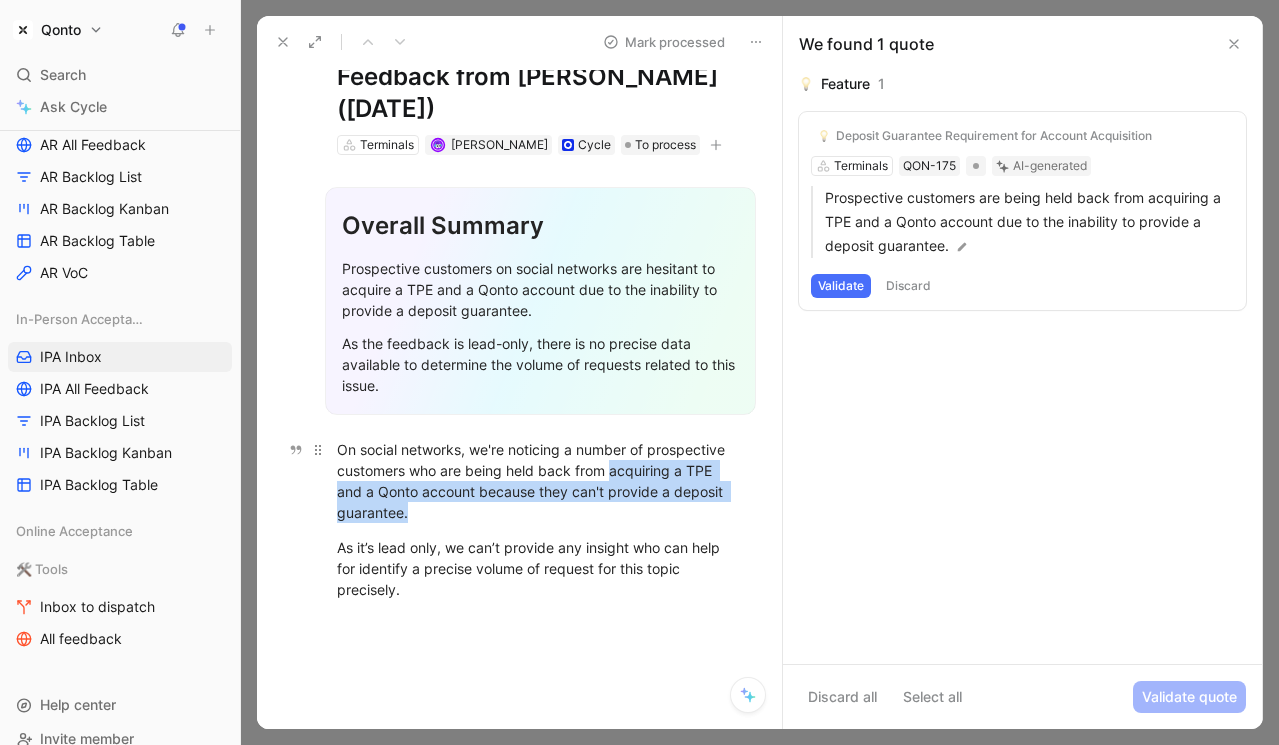 drag, startPoint x: 610, startPoint y: 510, endPoint x: 610, endPoint y: 476, distance: 34 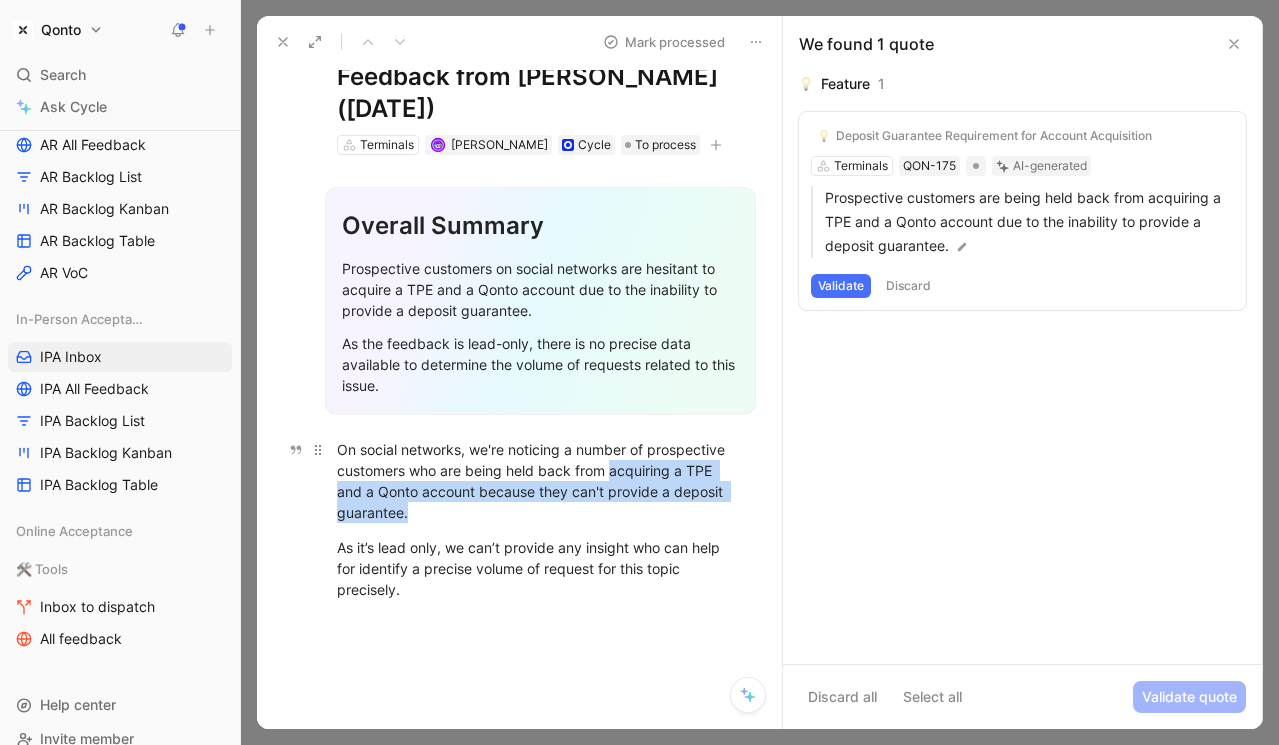 click on "On social networks, we're noticing a number of prospective customers who are being held back from acquiring a TPE and a Qonto account because they can't provide a deposit guarantee." at bounding box center (540, 481) 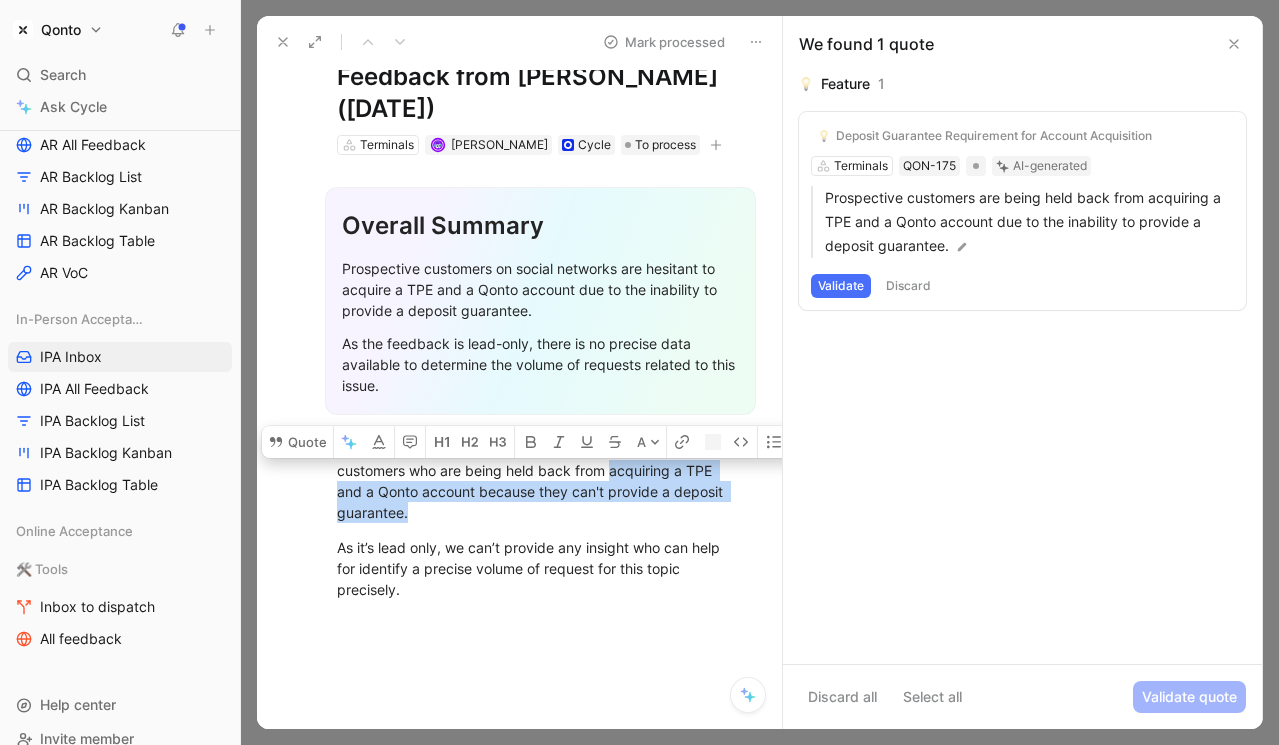 click on "On social networks, we're noticing a number of prospective customers who are being held back from acquiring a TPE and a Qonto account because they can't provide a deposit guarantee." at bounding box center [540, 481] 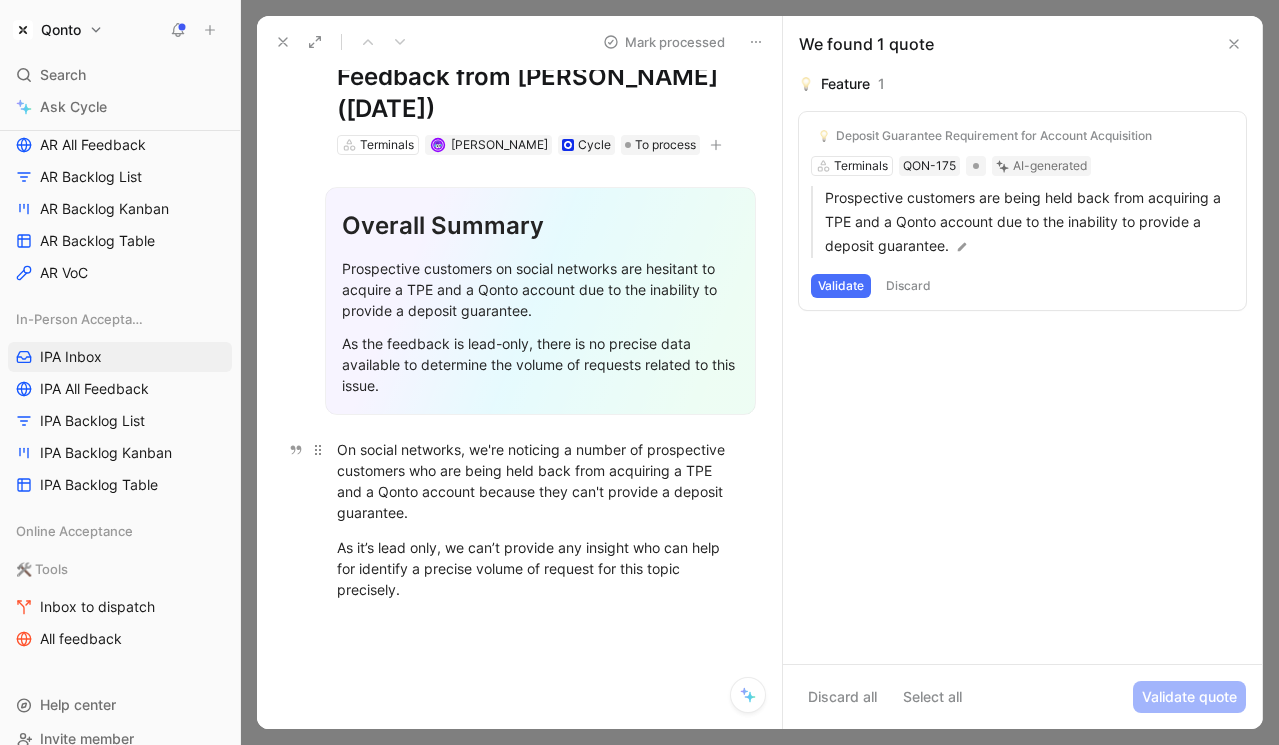 click on "On social networks, we're noticing a number of prospective customers who are being held back from acquiring a TPE and a Qonto account because they can't provide a deposit guarantee." at bounding box center [540, 481] 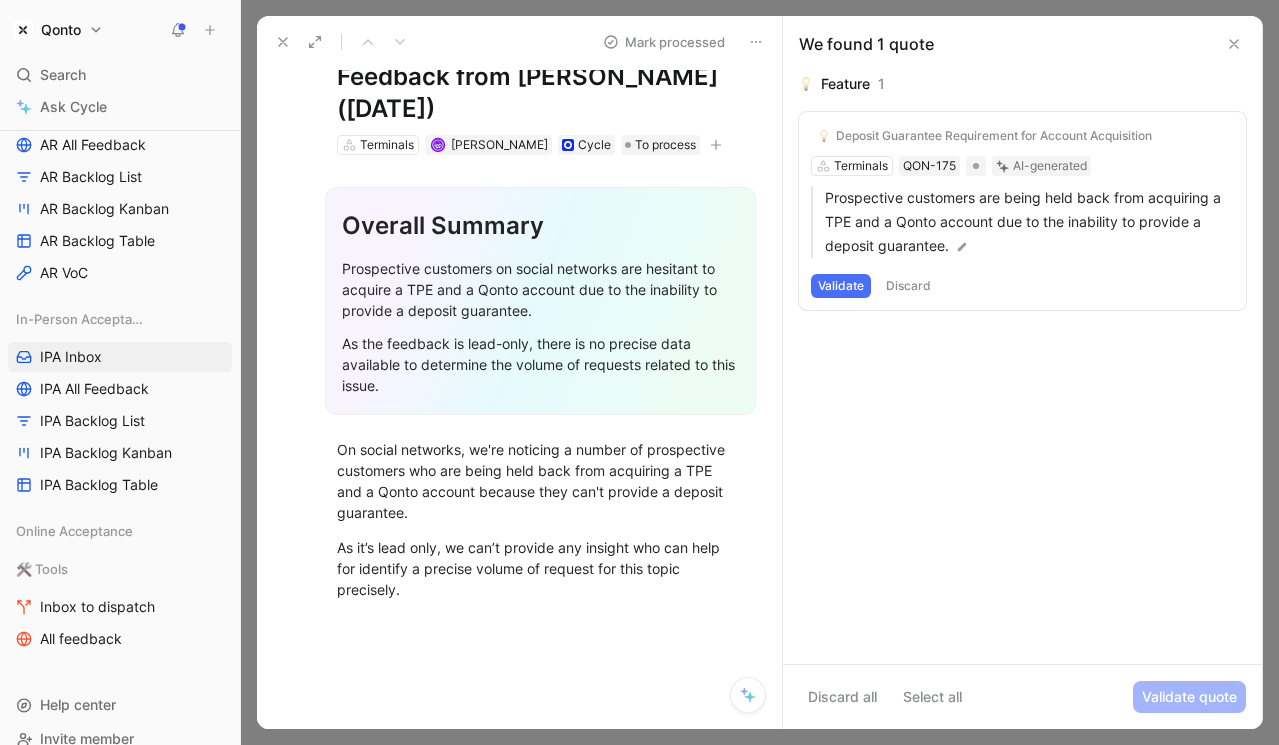 click 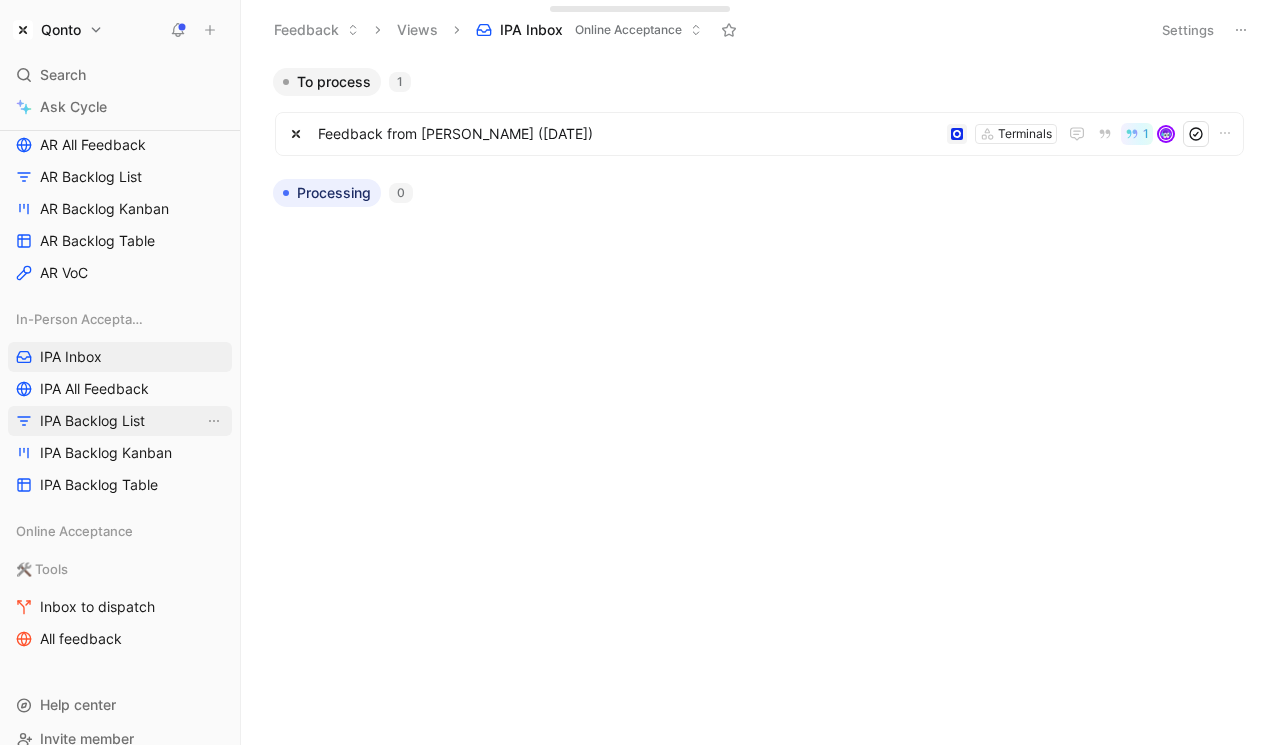 click on "IPA Backlog List" at bounding box center (120, 421) 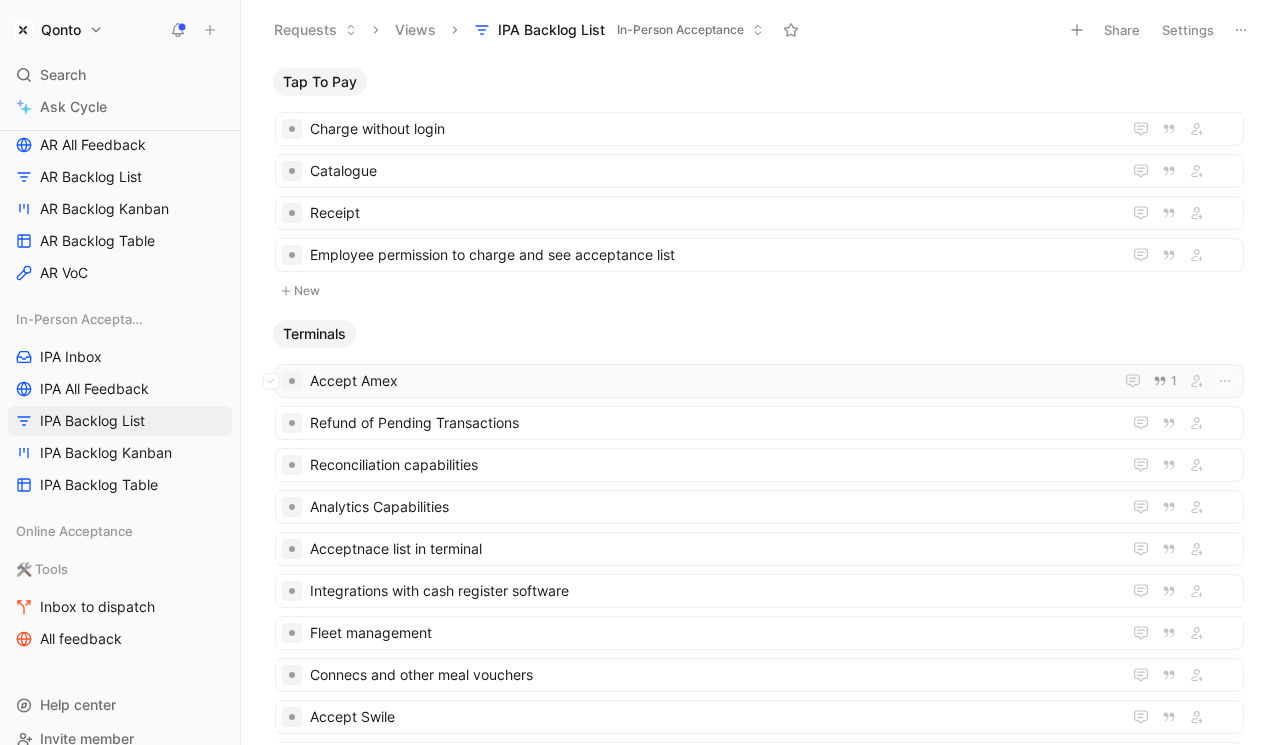 scroll, scrollTop: 204, scrollLeft: 0, axis: vertical 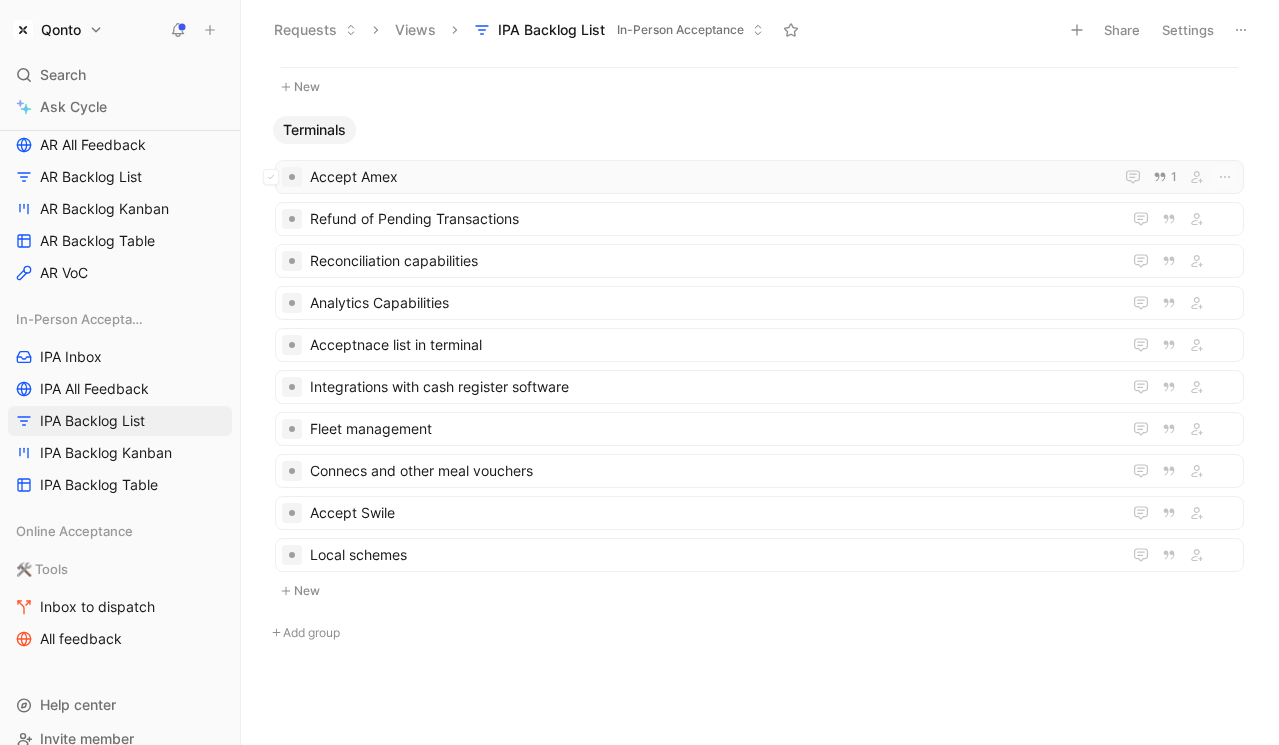 click on "Accept Amex" at bounding box center [707, 177] 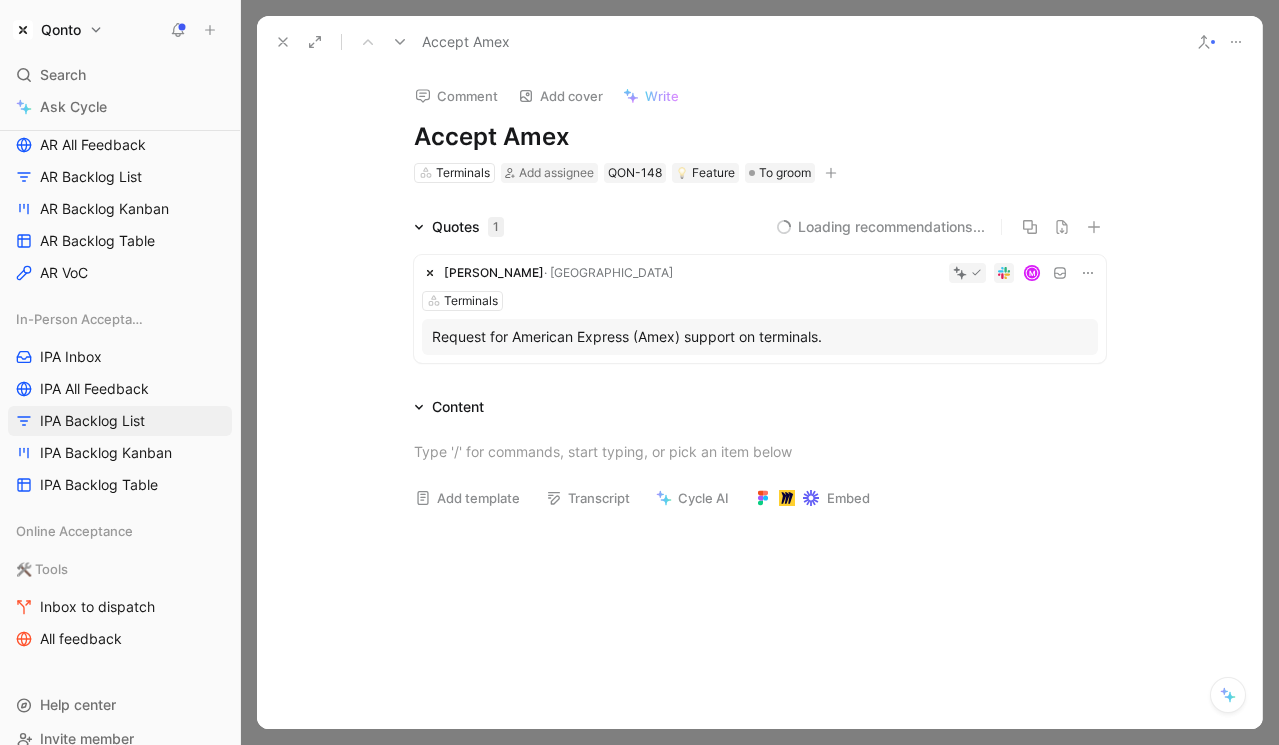 click 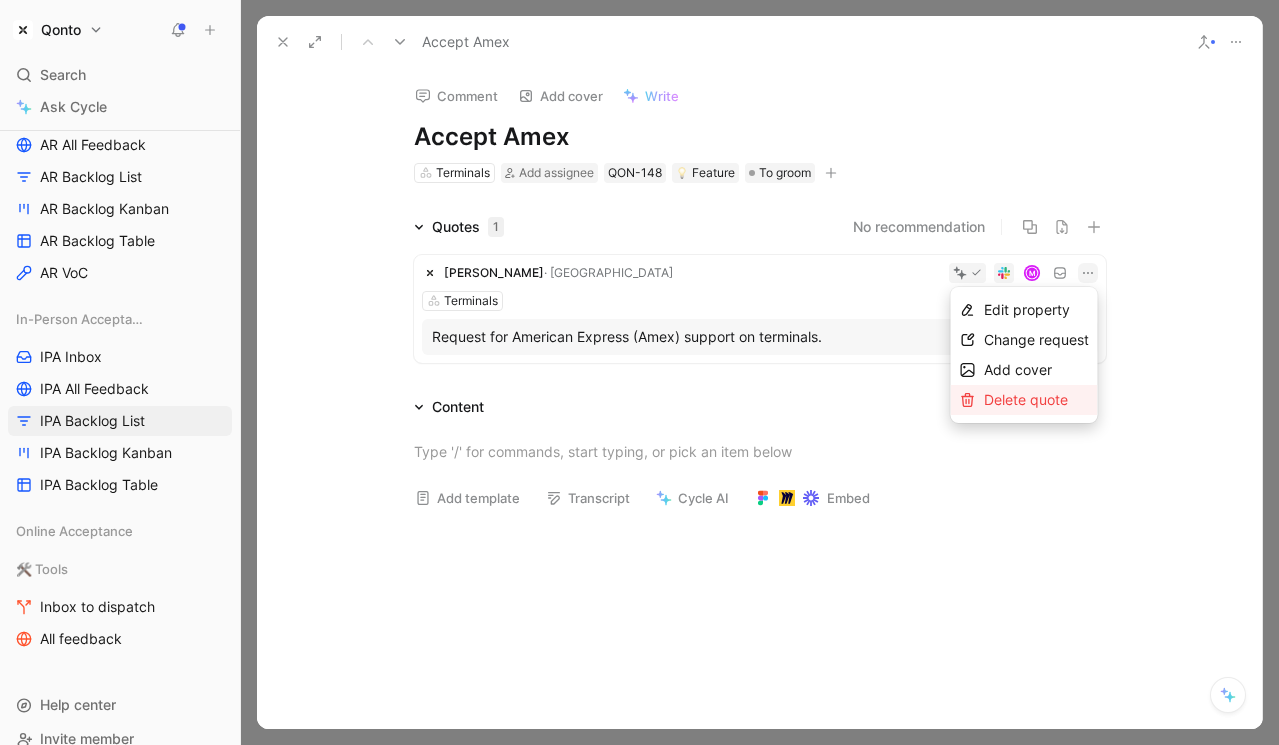 click on "Delete quote" at bounding box center (1036, 400) 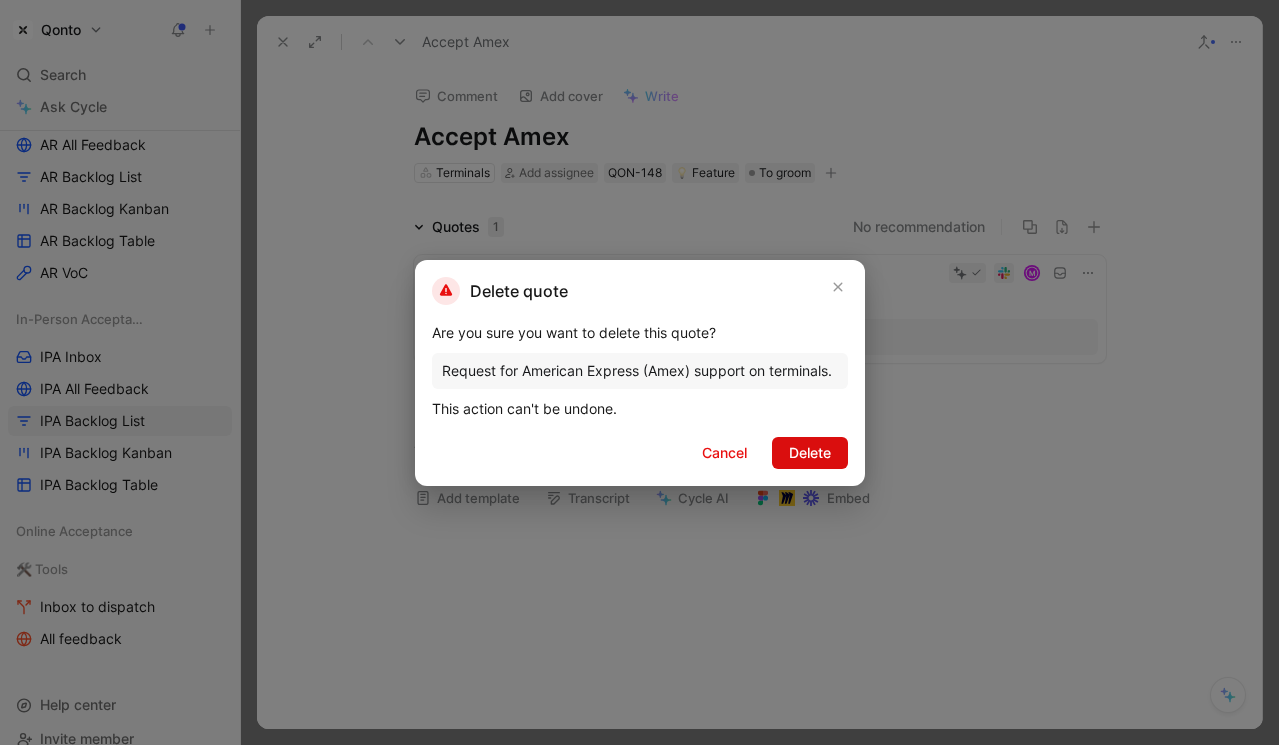 click on "Delete" at bounding box center [810, 453] 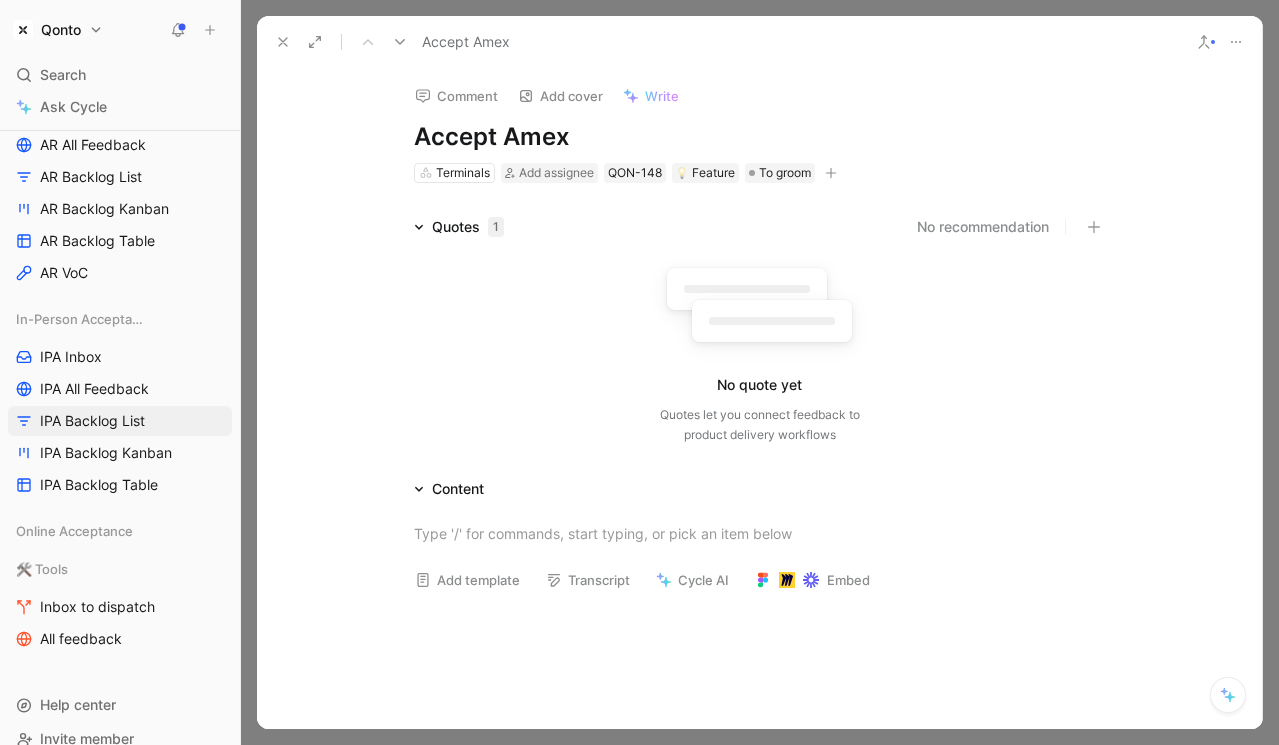 click 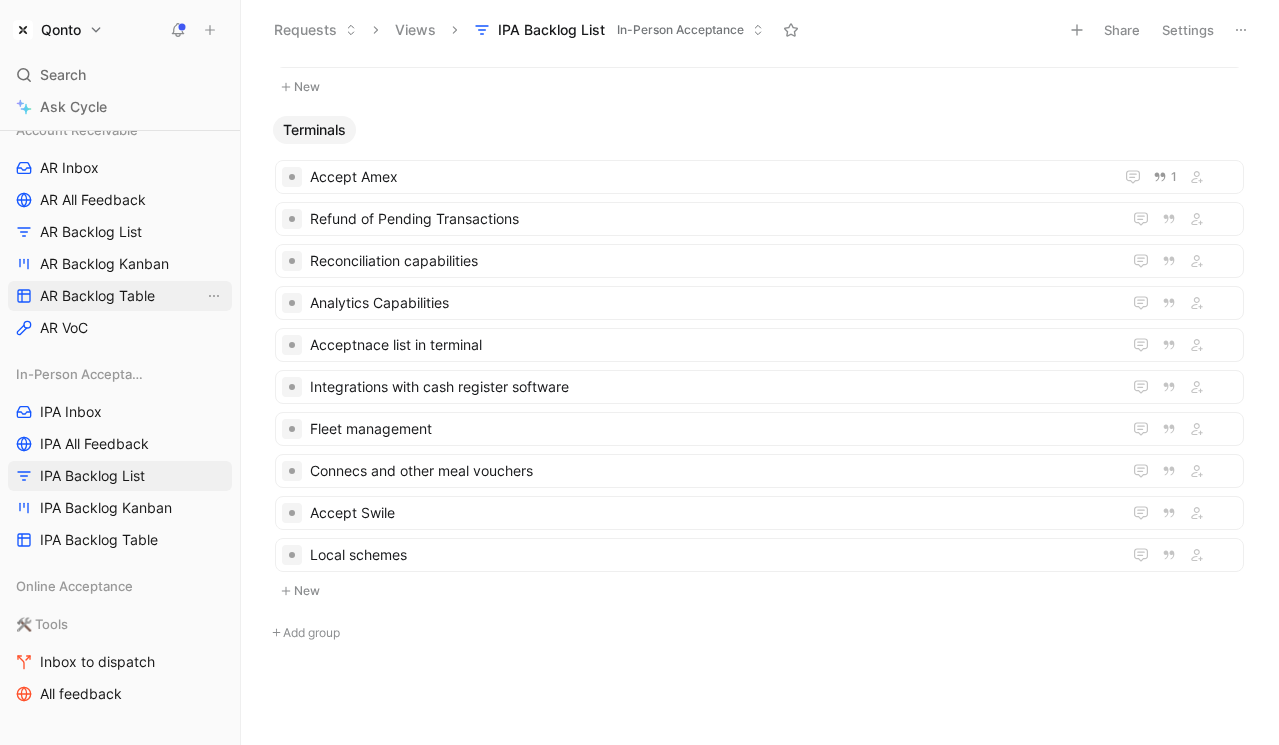 scroll, scrollTop: 358, scrollLeft: 0, axis: vertical 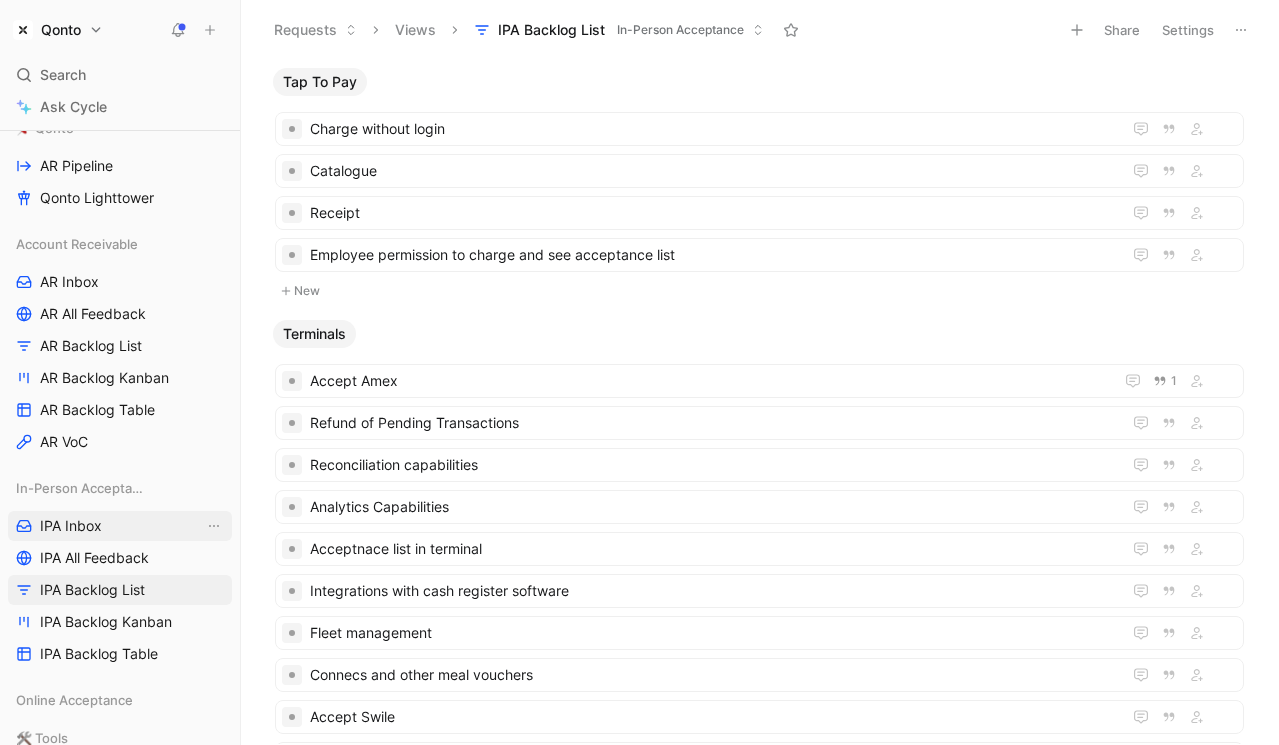 click on "IPA Inbox" at bounding box center [71, 526] 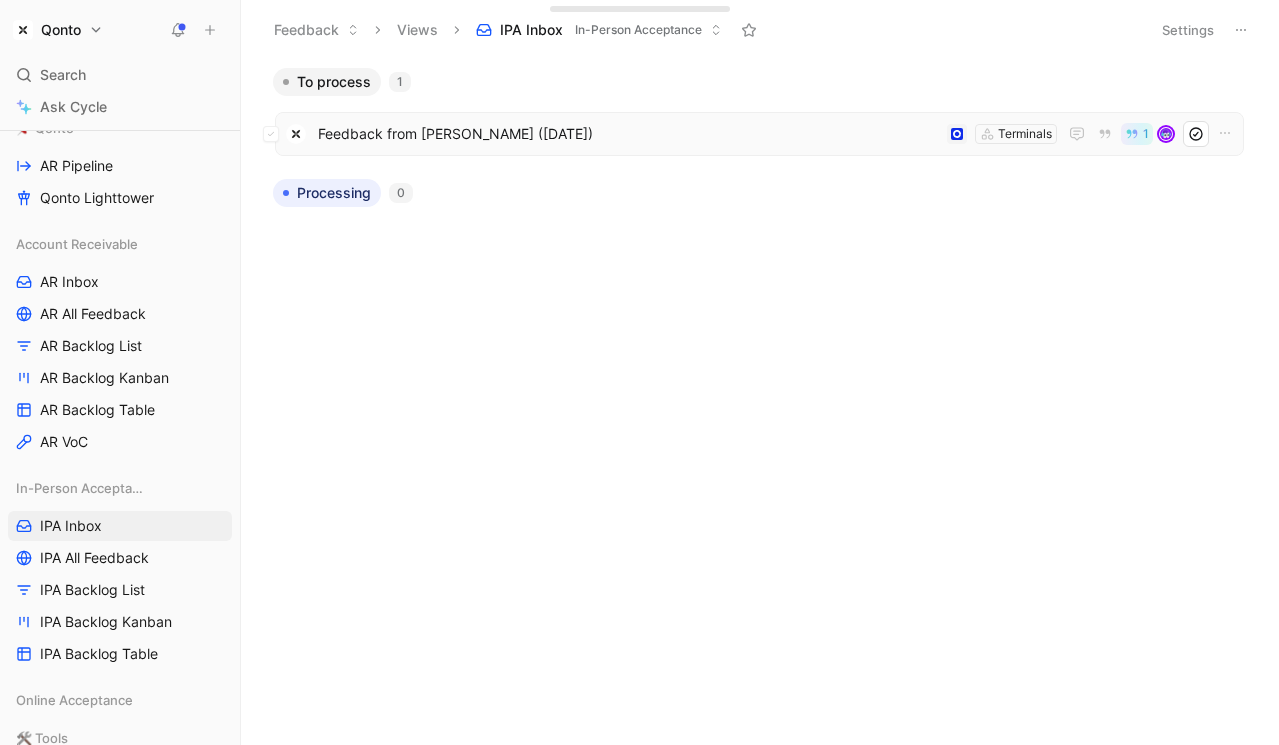 click on "Feedback from Nicolas Moullet (Jul 08, 2025)" at bounding box center [628, 134] 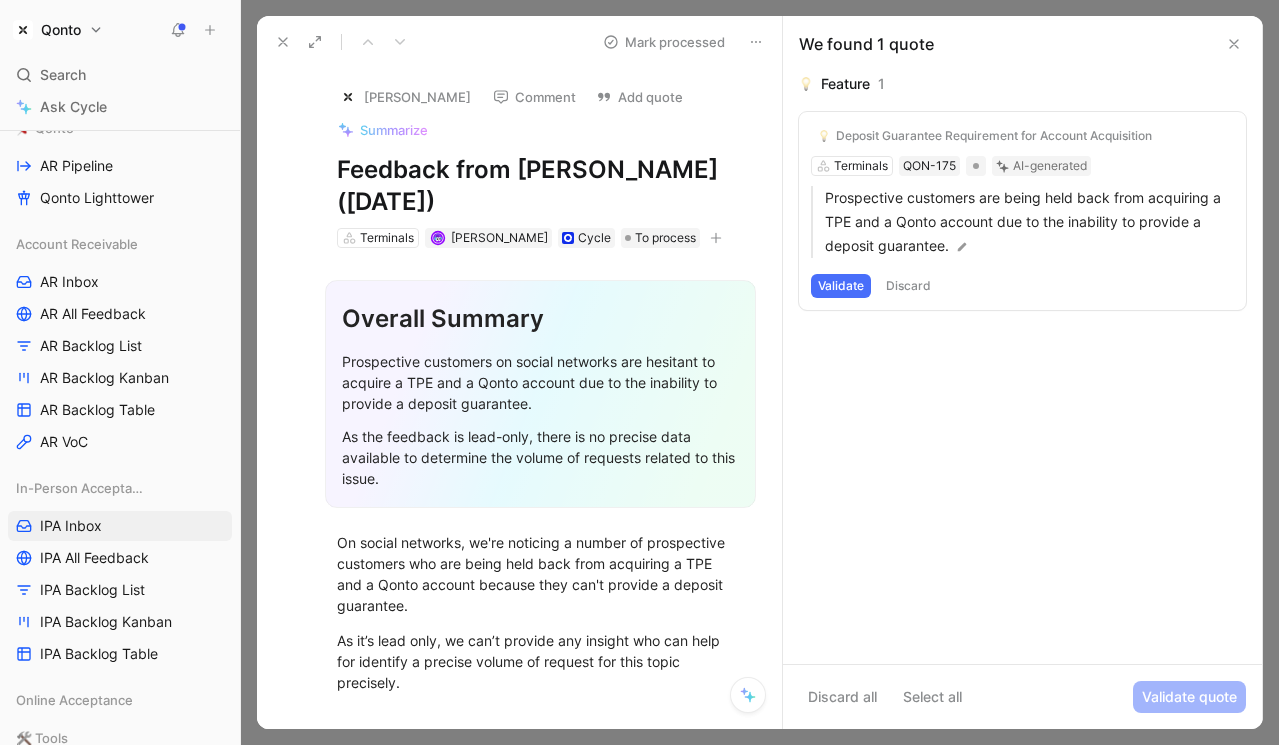 click on "Deposit Guarantee Requirement for Account Acquisition" at bounding box center (994, 136) 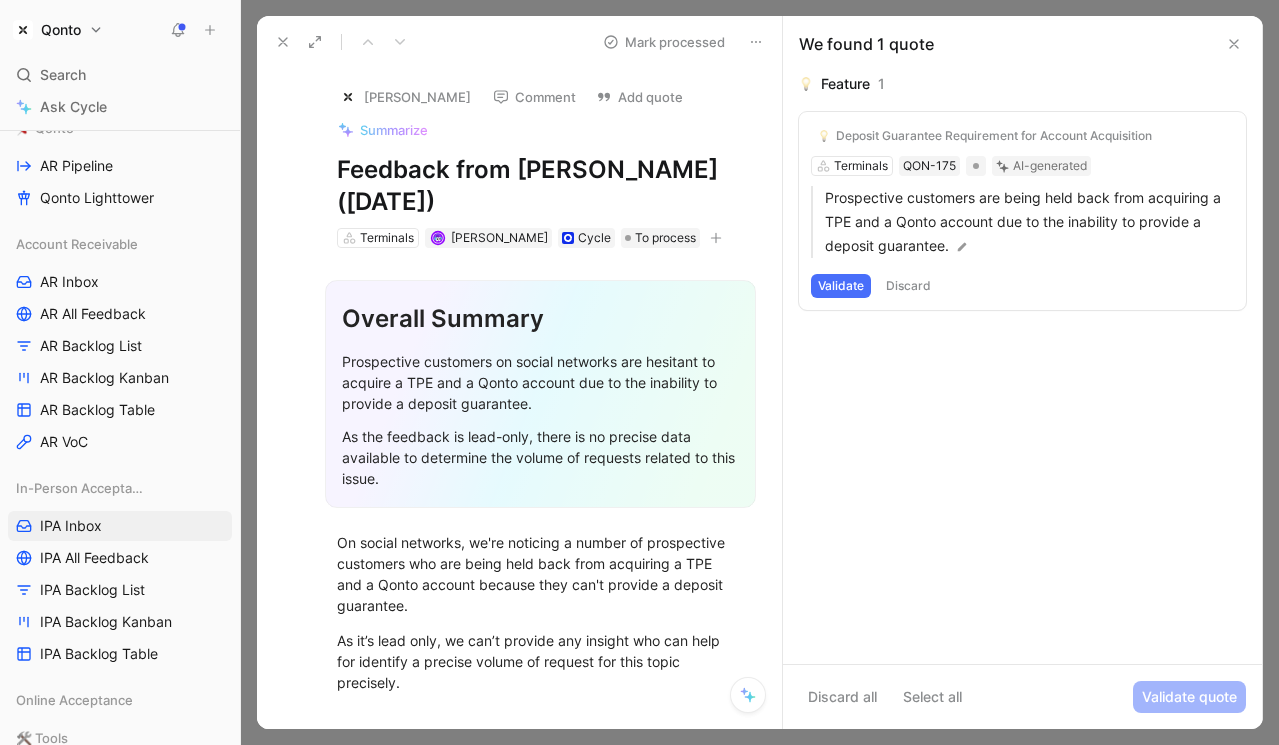 click 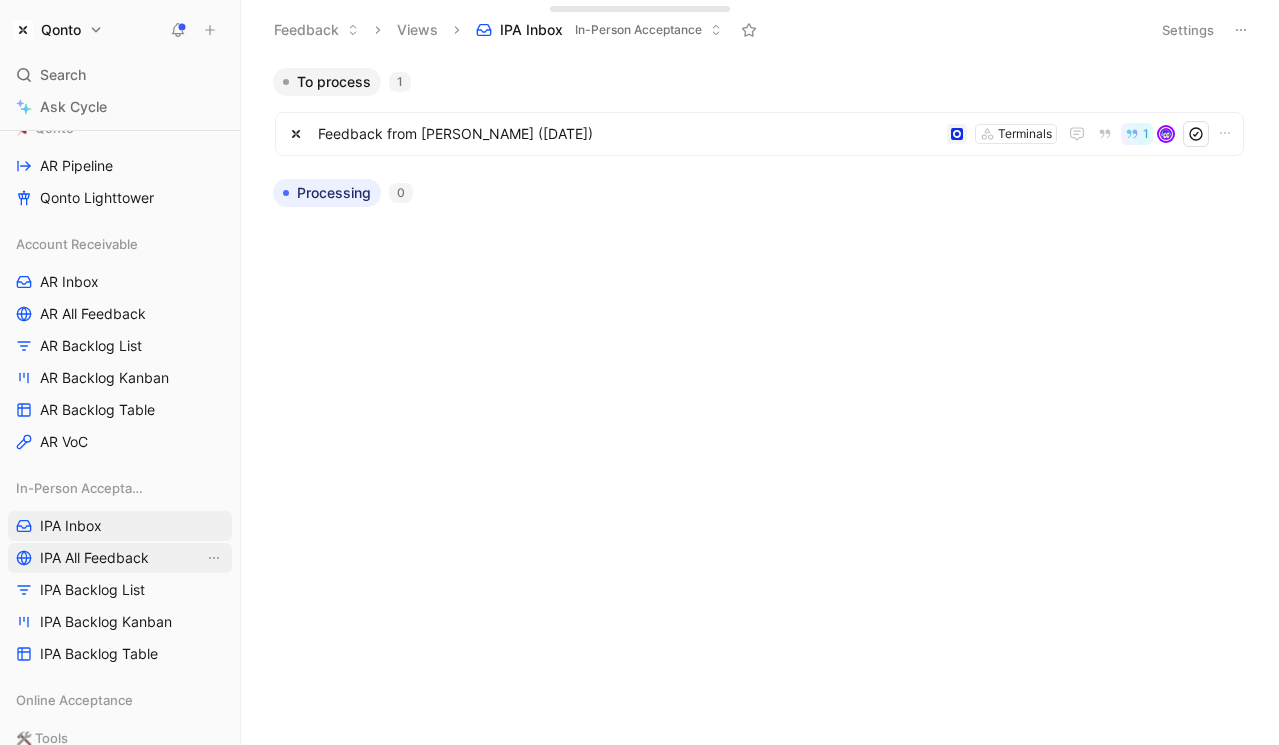 scroll, scrollTop: 458, scrollLeft: 0, axis: vertical 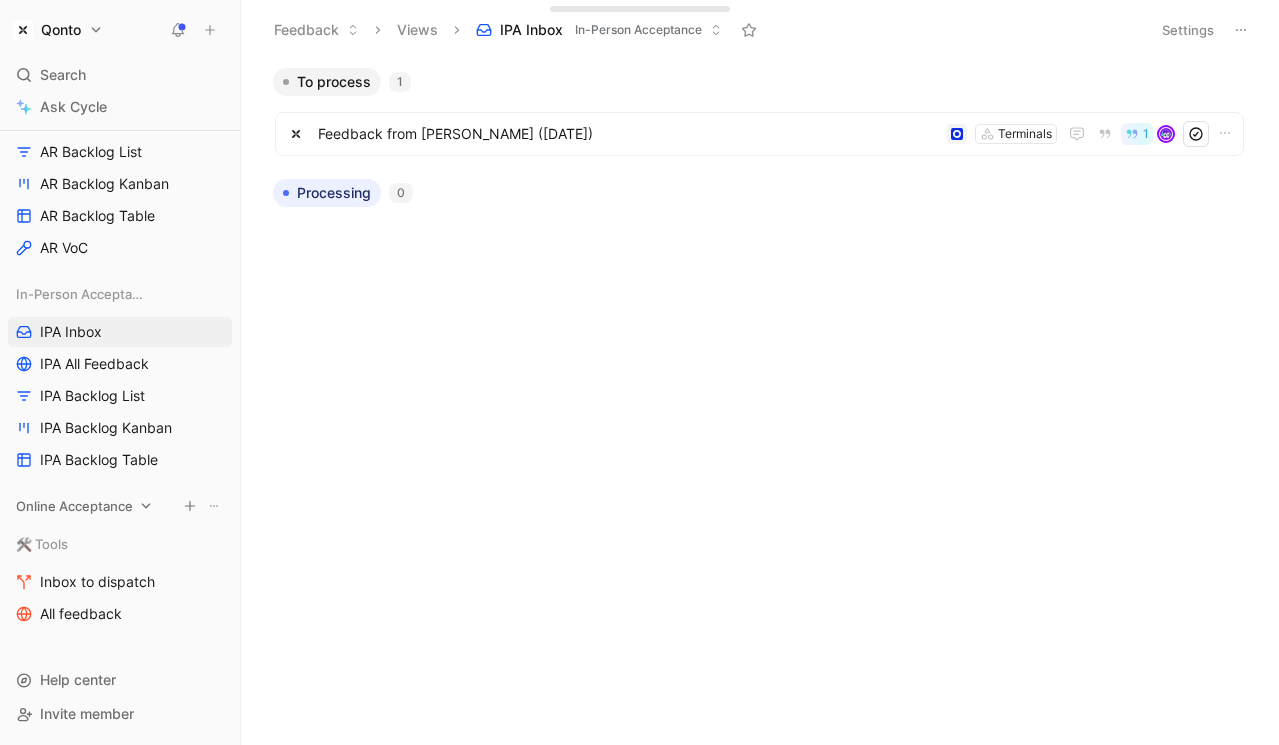 click on "Online Acceptance" at bounding box center (74, 506) 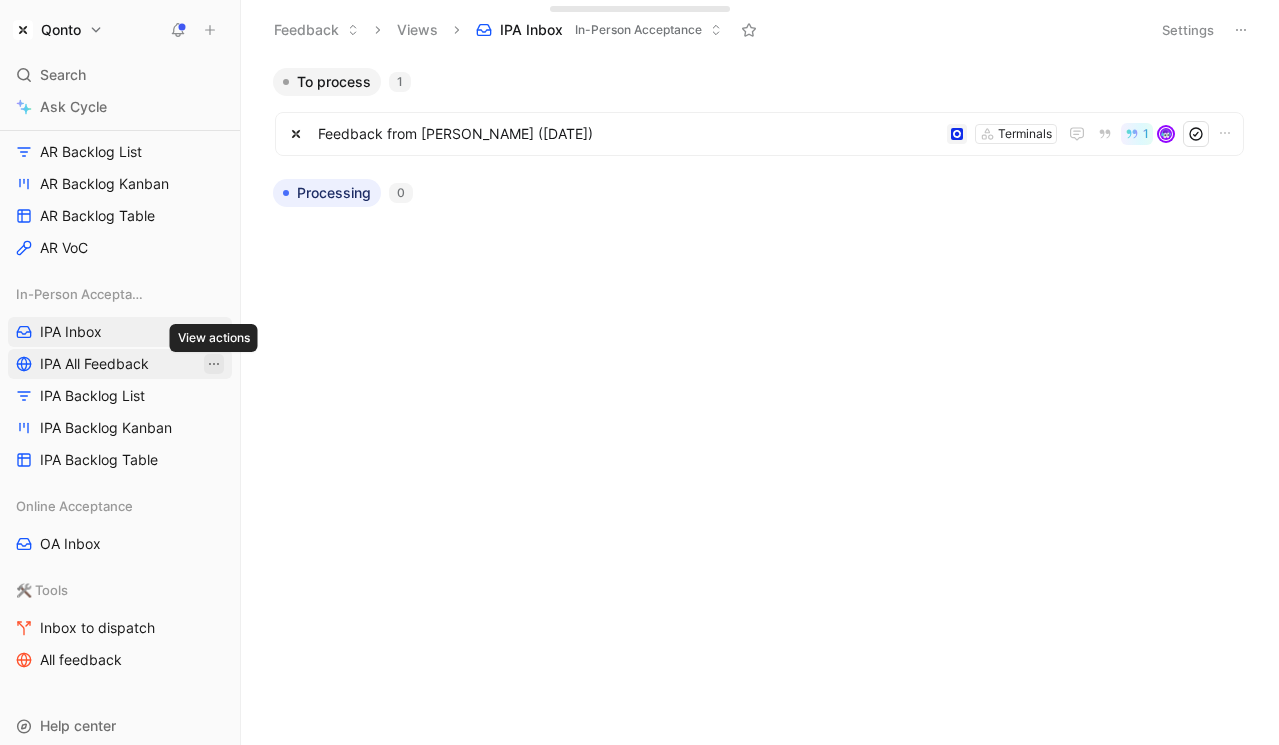 click 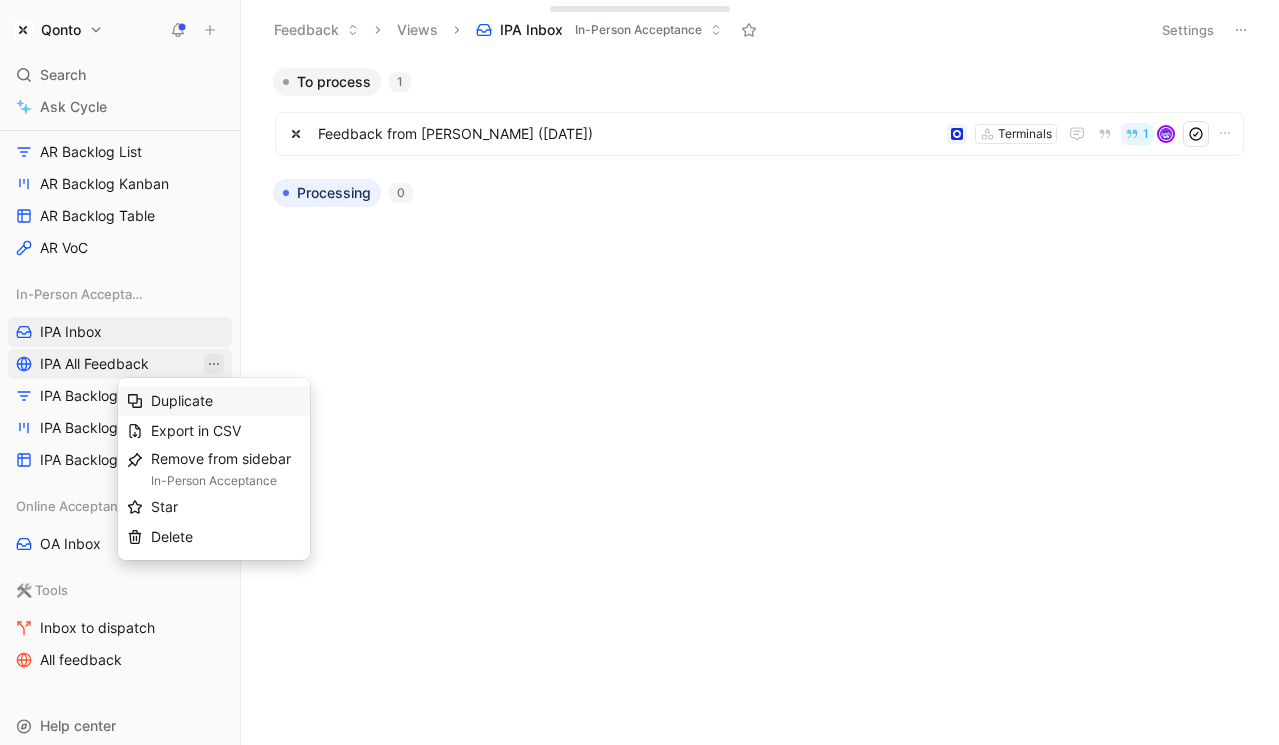 click on "Duplicate" at bounding box center (226, 401) 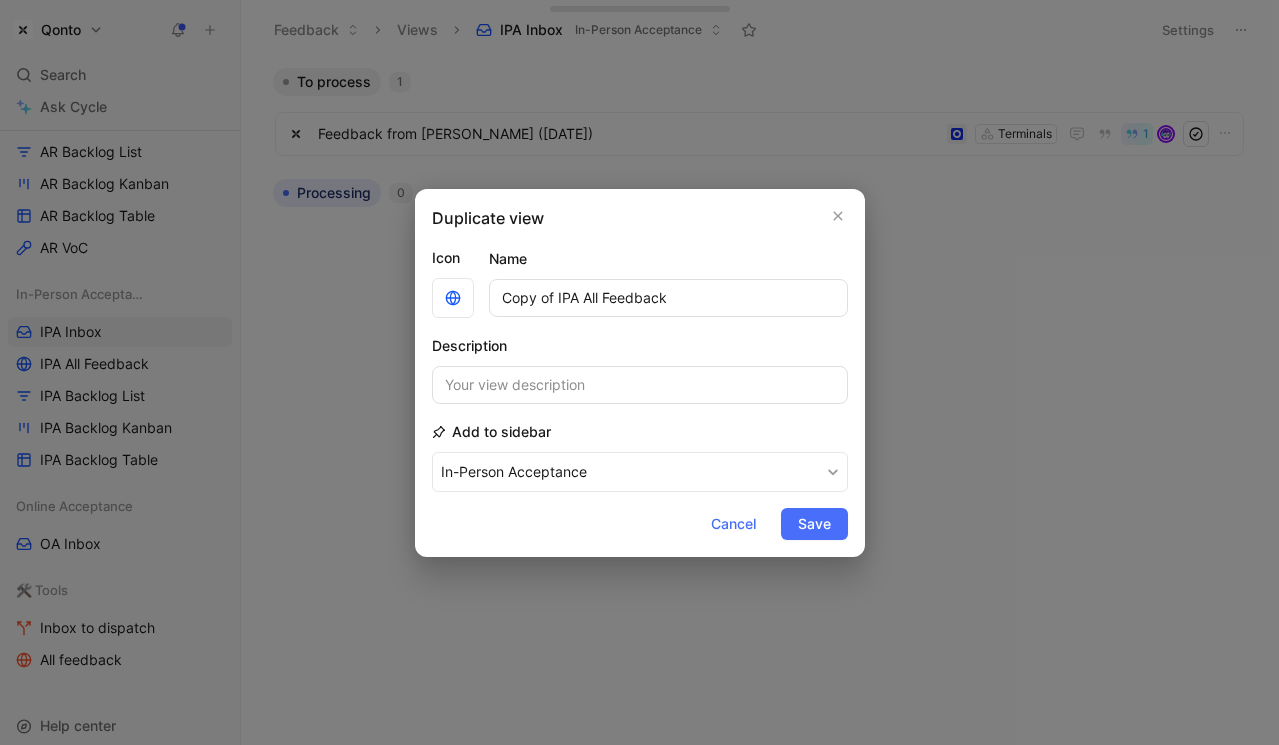 click on "Copy of IPA All Feedback" at bounding box center (668, 298) 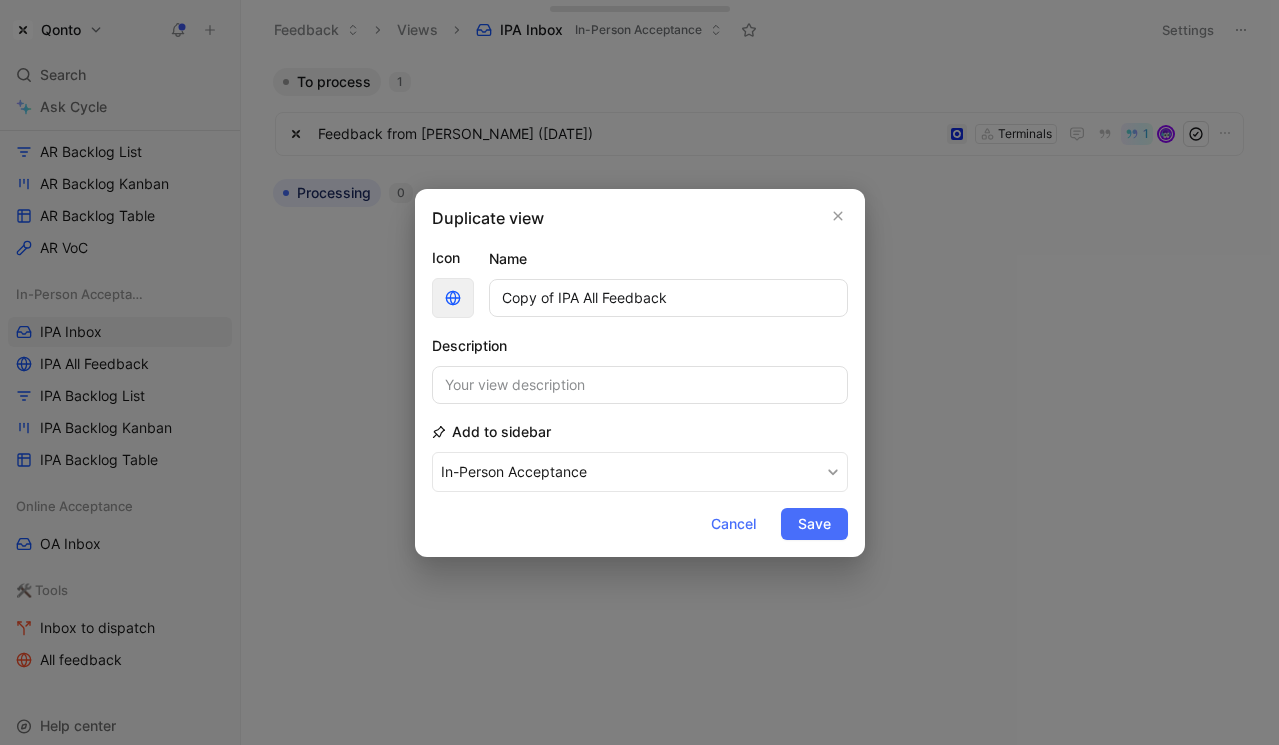 drag, startPoint x: 558, startPoint y: 298, endPoint x: 472, endPoint y: 298, distance: 86 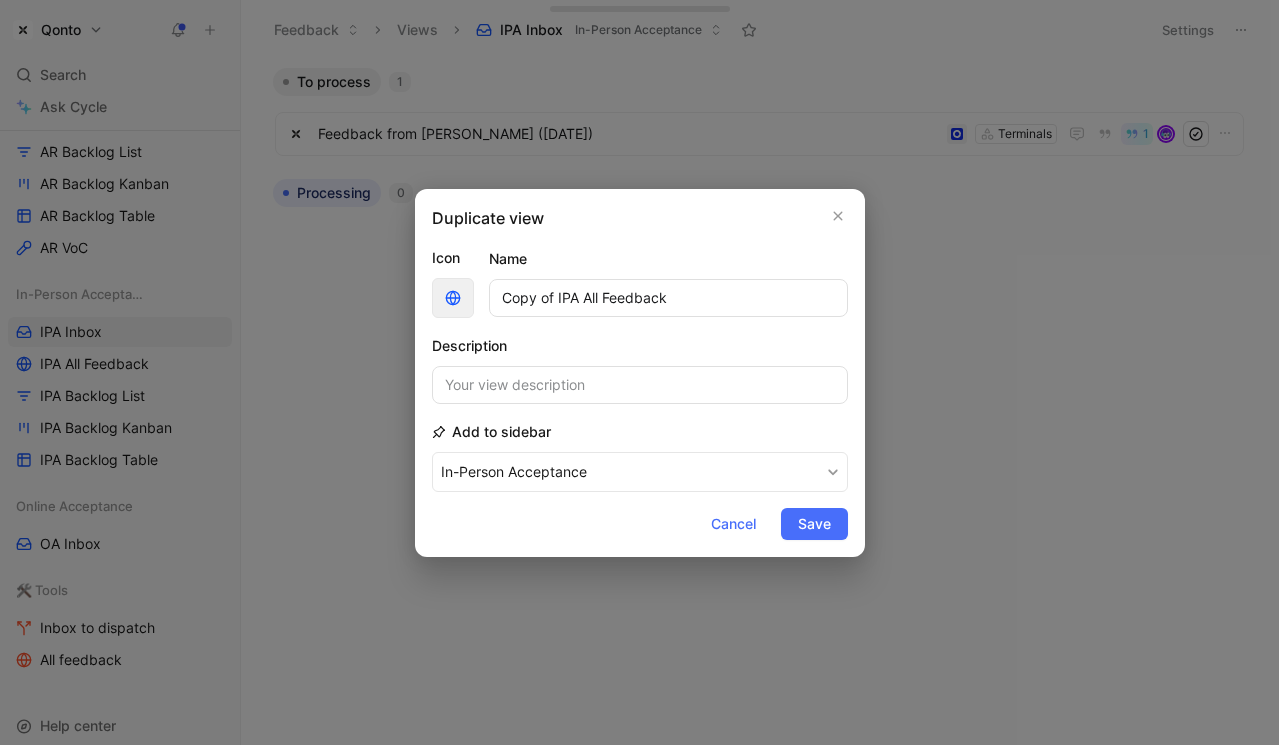 click on "Icon Name Copy of IPA All Feedback" at bounding box center [640, 282] 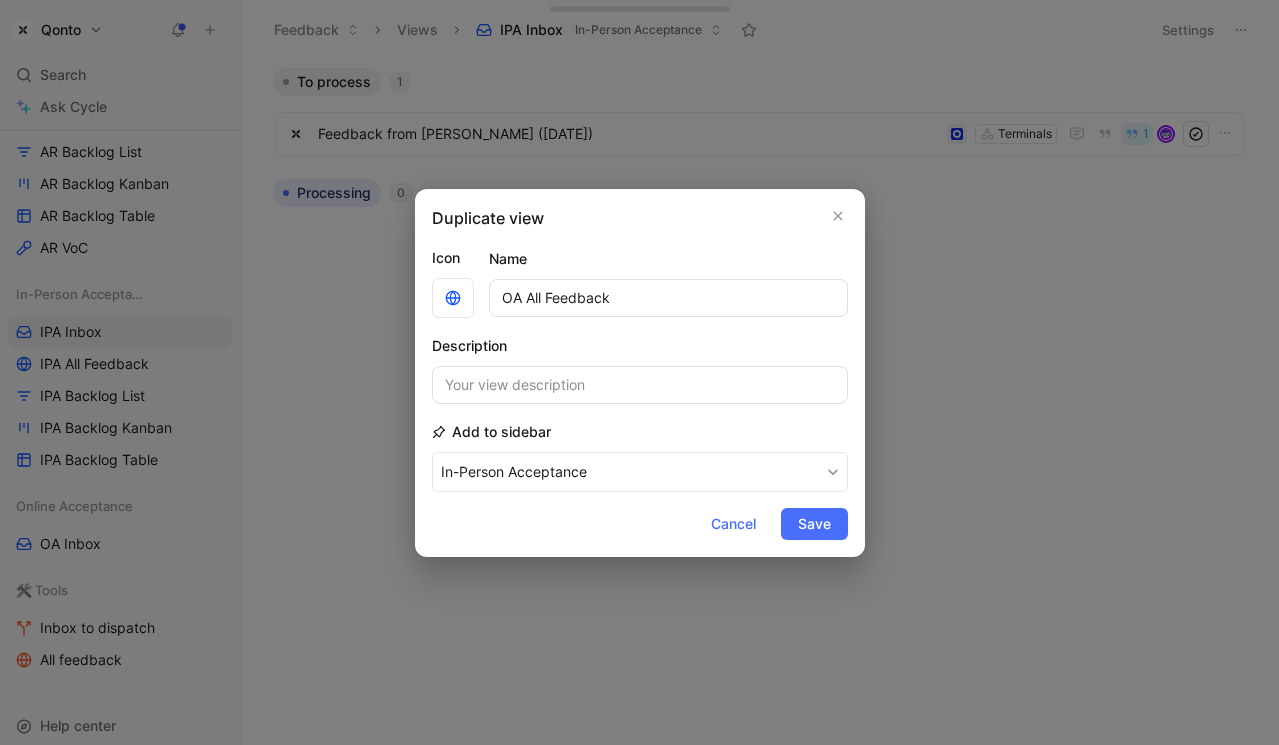 type on "OA All Feedback" 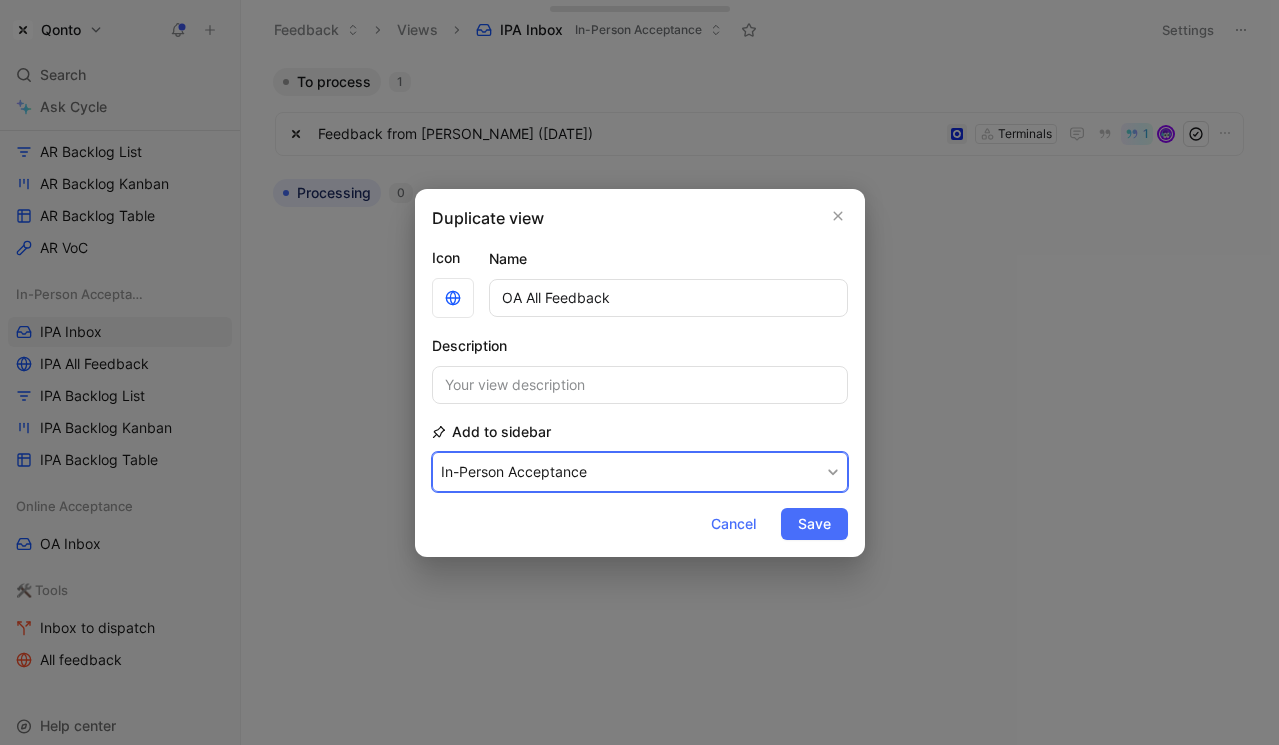click on "In-Person Acceptance" at bounding box center [640, 472] 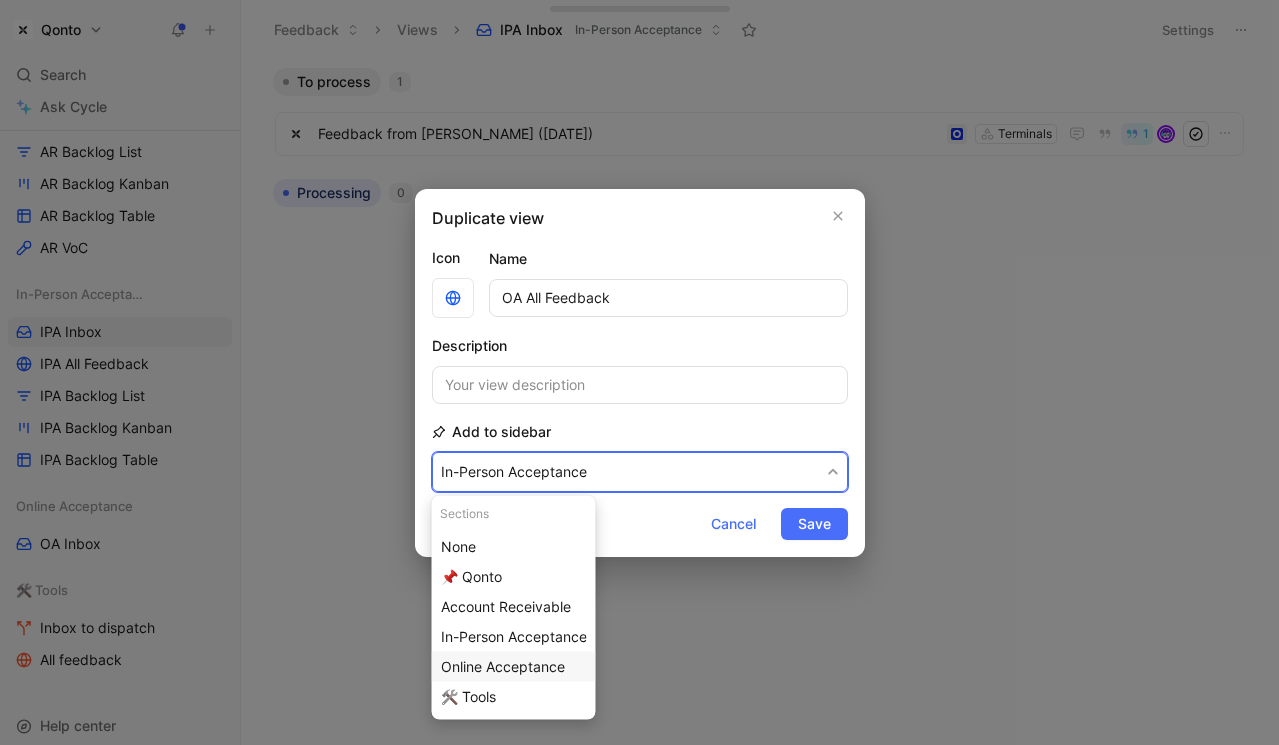 click on "Online Acceptance" at bounding box center [503, 666] 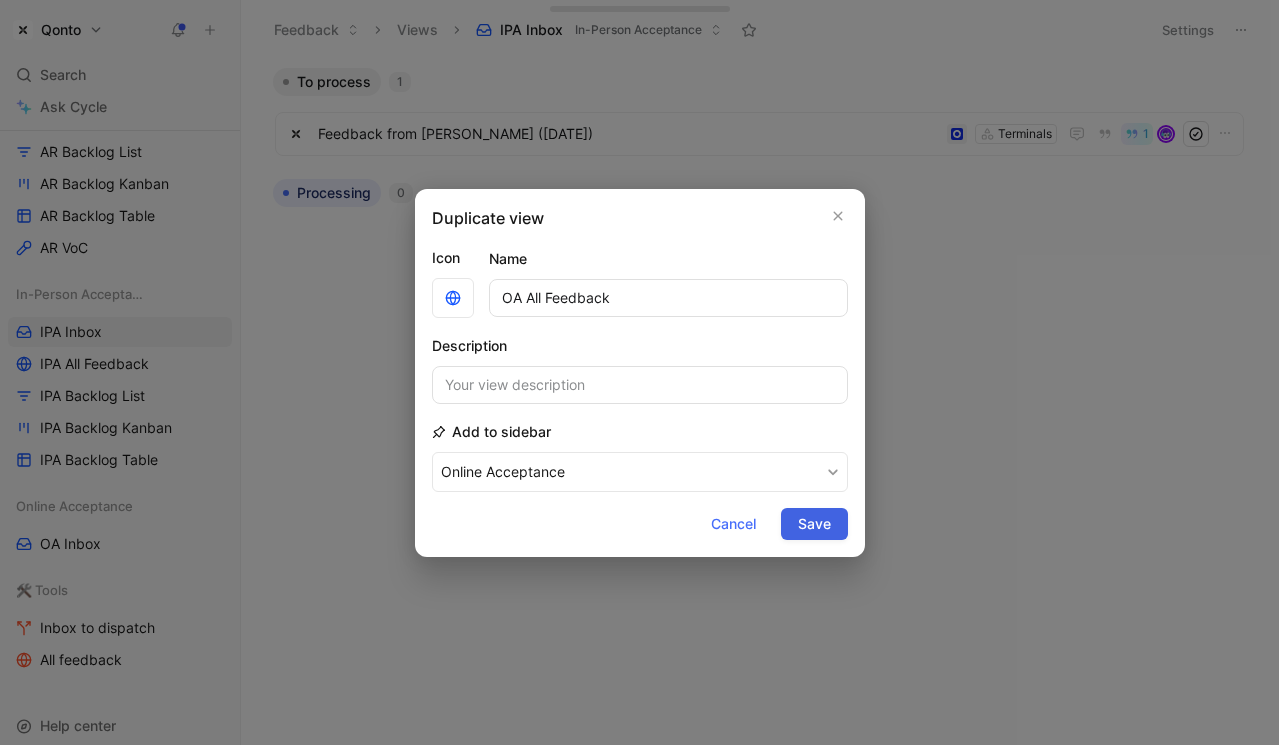 click on "Save" at bounding box center [814, 524] 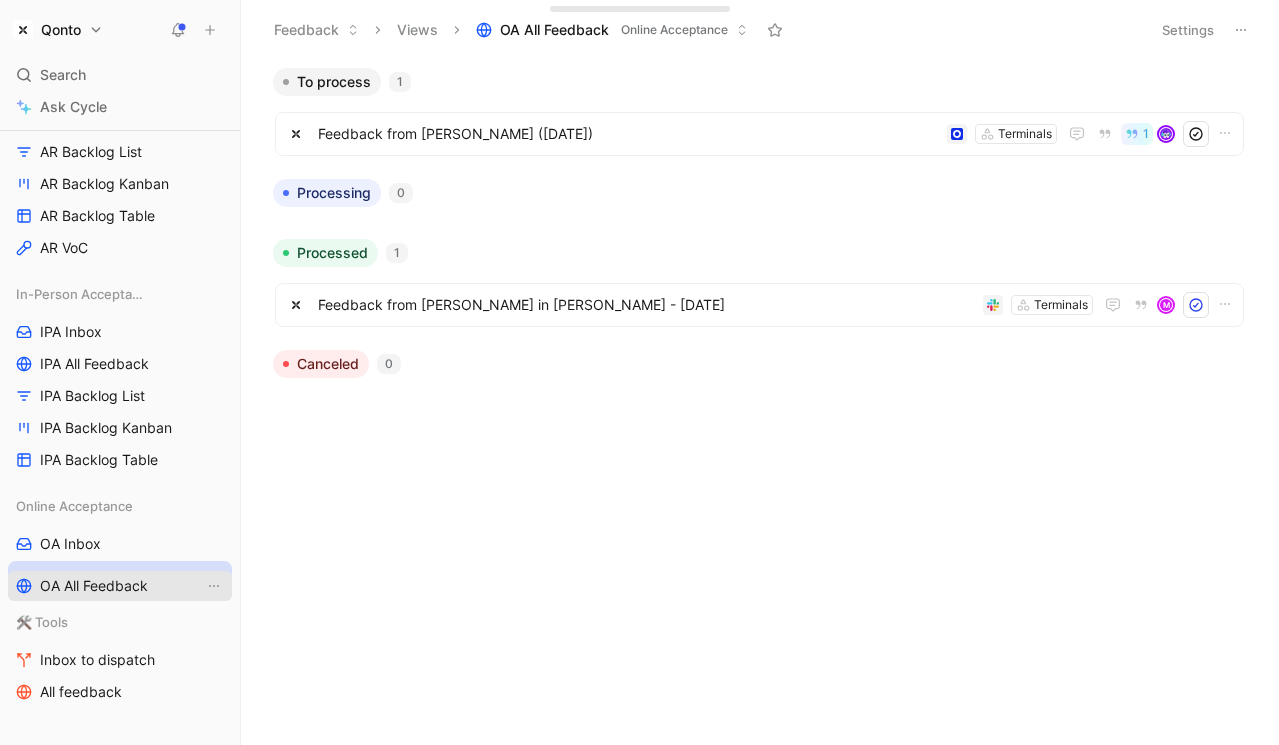 drag, startPoint x: 99, startPoint y: 545, endPoint x: 99, endPoint y: 586, distance: 41 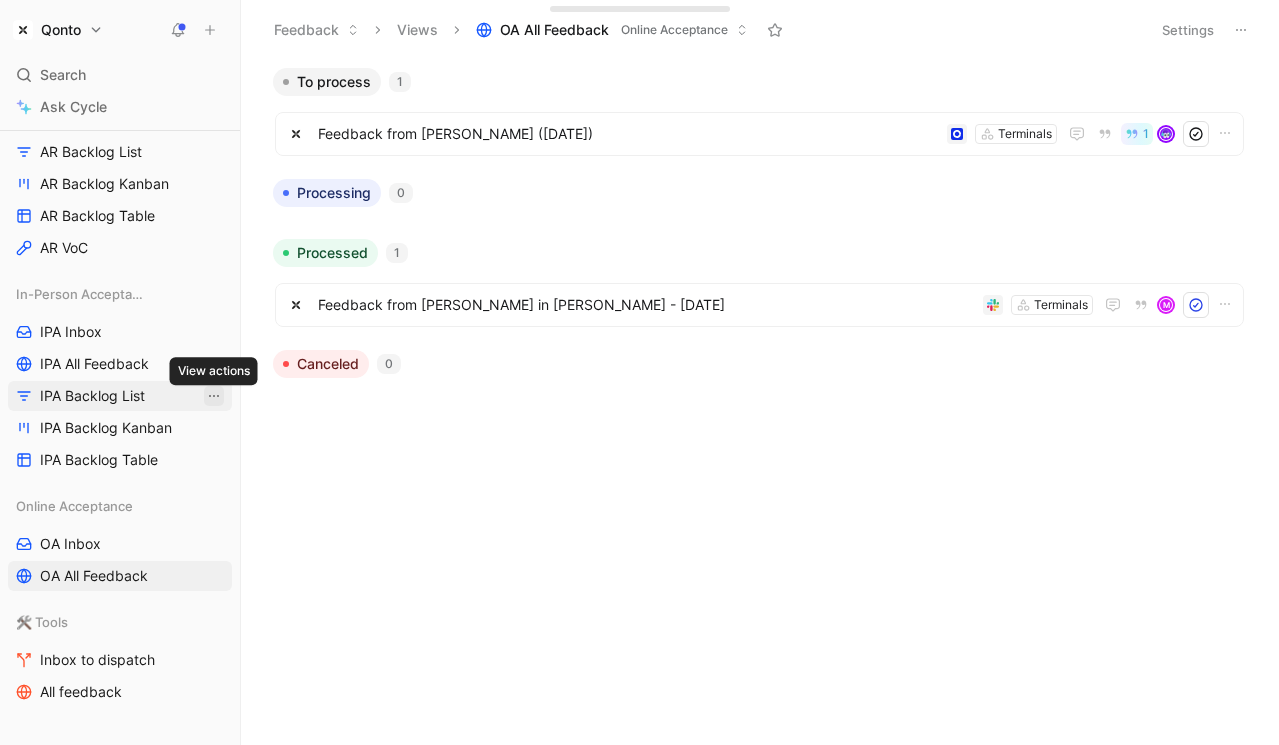 click 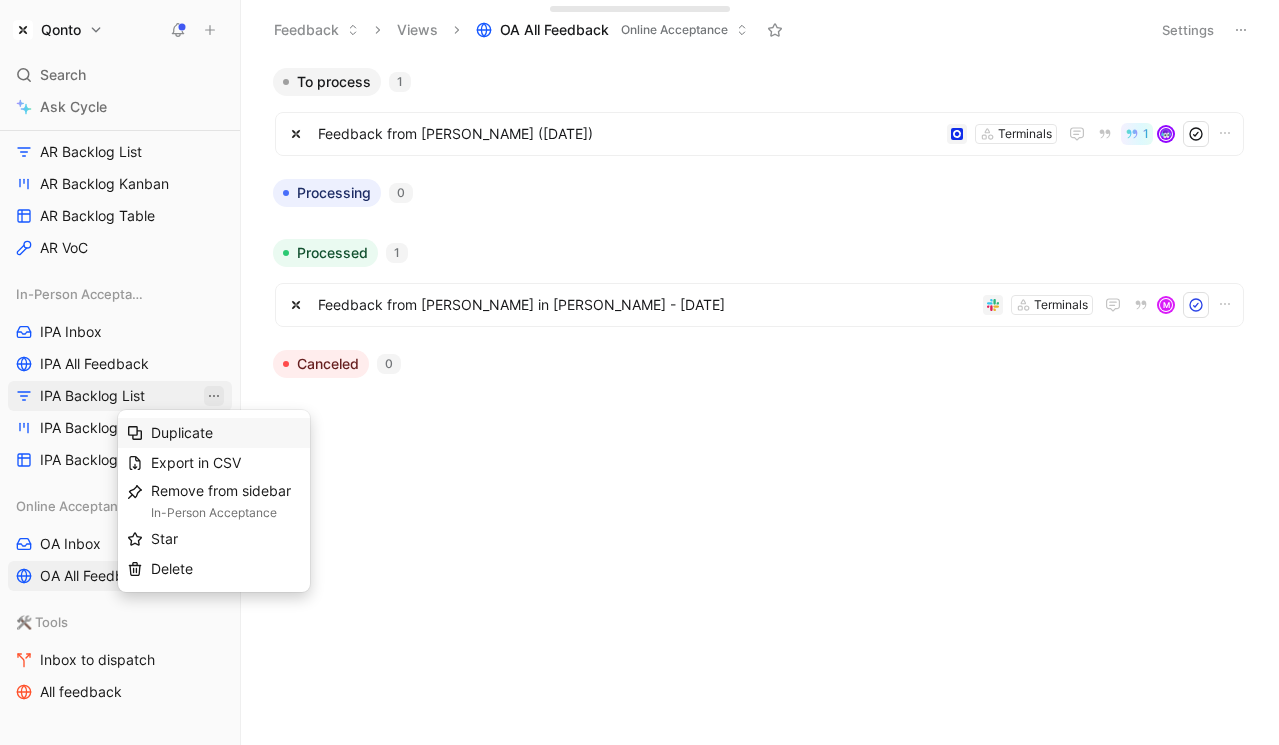 click on "Duplicate" at bounding box center [182, 432] 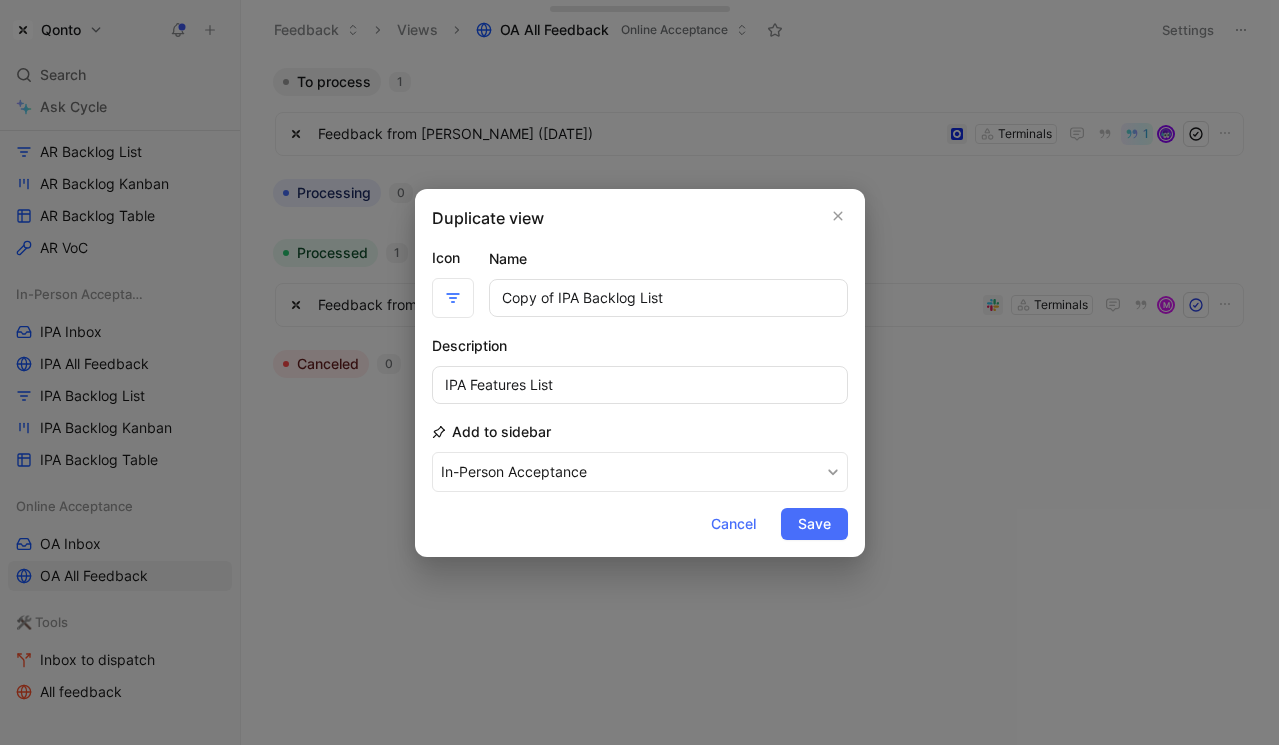click on "Copy of IPA Backlog List" at bounding box center (668, 298) 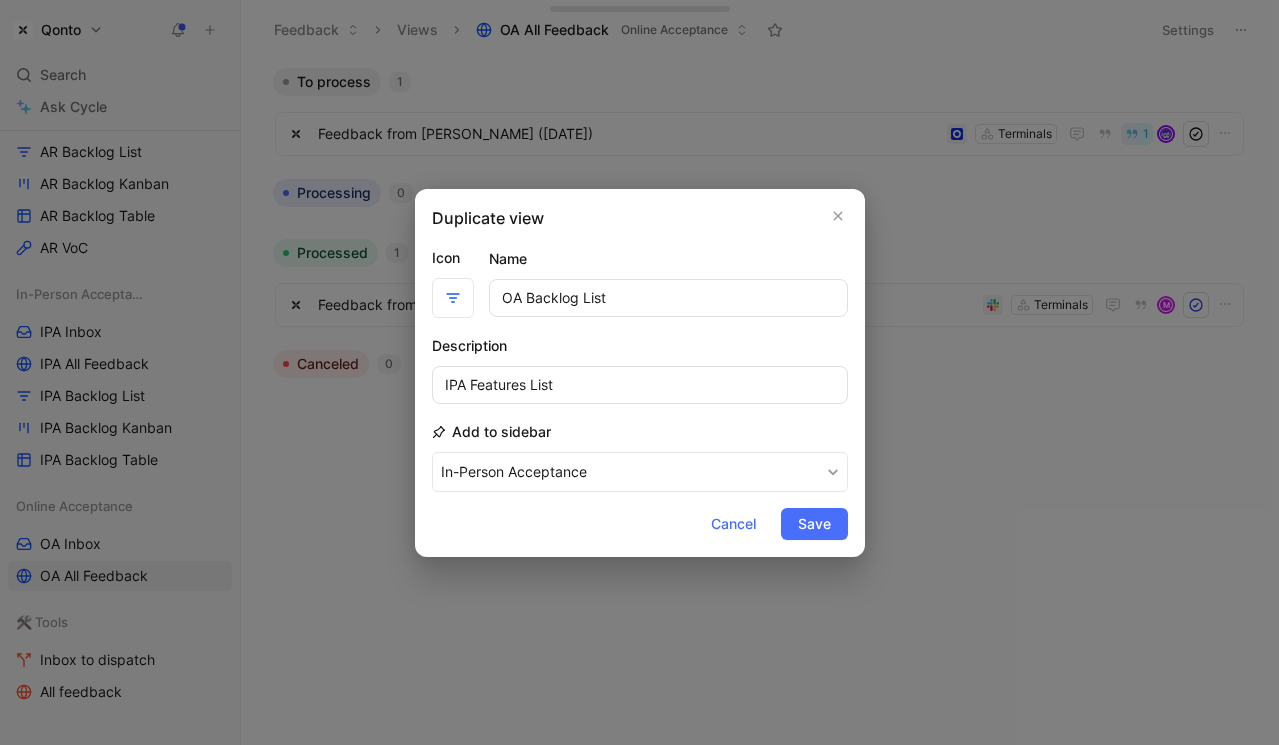 type on "OA Backlog List" 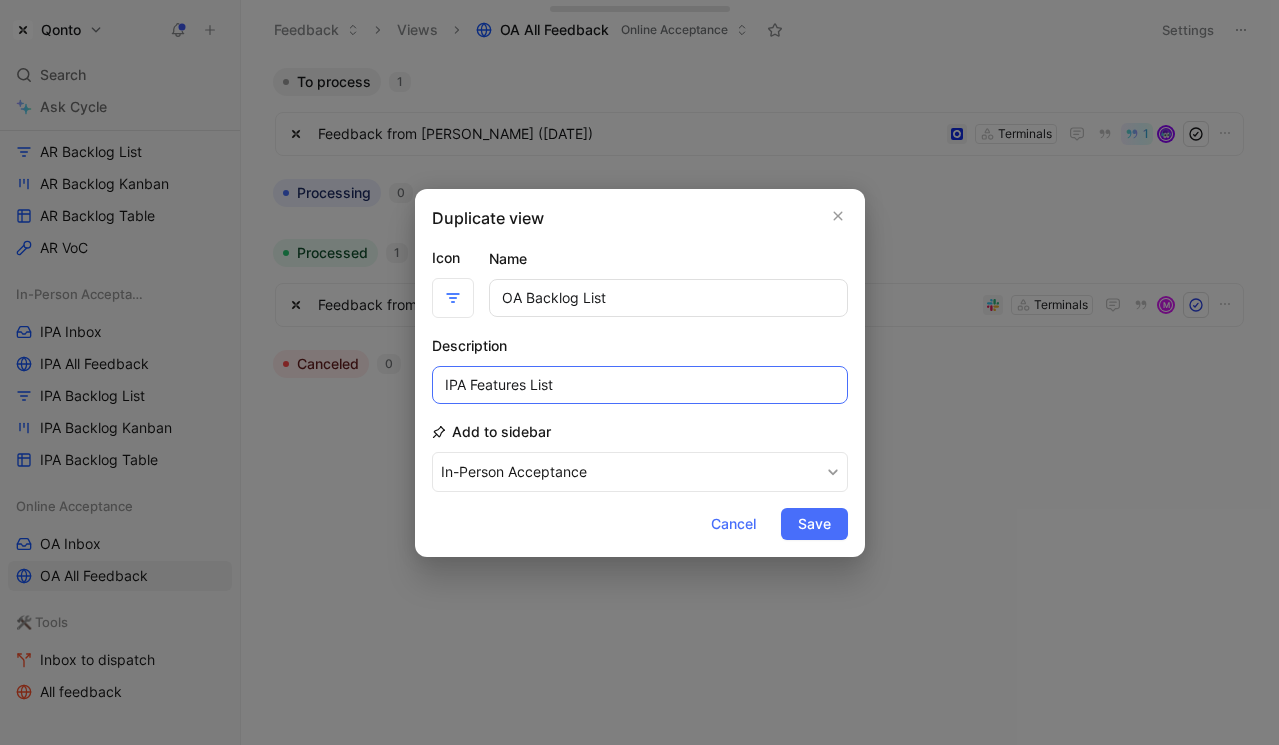 click on "IPA Features List" at bounding box center [640, 385] 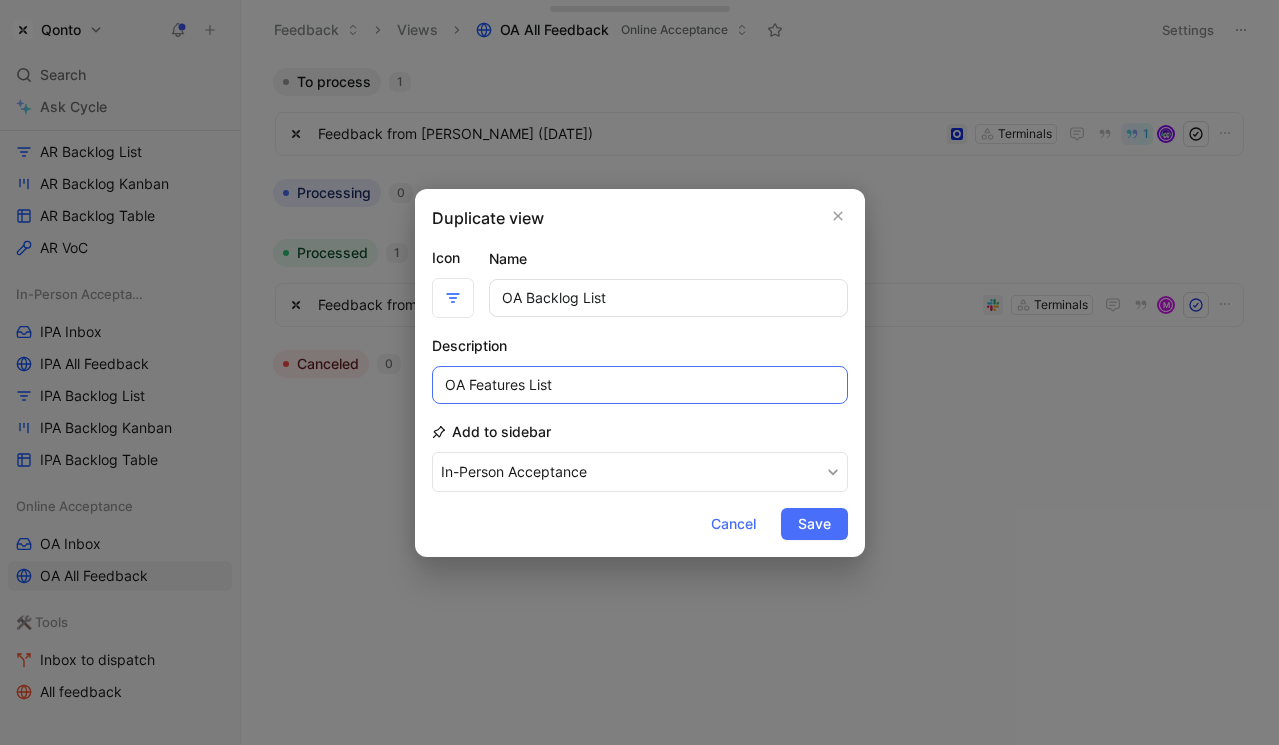 type on "OA Features List" 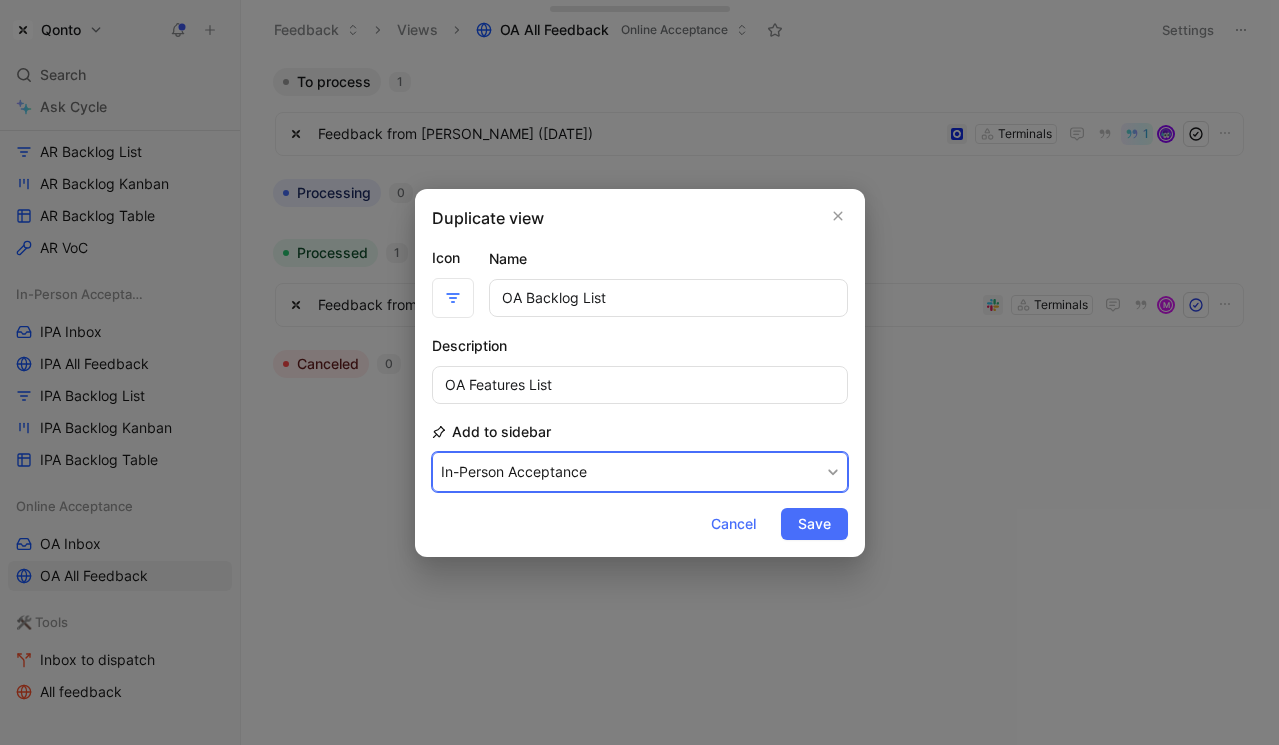 click on "In-Person Acceptance" at bounding box center [640, 472] 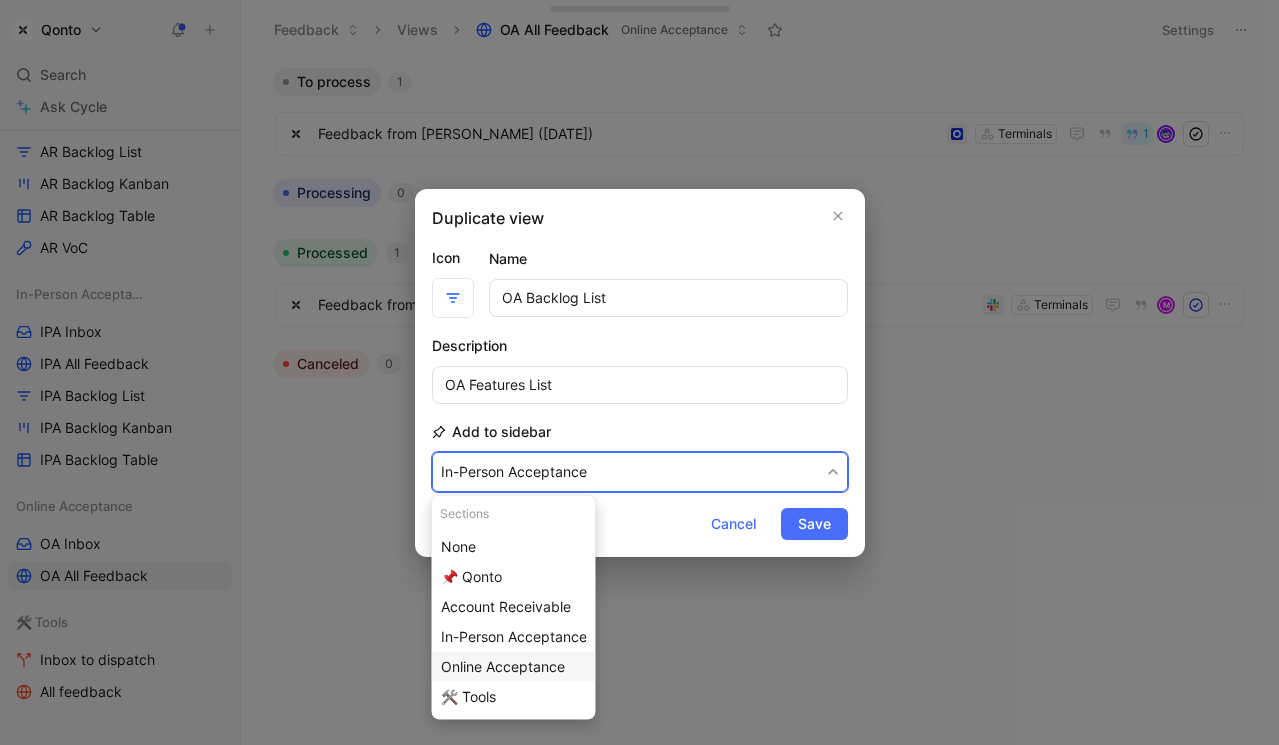 click on "Online Acceptance" at bounding box center [503, 666] 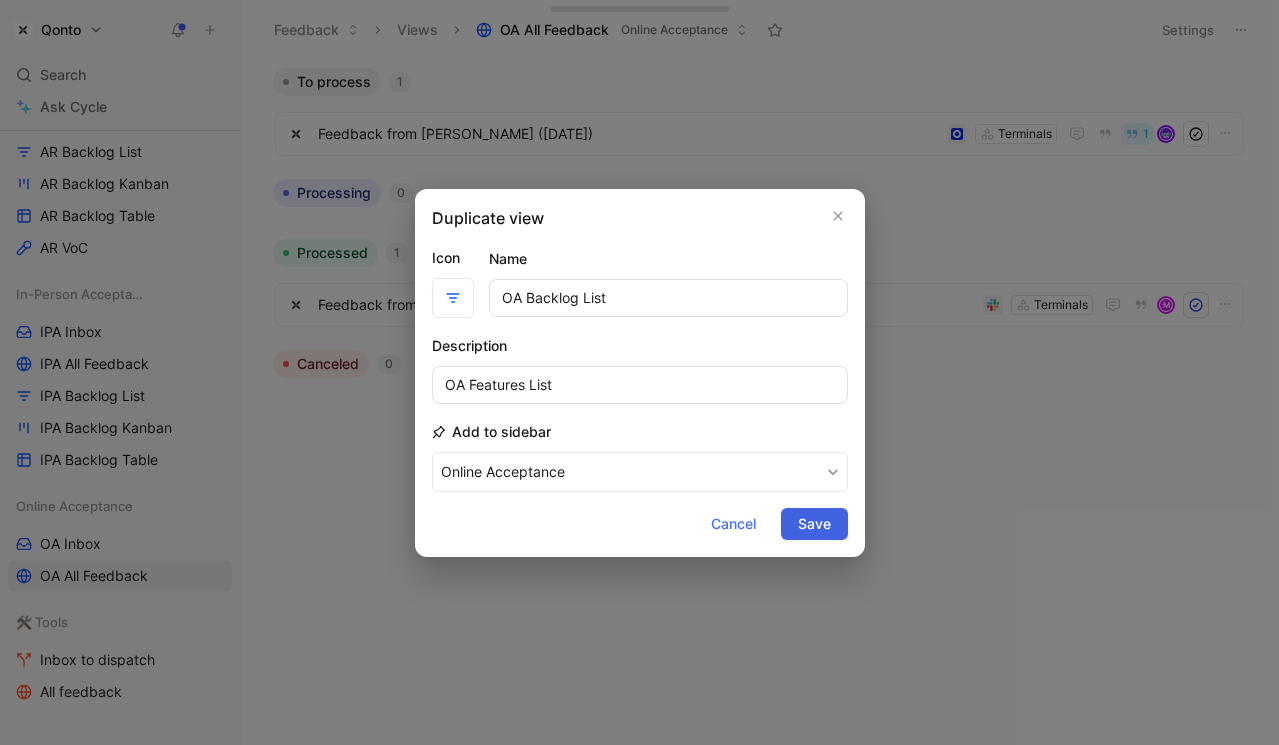 click on "Save" at bounding box center [814, 524] 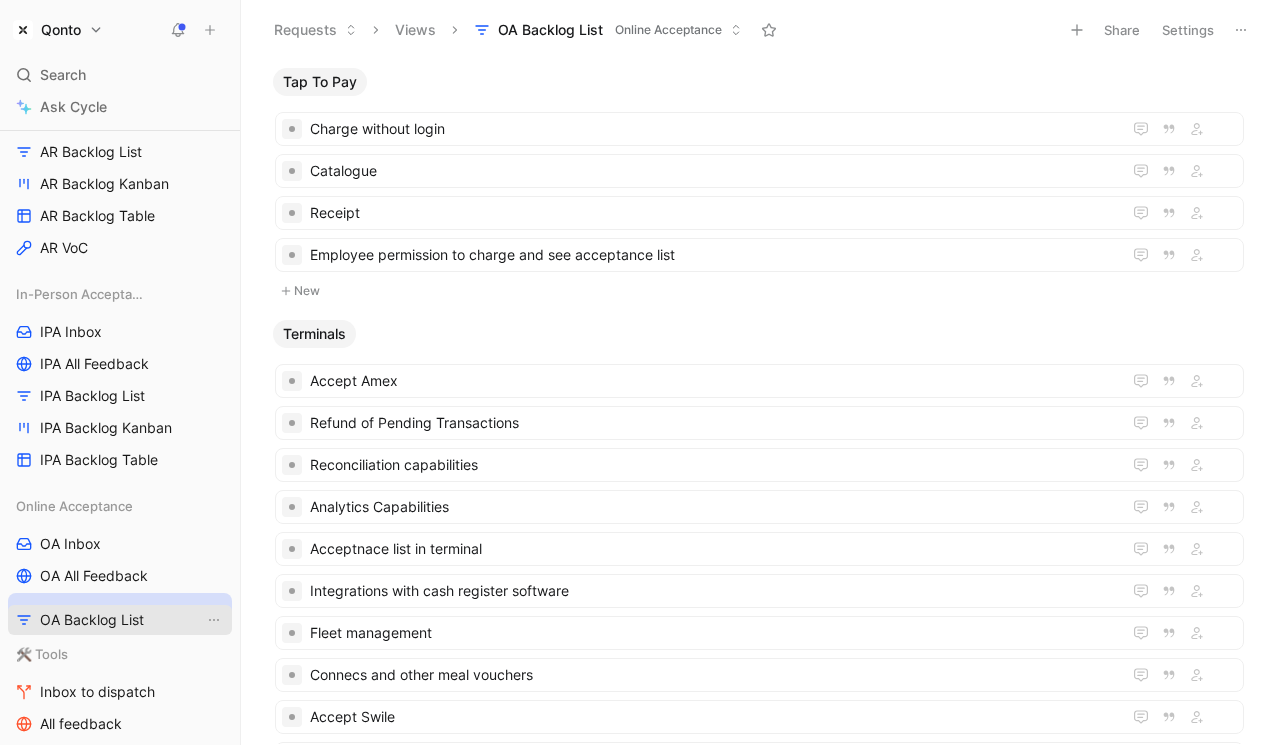 drag, startPoint x: 97, startPoint y: 533, endPoint x: 96, endPoint y: 608, distance: 75.00667 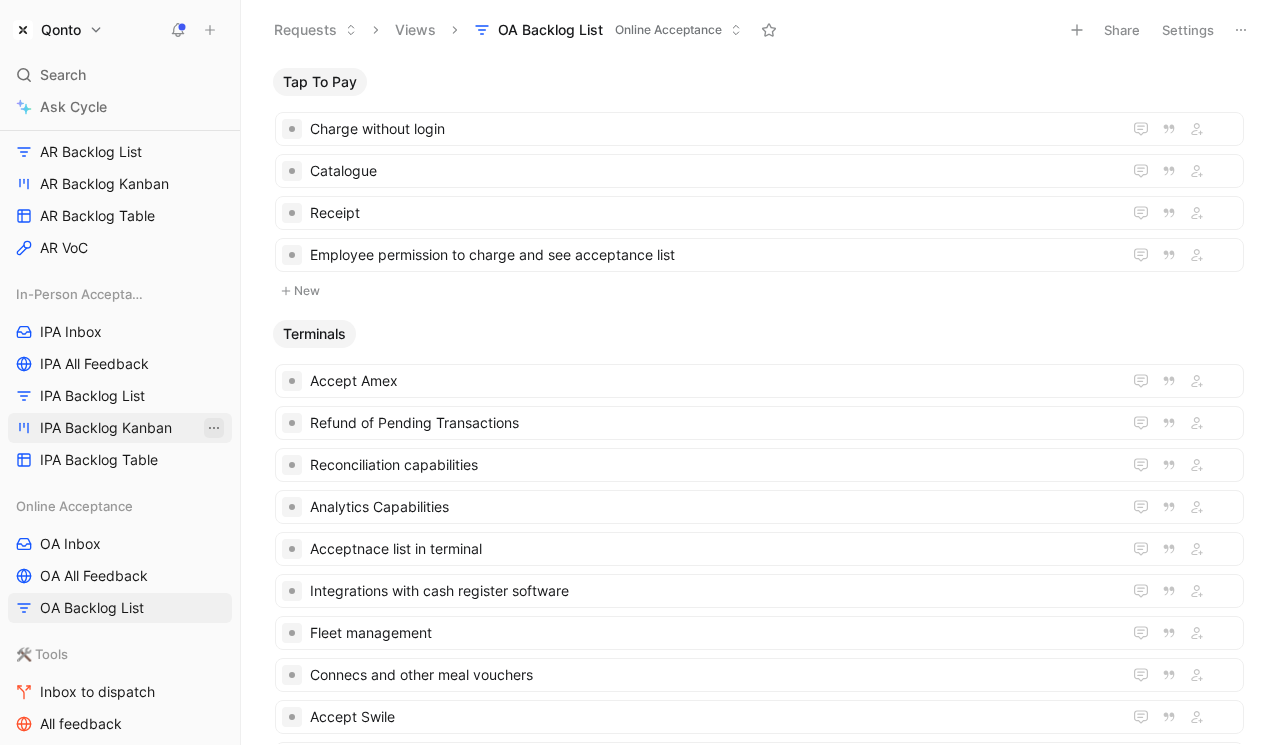 click 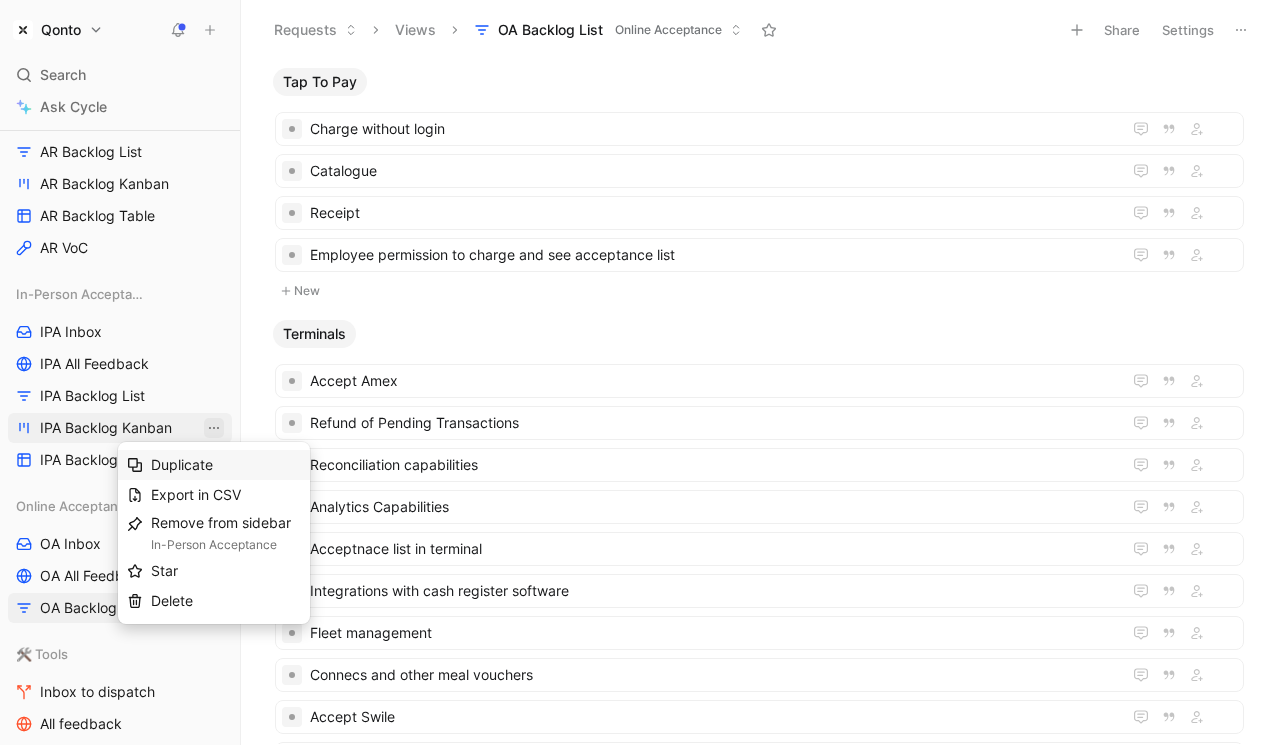 click on "Duplicate" at bounding box center [226, 465] 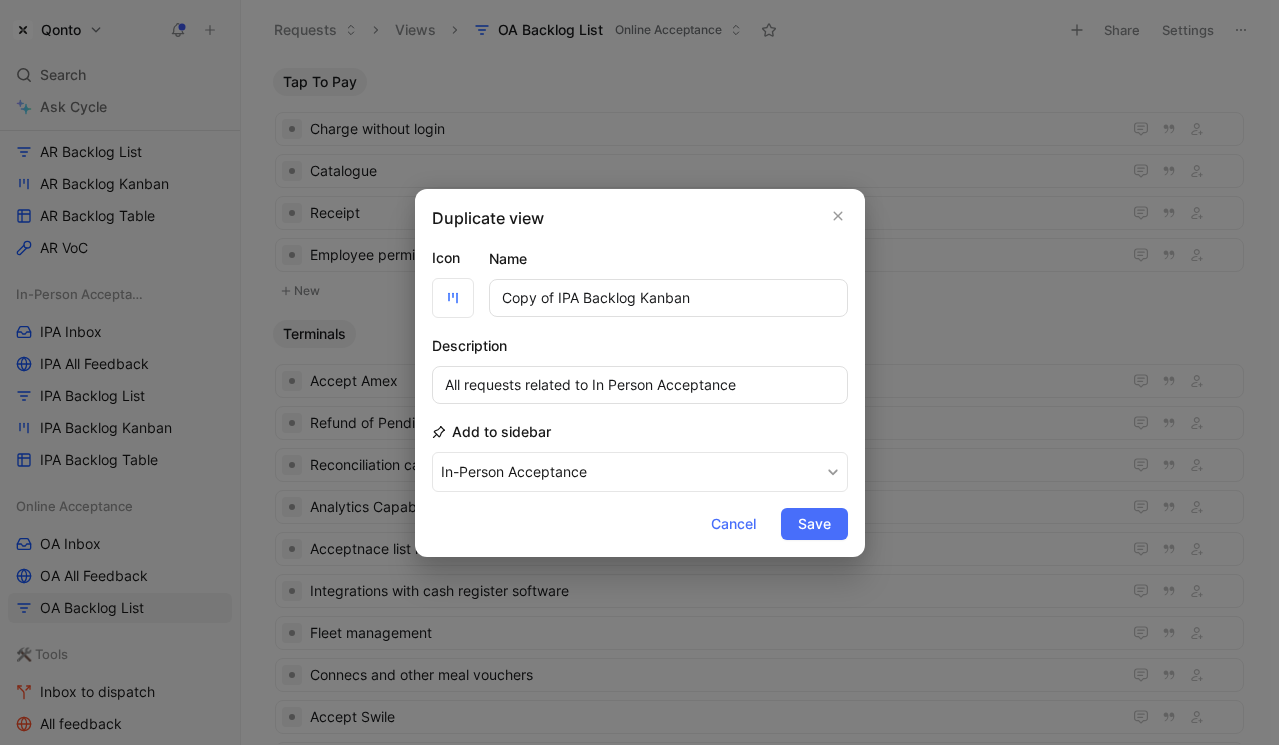 click on "Copy of IPA Backlog Kanban" at bounding box center (668, 298) 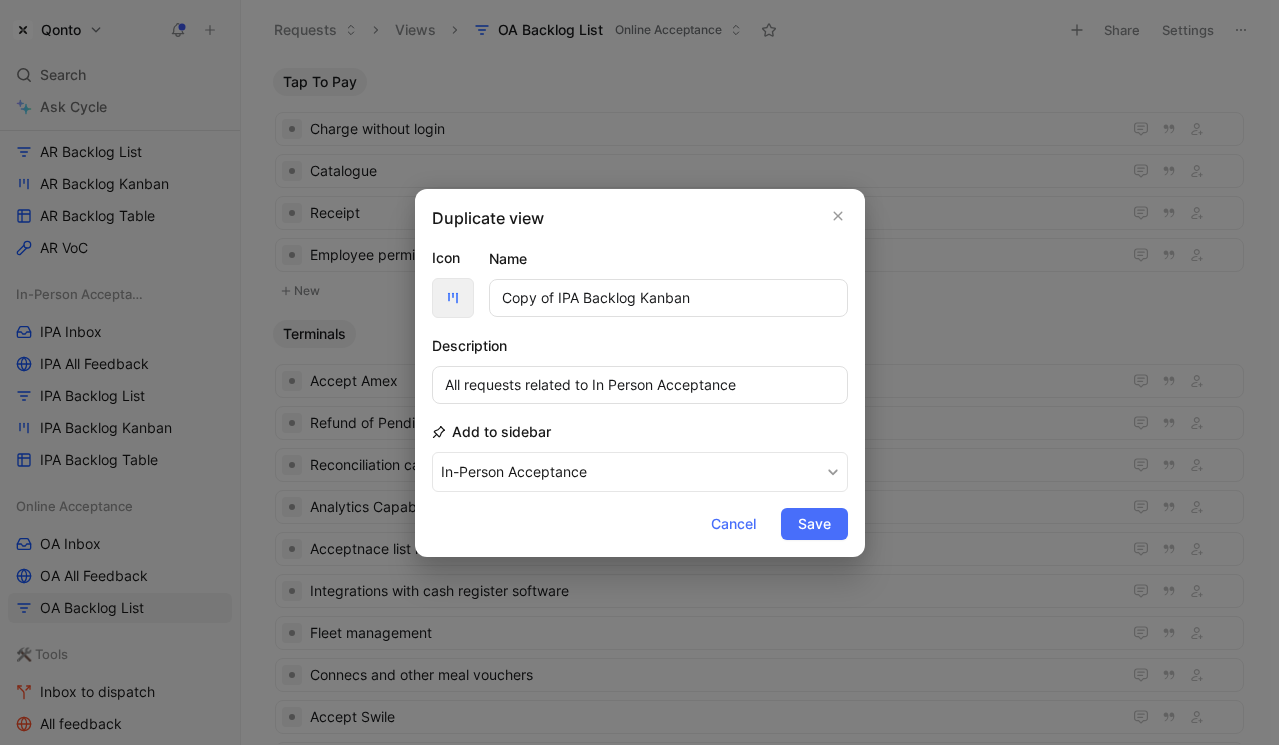drag, startPoint x: 567, startPoint y: 295, endPoint x: 438, endPoint y: 291, distance: 129.062 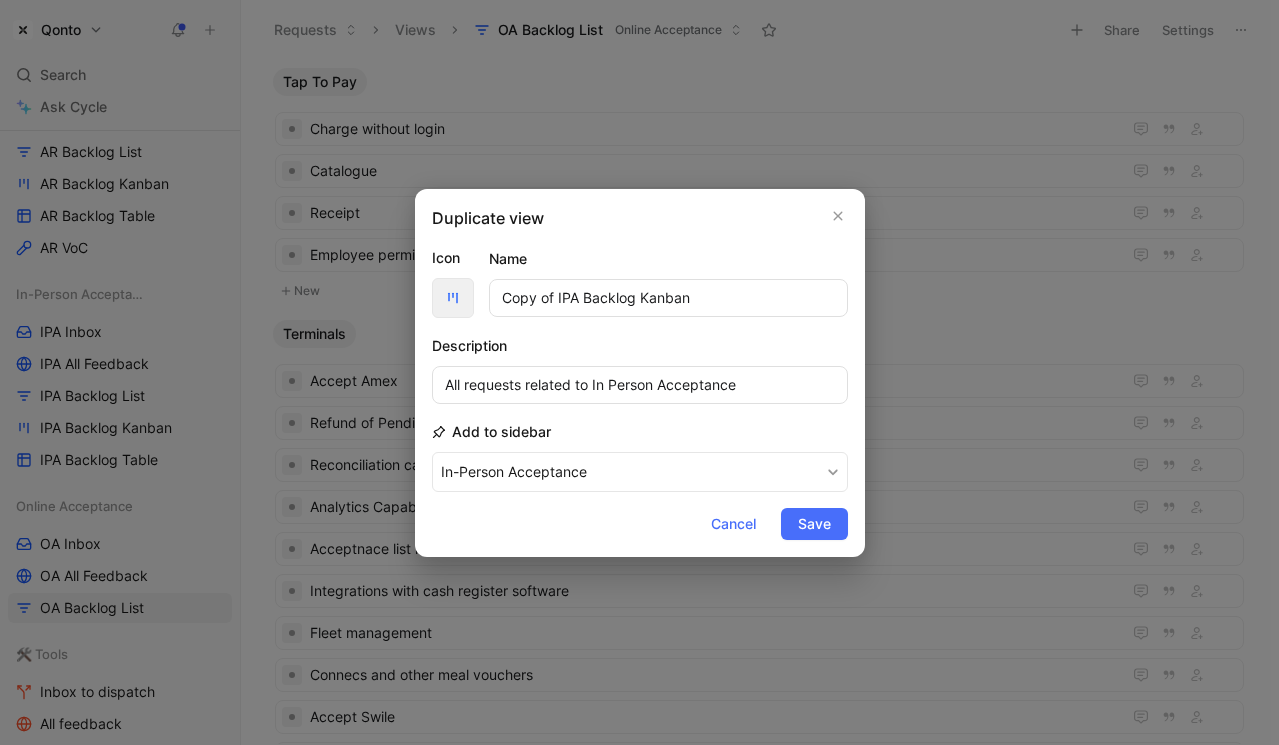 click on "Icon Name Copy of IPA Backlog Kanban" at bounding box center (640, 282) 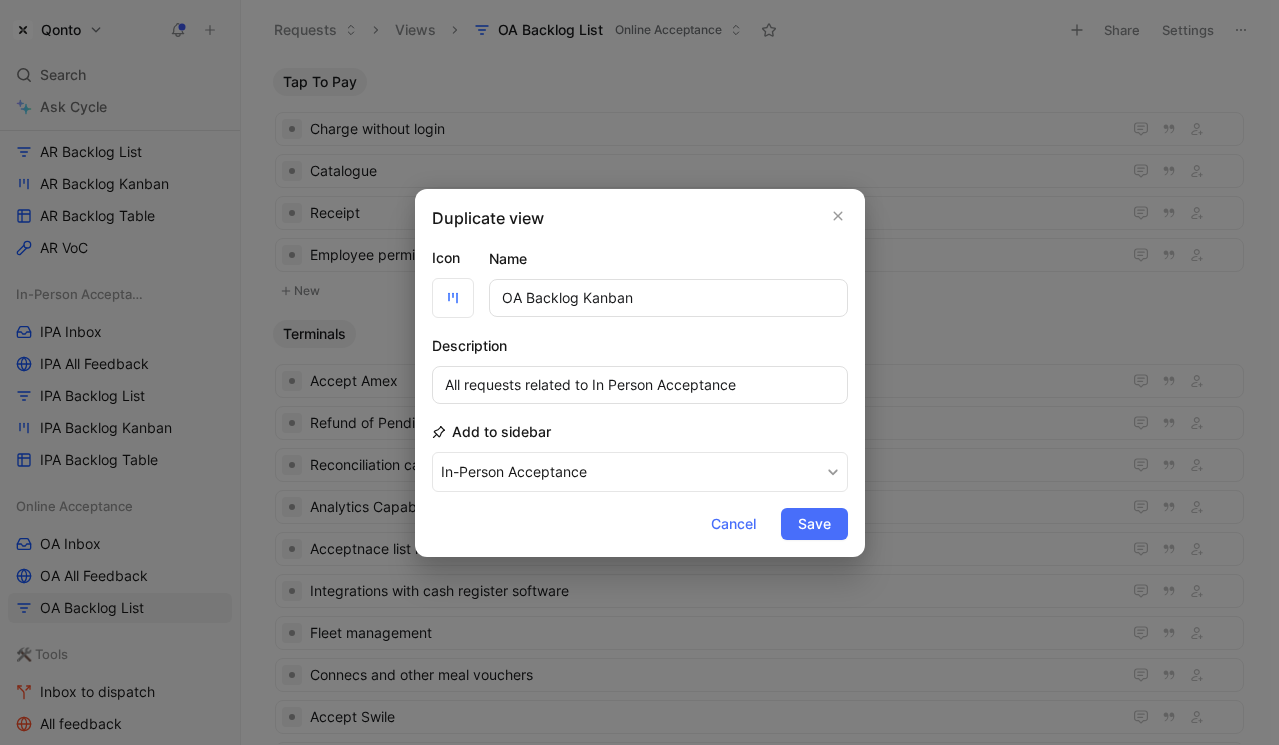 type on "OA Backlog Kanban" 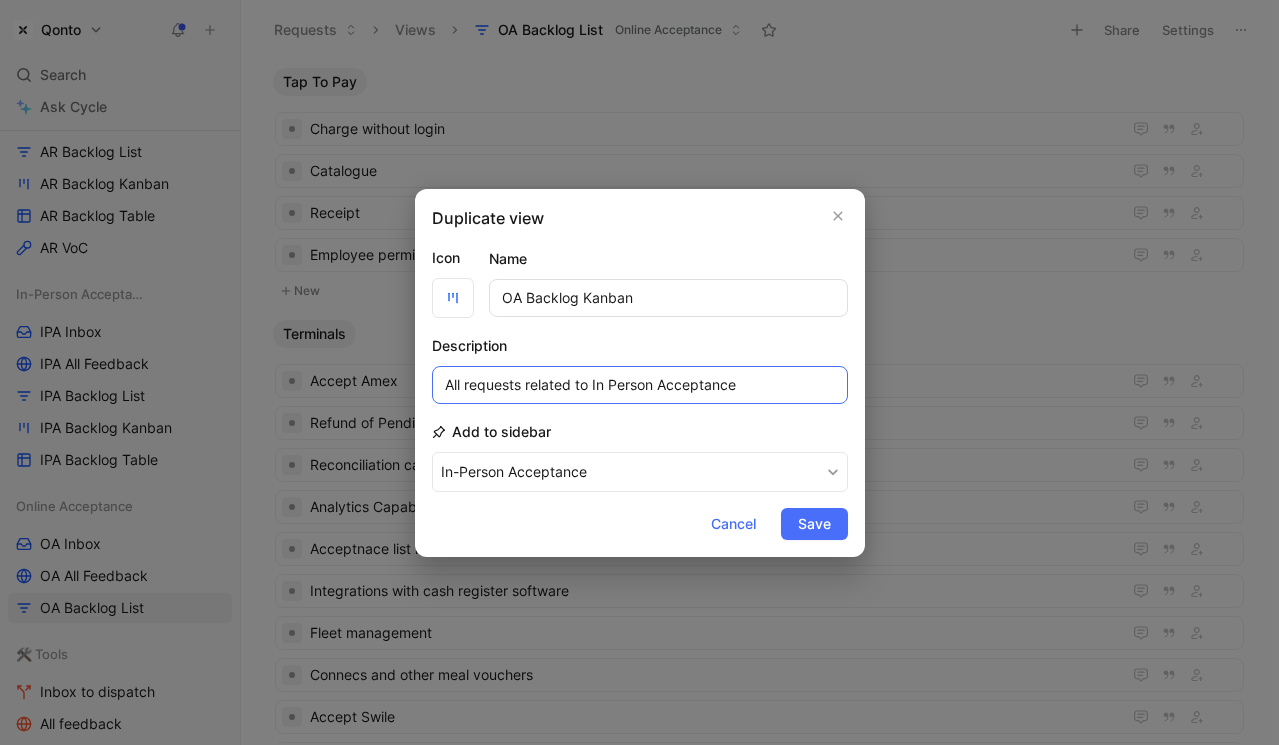 click on "All requests related to In Person Acceptance" at bounding box center [640, 385] 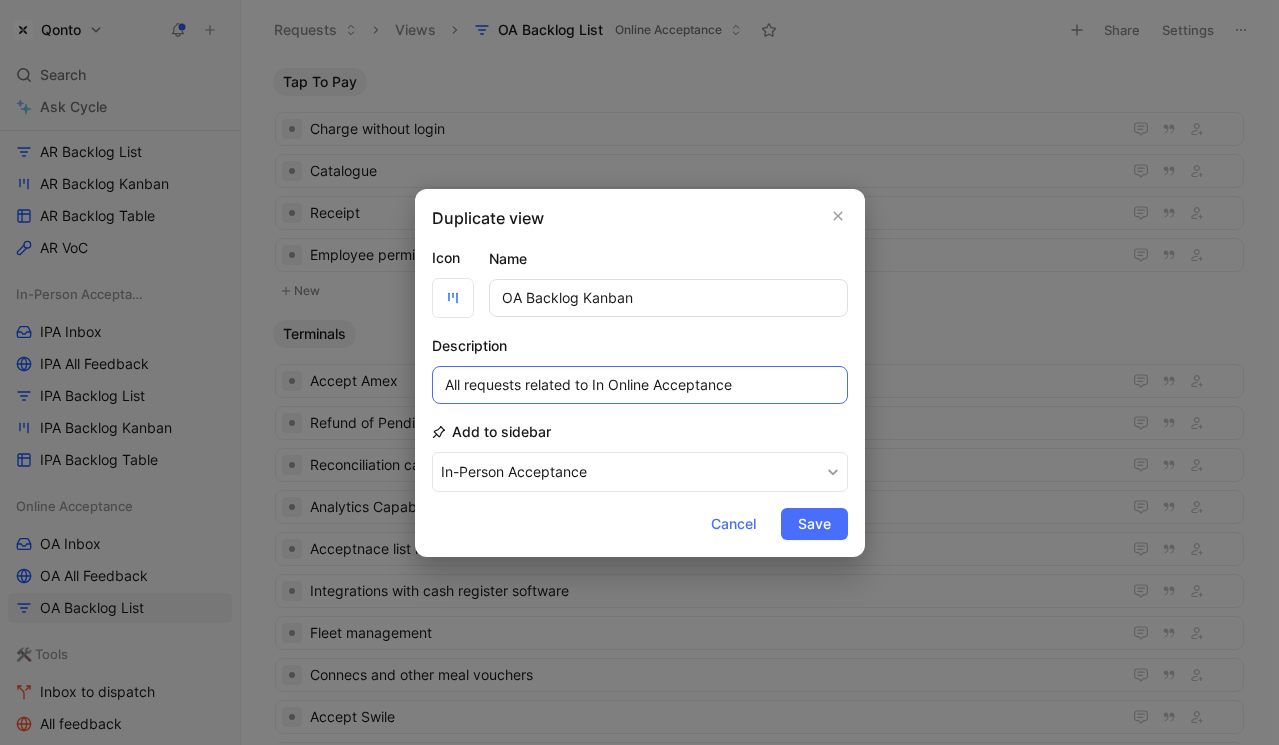 type on "All requests related to In Online Acceptance" 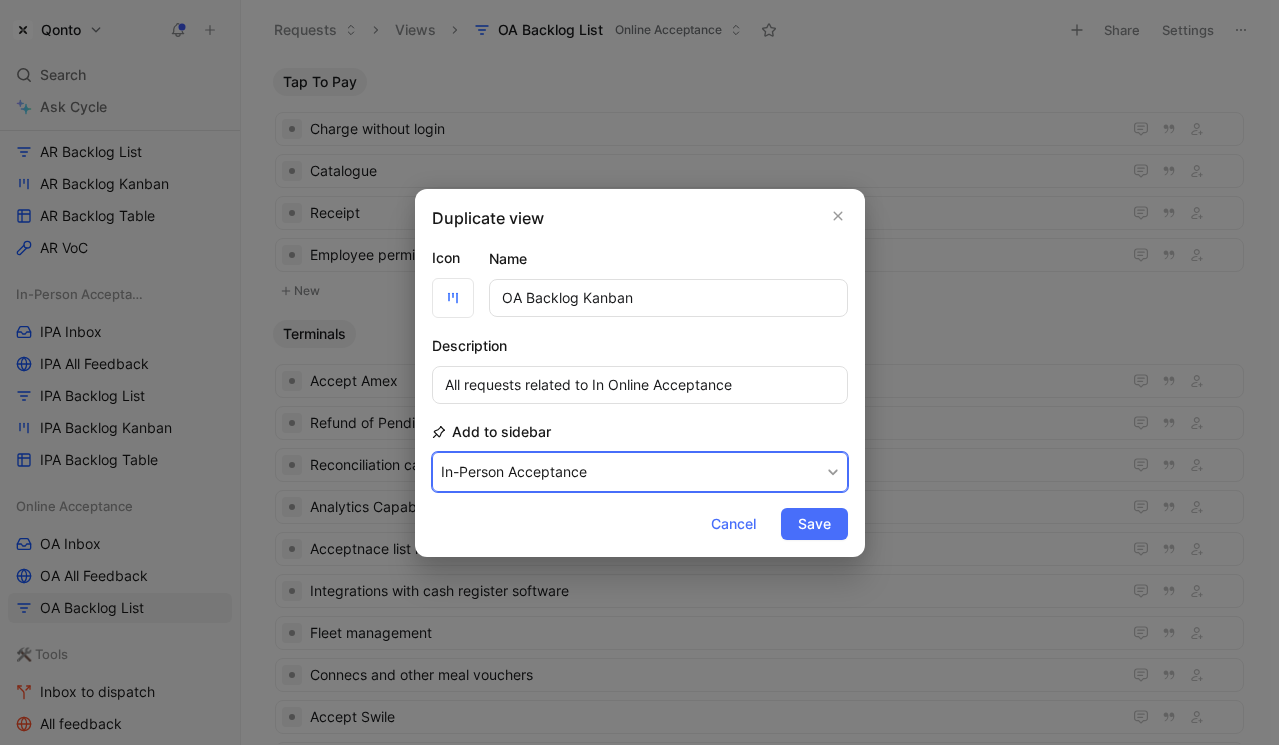 click on "In-Person Acceptance" at bounding box center [640, 472] 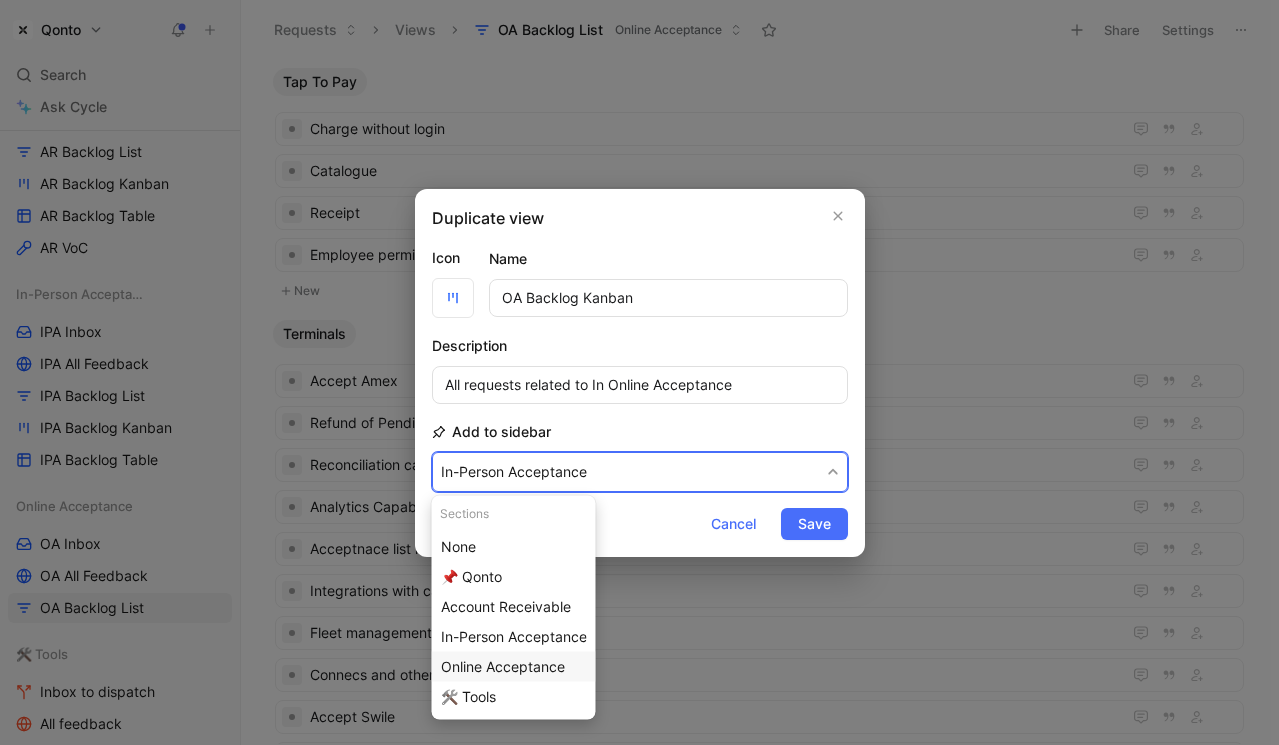 click on "Online Acceptance" at bounding box center (514, 667) 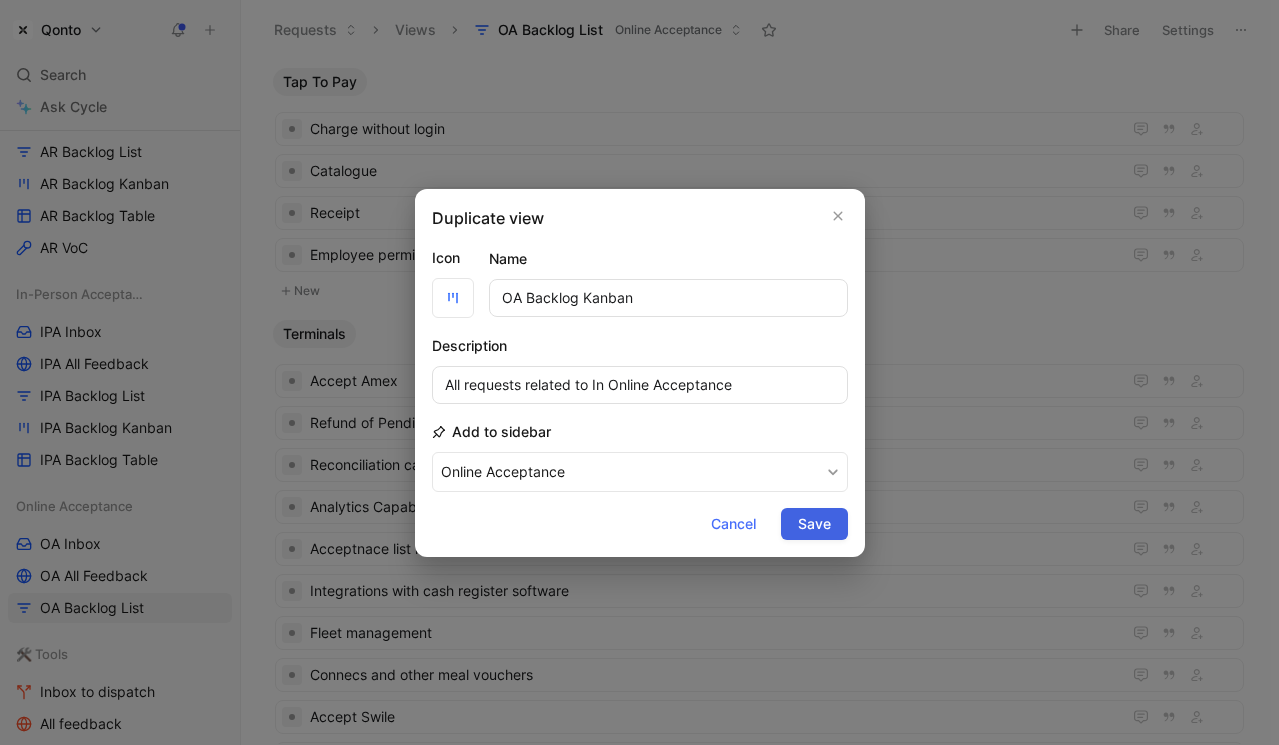 click on "Save" at bounding box center (814, 524) 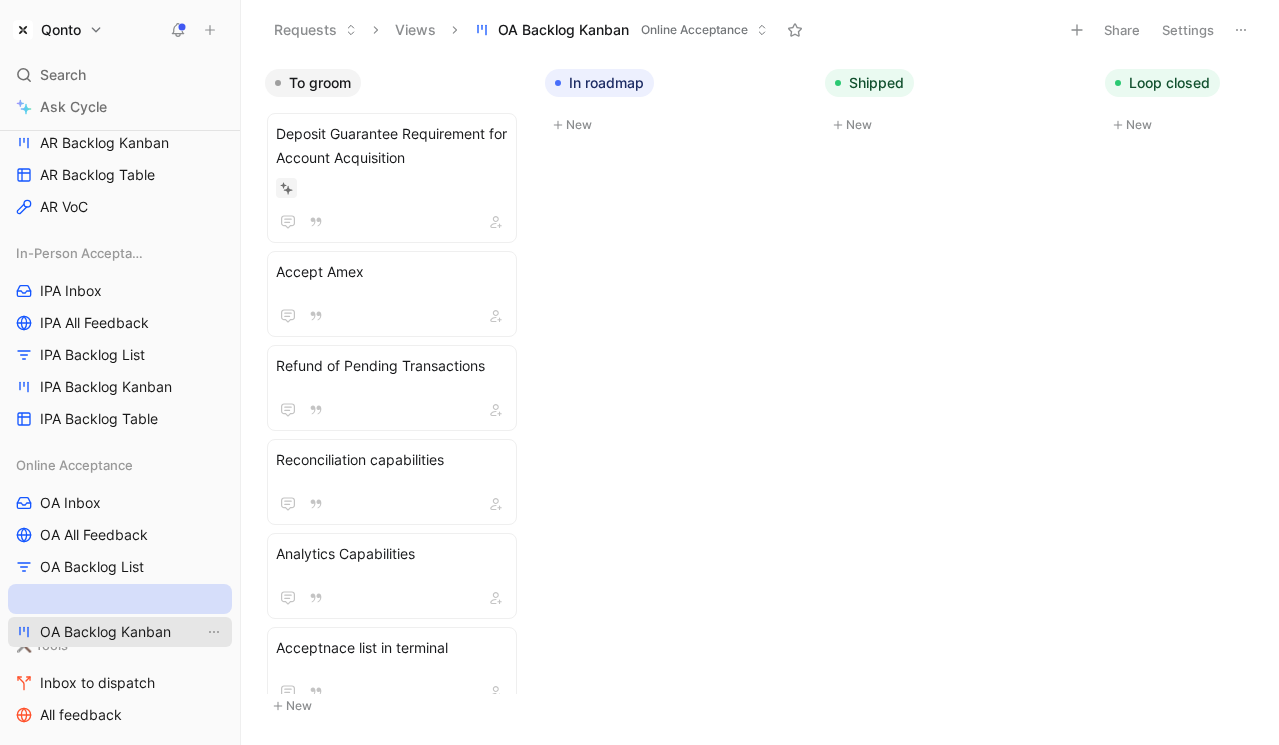 scroll, scrollTop: 500, scrollLeft: 0, axis: vertical 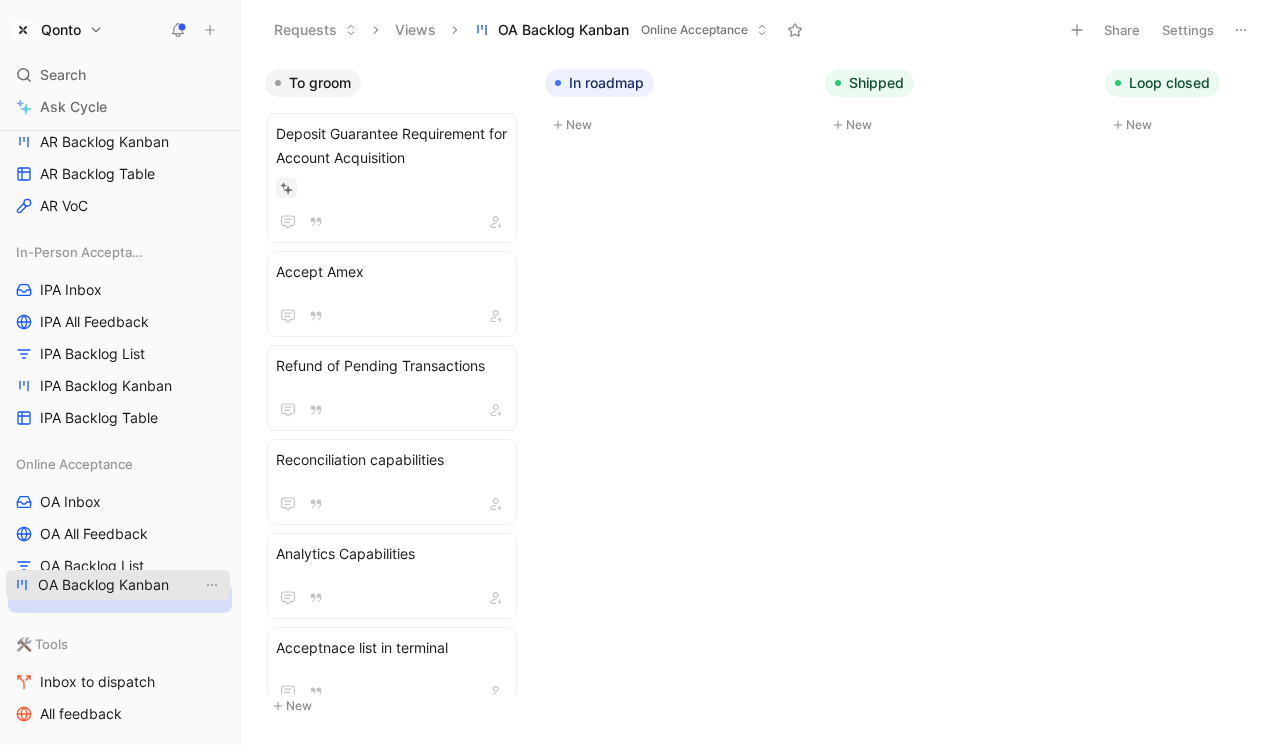 drag, startPoint x: 136, startPoint y: 540, endPoint x: 134, endPoint y: 581, distance: 41.04875 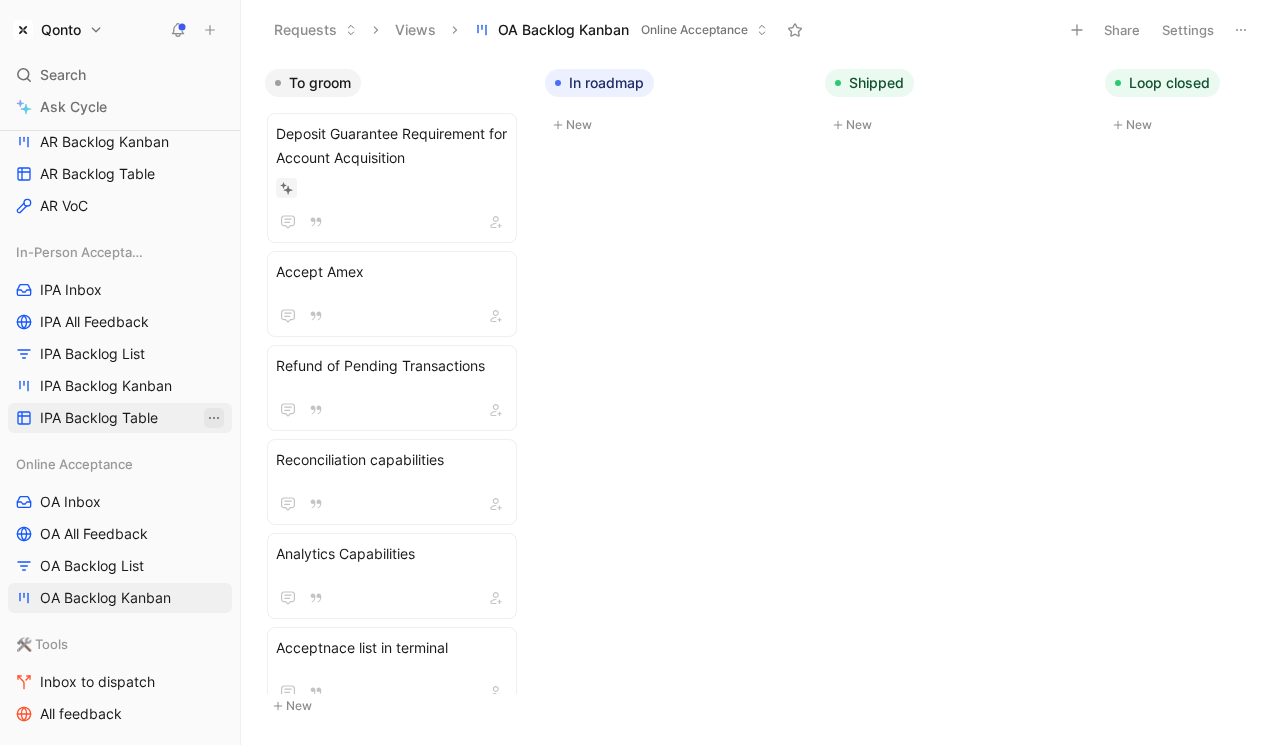 click 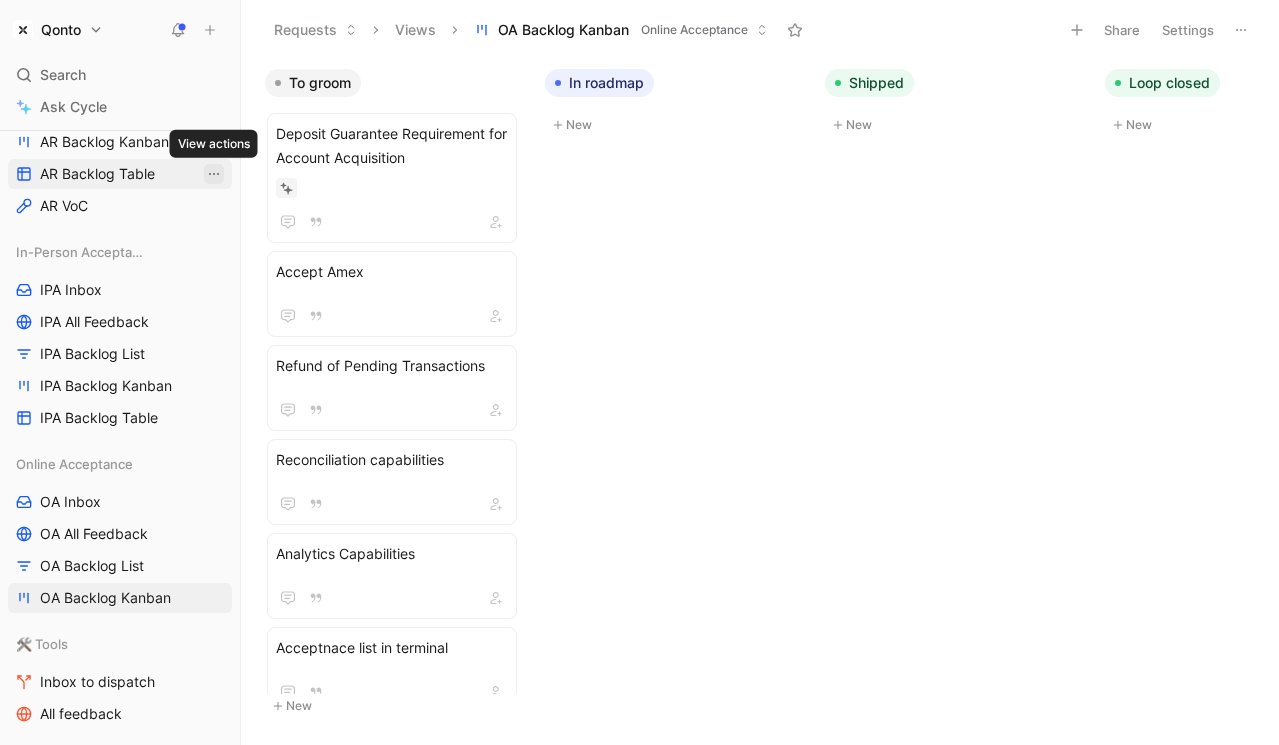 click 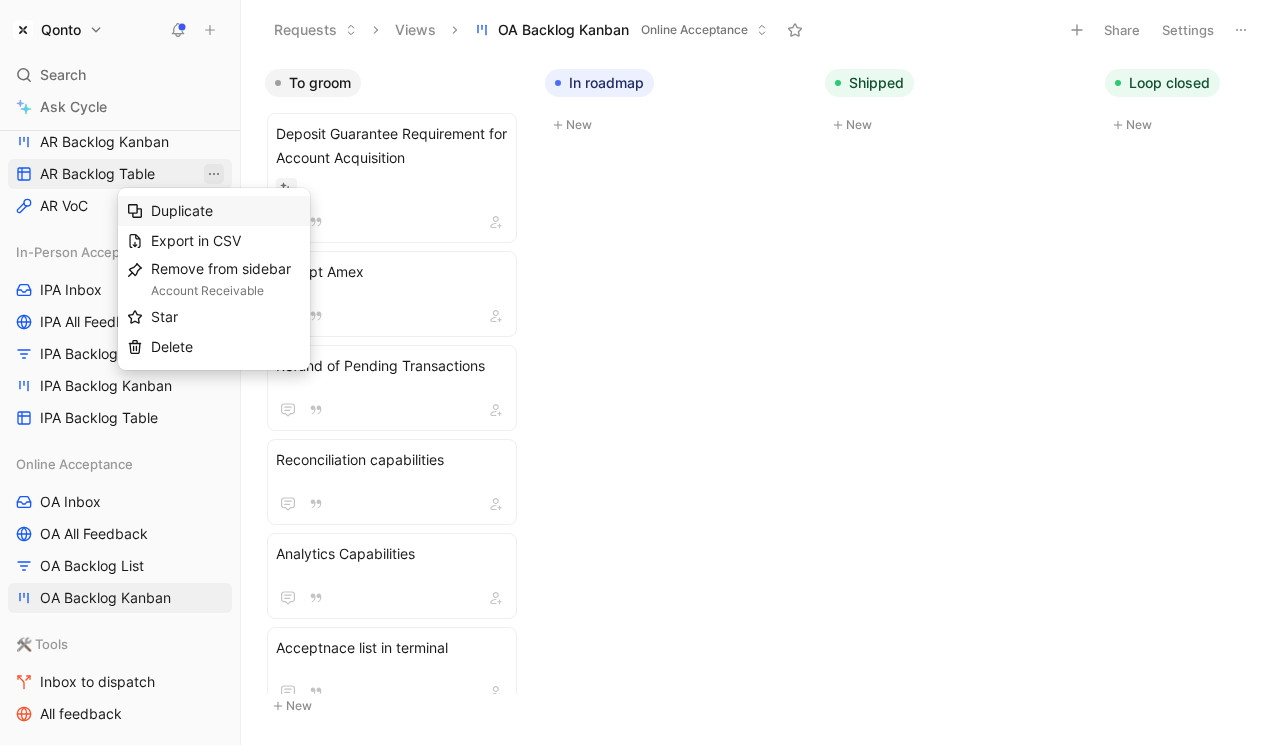 click on "Duplicate" at bounding box center (226, 211) 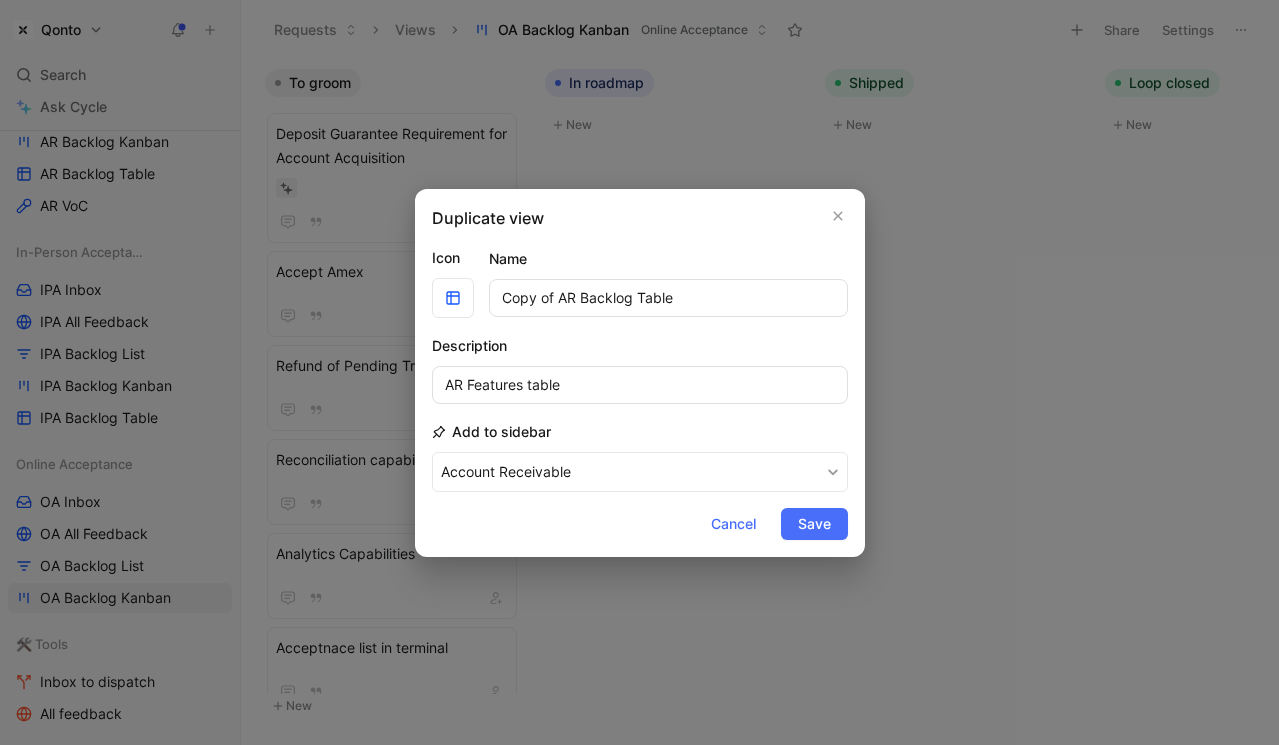 click on "Copy of AR Backlog Table" at bounding box center [668, 298] 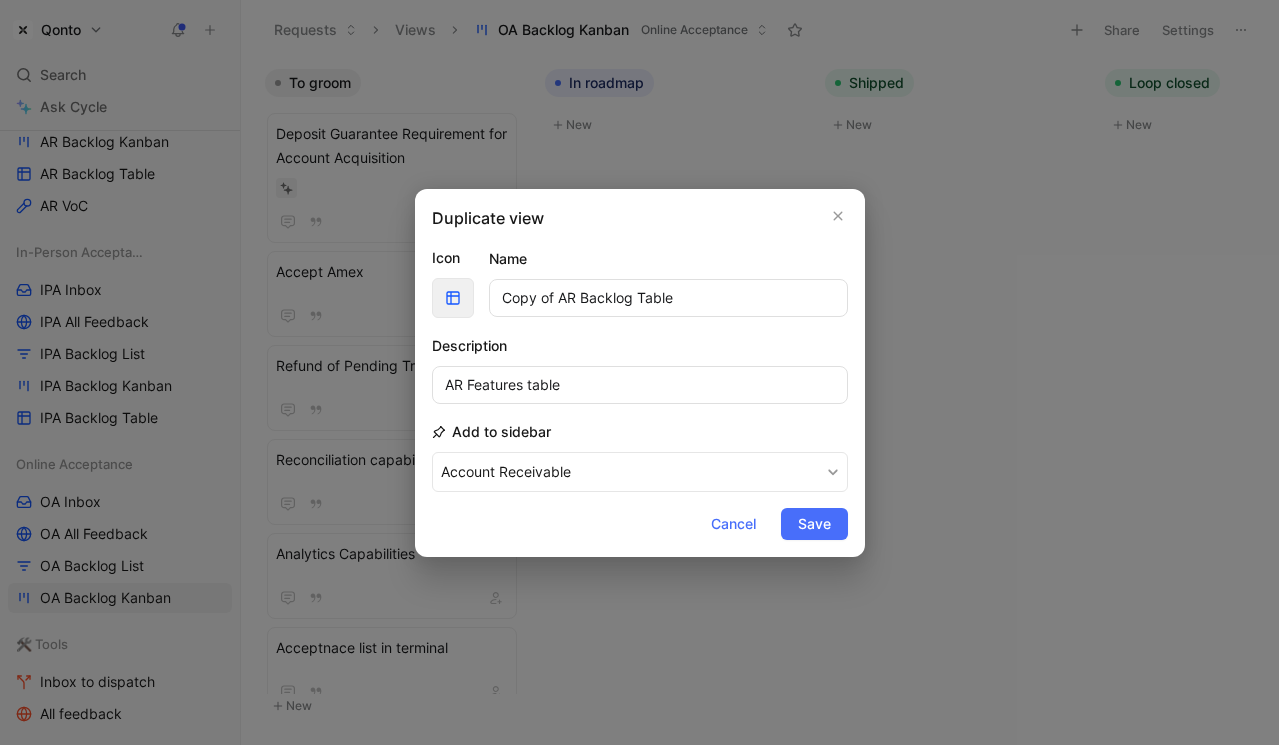 drag, startPoint x: 563, startPoint y: 296, endPoint x: 444, endPoint y: 291, distance: 119.104996 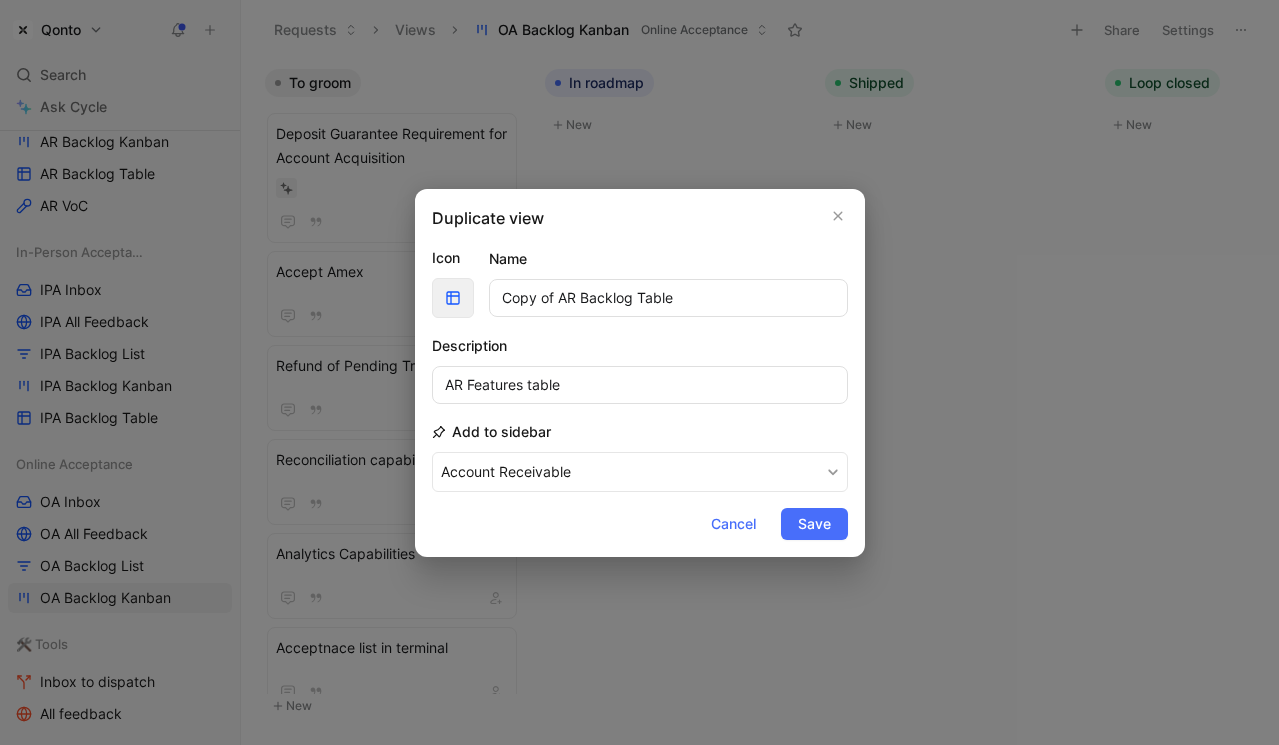 click on "Icon Name Copy of AR Backlog Table" at bounding box center [640, 282] 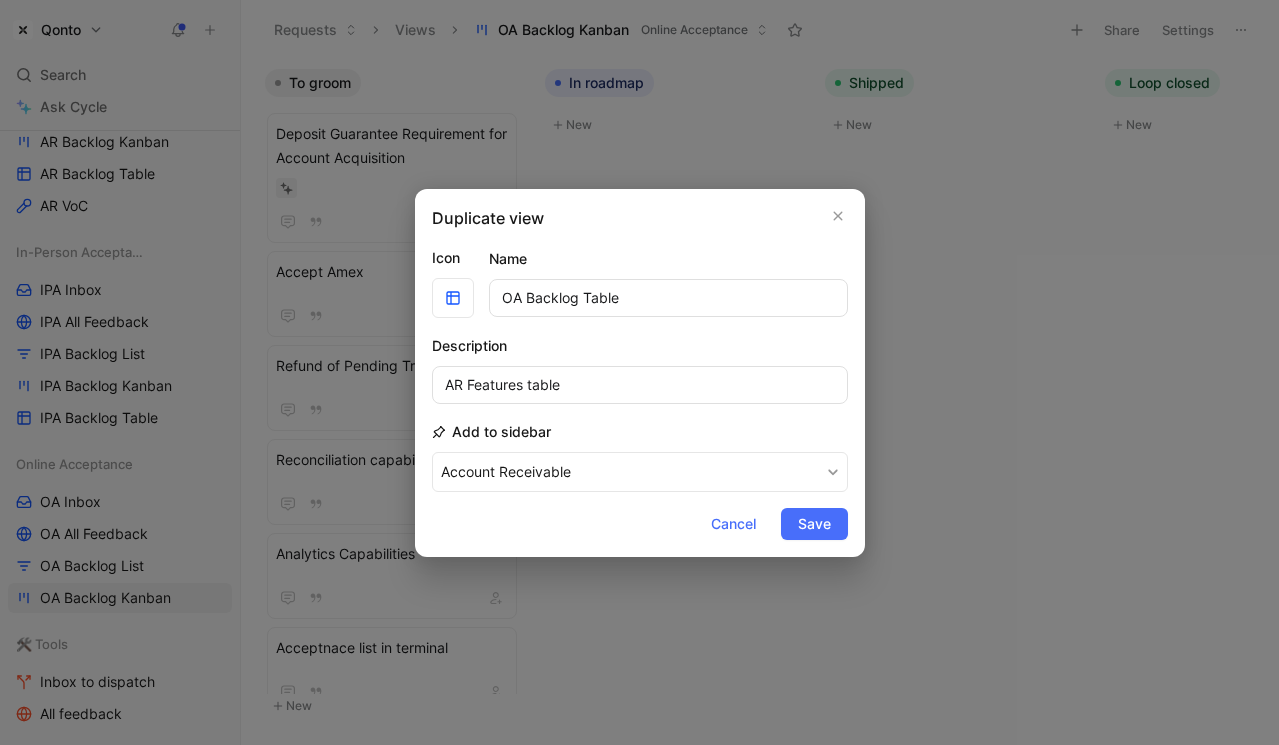 type on "OA Backlog Table" 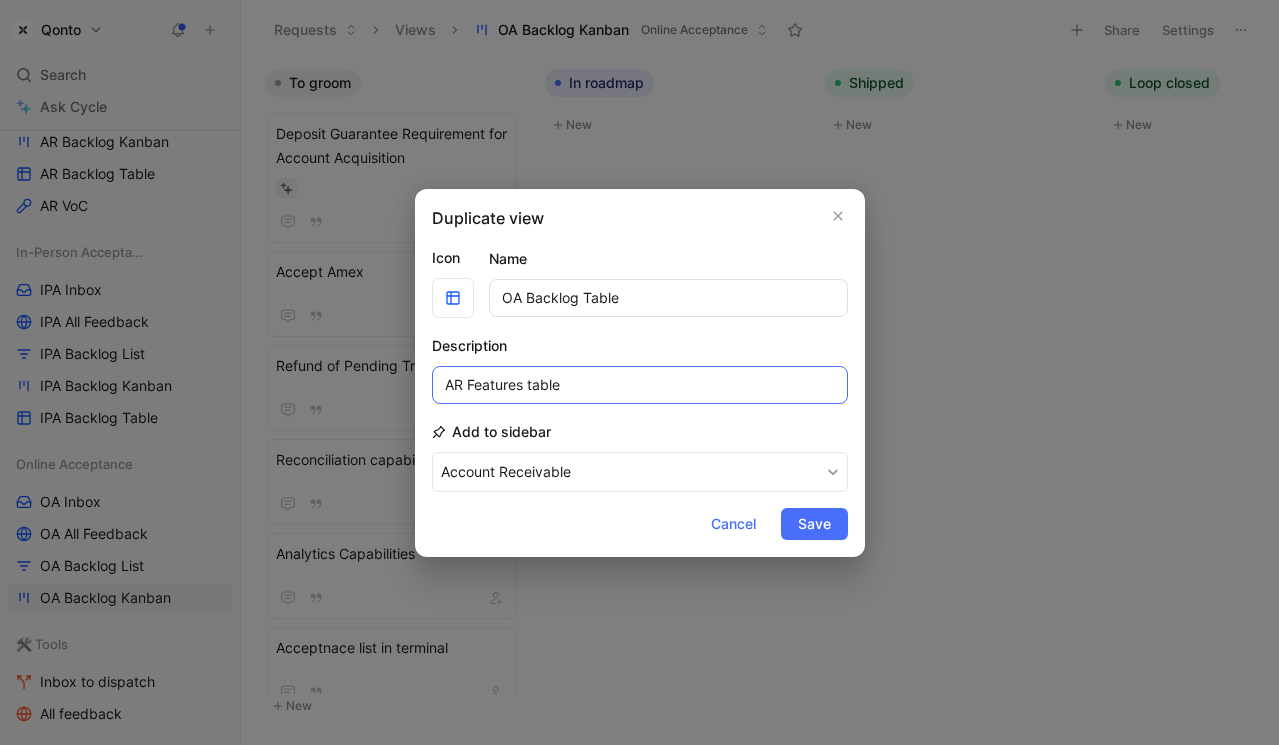 click on "AR Features table" at bounding box center (640, 385) 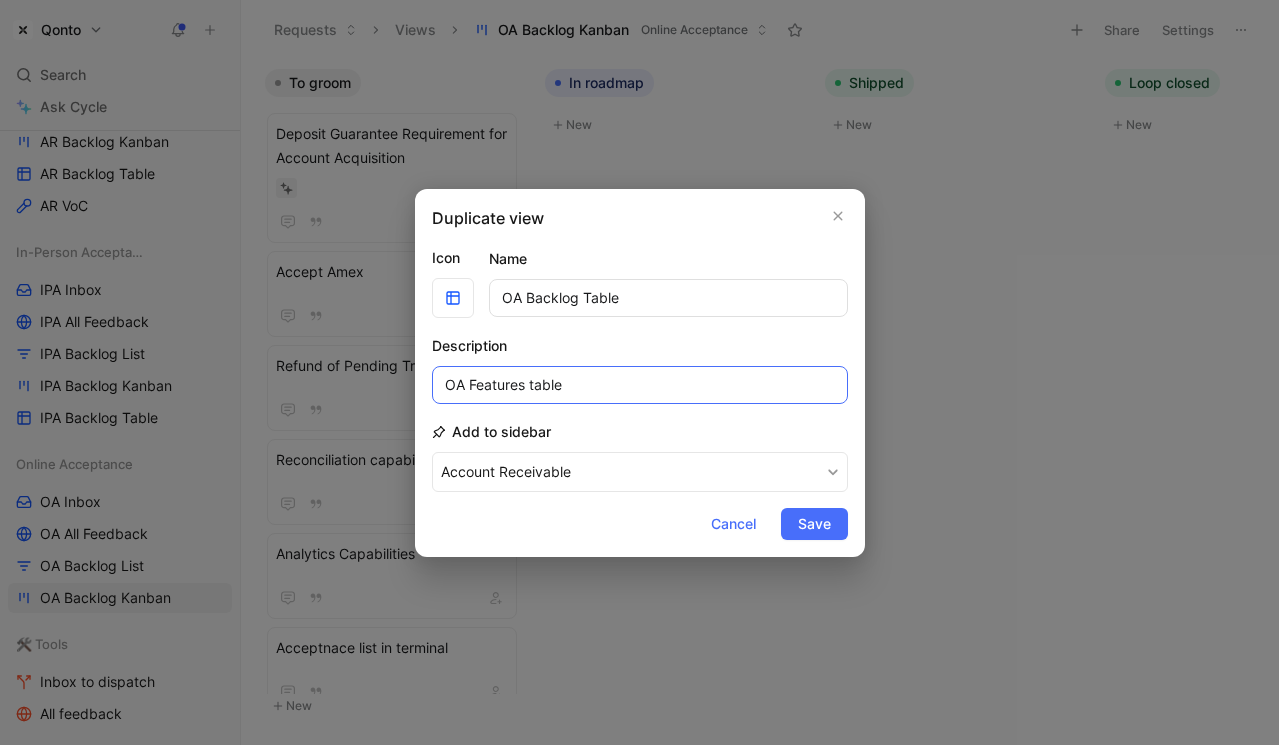 type on "OA Features table" 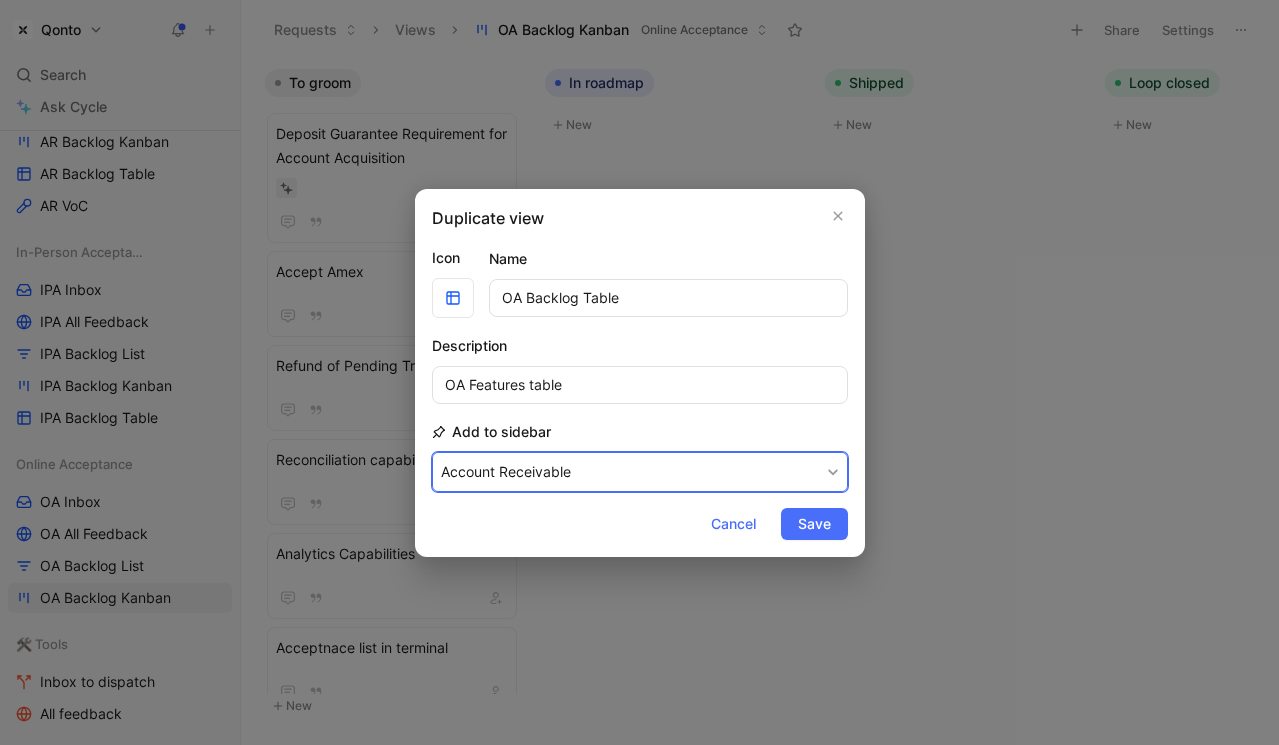 click on "Account Receivable" at bounding box center (640, 472) 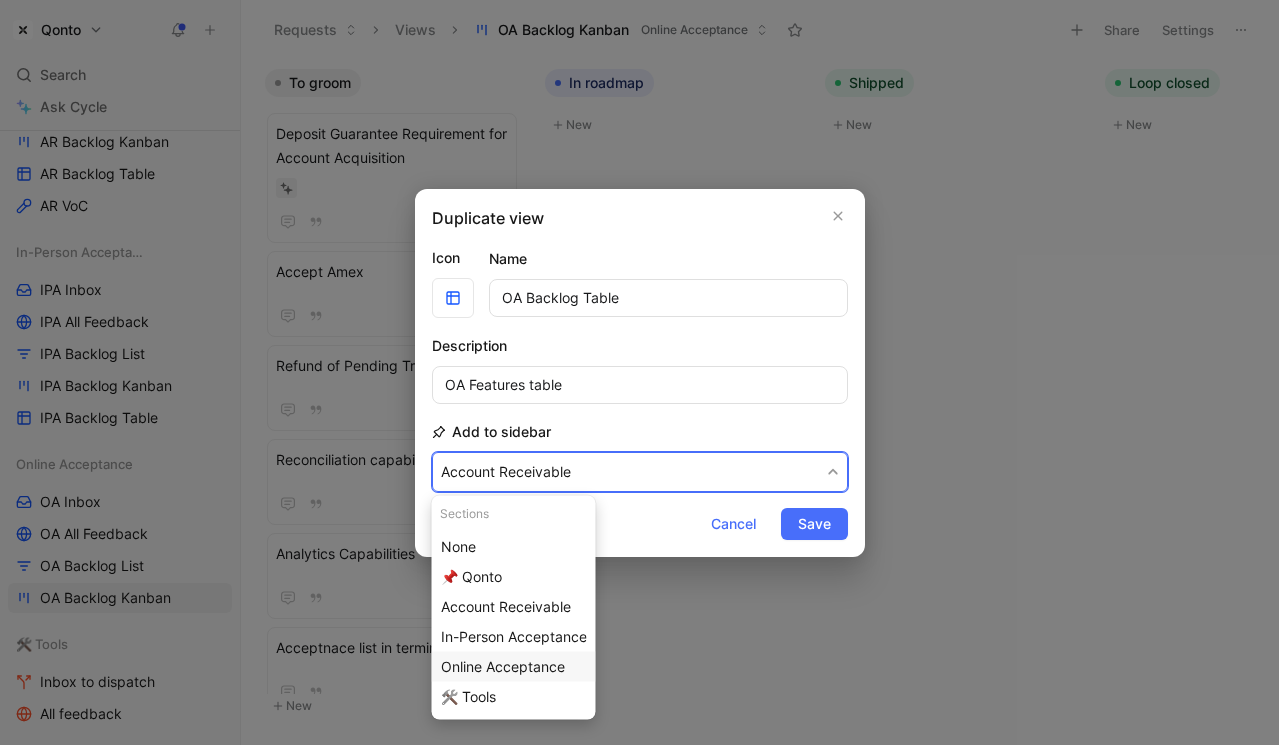 click on "Online Acceptance" at bounding box center [514, 667] 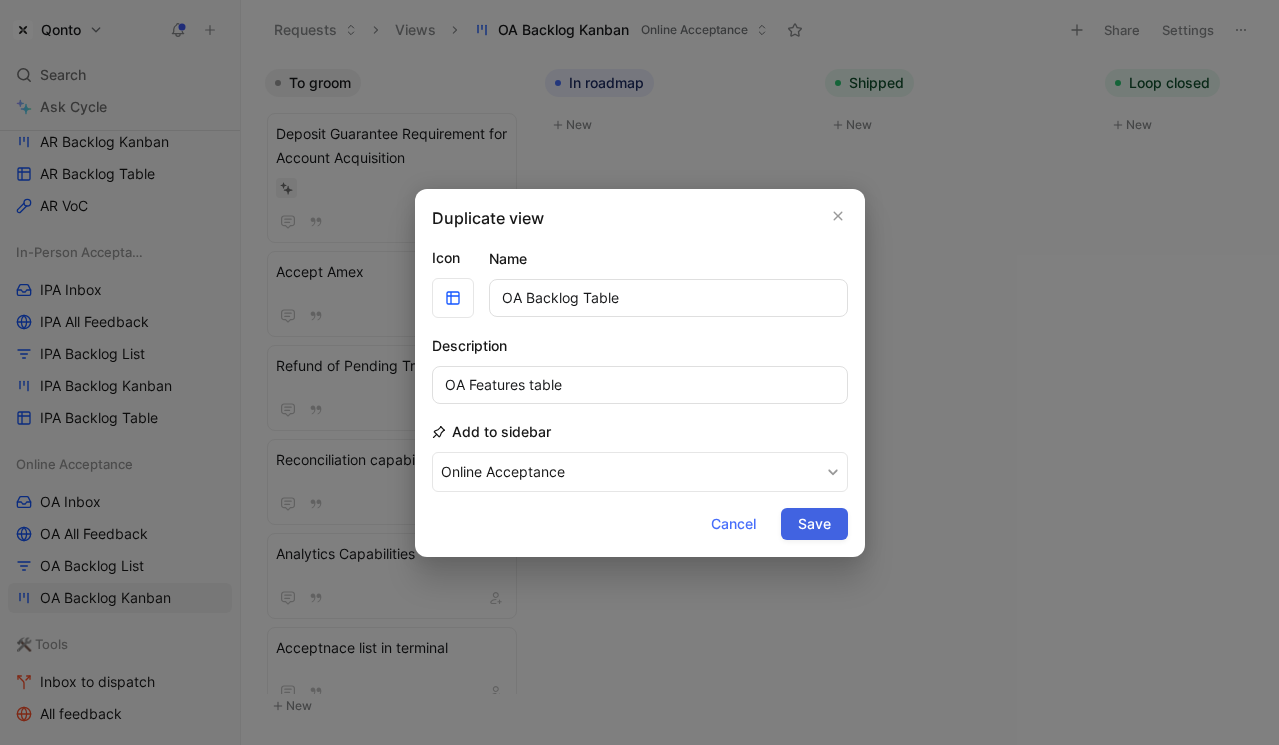 click on "Save" at bounding box center [814, 524] 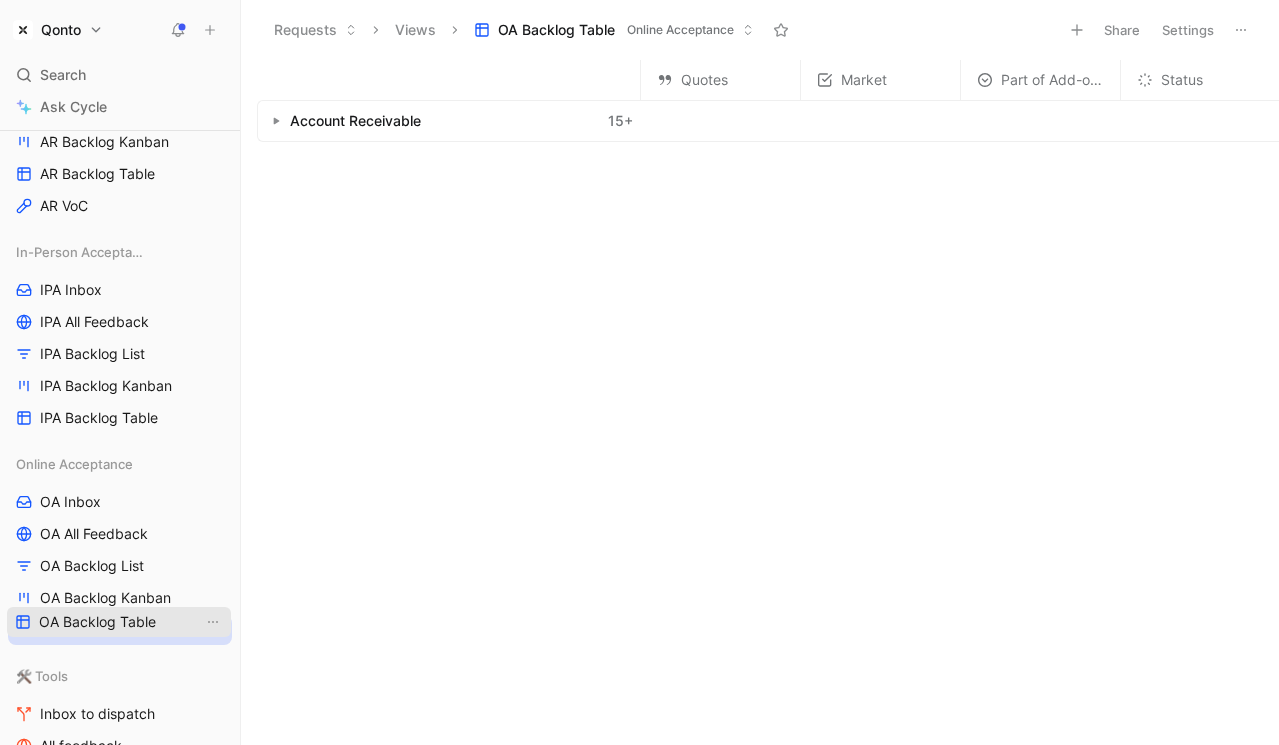 drag, startPoint x: 130, startPoint y: 500, endPoint x: 129, endPoint y: 623, distance: 123.00407 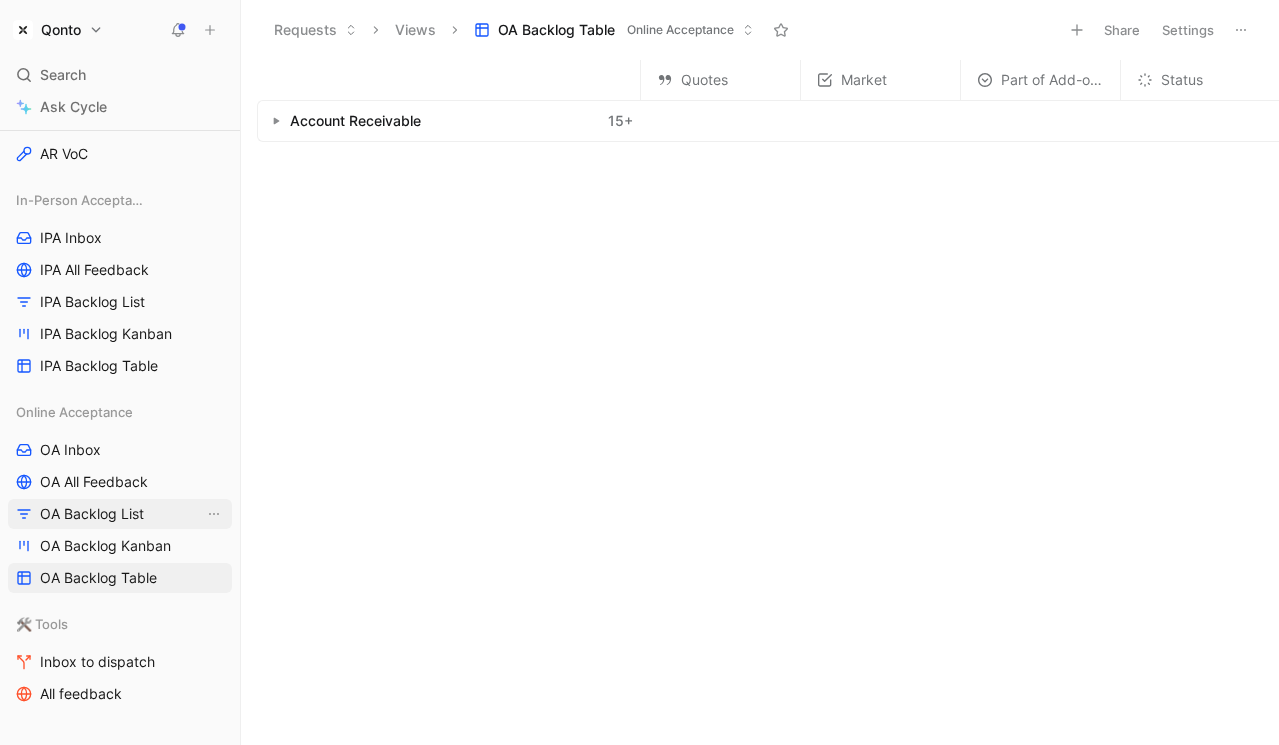 scroll, scrollTop: 632, scrollLeft: 0, axis: vertical 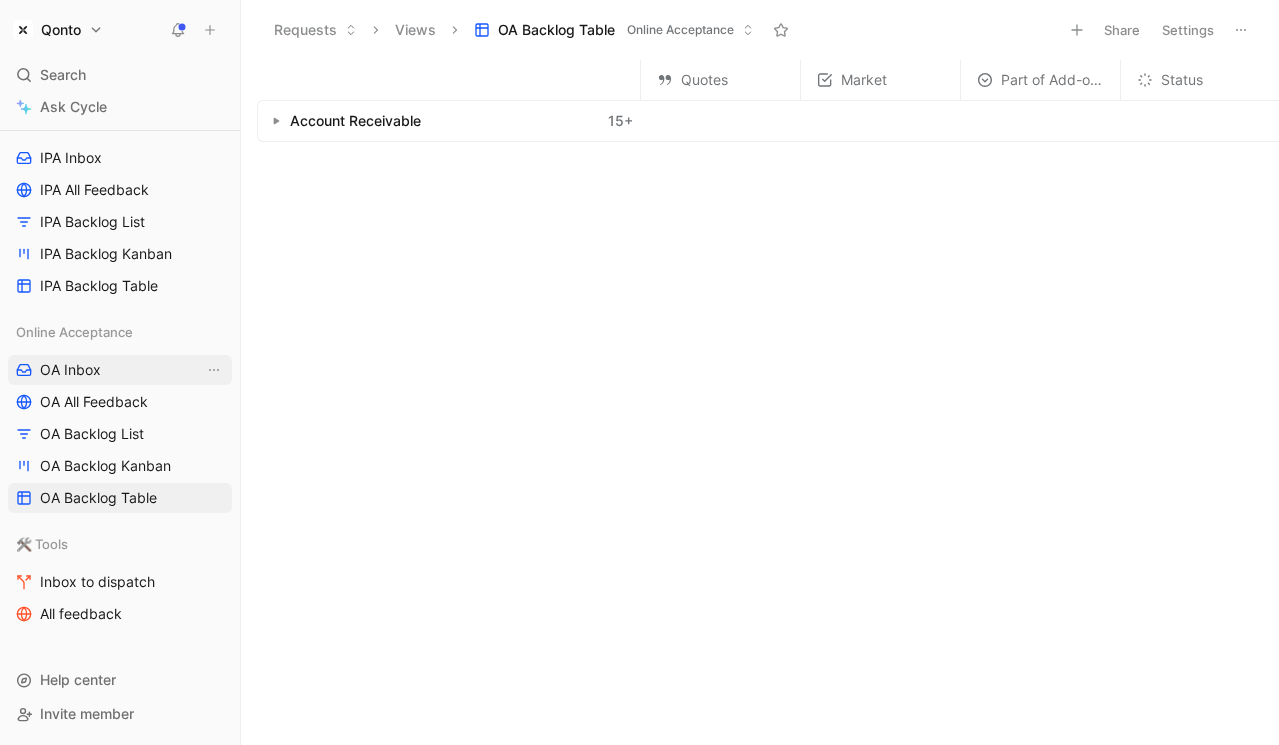 click on "OA Inbox" at bounding box center [70, 370] 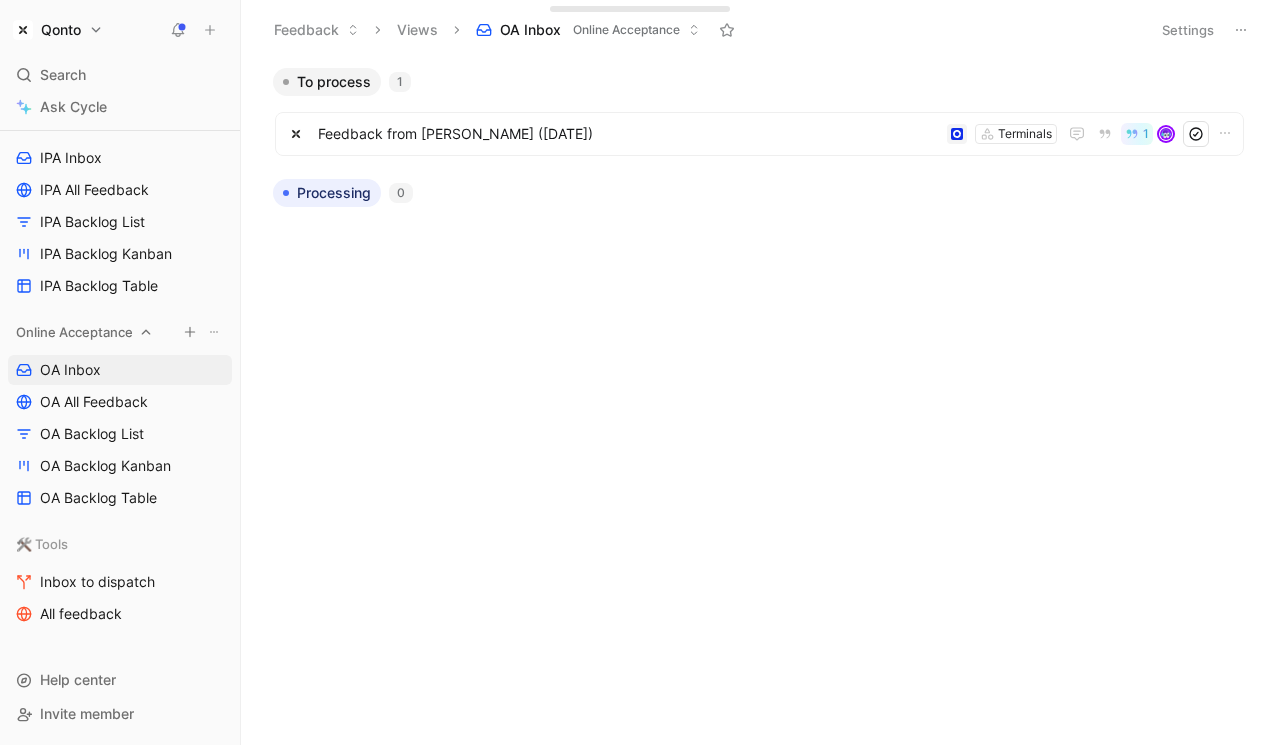 click on "Online Acceptance" at bounding box center [74, 332] 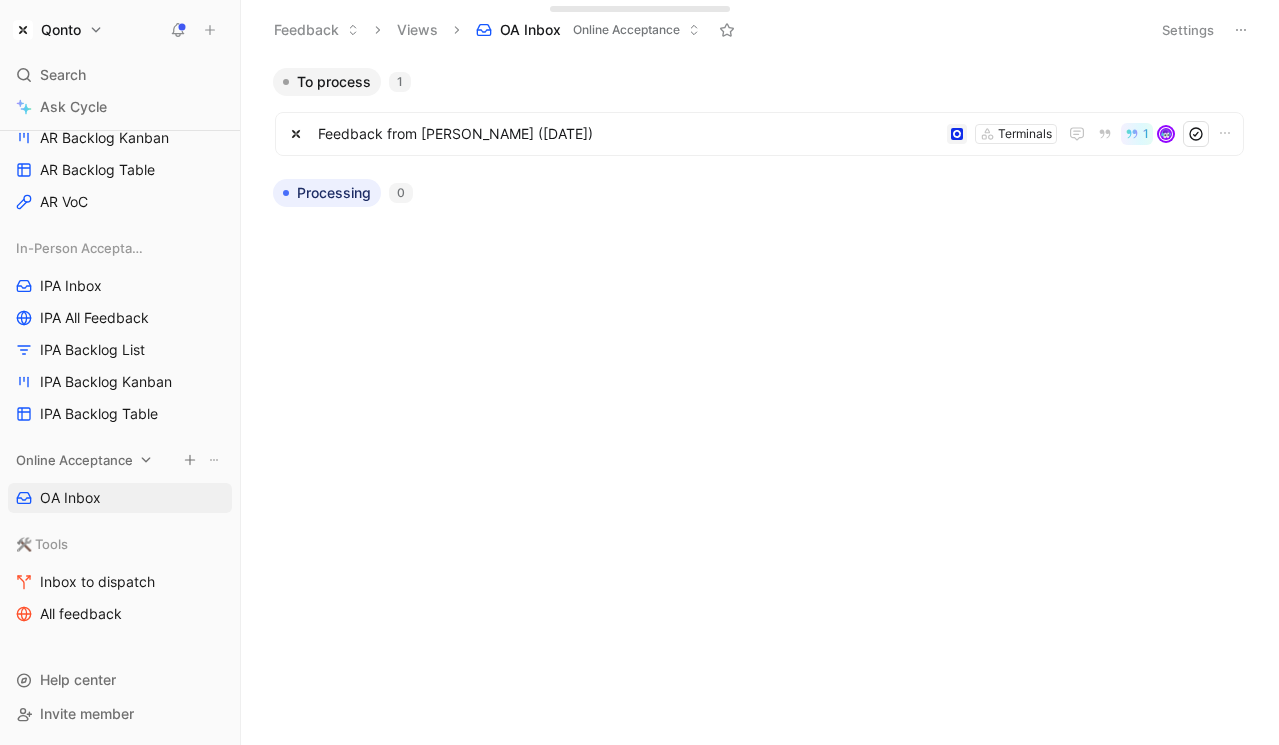 click on "Online Acceptance" at bounding box center [74, 460] 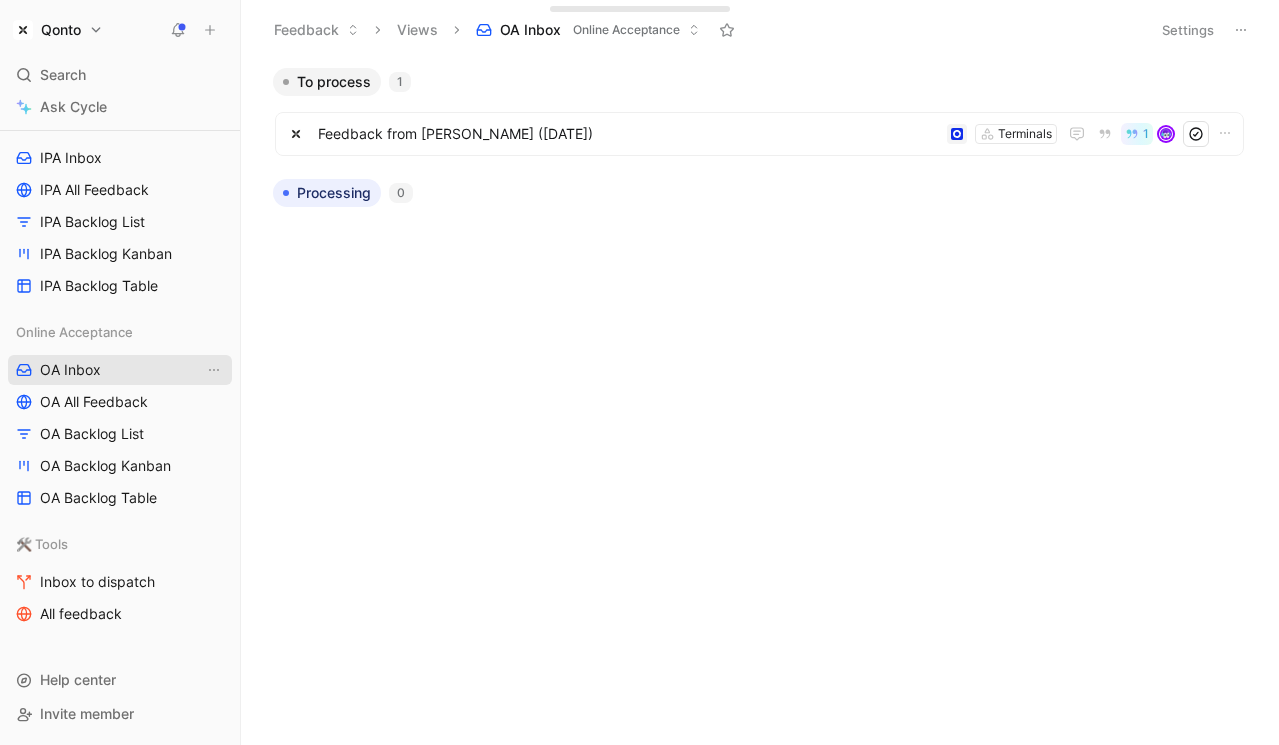scroll, scrollTop: 299, scrollLeft: 0, axis: vertical 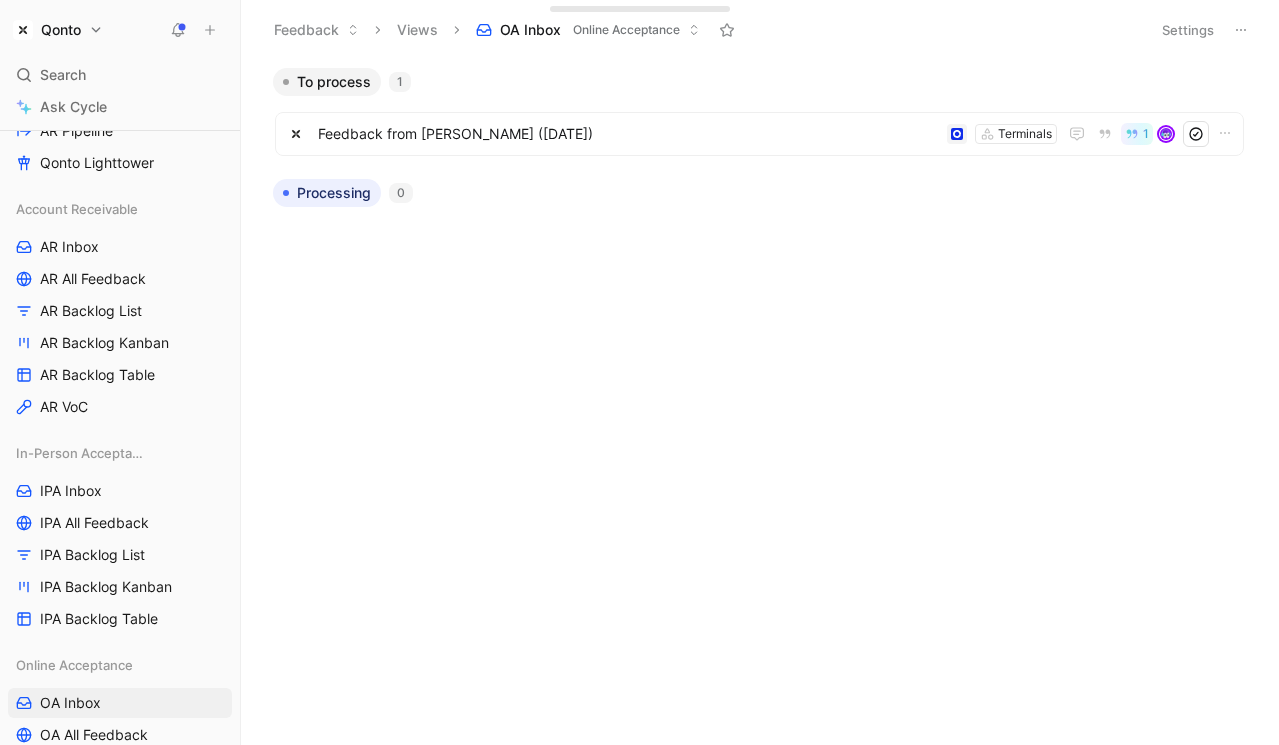click on "Qonto Search ⌘ K Ask Cycle Workspace Home G then H Feedback G then F Requests G then R Releases G then L Customers Product Areas 📌 Qonto AR Pipeline Qonto Lighttower Account Receivable AR Inbox AR All Feedback AR Backlog List AR Backlog Kanban AR Backlog Table AR VoC In-Person Acceptance IPA Inbox IPA All Feedback IPA Backlog List IPA Backlog Kanban IPA Backlog Table Online Acceptance OA Inbox OA All Feedback OA Backlog List OA Backlog Kanban OA Backlog Table 🛠️ Tools Inbox to dispatch All feedback
To pick up a draggable item, press the space bar.
While dragging, use the arrow keys to move the item.
Press space again to drop the item in its new position, or press escape to cancel.
Draggable item Qm9hcmRMaW5rXzRjZWM3OTQ0LTZmOTctNGY3NC05OGQ3LTU4YjdiNzZlM2NmNw== was dropped over droppable area Qm9hcmRMaW5rXzE1NDE4ZGIyLThmOWUtNGY5OS1iNjYxLWM2MzI1ZGI5ZTM2Mw== Help center Invite member" at bounding box center [120, 372] 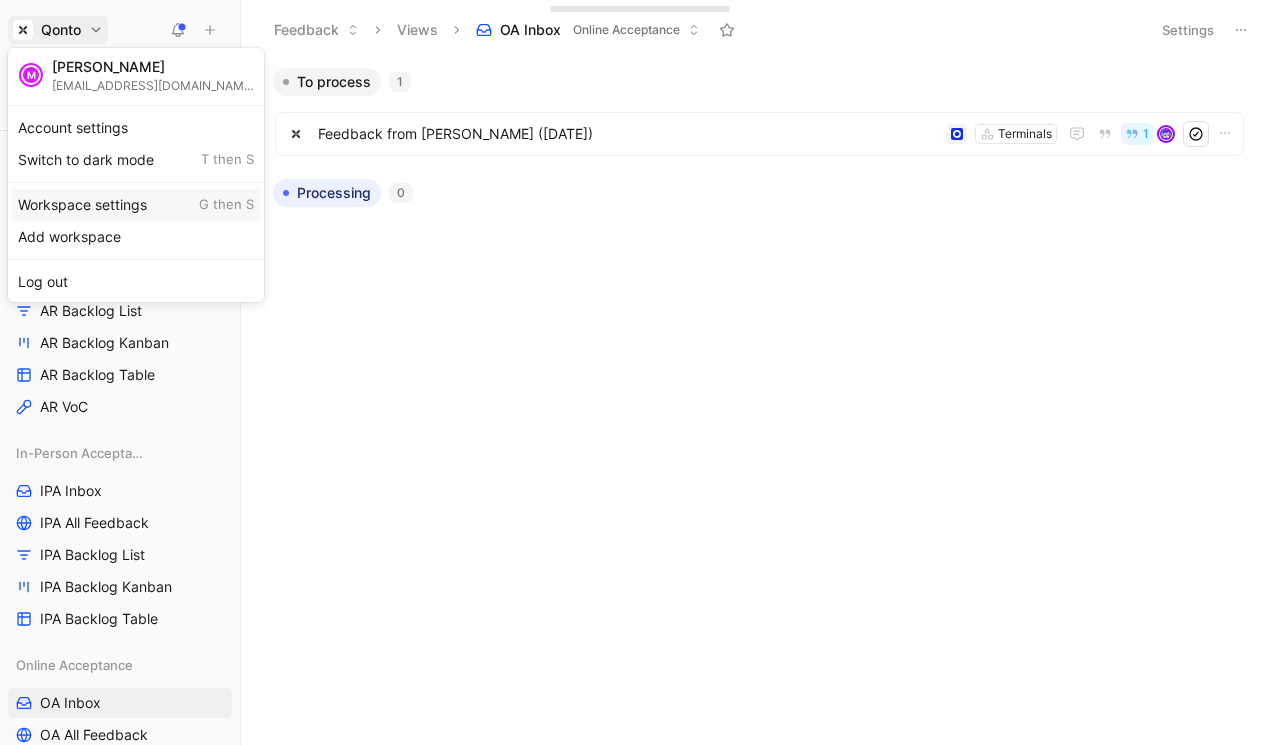 click on "Workspace settings G then S" at bounding box center (136, 205) 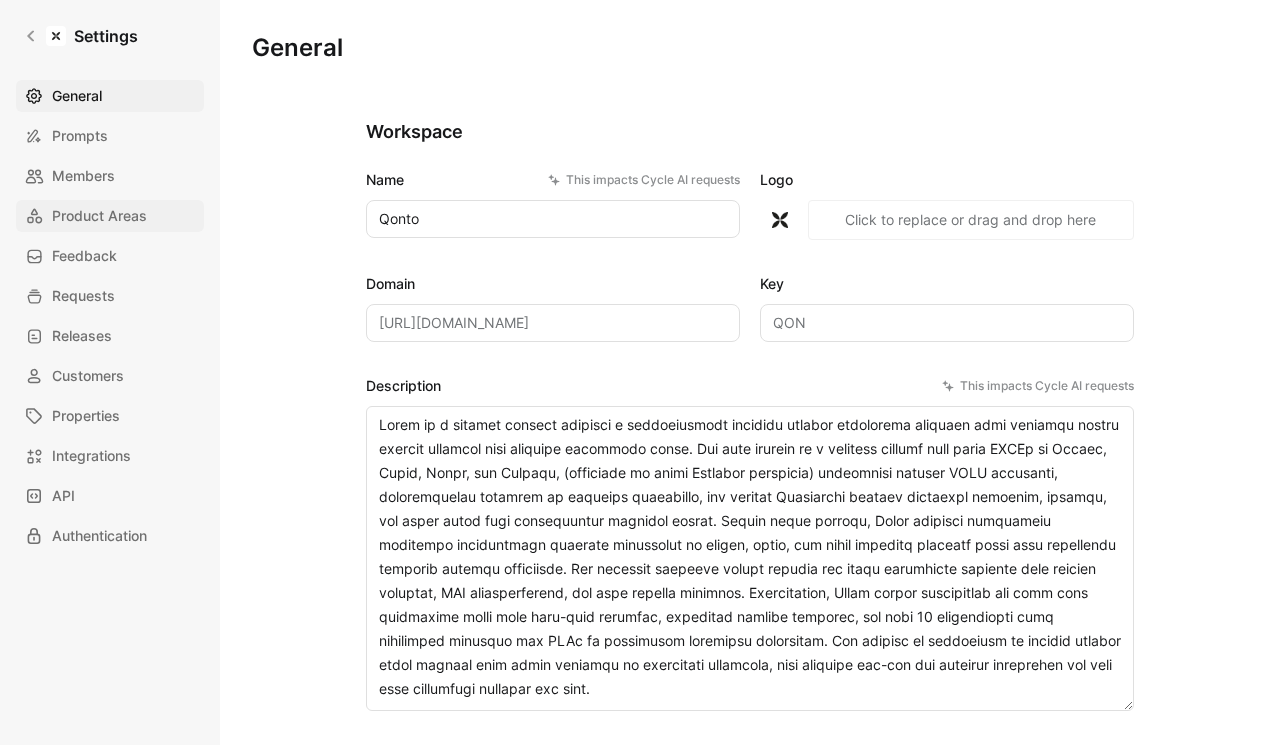 click on "Product Areas" at bounding box center (110, 216) 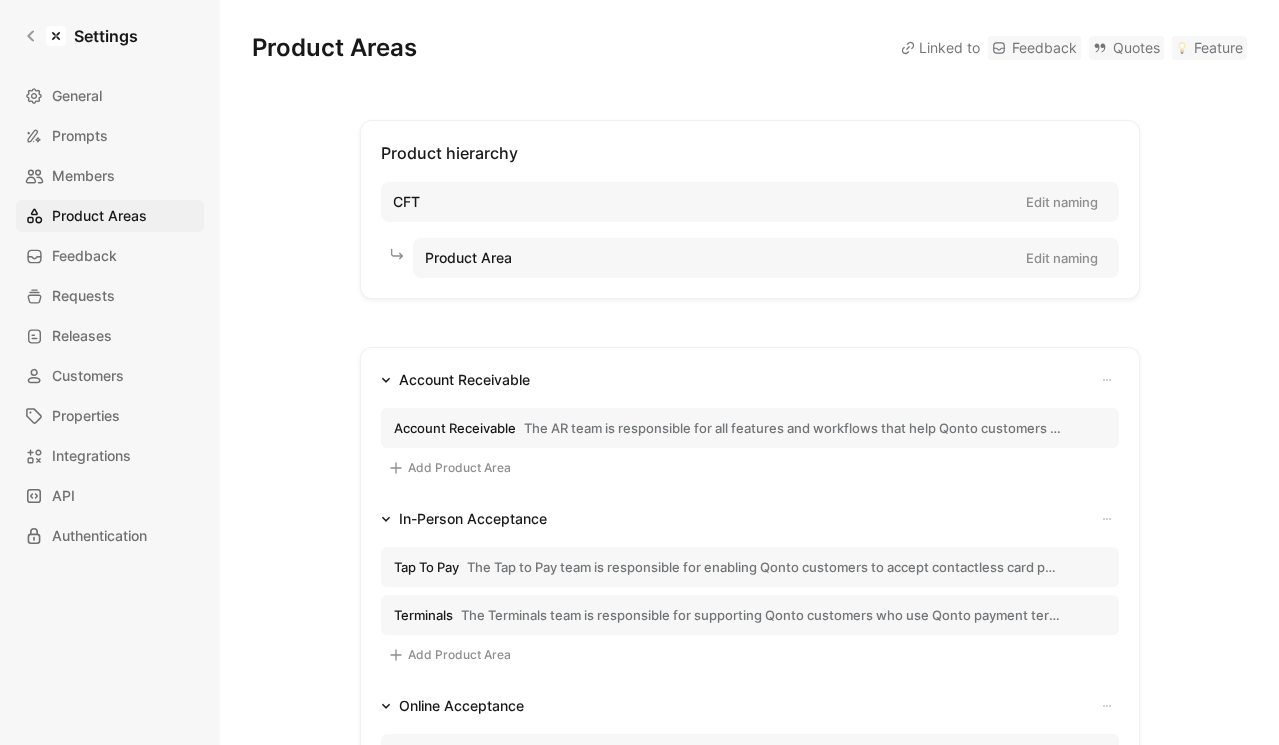 scroll, scrollTop: 256, scrollLeft: 0, axis: vertical 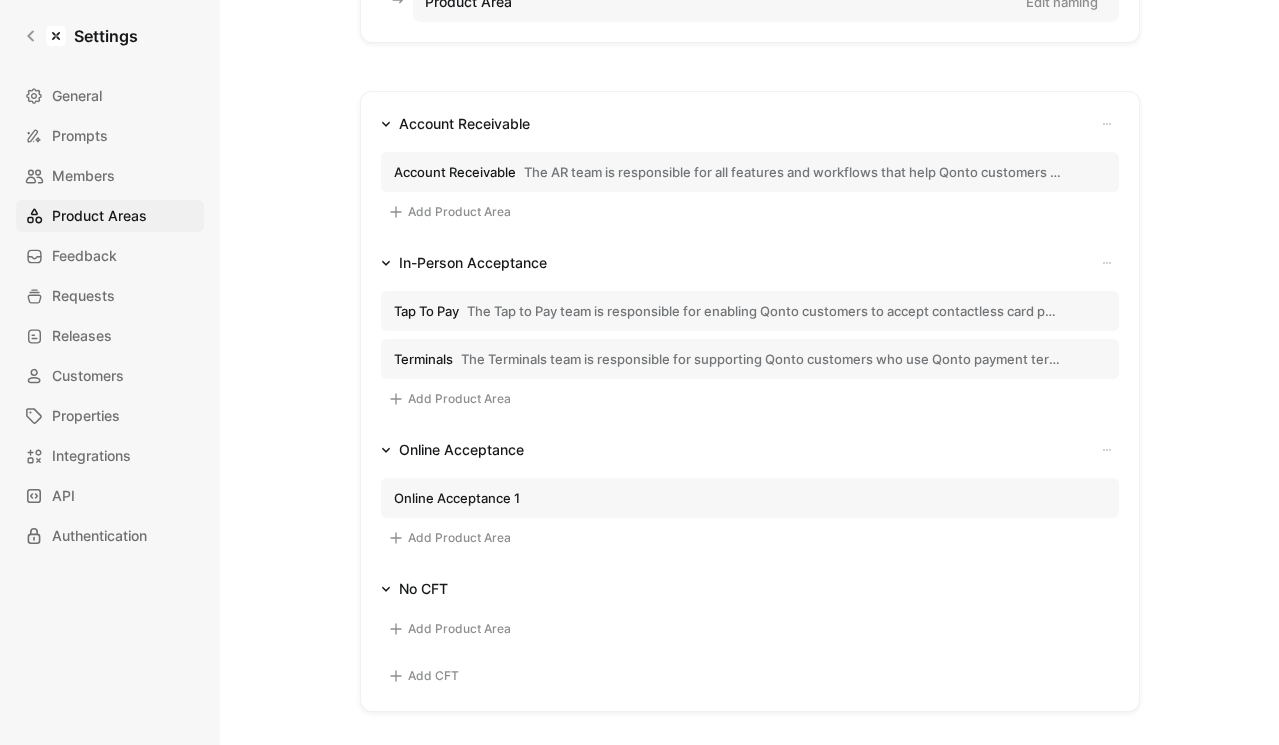 click on "Online Acceptance 1" at bounding box center (457, 498) 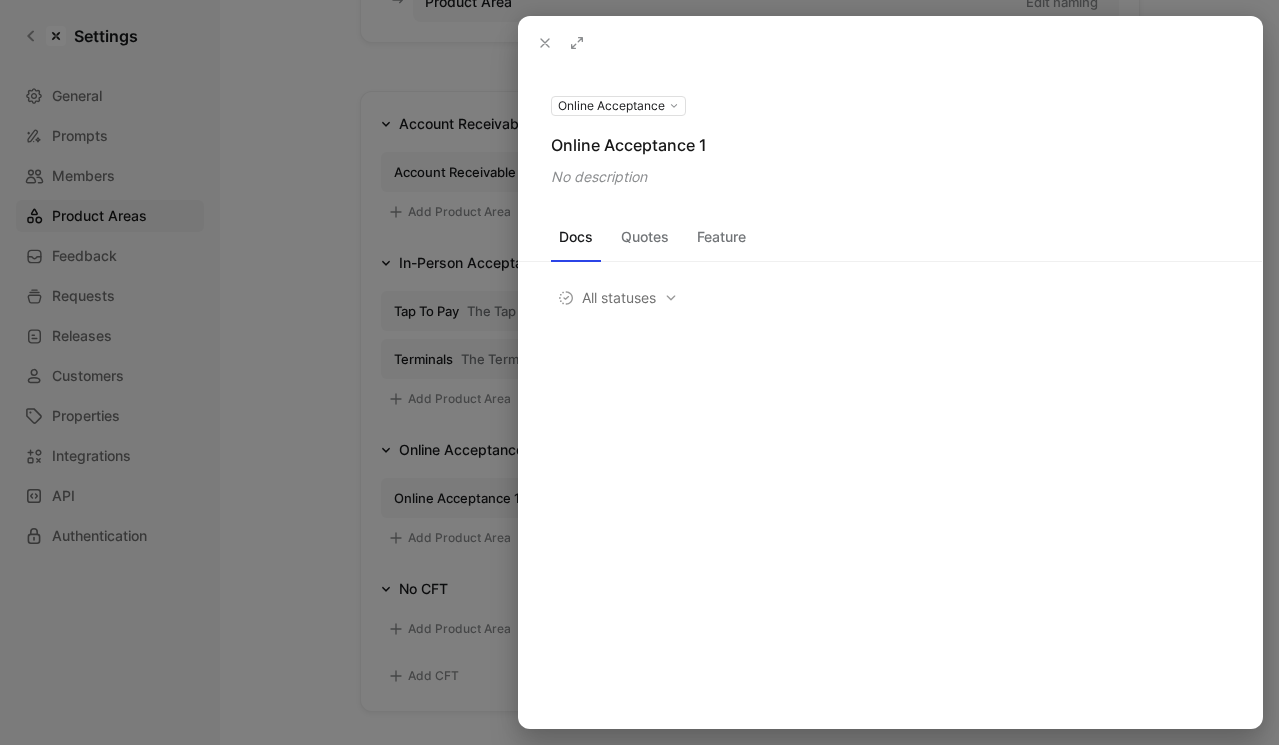 click on "Online Acceptance 1" at bounding box center (890, 145) 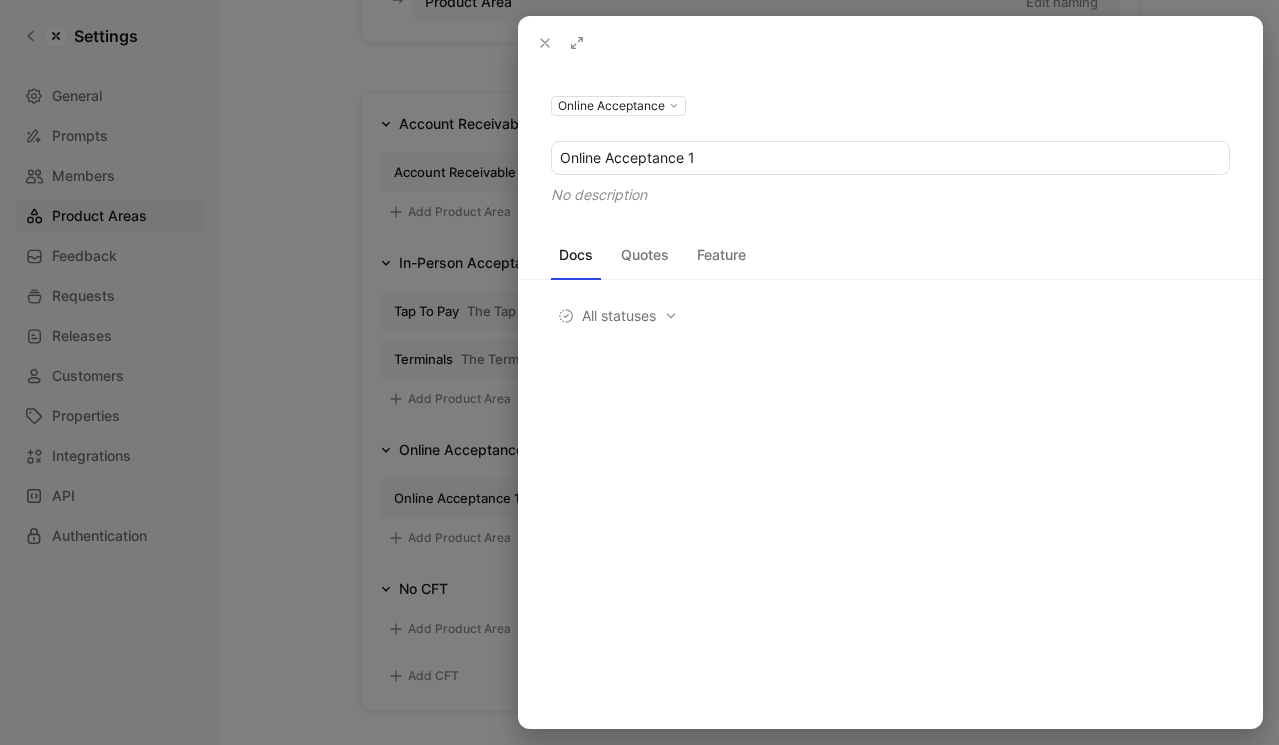 click on "Online Acceptance 1" at bounding box center (890, 158) 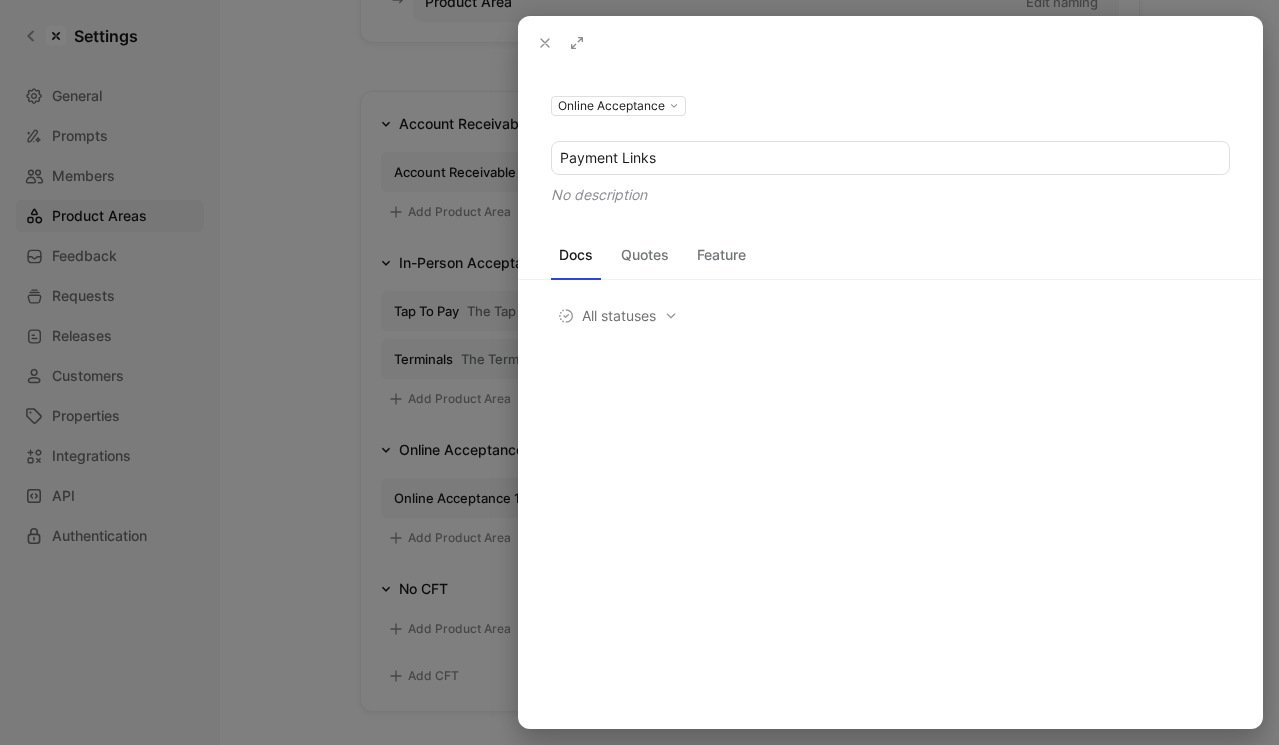 type on "Payment Links" 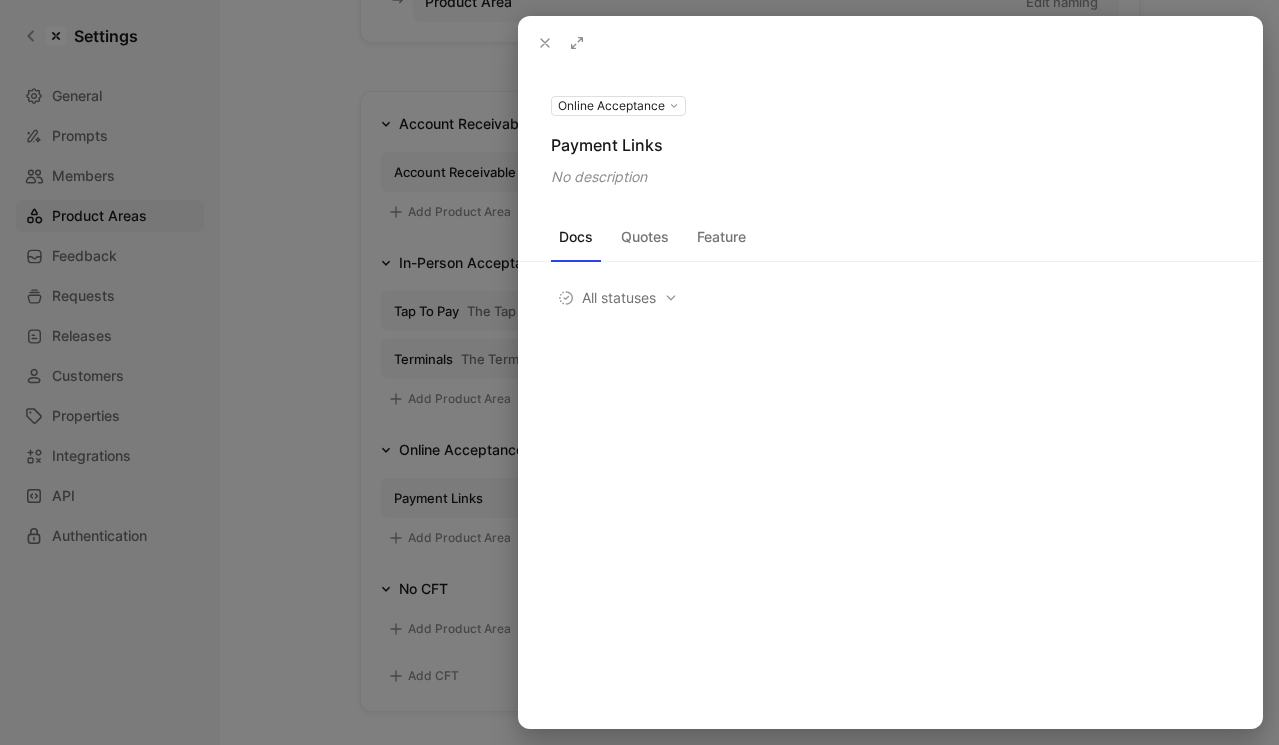 click on "No description" at bounding box center [890, 177] 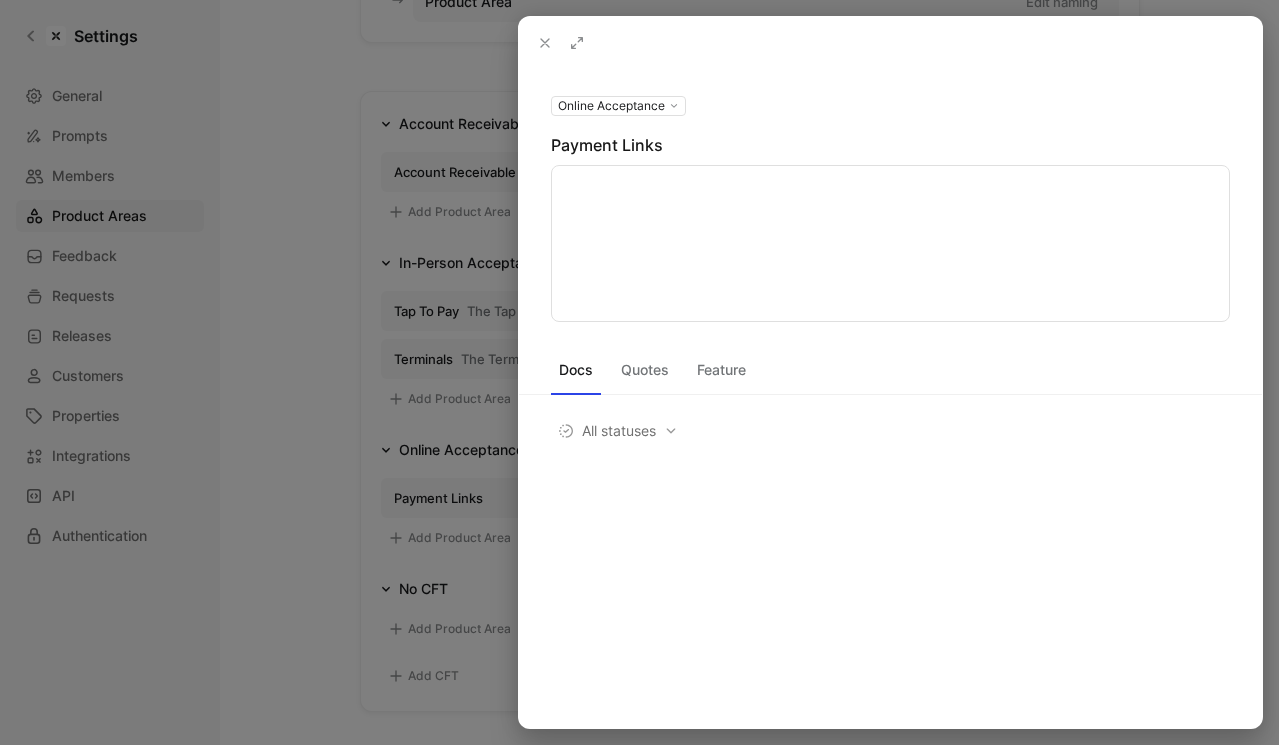 click at bounding box center (890, 243) 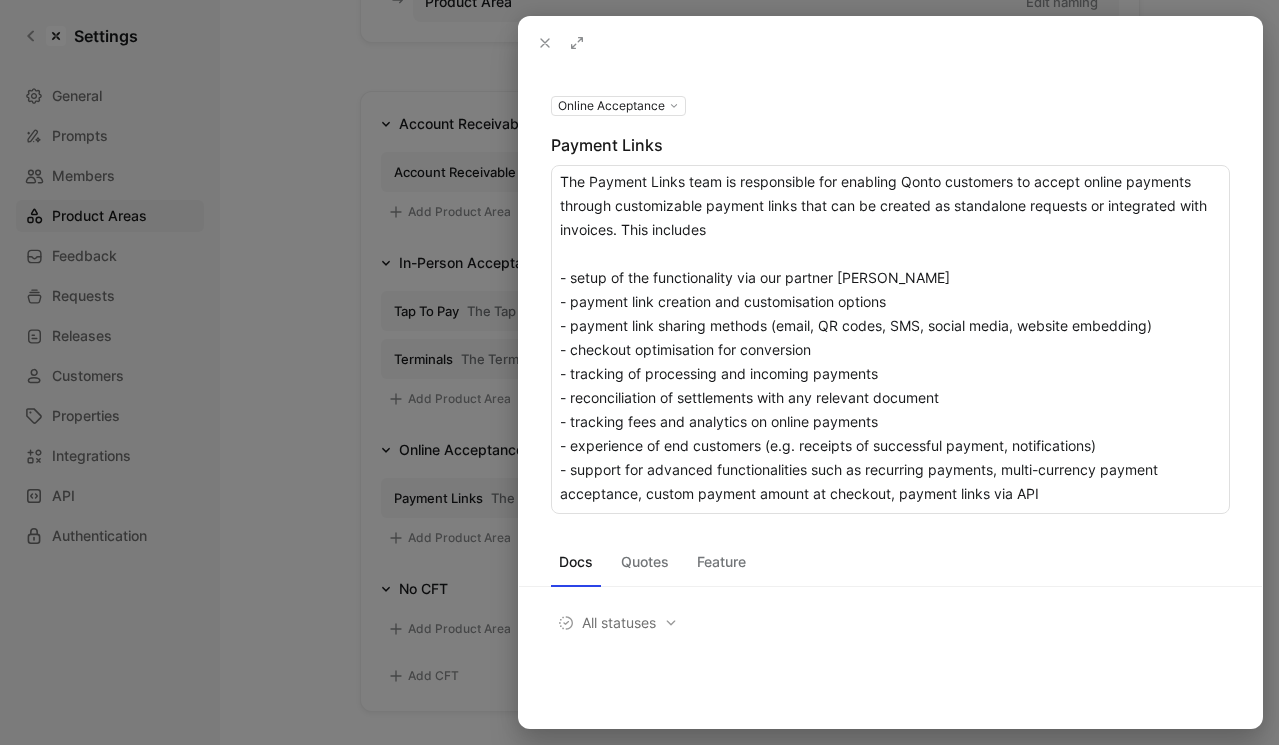drag, startPoint x: 592, startPoint y: 208, endPoint x: 943, endPoint y: 203, distance: 351.0356 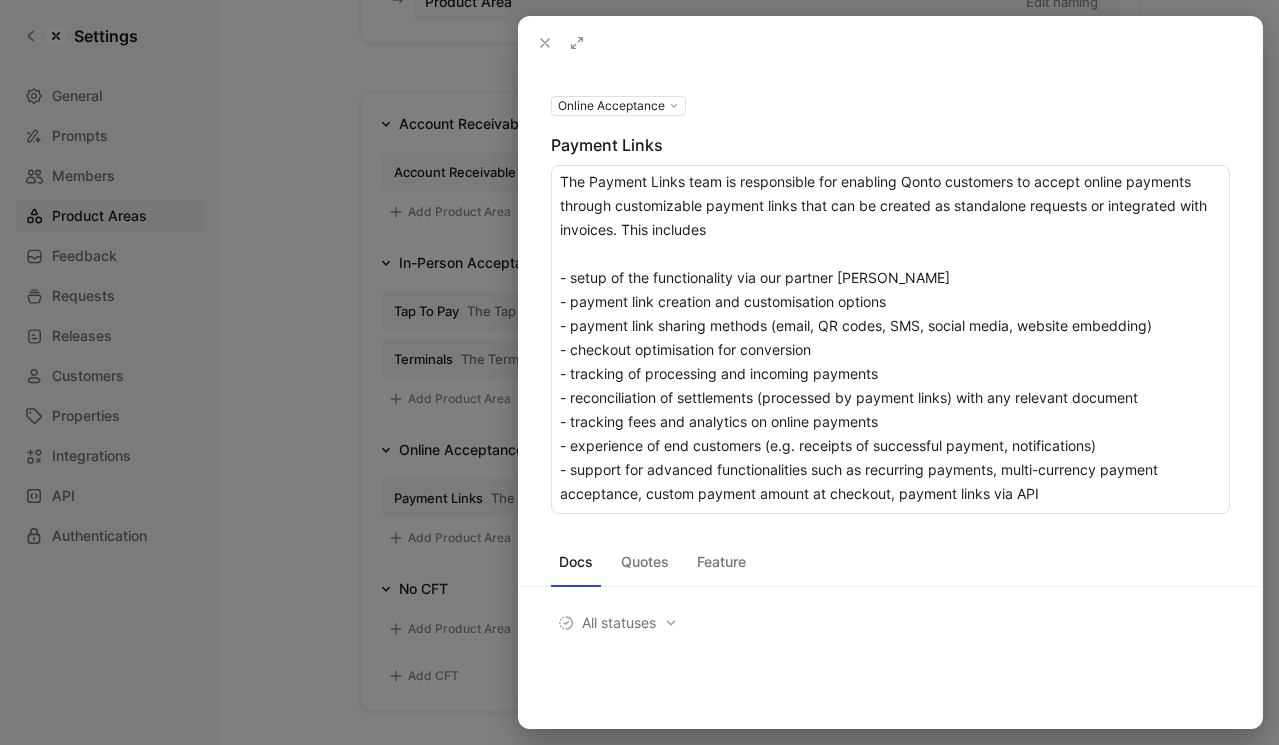 drag, startPoint x: 598, startPoint y: 424, endPoint x: 867, endPoint y: 426, distance: 269.00745 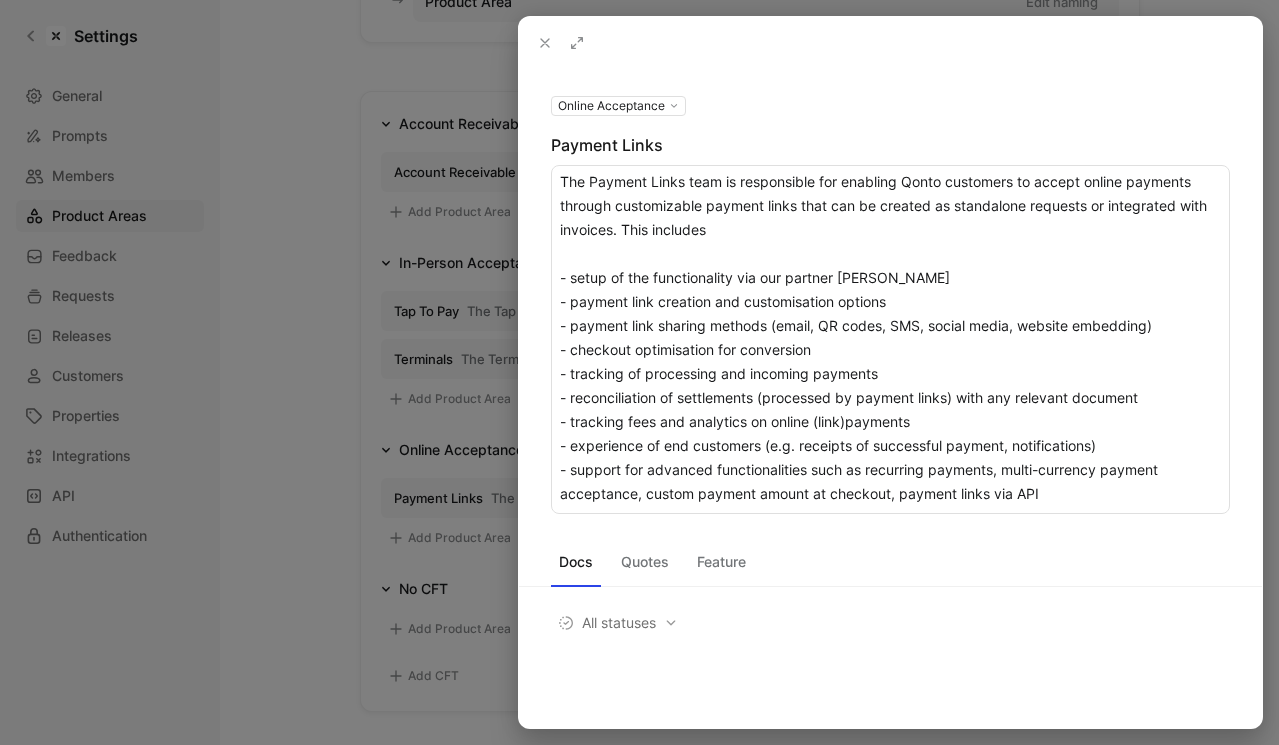 type on "The Payment Links team is responsible for enabling Qonto customers to accept online payments through customizable payment links that can be created as standalone requests or integrated with invoices. This includes
- setup of the functionality via our partner Mollie
- payment link creation and customisation options
- payment link sharing methods (email, QR codes, SMS, social media, website embedding)
- checkout optimisation for conversion
- tracking of processing and incoming payments
- reconciliation of settlements (processed by payment links) with any relevant document
- tracking fees and analytics on online (link) payments
- experience of end customers (e.g. receipts of successful payment, notifications)
- support for advanced functionalities such as recurring payments, multi-currency payment acceptance, custom payment amount at checkout, payment links via API" 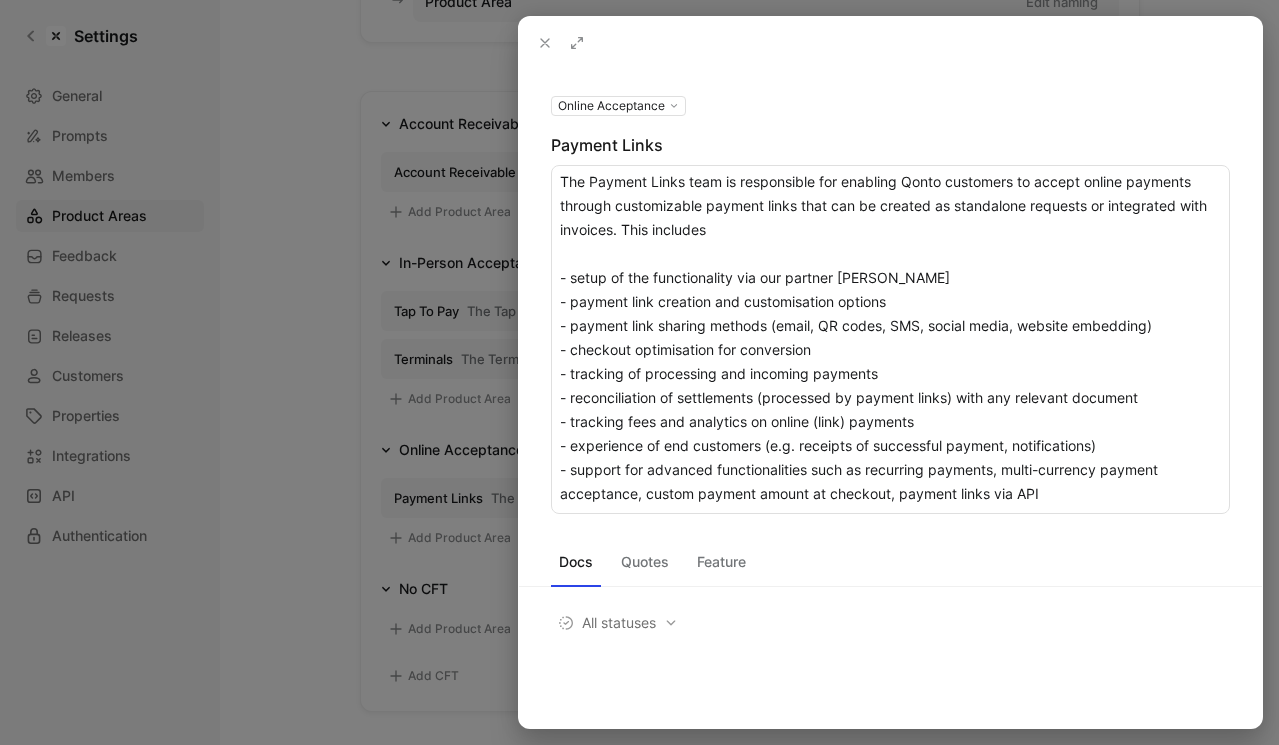 drag, startPoint x: 608, startPoint y: 446, endPoint x: 758, endPoint y: 445, distance: 150.00333 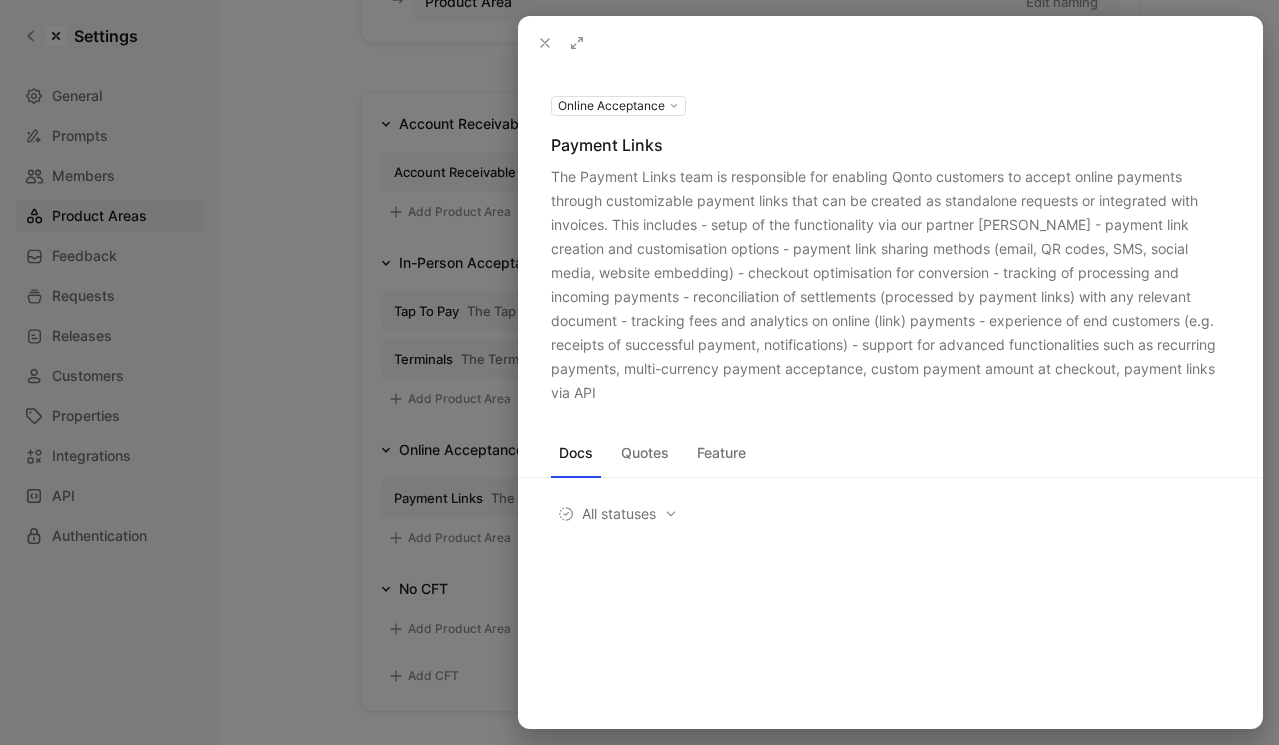 click at bounding box center [639, 372] 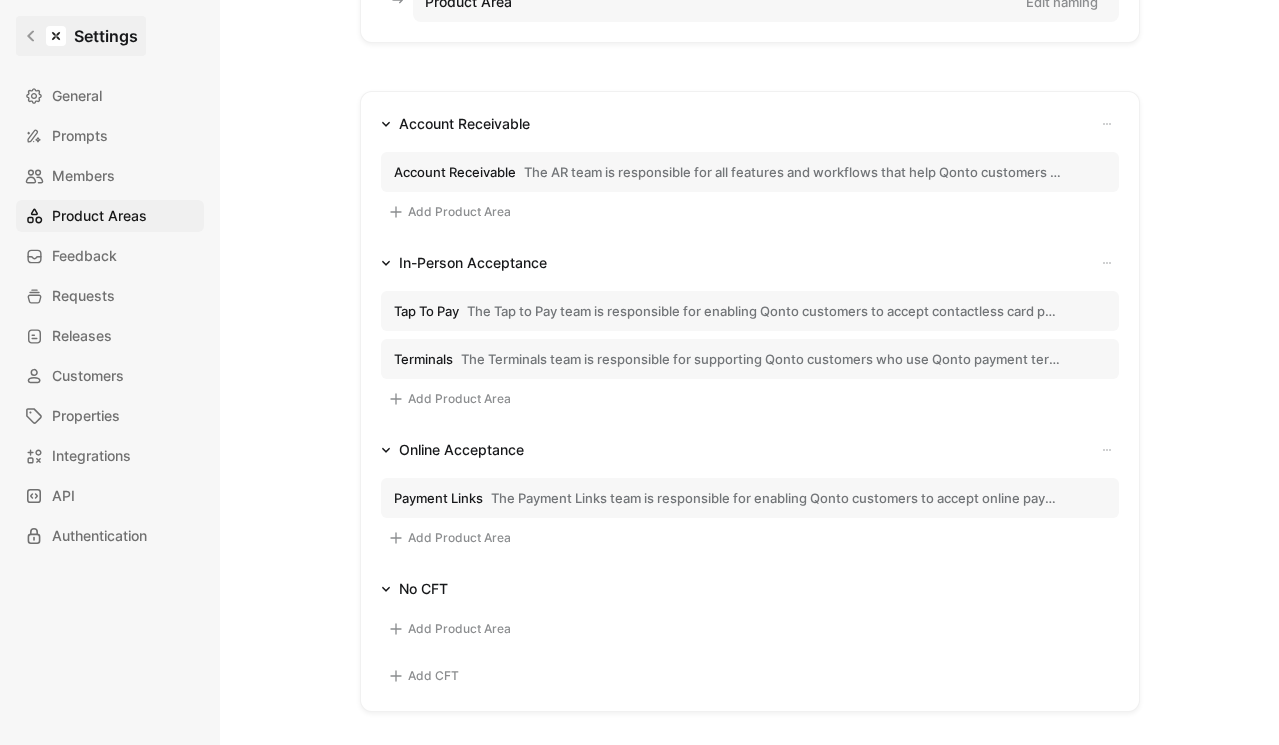 click 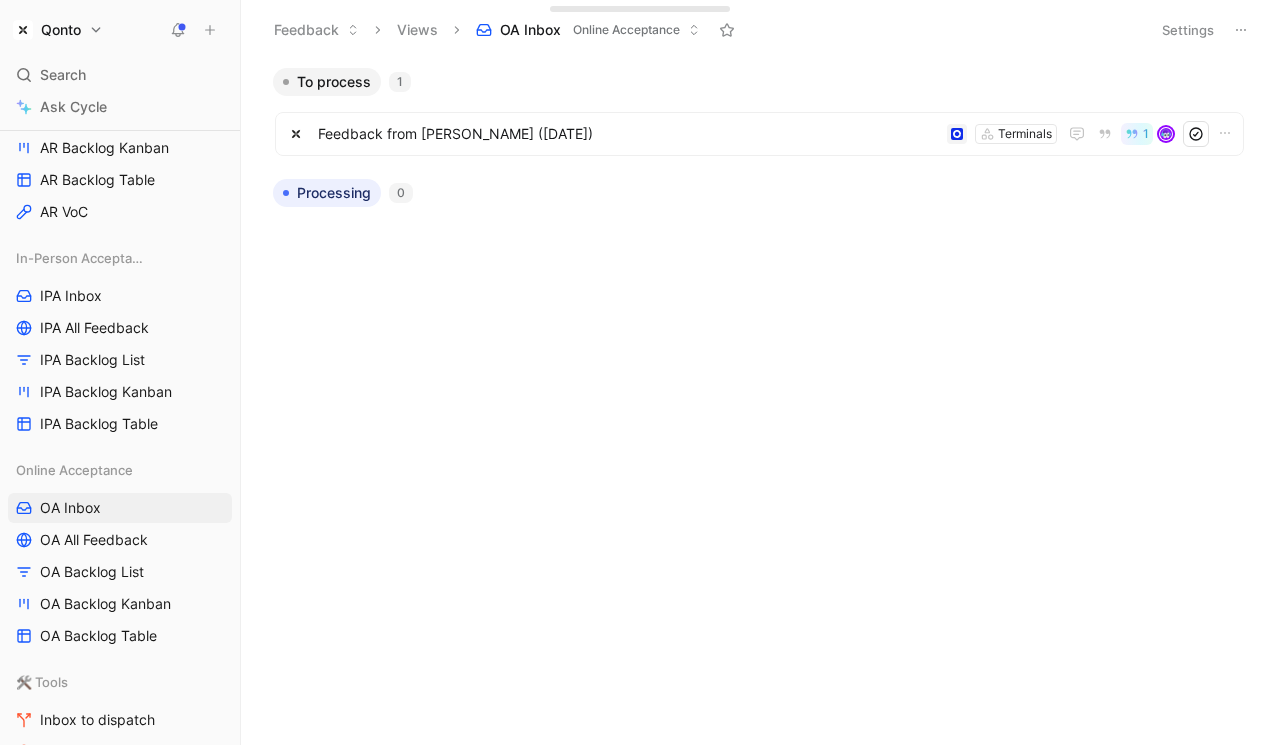 scroll, scrollTop: 632, scrollLeft: 0, axis: vertical 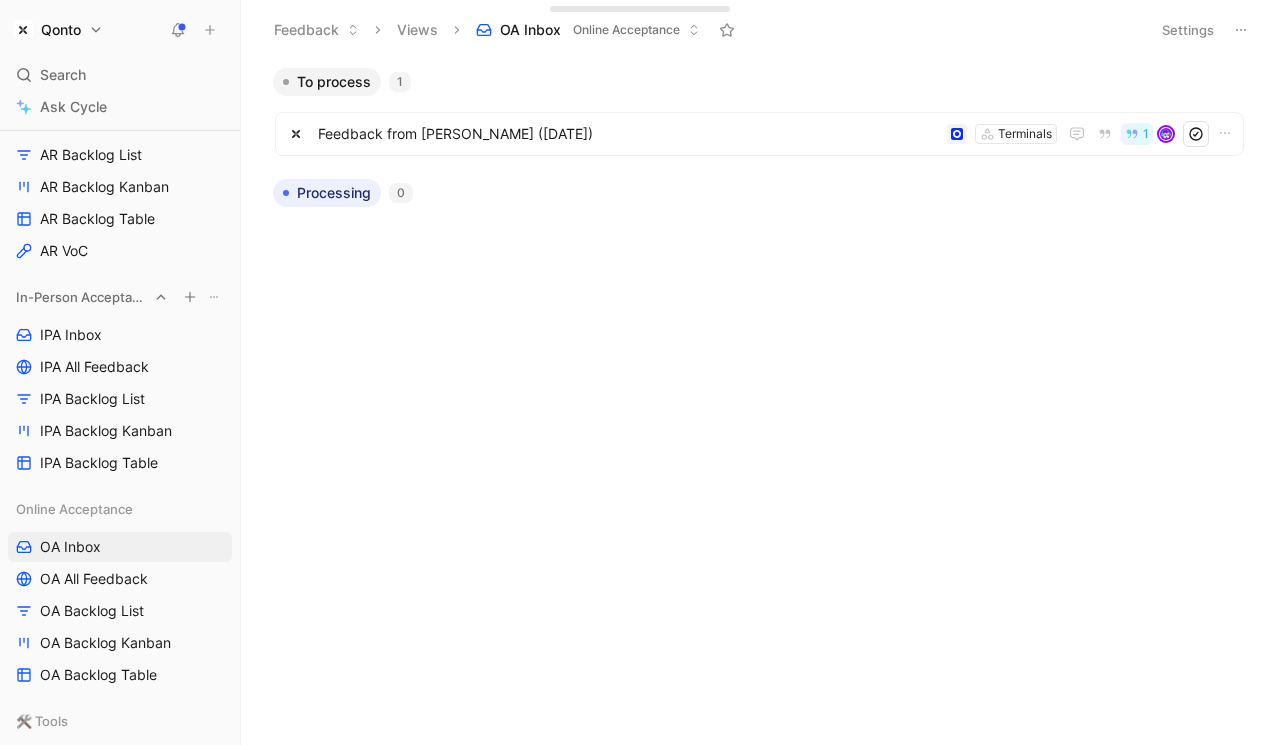 click on "In-Person Acceptance" at bounding box center [82, 297] 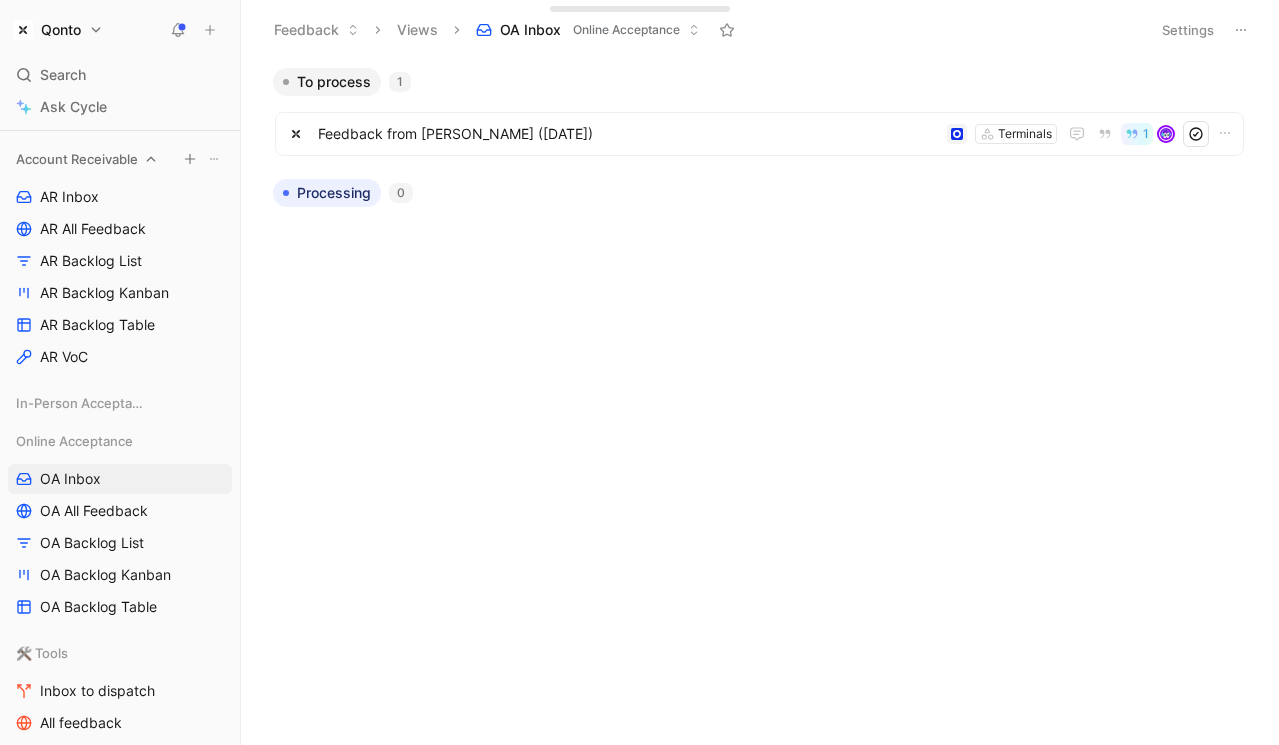 click on "Account Receivable" at bounding box center (77, 159) 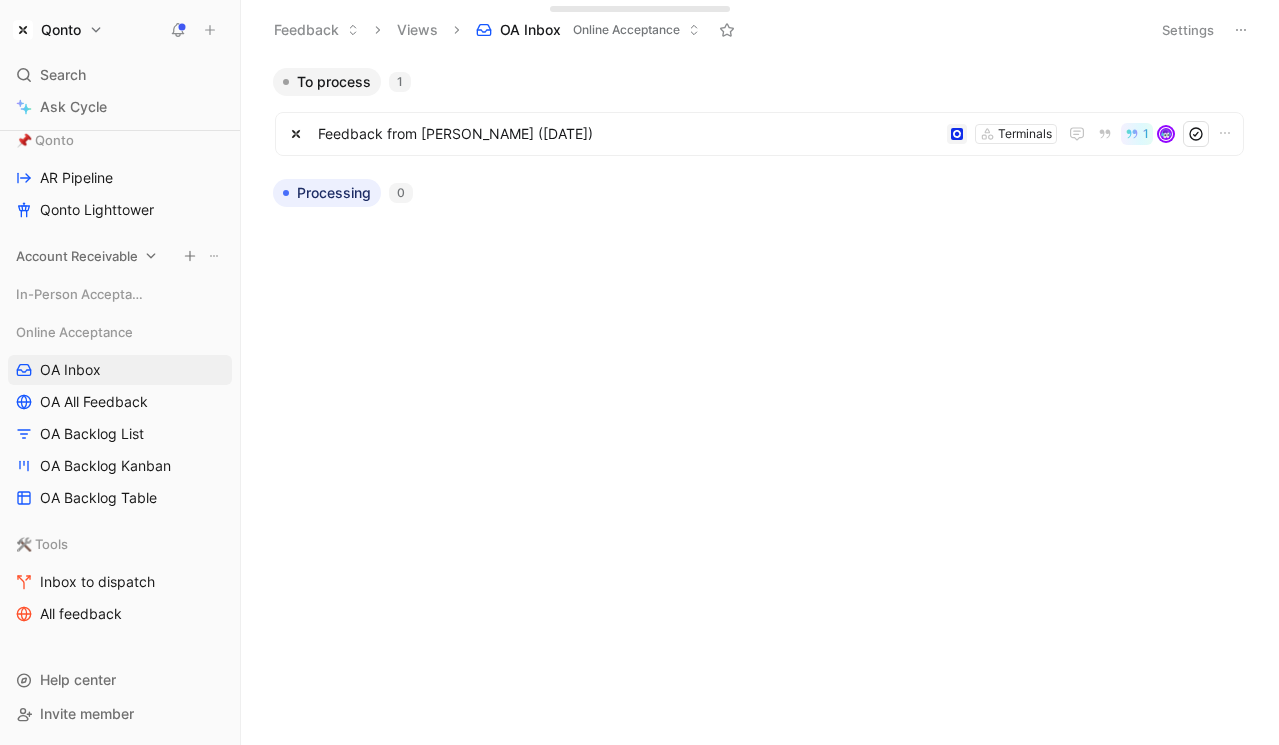 scroll, scrollTop: 252, scrollLeft: 0, axis: vertical 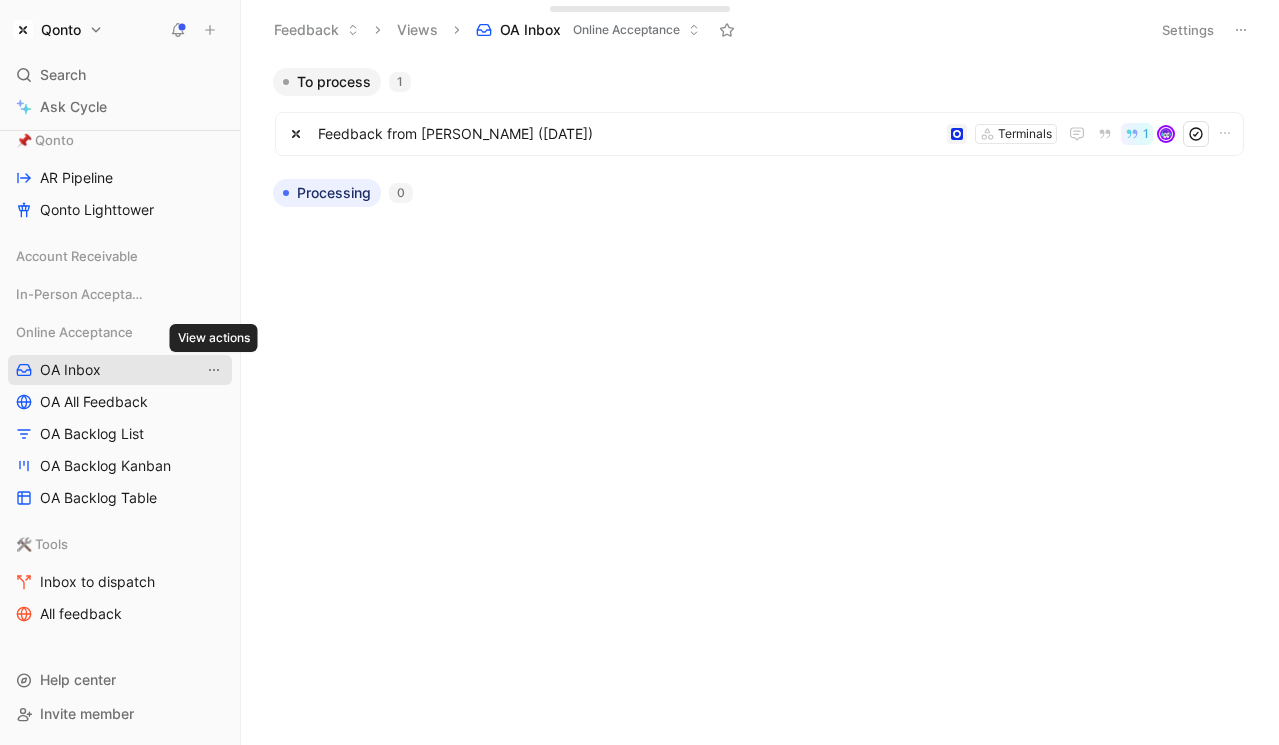 click 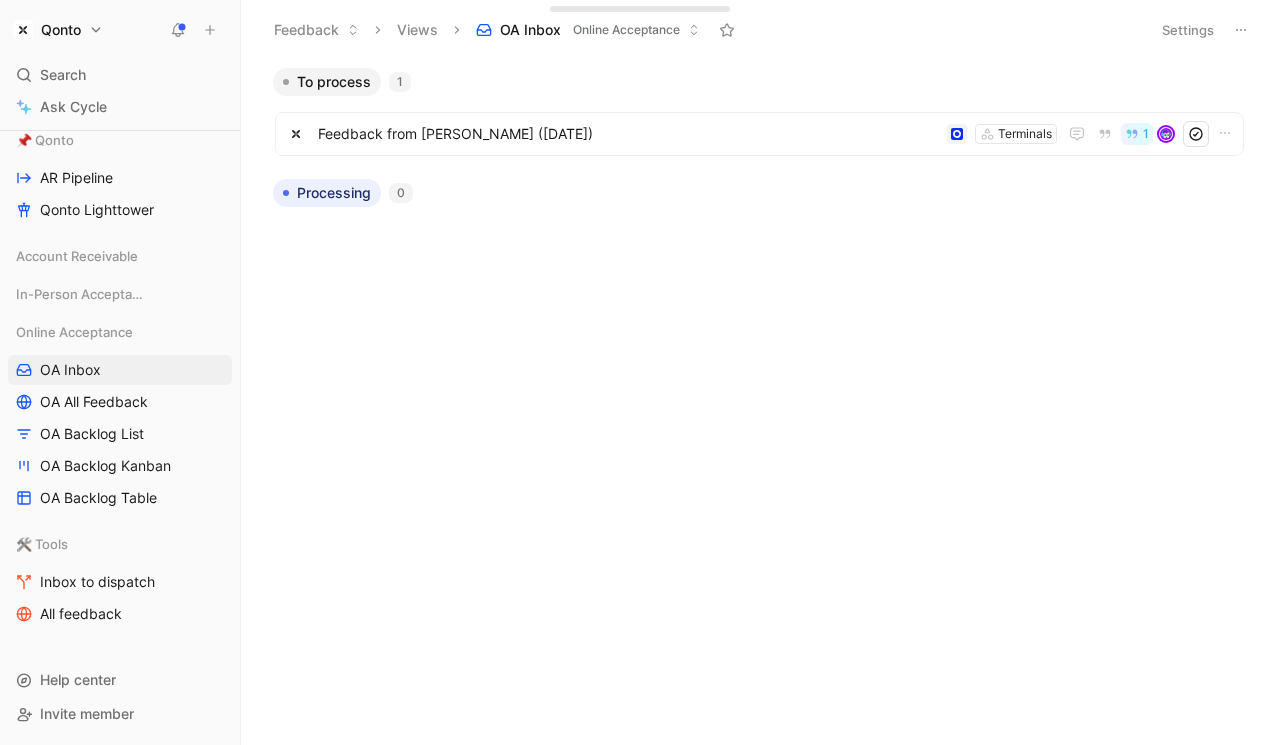 click on "Settings" at bounding box center (1188, 30) 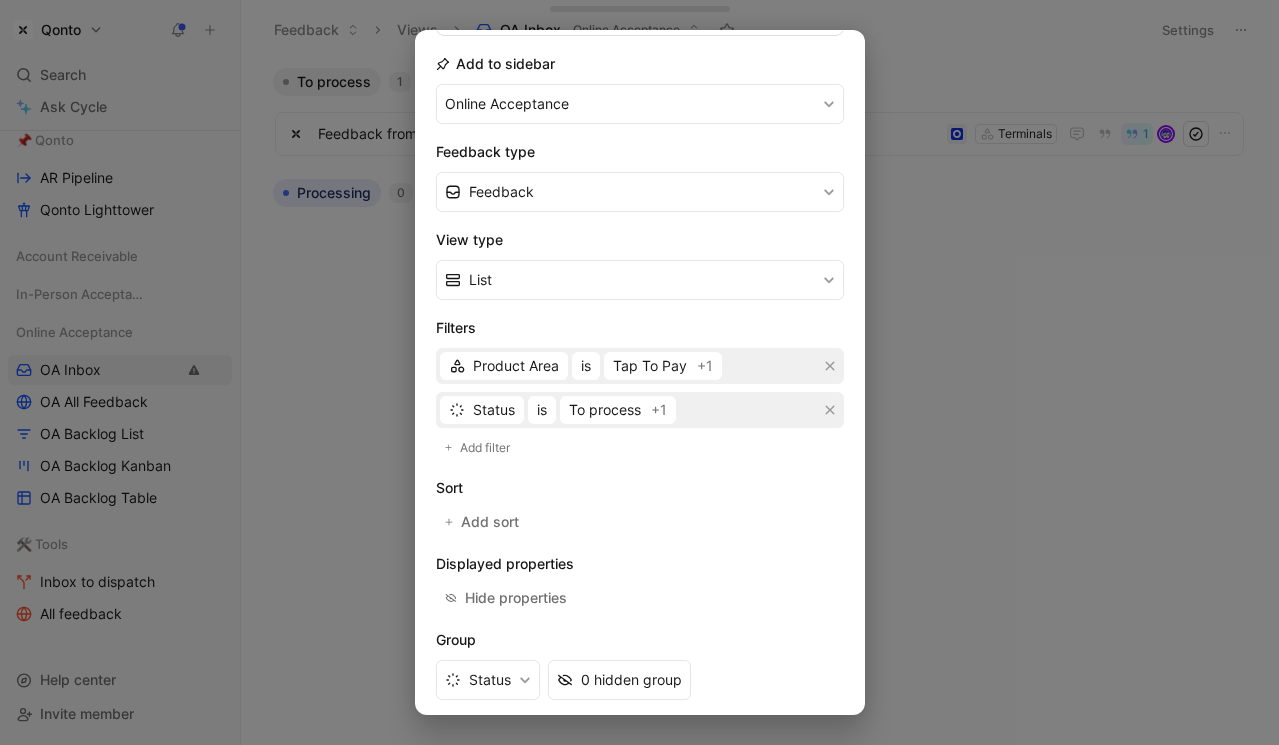 scroll, scrollTop: 303, scrollLeft: 0, axis: vertical 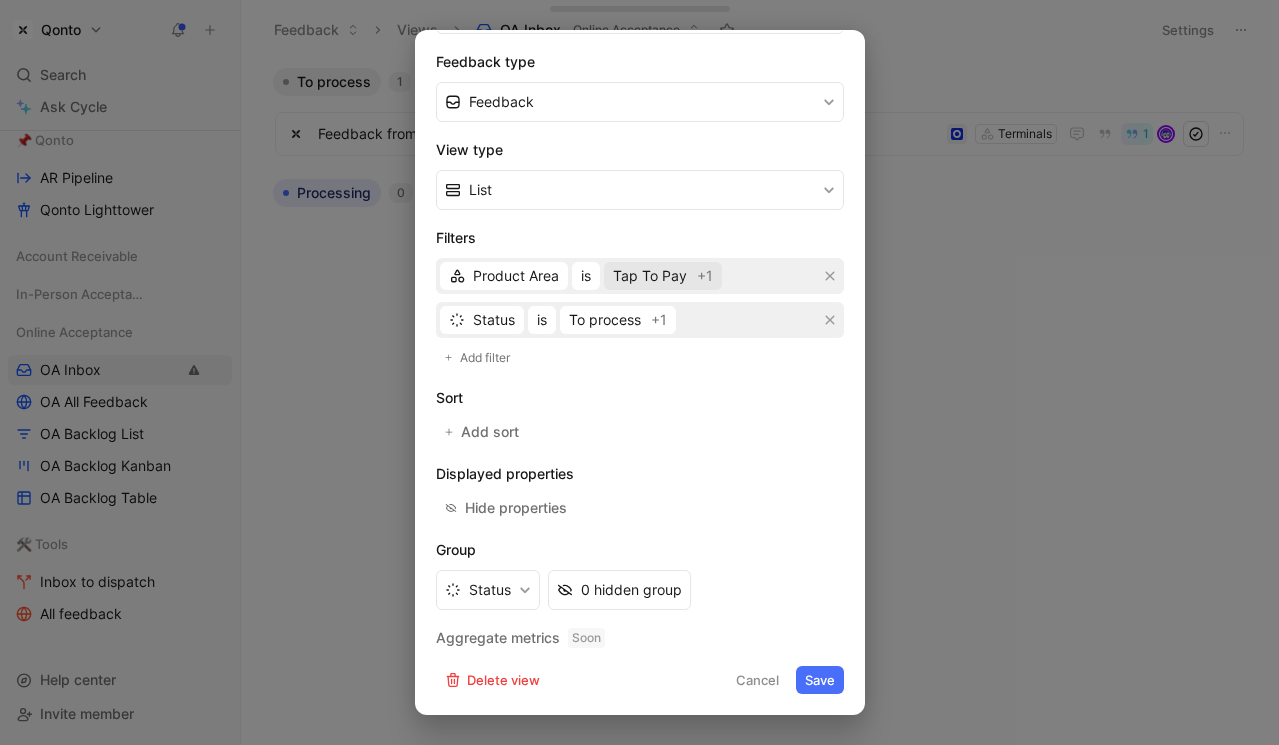 click on "Tap To Pay" at bounding box center [650, 276] 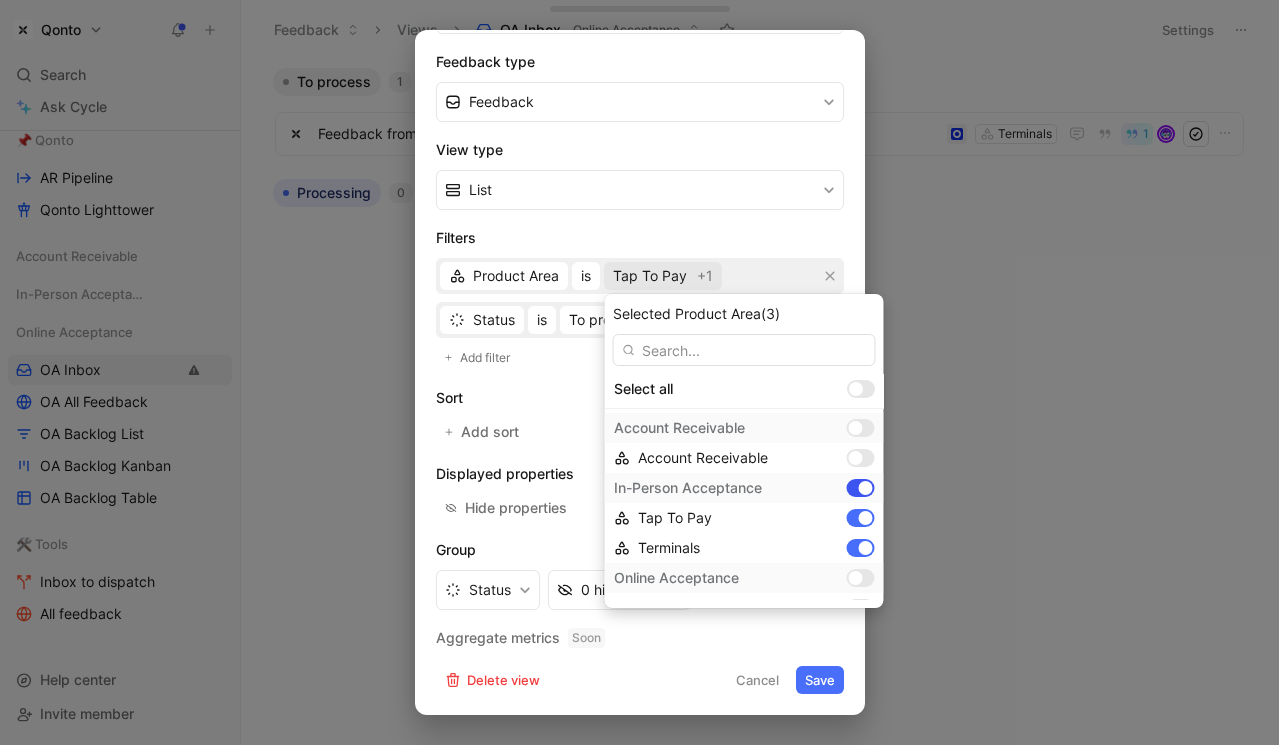 click at bounding box center (866, 488) 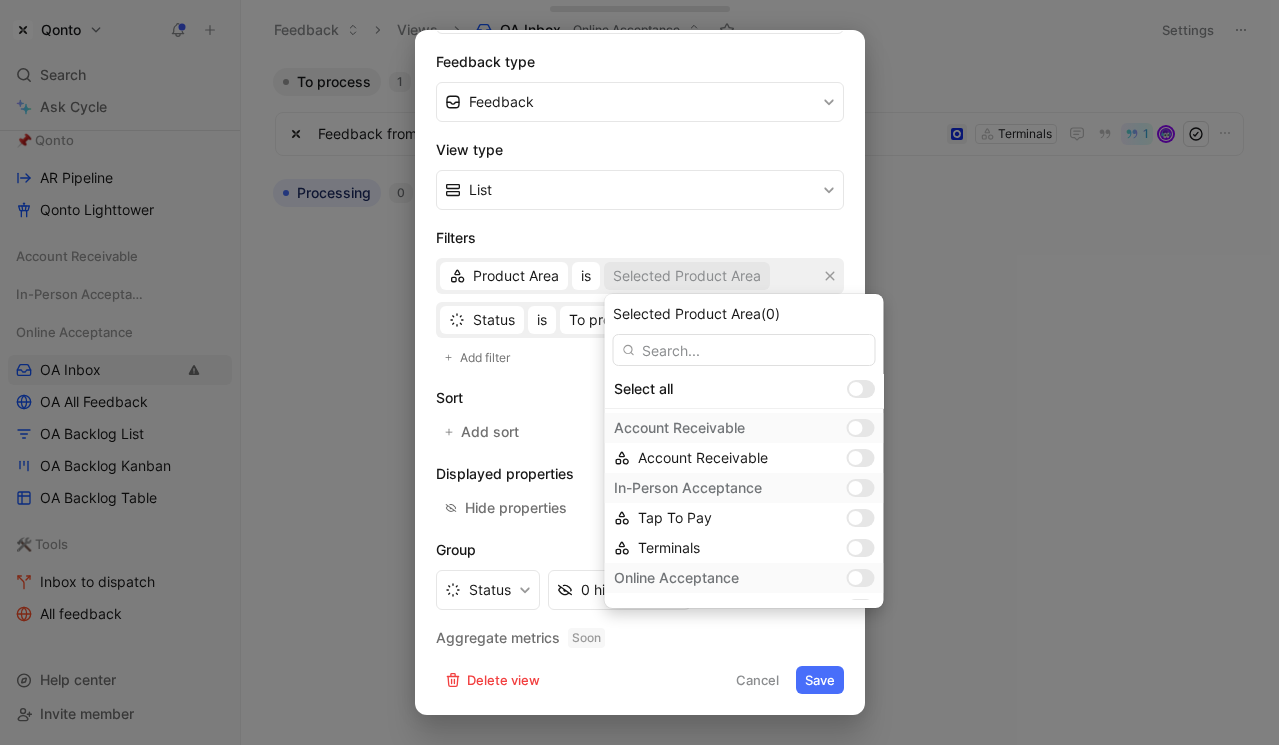 click on "Online Acceptance" at bounding box center [744, 578] 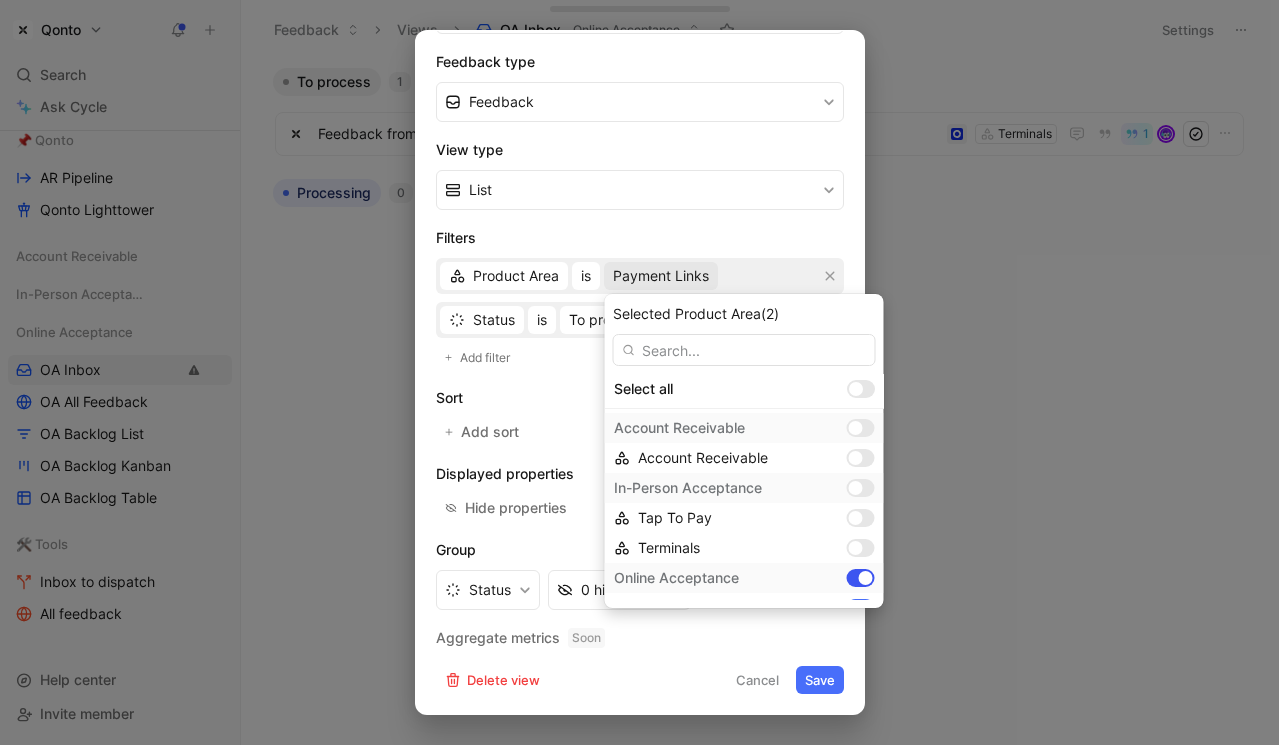 scroll, scrollTop: 23, scrollLeft: 0, axis: vertical 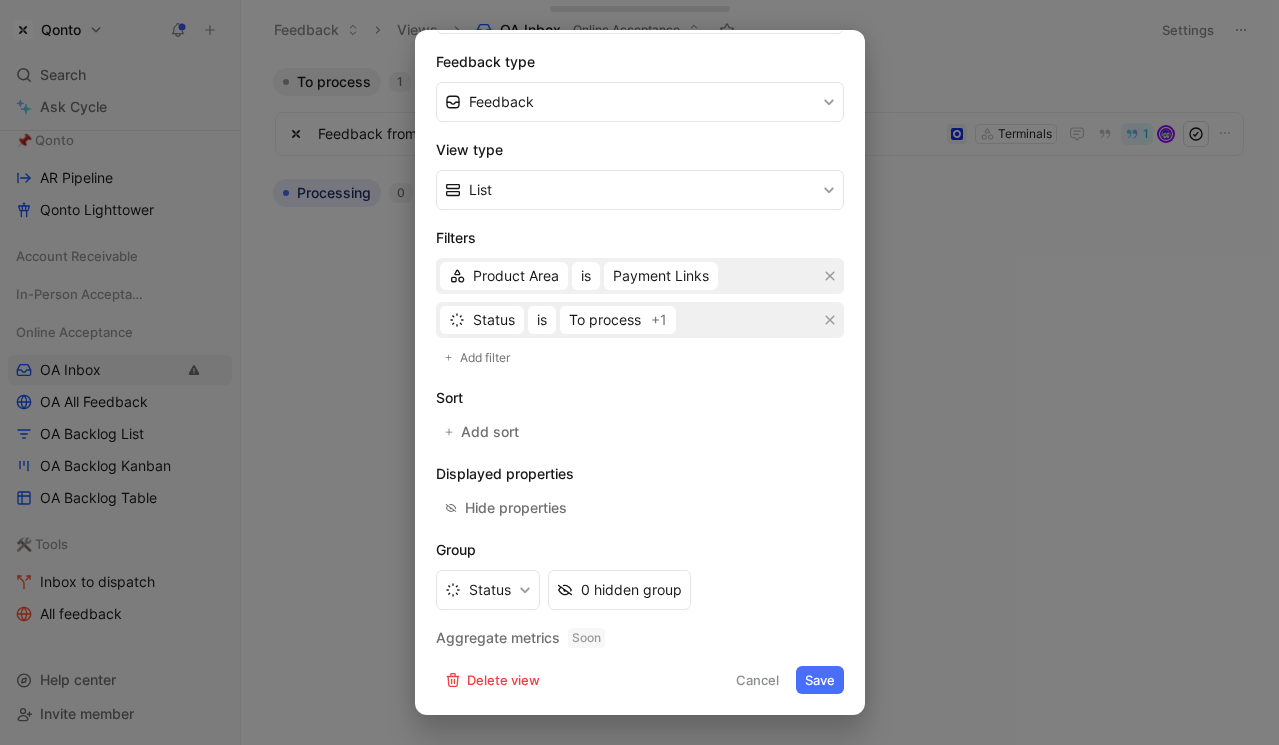 click on "Save" at bounding box center [820, 680] 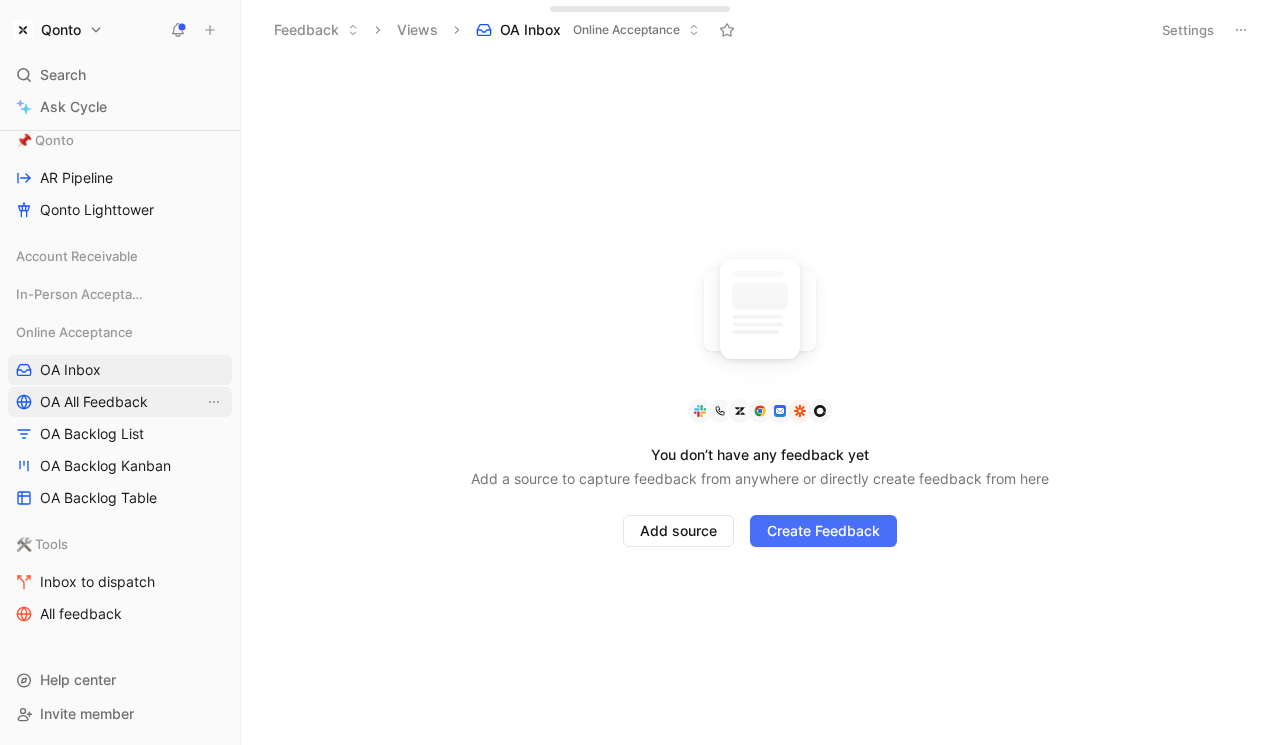 click on "OA All Feedback" at bounding box center [94, 402] 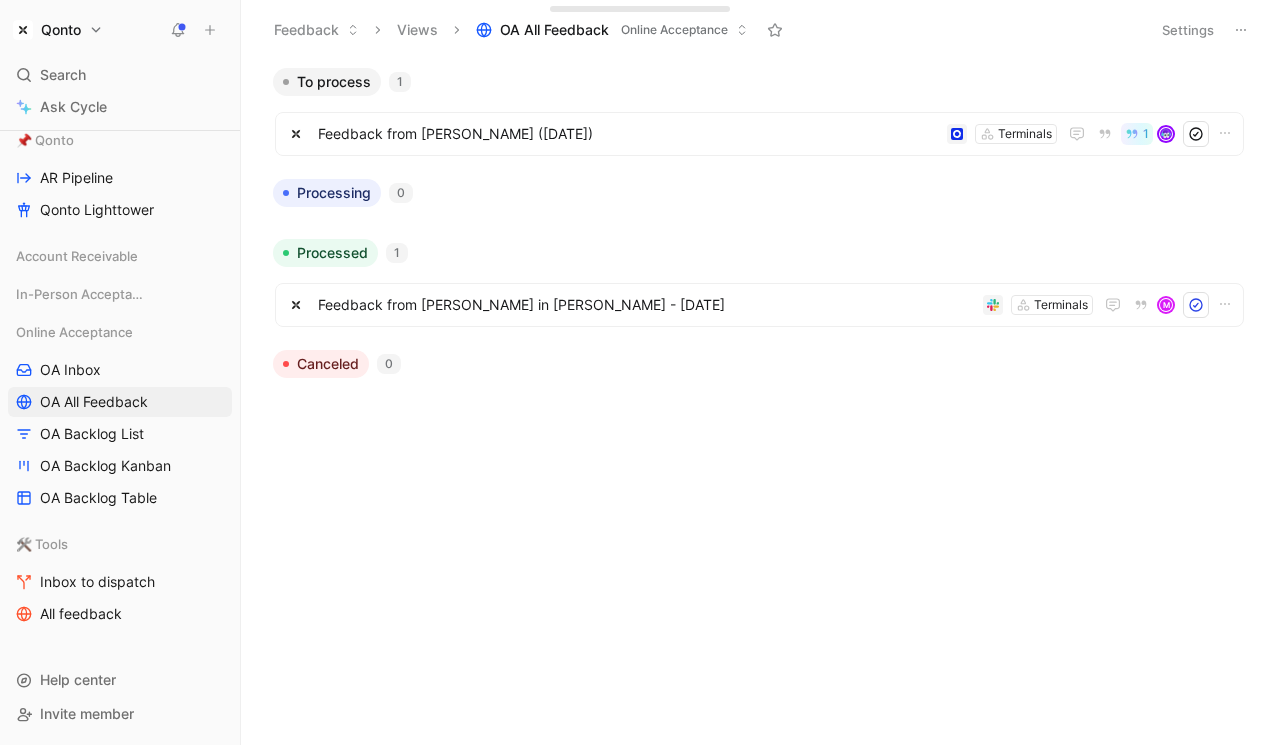 click on "Settings" at bounding box center (1188, 30) 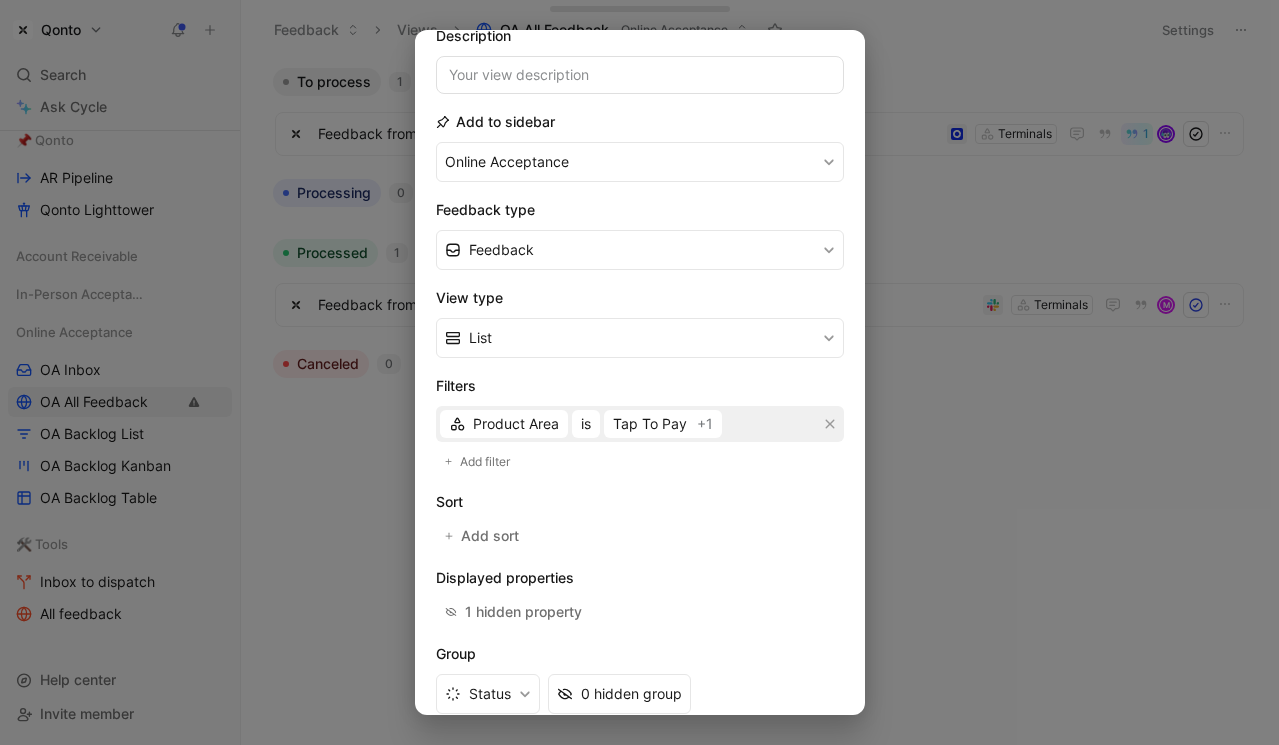 scroll, scrollTop: 259, scrollLeft: 0, axis: vertical 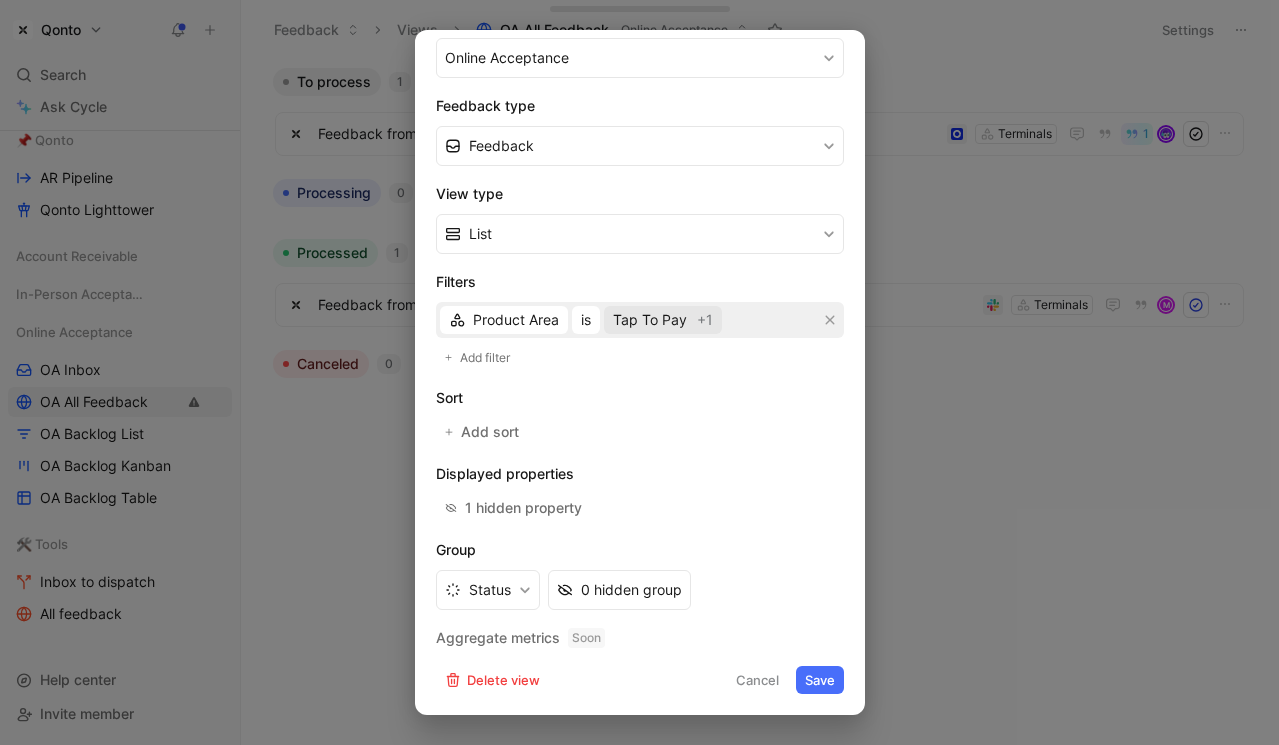 click on "Tap To Pay" at bounding box center [650, 320] 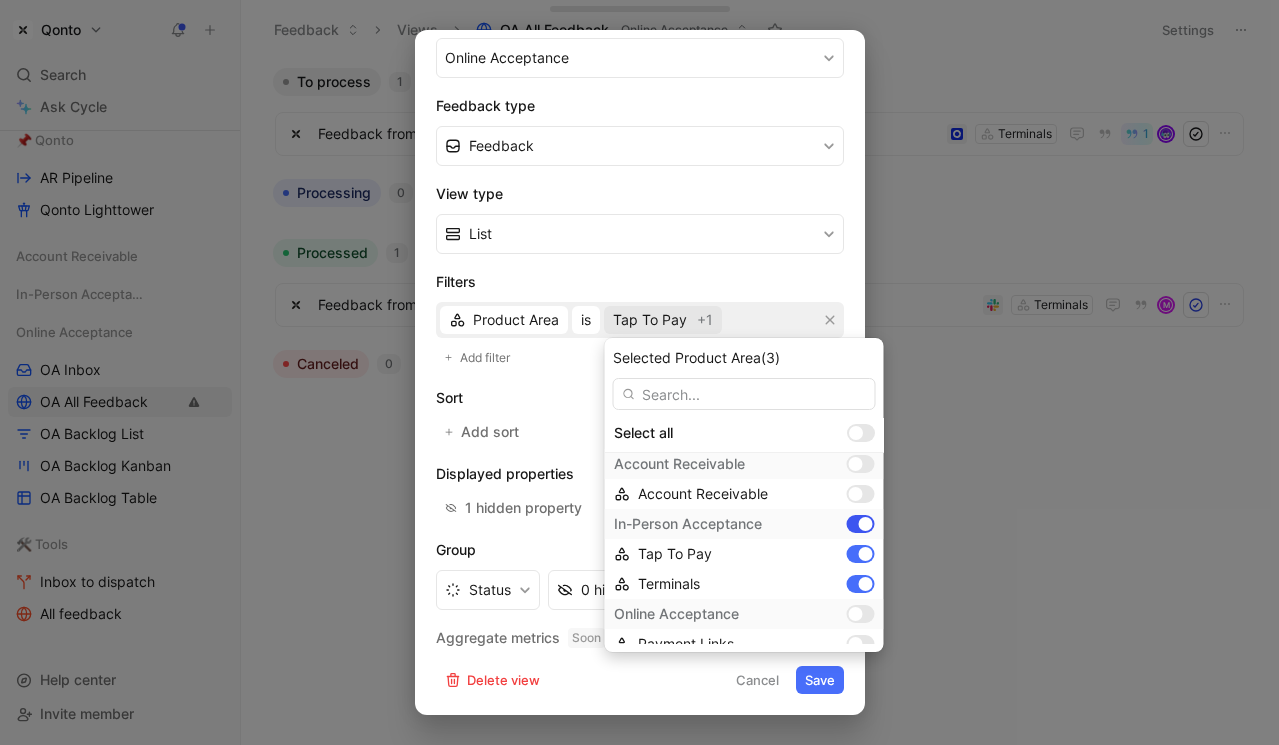 click at bounding box center [861, 524] 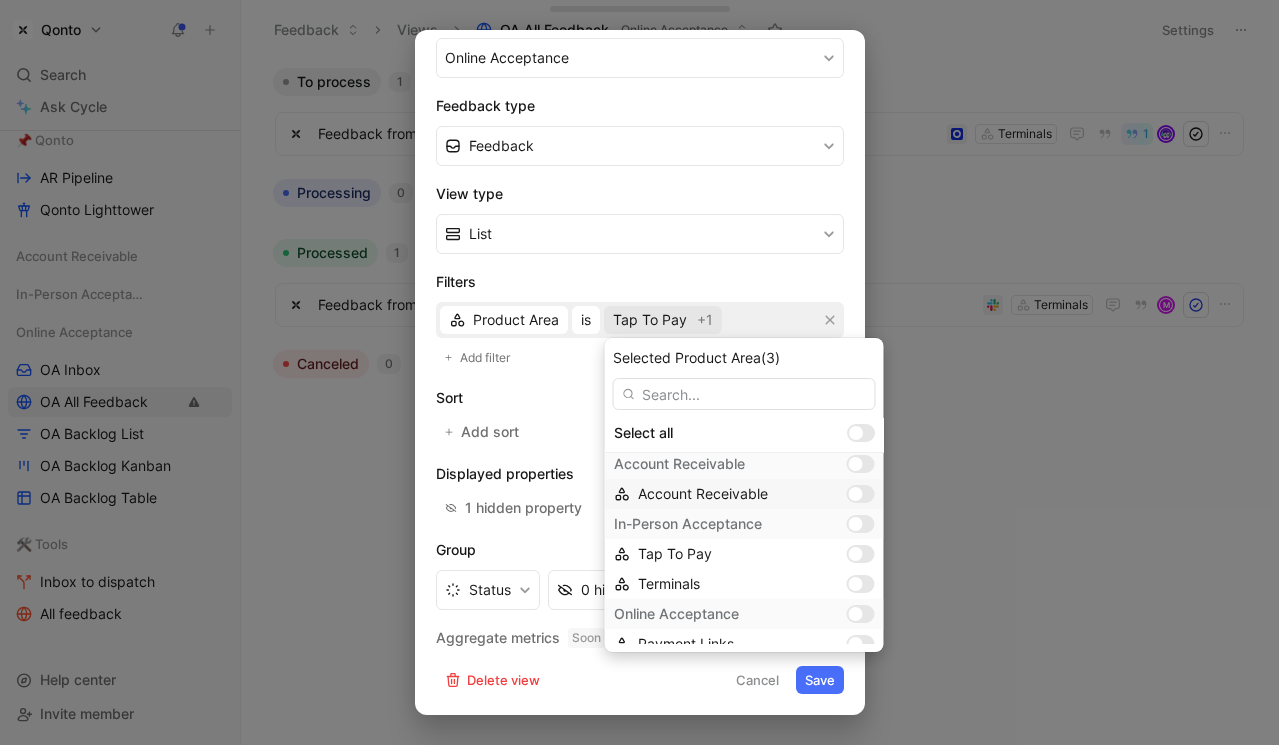 scroll, scrollTop: 23, scrollLeft: 0, axis: vertical 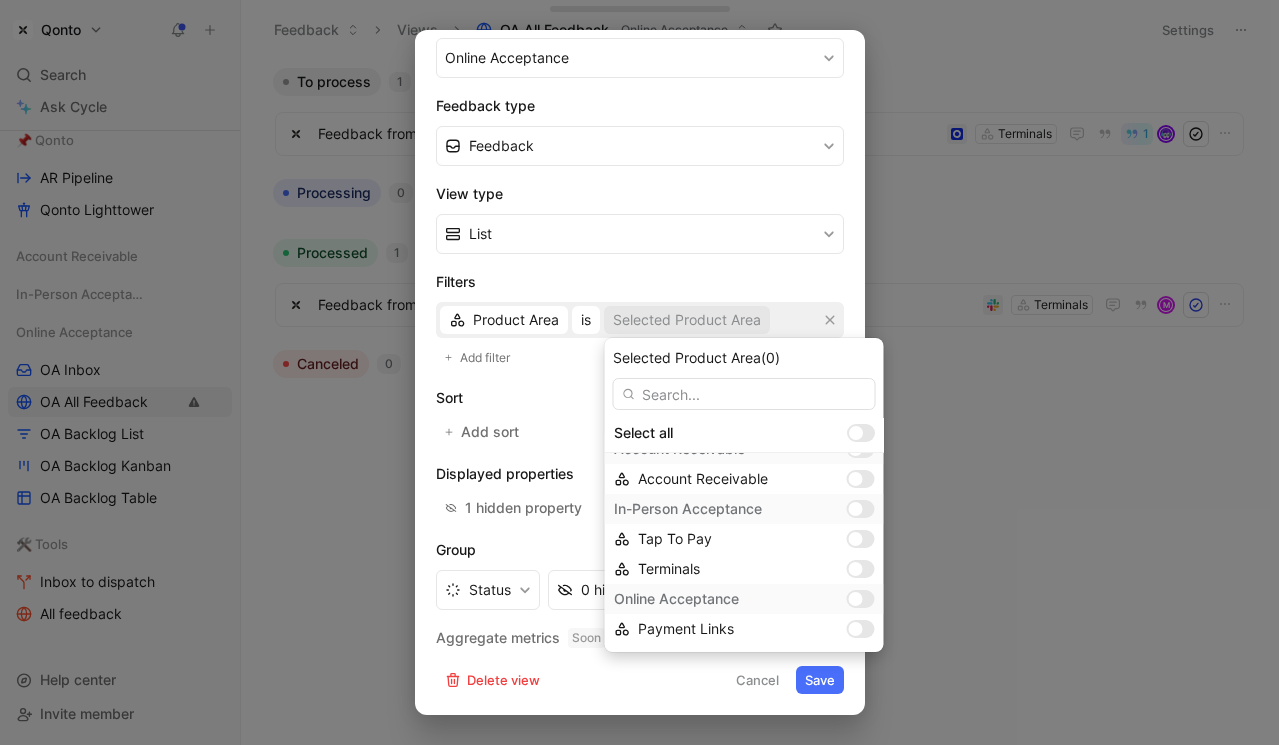 click at bounding box center (856, 599) 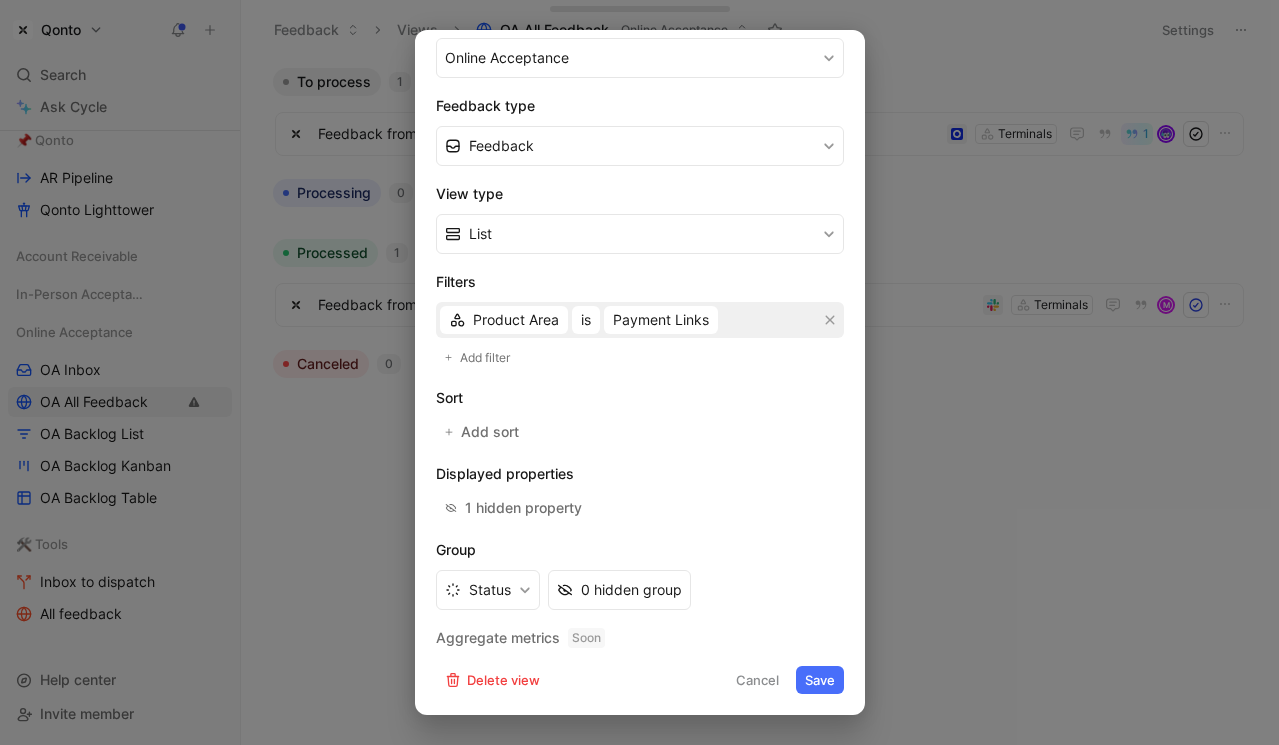 click on "Save" at bounding box center [820, 680] 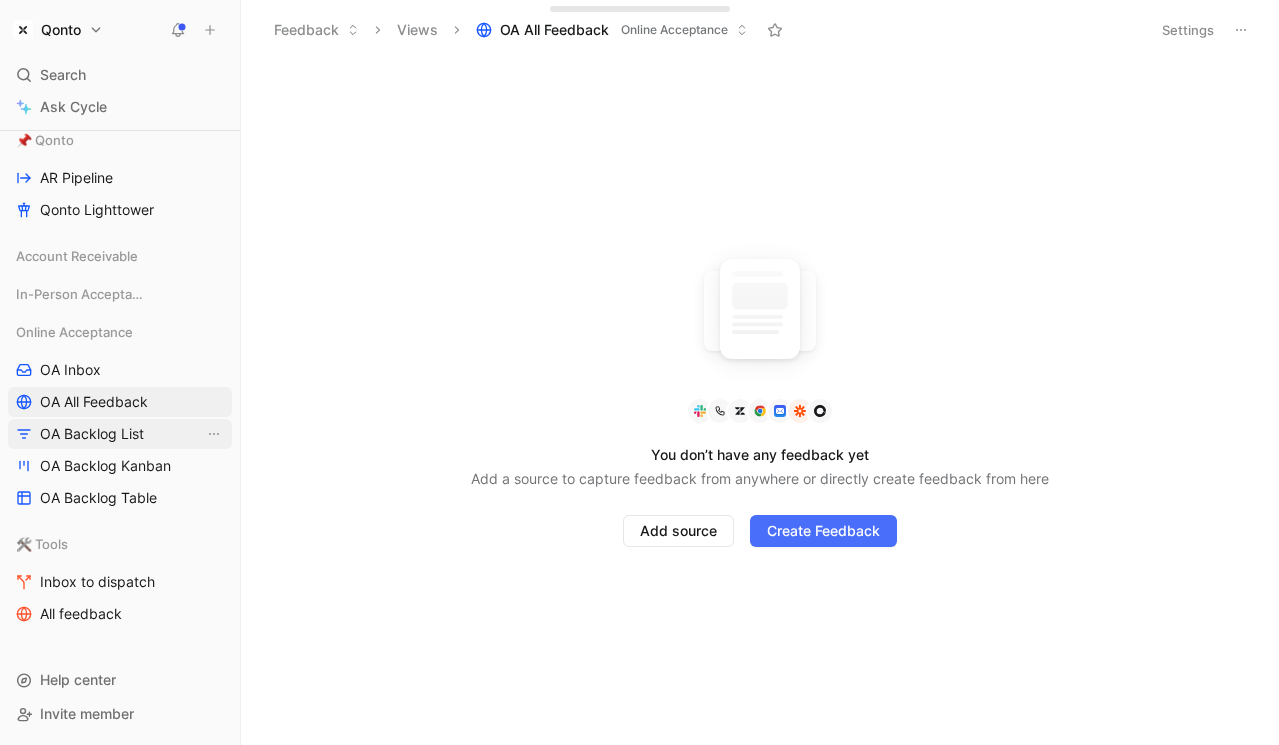 click on "OA Backlog List" at bounding box center (120, 434) 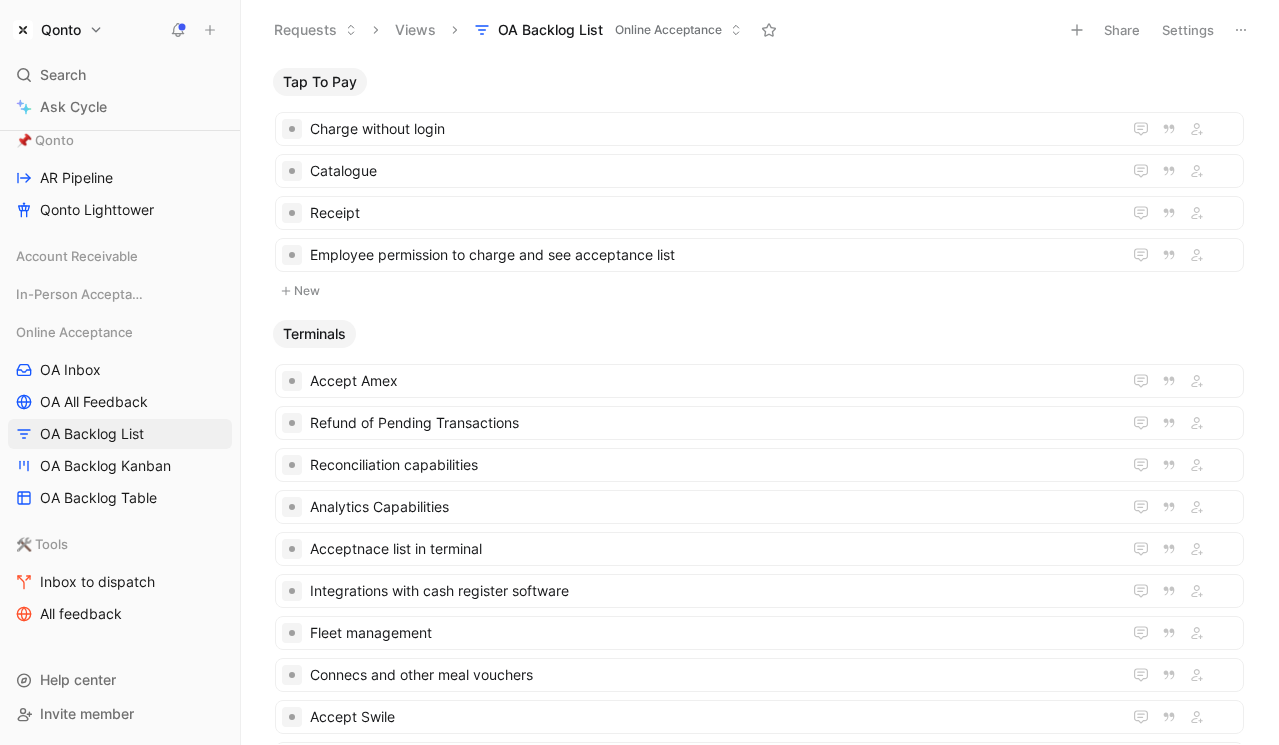 click on "Settings" at bounding box center (1188, 30) 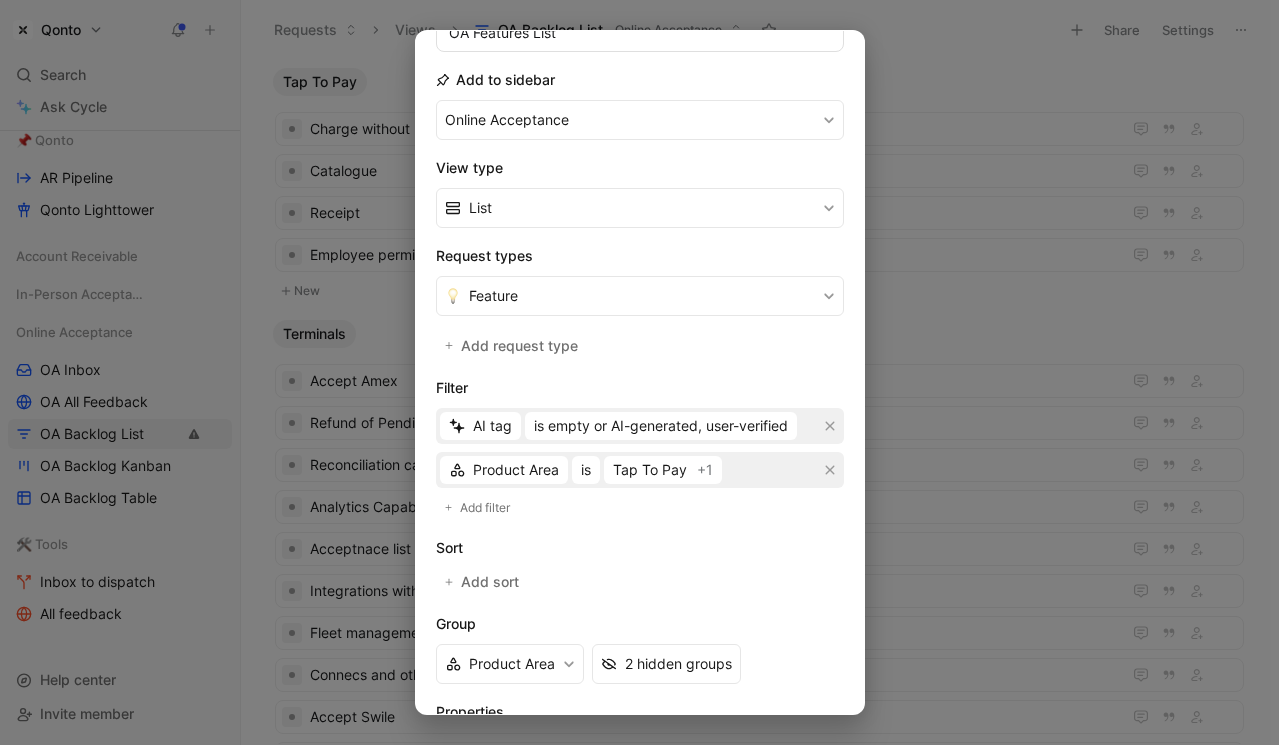 scroll, scrollTop: 347, scrollLeft: 0, axis: vertical 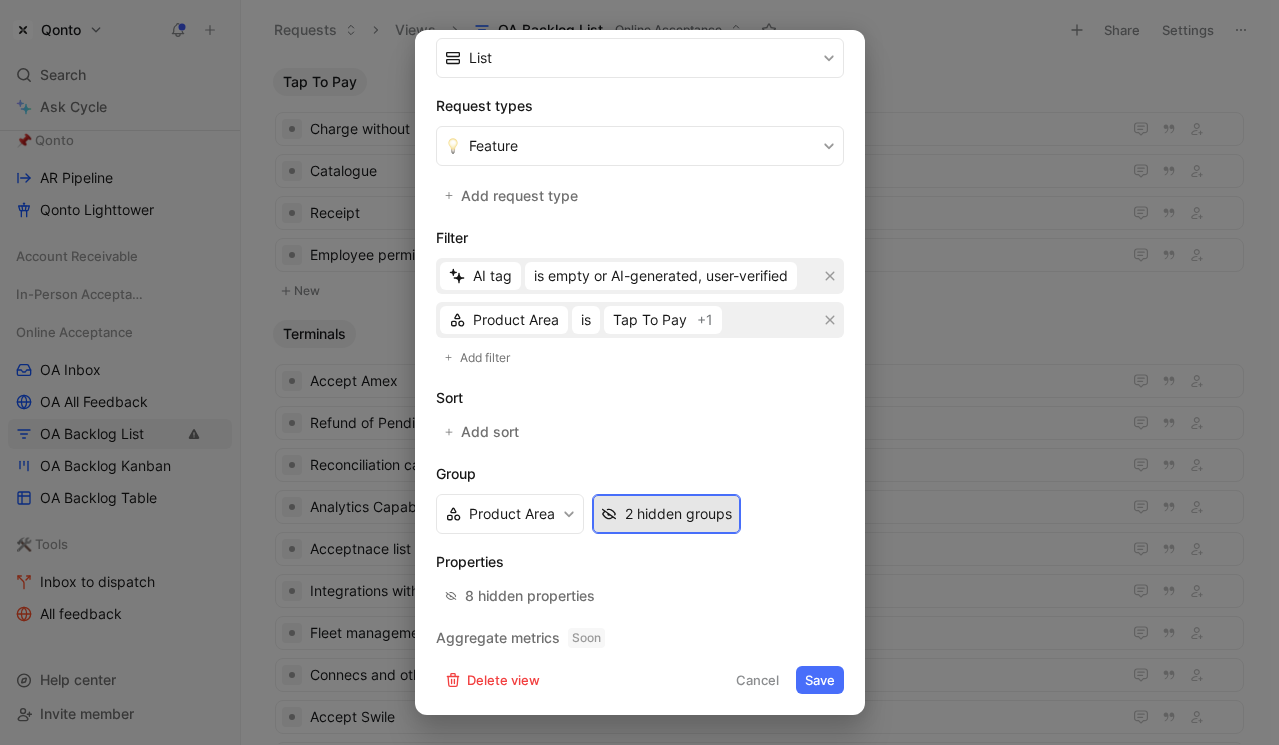 click on "2 hidden groups" at bounding box center (678, 514) 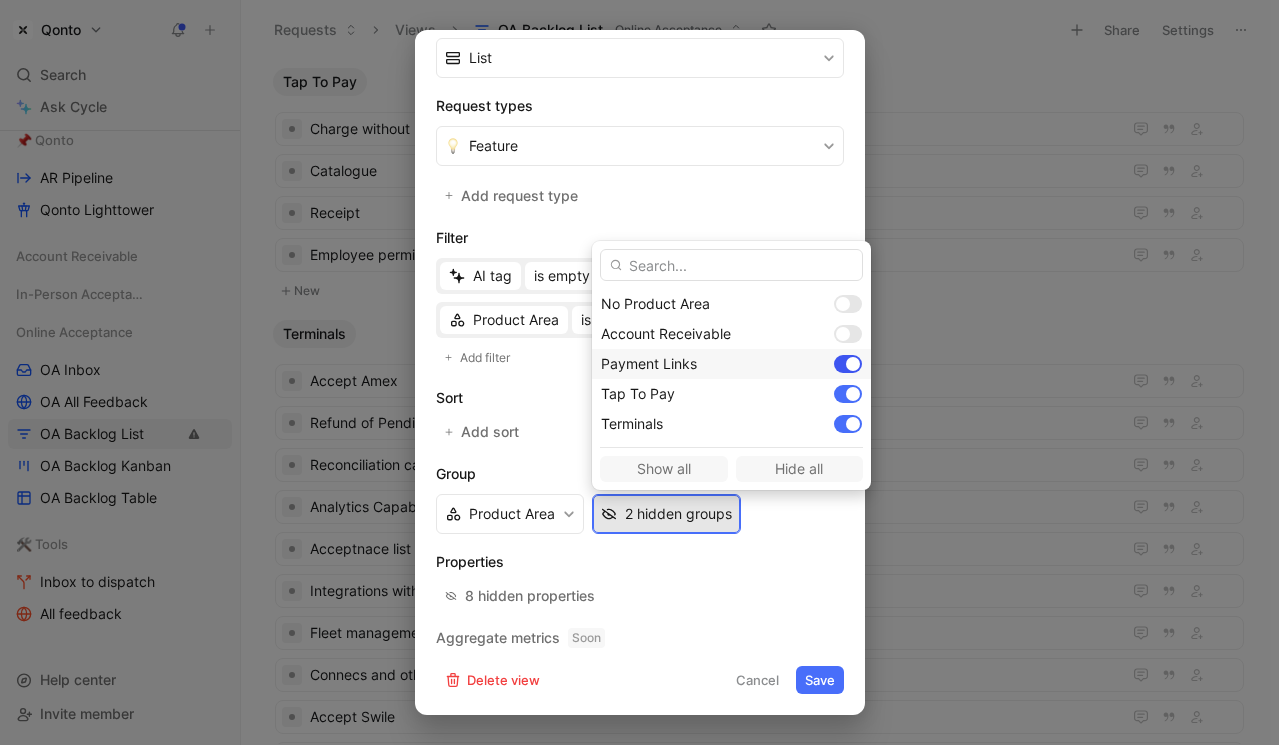 click at bounding box center [853, 364] 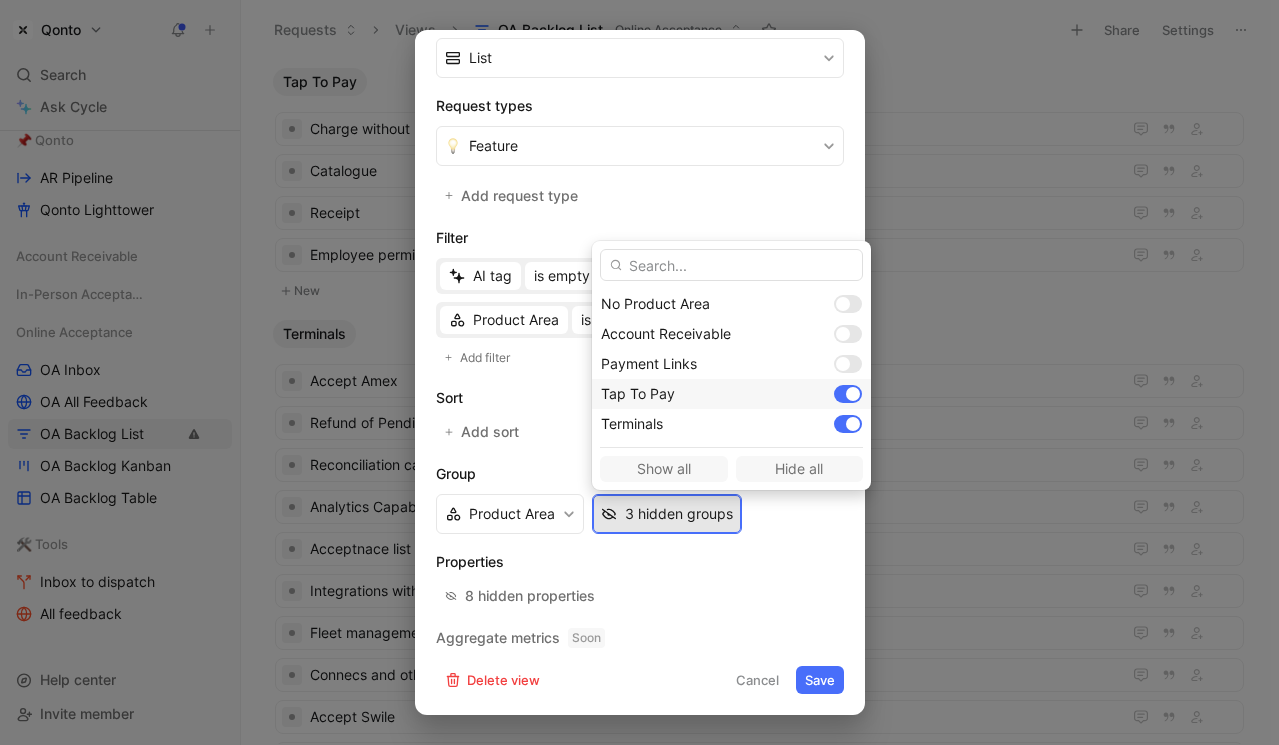 click on "Tap To Pay" at bounding box center [731, 394] 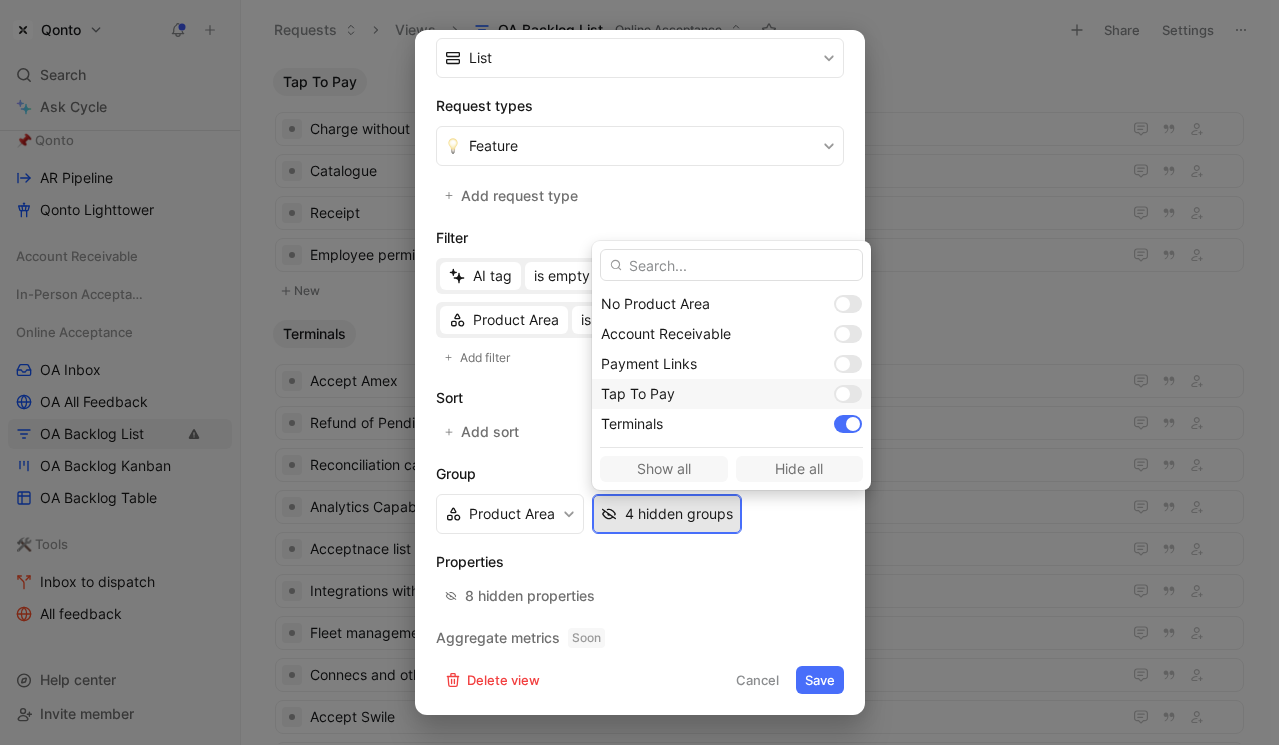click on "Tap To Pay" at bounding box center (731, 394) 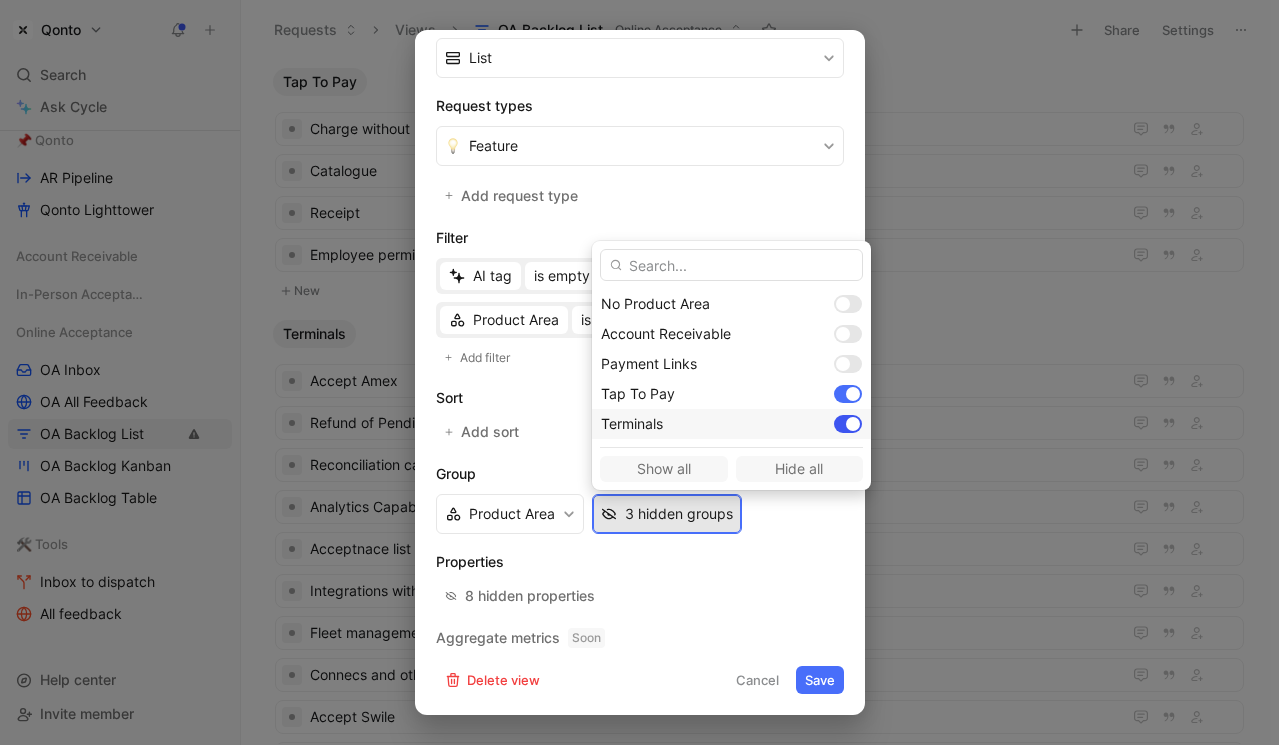 click at bounding box center (853, 424) 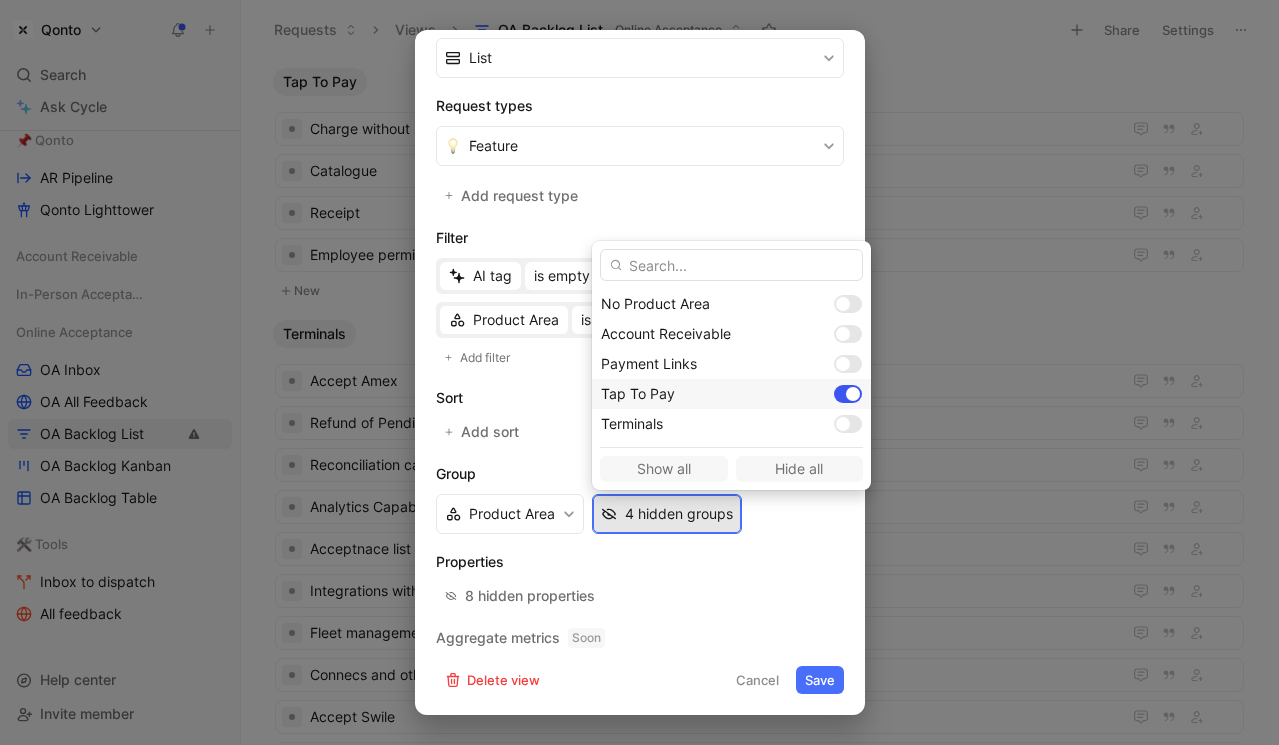 click at bounding box center [848, 394] 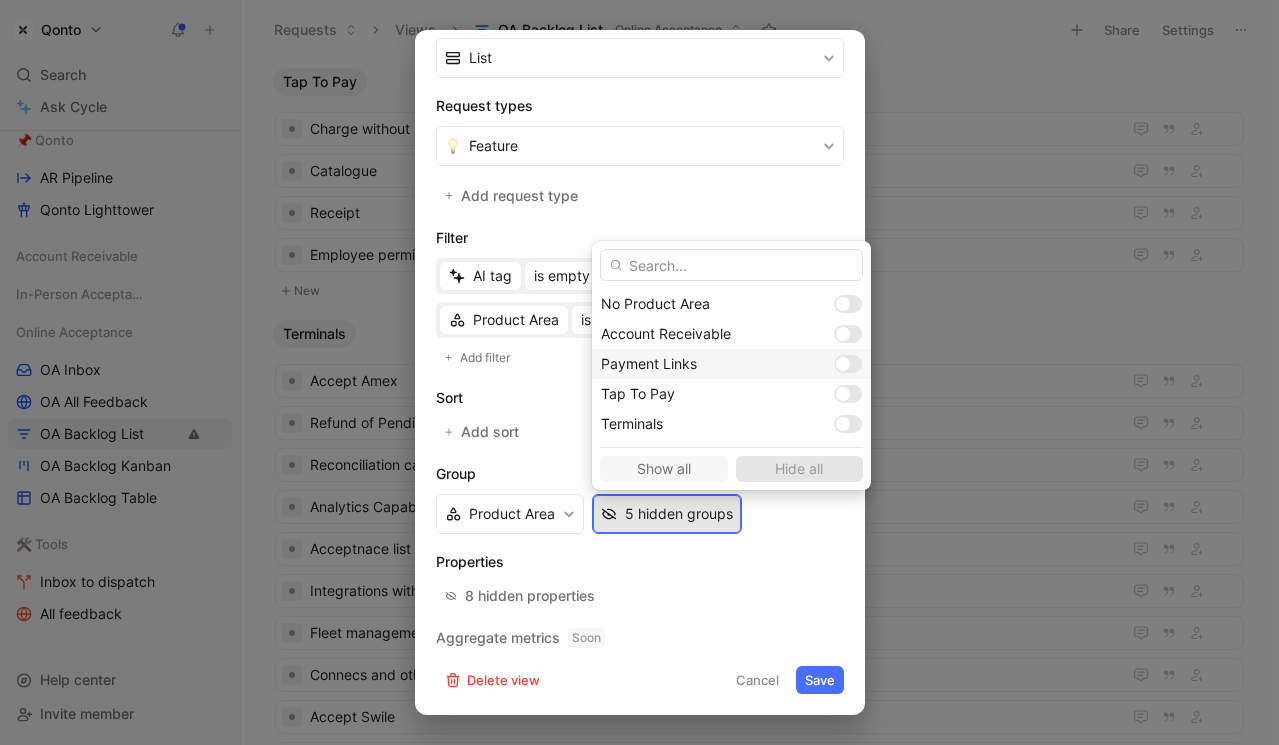 click at bounding box center [843, 364] 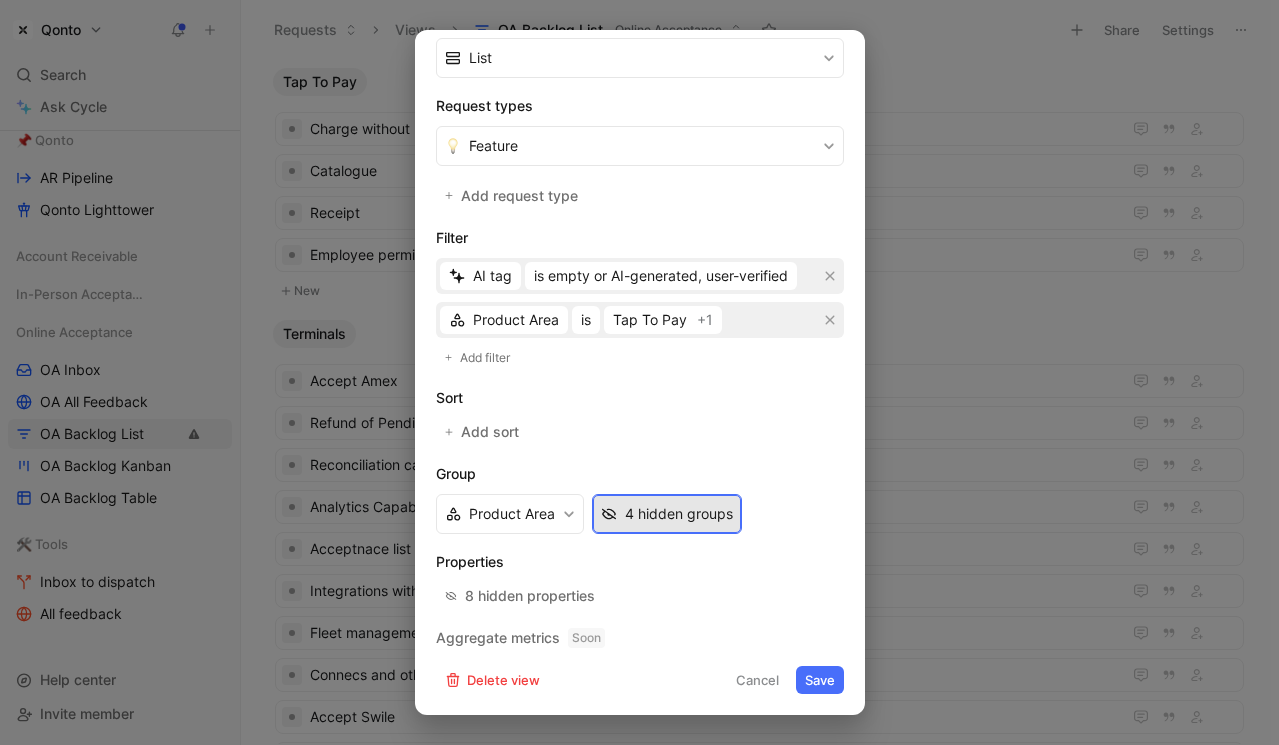 click on "4 hidden groups" at bounding box center [679, 514] 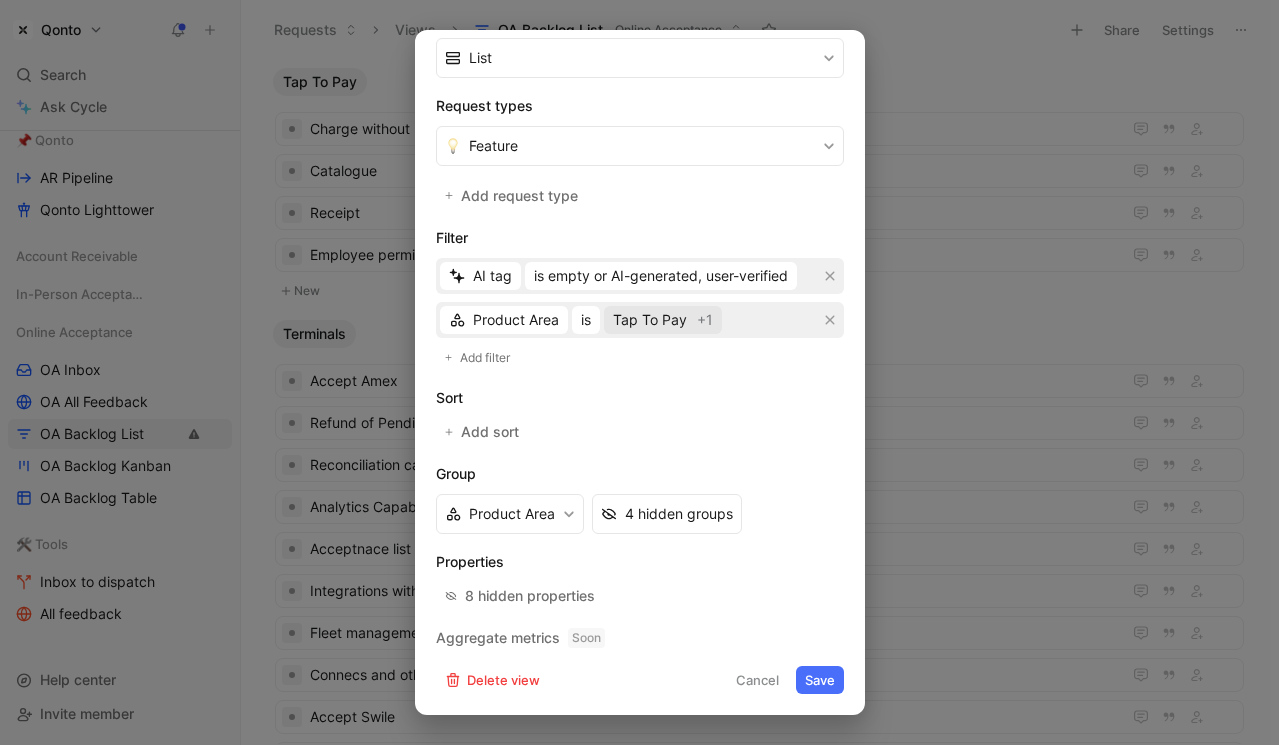 click on "Tap To Pay" at bounding box center [650, 320] 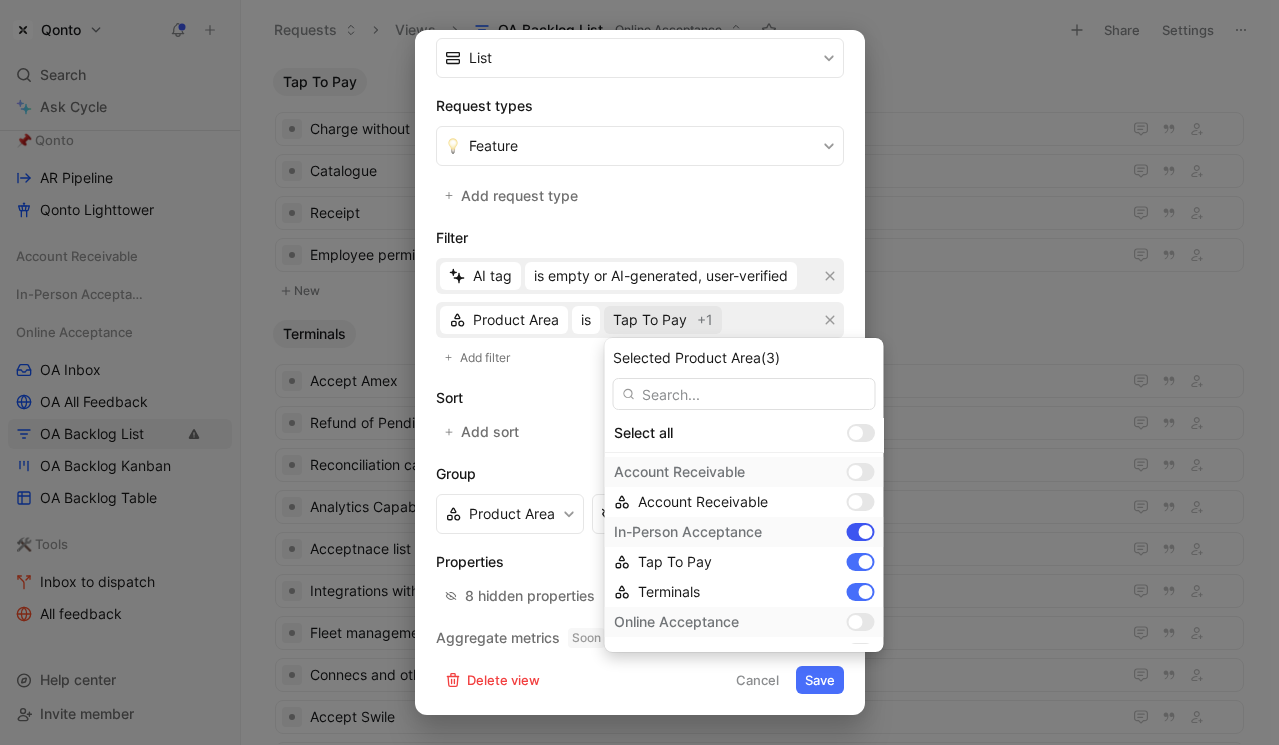 click at bounding box center (866, 532) 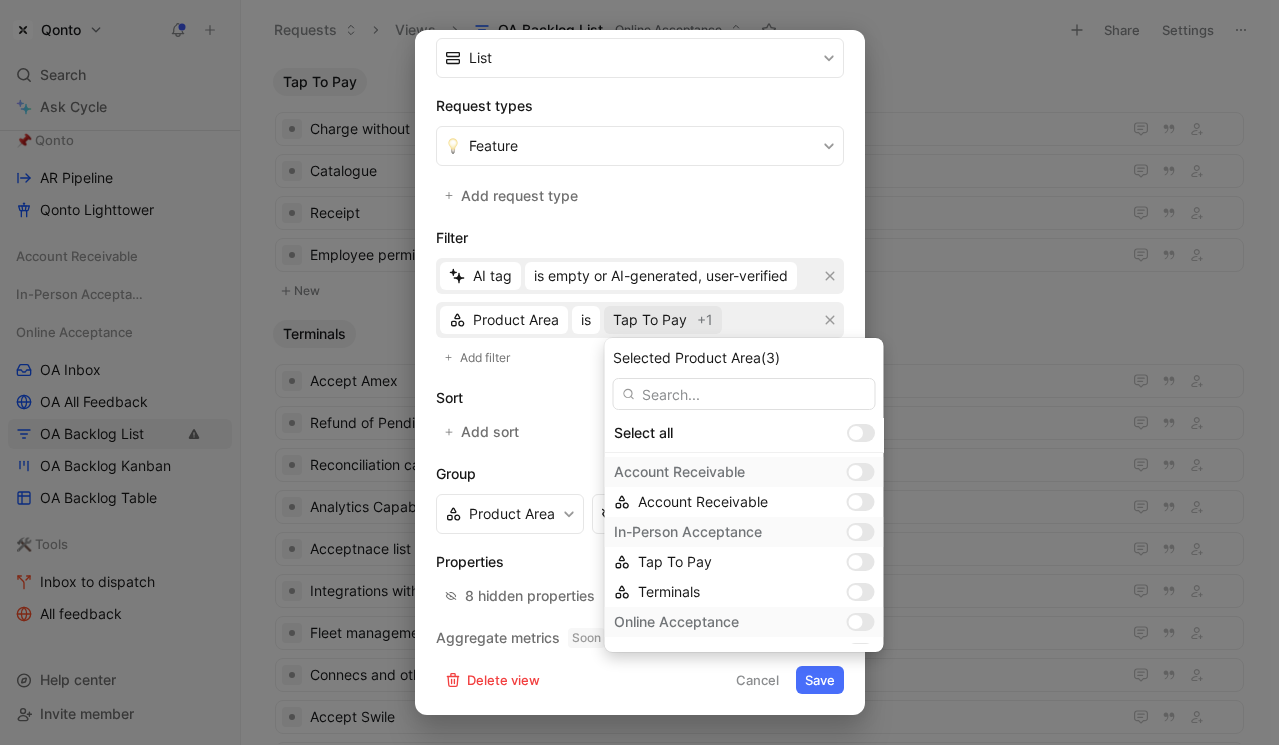 scroll, scrollTop: 23, scrollLeft: 0, axis: vertical 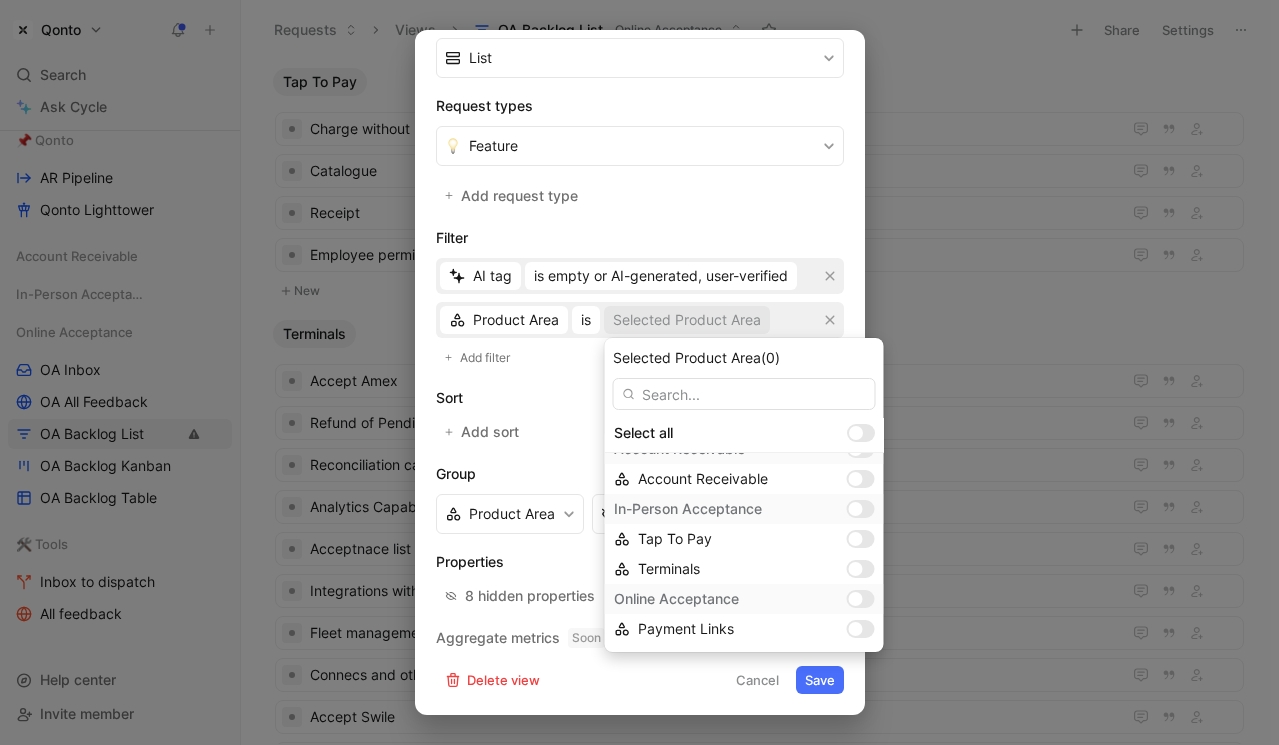 click at bounding box center [861, 599] 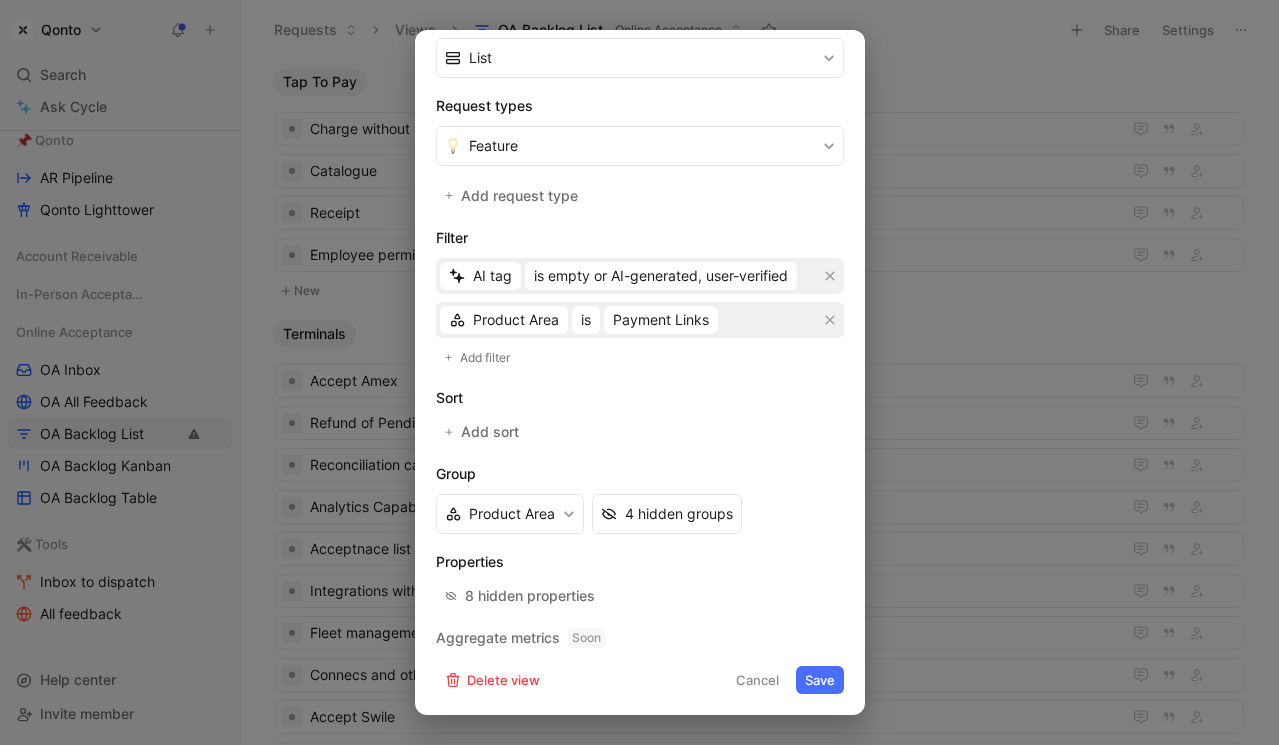 click on "Save" at bounding box center (820, 680) 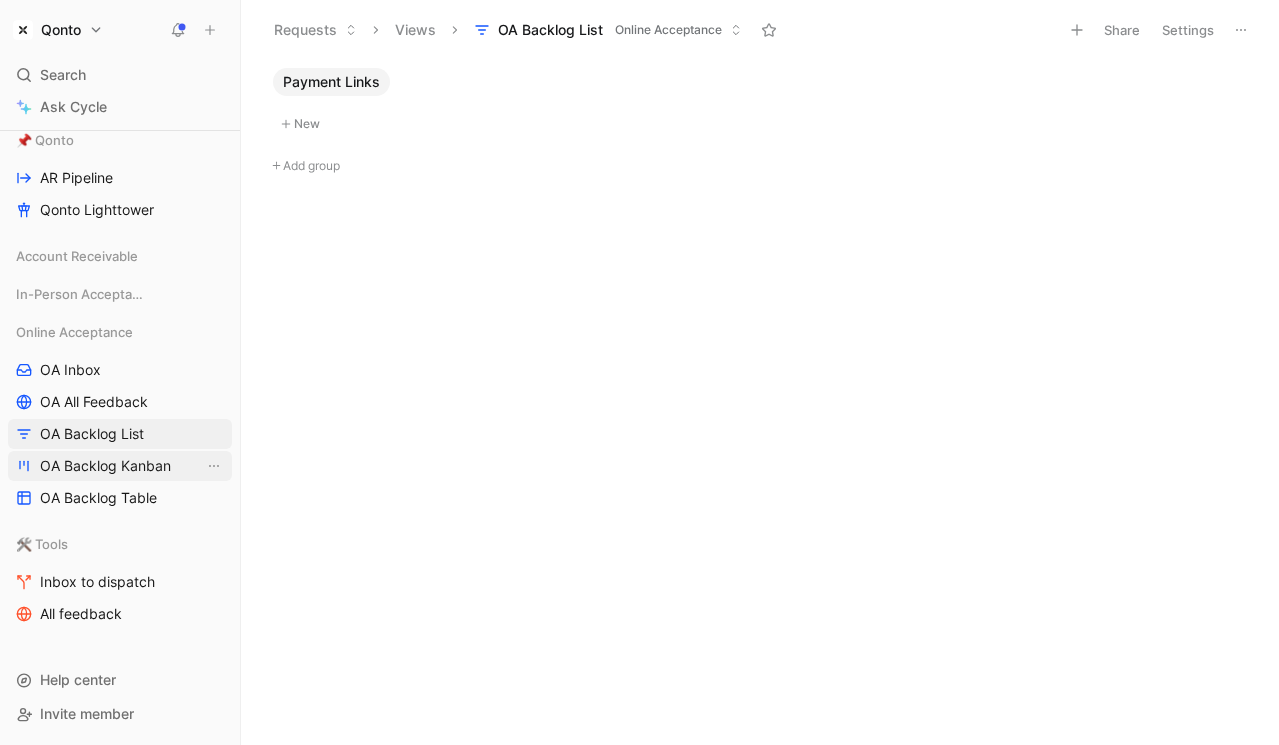 click on "OA Backlog Kanban" at bounding box center [105, 466] 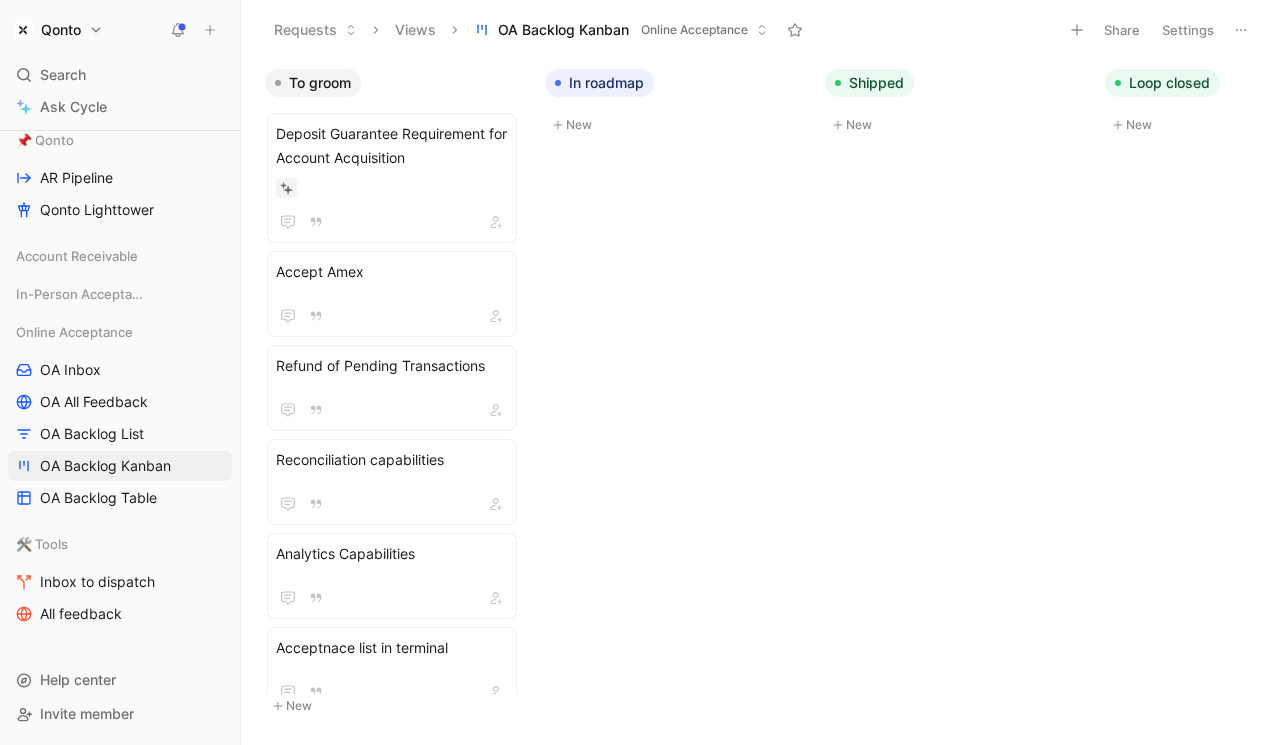 click on "Settings" at bounding box center [1188, 30] 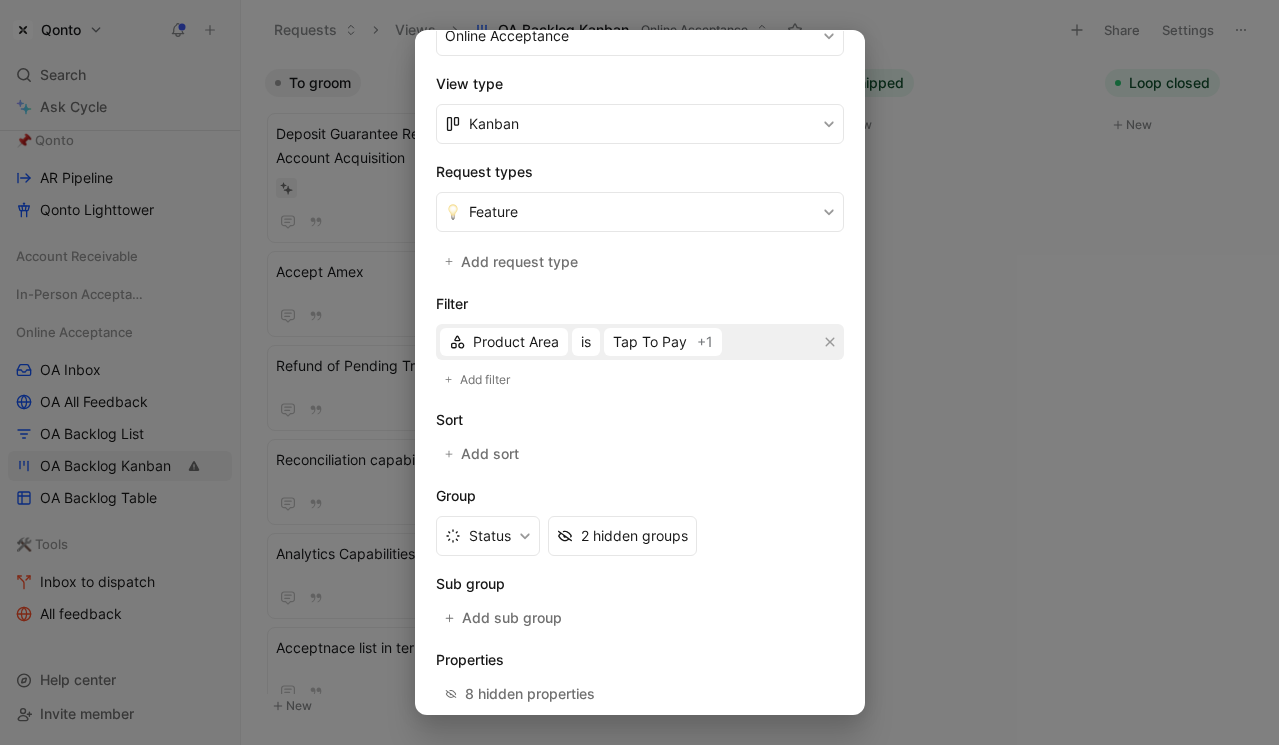 scroll, scrollTop: 379, scrollLeft: 0, axis: vertical 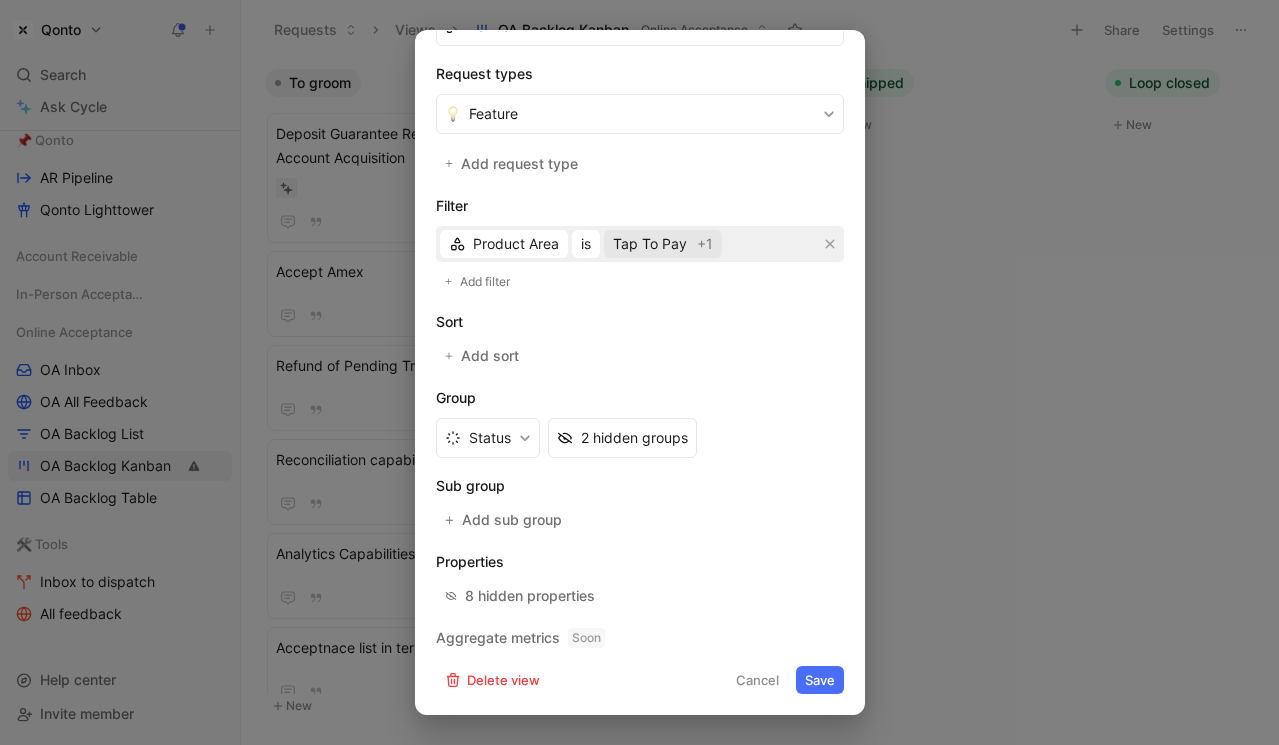 click on "Tap To Pay" at bounding box center (650, 244) 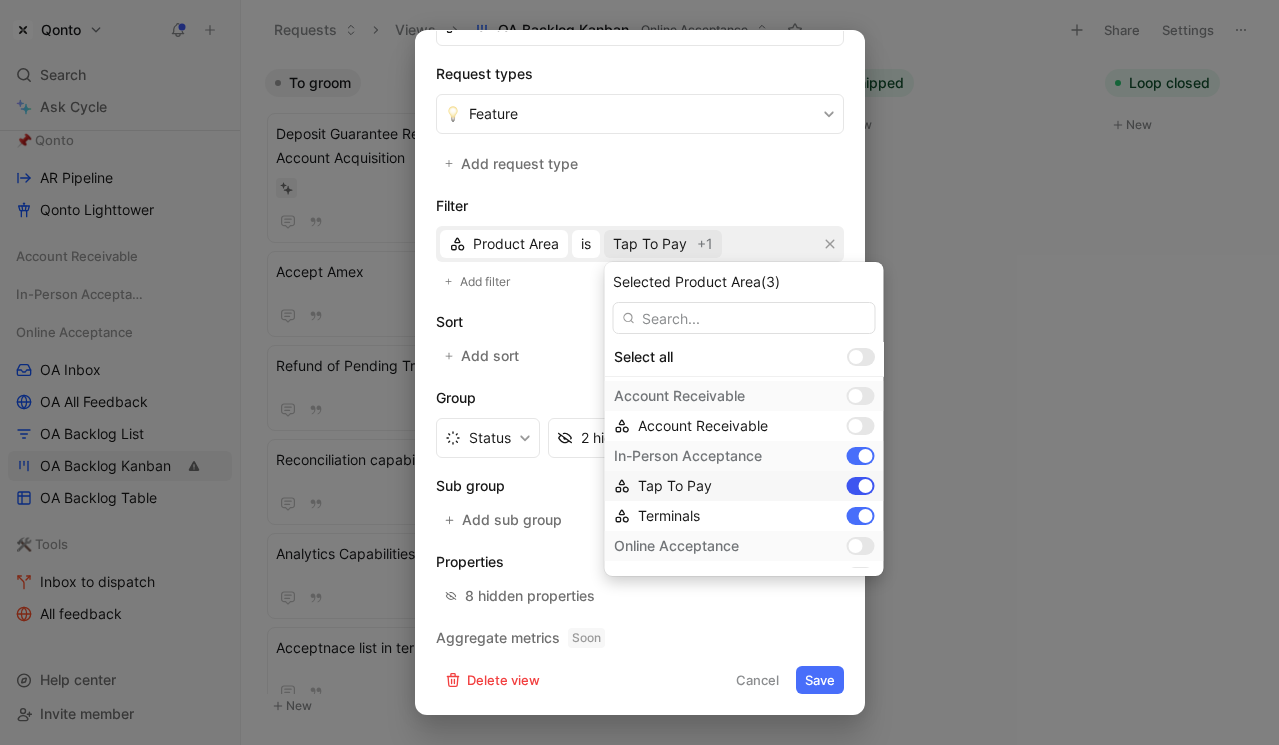 click at bounding box center [866, 486] 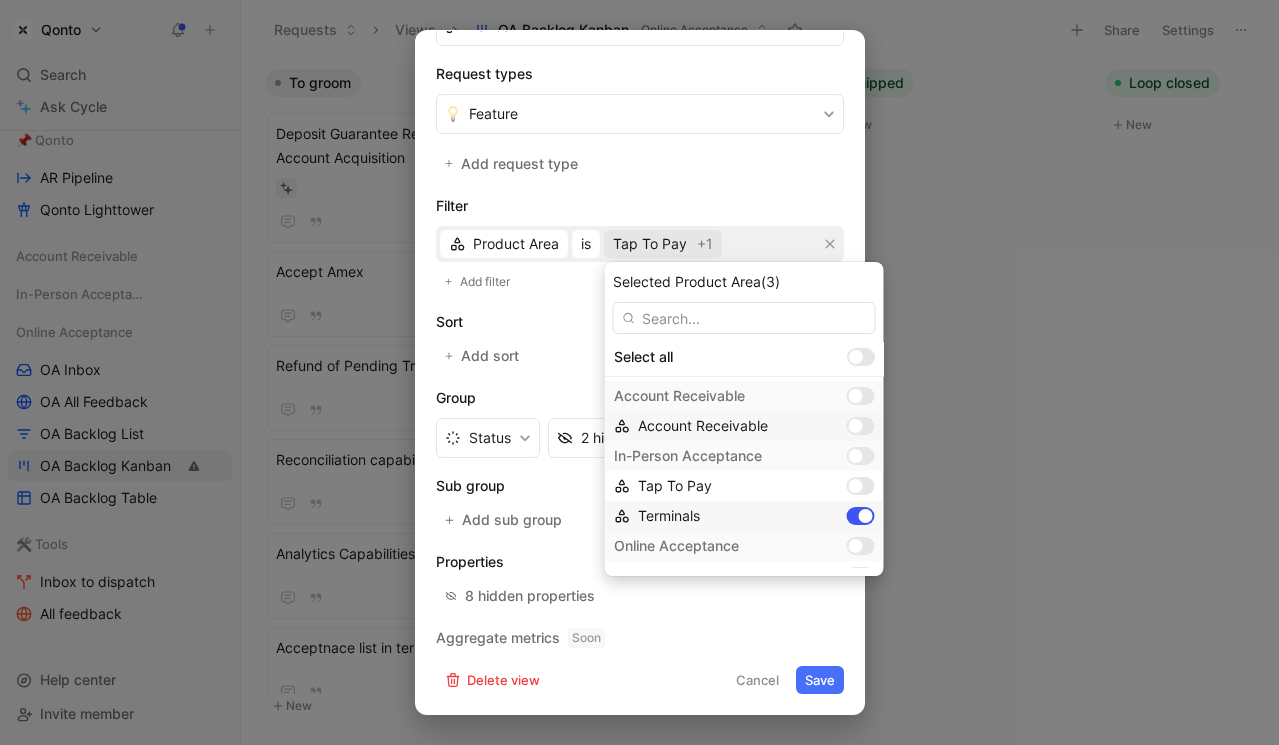 click at bounding box center [866, 516] 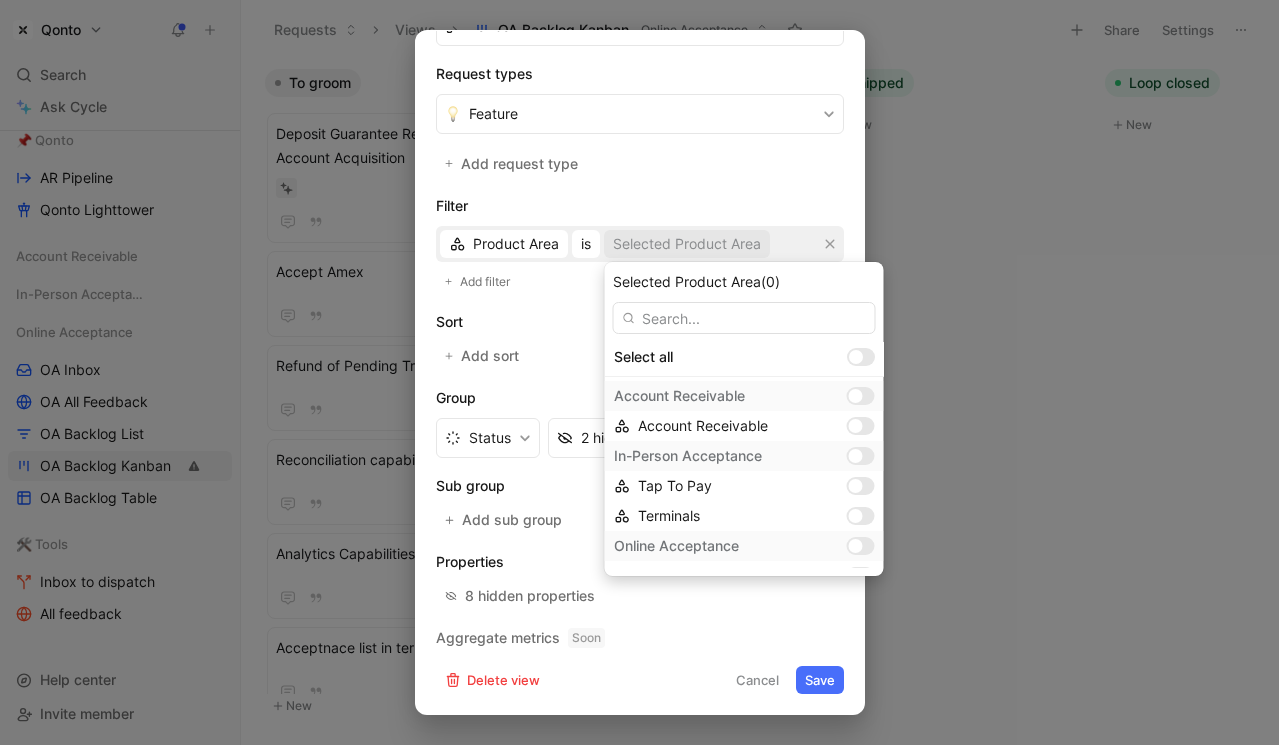 click at bounding box center [861, 546] 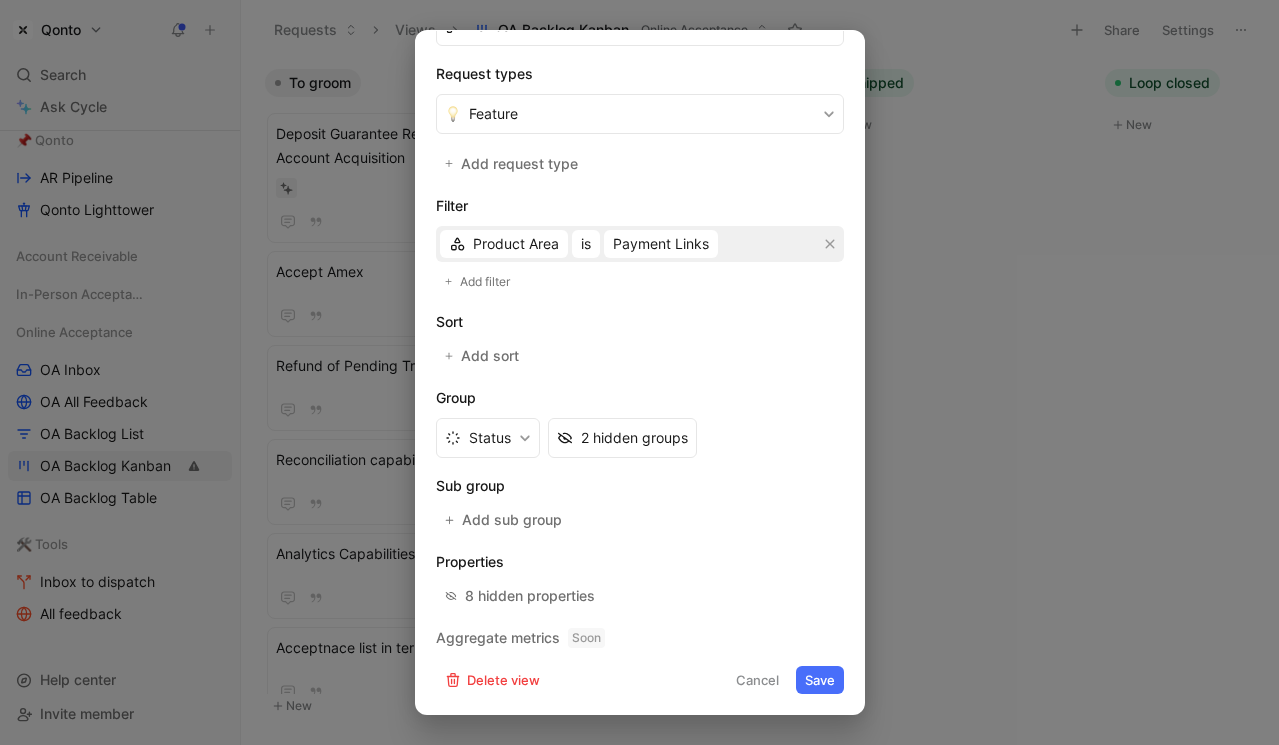 click on "Save" at bounding box center (820, 680) 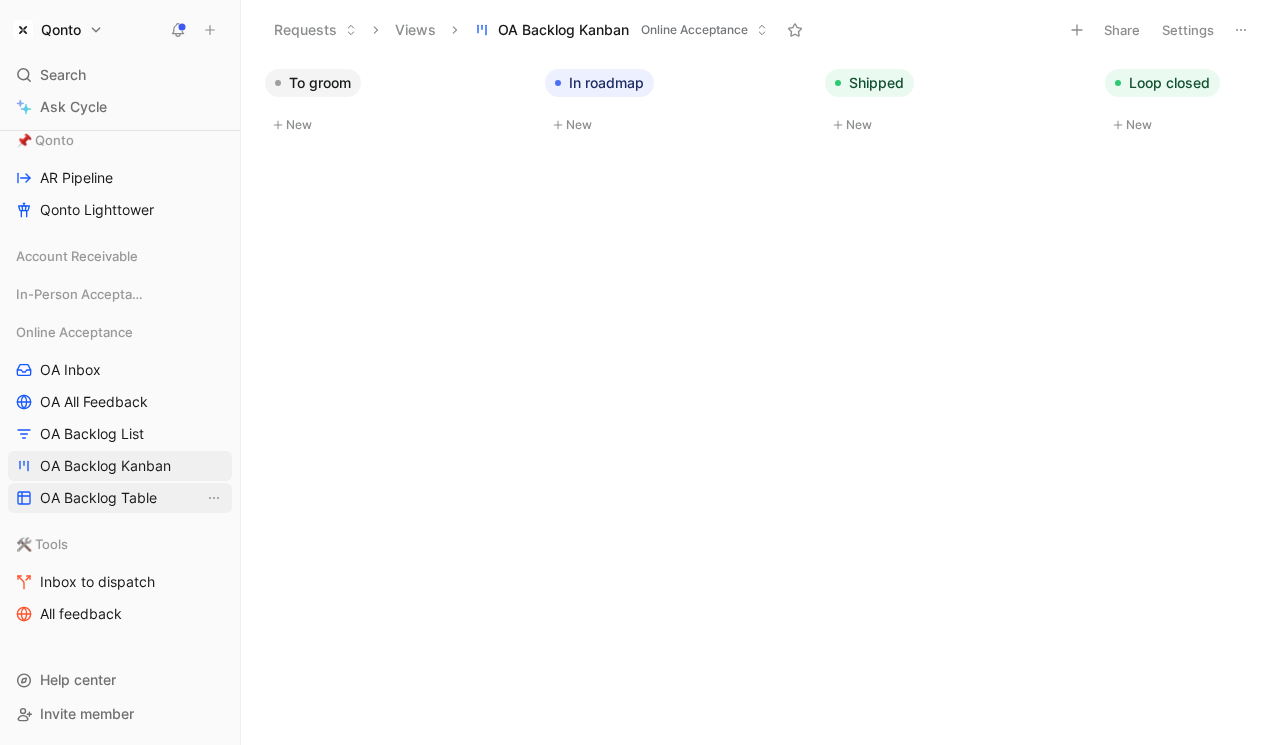 click on "OA Backlog Table" at bounding box center (98, 498) 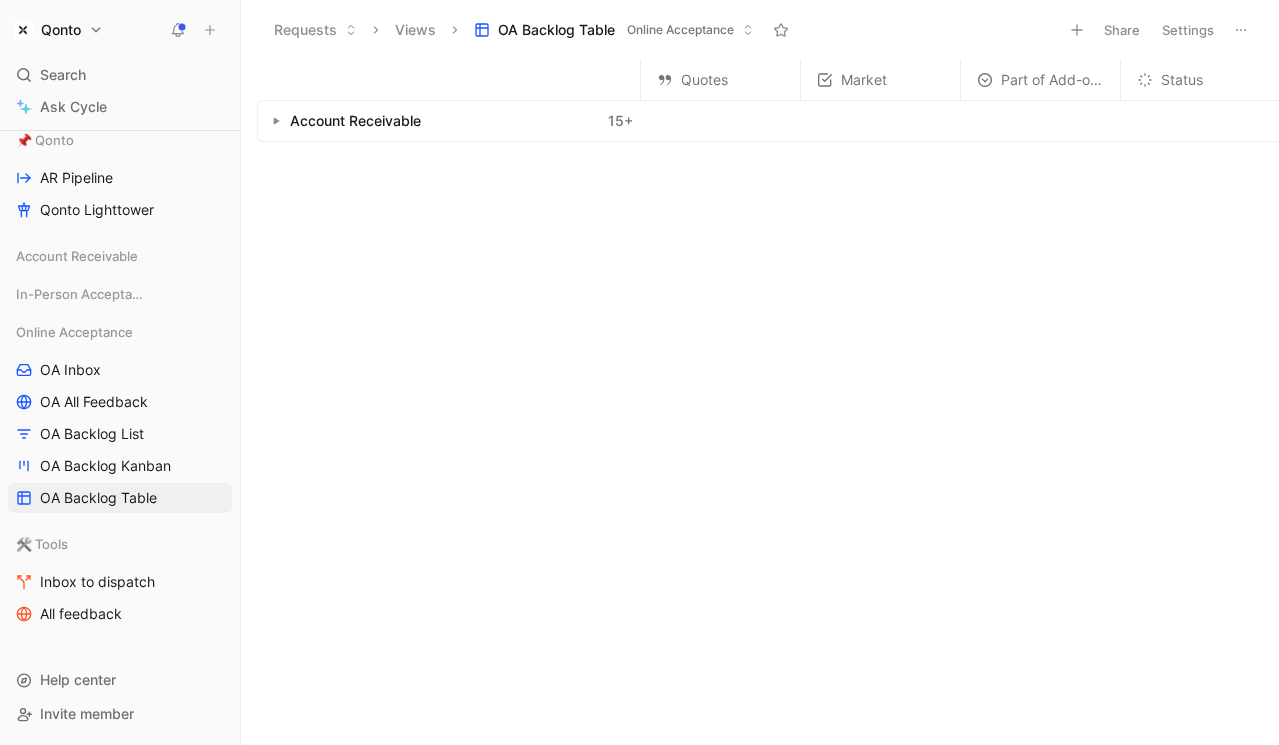 click at bounding box center [276, 121] 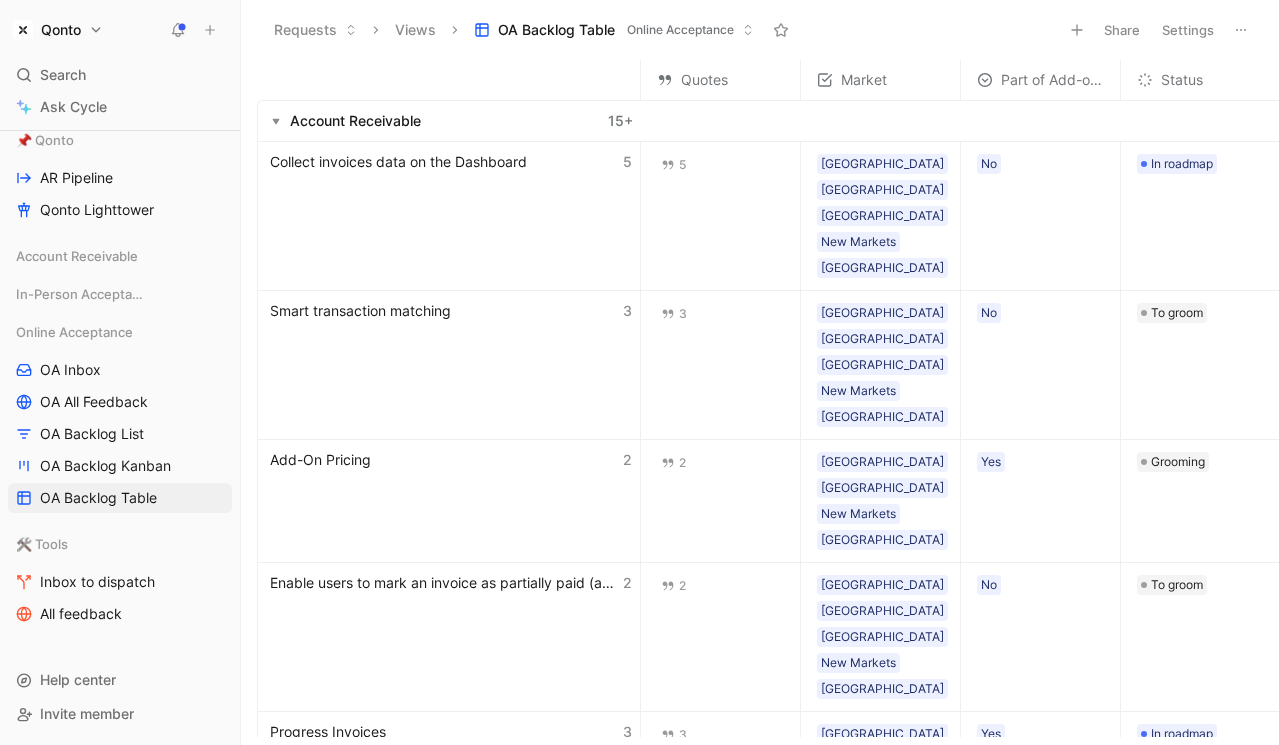 click on "Settings" at bounding box center (1188, 30) 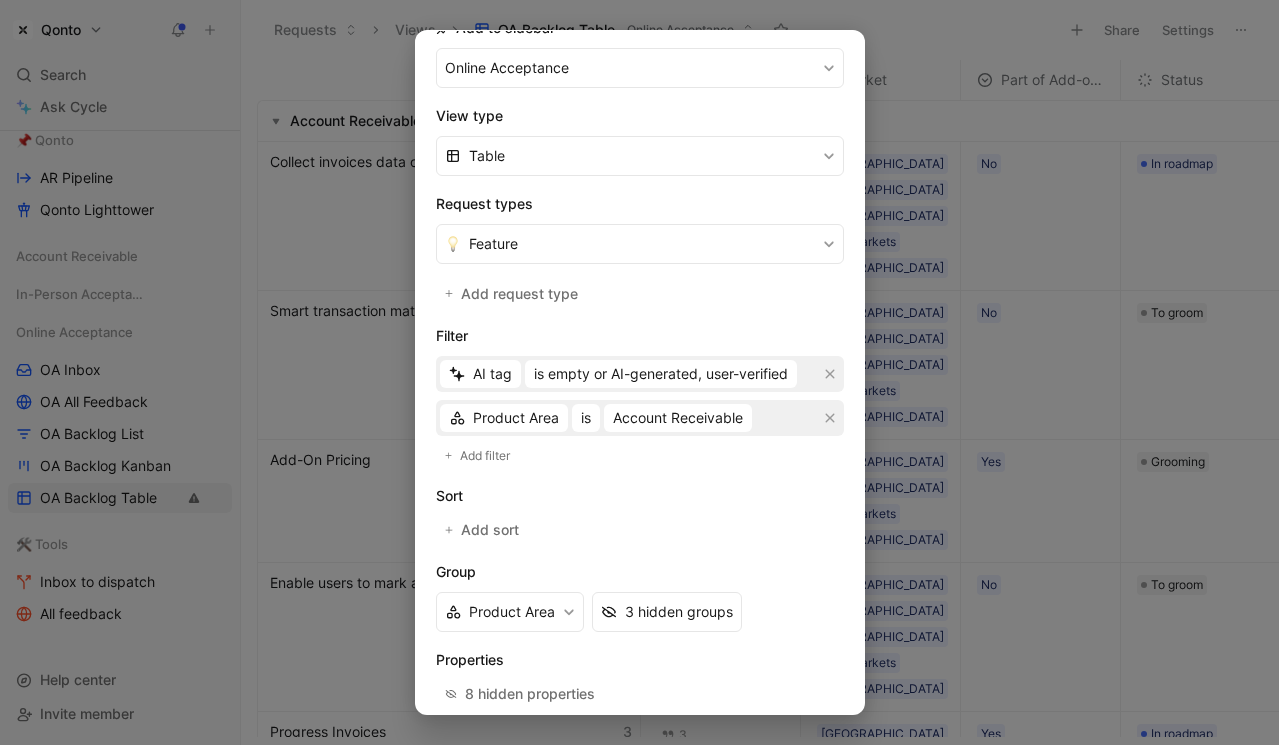 scroll, scrollTop: 347, scrollLeft: 0, axis: vertical 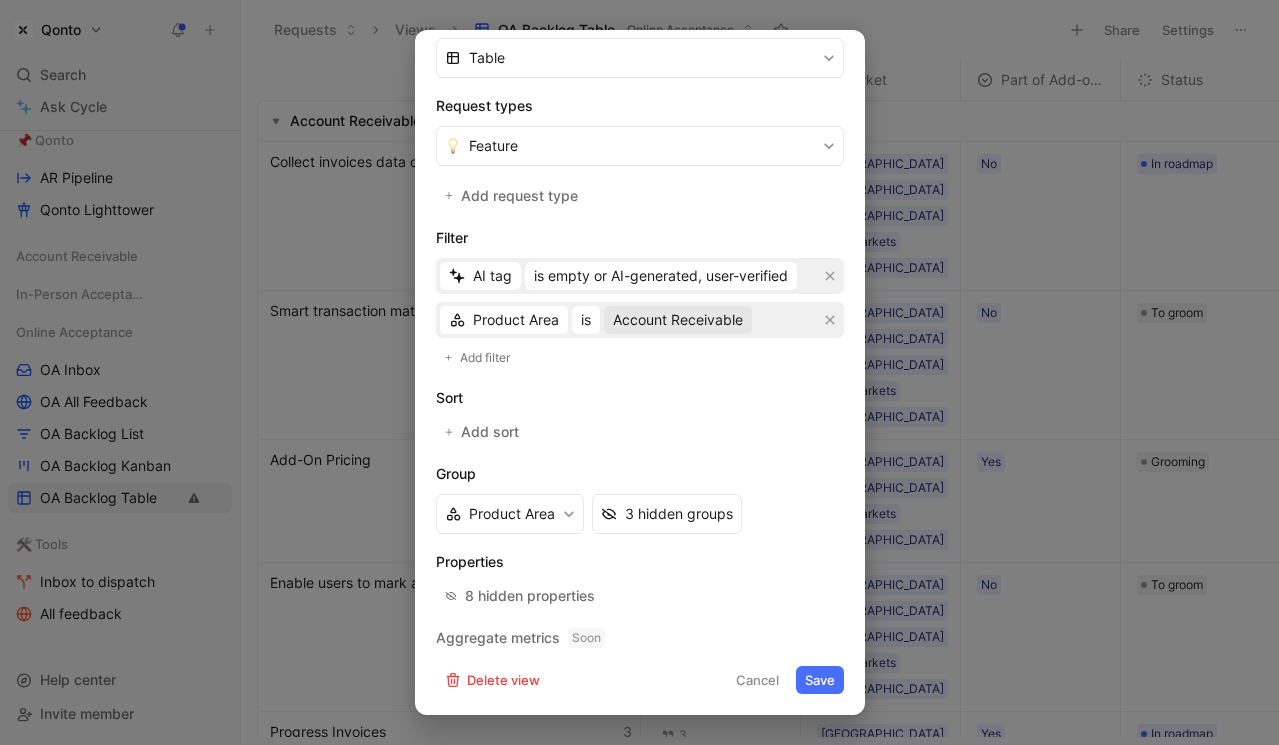 click on "Account Receivable" at bounding box center [678, 320] 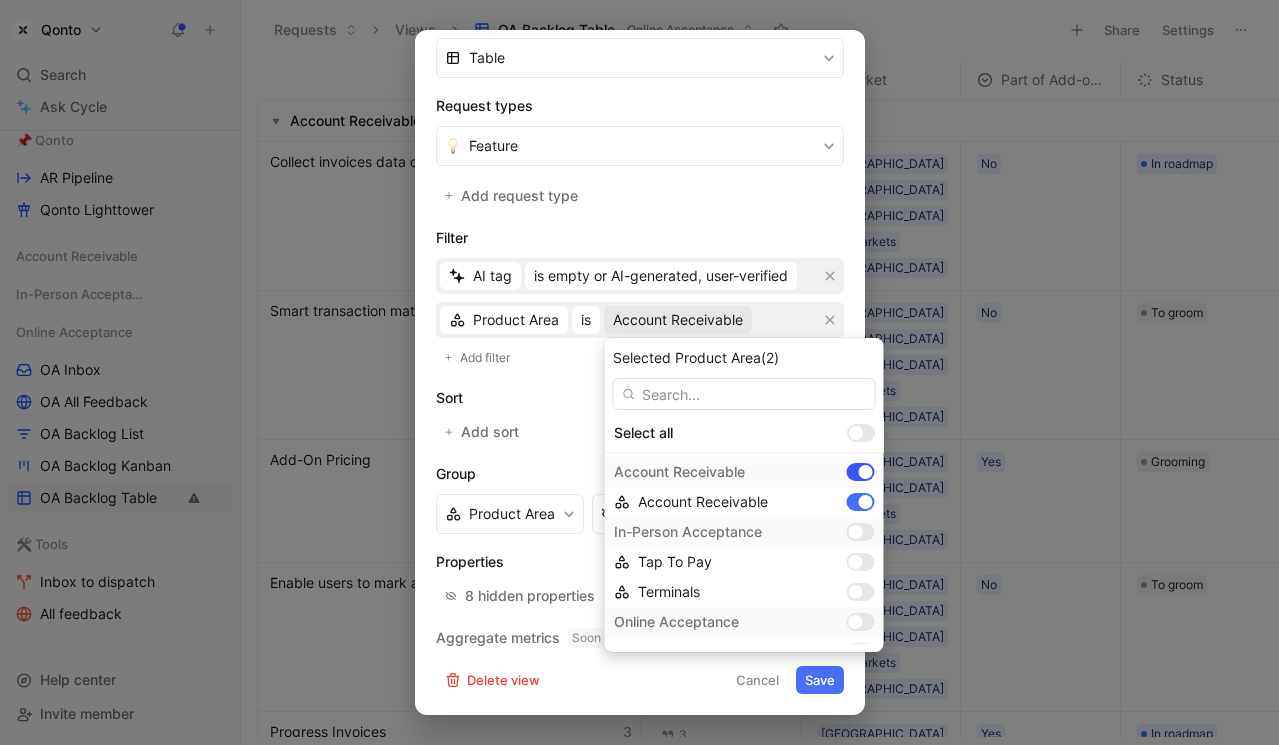 click at bounding box center (861, 472) 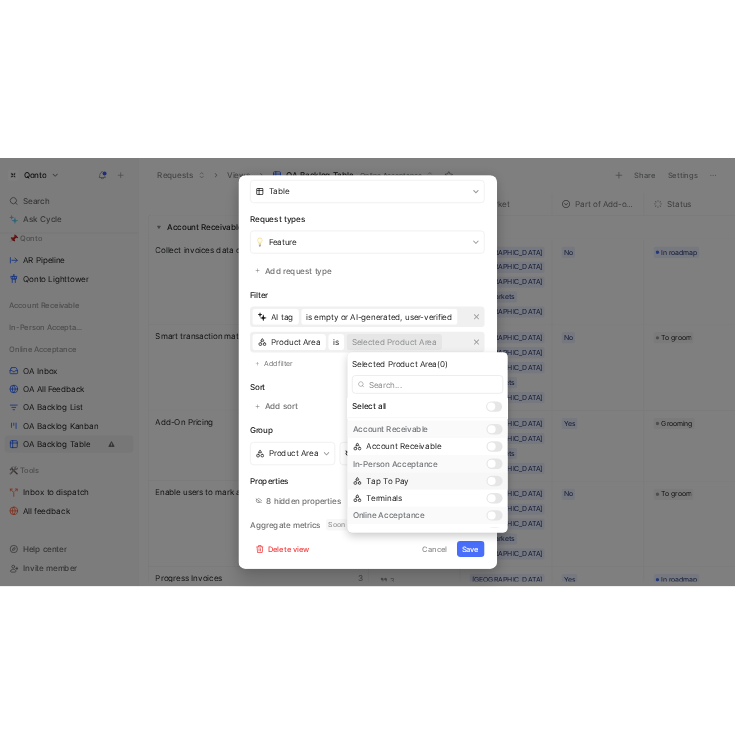scroll, scrollTop: 23, scrollLeft: 0, axis: vertical 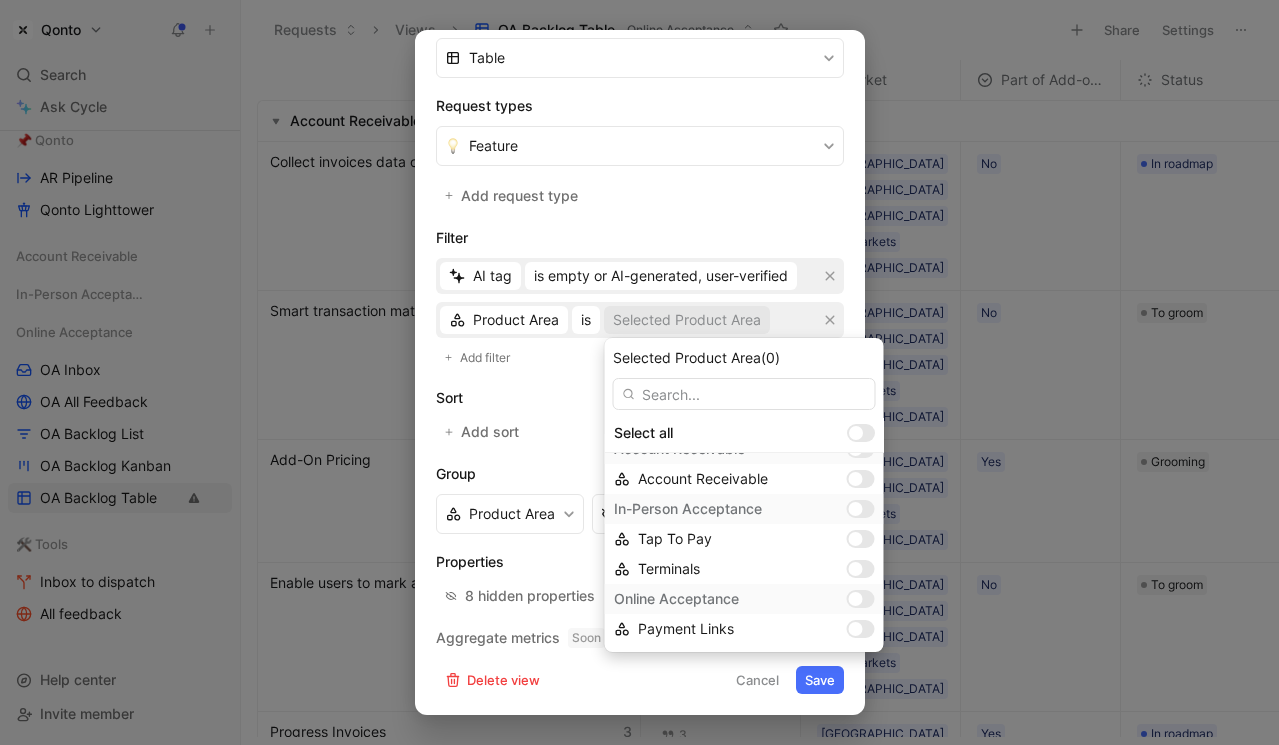 click on "Online Acceptance" at bounding box center [744, 599] 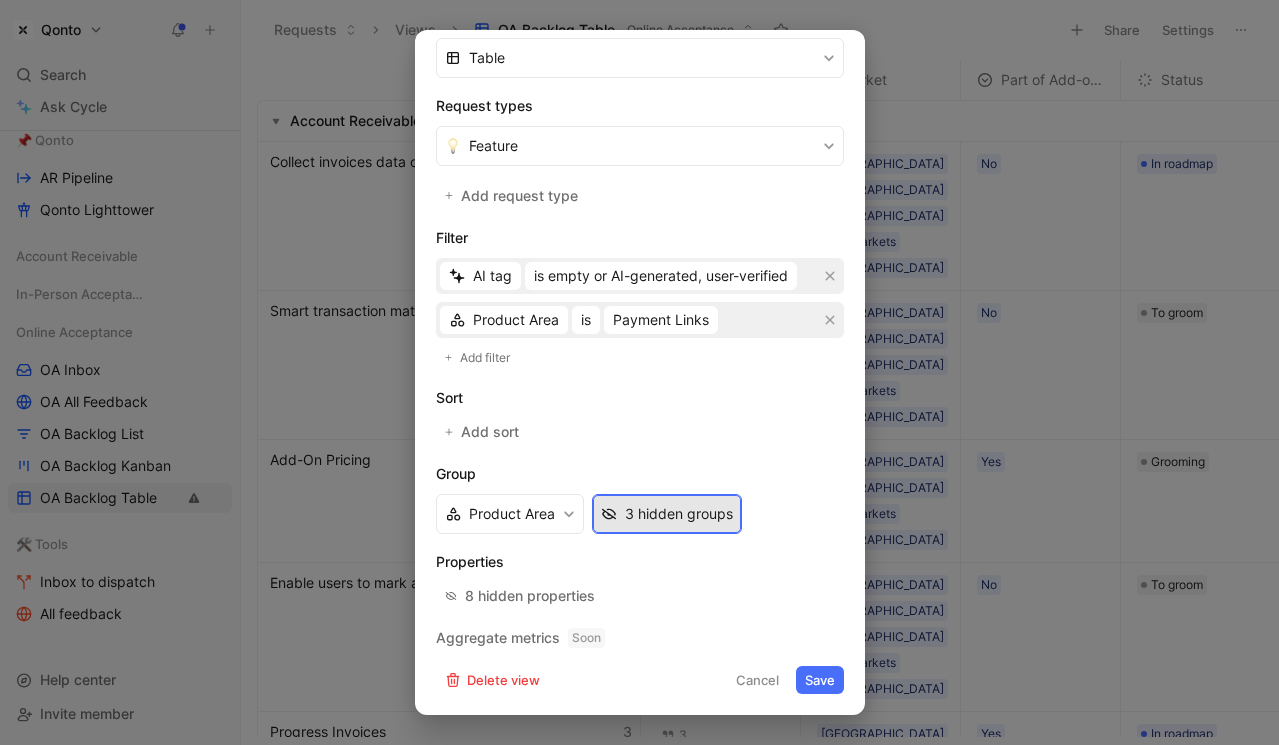 click on "3 hidden groups" at bounding box center (679, 514) 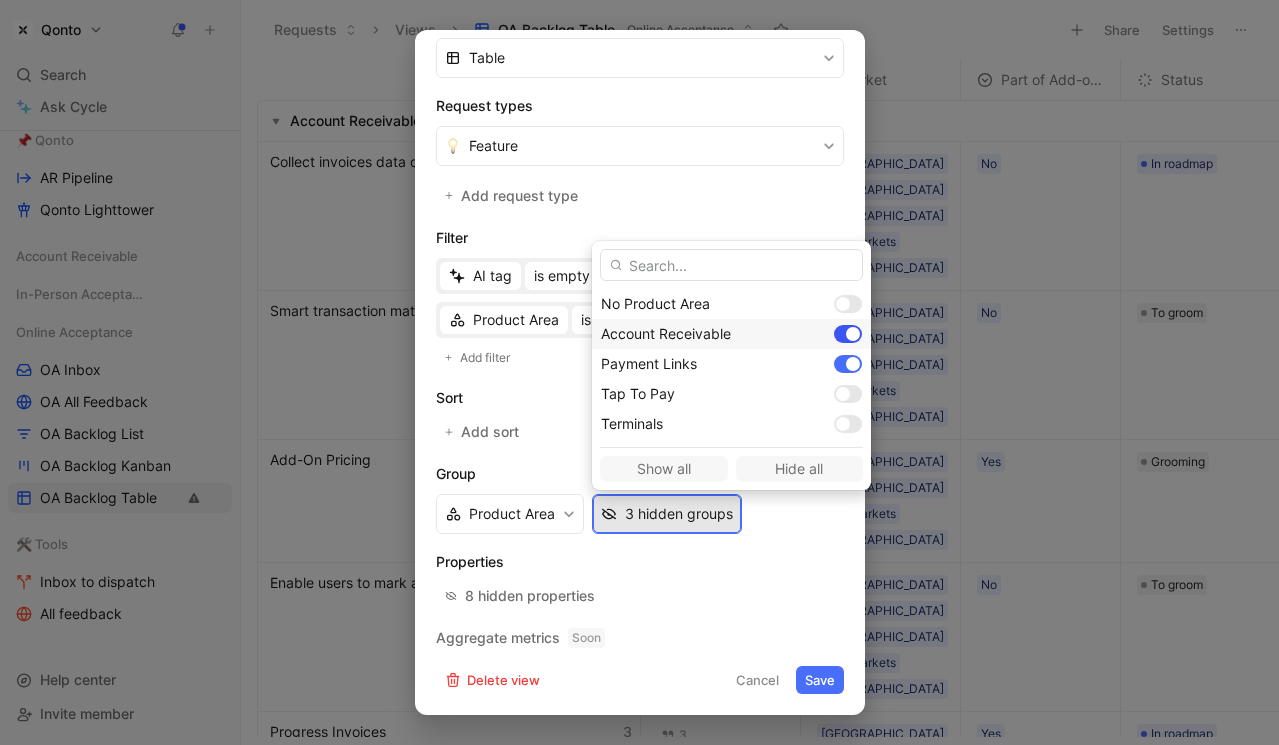 click at bounding box center (853, 334) 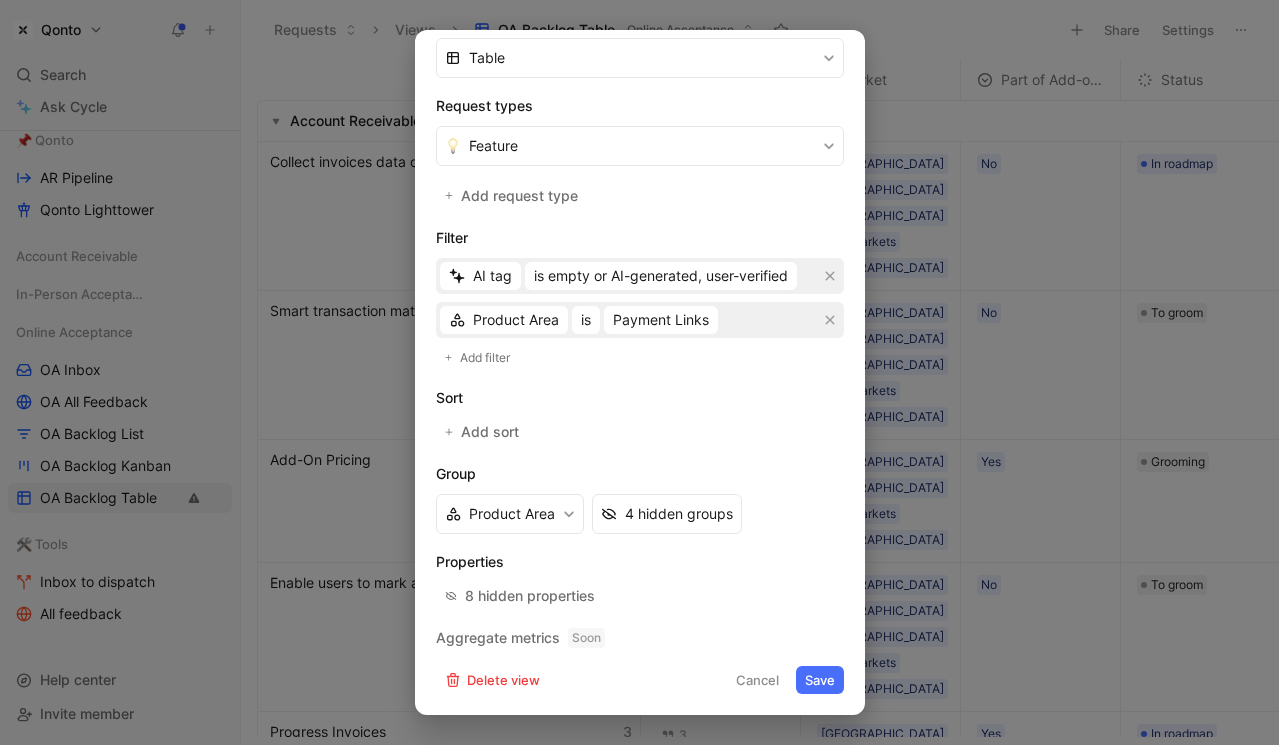 click on "Save" at bounding box center (820, 680) 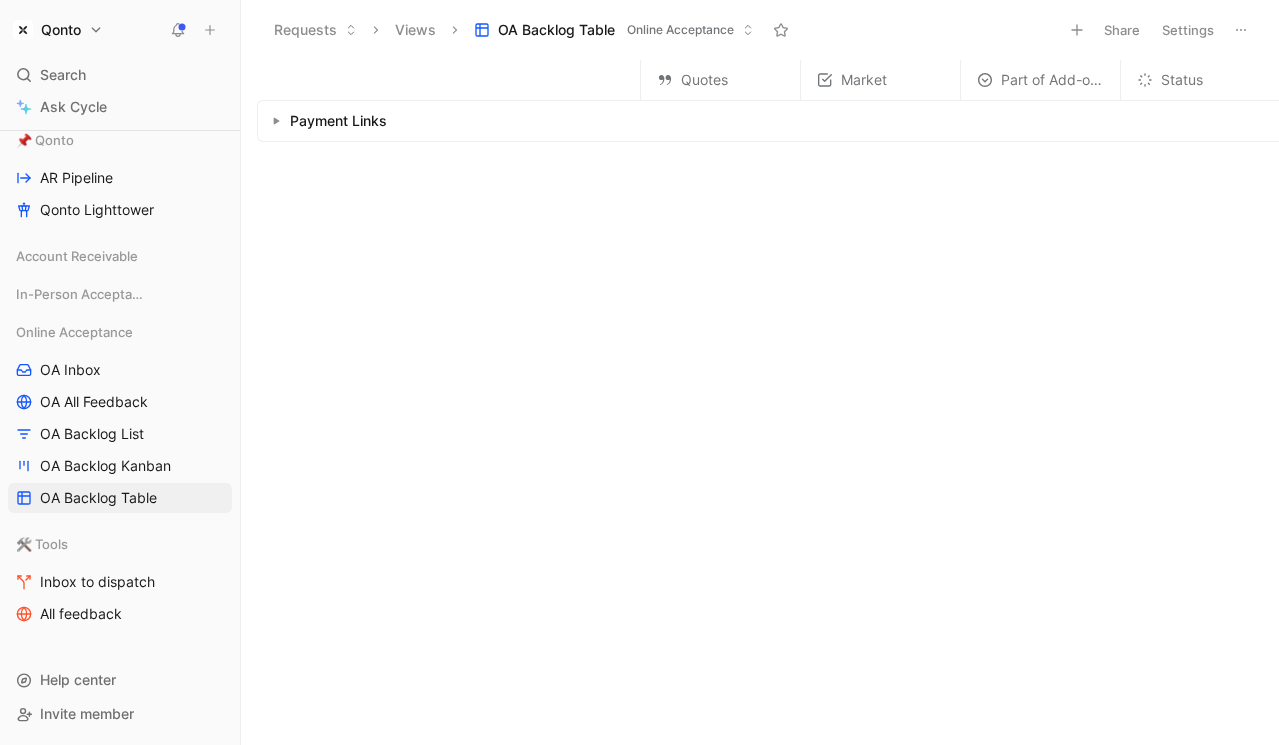 click at bounding box center (276, 121) 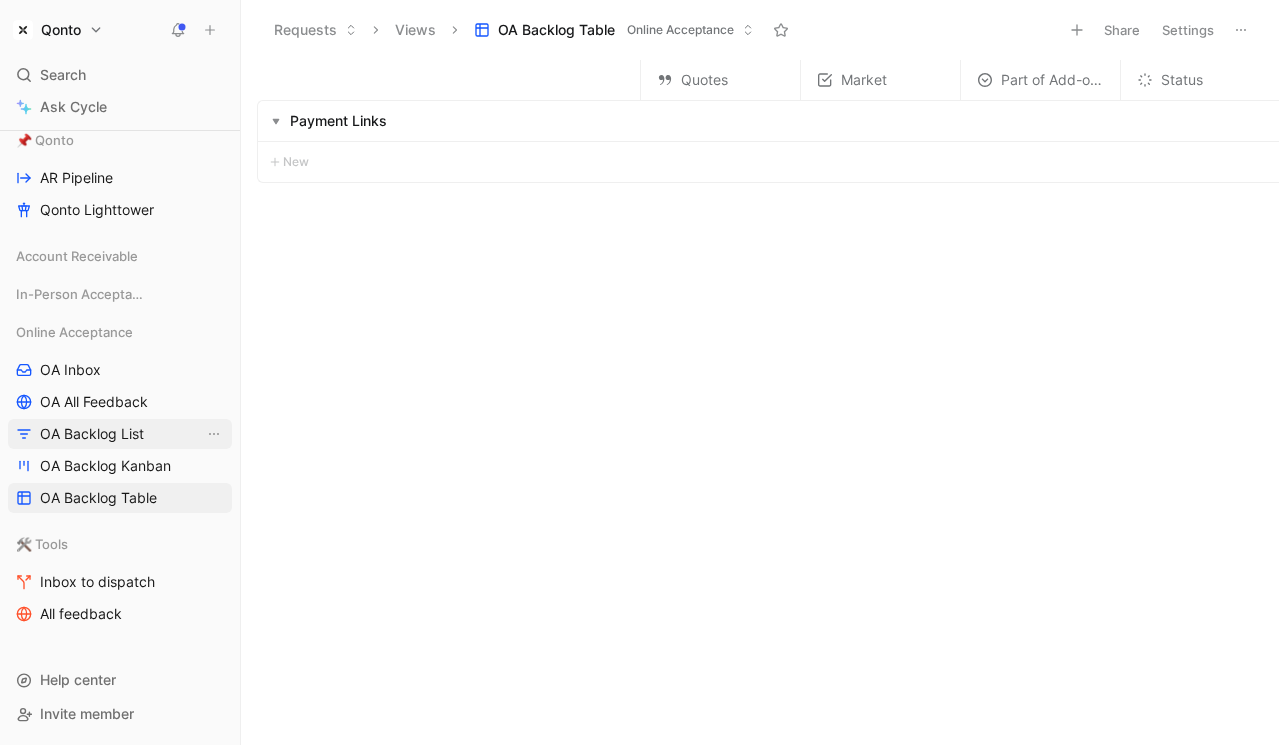 click on "OA Backlog List" at bounding box center (92, 434) 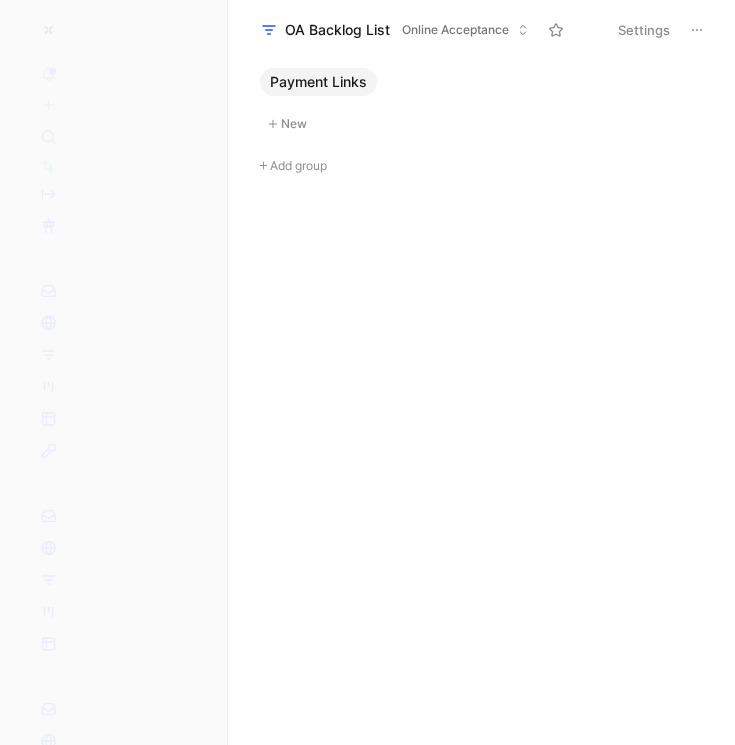 scroll, scrollTop: 221, scrollLeft: 0, axis: vertical 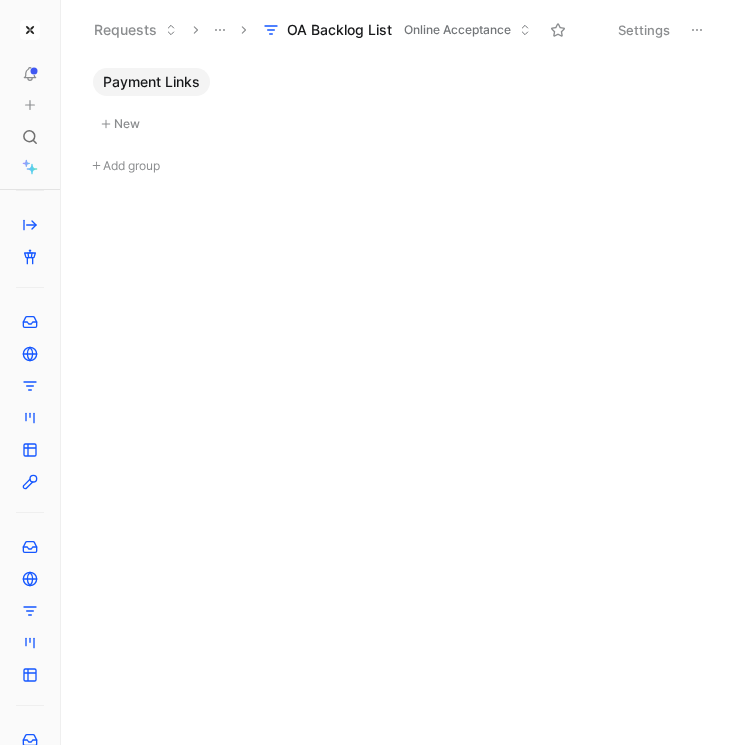 click on "New" at bounding box center [397, 124] 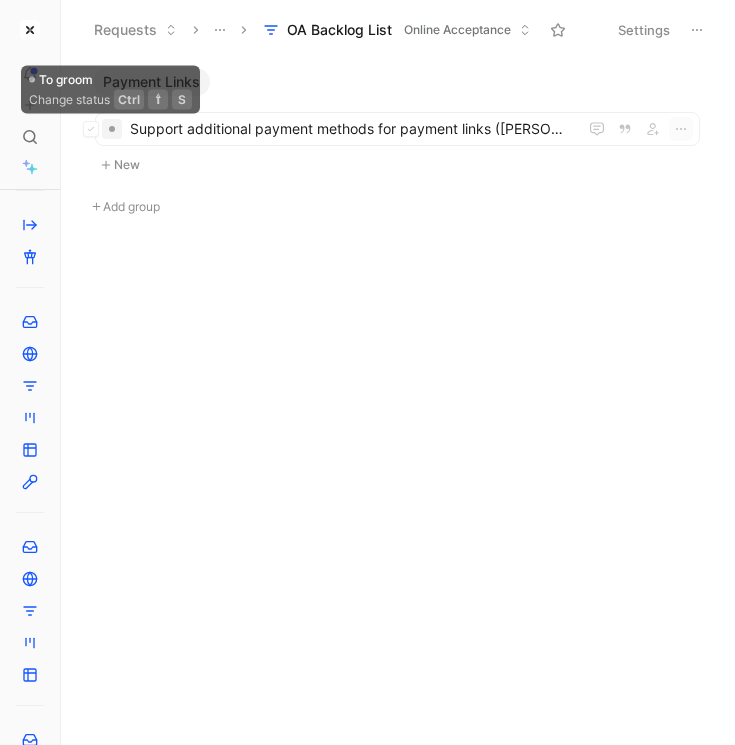 click on "New" at bounding box center (397, 165) 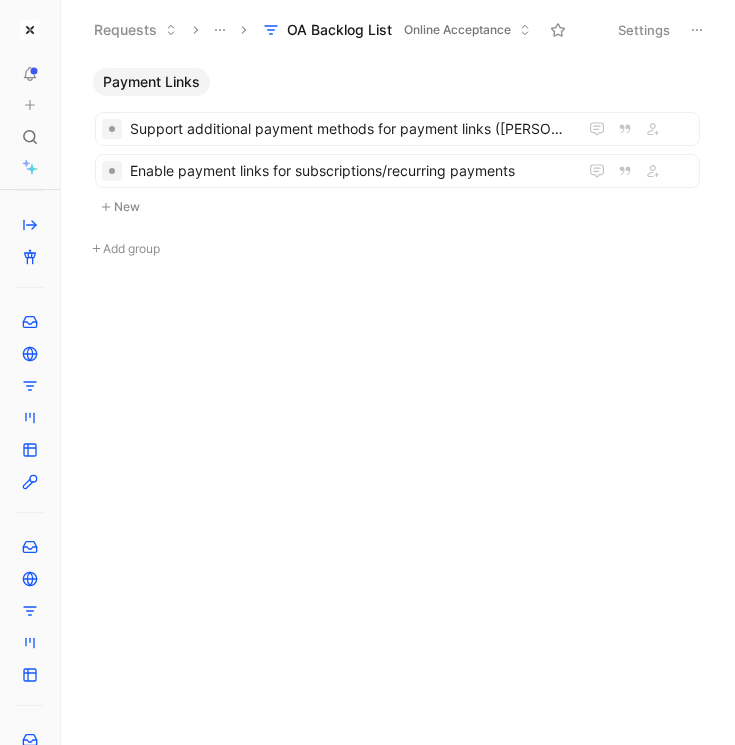 click on "New" at bounding box center [397, 207] 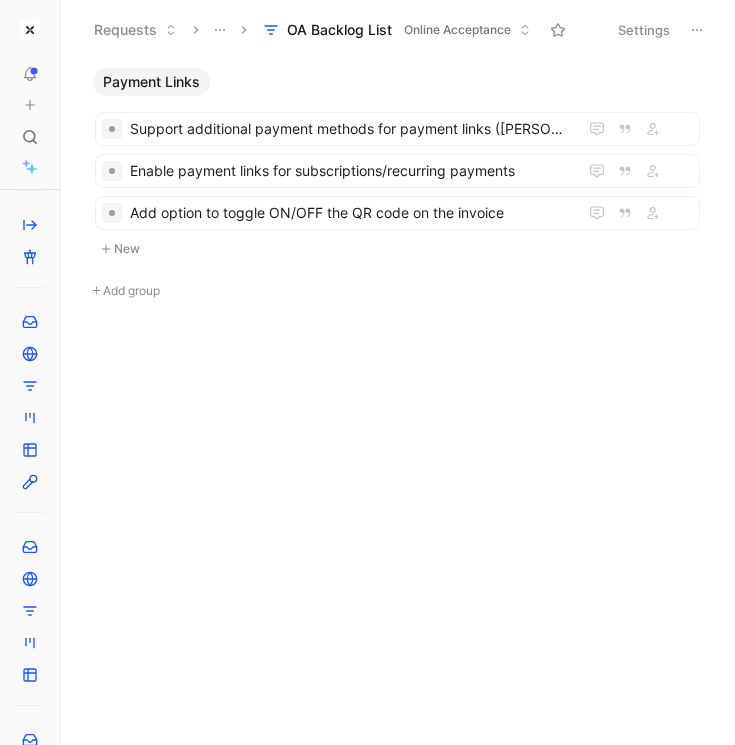 click on "New" at bounding box center (397, 249) 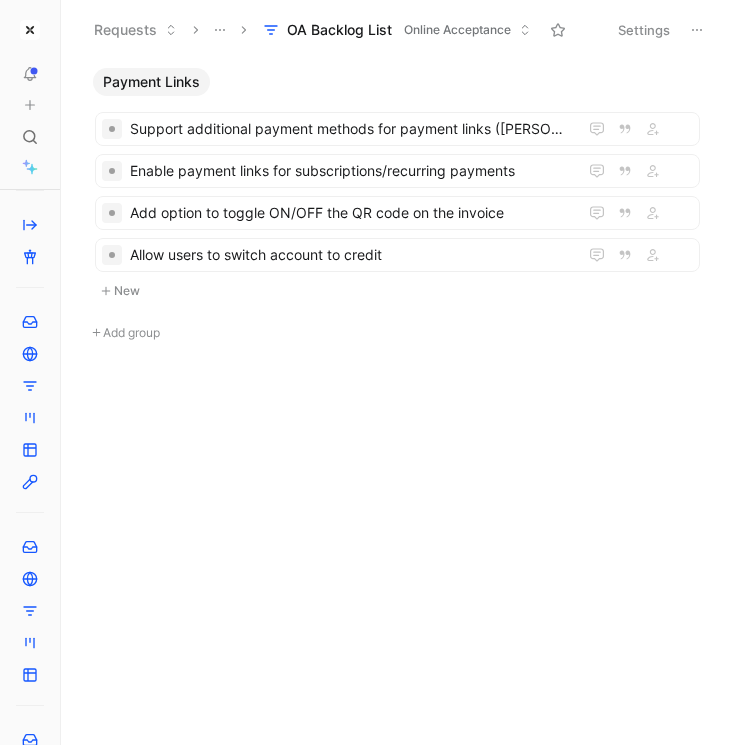 click on "New" at bounding box center (397, 291) 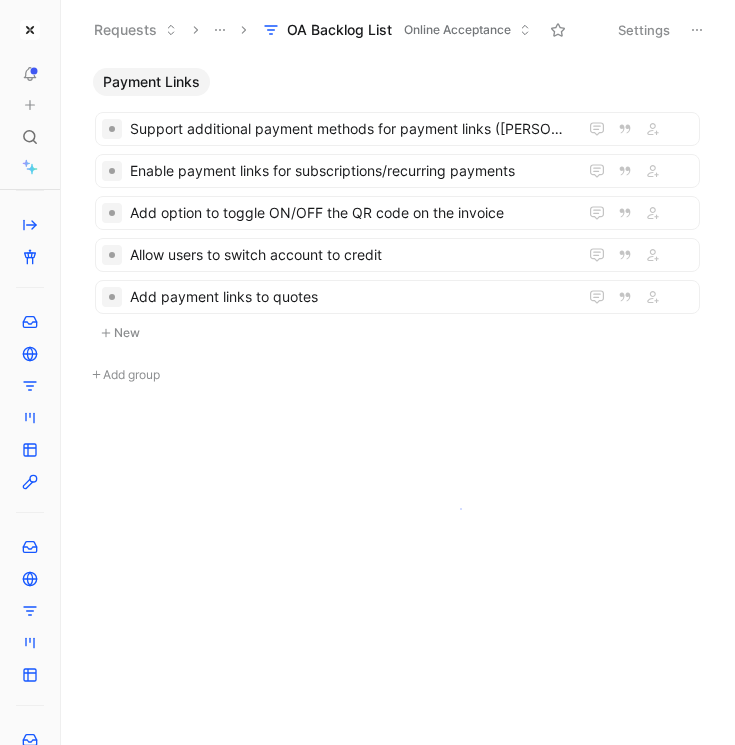 click on "To pick up a draggable item, press the space bar.
While dragging, use the arrow keys to move the item.
Press space again to drop the item in its new position, or press escape to cancel.
Requests OA Backlog List Online Acceptance Settings Payment Links Support additional payment methods for payment links (e.g. Klarna, Alma, Billie, Bancontact, Pay by Bank) Enable payment links for subscriptions/recurring payments Add option to toggle ON/OFF the QR code on the invoice Allow users to switch account to credit Add payment links to quotes New Add group
To pick up a draggable item, press the space bar.
While dragging, use the arrow keys to move the item.
Press space again to drop the item in its new position, or press escape to cancel." at bounding box center (367, 372) 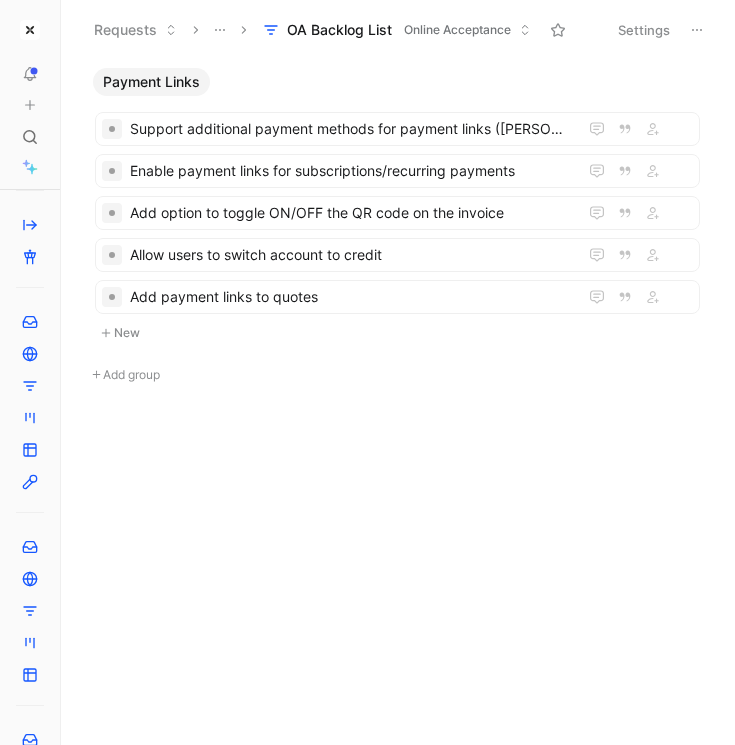 click 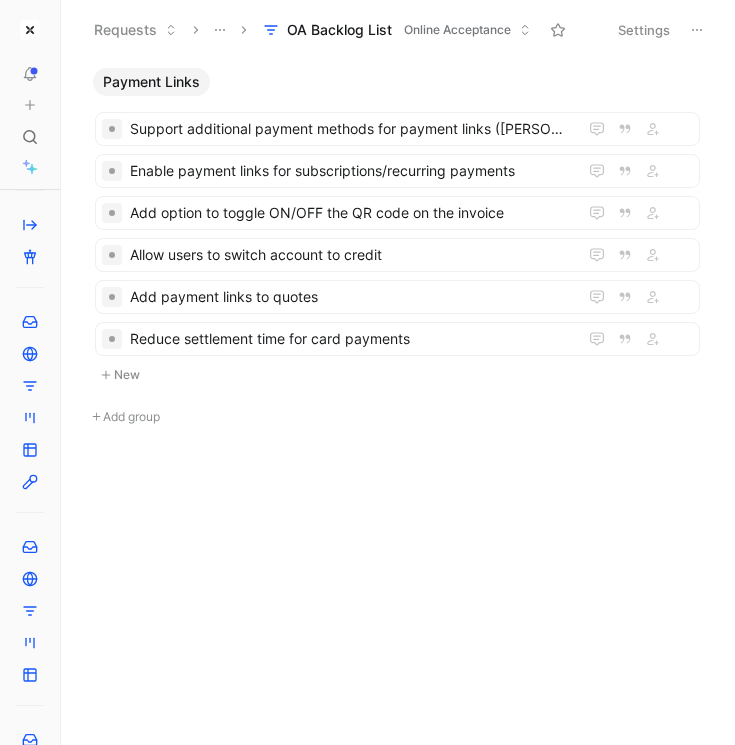 click on "New" at bounding box center (397, 375) 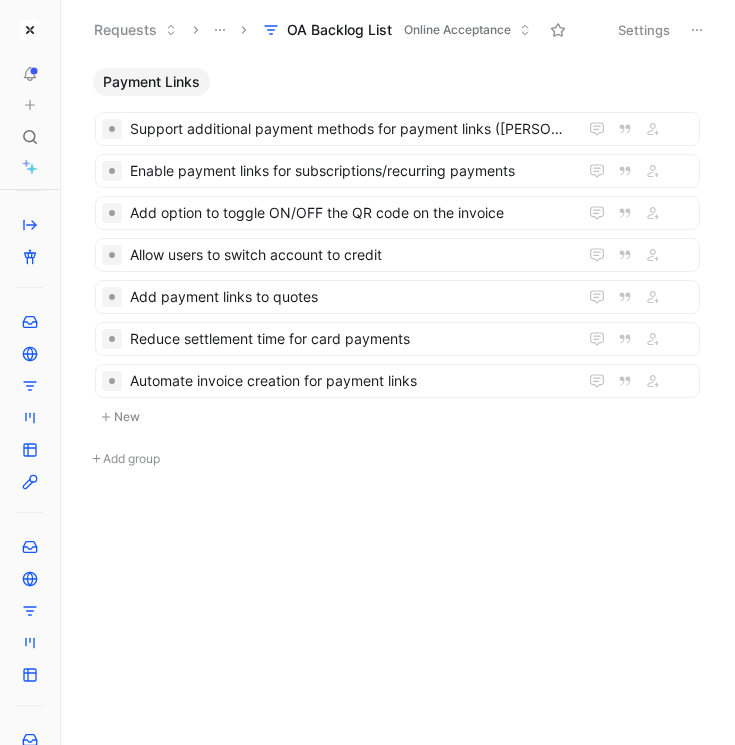 click on "New" at bounding box center [397, 417] 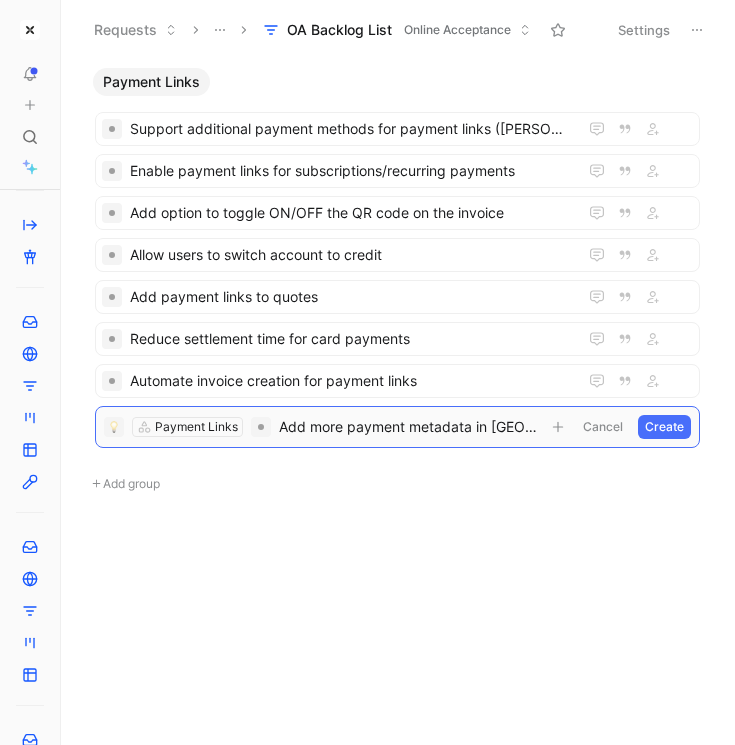 click on "Create" at bounding box center (664, 427) 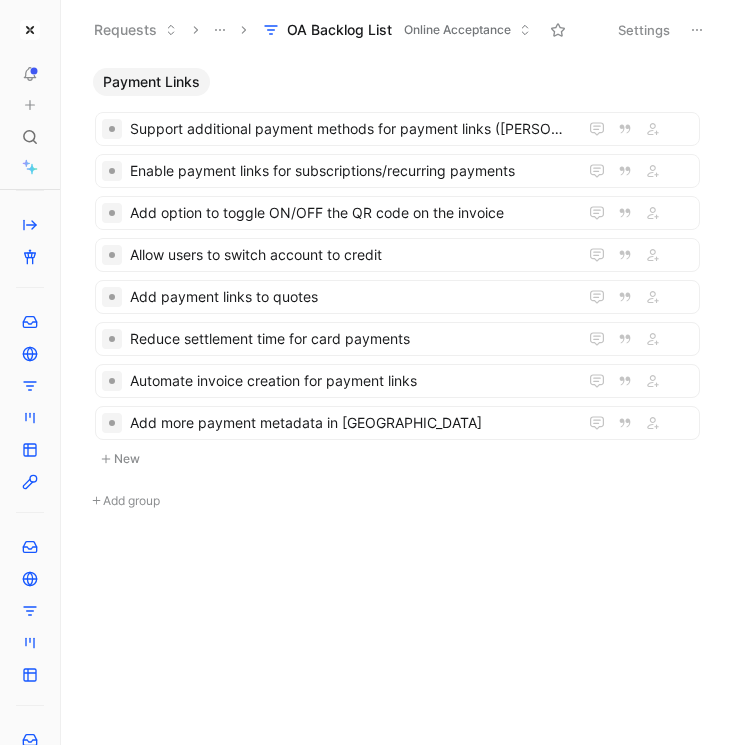 click on "New" at bounding box center (397, 459) 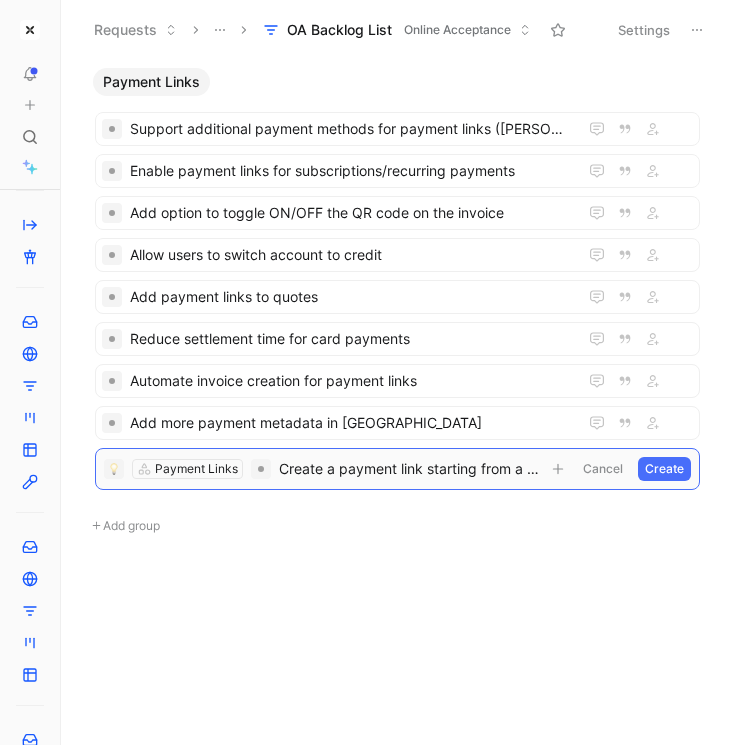 click on "Create" at bounding box center [664, 469] 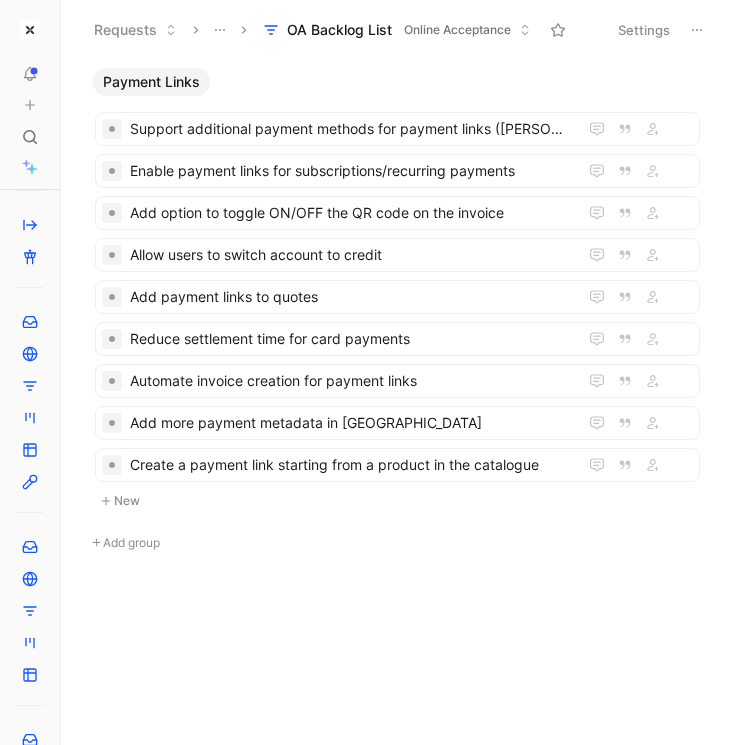 click 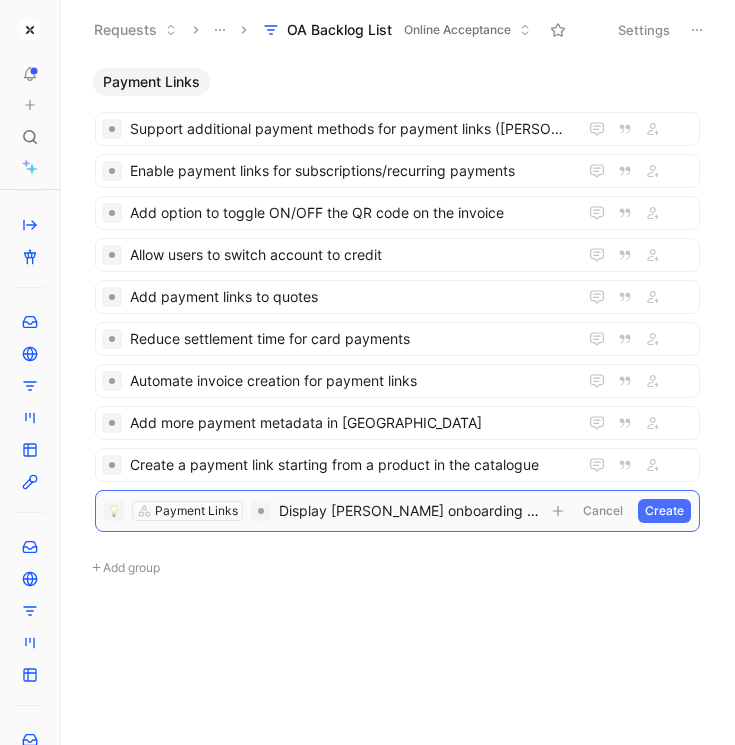 click on "Create" at bounding box center (664, 511) 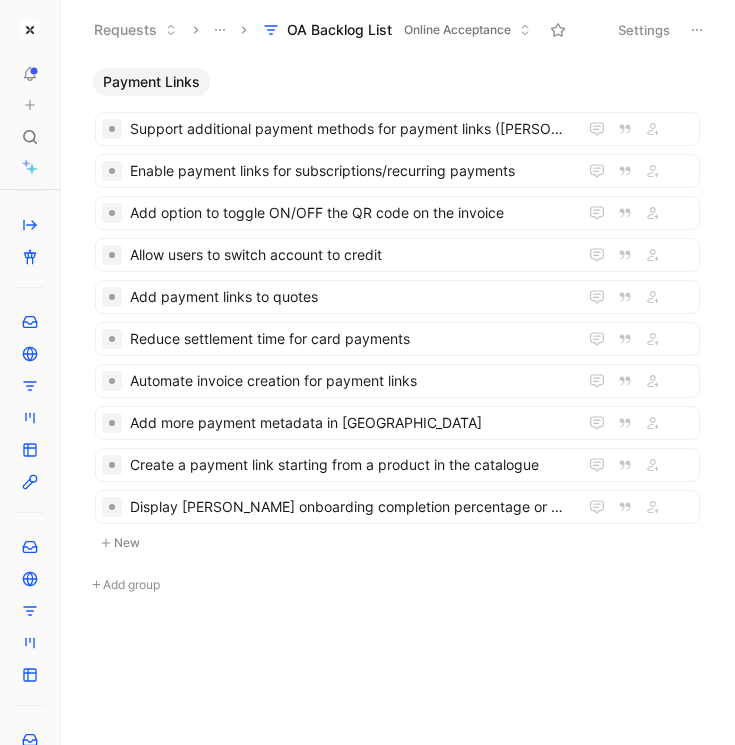 click on "New" at bounding box center [397, 543] 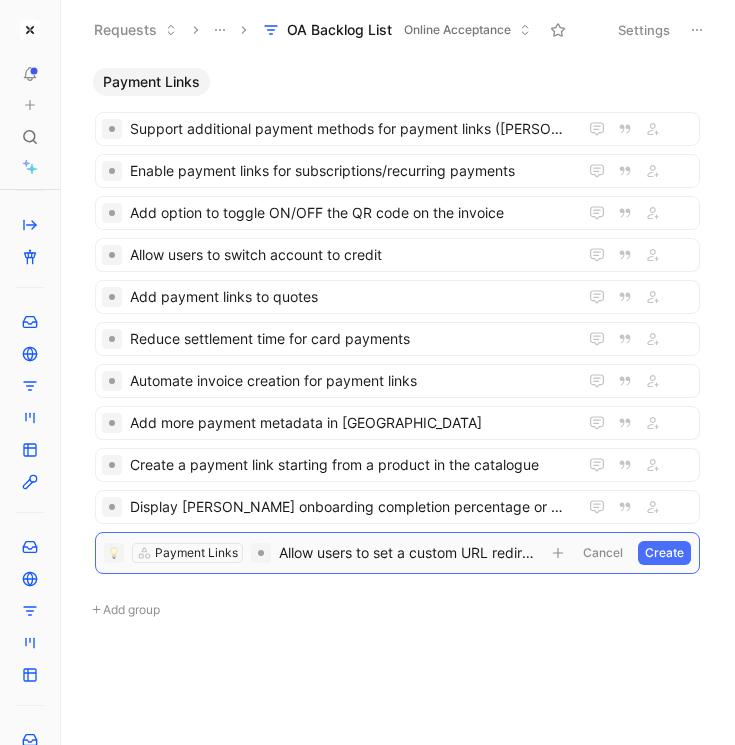 click on "Create" at bounding box center (664, 553) 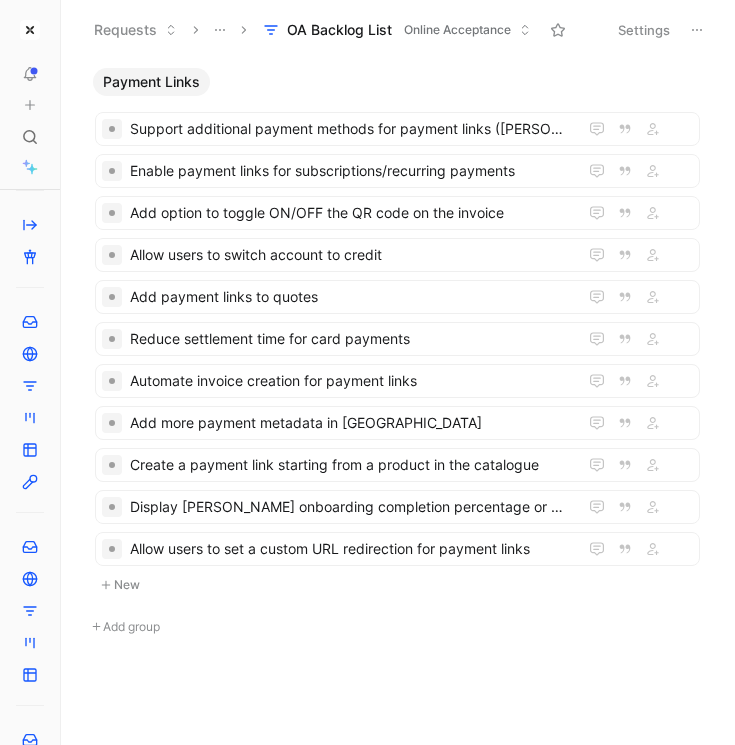 click on "New" at bounding box center (397, 585) 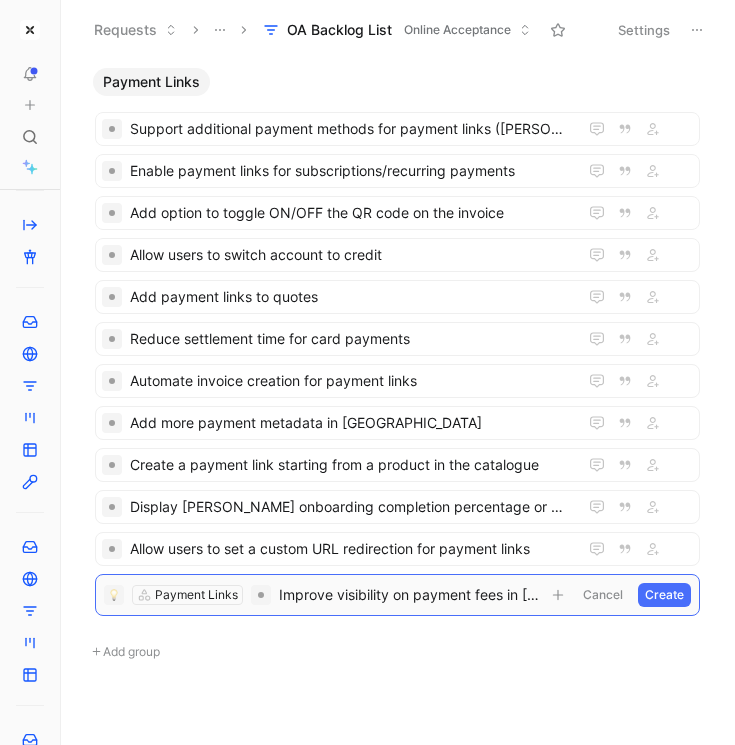 click on "Create" at bounding box center (664, 595) 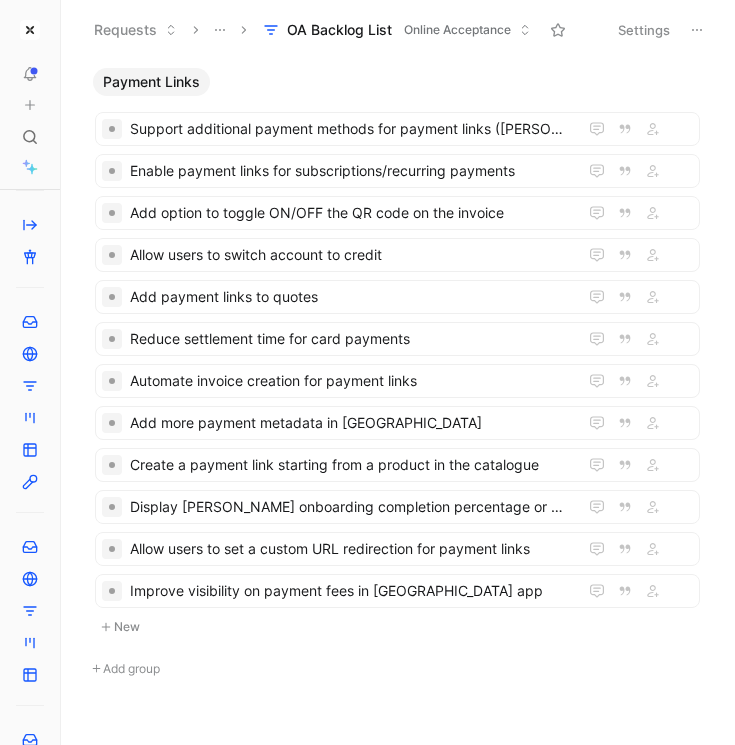 click on "New" at bounding box center (397, 627) 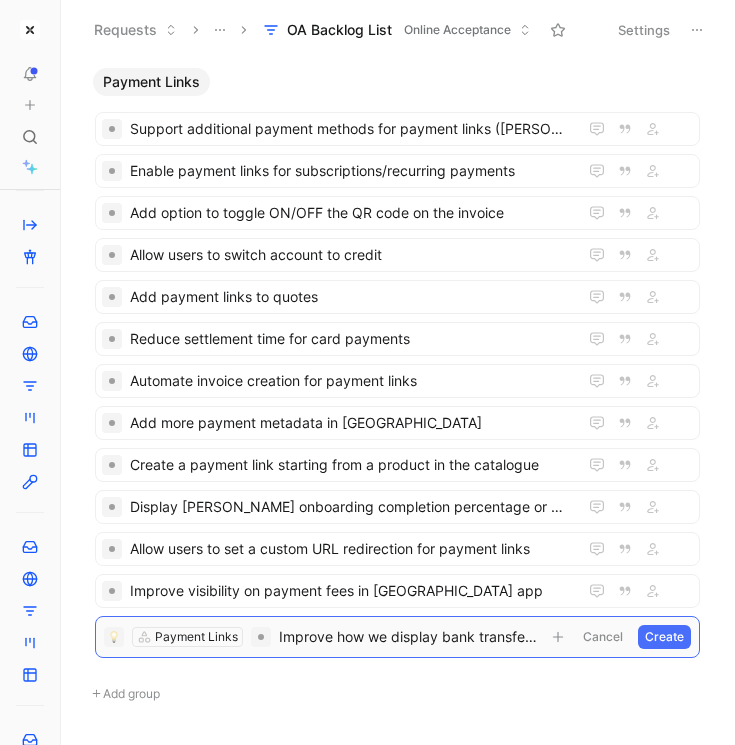 click on "Create" at bounding box center [664, 637] 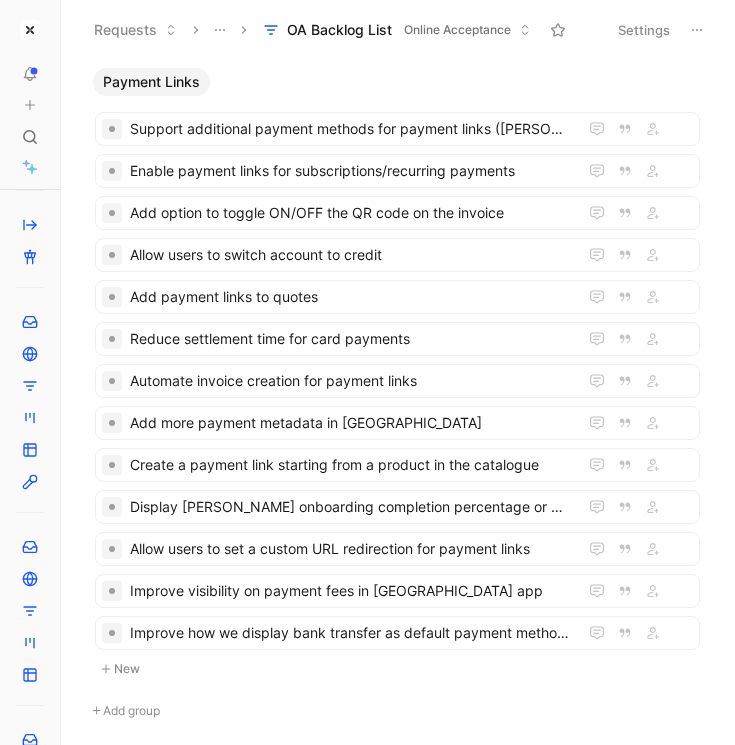 click on "New" at bounding box center [397, 669] 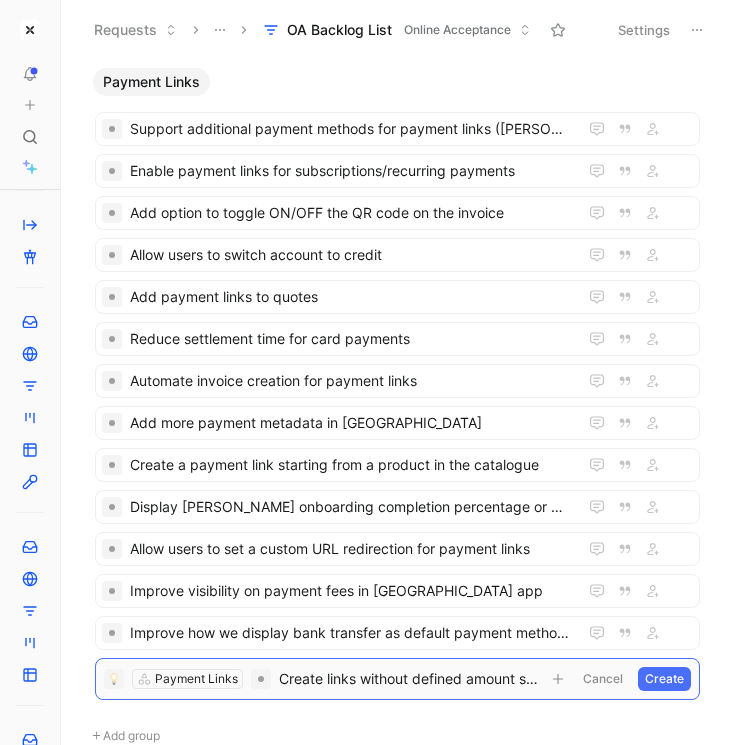 click on "Create" at bounding box center (664, 679) 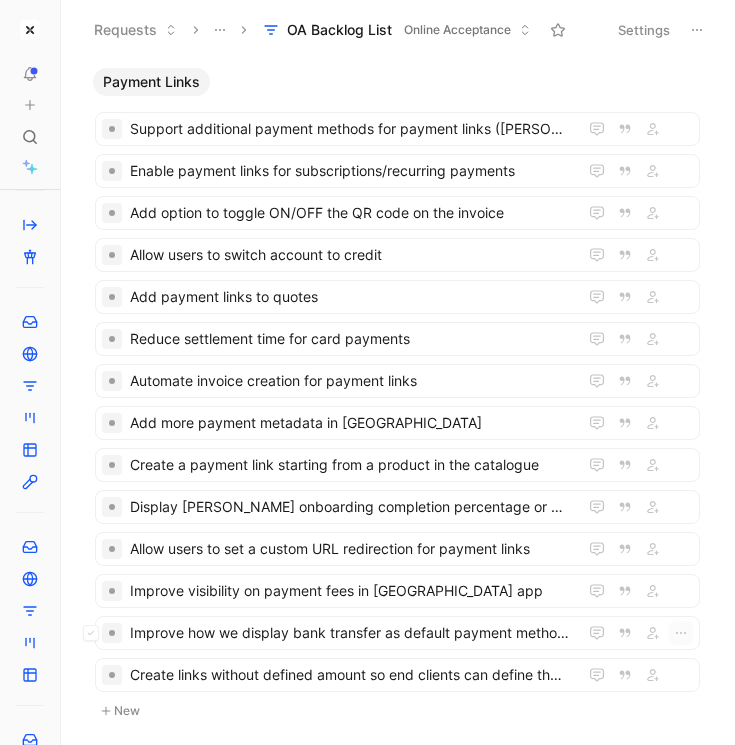 scroll, scrollTop: 120, scrollLeft: 0, axis: vertical 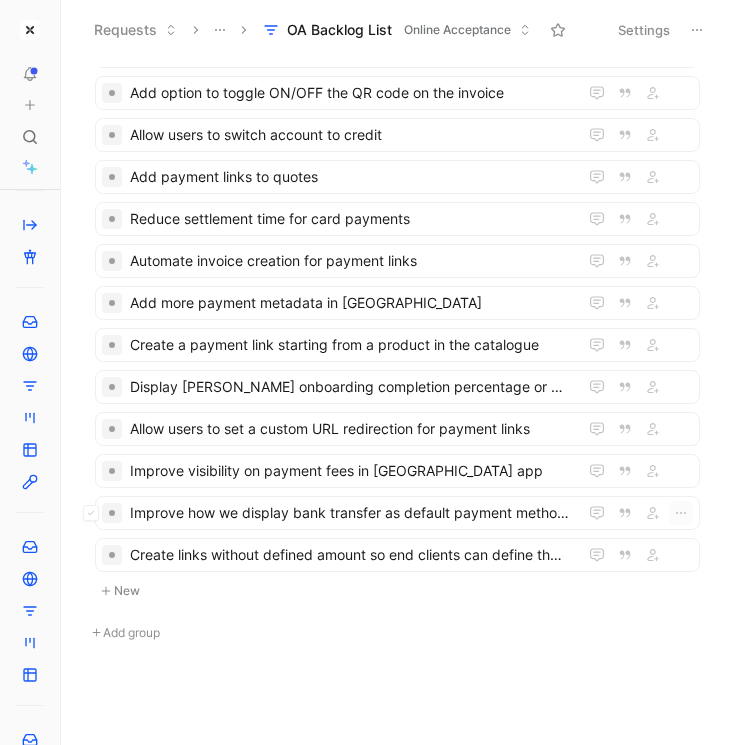 click on "New" at bounding box center (397, 591) 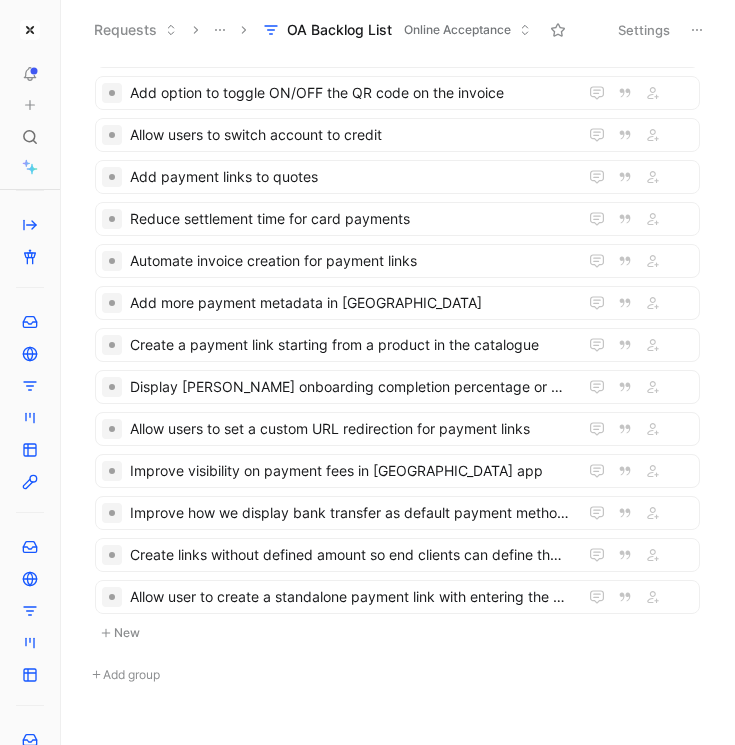 click on "New" at bounding box center (397, 633) 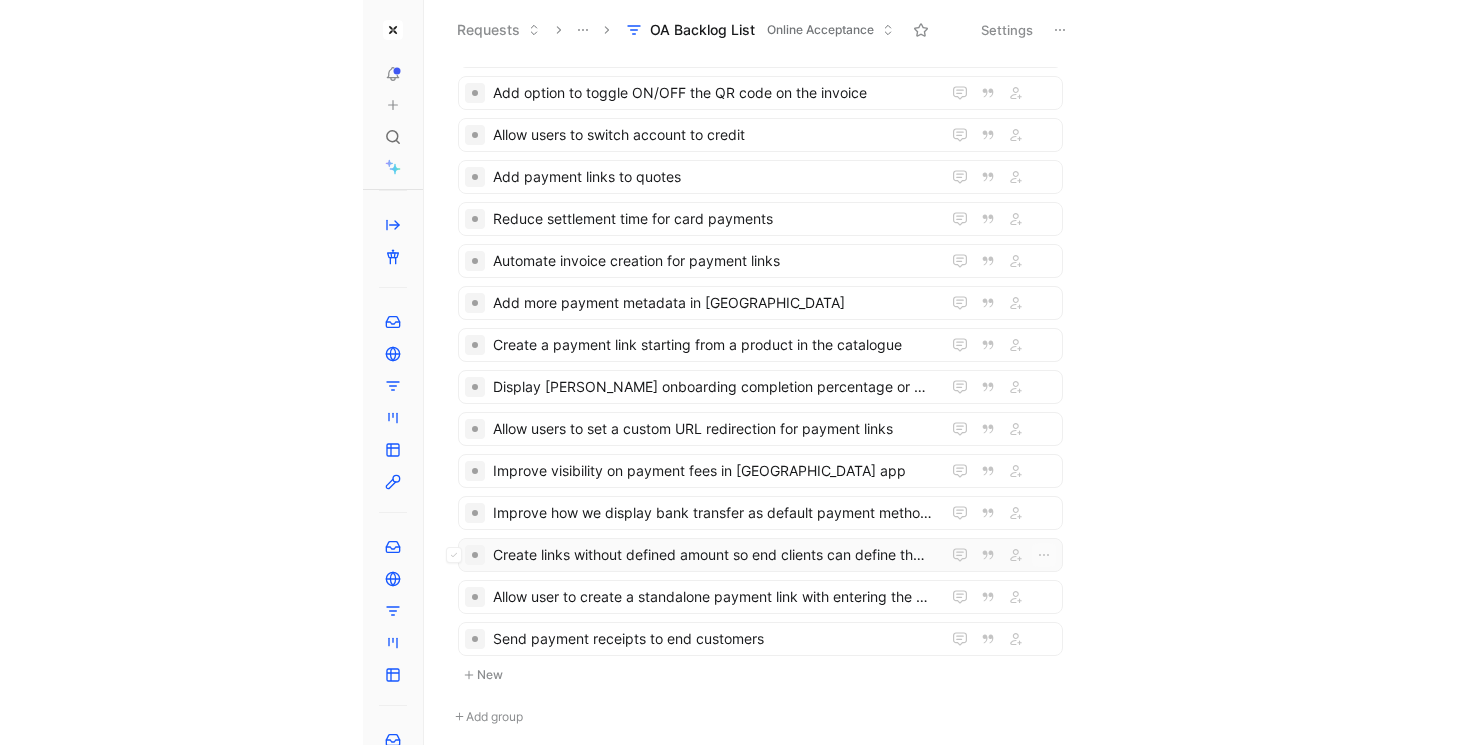 scroll, scrollTop: 204, scrollLeft: 0, axis: vertical 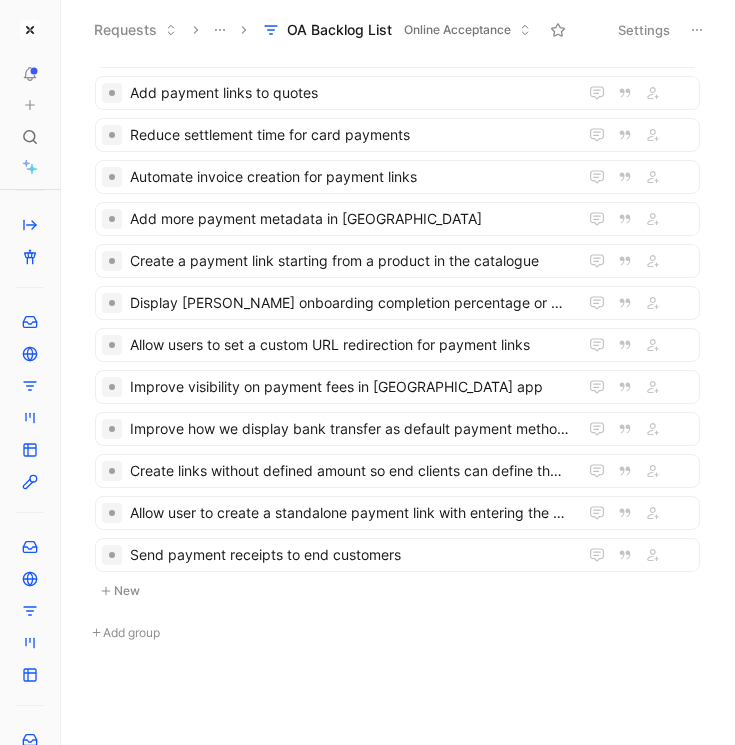 click on "New" at bounding box center (397, 591) 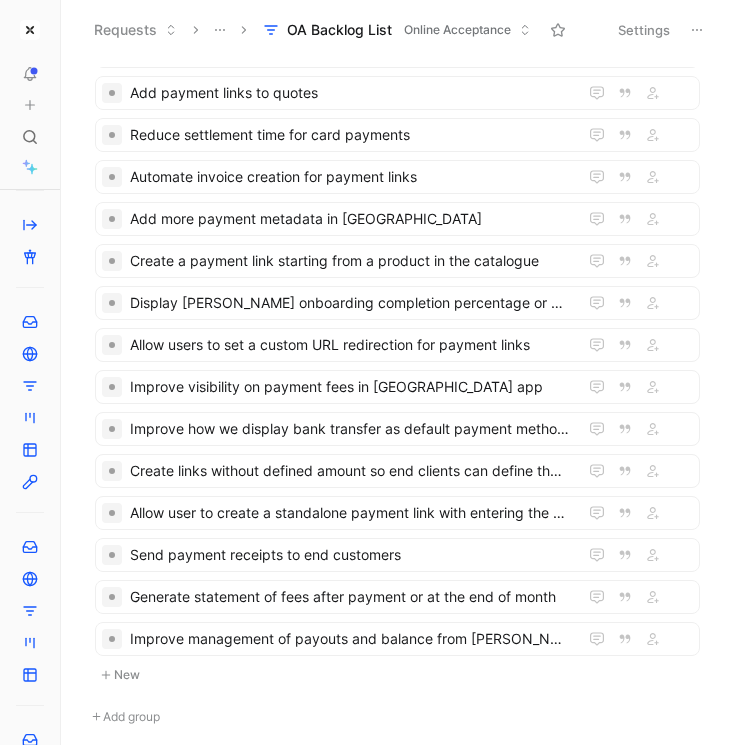 click on "New" at bounding box center [397, 675] 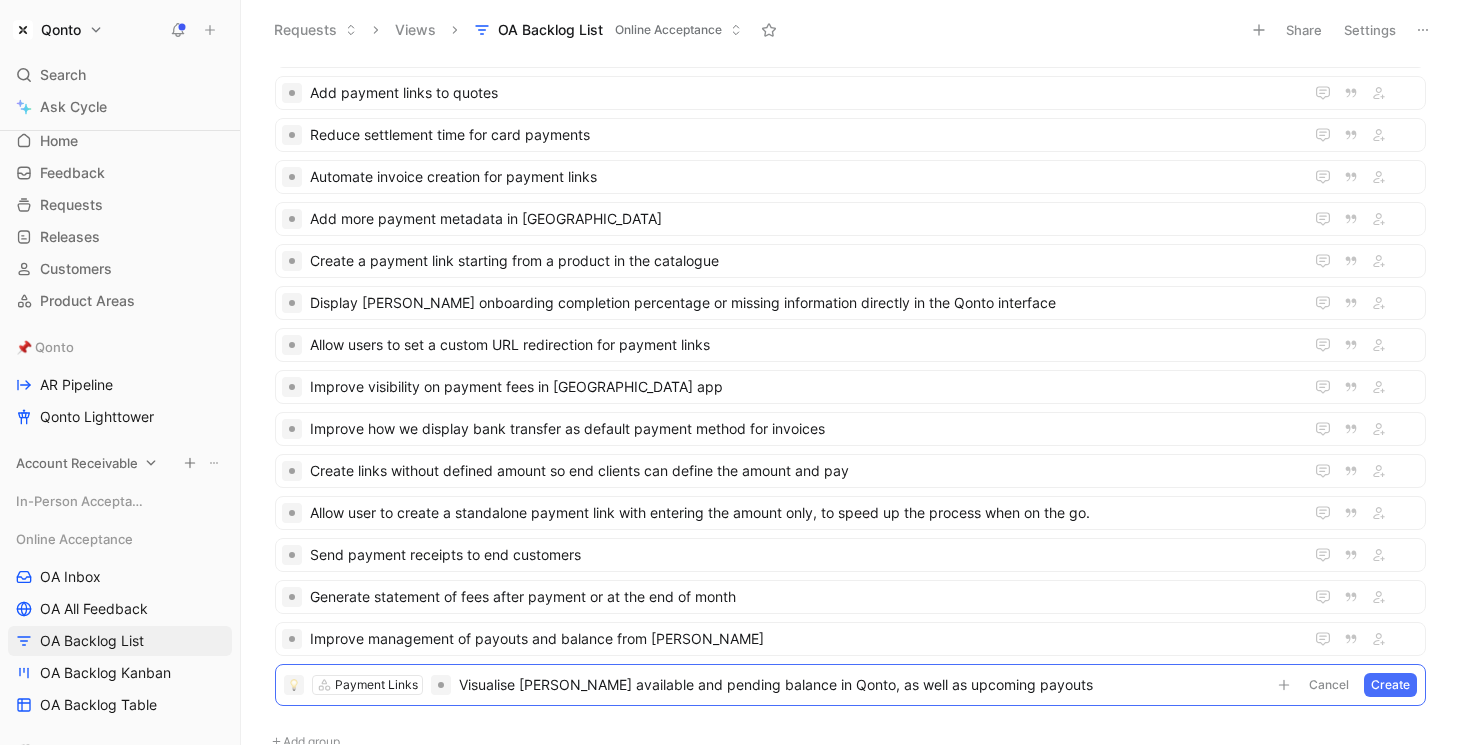 click on "Account Receivable" at bounding box center (77, 463) 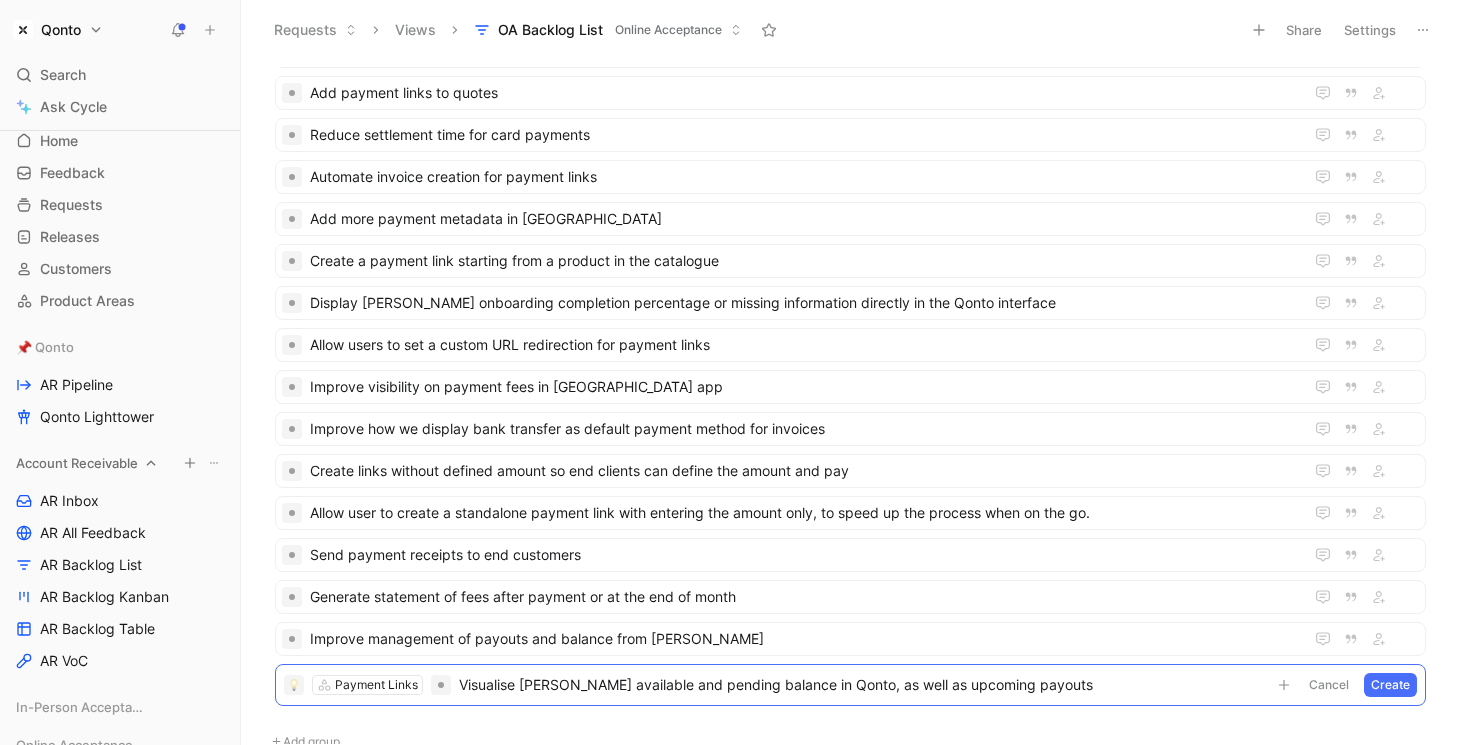 scroll, scrollTop: 217, scrollLeft: 0, axis: vertical 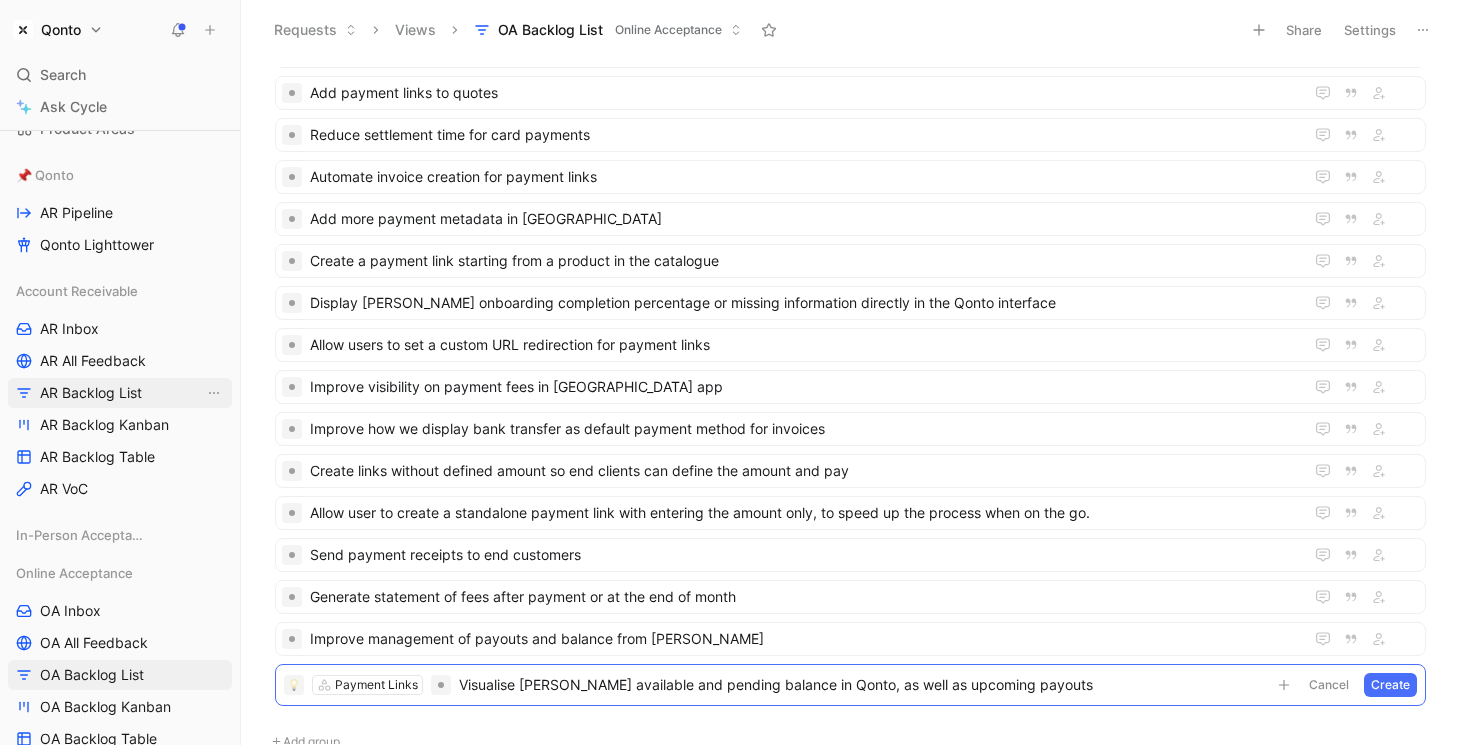 click on "AR Backlog List" at bounding box center [91, 393] 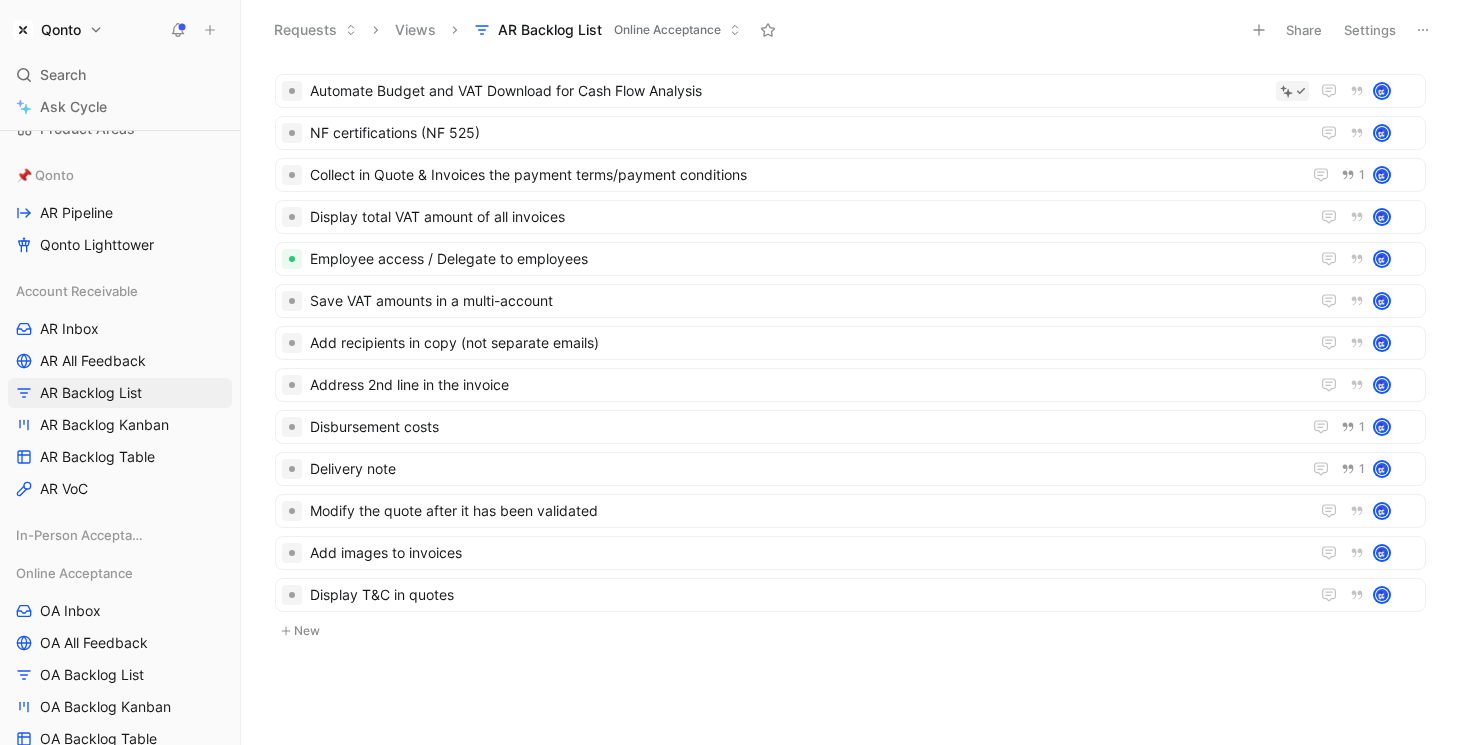 scroll, scrollTop: 0, scrollLeft: 0, axis: both 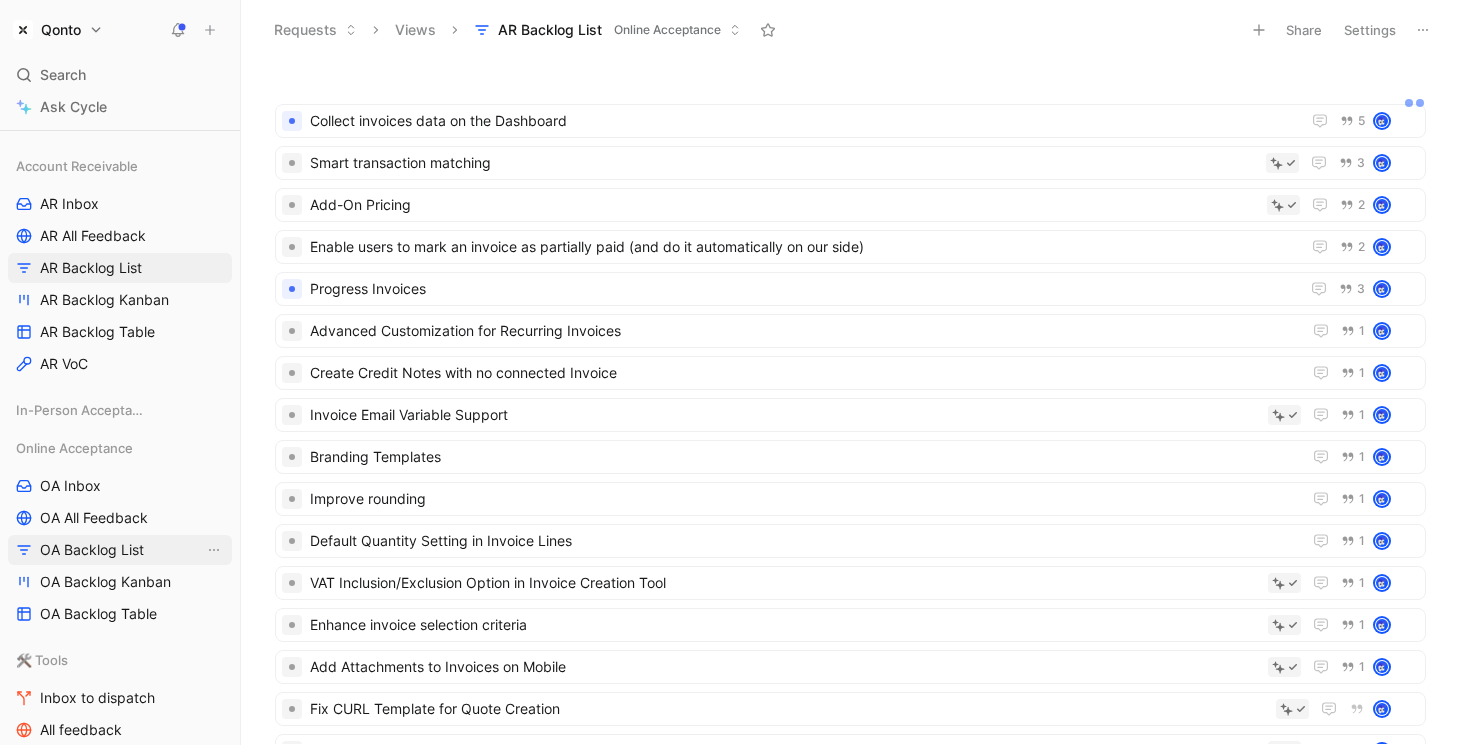 click on "OA Backlog List" at bounding box center [92, 550] 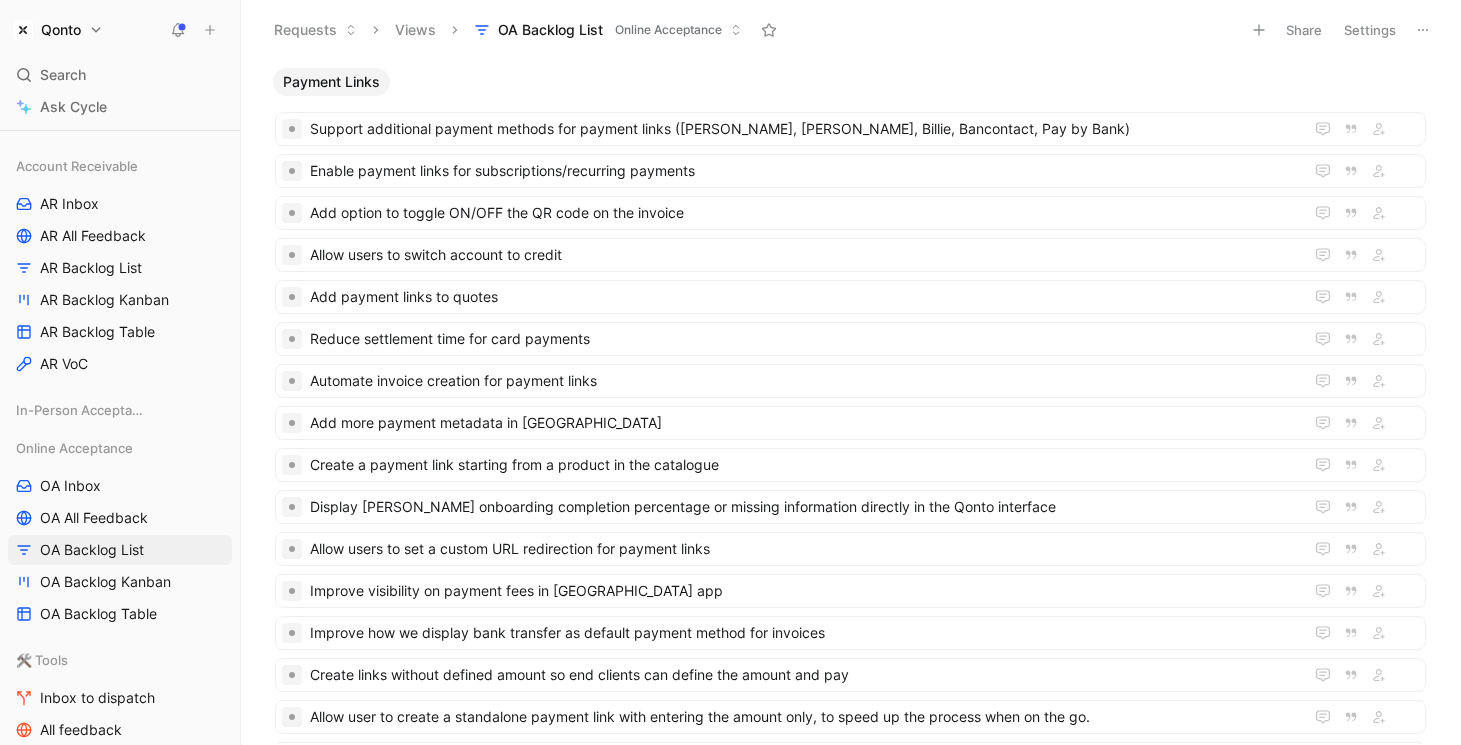 click on "Settings" at bounding box center (1370, 30) 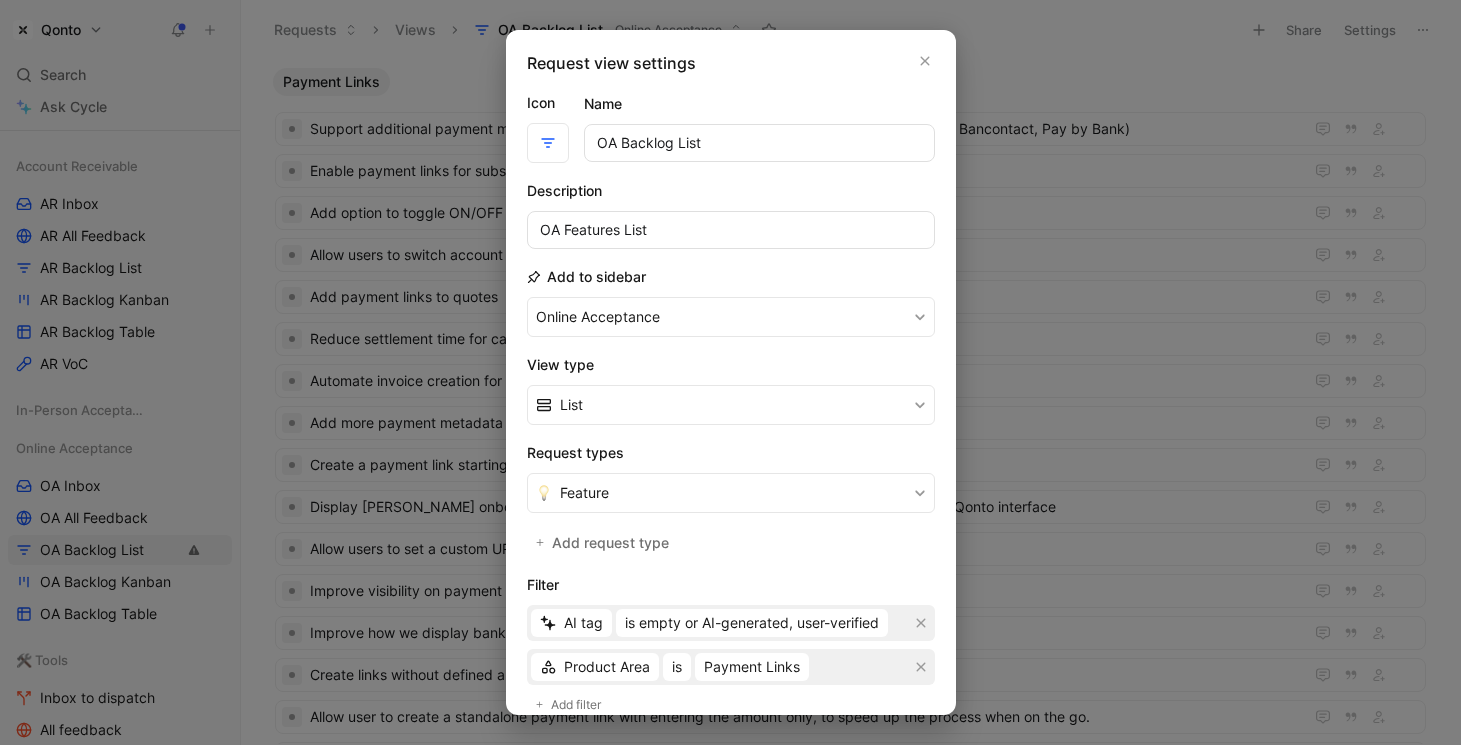 click at bounding box center (730, 372) 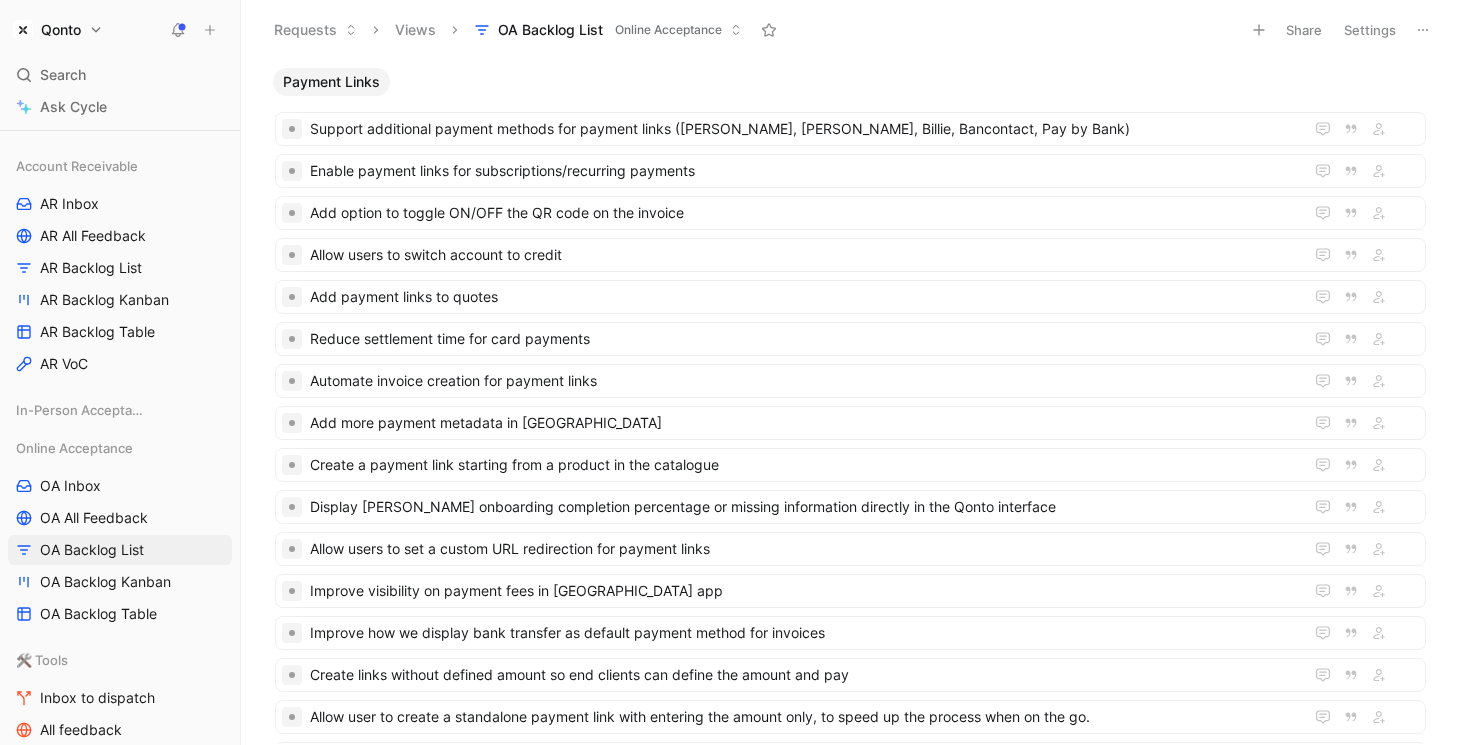 click on "Qonto Search ⌘ K Ask Cycle Workspace Home G then H Feedback G then F Requests G then R Releases G then L Customers Product Areas 📌 Qonto AR Pipeline Qonto Lighttower Account Receivable AR Inbox AR All Feedback AR Backlog List AR Backlog Kanban AR Backlog Table AR VoC In-Person Acceptance Online Acceptance OA Inbox OA All Feedback OA Backlog List OA Backlog Kanban OA Backlog Table 🛠️ Tools Inbox to dispatch All feedback
To pick up a draggable item, press the space bar.
While dragging, use the arrow keys to move the item.
Press space again to drop the item in its new position, or press escape to cancel.
Help center Invite member Requests Views OA Backlog List Online Acceptance Share Settings Payment Links Support additional payment methods for payment links (e.g. Klarna, Alma, Billie, Bancontact, Pay by Bank) Enable payment links for subscriptions/recurring payments Add option to toggle ON/OFF the QR code on the invoice Allow users to switch account to credit New" at bounding box center (730, 372) 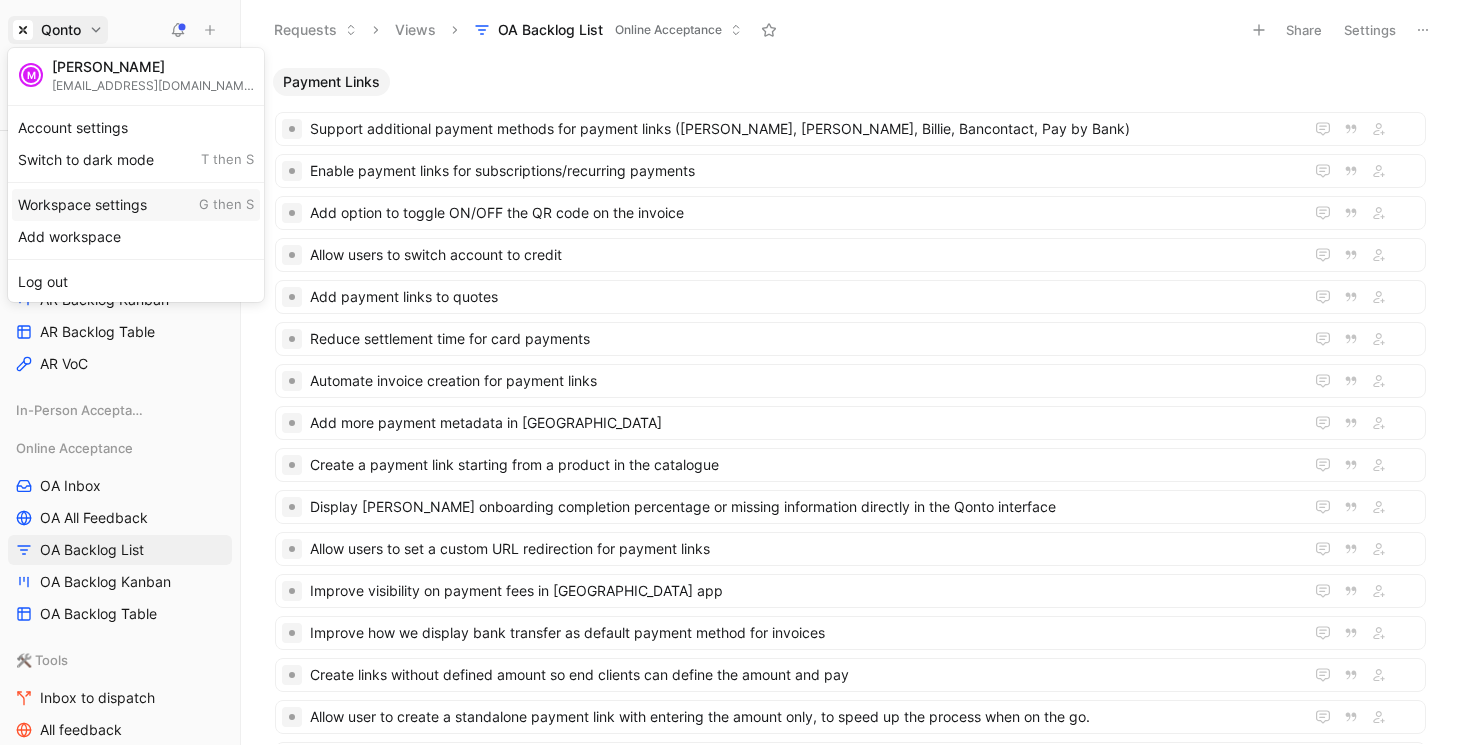 click on "Workspace settings G then S" at bounding box center (136, 205) 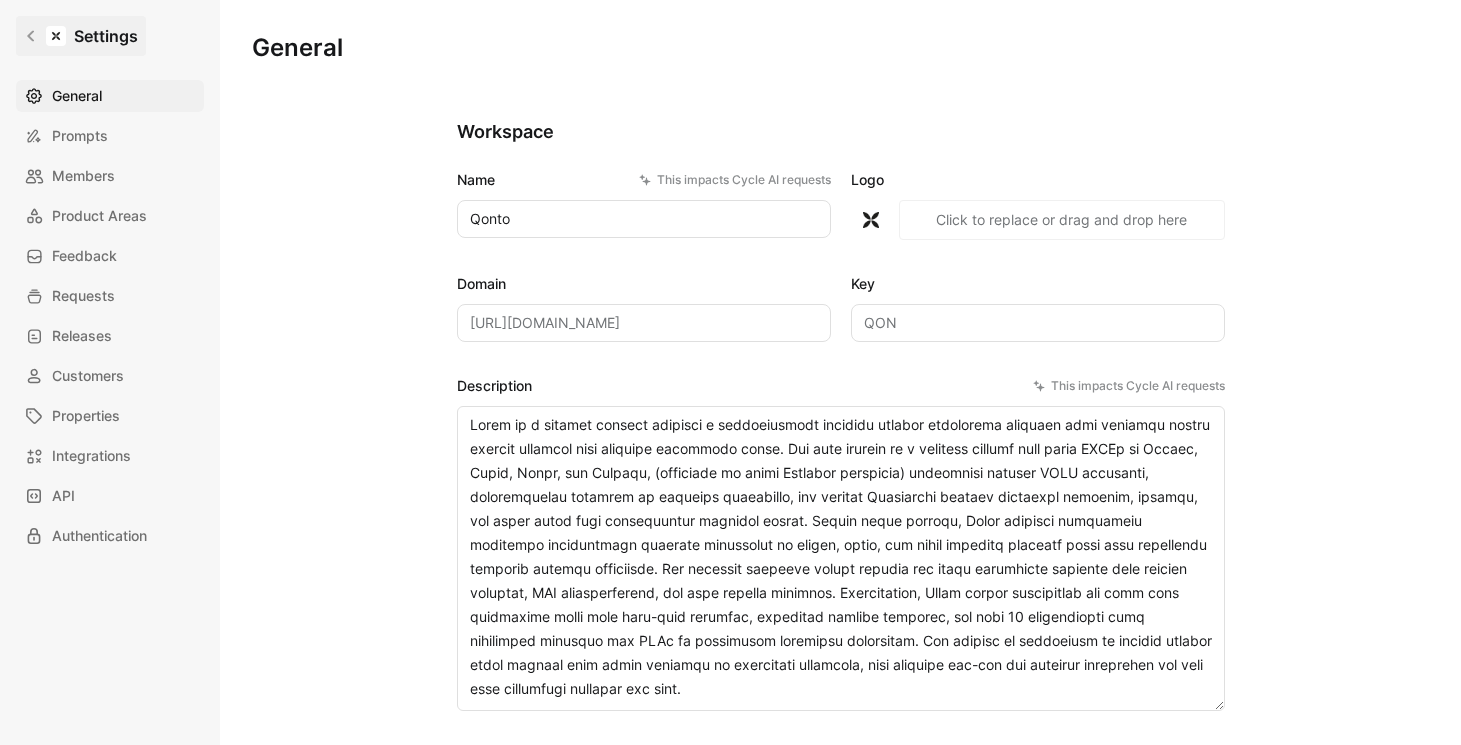 click on "Settings" at bounding box center [81, 36] 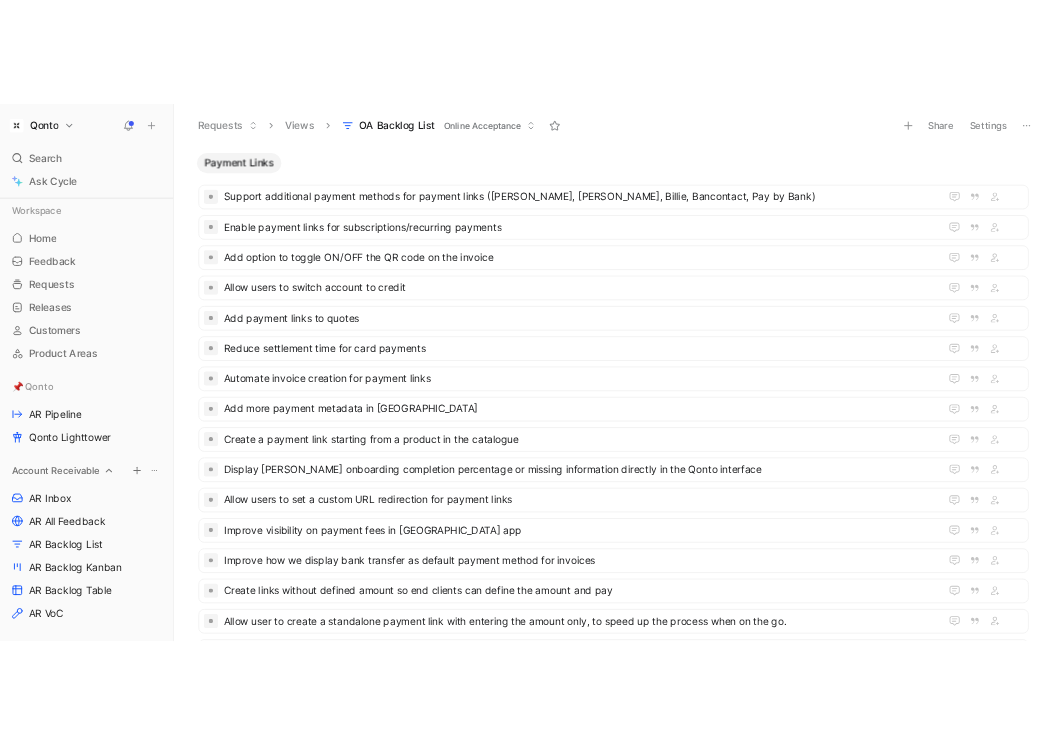 scroll, scrollTop: 147, scrollLeft: 0, axis: vertical 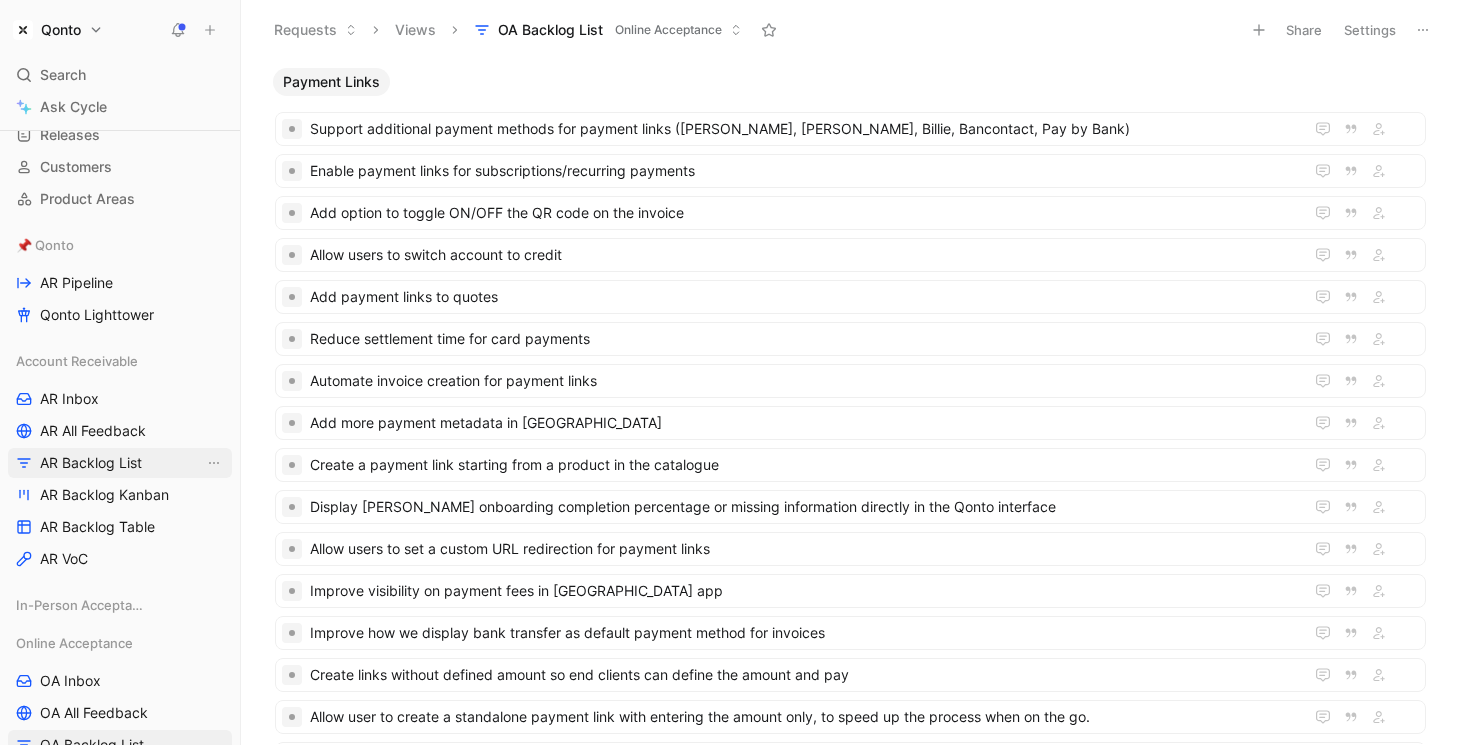 click on "AR Backlog List" at bounding box center [91, 463] 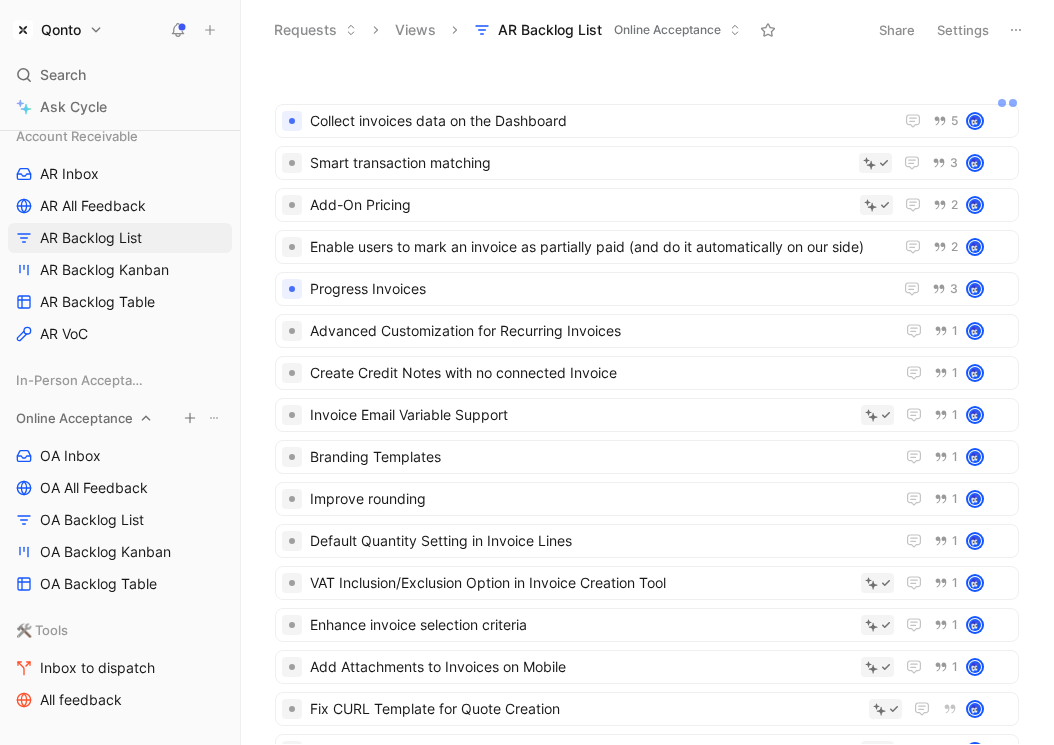 click on "Online Acceptance" at bounding box center [74, 418] 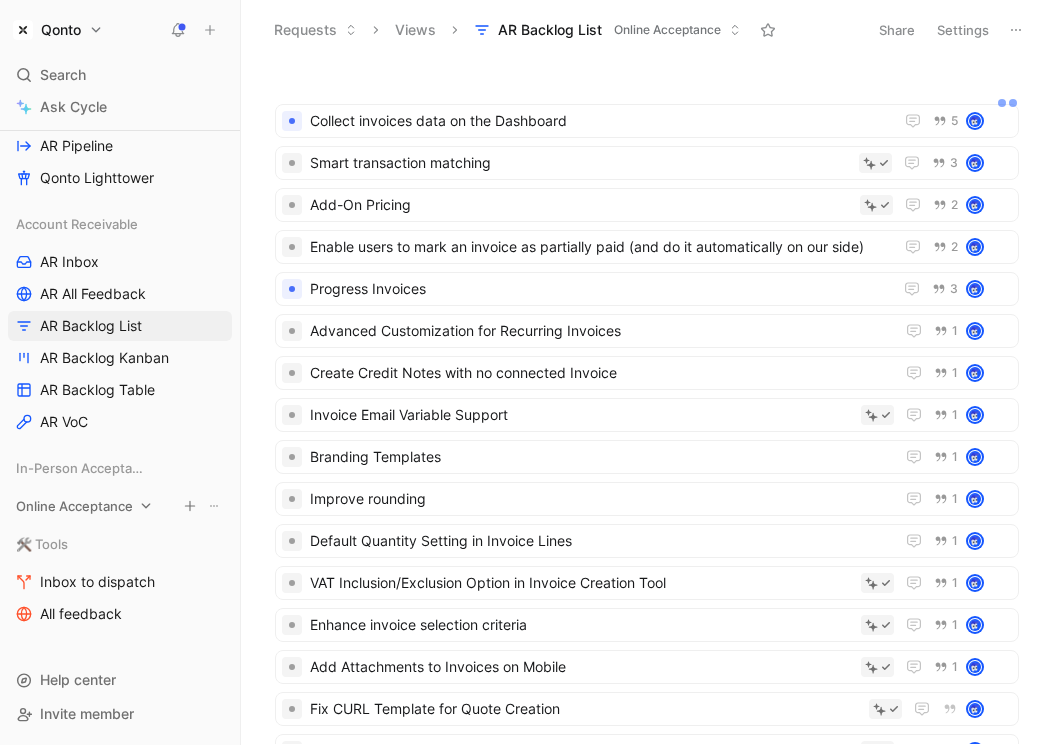 click on "AR VoC" at bounding box center [64, 422] 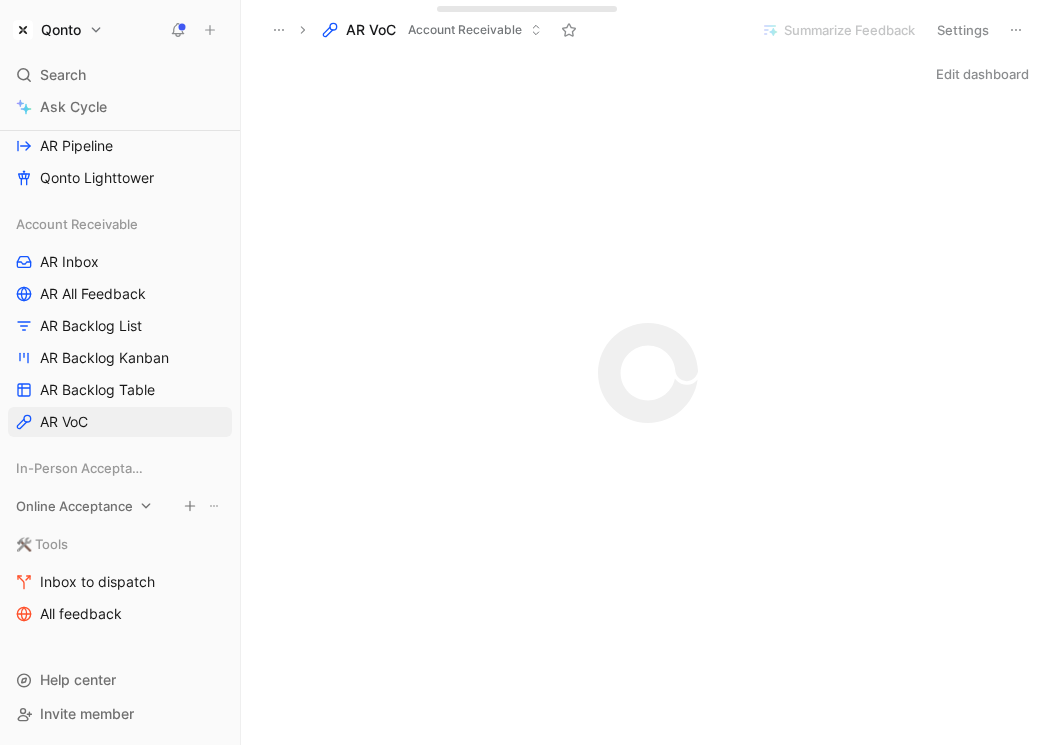 click on "Online Acceptance" at bounding box center (74, 506) 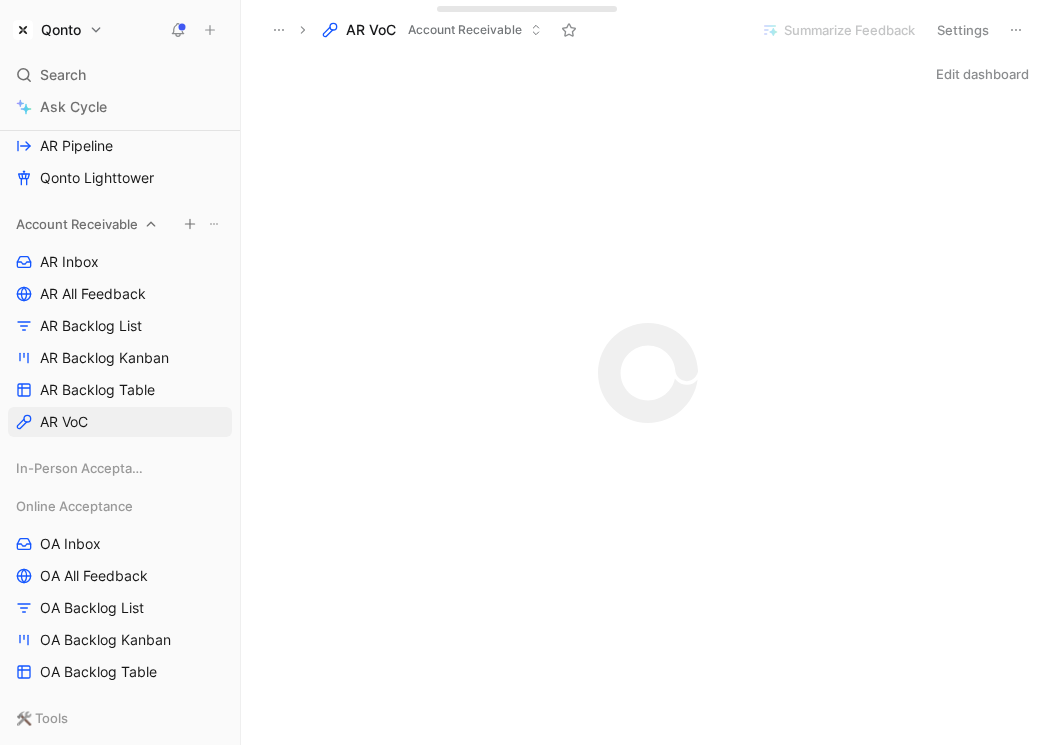 click on "Account Receivable" at bounding box center (77, 224) 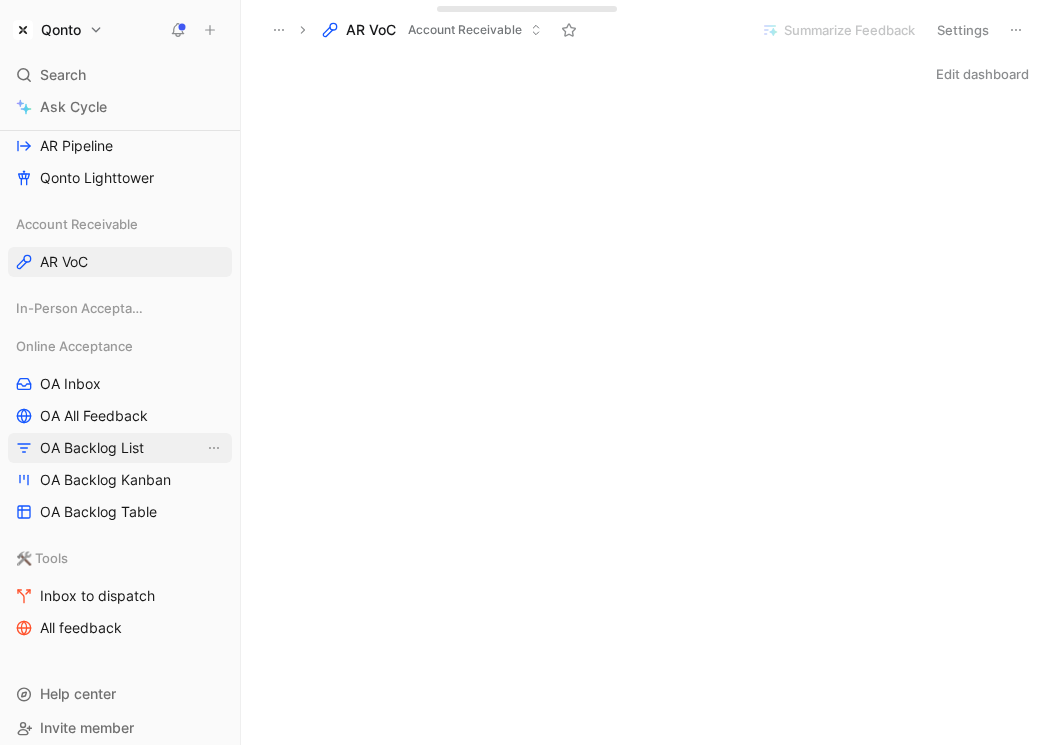 click on "OA Backlog List" at bounding box center [92, 448] 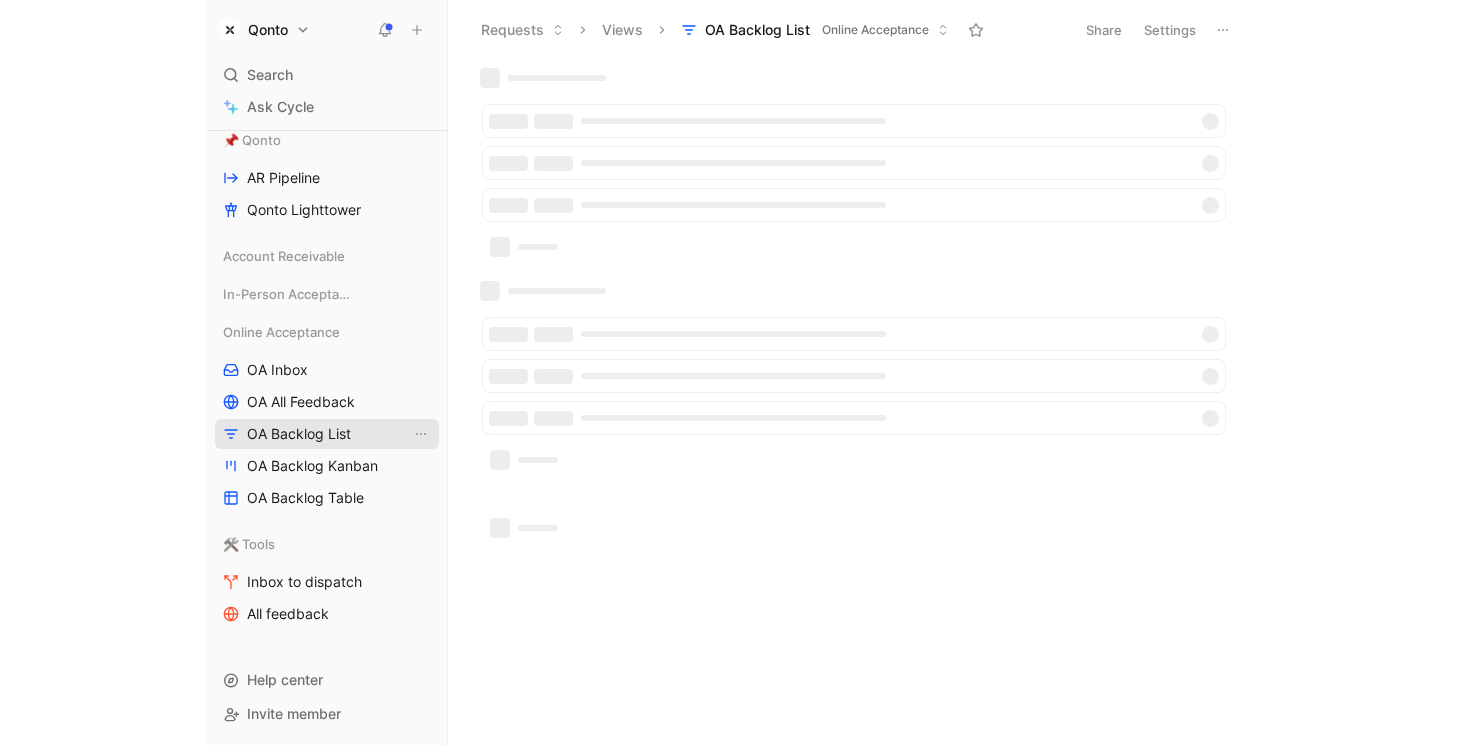 scroll, scrollTop: 252, scrollLeft: 0, axis: vertical 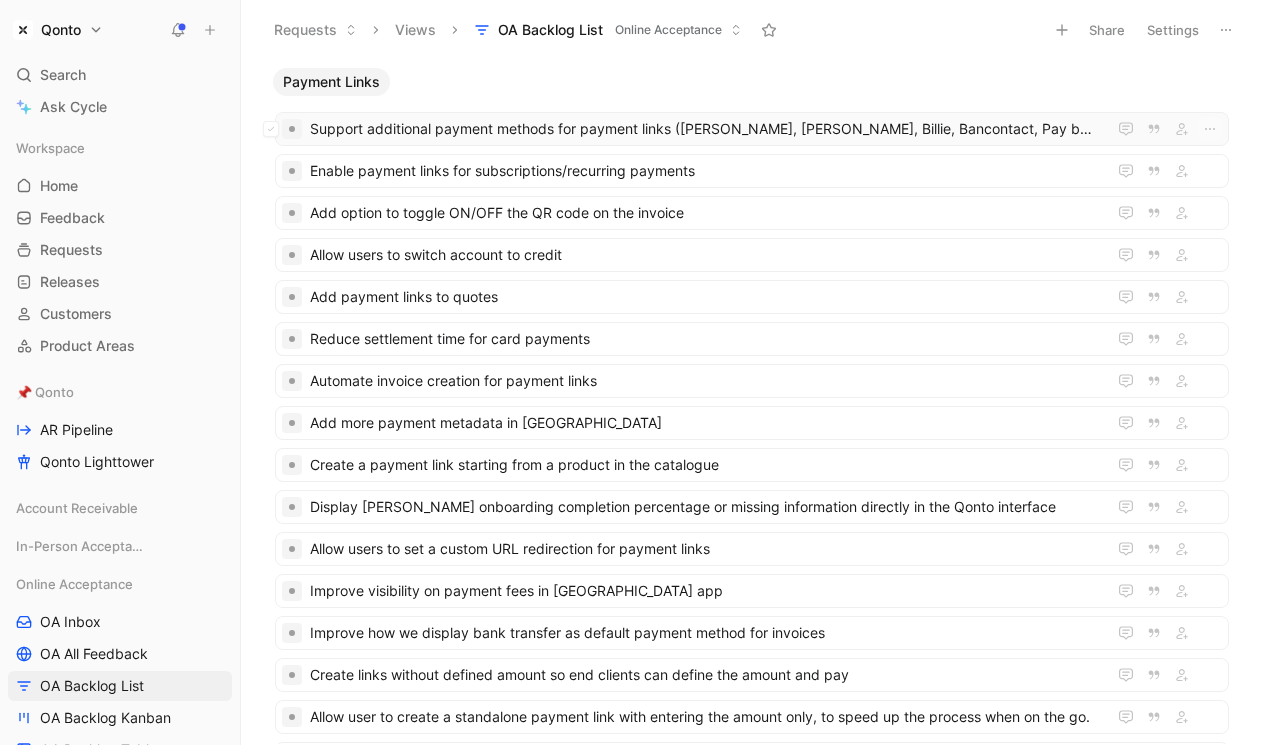 click on "Support additional payment methods for payment links (e.g. Klarna, Alma, Billie, Bancontact, Pay by Bank)" at bounding box center (752, 129) 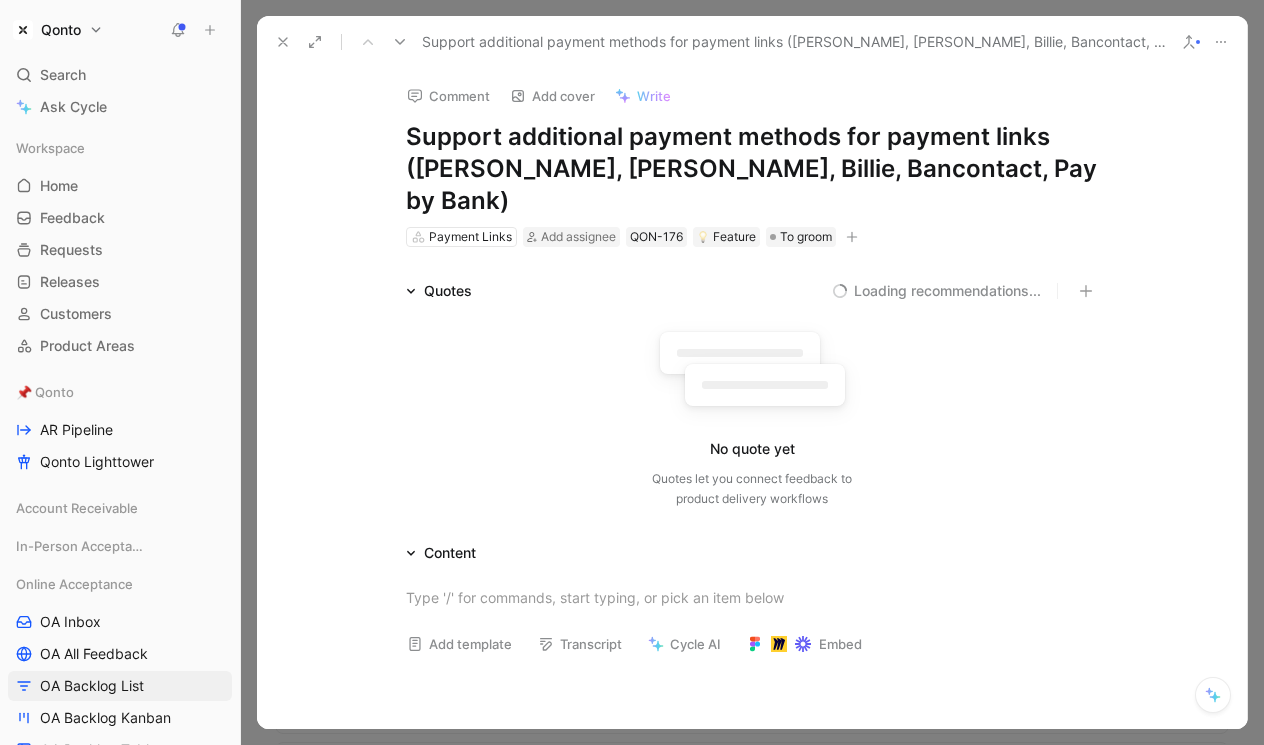click on "Support additional payment methods for payment links (e.g. Klarna, Alma, Billie, Bancontact, Pay by Bank)" at bounding box center (752, 169) 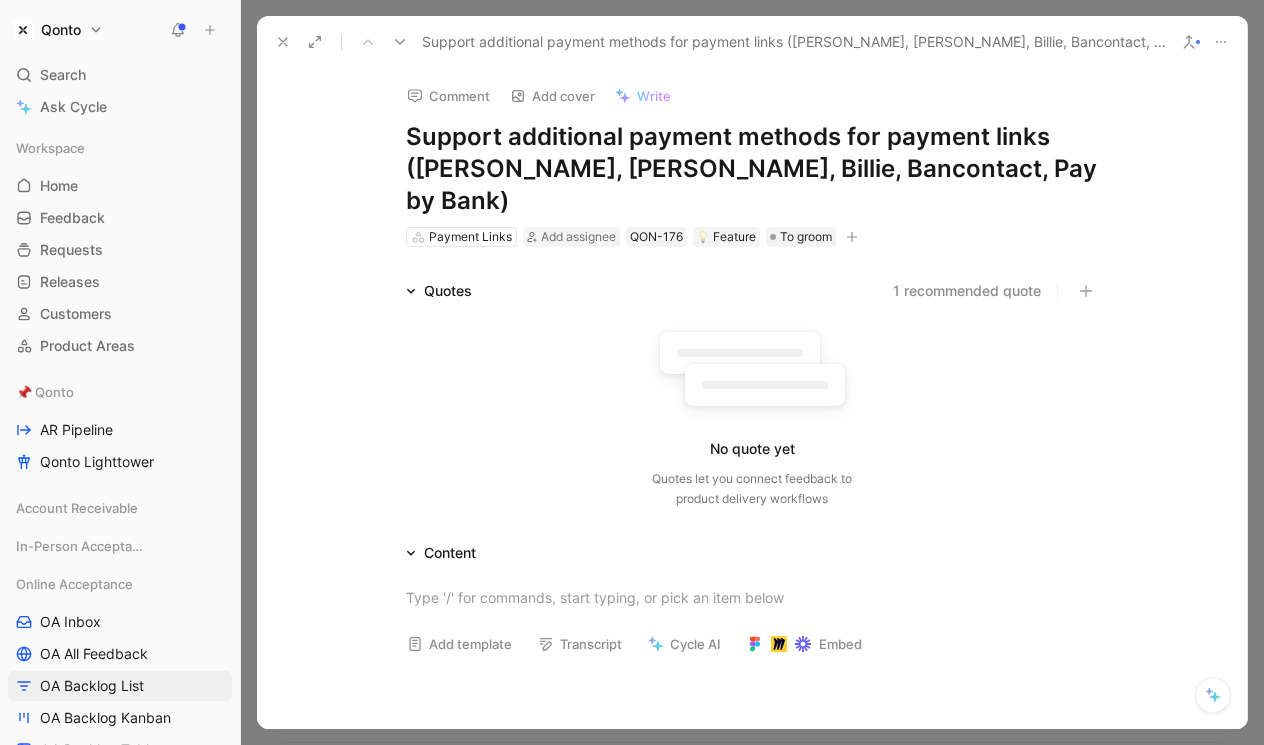 type 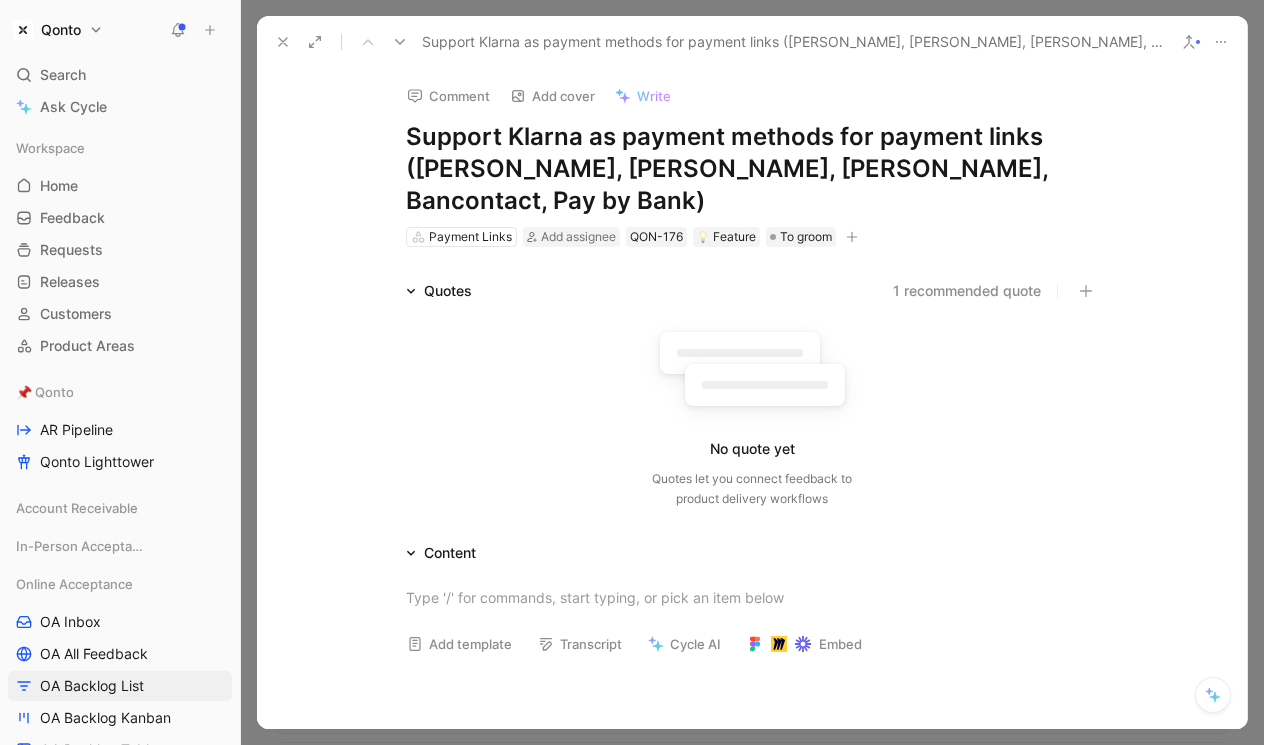 click on "Support Klarna as payment methods for payment links (e.g. Klarna, Alma, Billie, Bancontact, Pay by Bank)" at bounding box center (752, 169) 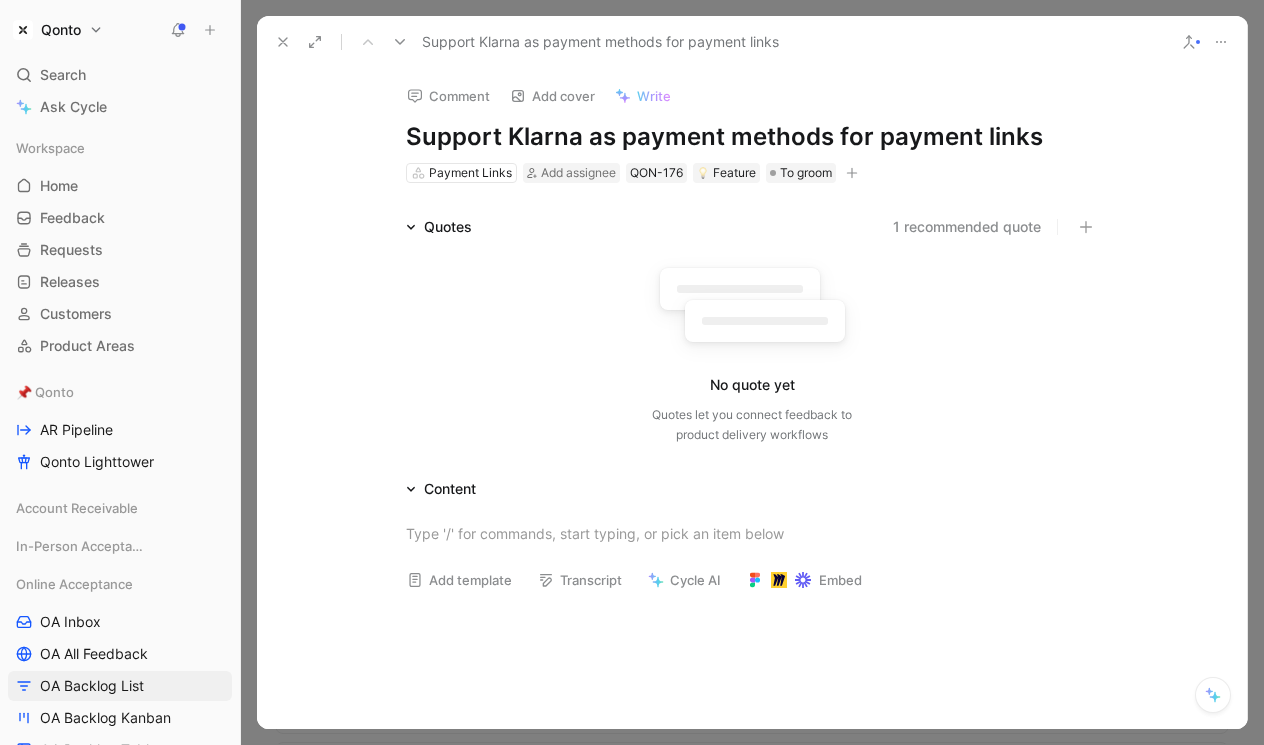 click 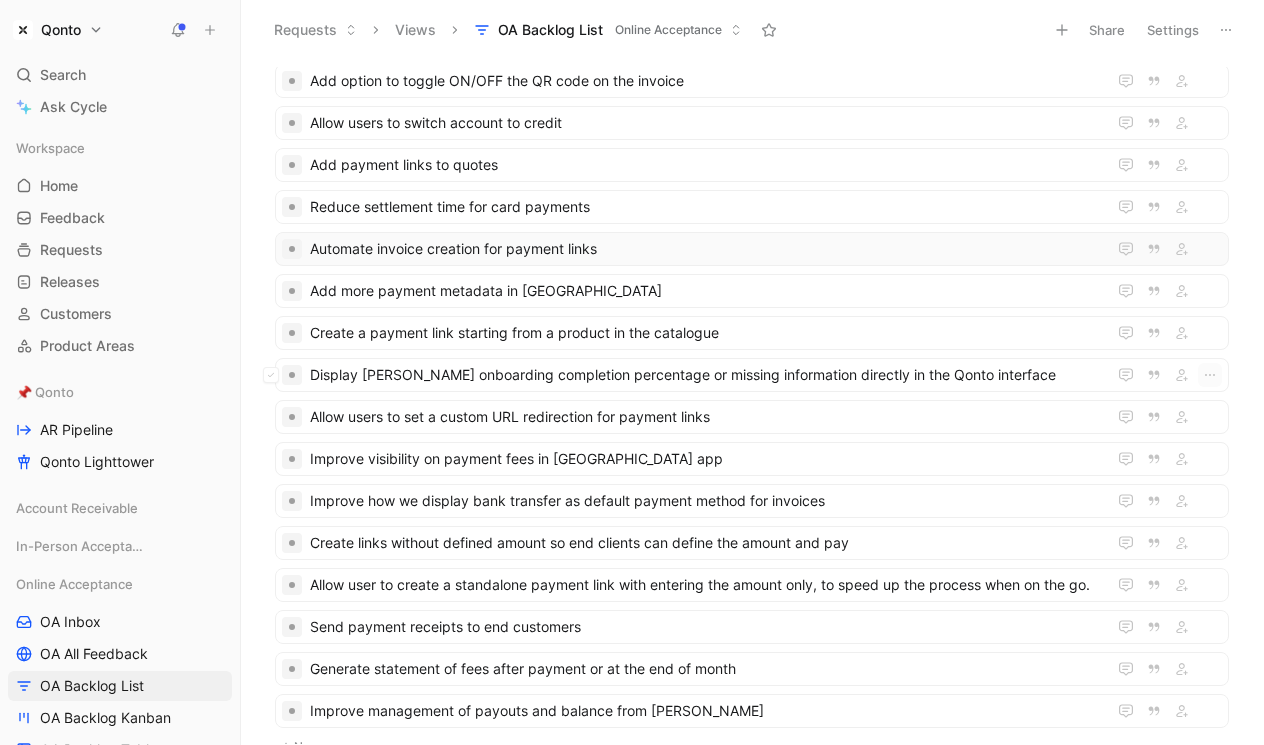 scroll, scrollTop: 288, scrollLeft: 0, axis: vertical 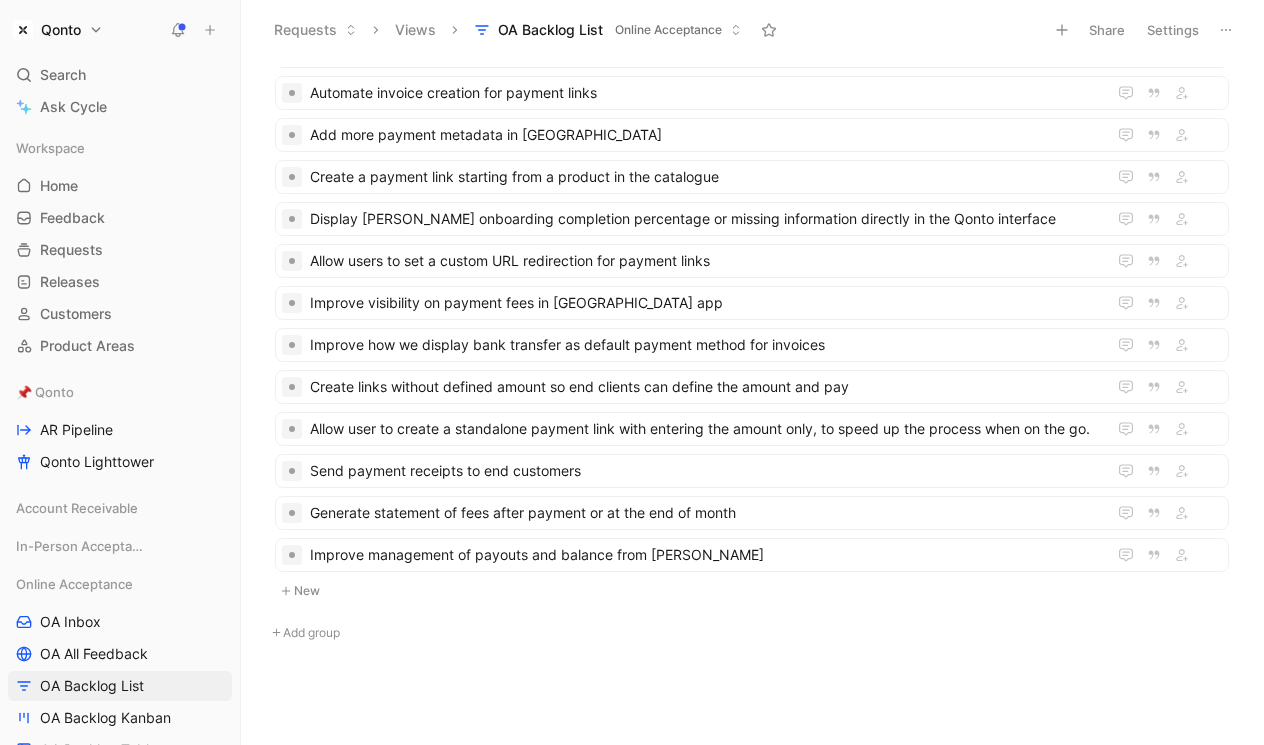 click on "Add group" at bounding box center (752, 633) 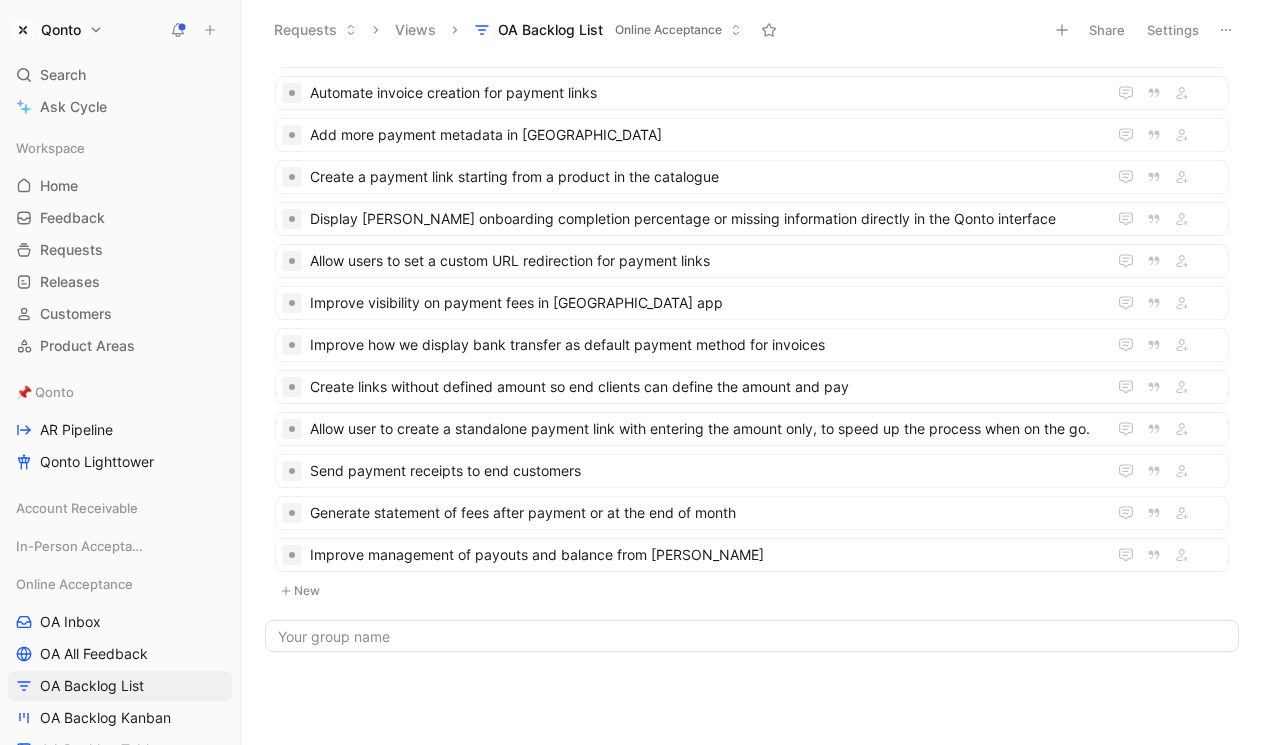 click on "New" at bounding box center [752, 591] 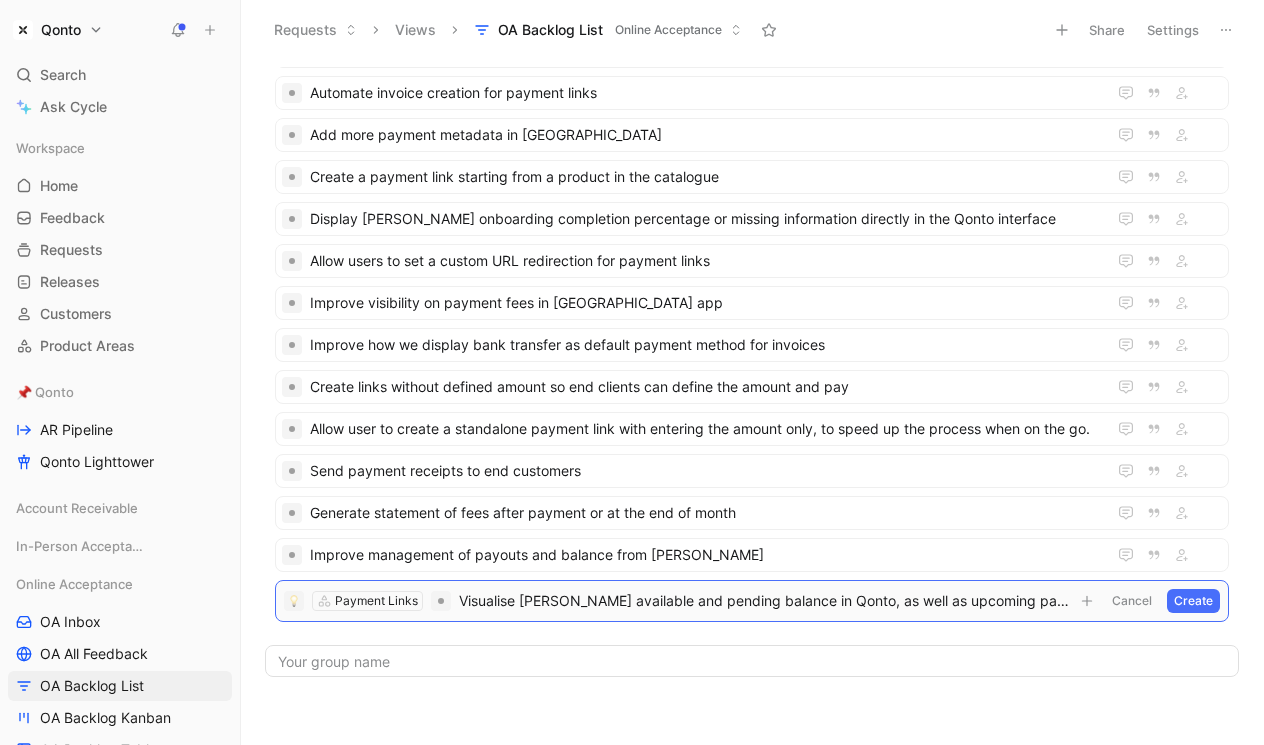 click on "Payment Links Visualise Mollie available and pending balance in Qonto, as well as upcoming payouts Untitled Cancel Create" at bounding box center [752, 601] 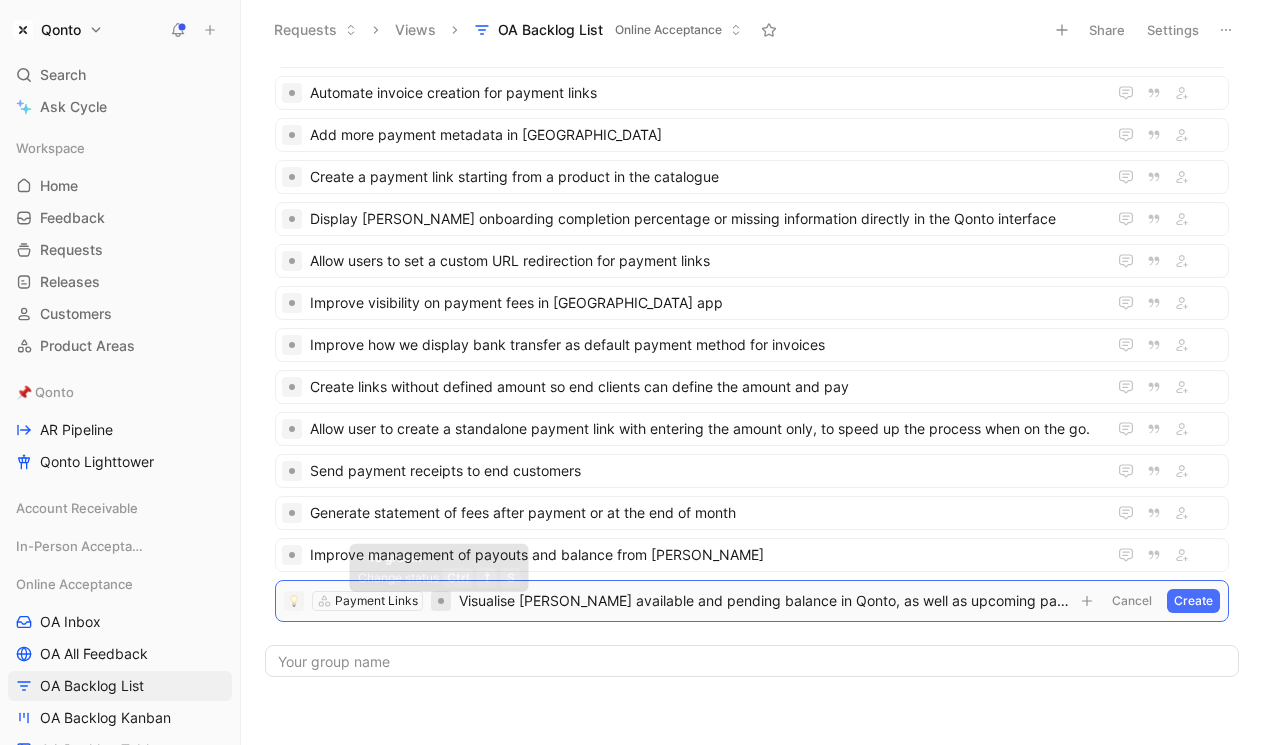 click at bounding box center (441, 601) 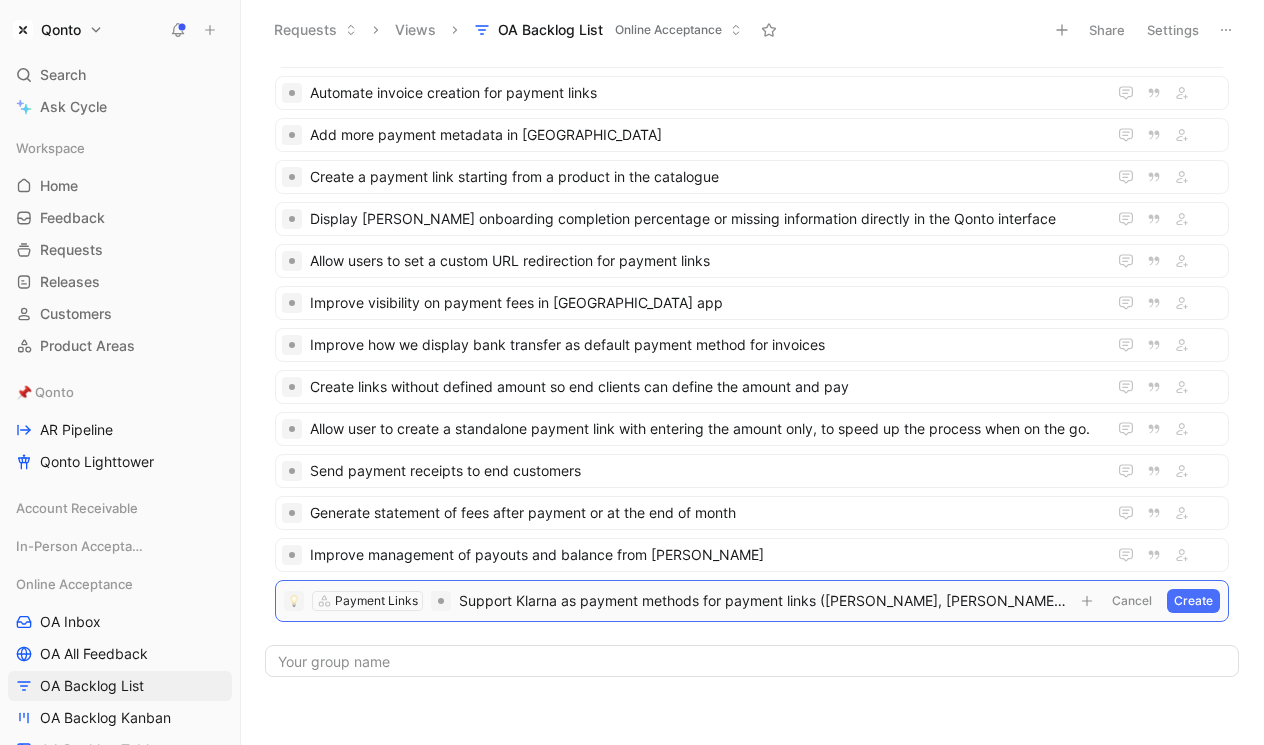 click on "Payment Links Support Klarna as payment methods for payment links (e.g. Klarna, Alma, Billie, Bancontact, Pay by Bank) Untitled Cancel Create" at bounding box center (752, 601) 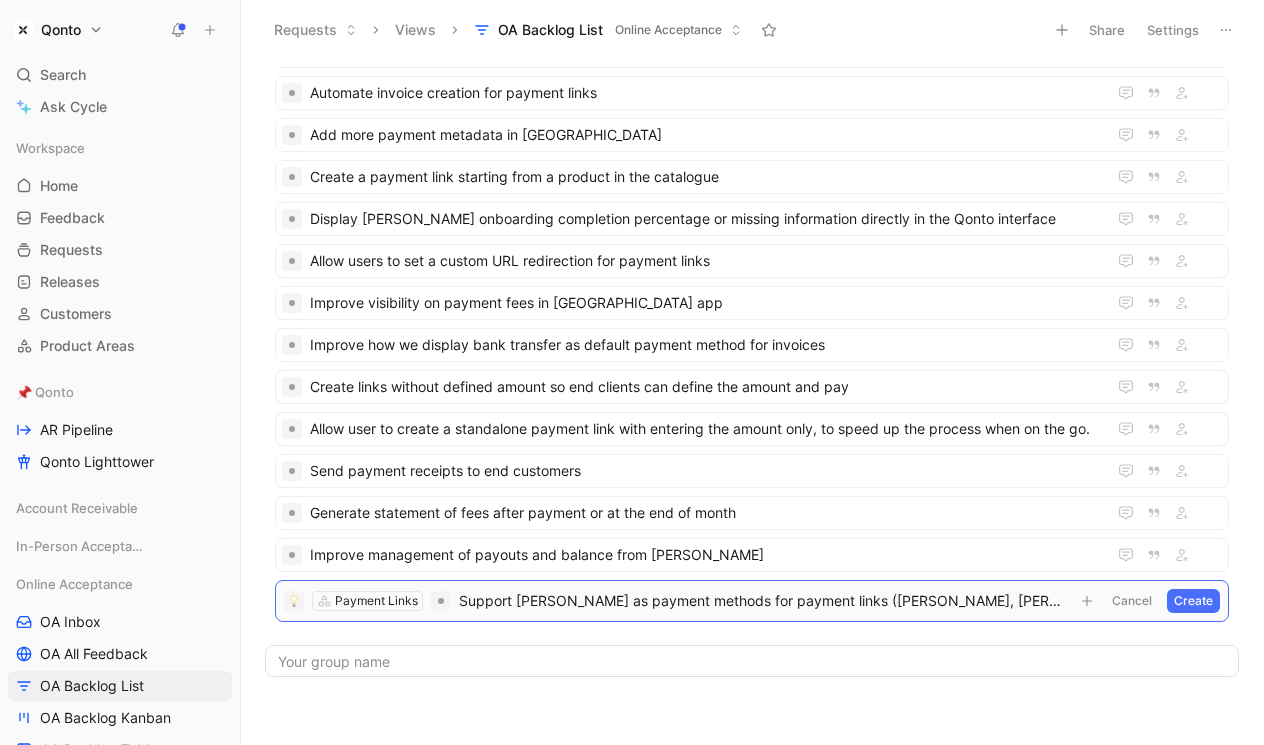 drag, startPoint x: 814, startPoint y: 602, endPoint x: 1228, endPoint y: 601, distance: 414.00122 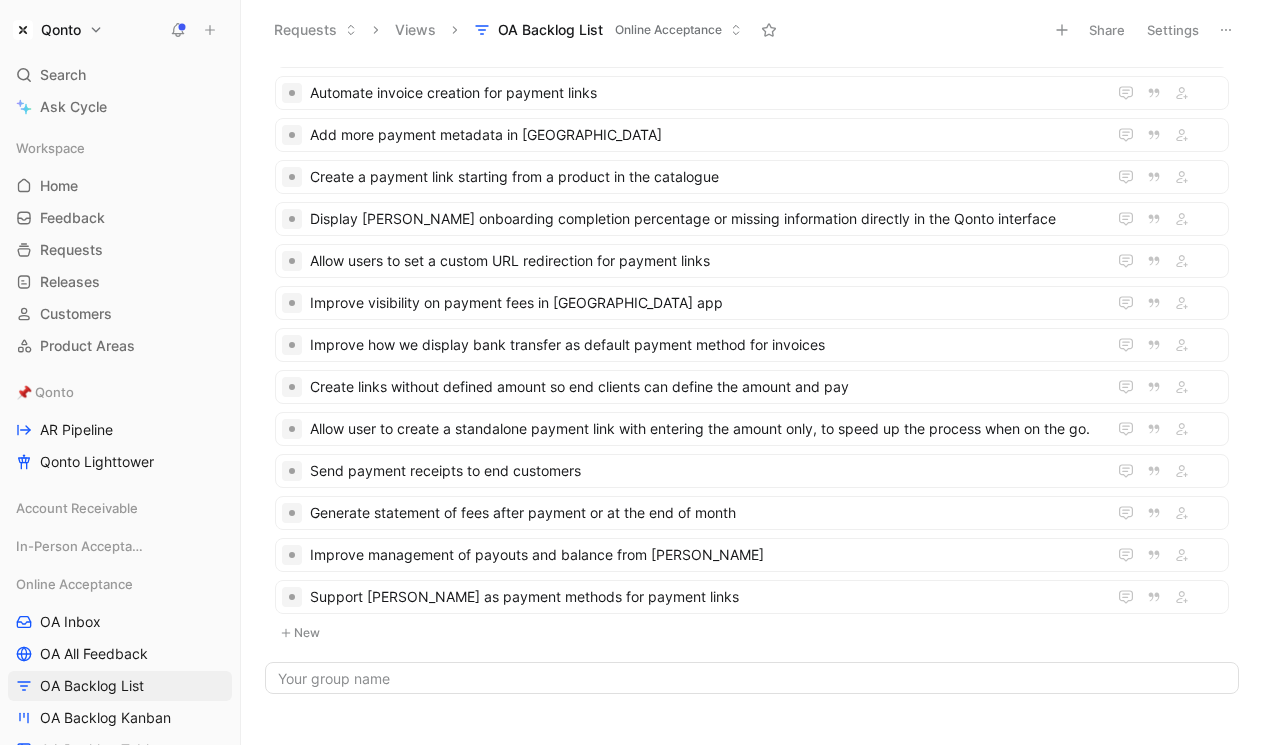 click on "New" at bounding box center (752, 633) 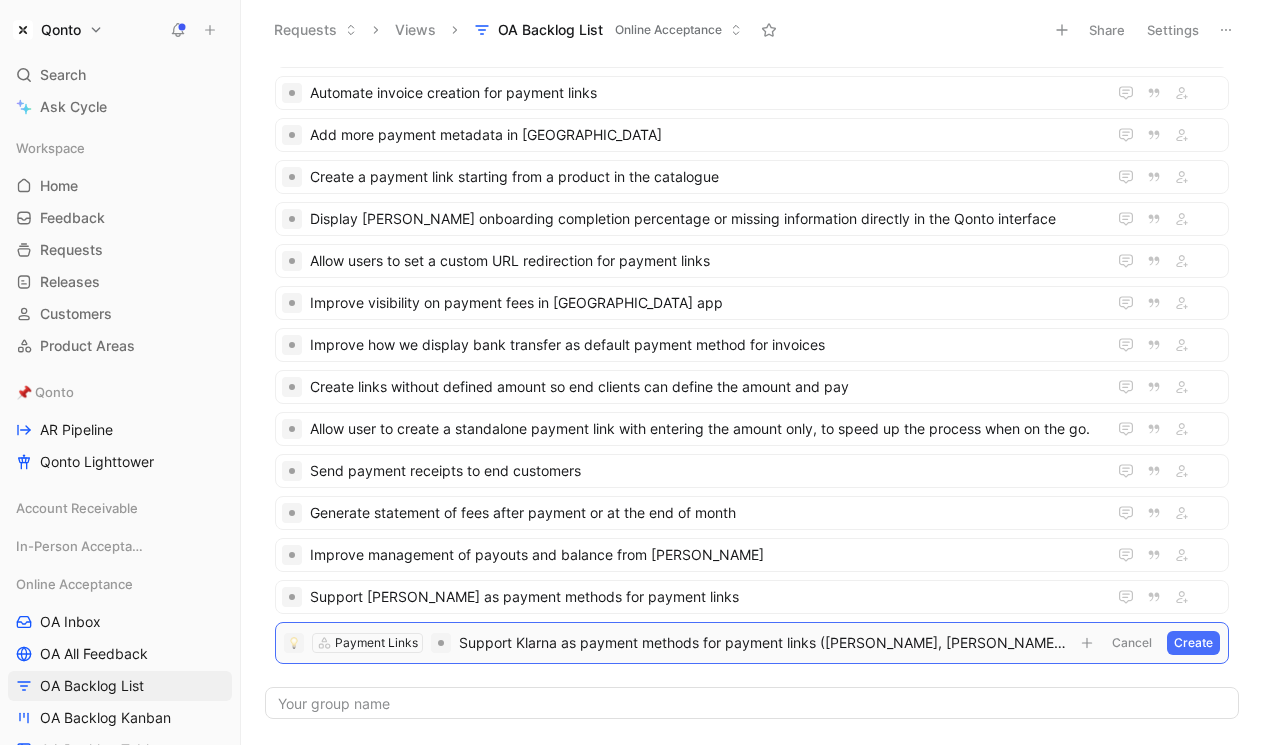 click on "Support Klarna as payment methods for payment links (e.g. Klarna, Alma, Billie, Bancontact, Pay by Bank)" at bounding box center (764, 643) 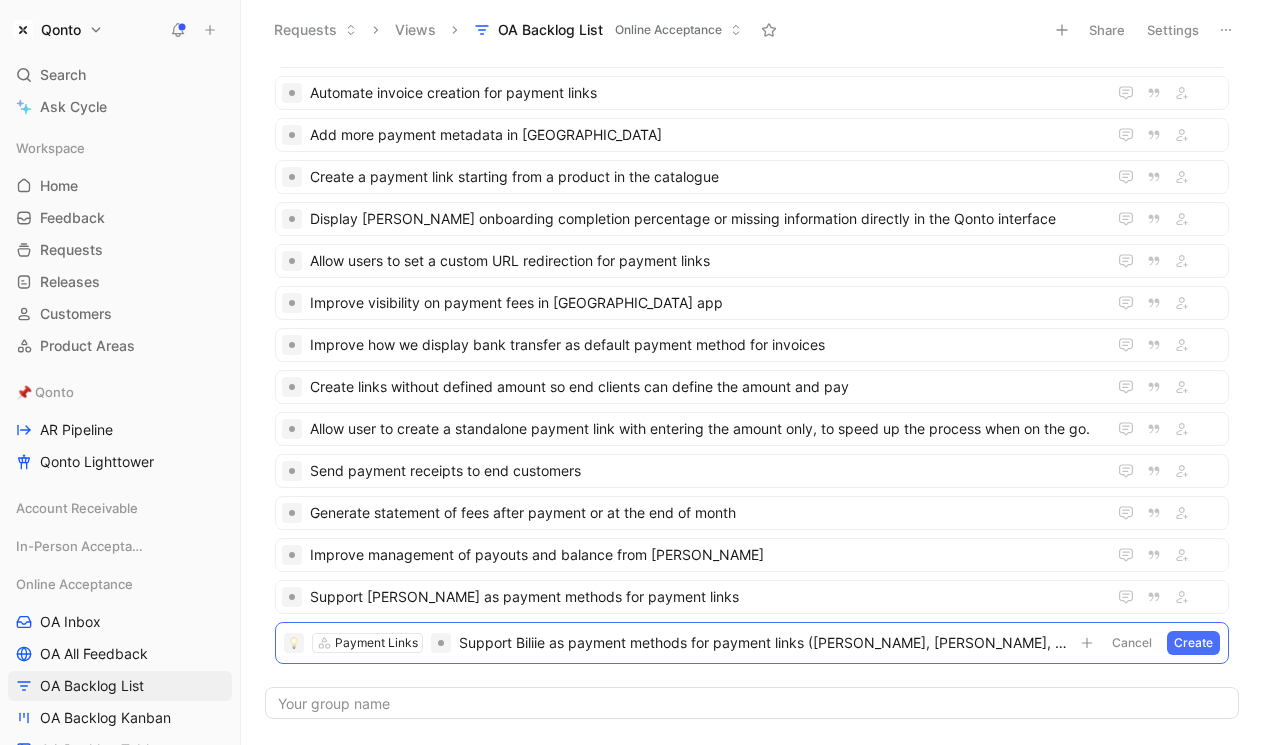 drag, startPoint x: 811, startPoint y: 642, endPoint x: 1259, endPoint y: 672, distance: 449.00333 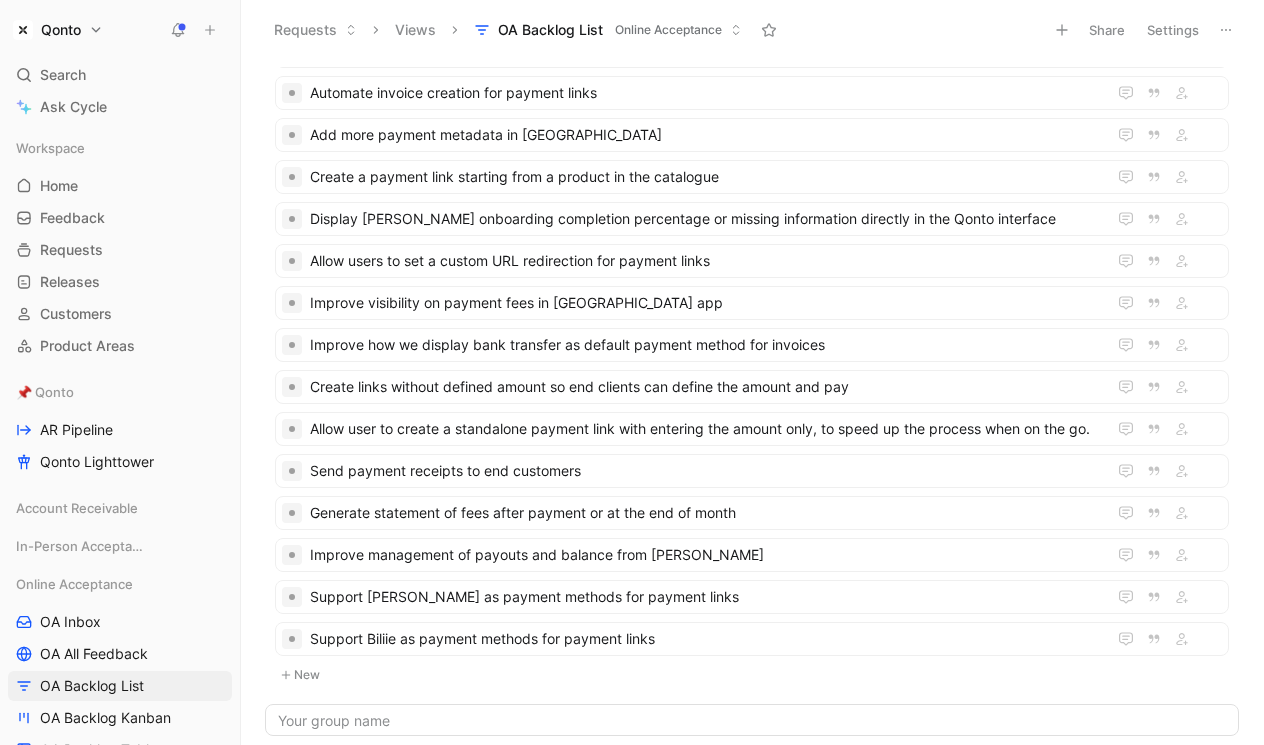 click on "New" at bounding box center (752, 675) 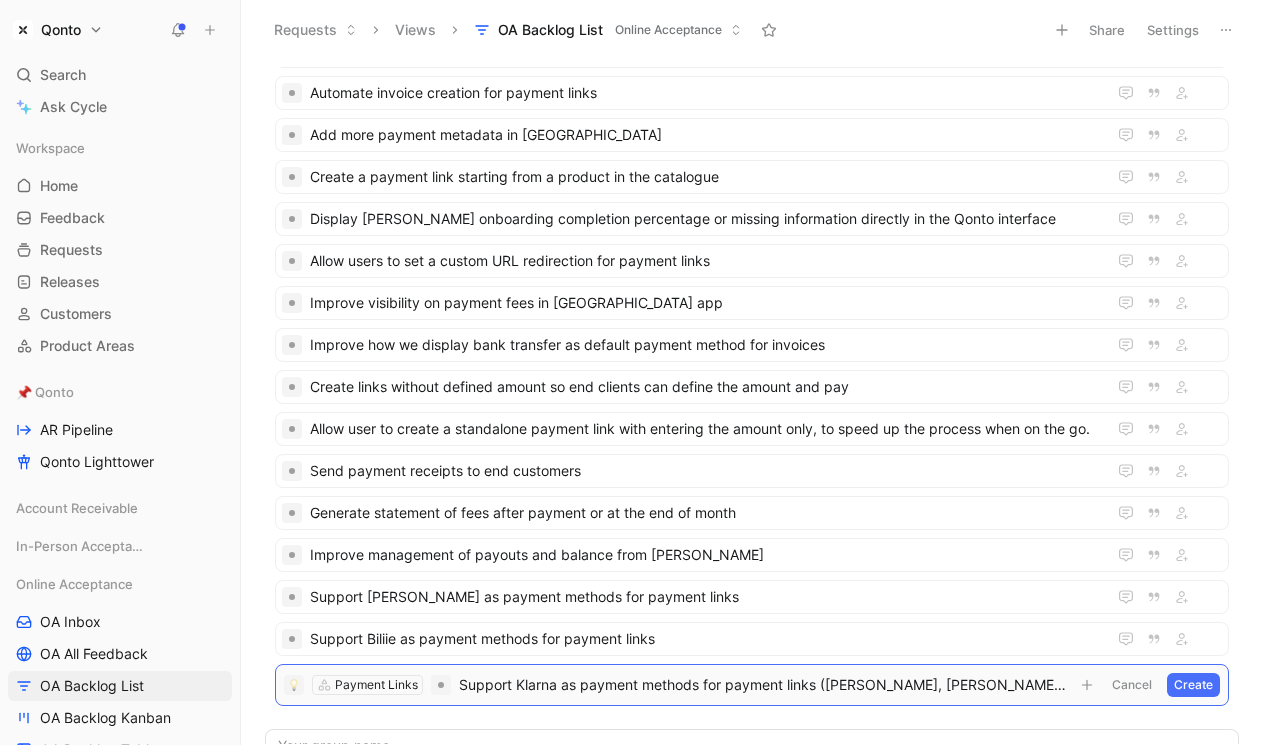 click on "Support Klarna as payment methods for payment links (e.g. Klarna, Alma, Billie, Bancontact, Pay by Bank)" at bounding box center [764, 685] 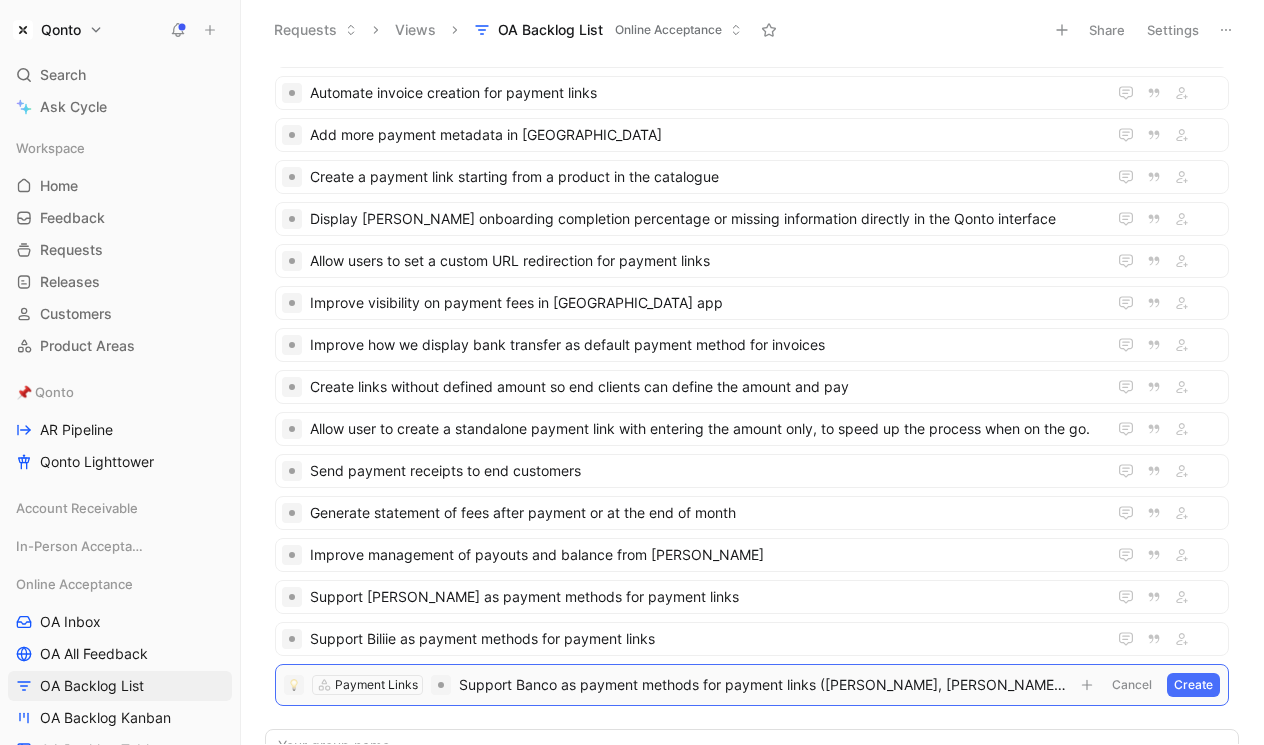 click on "Support Banco as payment methods for payment links (e.g. Klarna, Alma, Billie, Bancontact, Pay by Bank)" at bounding box center (764, 685) 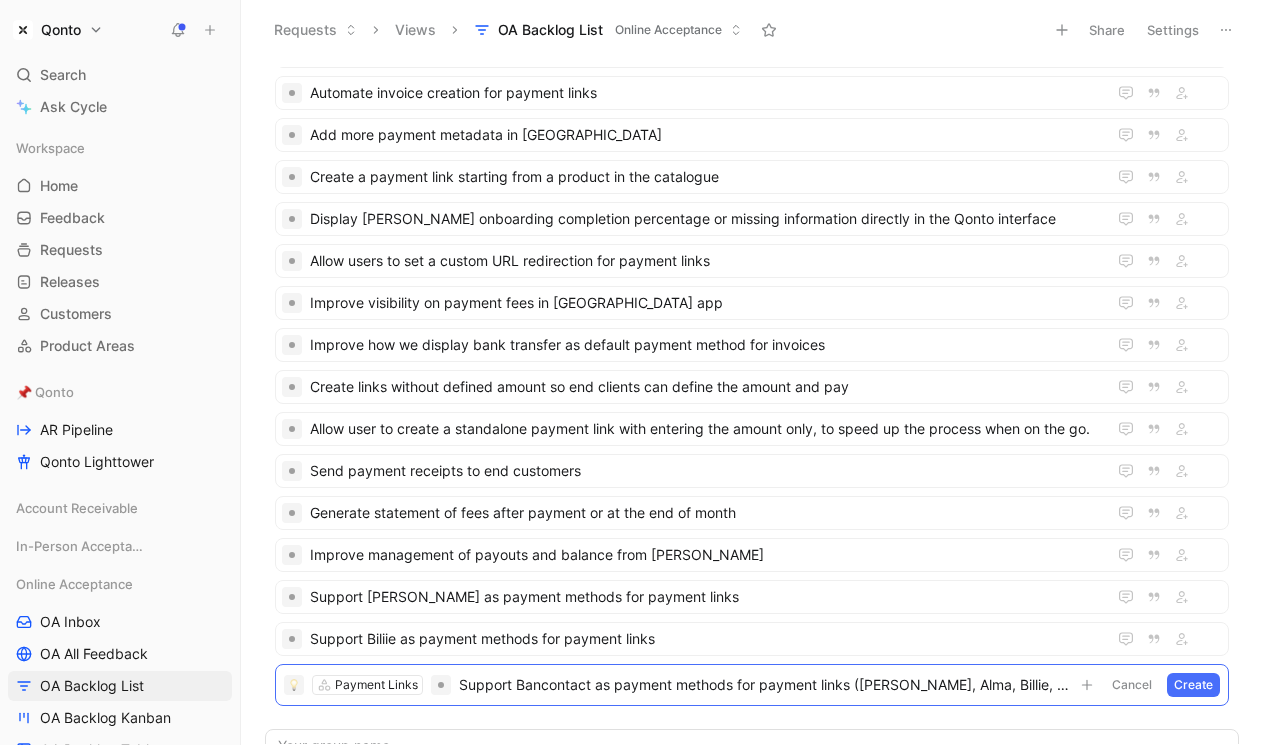 drag, startPoint x: 854, startPoint y: 688, endPoint x: 1375, endPoint y: 705, distance: 521.2773 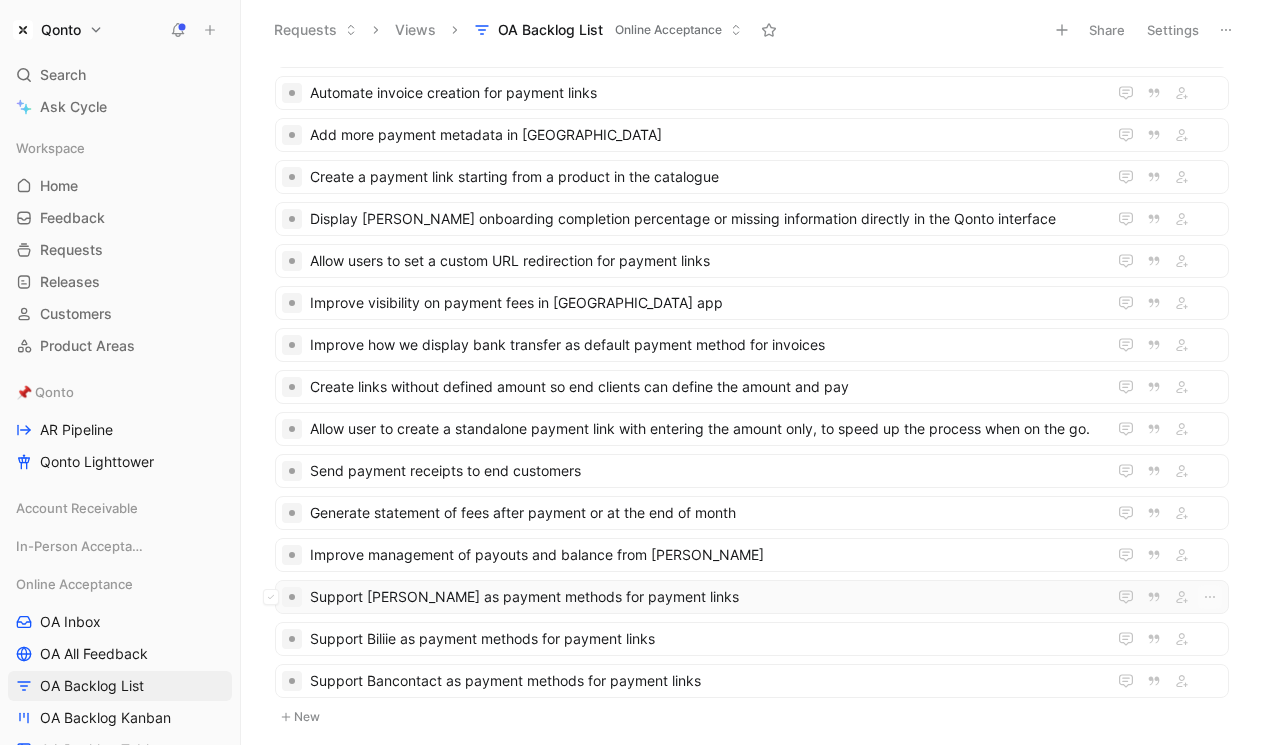 scroll, scrollTop: 422, scrollLeft: 0, axis: vertical 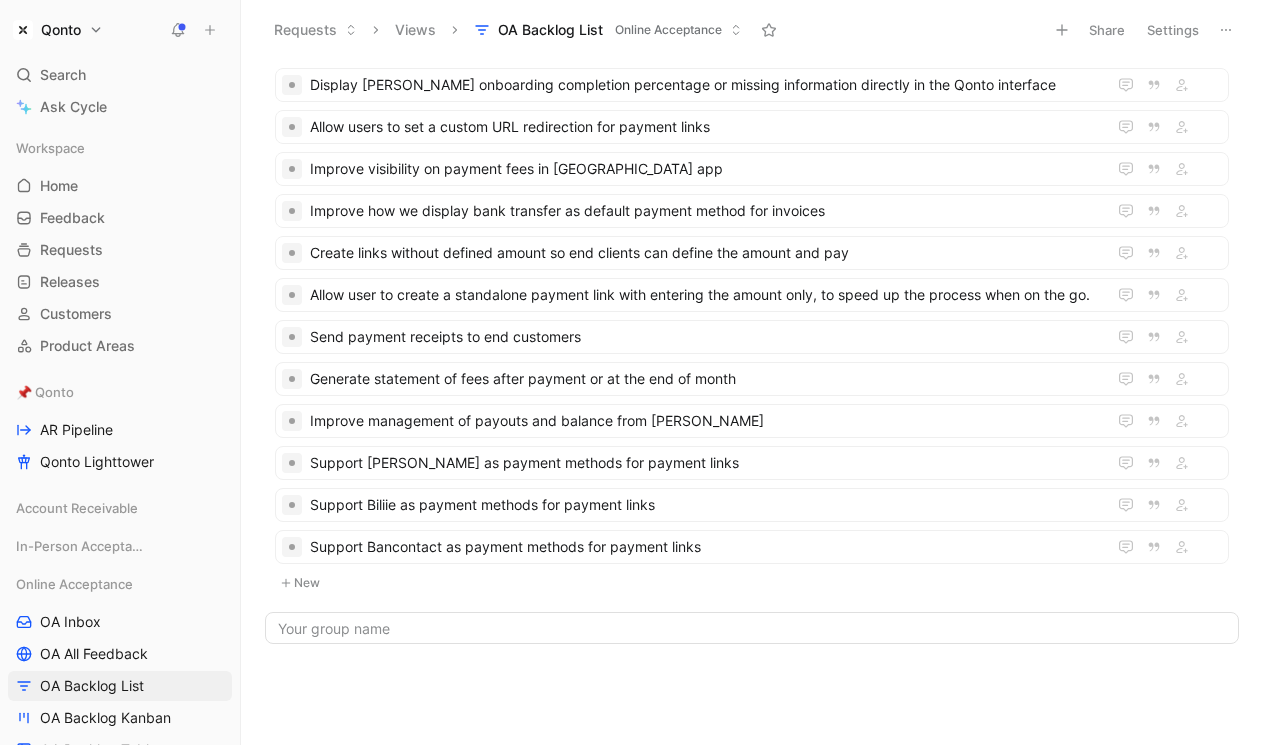 click on "New" at bounding box center (752, 583) 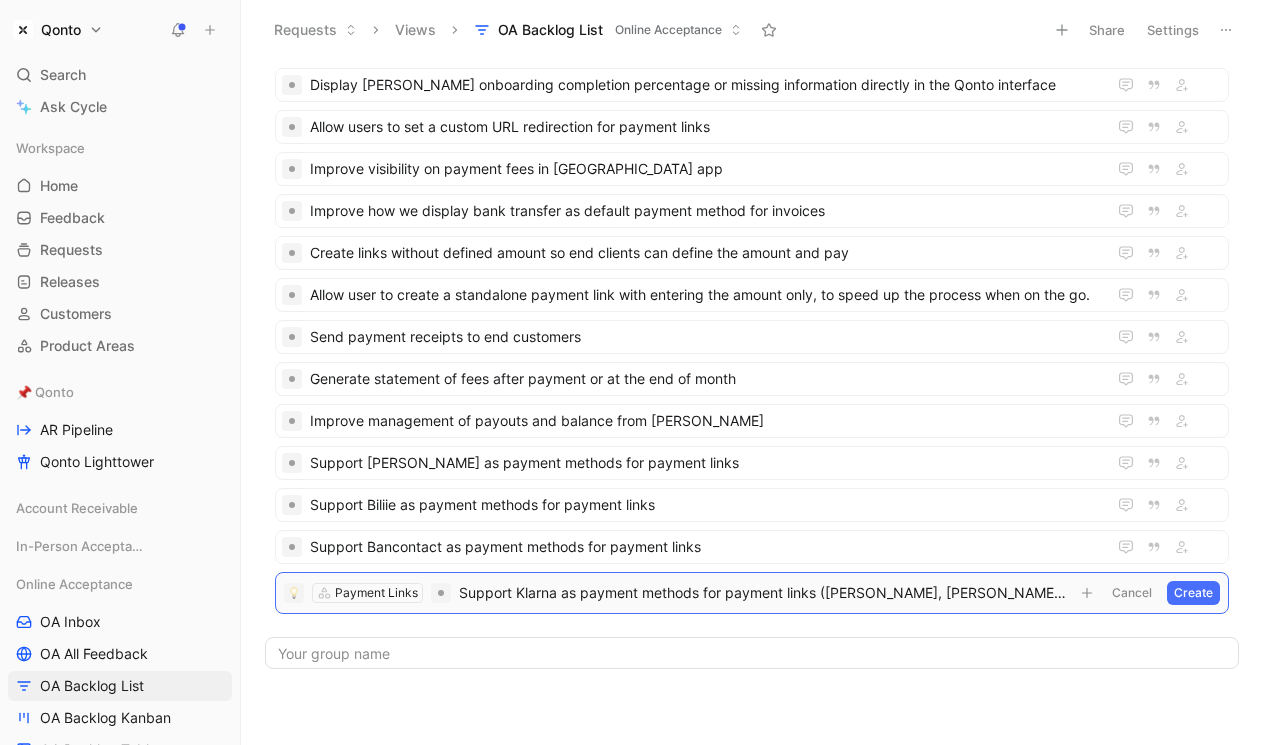 drag, startPoint x: 1000, startPoint y: 588, endPoint x: 1121, endPoint y: 588, distance: 121 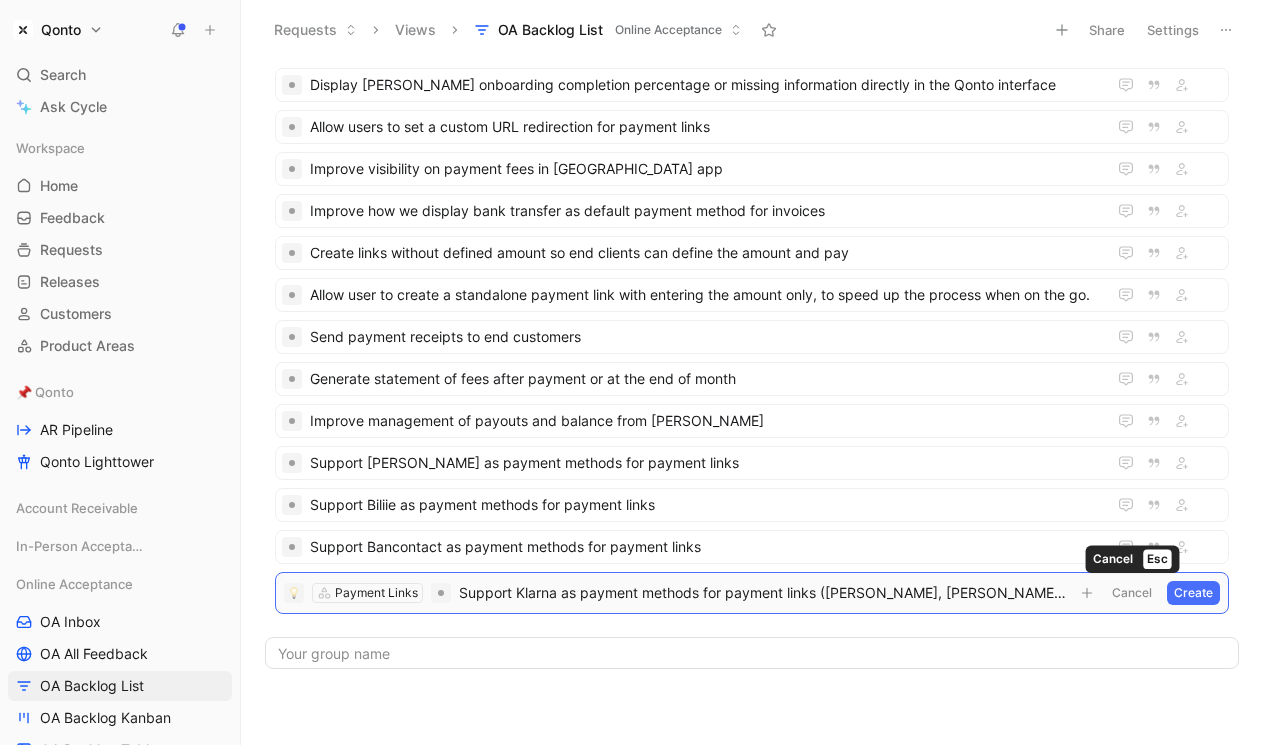 click on "Support Klarna as payment methods for payment links (e.g. Klarna, Alma, Billie, Bancontact, Pay by Bank)" at bounding box center (764, 593) 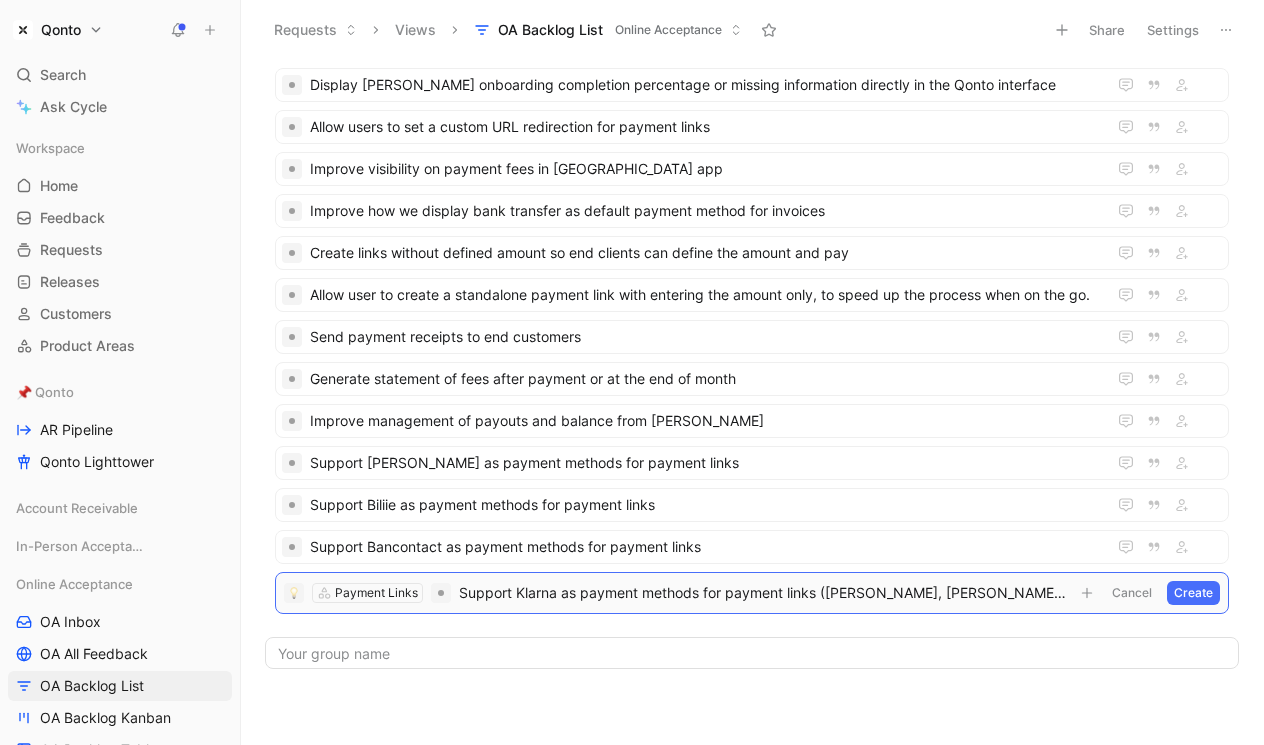 scroll, scrollTop: 0, scrollLeft: 83, axis: horizontal 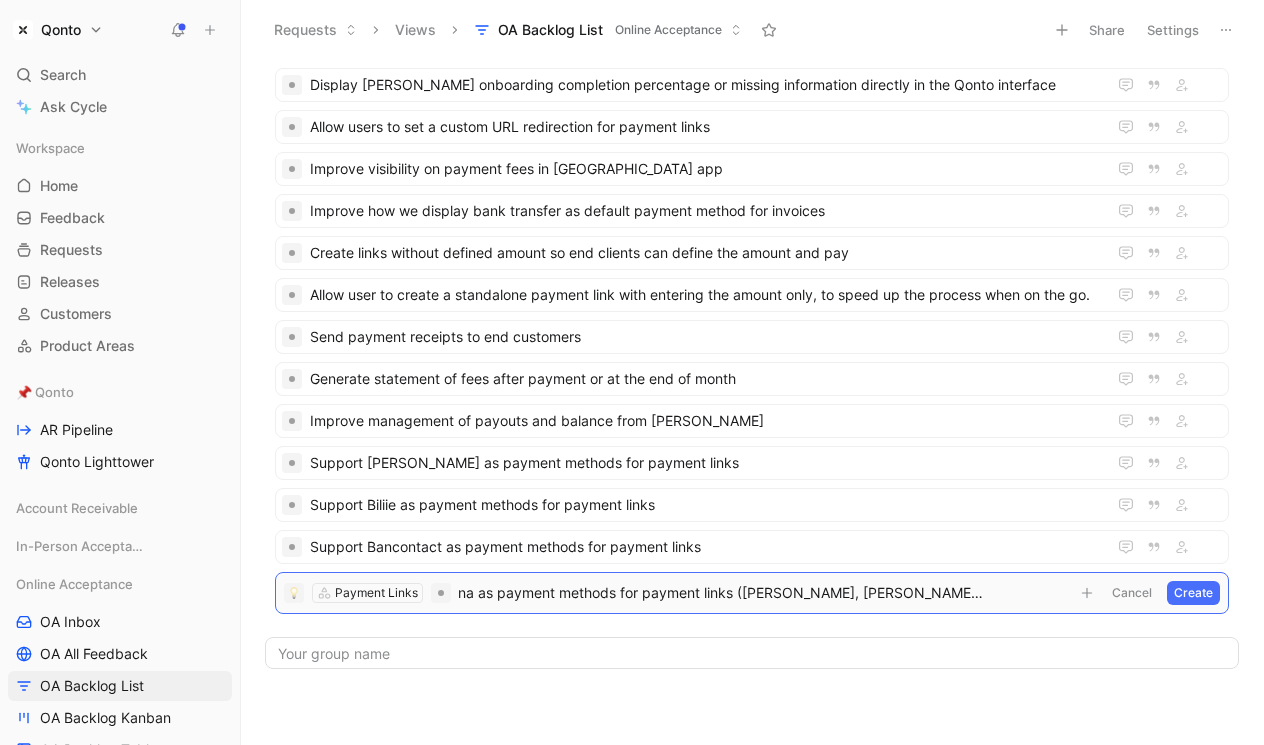 click on "Support Klarna as payment methods for payment links (e.g. Klarna, Alma, Billie, Bancontact, Pay by Bank)" at bounding box center (764, 593) 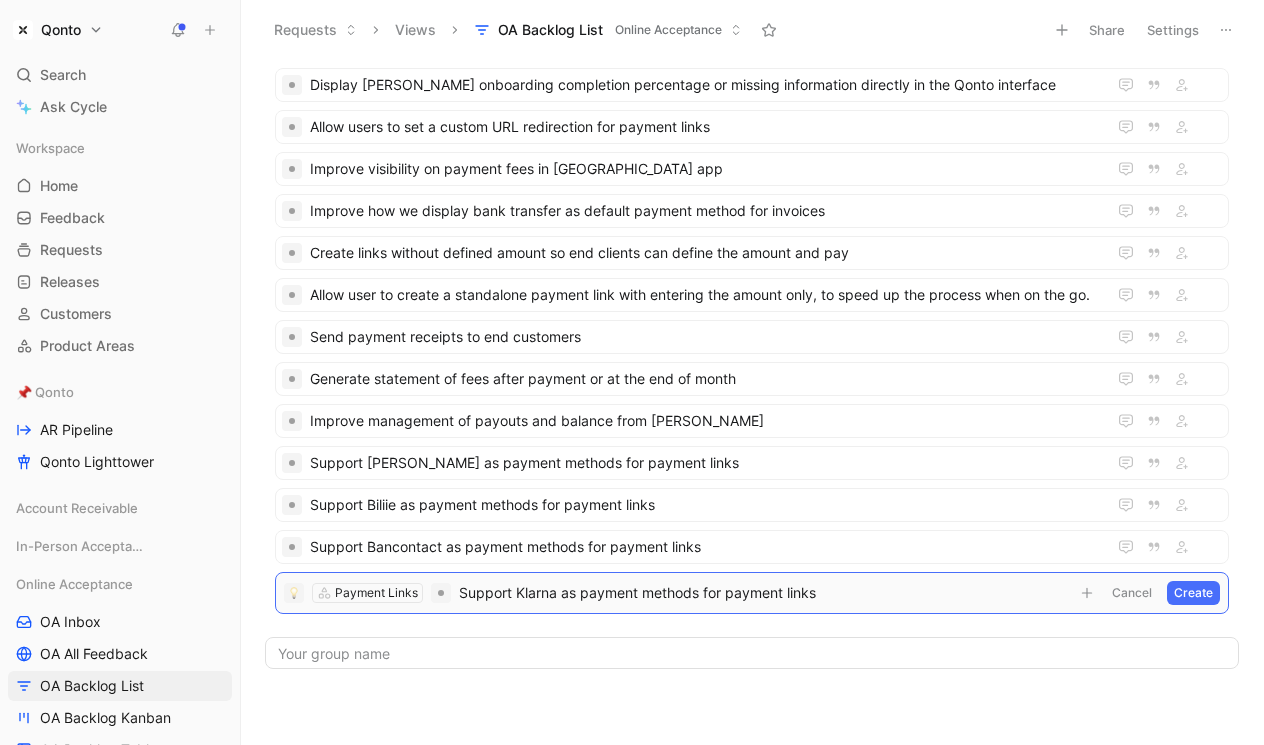 click on "Support Klarna as payment methods for payment links" at bounding box center (764, 593) 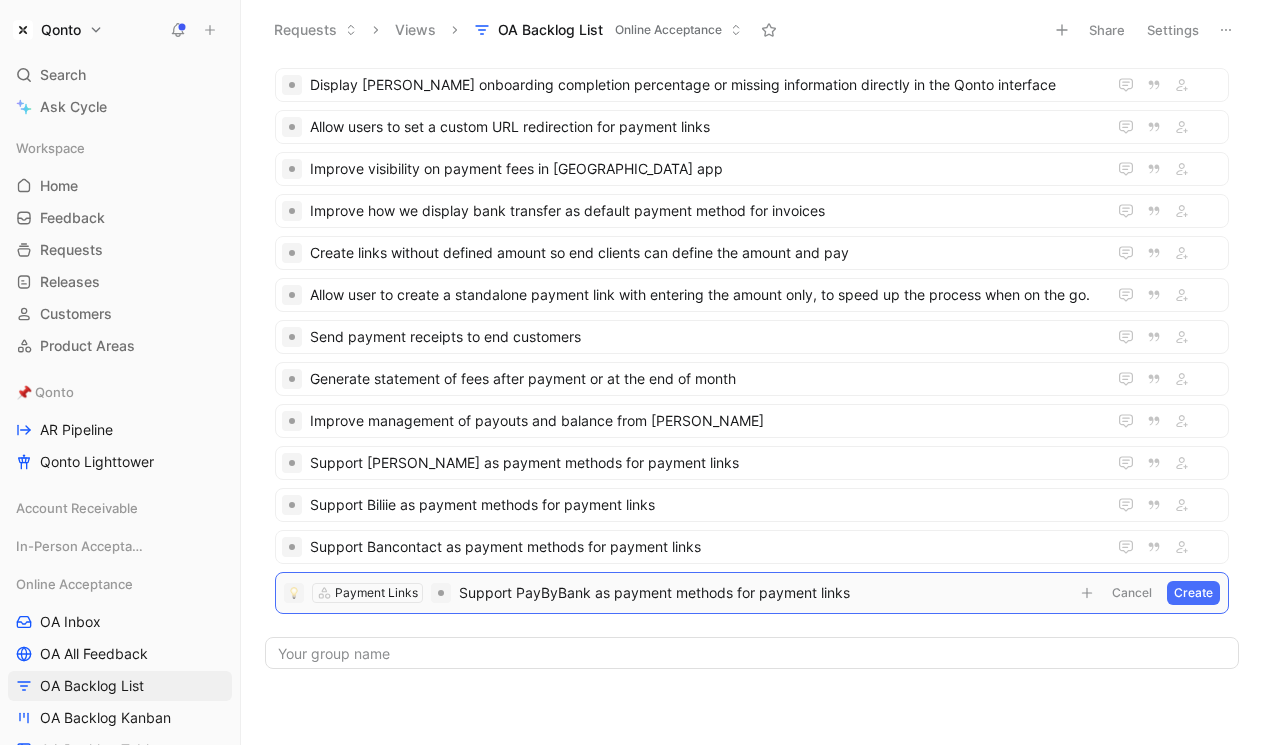 click on "Create" at bounding box center (1193, 593) 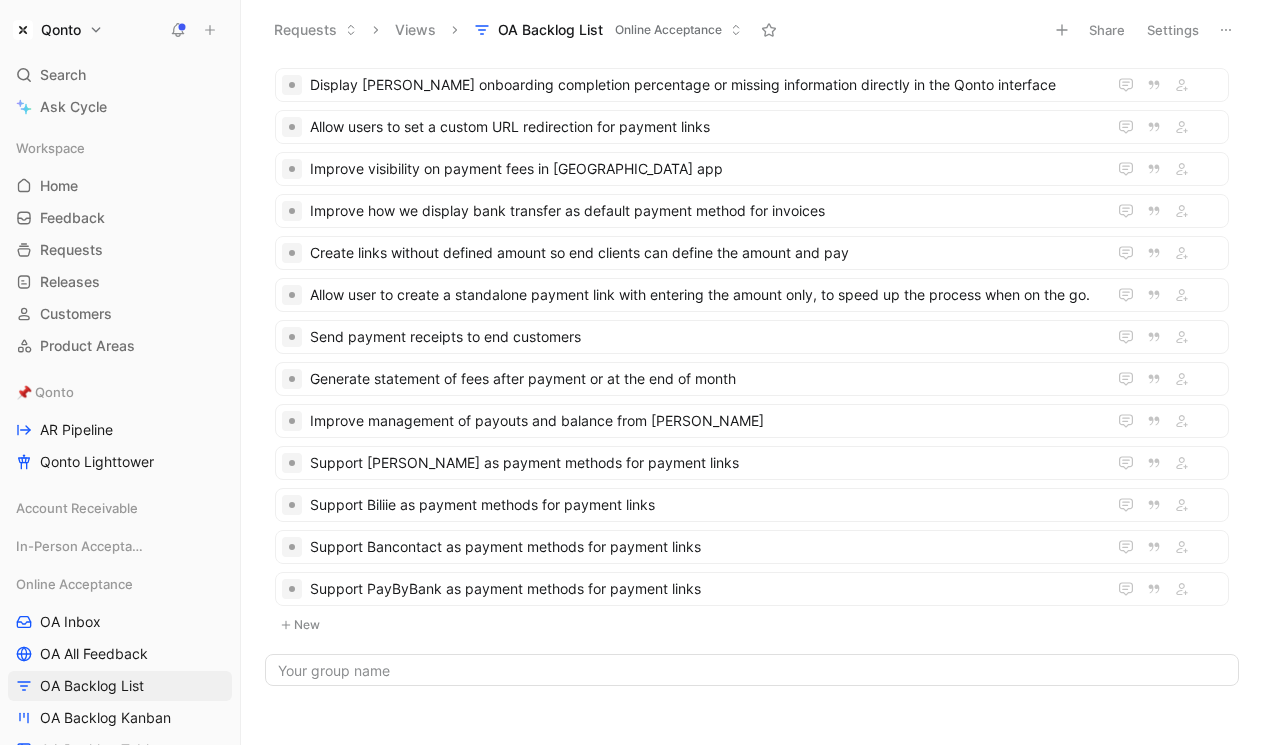 click on "New" at bounding box center (752, 625) 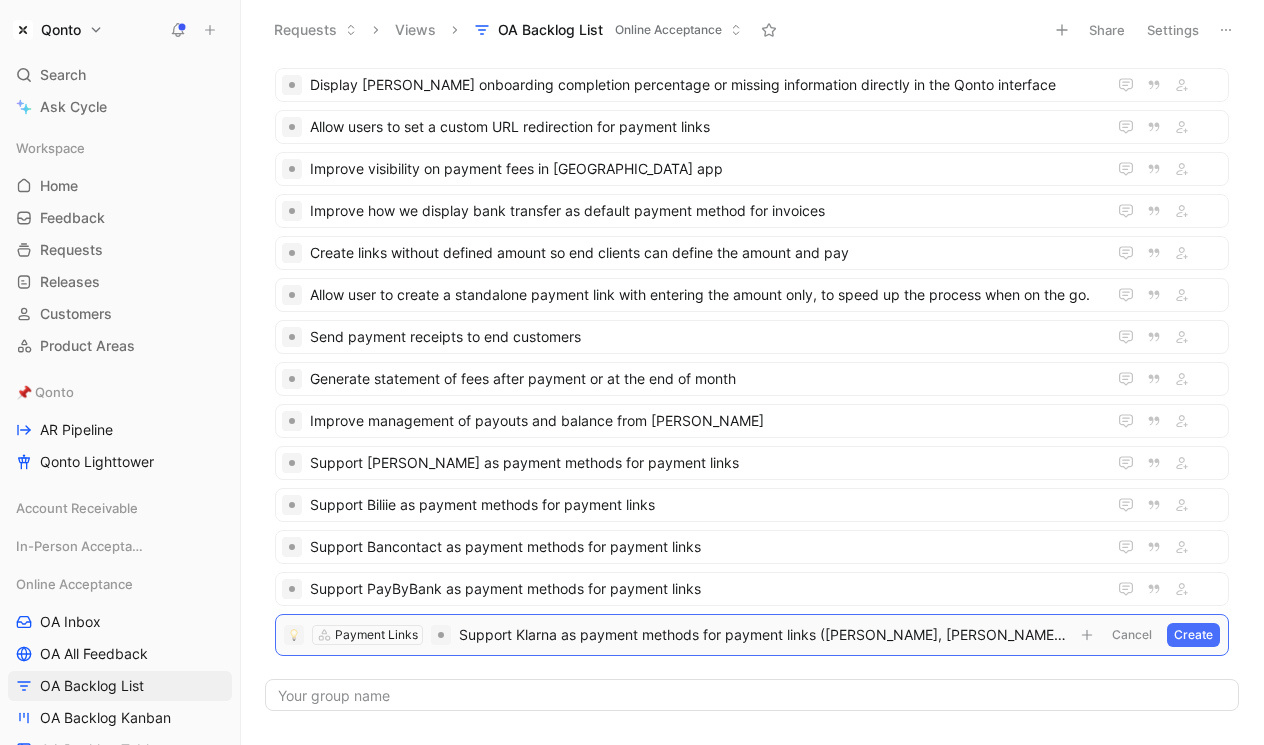 click on "Support Klarna as payment methods for payment links (e.g. Klarna, Alma, Billie, Bancontact, Pay by Bank)" at bounding box center (764, 635) 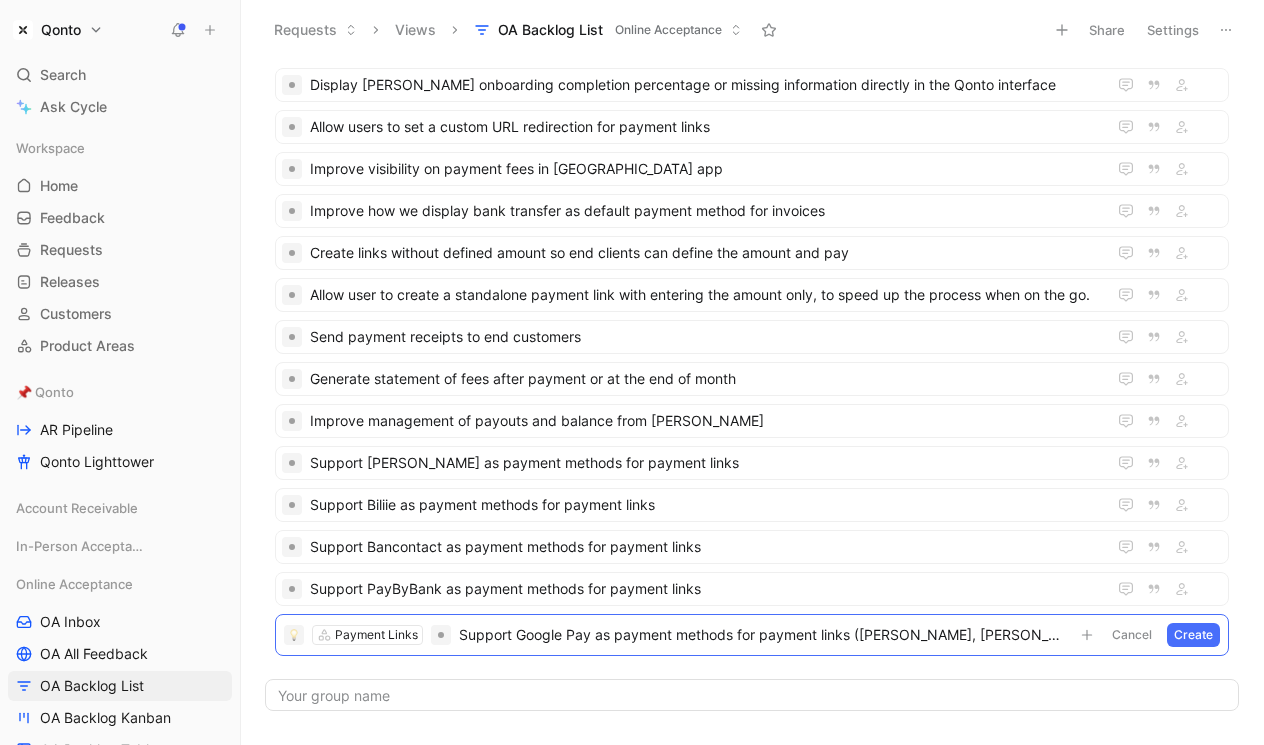 scroll, scrollTop: 489, scrollLeft: 0, axis: vertical 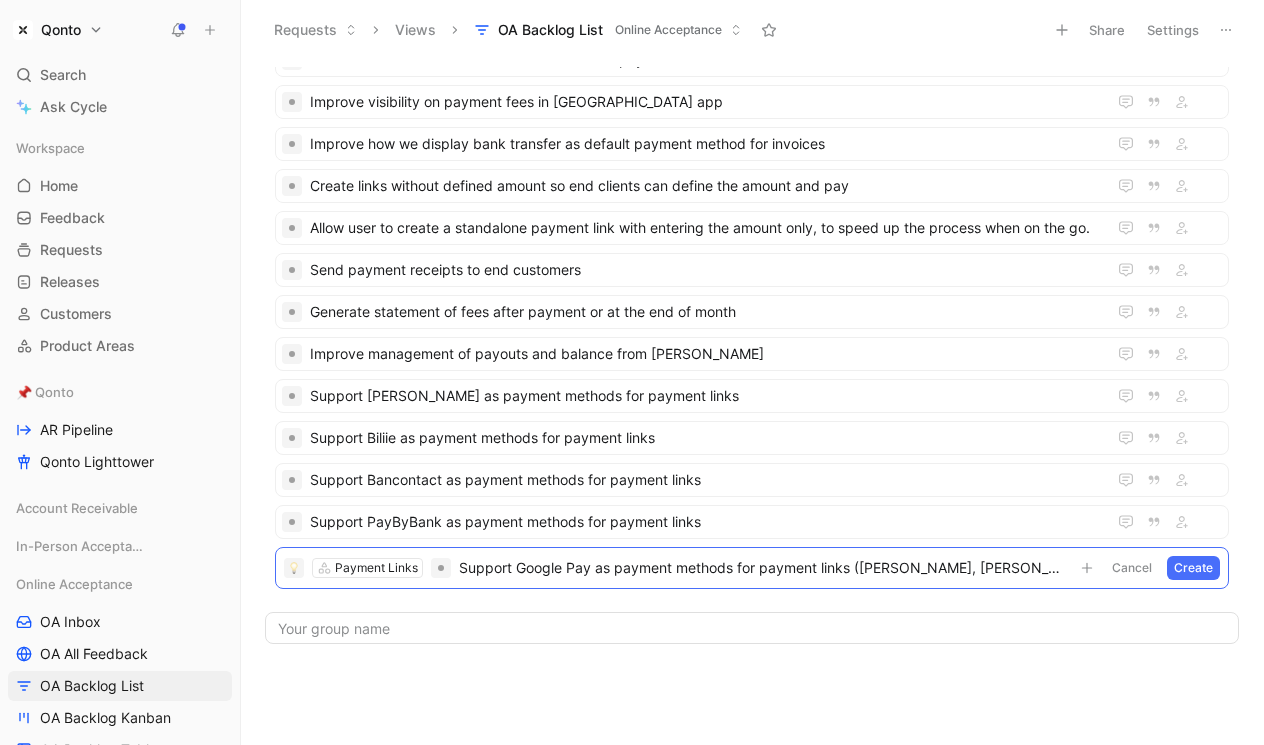 drag, startPoint x: 853, startPoint y: 634, endPoint x: 1167, endPoint y: 795, distance: 352.86966 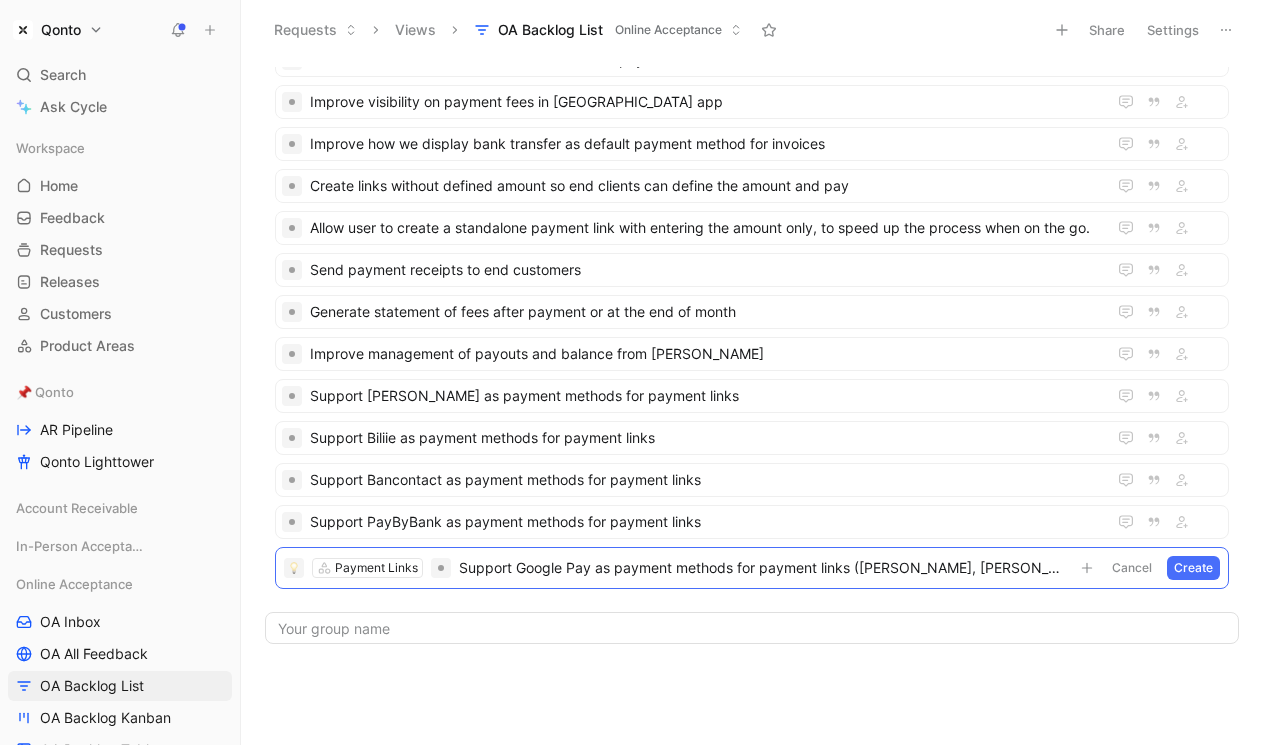 click on "Qonto Search ⌘ K Ask Cycle Workspace Home G then H Feedback G then F Requests G then R Releases G then L Customers Product Areas 📌 Qonto AR Pipeline Qonto Lighttower Account Receivable In-Person Acceptance Online Acceptance OA Inbox OA All Feedback OA Backlog List OA Backlog Kanban OA Backlog Table 🛠️ Tools Inbox to dispatch All feedback
To pick up a draggable item, press the space bar.
While dragging, use the arrow keys to move the item.
Press space again to drop the item in its new position, or press escape to cancel.
Help center Invite member Requests Views OA Backlog List Online Acceptance Share Settings Payment Links Support Klarna as payment methods for payment links Enable payment links for subscriptions/recurring payments Add option to toggle ON/OFF the QR code on the invoice Allow users to switch account to credit Add payment links to quotes Reduce settlement time for card payments Automate invoice creation for payment links Add more payment metadata in Qonto" at bounding box center (632, 372) 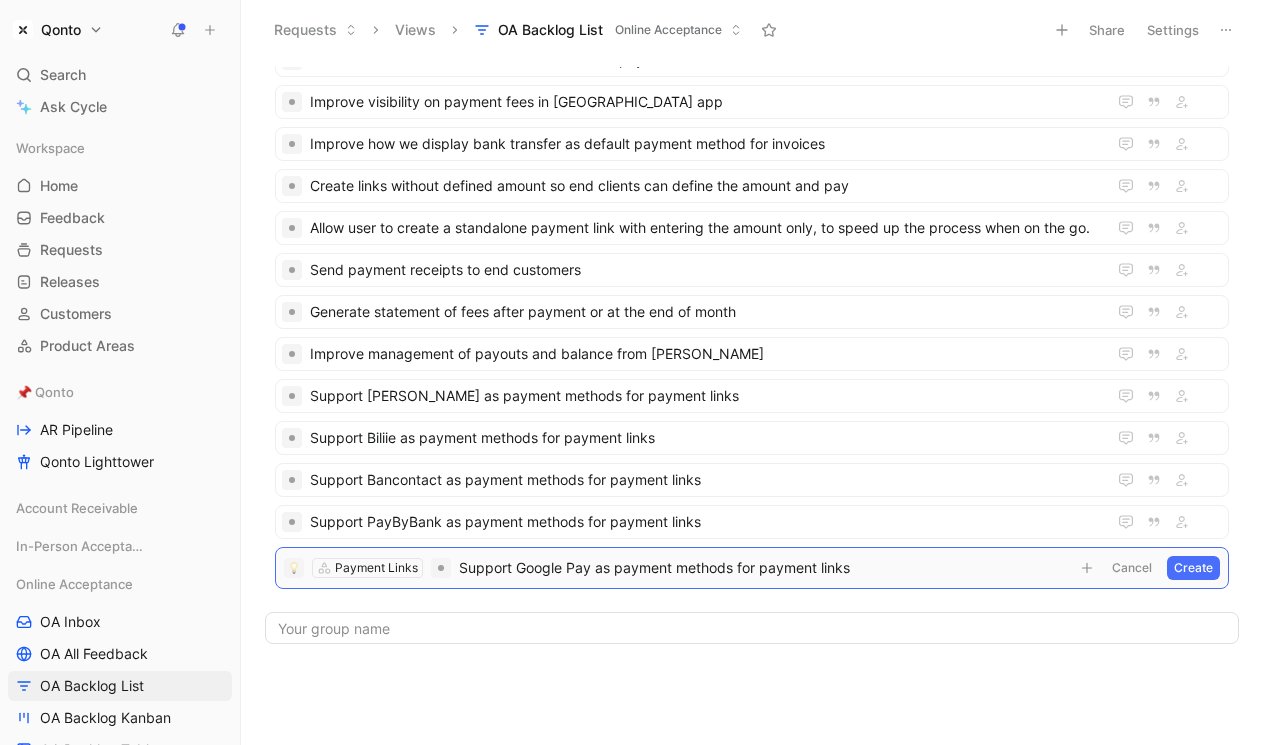 click on "Create" at bounding box center [1193, 568] 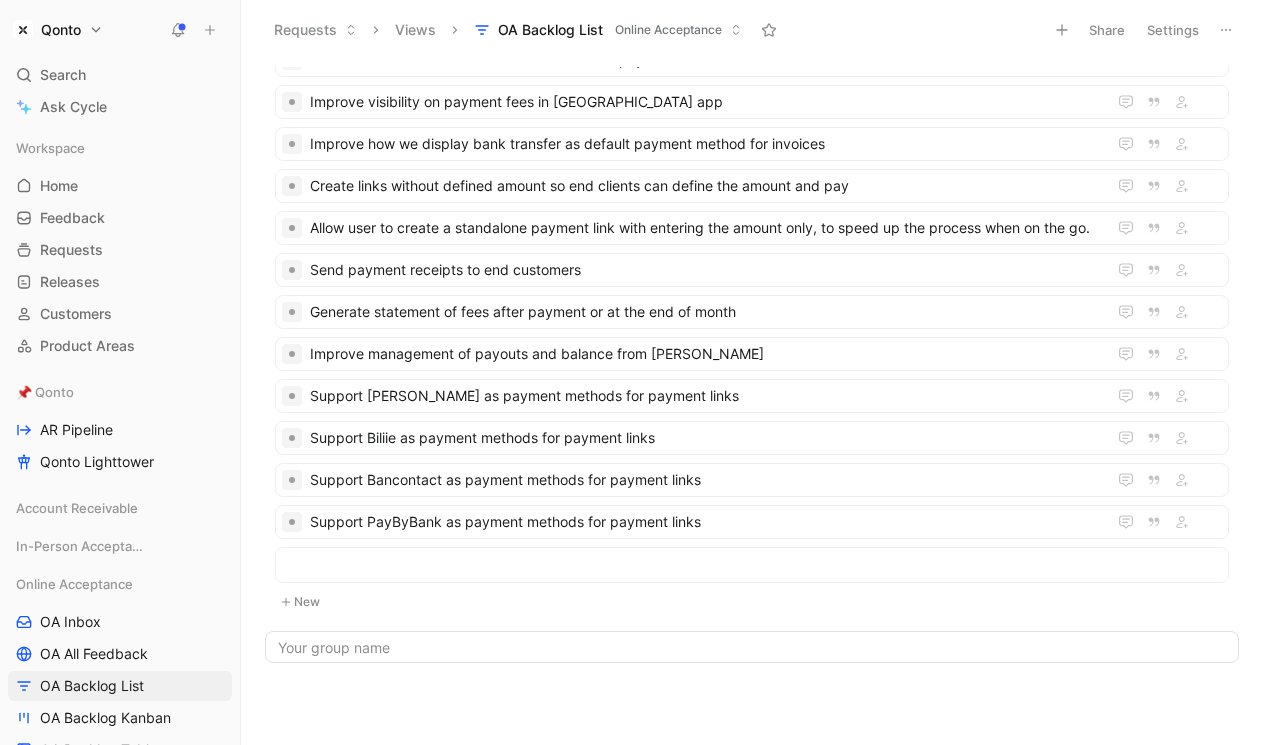 scroll, scrollTop: 489, scrollLeft: 0, axis: vertical 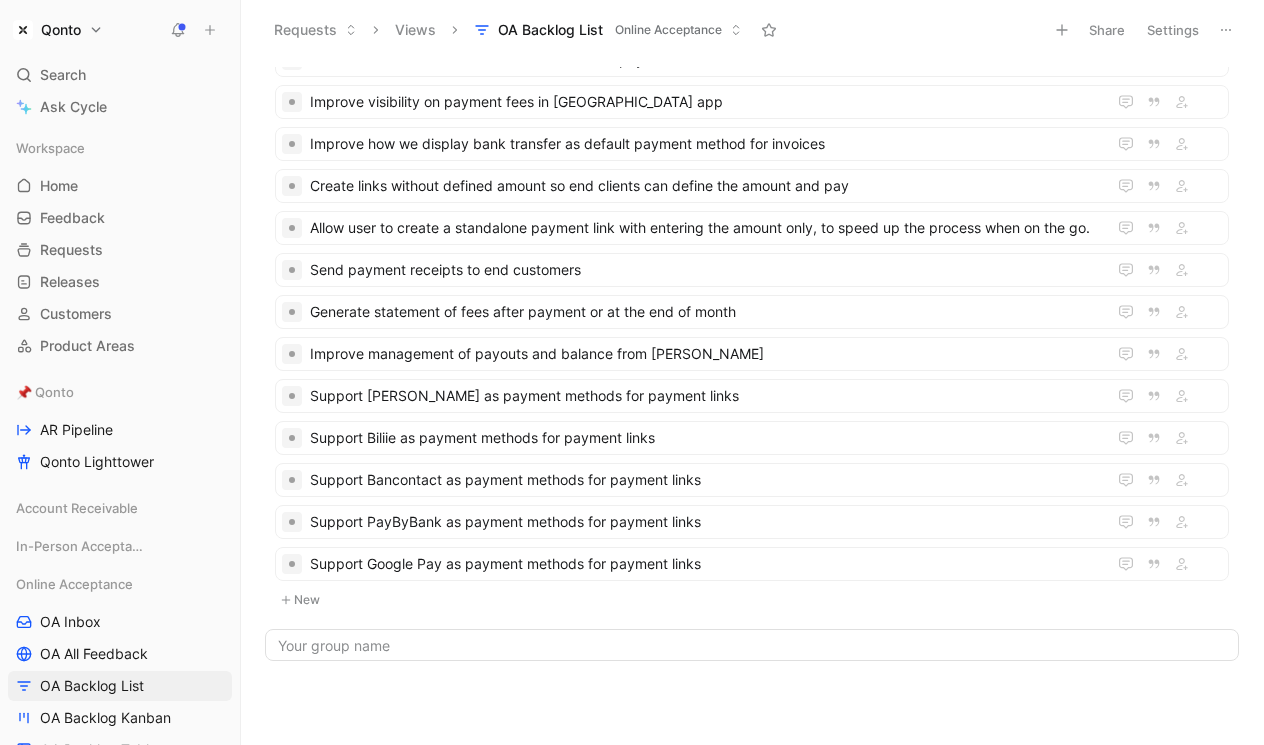 click on "Qonto Search ⌘ K Ask Cycle Workspace Home G then H Feedback G then F Requests G then R Releases G then L Customers Product Areas 📌 Qonto AR Pipeline Qonto Lighttower Account Receivable In-Person Acceptance Online Acceptance OA Inbox OA All Feedback OA Backlog List OA Backlog Kanban OA Backlog Table 🛠️ Tools Inbox to dispatch All feedback
To pick up a draggable item, press the space bar.
While dragging, use the arrow keys to move the item.
Press space again to drop the item in its new position, or press escape to cancel.
Help center Invite member Requests Views OA Backlog List Online Acceptance Share Settings Payment Links Enable payment links for subscriptions/recurring payments Add option to toggle ON/OFF the QR code on the invoice Allow users to switch account to credit Add payment links to quotes Reduce settlement time for card payments Automate invoice creation for payment links Add more payment metadata in Qonto Improve visibility on payment fees in Qonto app New" at bounding box center (632, 372) 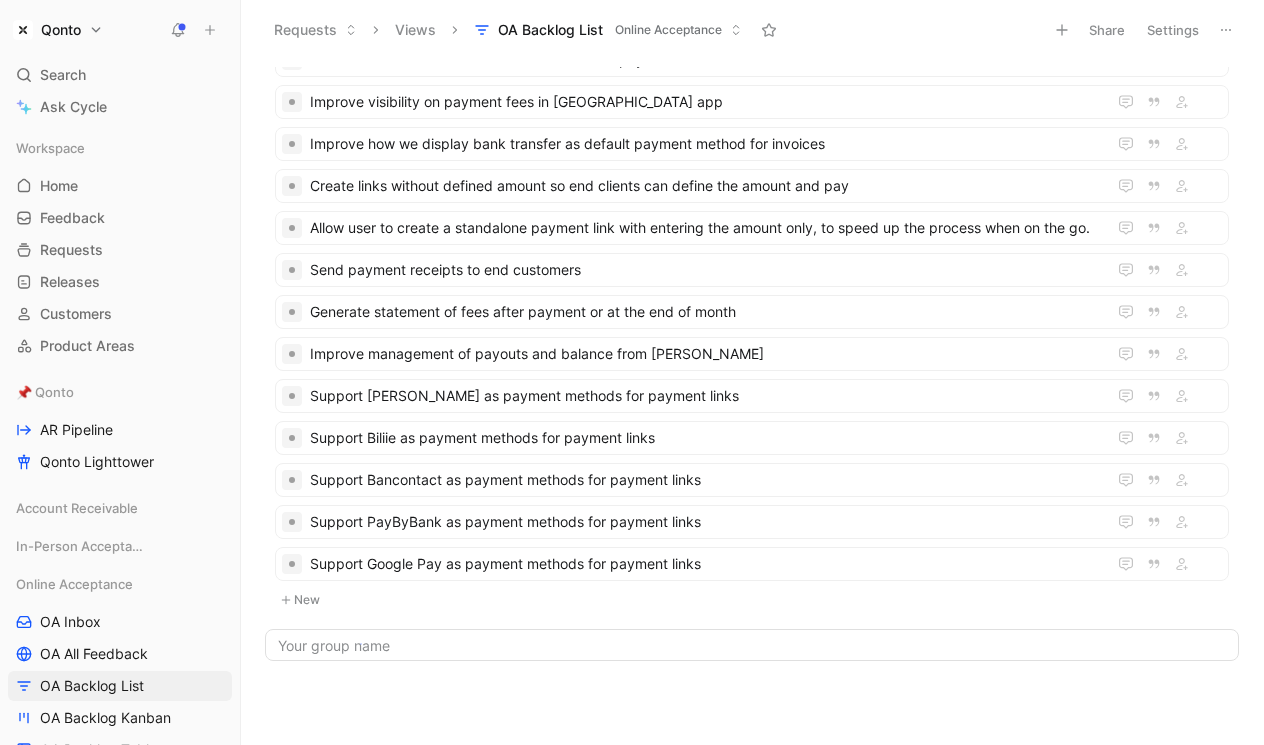 click on "Qonto Search ⌘ K Ask Cycle Workspace Home G then H Feedback G then F Requests G then R Releases G then L Customers Product Areas 📌 Qonto AR Pipeline Qonto Lighttower Account Receivable In-Person Acceptance Online Acceptance OA Inbox OA All Feedback OA Backlog List OA Backlog Kanban OA Backlog Table 🛠️ Tools Inbox to dispatch All feedback
To pick up a draggable item, press the space bar.
While dragging, use the arrow keys to move the item.
Press space again to drop the item in its new position, or press escape to cancel.
Help center Invite member Requests Views OA Backlog List Online Acceptance Share Settings Payment Links Enable payment links for subscriptions/recurring payments Add option to toggle ON/OFF the QR code on the invoice Allow users to switch account to credit Add payment links to quotes Reduce settlement time for card payments Automate invoice creation for payment links Add more payment metadata in Qonto Improve visibility on payment fees in Qonto app New" at bounding box center (632, 372) 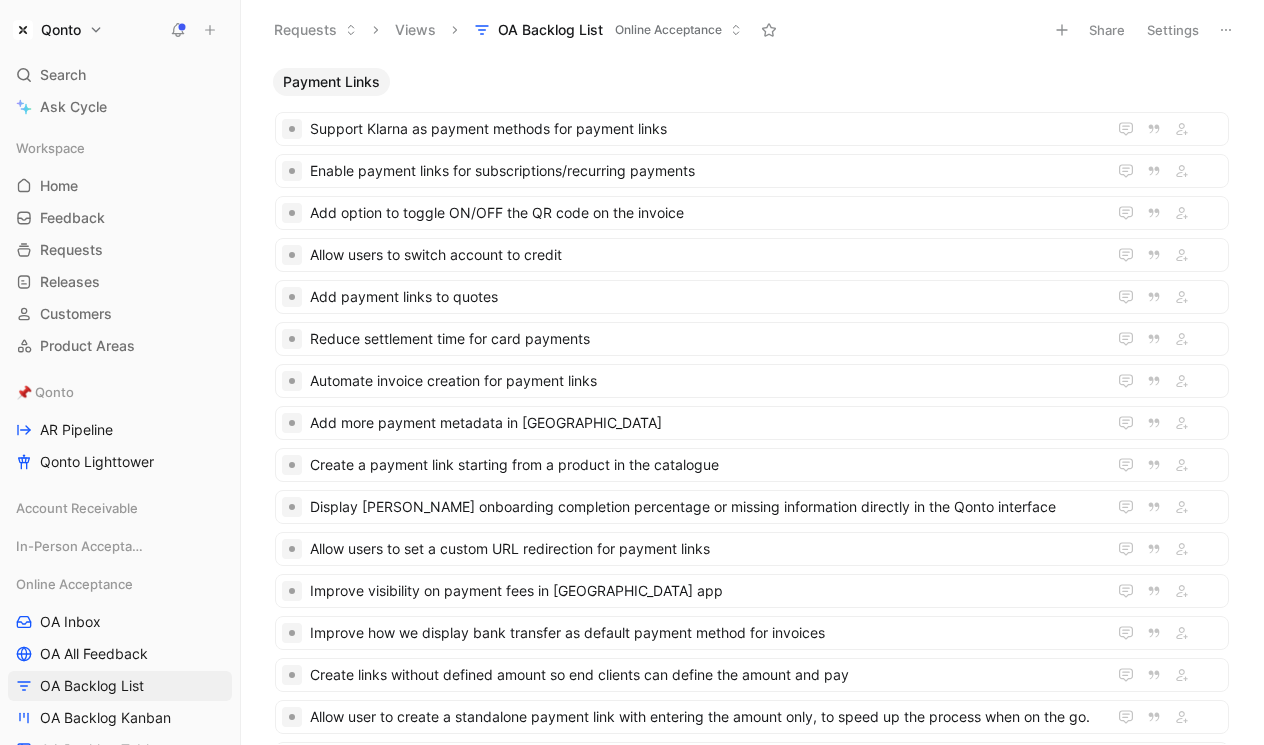 scroll, scrollTop: 506, scrollLeft: 0, axis: vertical 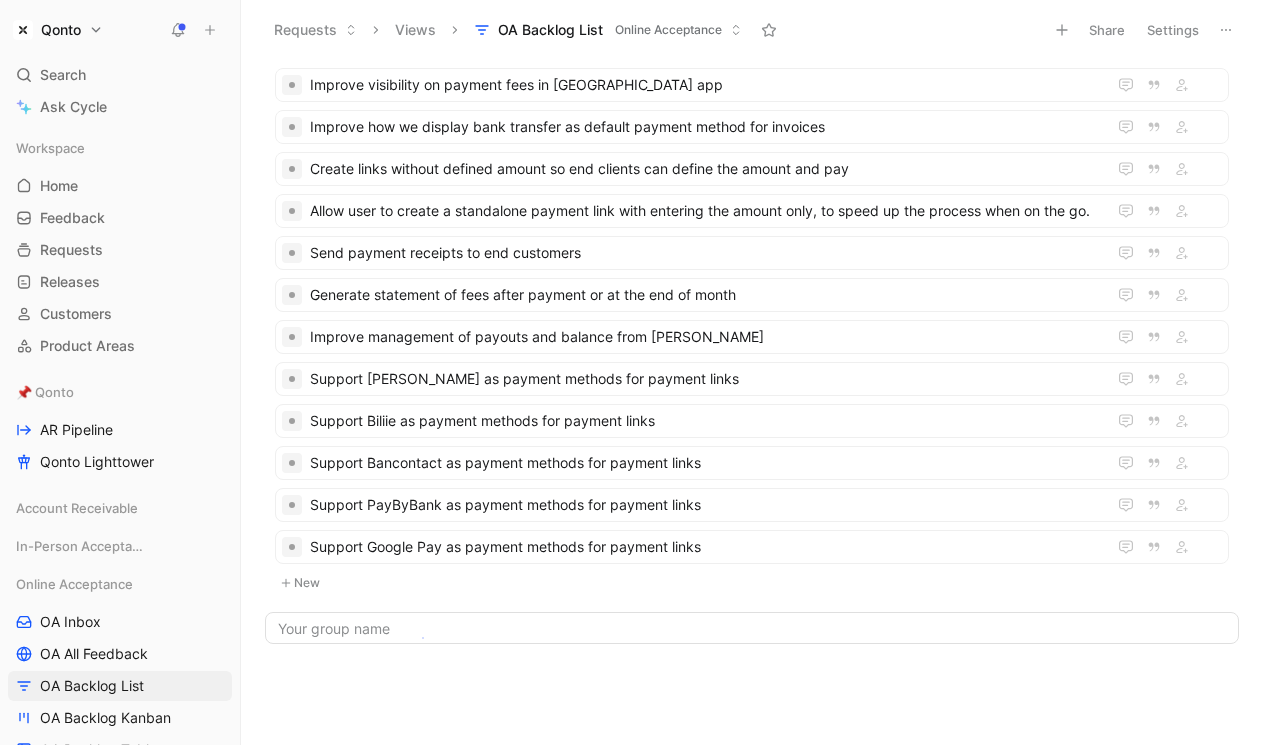 click on "Qonto Search ⌘ K Ask Cycle Workspace Home G then H Feedback G then F Requests G then R Releases G then L Customers Product Areas 📌 Qonto AR Pipeline Qonto Lighttower Account Receivable In-Person Acceptance Online Acceptance OA Inbox OA All Feedback OA Backlog List OA Backlog Kanban OA Backlog Table 🛠️ Tools Inbox to dispatch All feedback
To pick up a draggable item, press the space bar.
While dragging, use the arrow keys to move the item.
Press space again to drop the item in its new position, or press escape to cancel.
Help center Invite member Requests Views OA Backlog List Online Acceptance Share Settings Payment Links Enable payment links for subscriptions/recurring payments Add option to toggle ON/OFF the QR code on the invoice Allow users to switch account to credit Add payment links to quotes Reduce settlement time for card payments Automate invoice creation for payment links Add more payment metadata in Qonto Improve visibility on payment fees in Qonto app New" at bounding box center (632, 372) 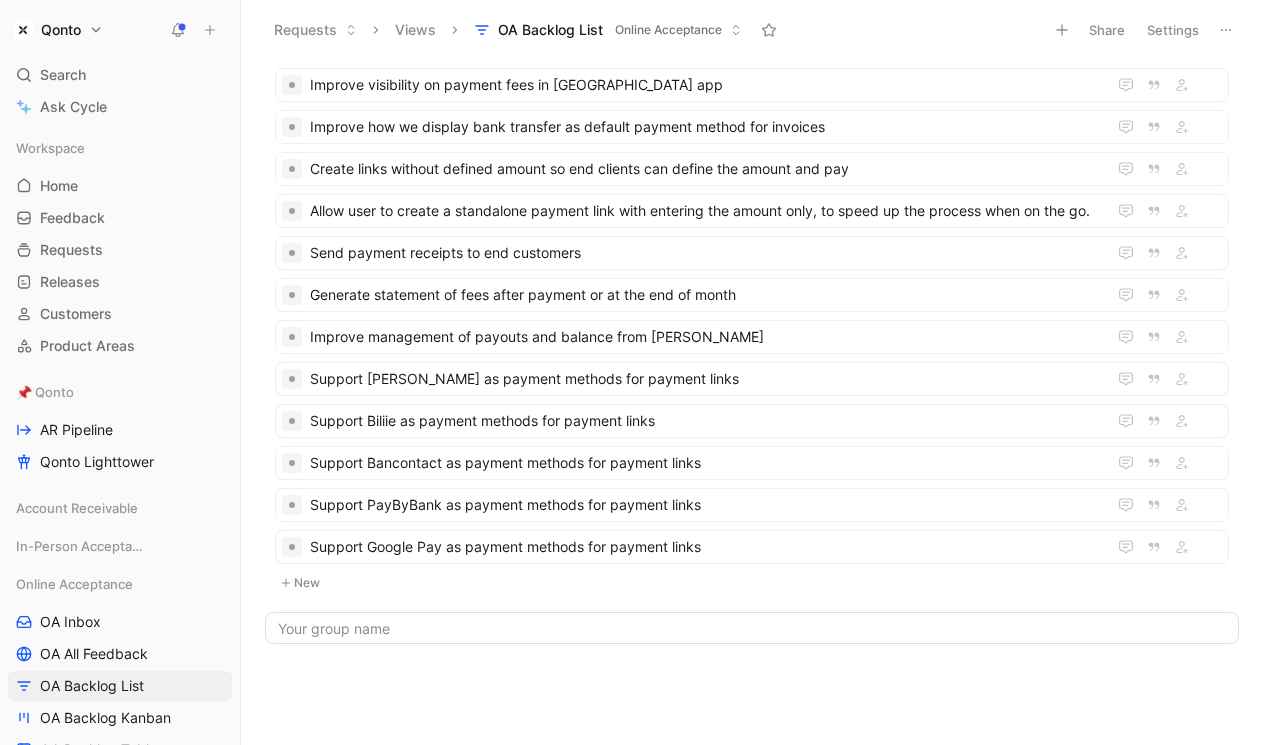 click on "Qonto Search ⌘ K Ask Cycle Workspace Home G then H Feedback G then F Requests G then R Releases G then L Customers Product Areas 📌 Qonto AR Pipeline Qonto Lighttower Account Receivable In-Person Acceptance Online Acceptance OA Inbox OA All Feedback OA Backlog List OA Backlog Kanban OA Backlog Table 🛠️ Tools Inbox to dispatch All feedback
To pick up a draggable item, press the space bar.
While dragging, use the arrow keys to move the item.
Press space again to drop the item in its new position, or press escape to cancel.
Help center Invite member Requests Views OA Backlog List Online Acceptance Share Settings Payment Links Enable payment links for subscriptions/recurring payments Add option to toggle ON/OFF the QR code on the invoice Allow users to switch account to credit Add payment links to quotes Reduce settlement time for card payments Automate invoice creation for payment links Add more payment metadata in Qonto Improve visibility on payment fees in Qonto app New" at bounding box center (632, 372) 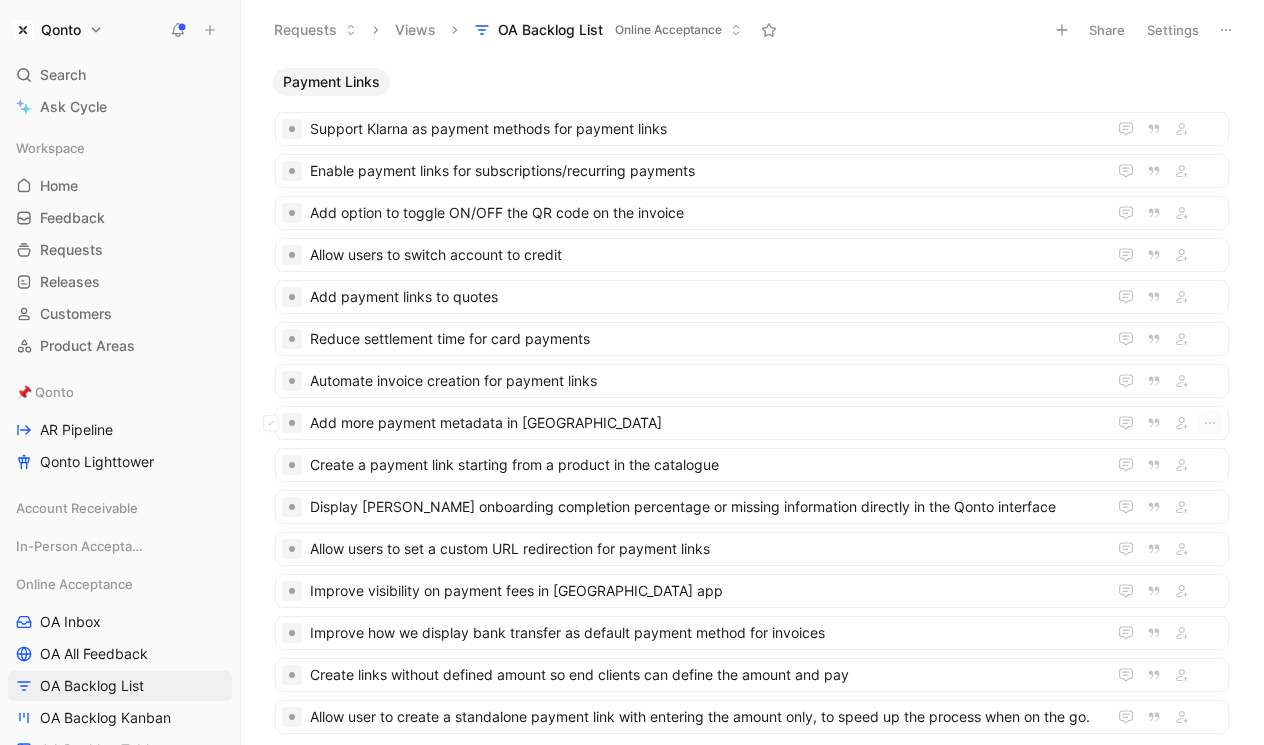 scroll, scrollTop: 0, scrollLeft: 0, axis: both 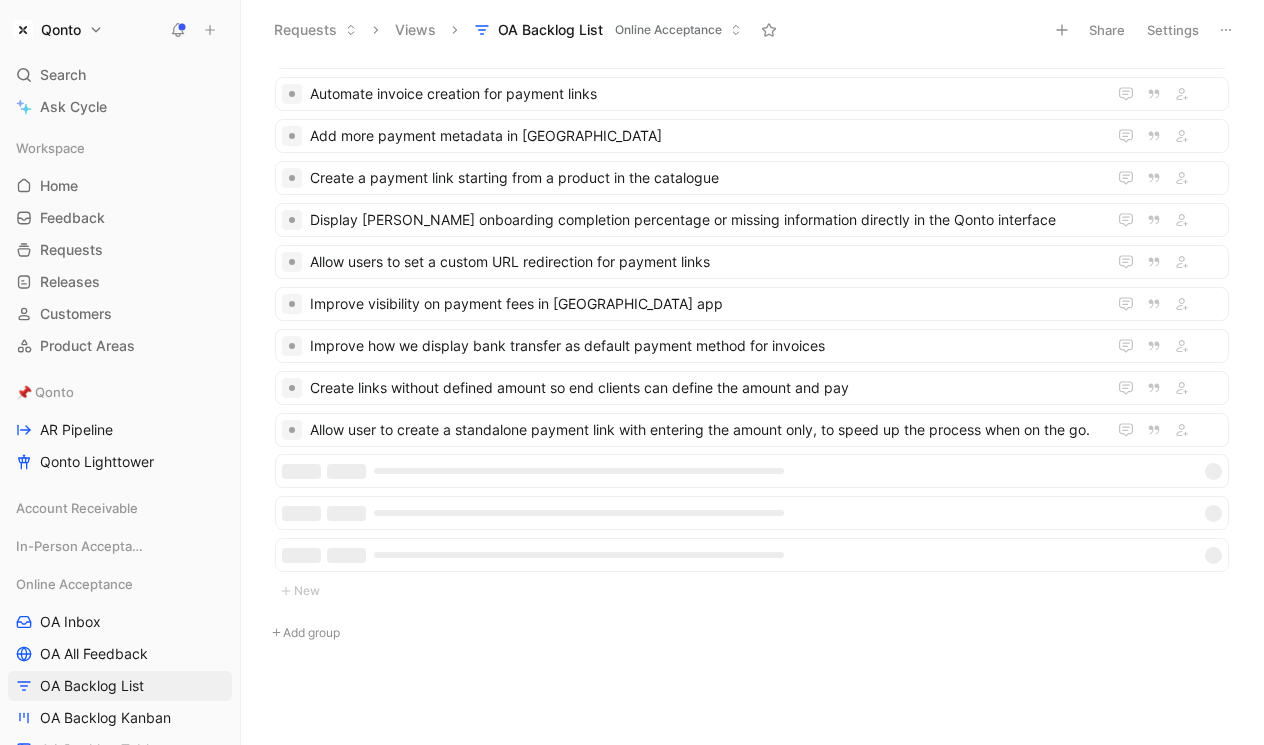 click on "Add group" at bounding box center (752, 633) 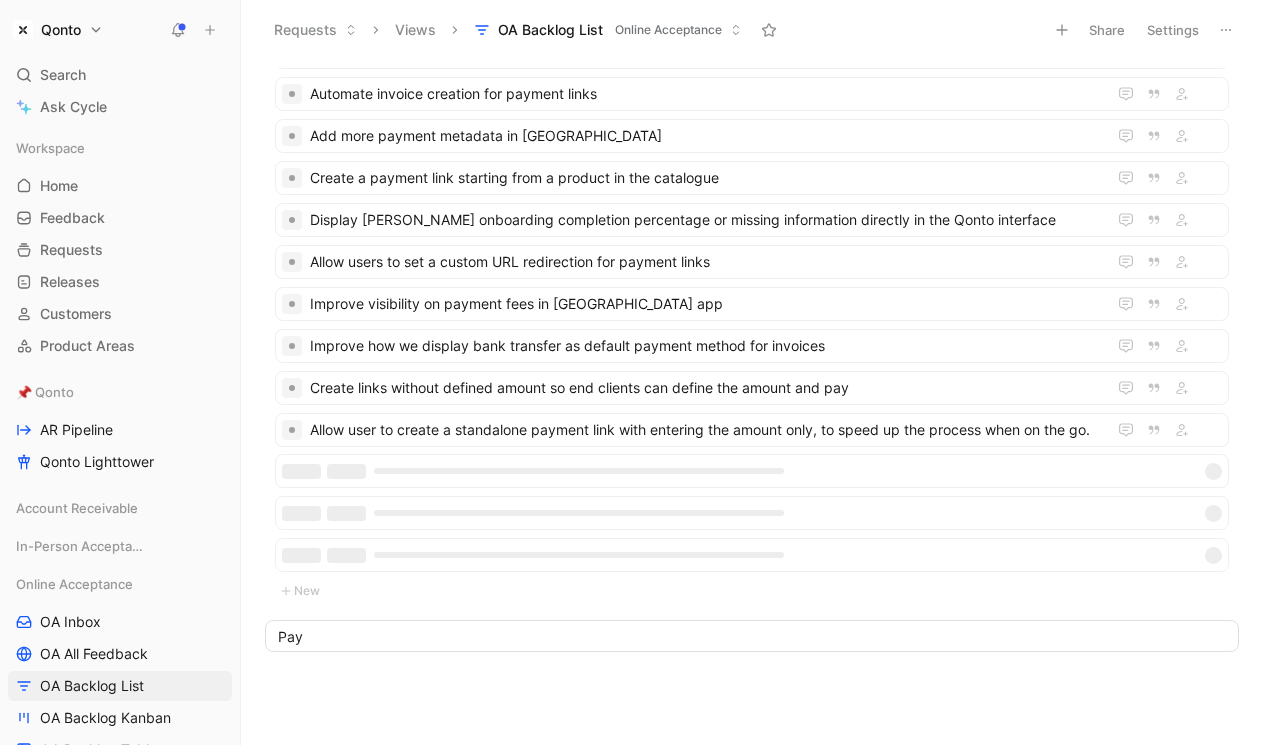 scroll, scrollTop: 398, scrollLeft: 0, axis: vertical 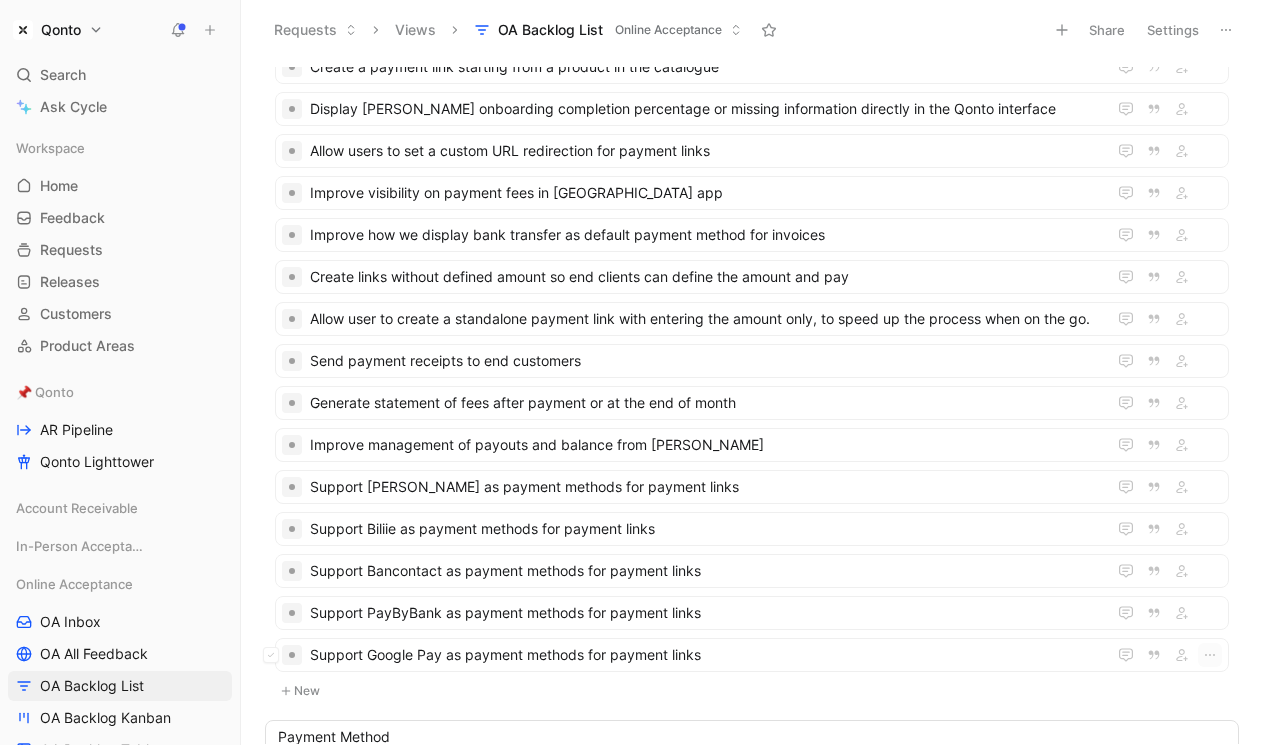 type on "Payment Methods" 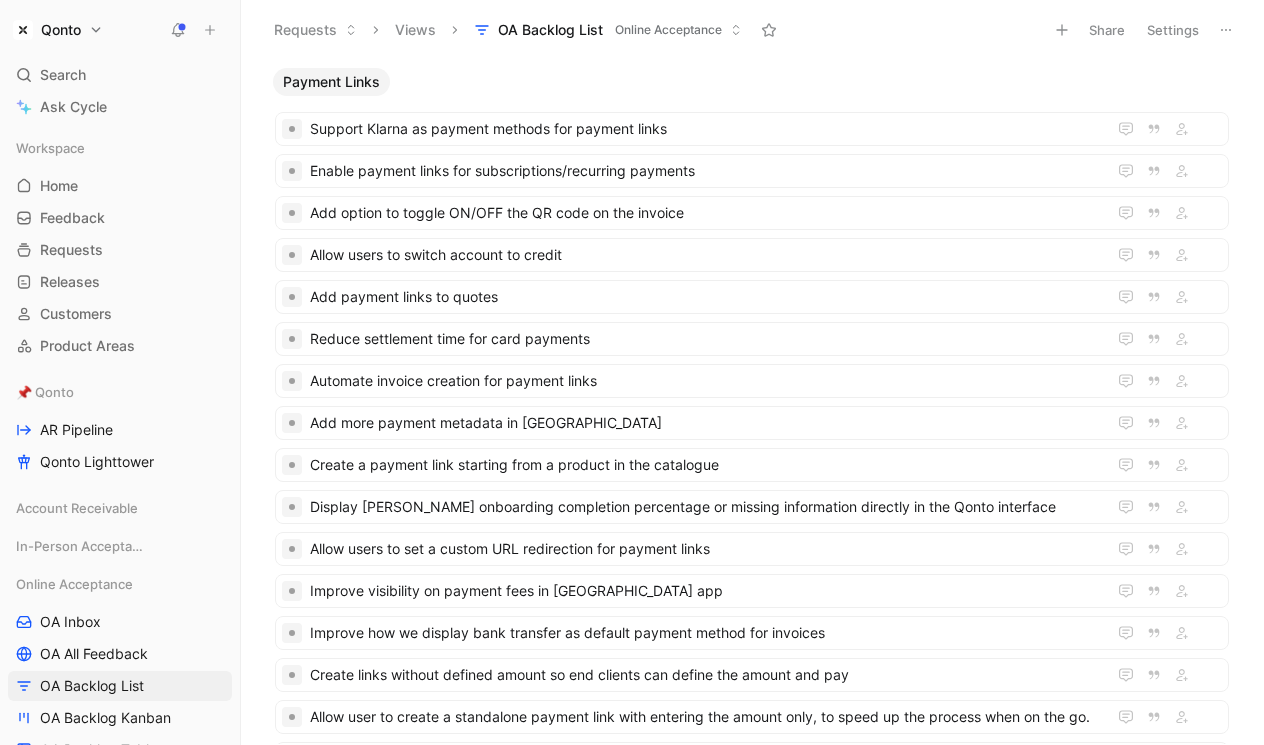 scroll, scrollTop: 498, scrollLeft: 0, axis: vertical 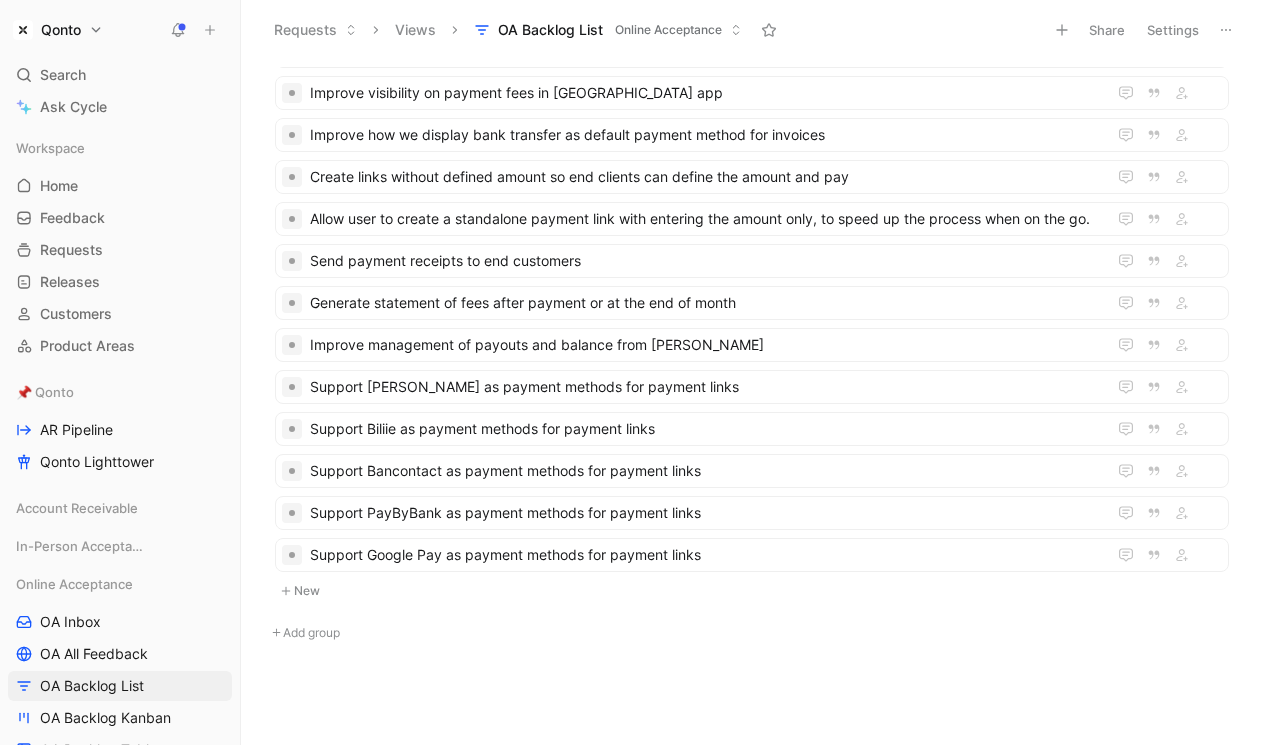 click on "Add group" at bounding box center [752, 633] 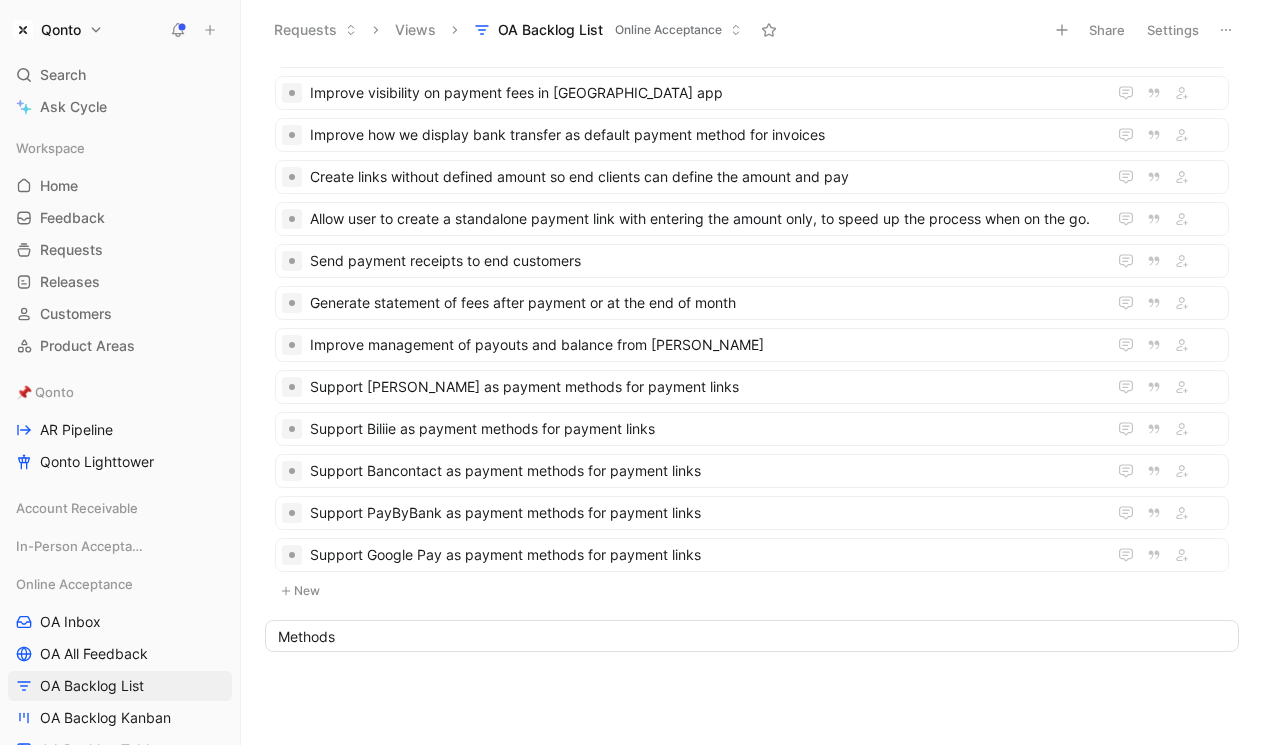 type on "Methods" 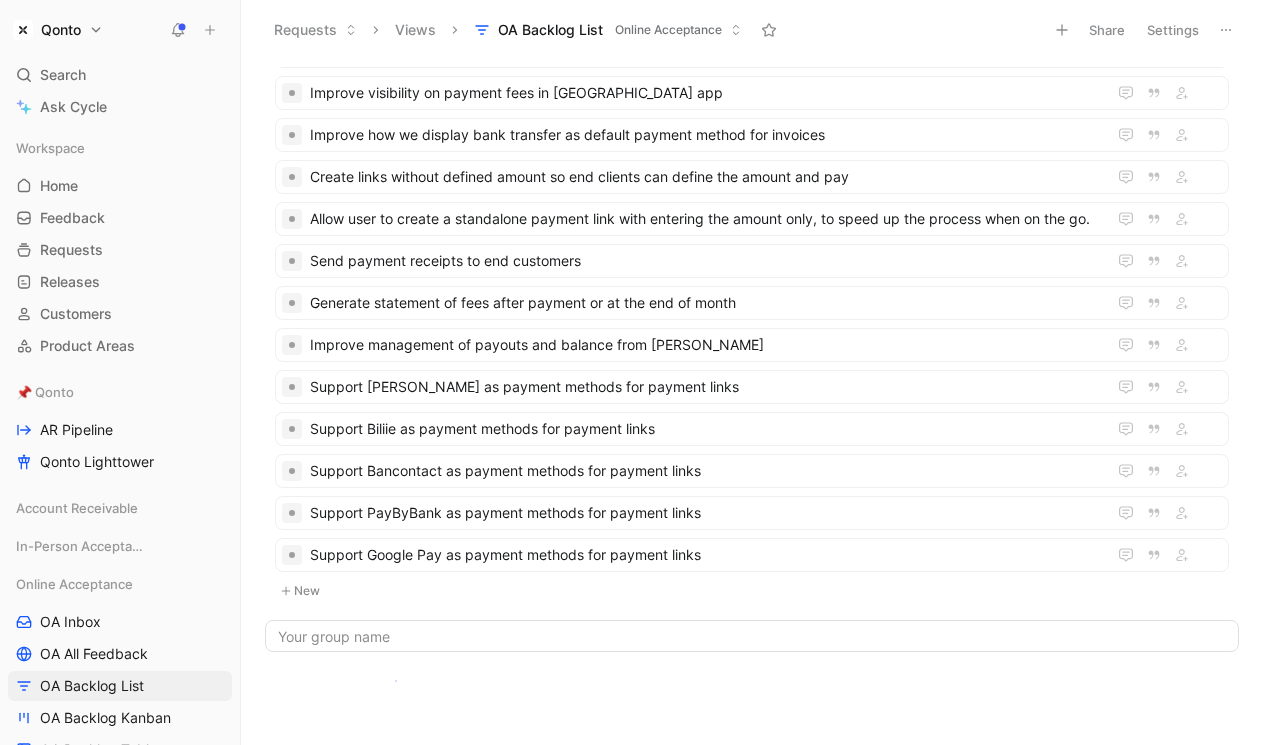 click on "Qonto Search ⌘ K Ask Cycle Workspace Home G then H Feedback G then F Requests G then R Releases G then L Customers Product Areas 📌 Qonto AR Pipeline Qonto Lighttower Account Receivable In-Person Acceptance Online Acceptance OA Inbox OA All Feedback OA Backlog List OA Backlog Kanban OA Backlog Table 🛠️ Tools Inbox to dispatch All feedback
To pick up a draggable item, press the space bar.
While dragging, use the arrow keys to move the item.
Press space again to drop the item in its new position, or press escape to cancel.
Help center Invite member Requests Views OA Backlog List Online Acceptance Share Settings Payment Links Enable payment links for subscriptions/recurring payments Add option to toggle ON/OFF the QR code on the invoice Allow users to switch account to credit Add payment links to quotes Reduce settlement time for card payments Automate invoice creation for payment links Add more payment metadata in Qonto Improve visibility on payment fees in Qonto app New" at bounding box center [632, 372] 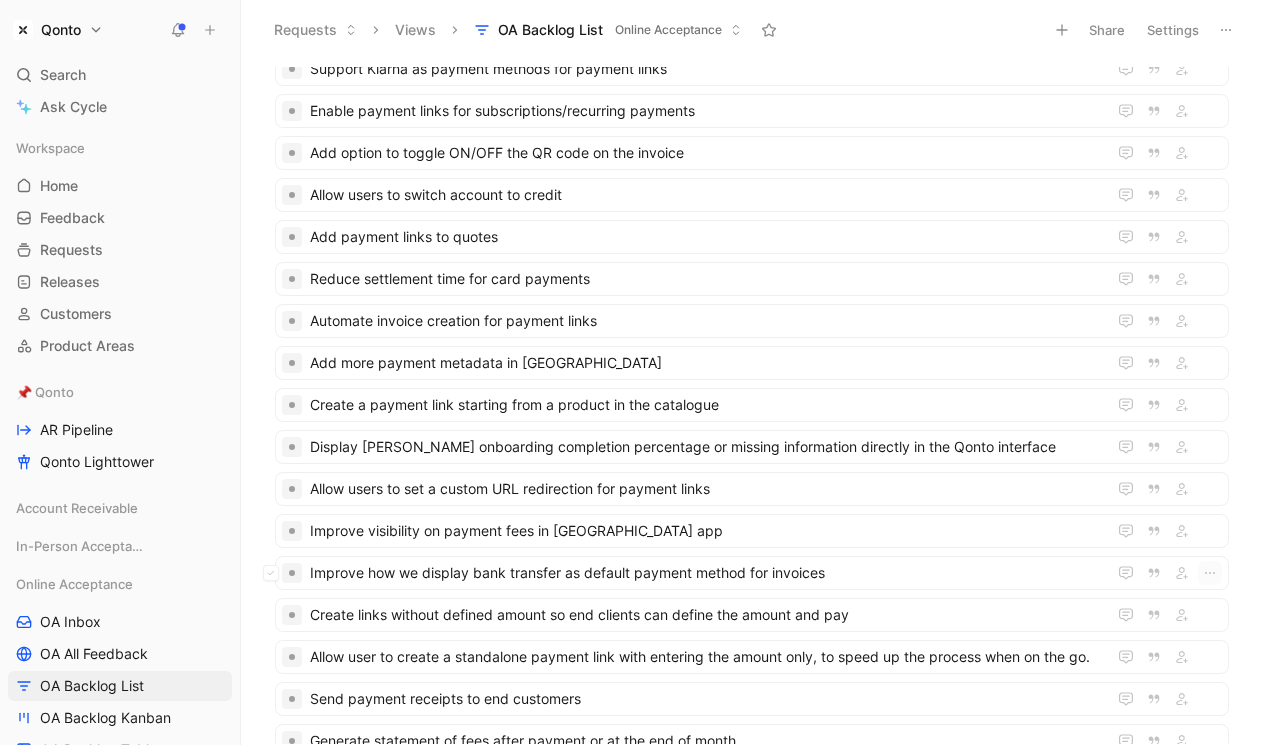 scroll, scrollTop: 0, scrollLeft: 0, axis: both 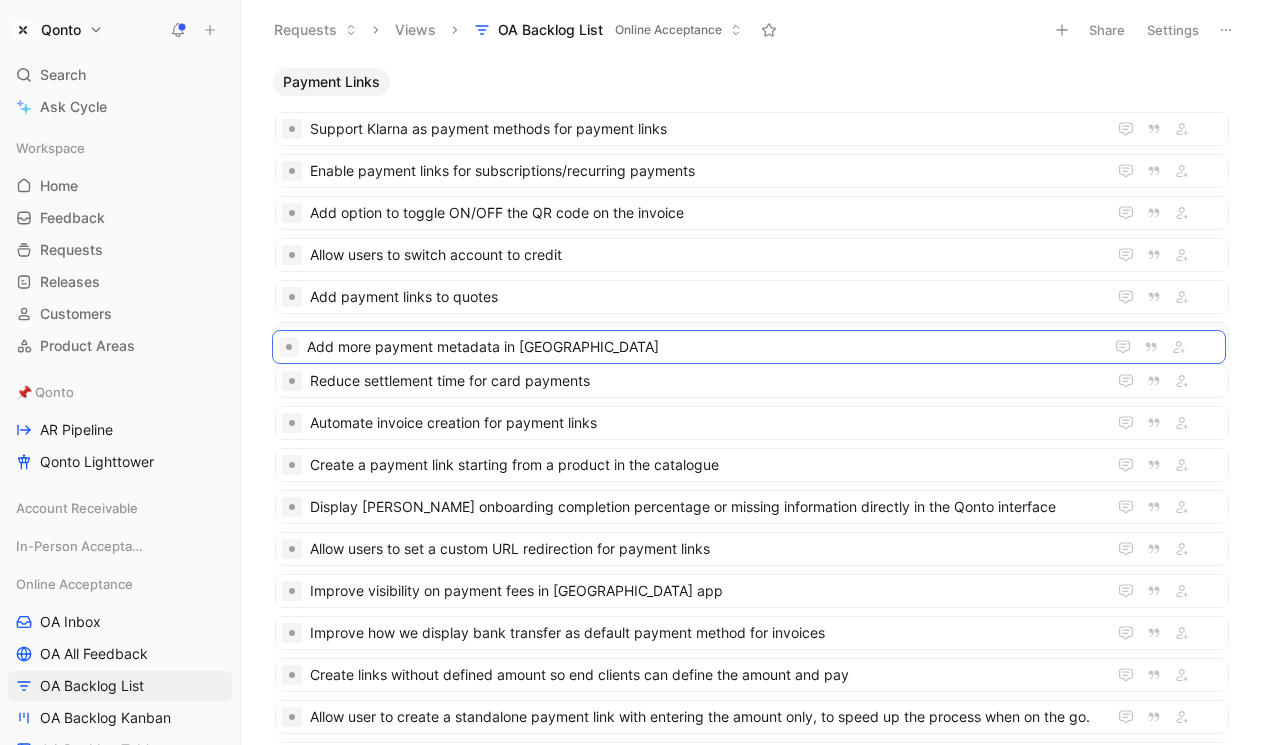 drag, startPoint x: 331, startPoint y: 425, endPoint x: 327, endPoint y: 346, distance: 79.101204 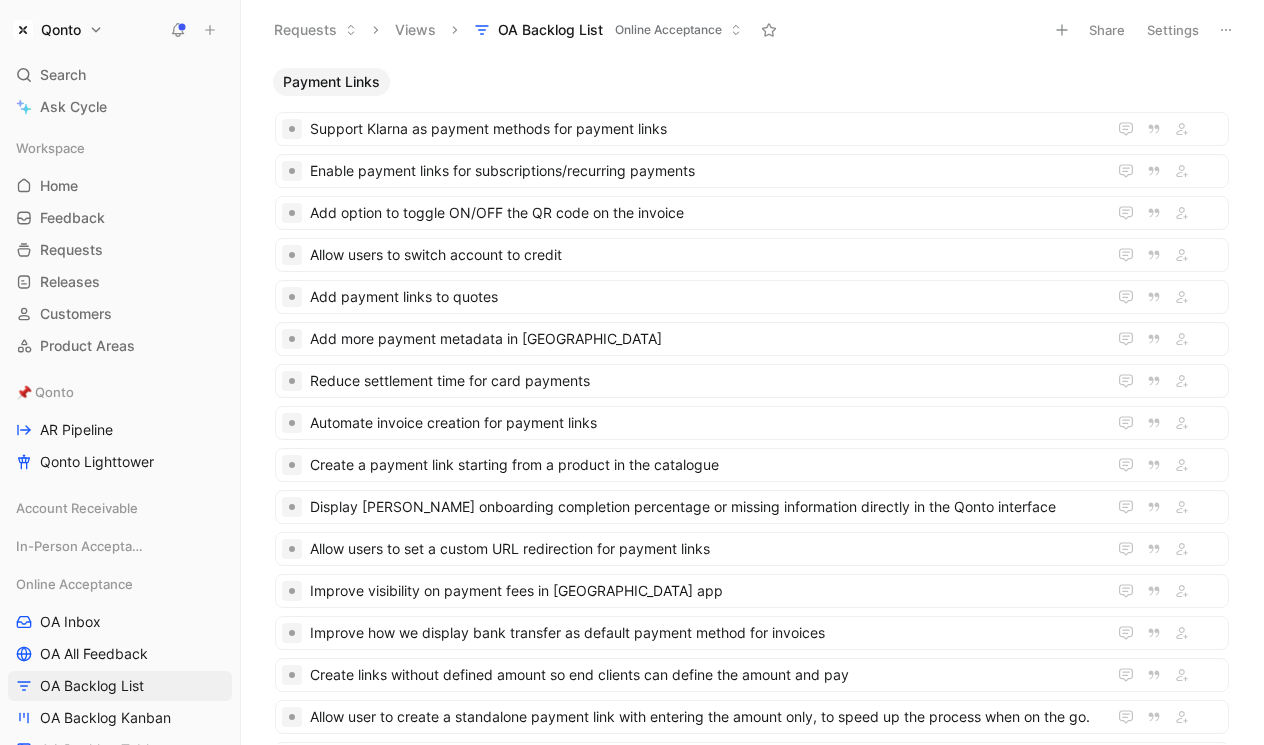click on "Settings" at bounding box center (1173, 30) 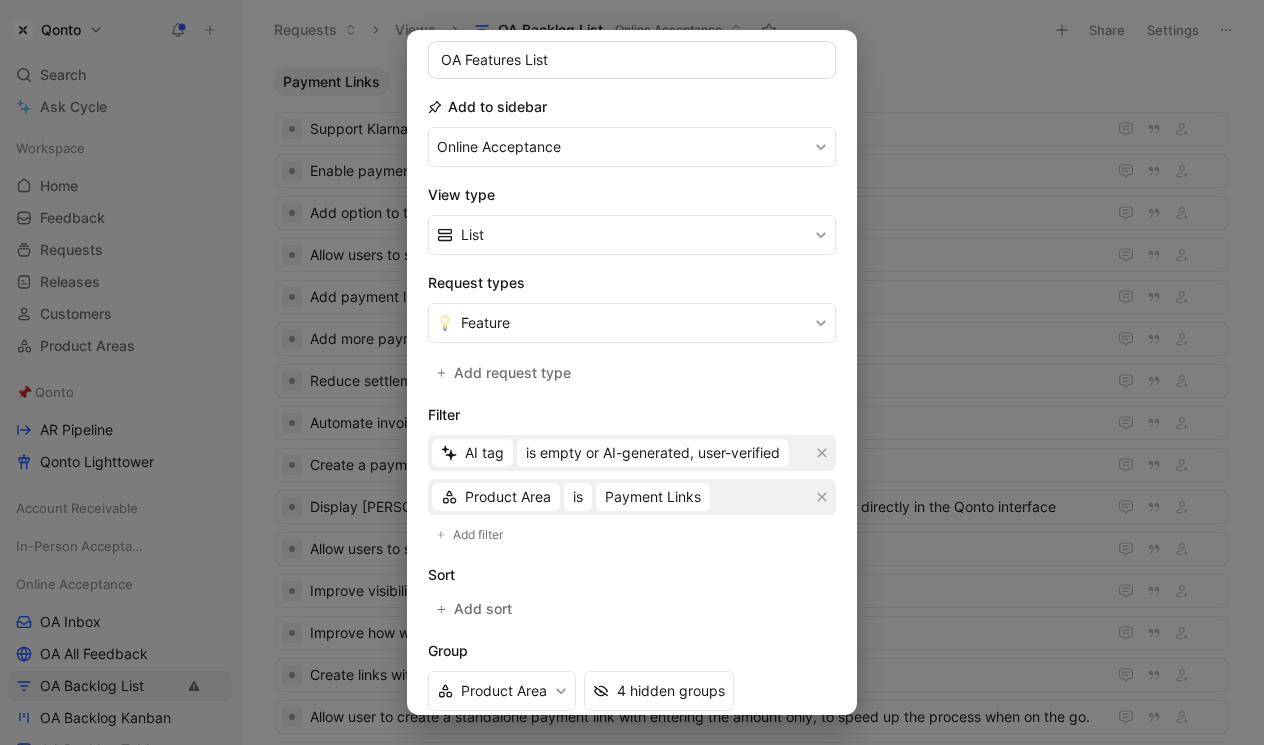scroll, scrollTop: 347, scrollLeft: 0, axis: vertical 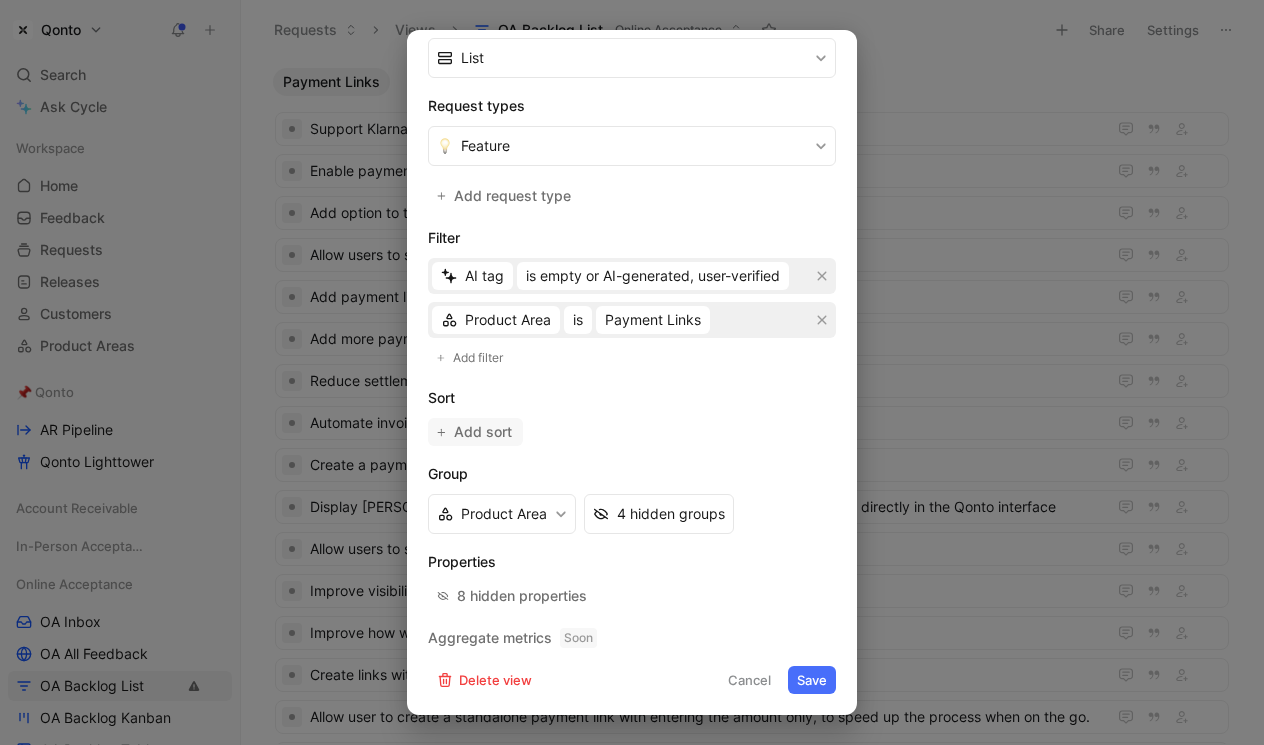 click on "Add sort" at bounding box center (484, 432) 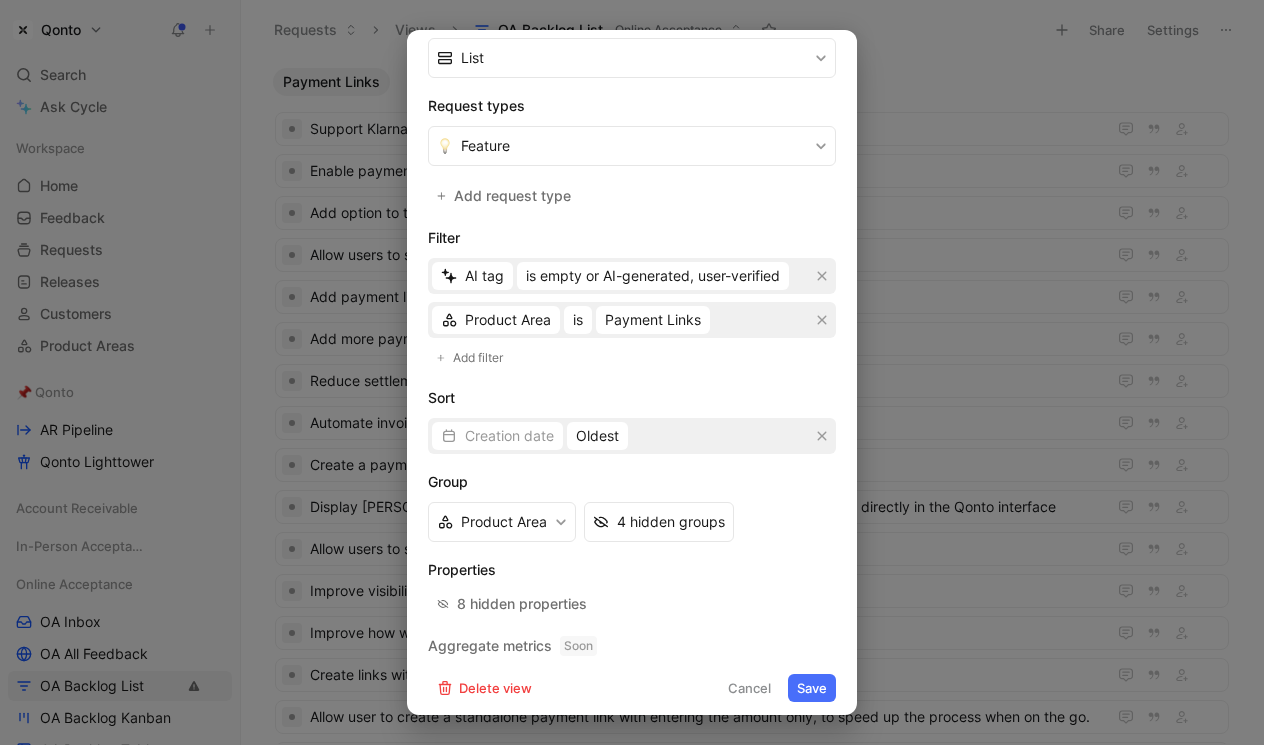 click on "Creation date Oldest" at bounding box center (632, 436) 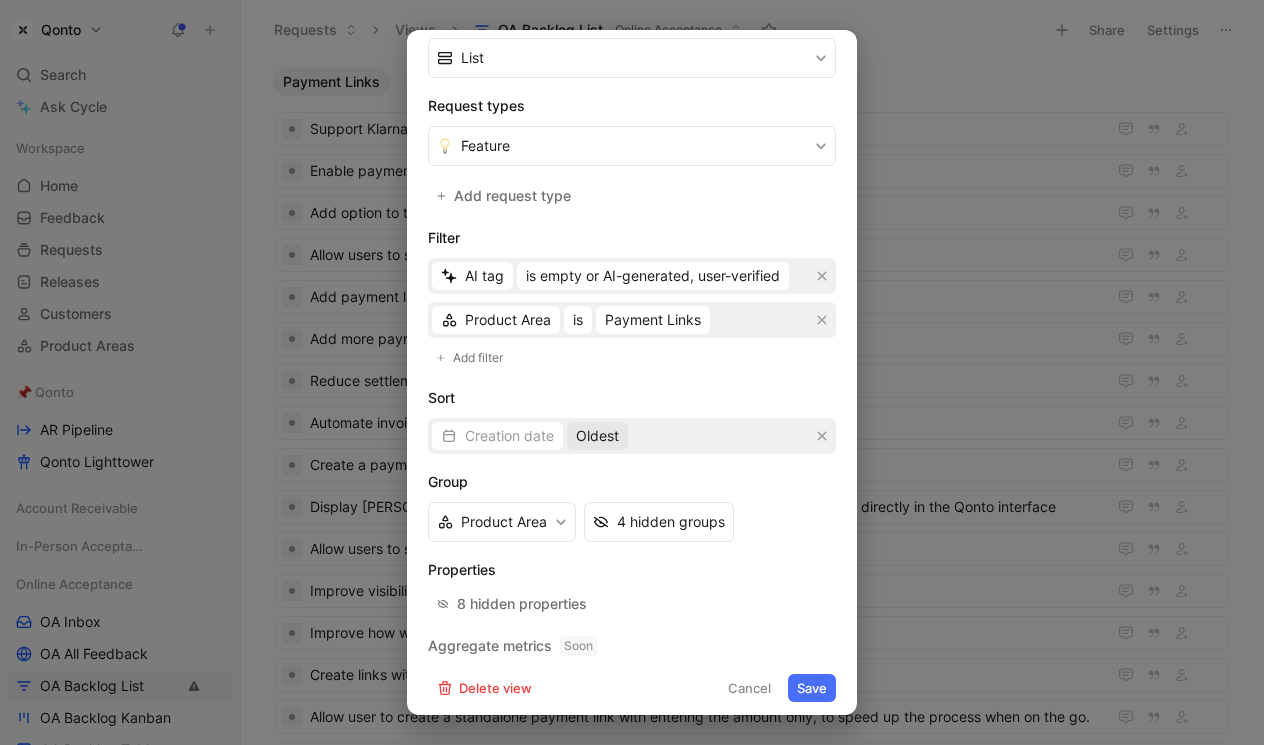 click on "Oldest" at bounding box center (597, 436) 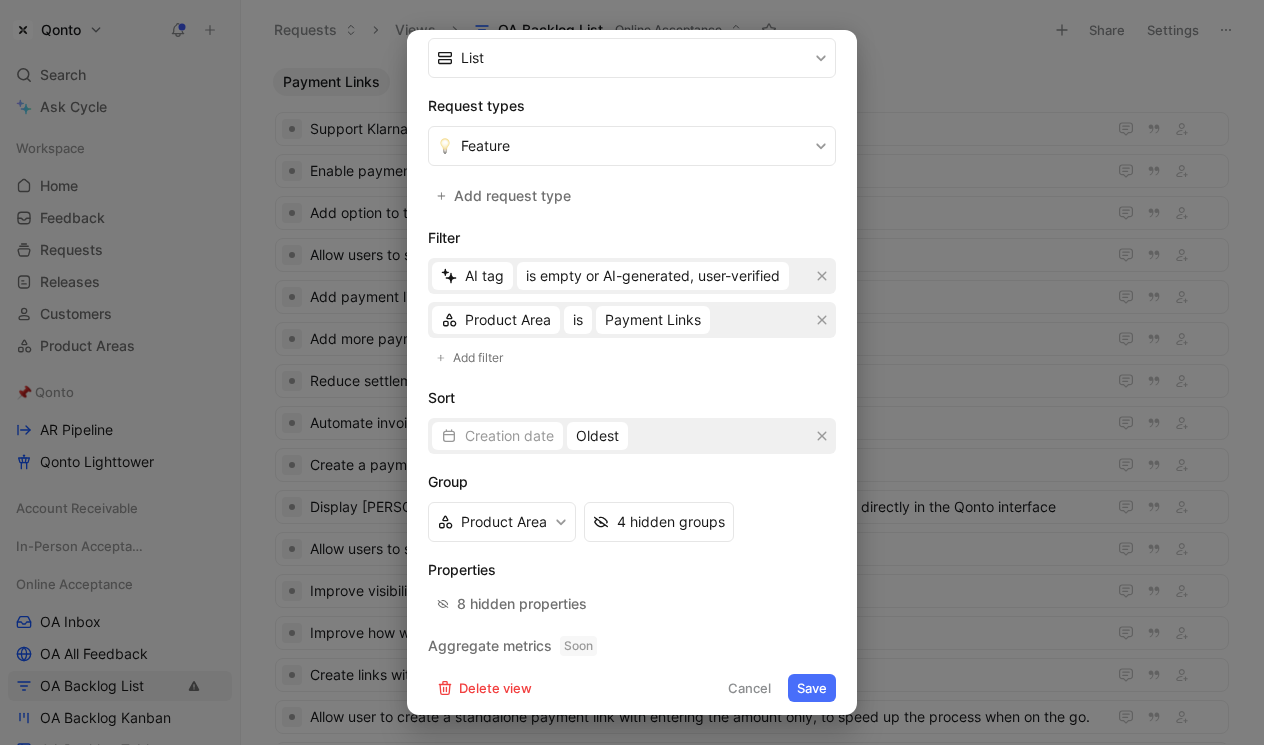 click on "Cancel" at bounding box center (749, 688) 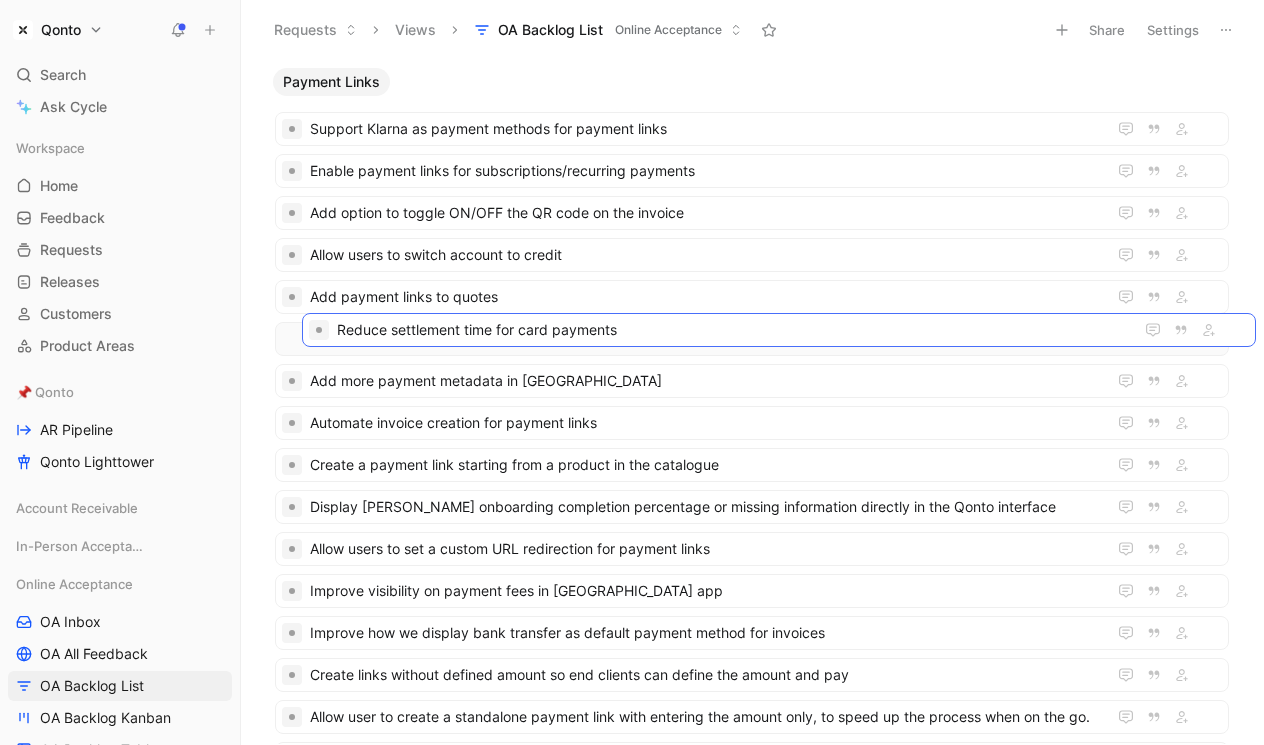 drag, startPoint x: 328, startPoint y: 377, endPoint x: 354, endPoint y: 329, distance: 54.589375 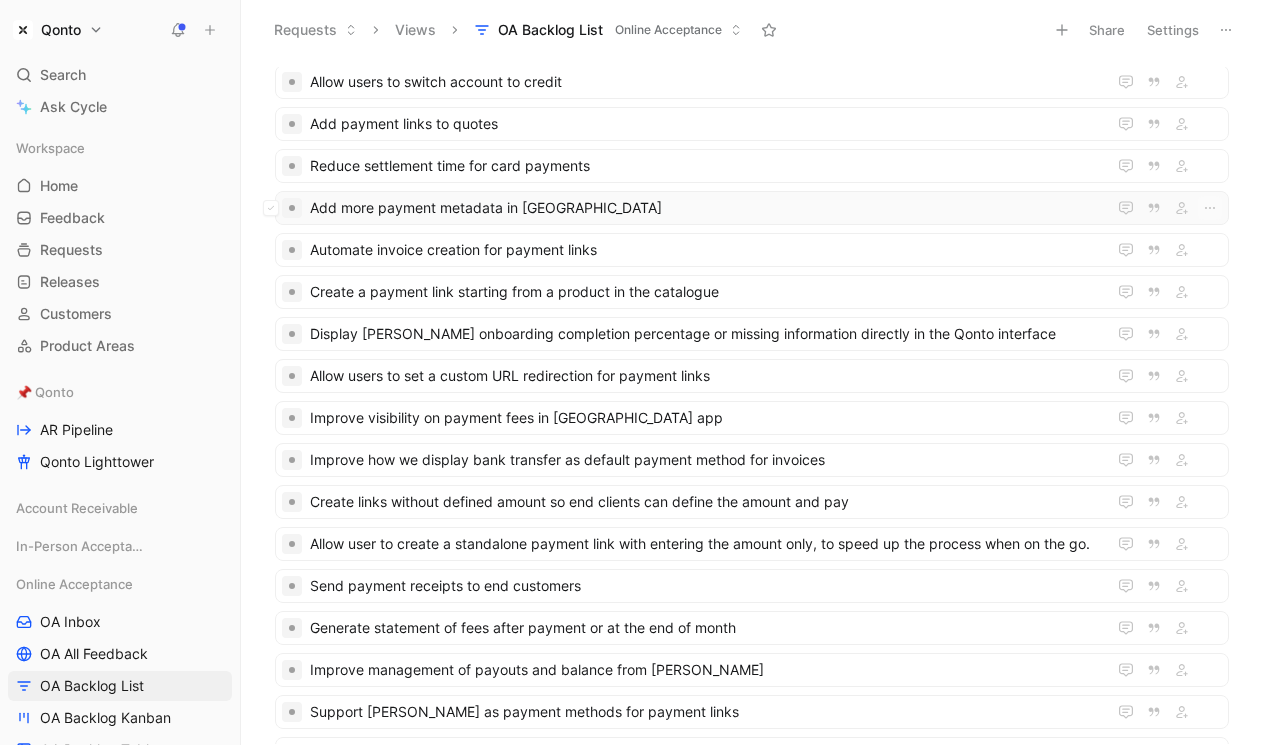 scroll, scrollTop: 0, scrollLeft: 0, axis: both 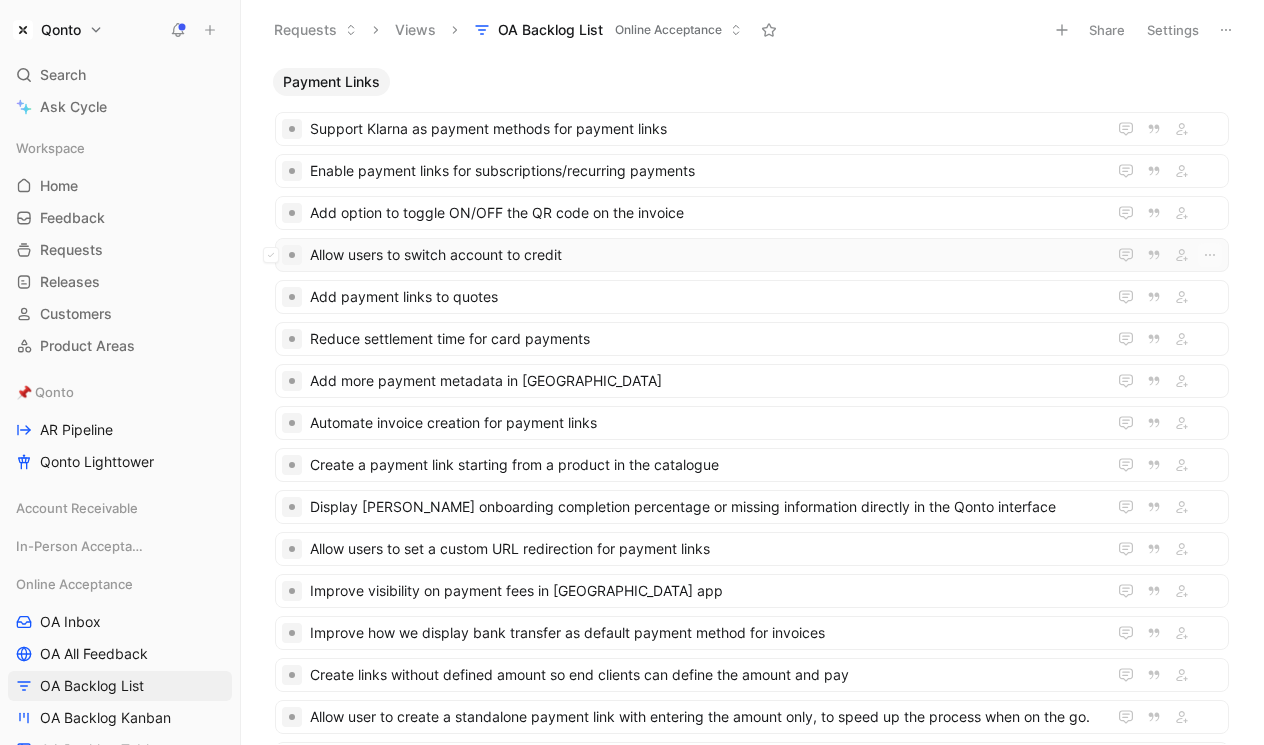 click on "Allow users to switch account to credit" at bounding box center [704, 255] 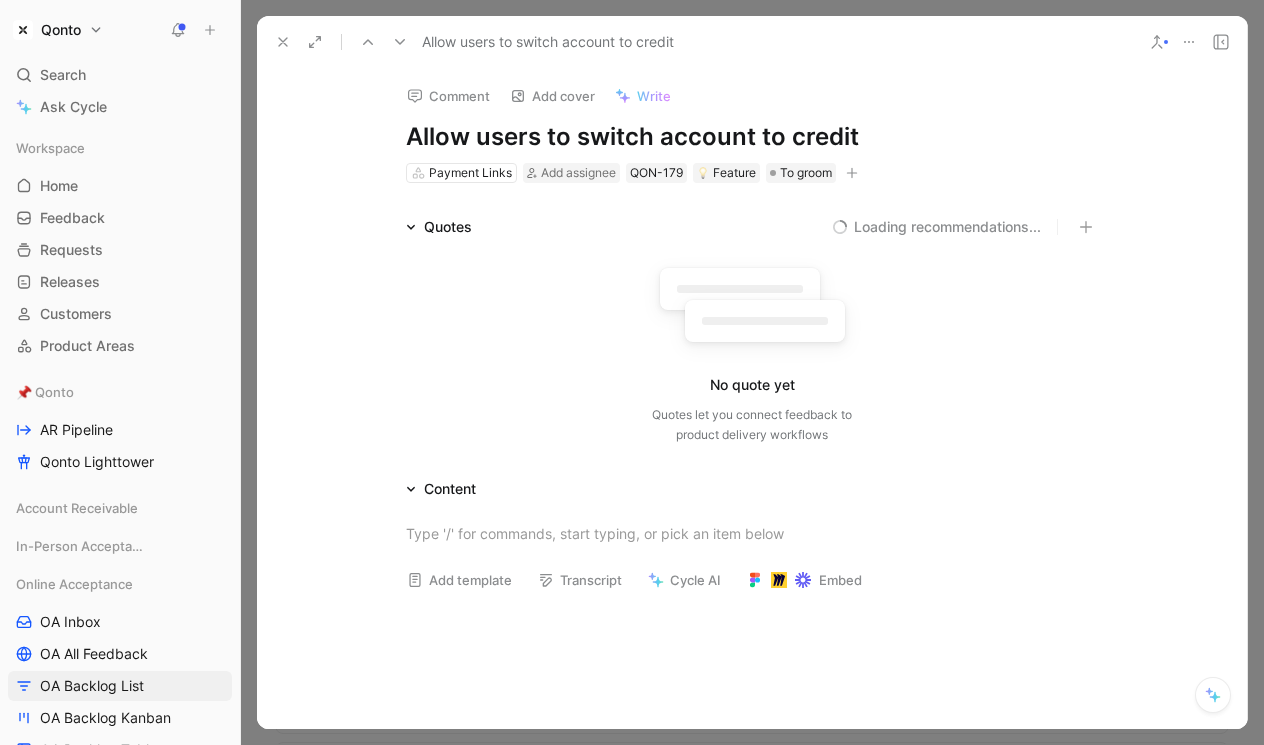 click on "Allow users to switch account to credit" at bounding box center (752, 137) 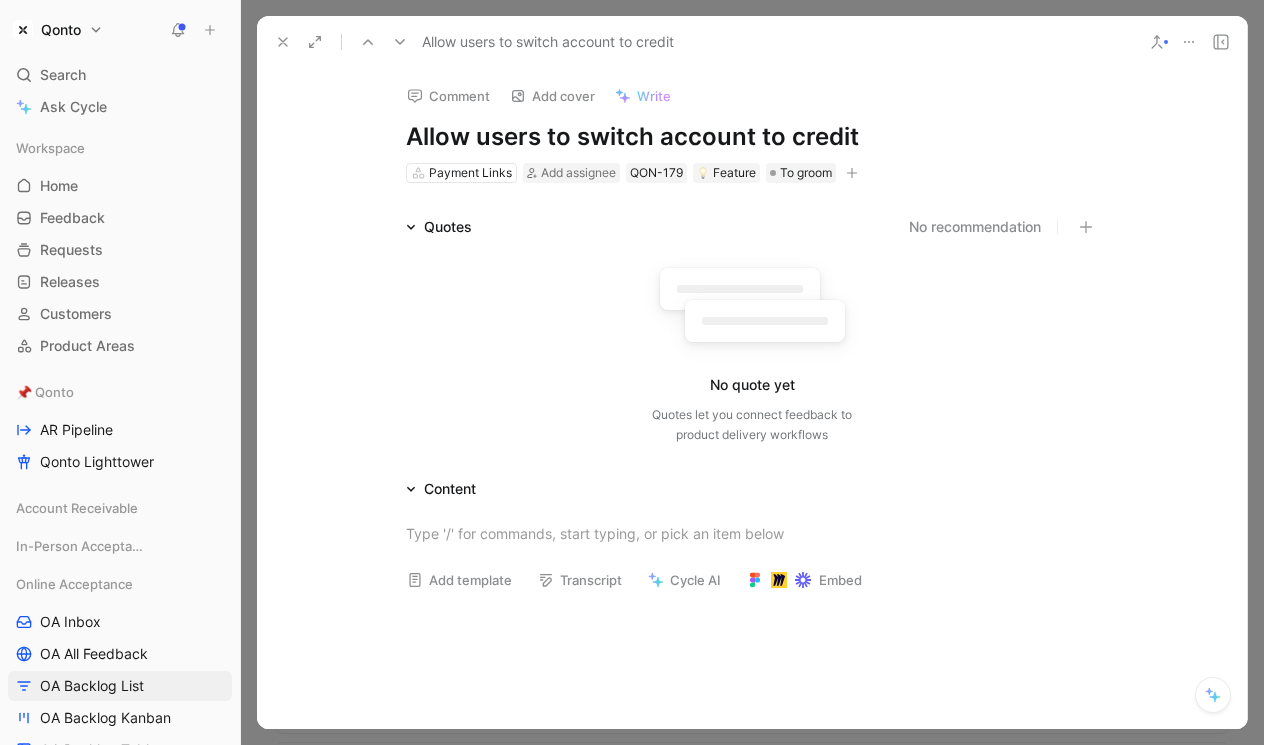 click 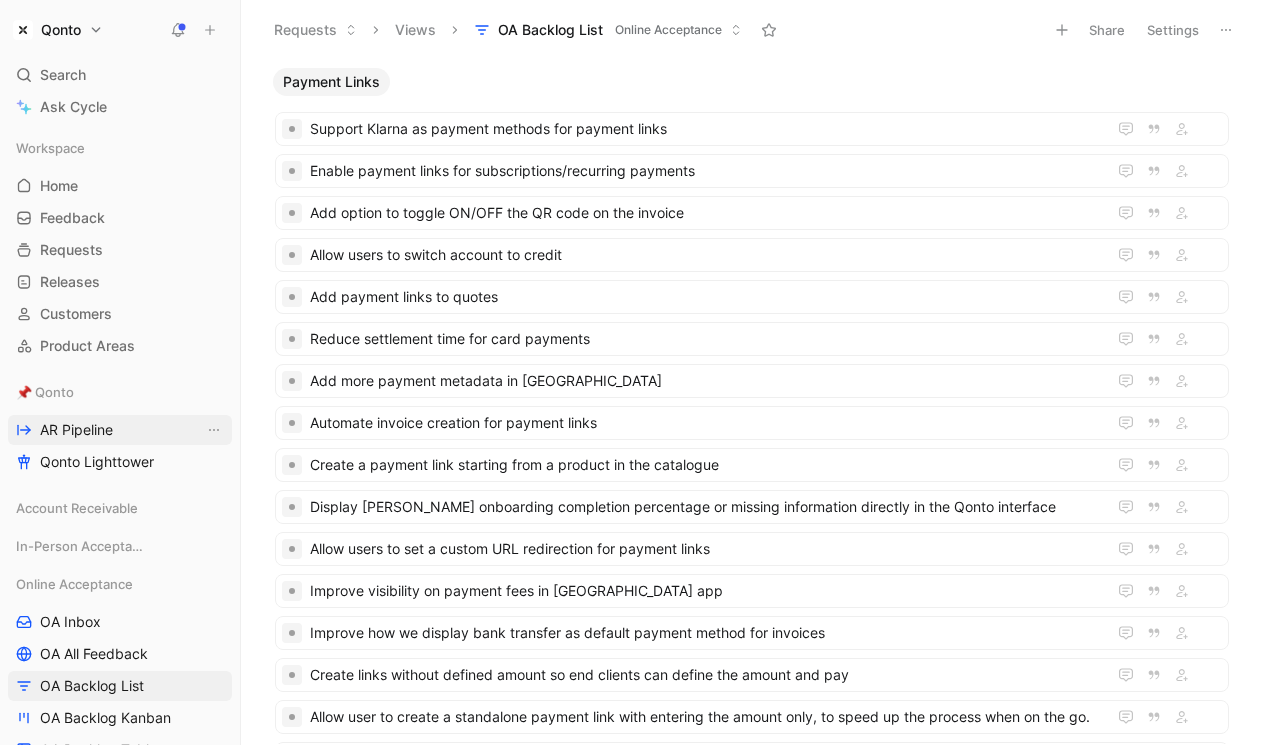 scroll, scrollTop: 252, scrollLeft: 0, axis: vertical 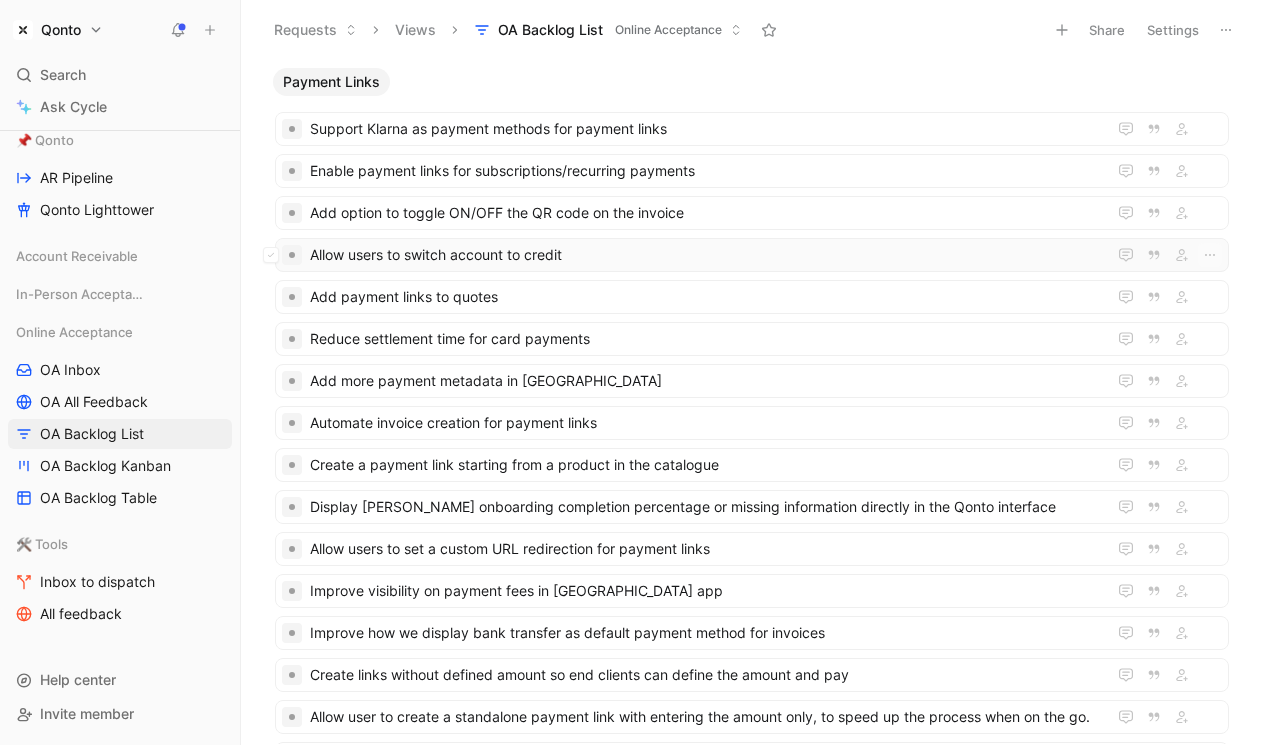 click on "Allow users to switch account to credit" at bounding box center (704, 255) 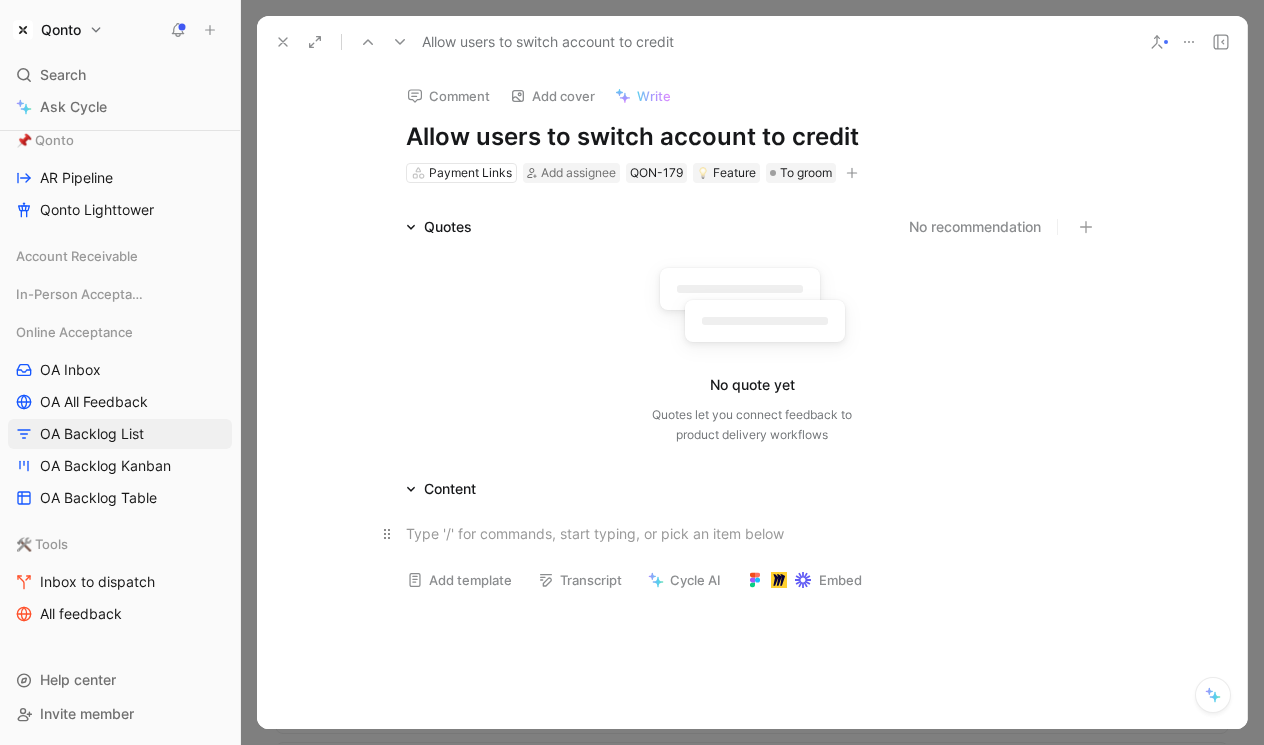 click at bounding box center (752, 533) 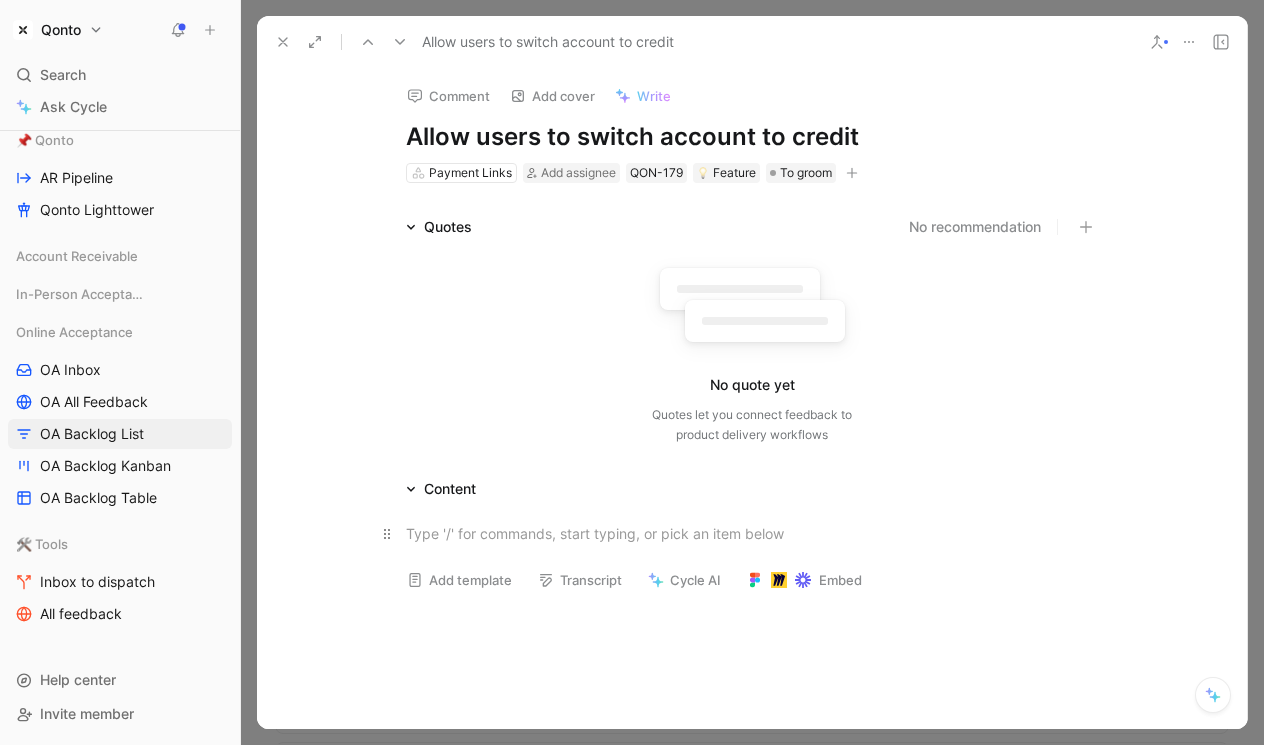 type 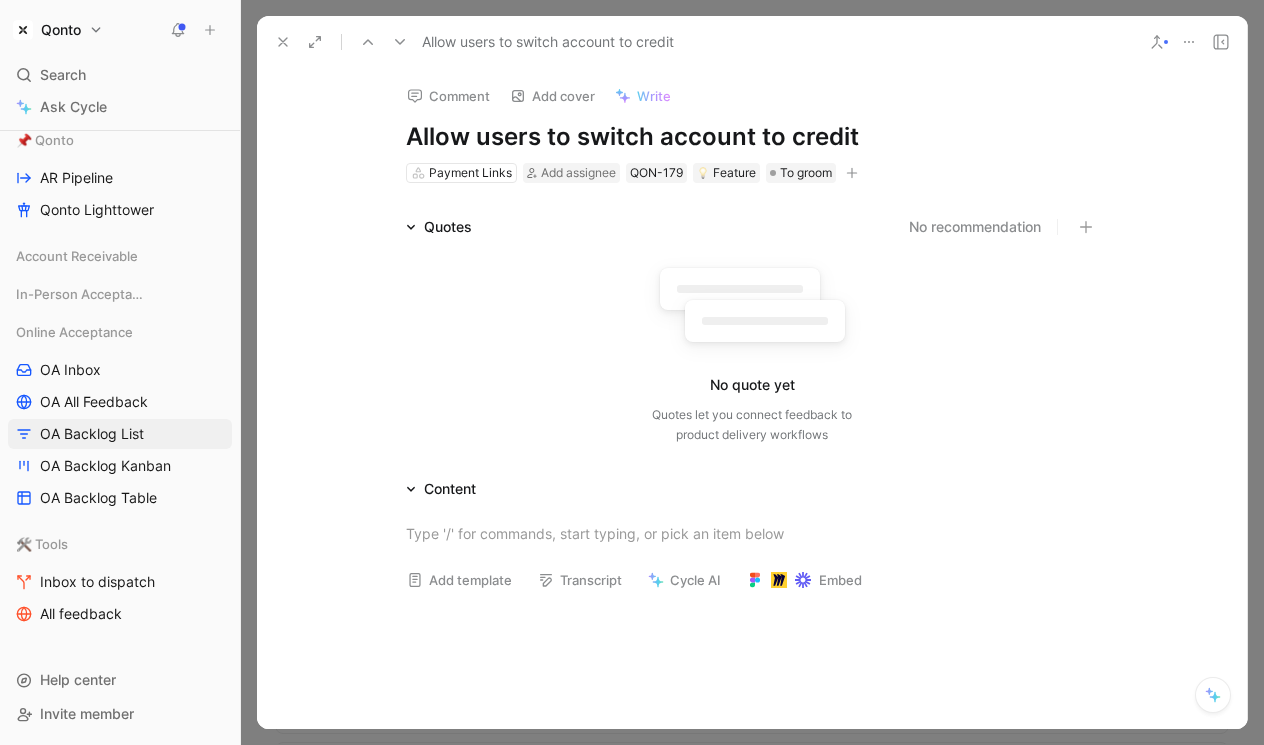 click 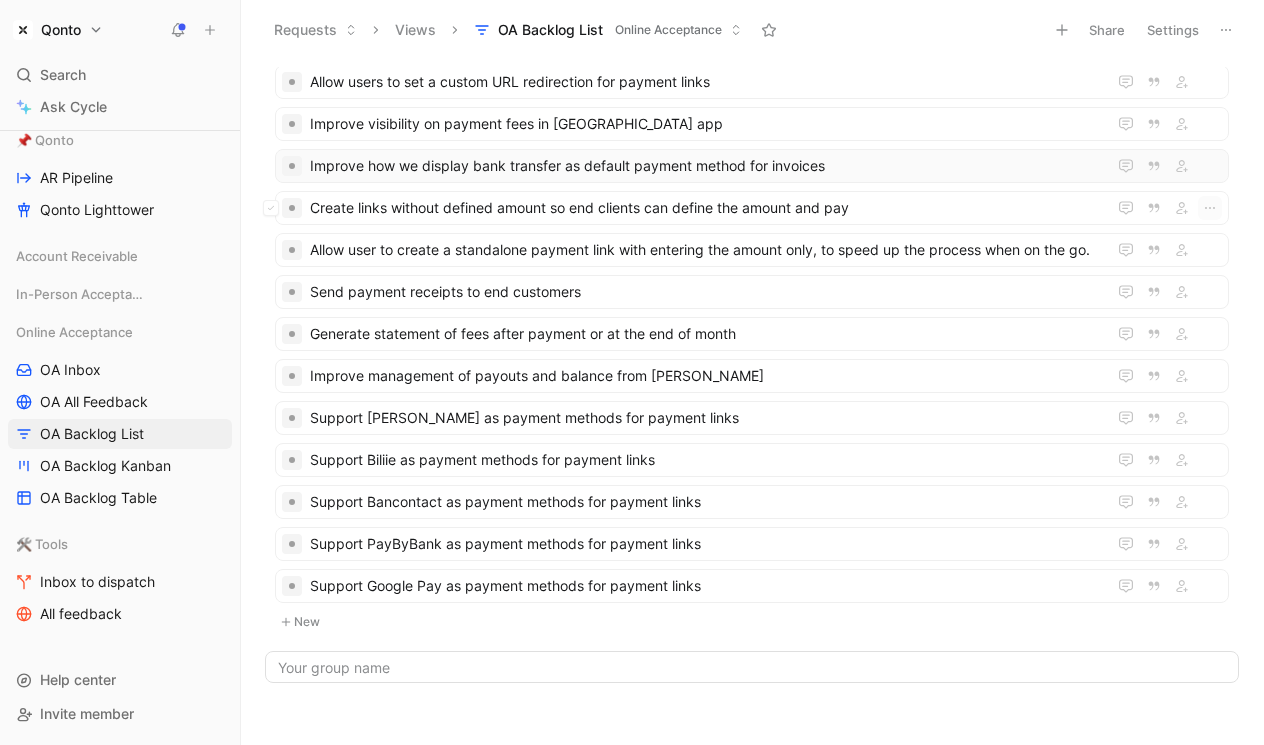 scroll, scrollTop: 469, scrollLeft: 0, axis: vertical 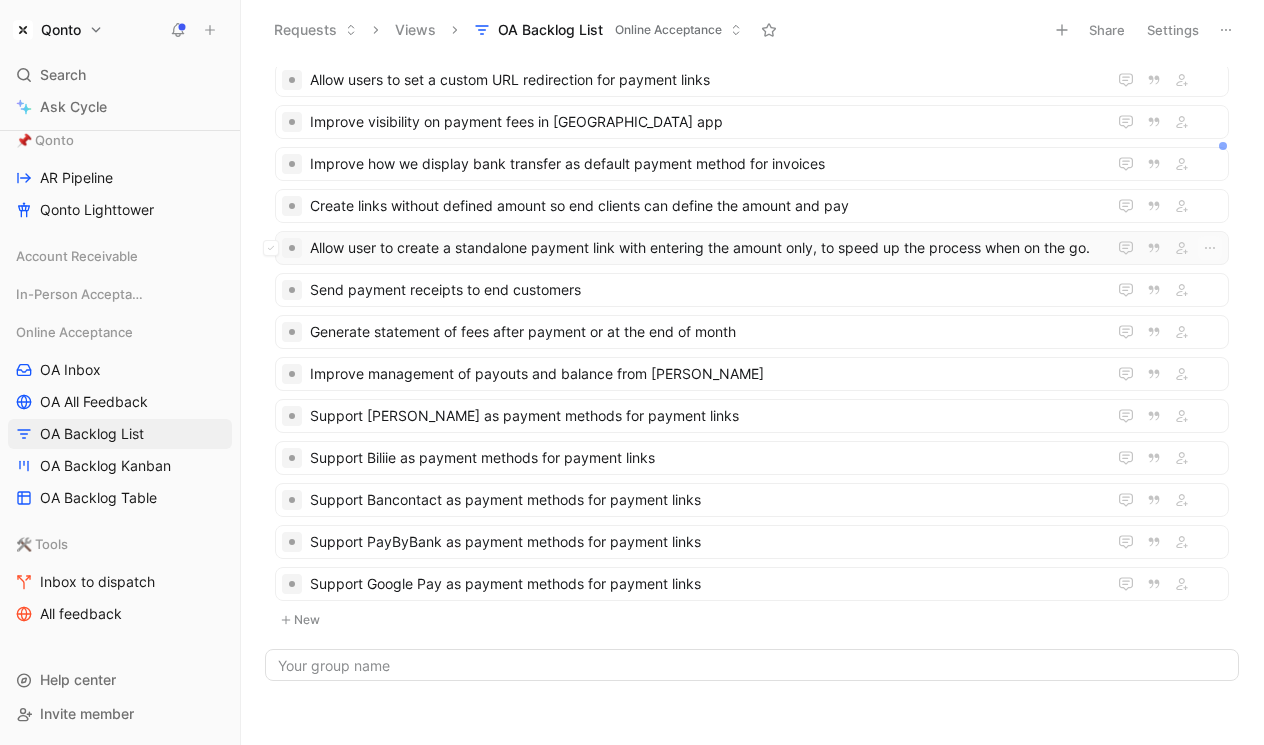 click on "Allow user to create a standalone payment link with entering the amount only, to speed up the process when on the go." at bounding box center [704, 248] 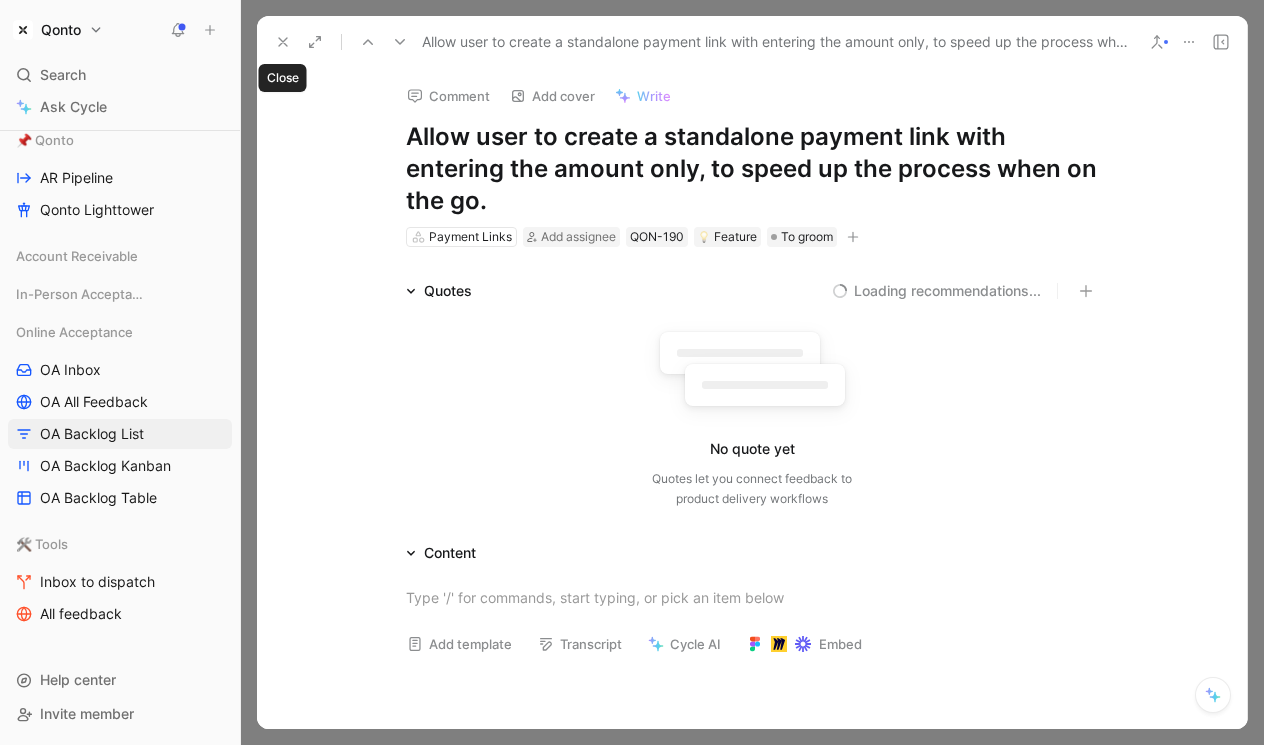 click 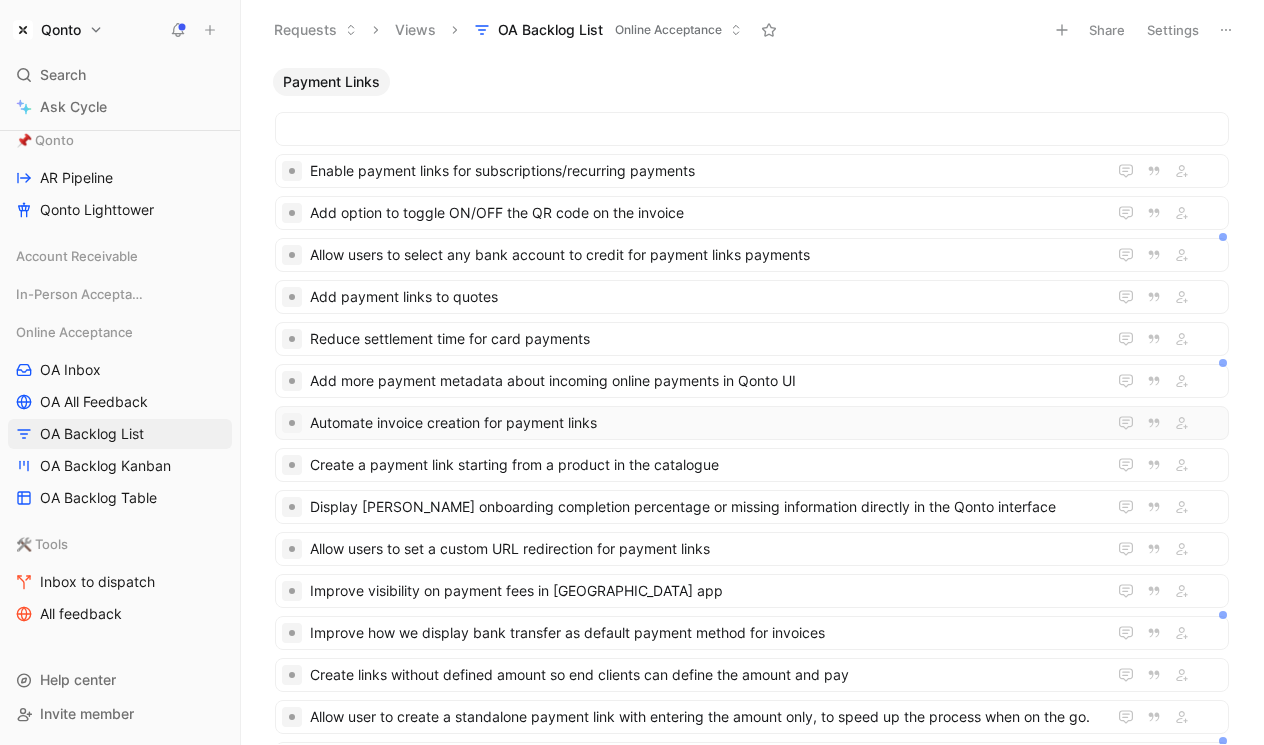 scroll, scrollTop: 506, scrollLeft: 0, axis: vertical 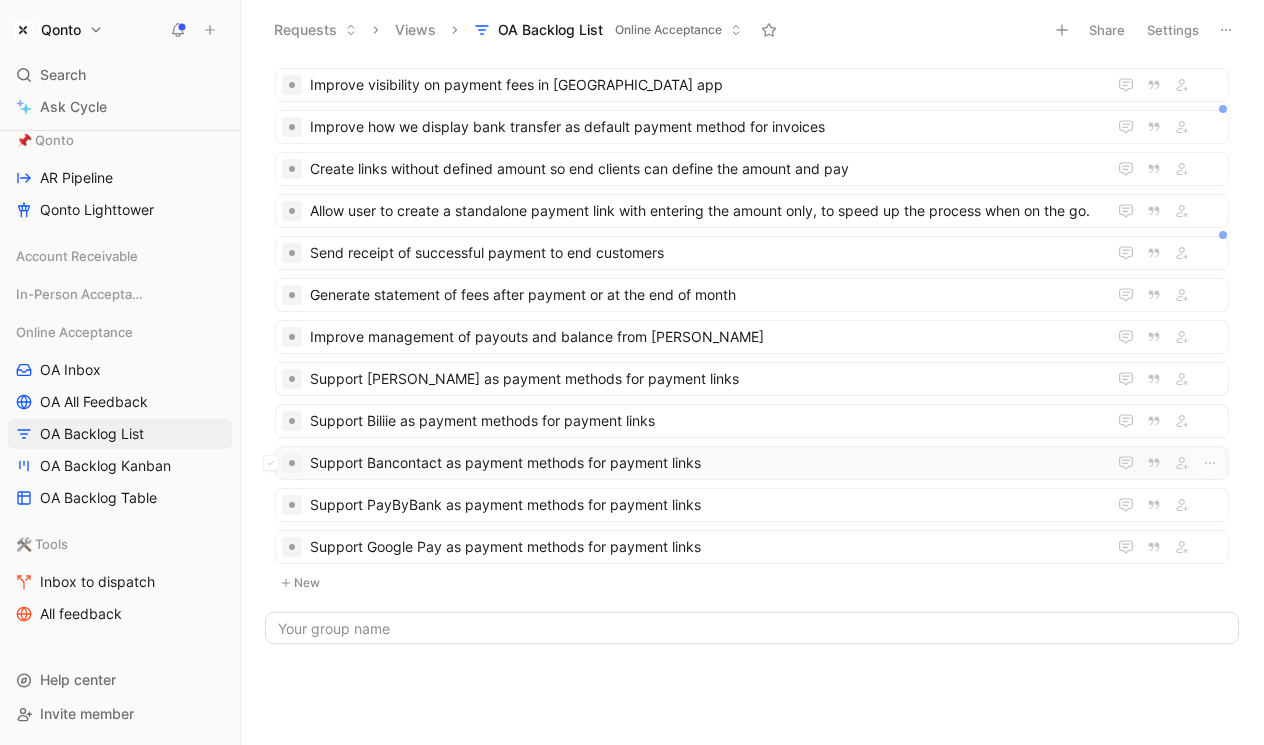 click on "Support Bancontact as payment methods for payment links" at bounding box center (752, 463) 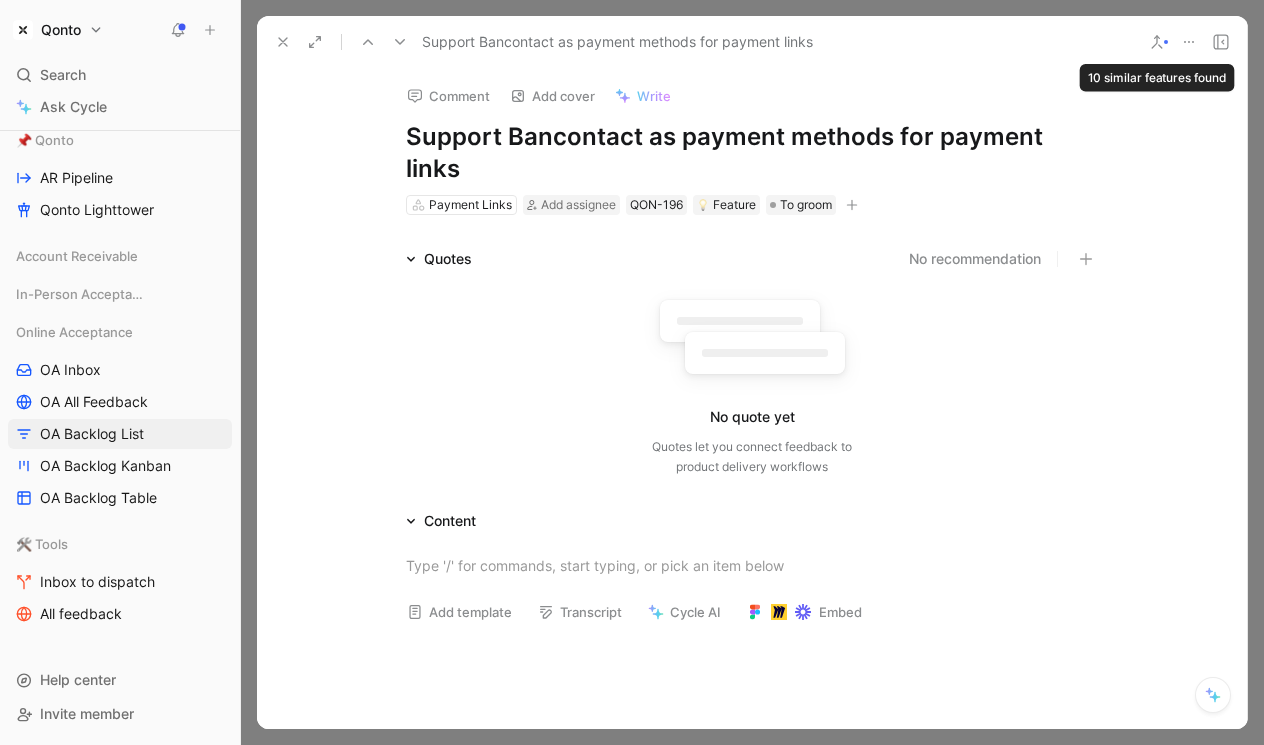 click 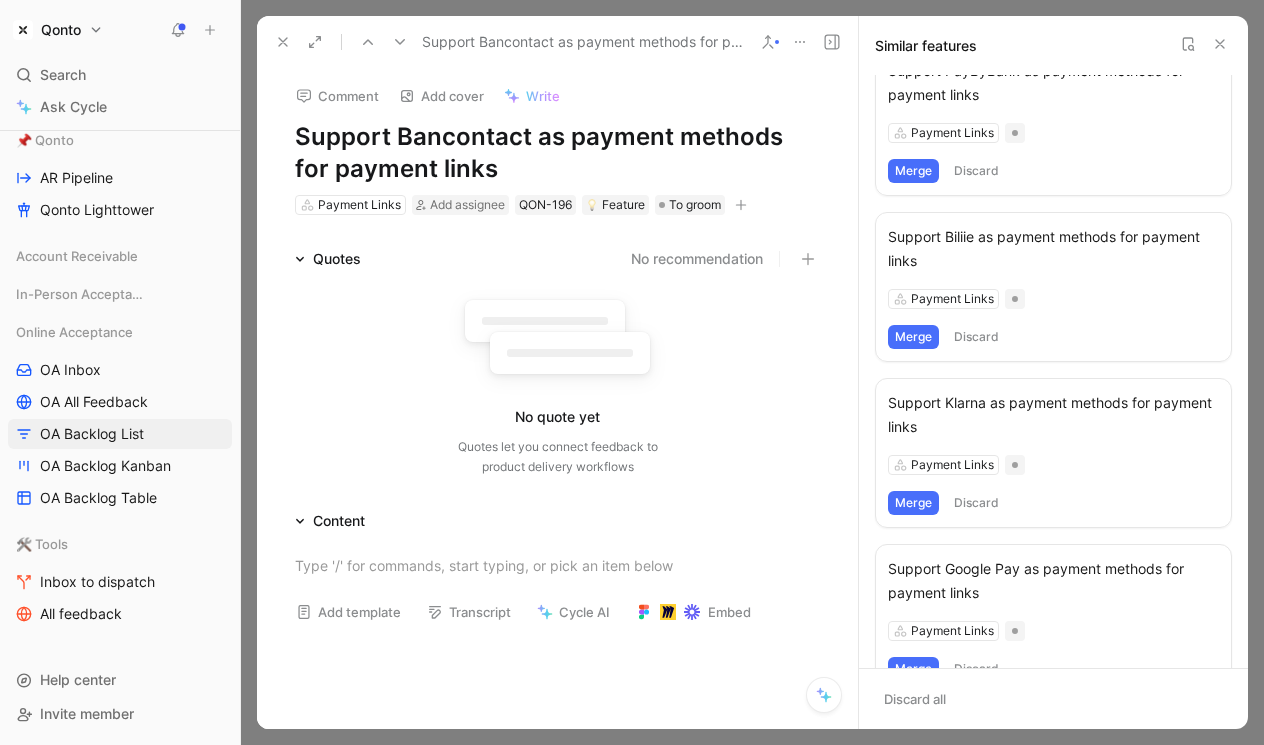 scroll, scrollTop: 0, scrollLeft: 0, axis: both 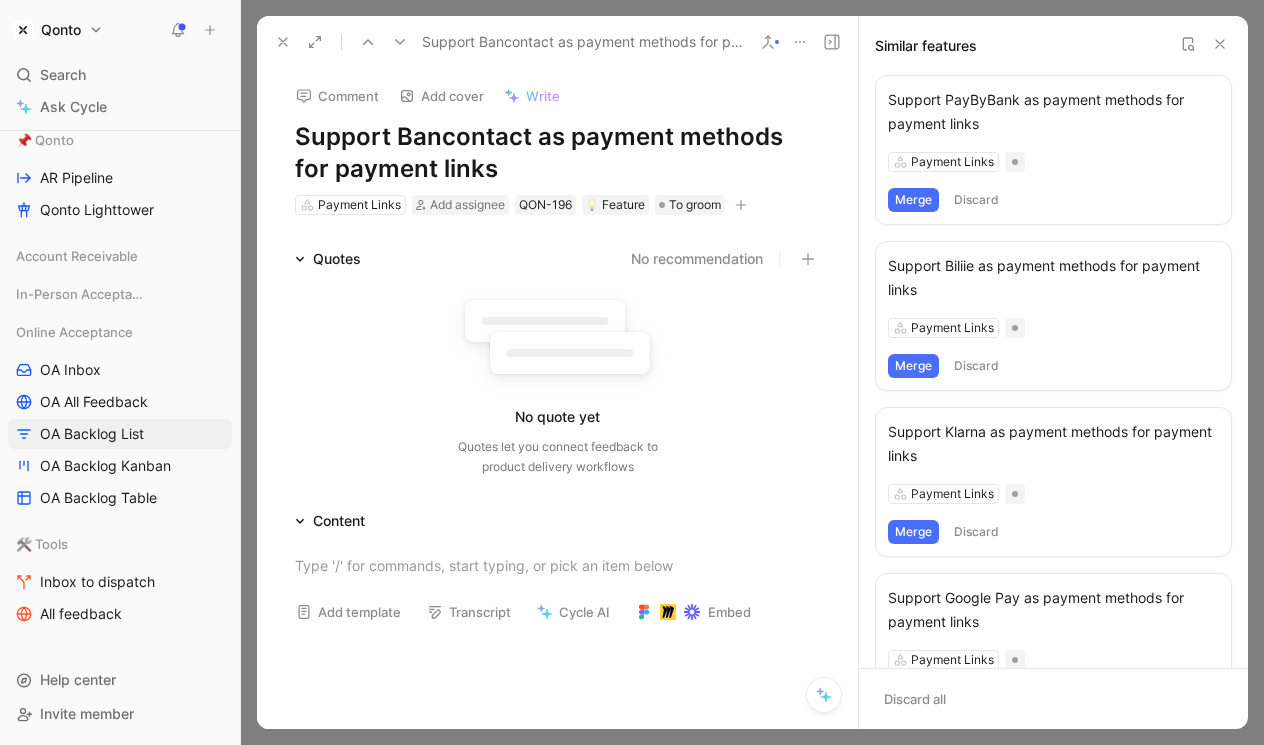 drag, startPoint x: 340, startPoint y: 142, endPoint x: 420, endPoint y: 174, distance: 86.162636 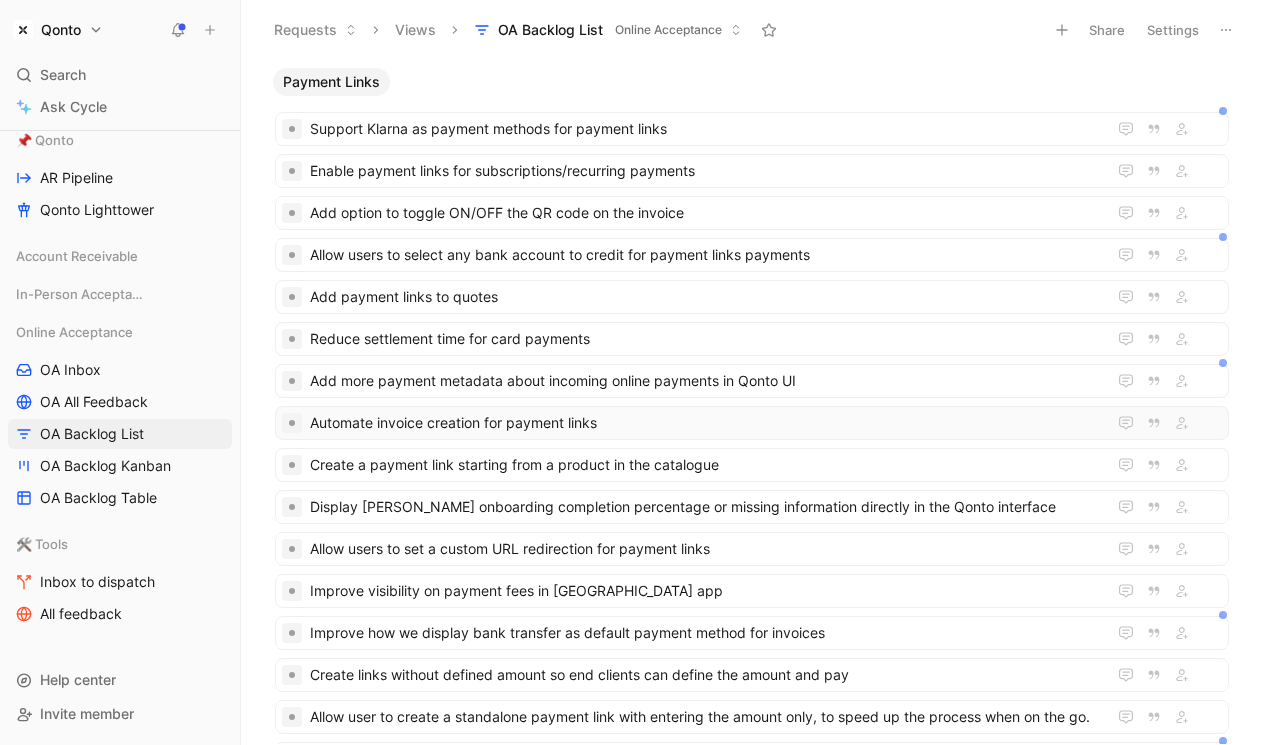 scroll, scrollTop: 506, scrollLeft: 0, axis: vertical 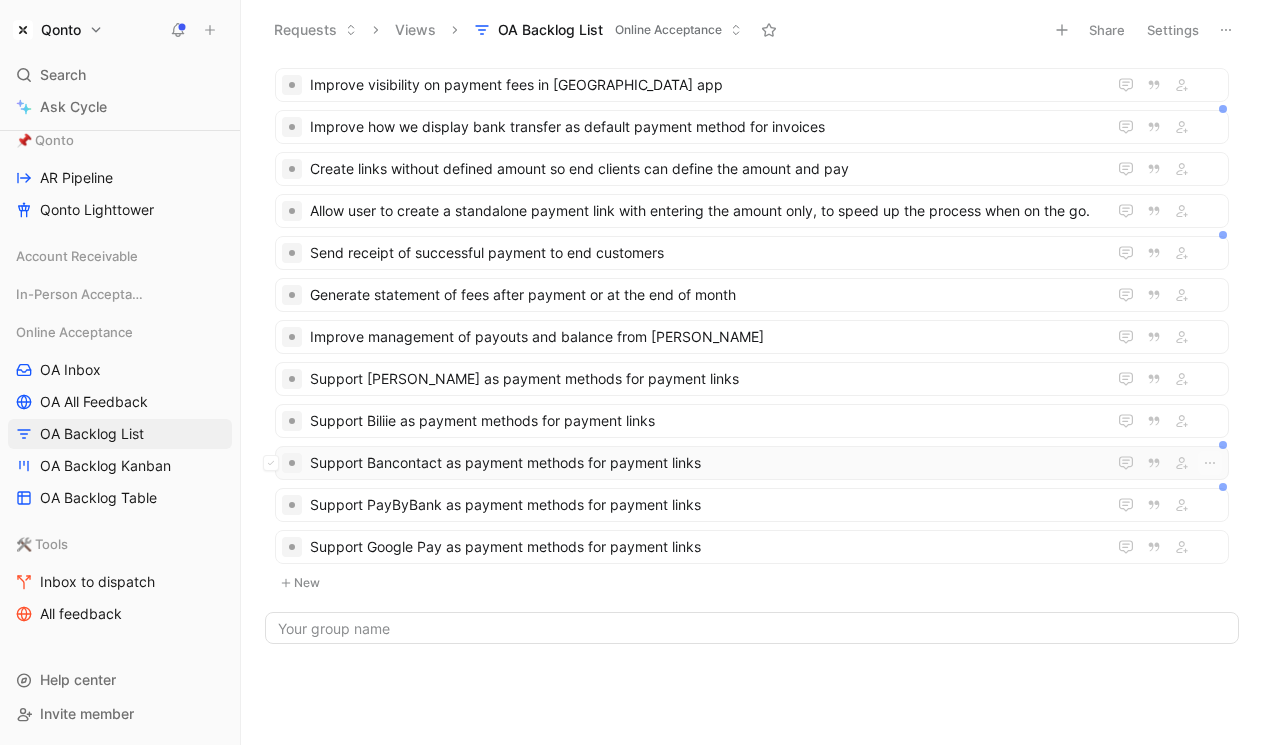 click on "Support Bancontact as payment methods for payment links" at bounding box center (704, 463) 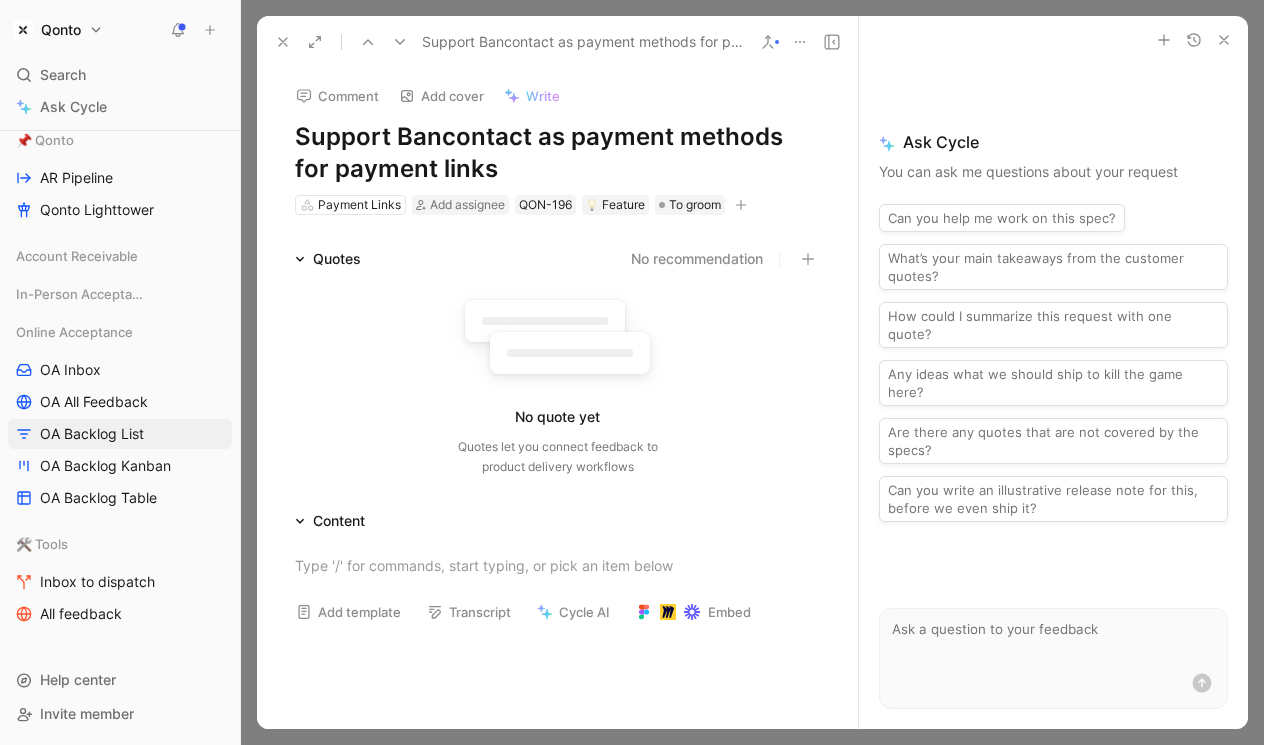 drag, startPoint x: 945, startPoint y: 159, endPoint x: 944, endPoint y: 176, distance: 17.029387 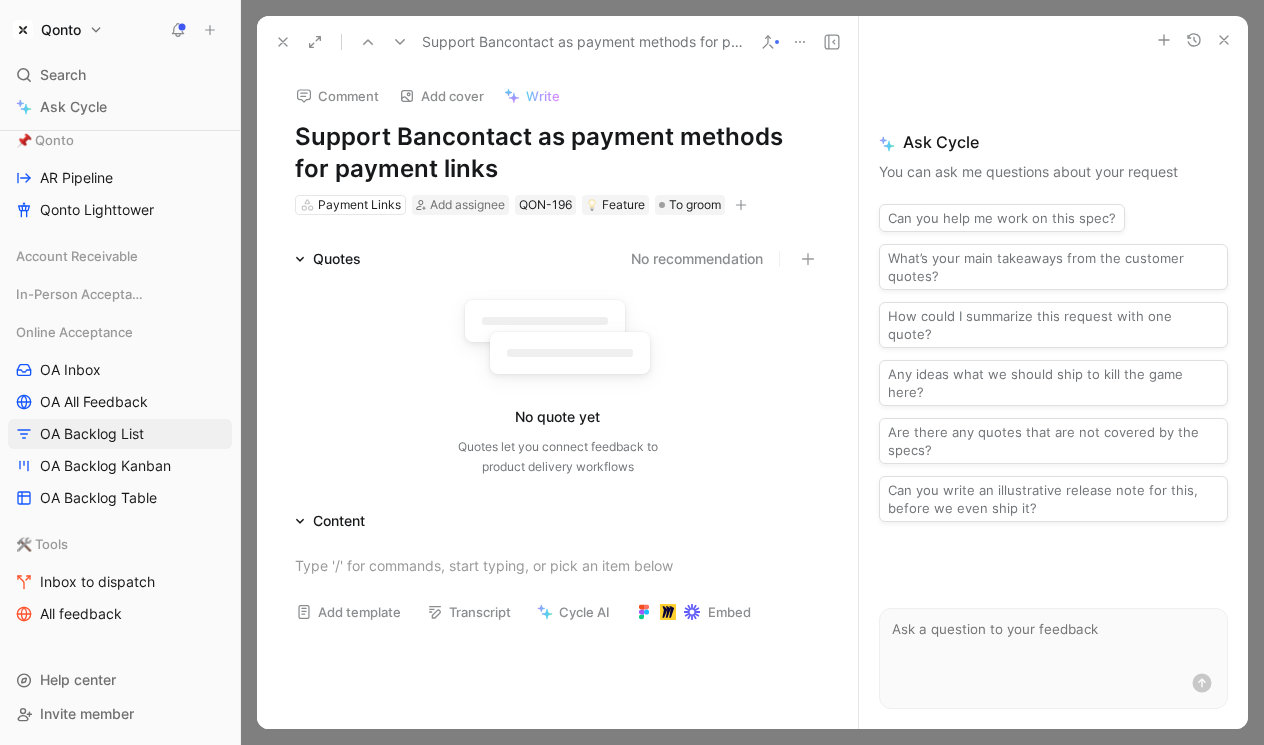 drag, startPoint x: 975, startPoint y: 199, endPoint x: 975, endPoint y: 167, distance: 32 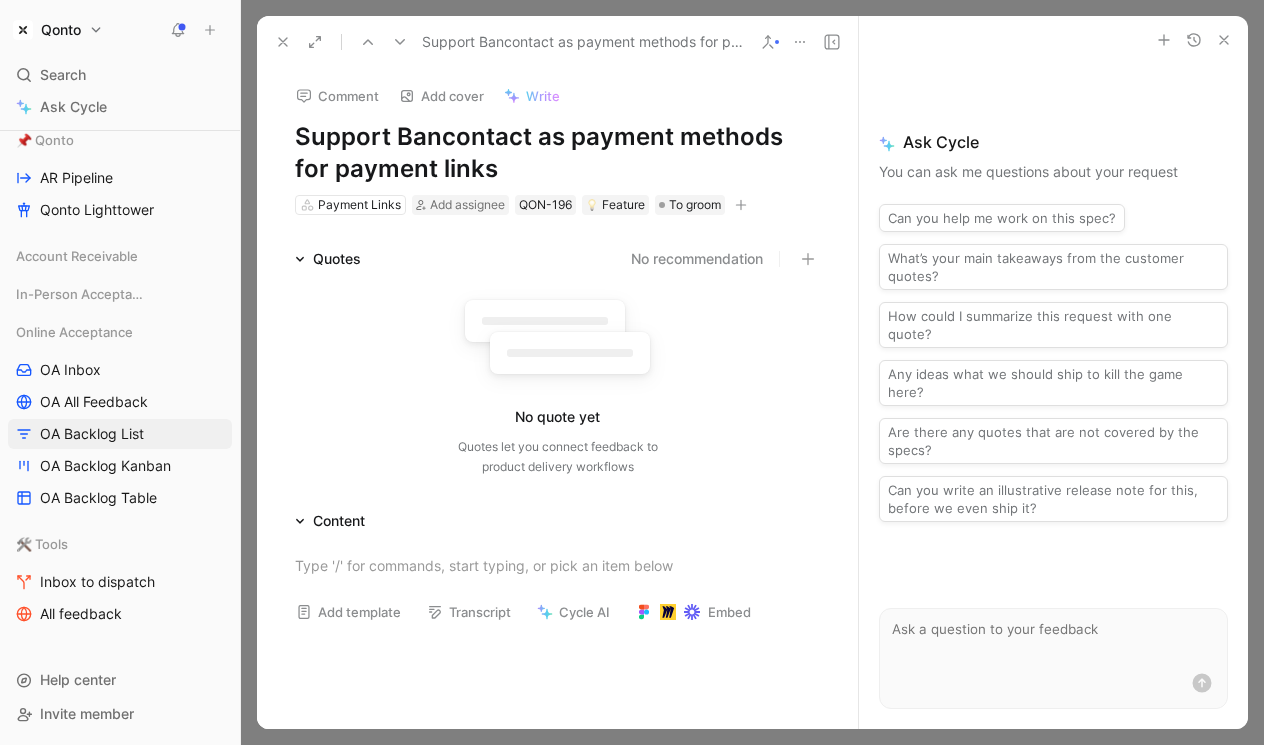 click 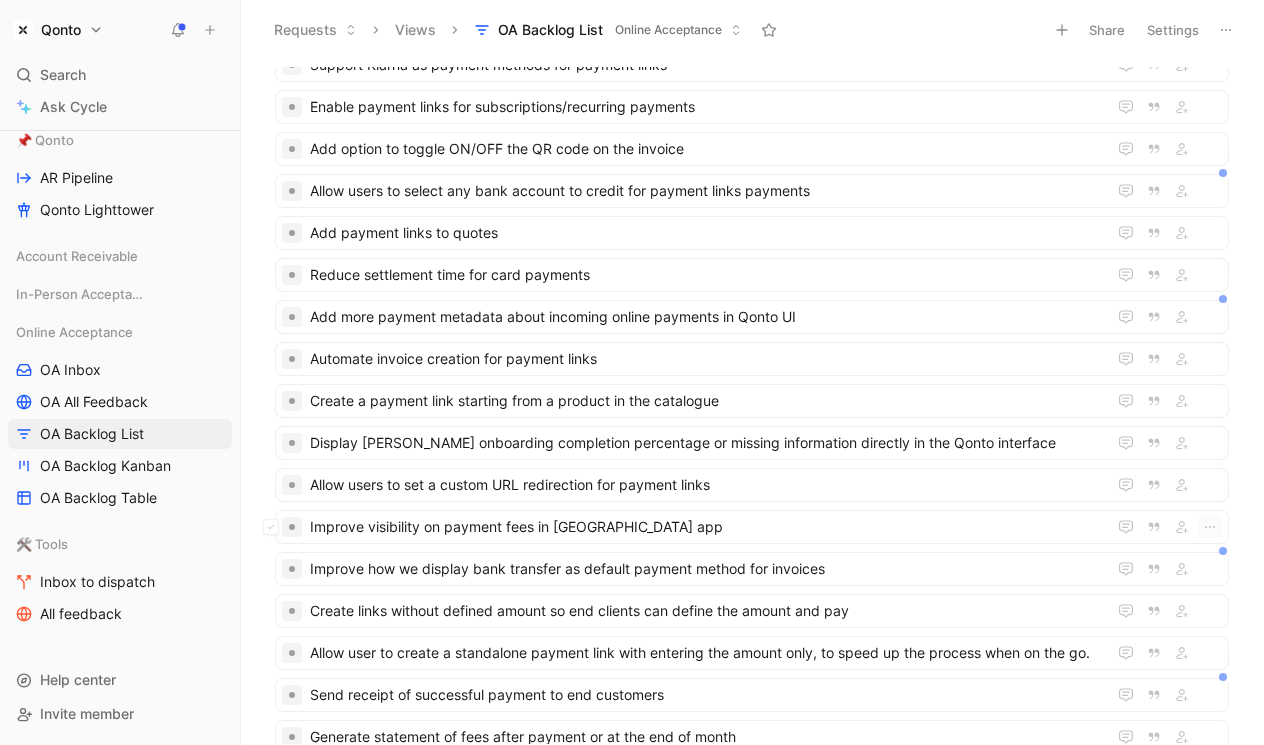 scroll, scrollTop: 0, scrollLeft: 0, axis: both 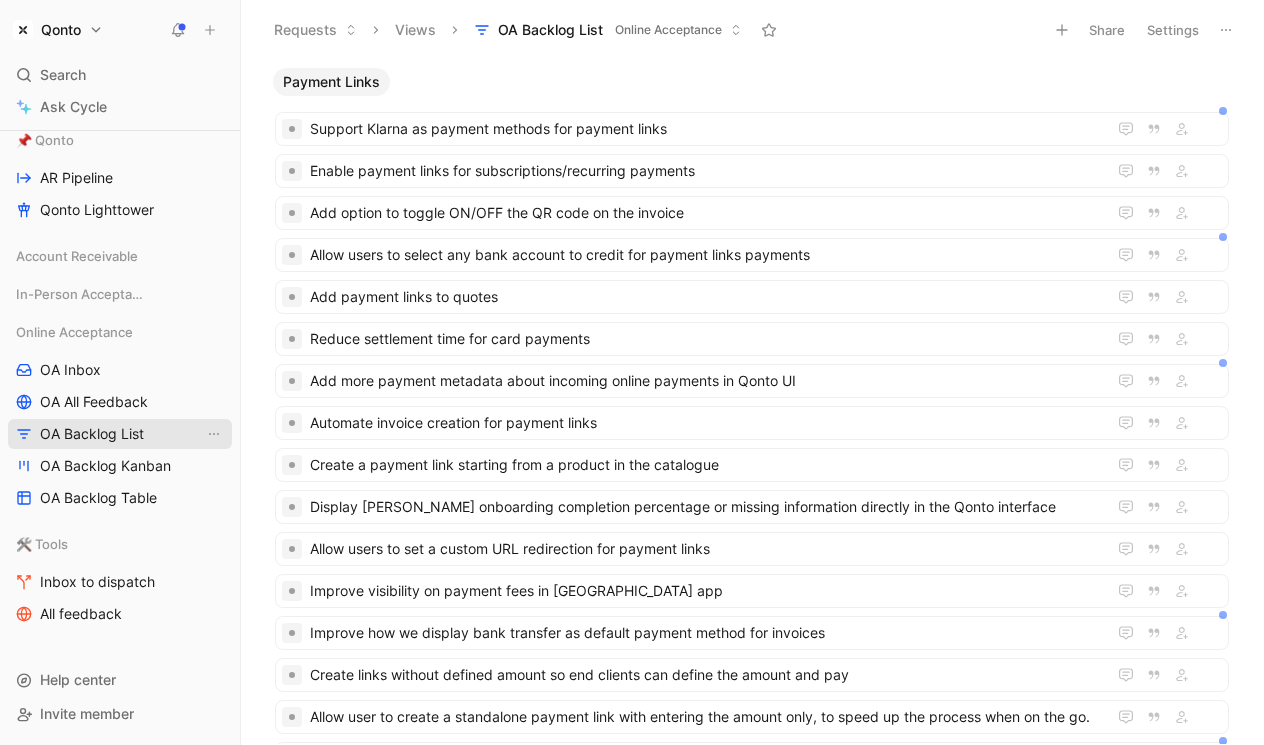 click on "OA Backlog List" at bounding box center (92, 434) 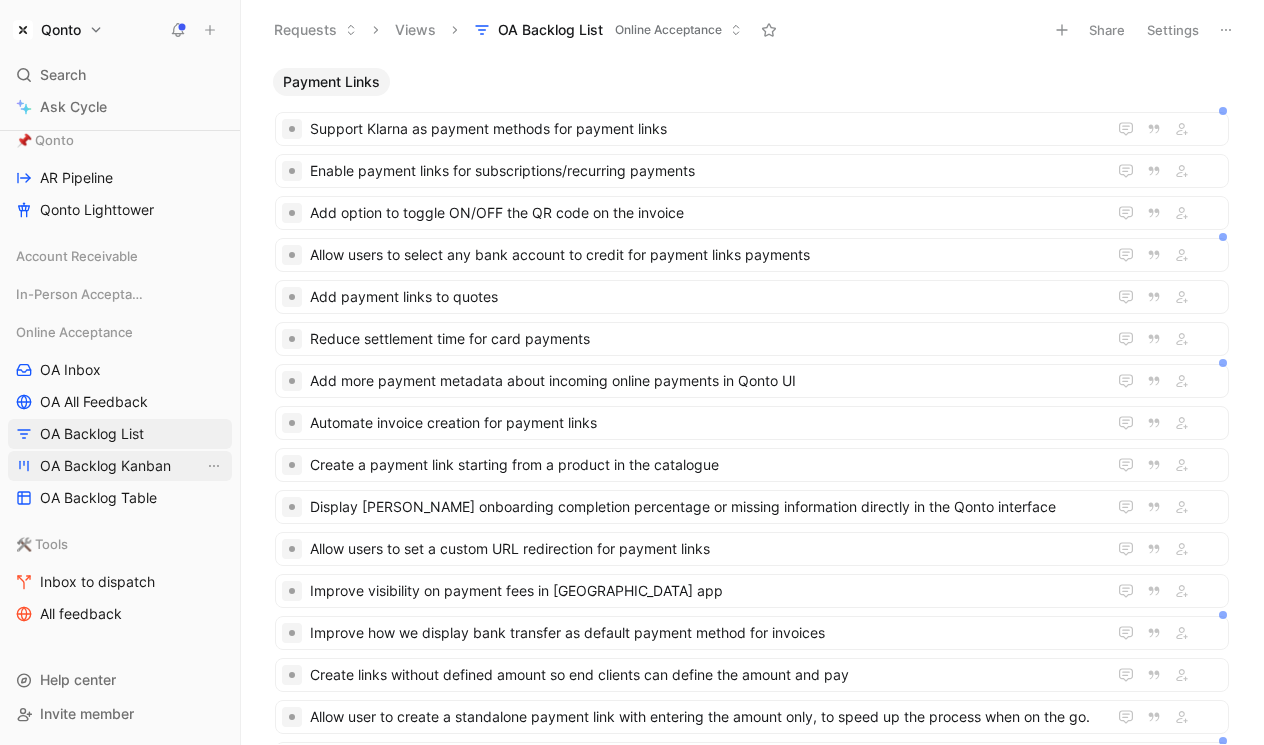 click on "OA Backlog Kanban" at bounding box center (120, 466) 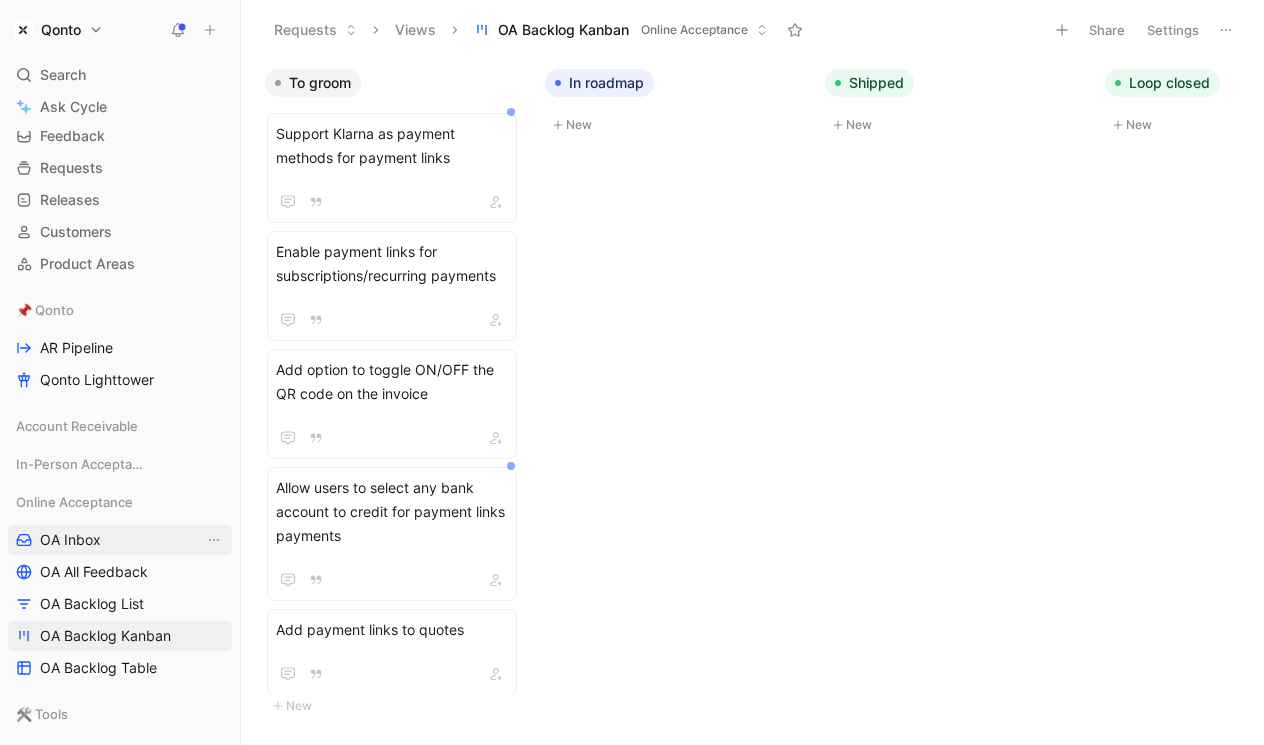 scroll, scrollTop: 0, scrollLeft: 0, axis: both 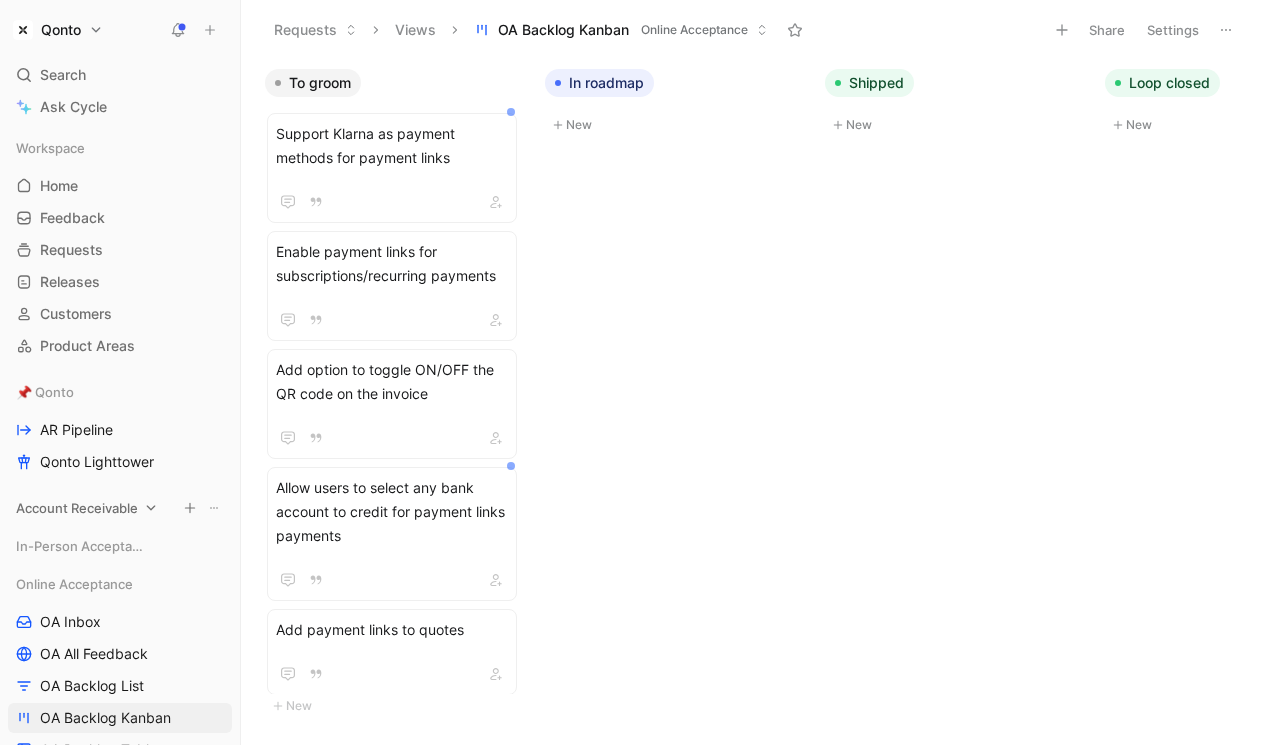 click on "Account Receivable" at bounding box center (77, 508) 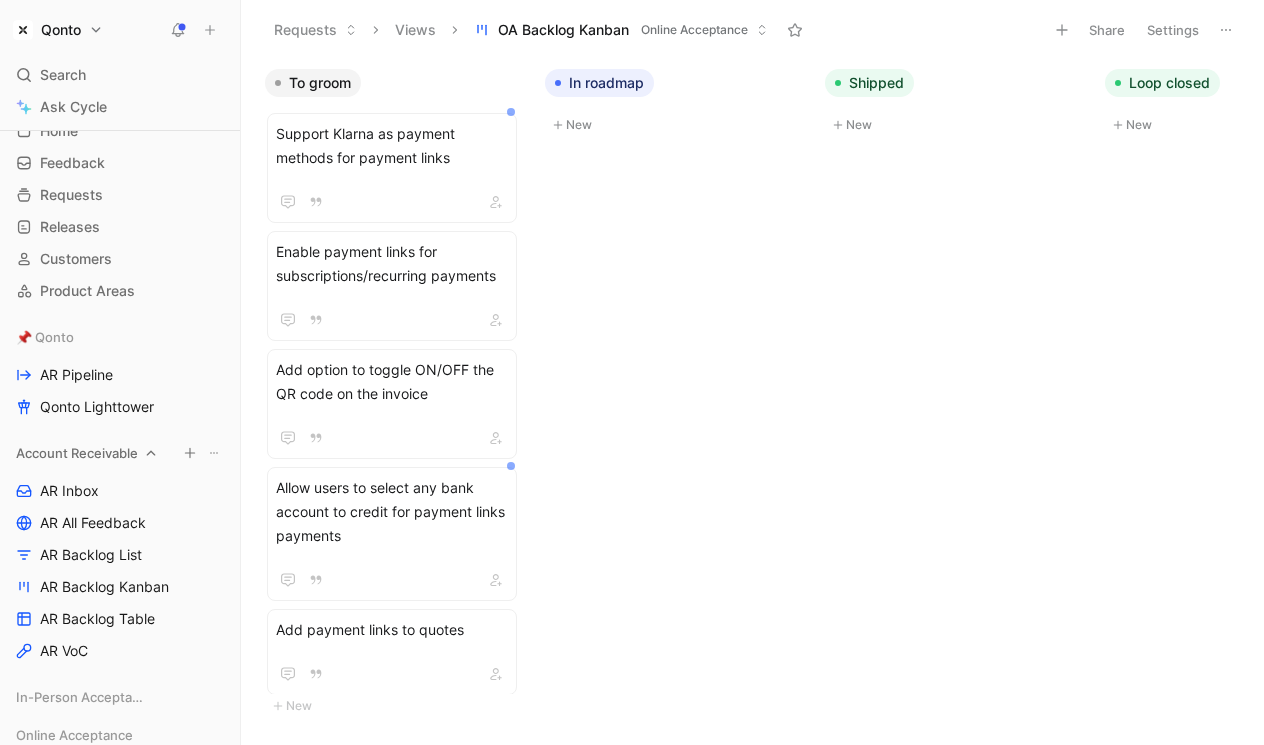 scroll, scrollTop: 60, scrollLeft: 0, axis: vertical 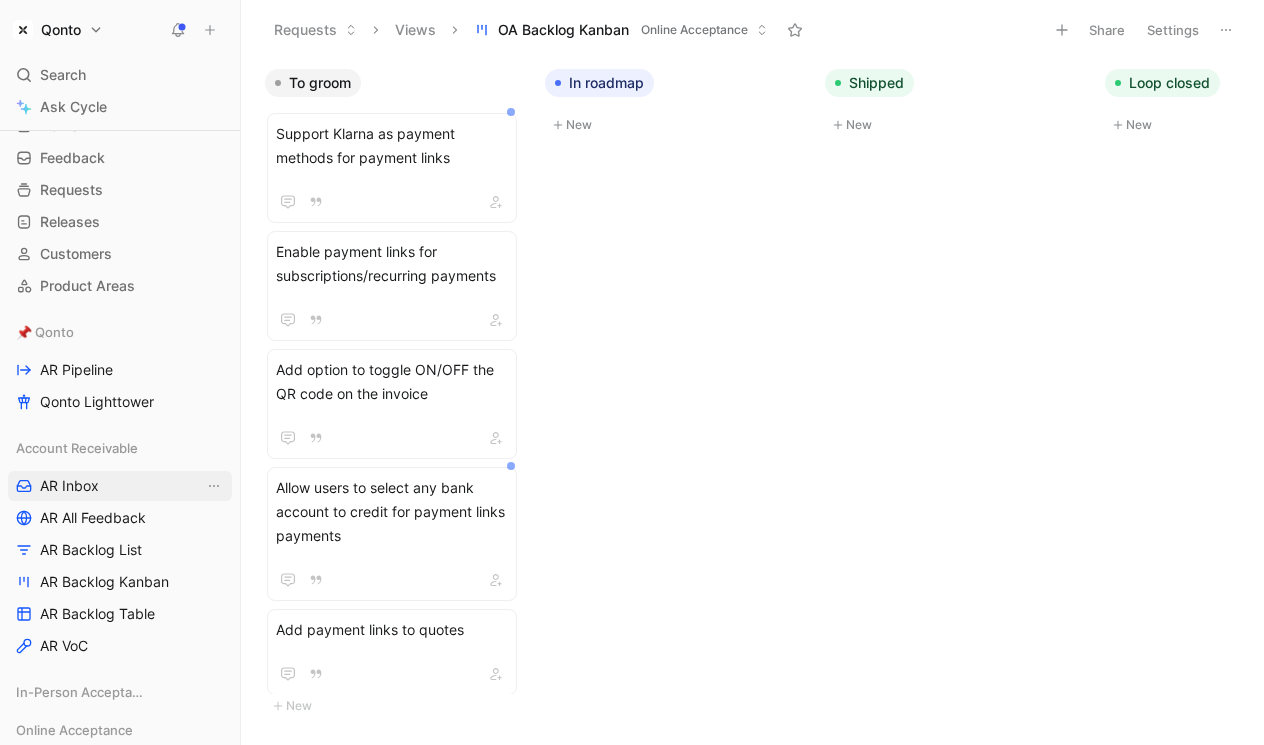 click on "AR Inbox" at bounding box center (69, 486) 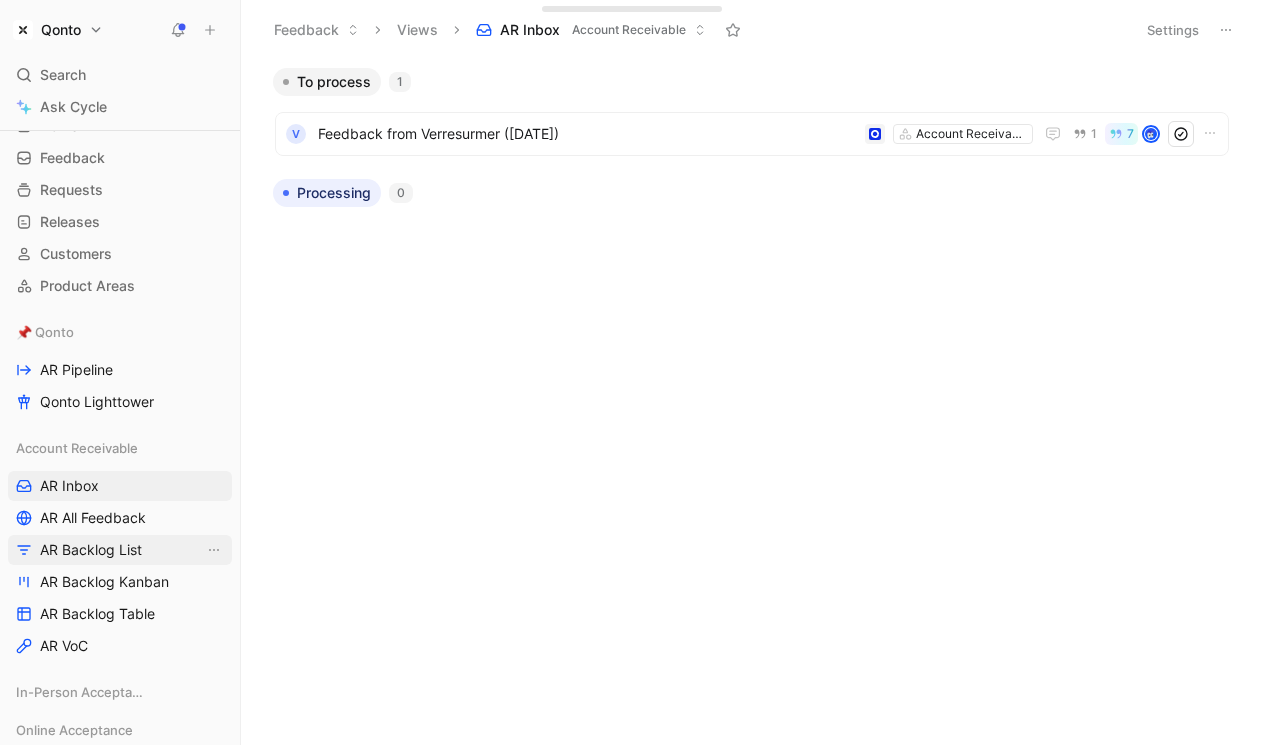 click on "AR Backlog List" at bounding box center (91, 550) 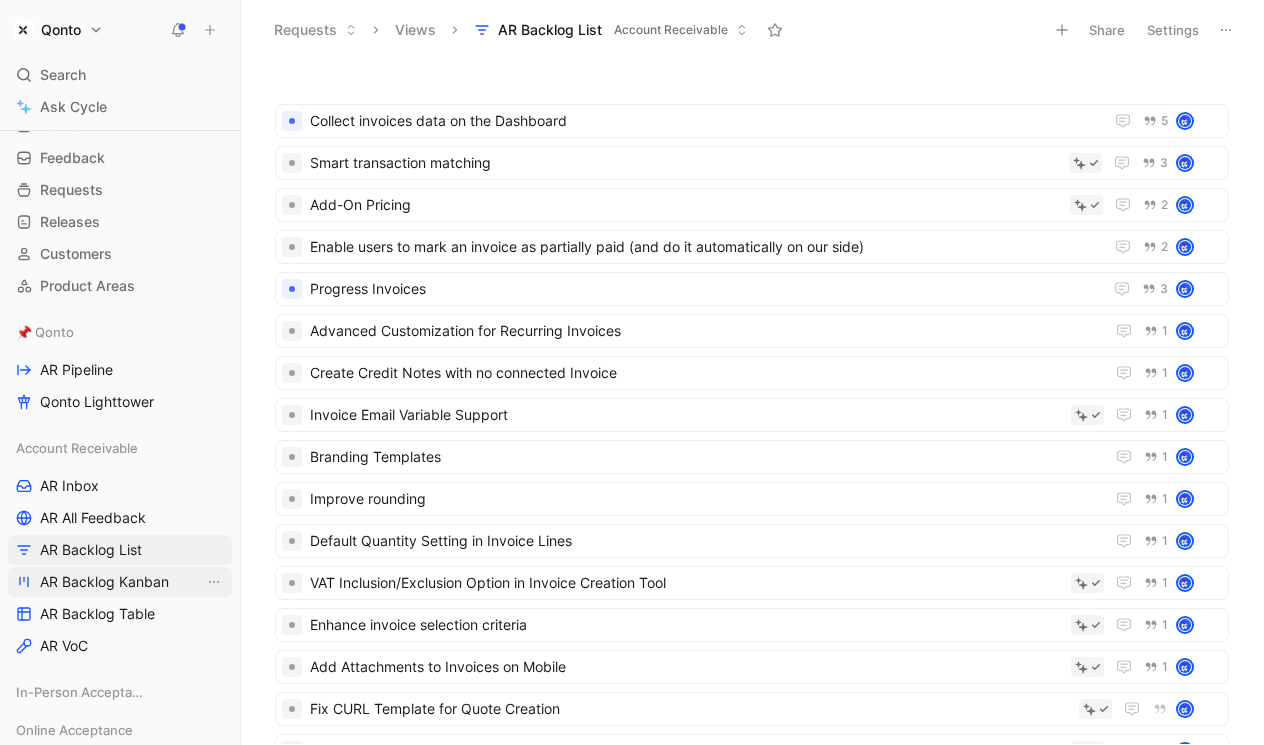 click on "AR Backlog Kanban" at bounding box center (104, 582) 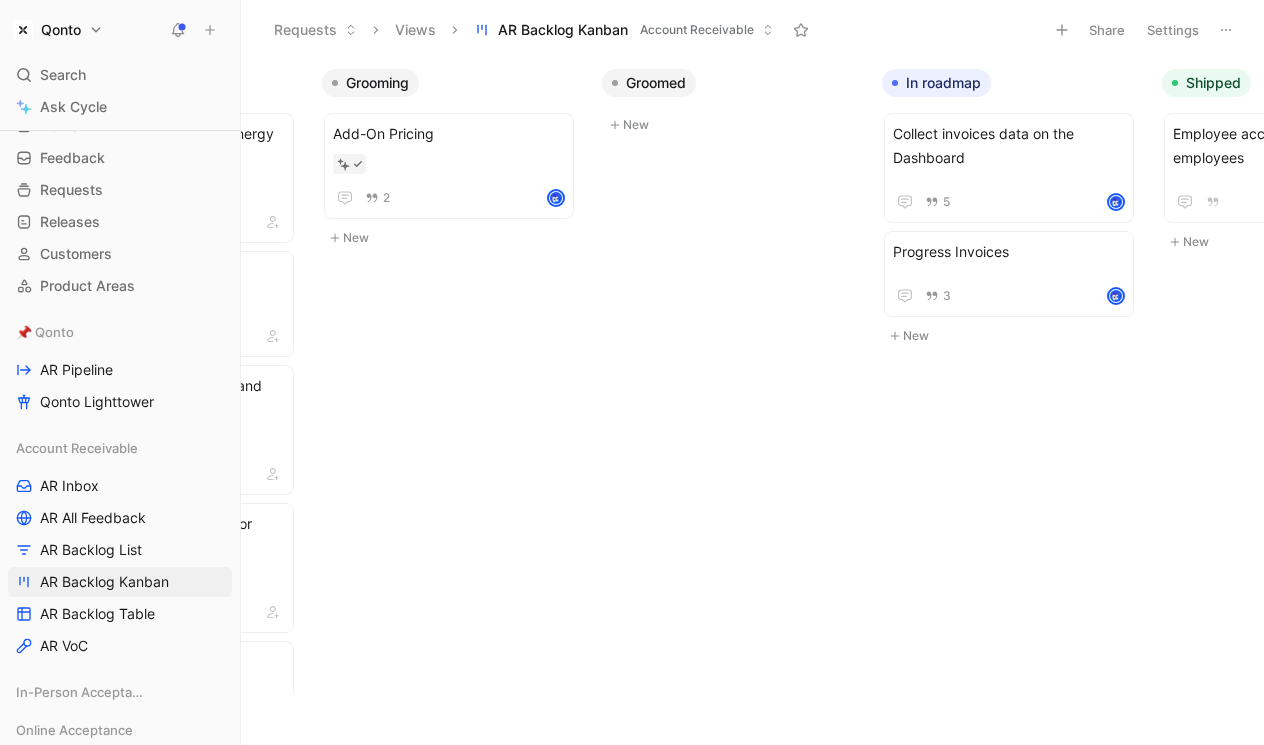 scroll, scrollTop: 0, scrollLeft: 224, axis: horizontal 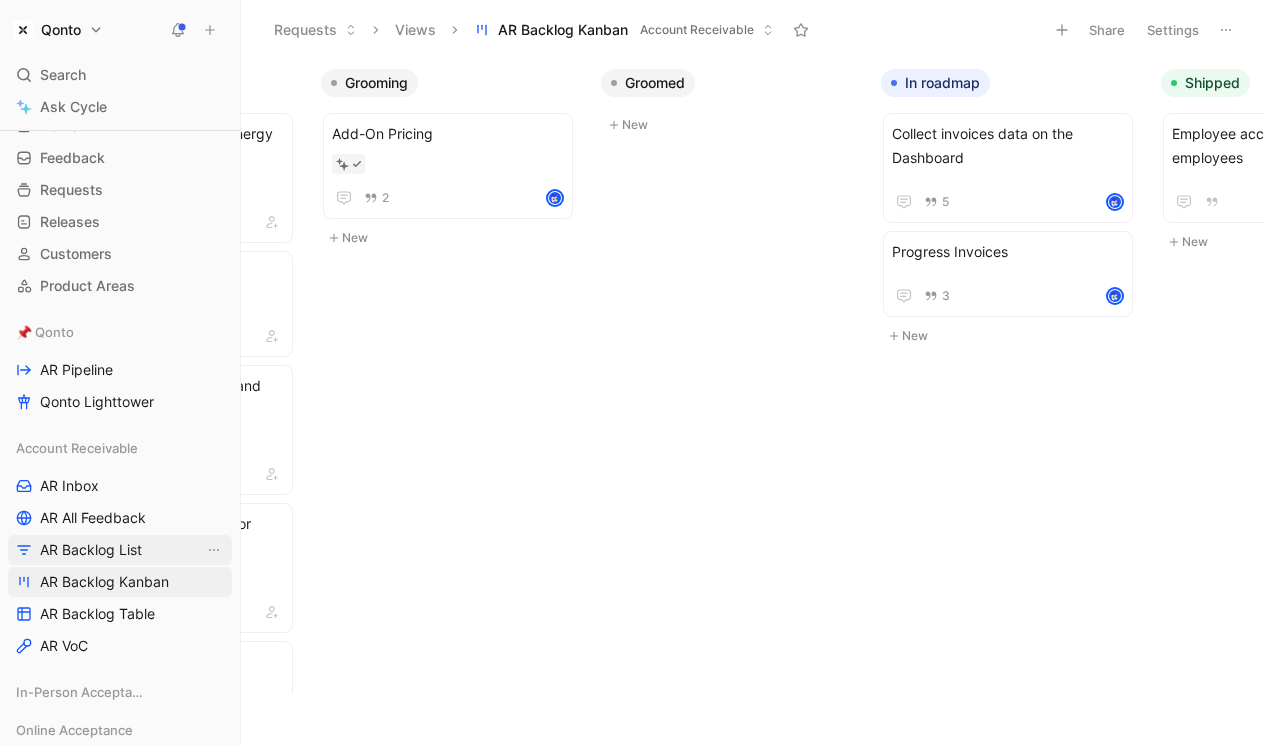 click on "AR Backlog List" at bounding box center (120, 550) 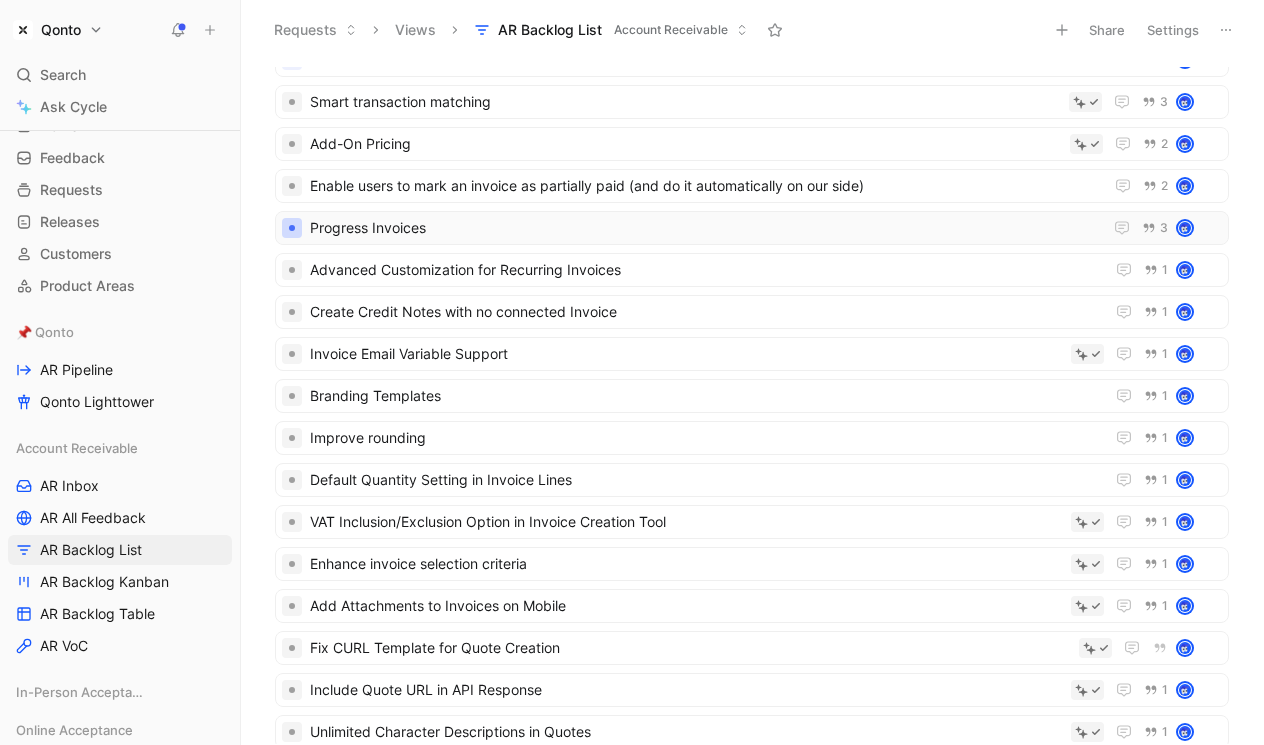 scroll, scrollTop: 0, scrollLeft: 0, axis: both 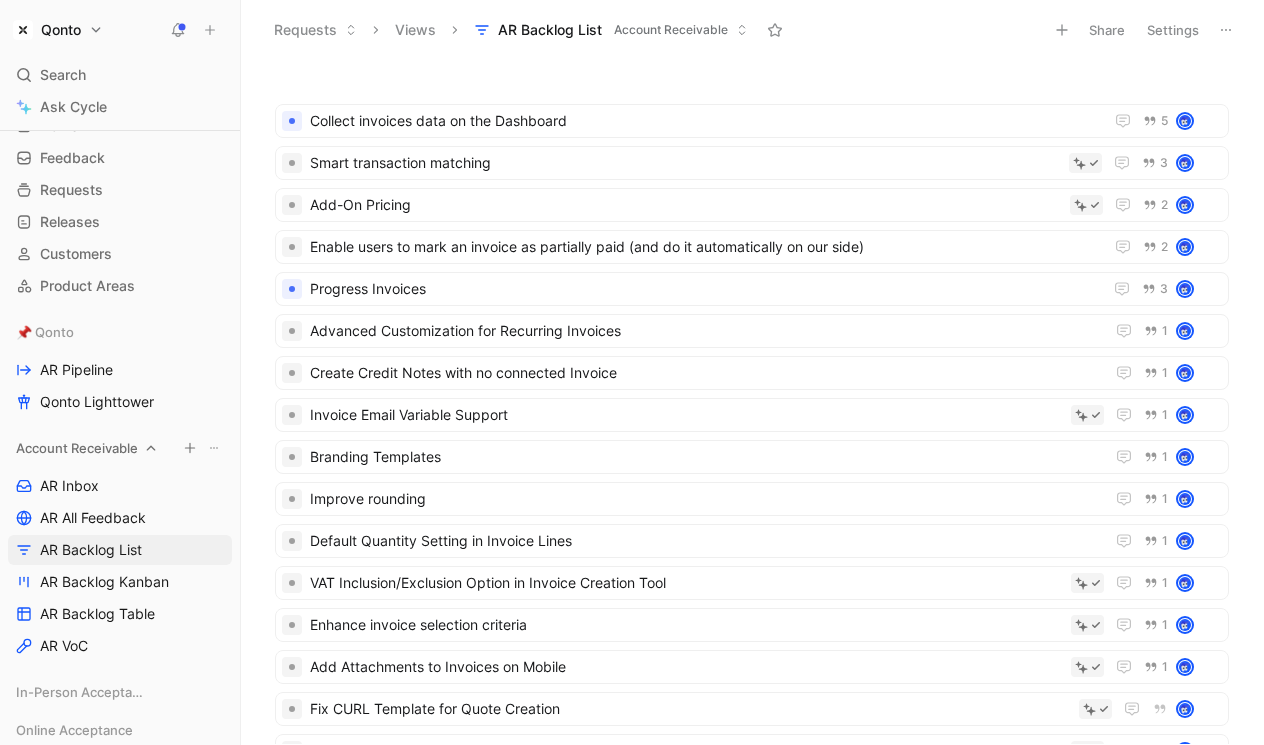 click on "Account Receivable" at bounding box center (77, 448) 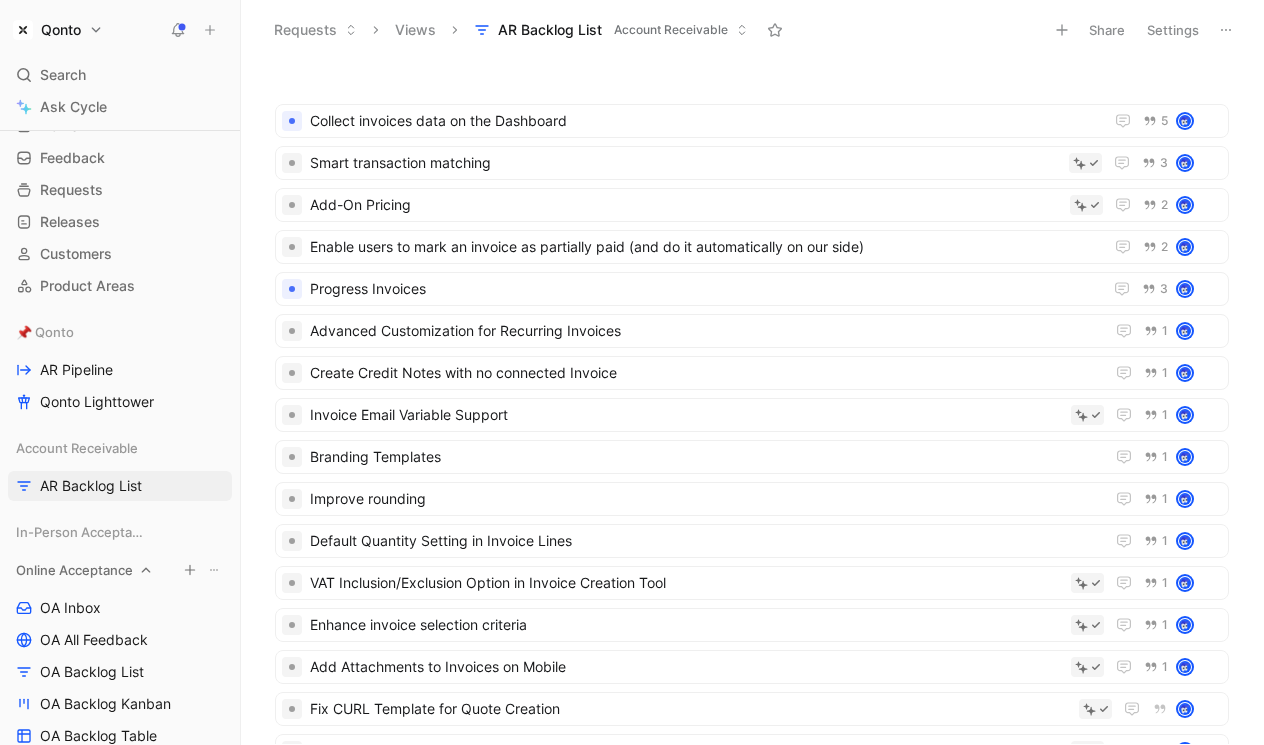 click on "Online Acceptance" at bounding box center (74, 570) 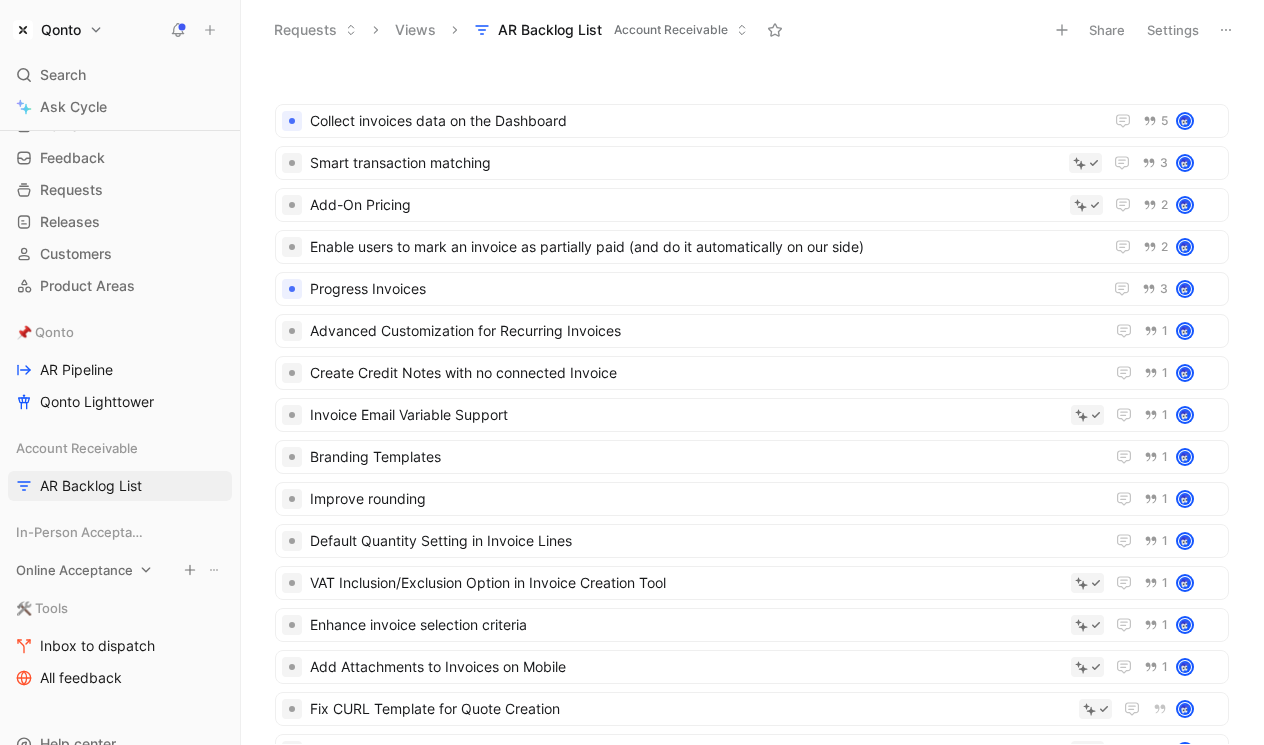 click on "Online Acceptance" at bounding box center (74, 570) 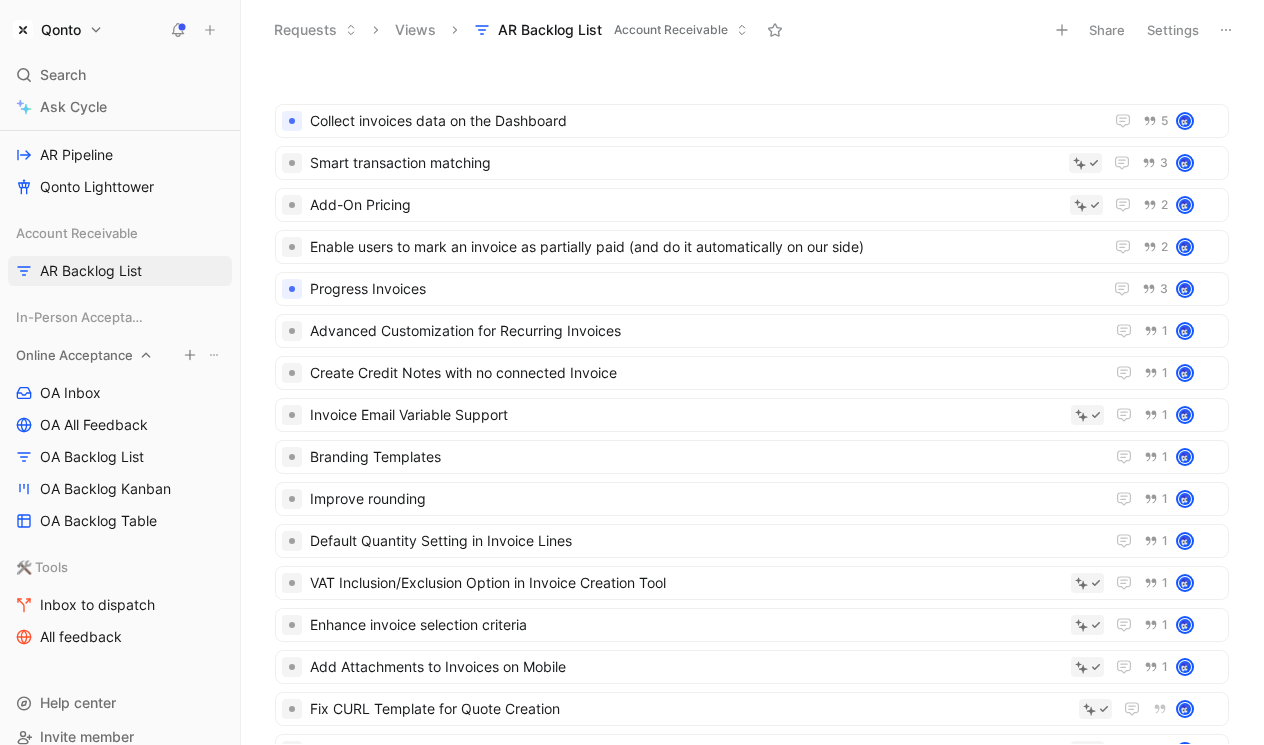 scroll, scrollTop: 298, scrollLeft: 0, axis: vertical 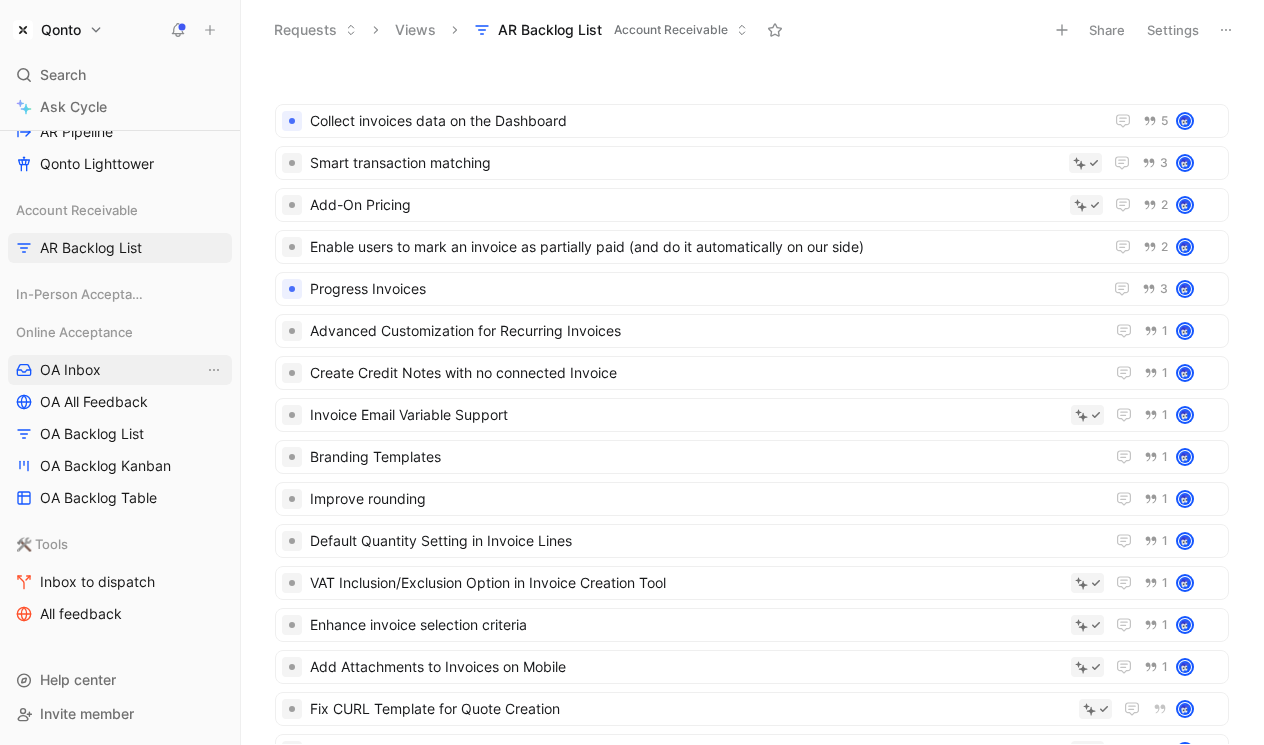 click on "OA Inbox" at bounding box center [120, 370] 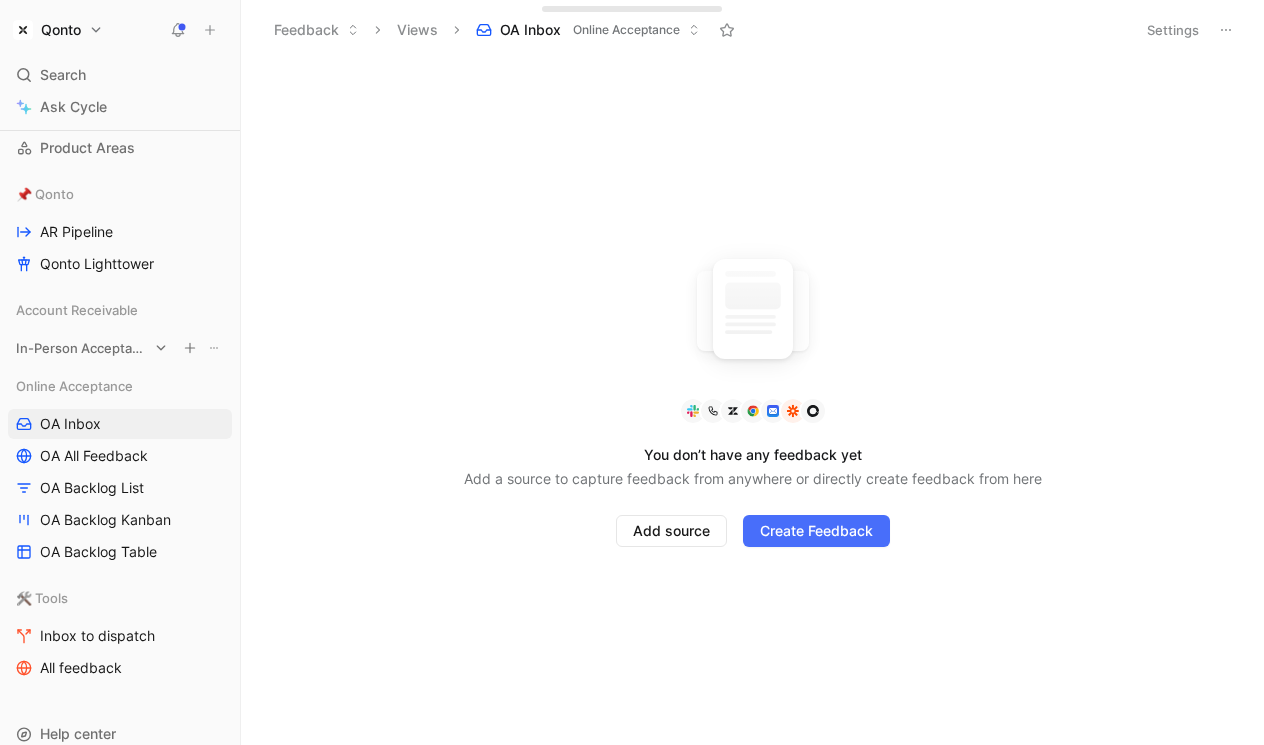 scroll, scrollTop: 158, scrollLeft: 0, axis: vertical 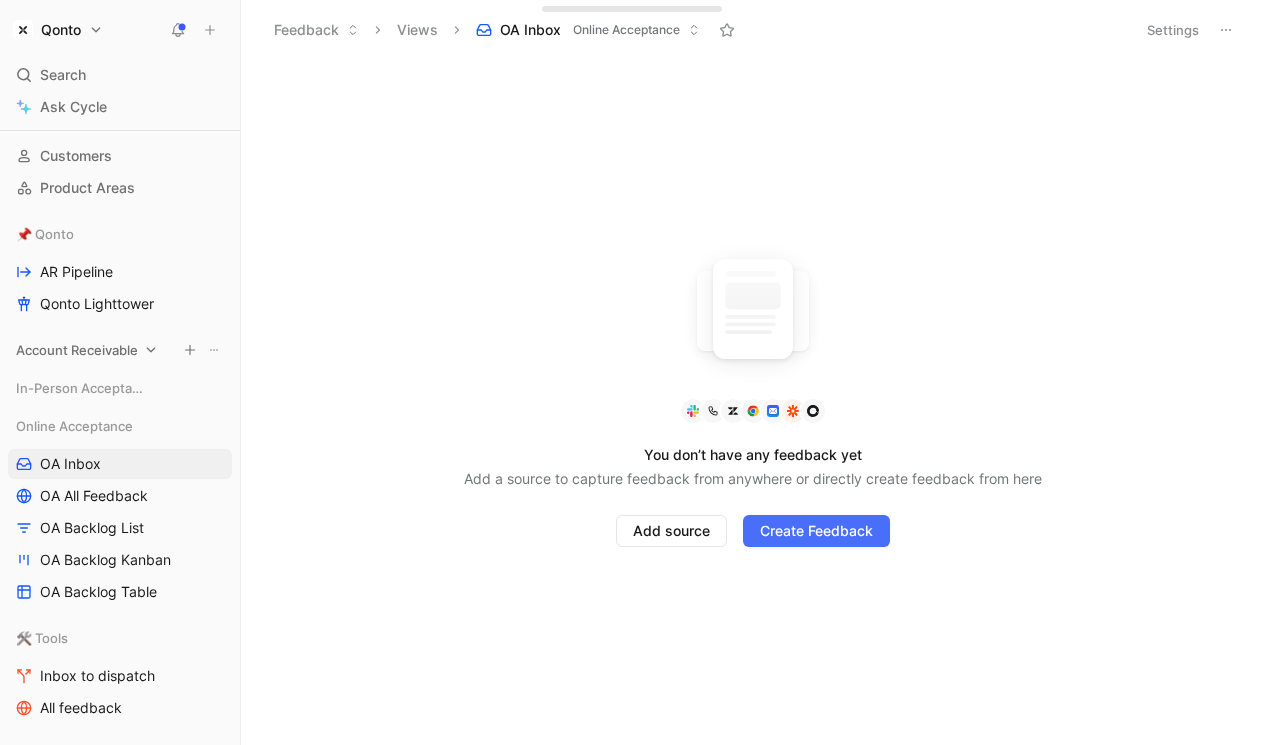 click on "Account Receivable" at bounding box center (77, 350) 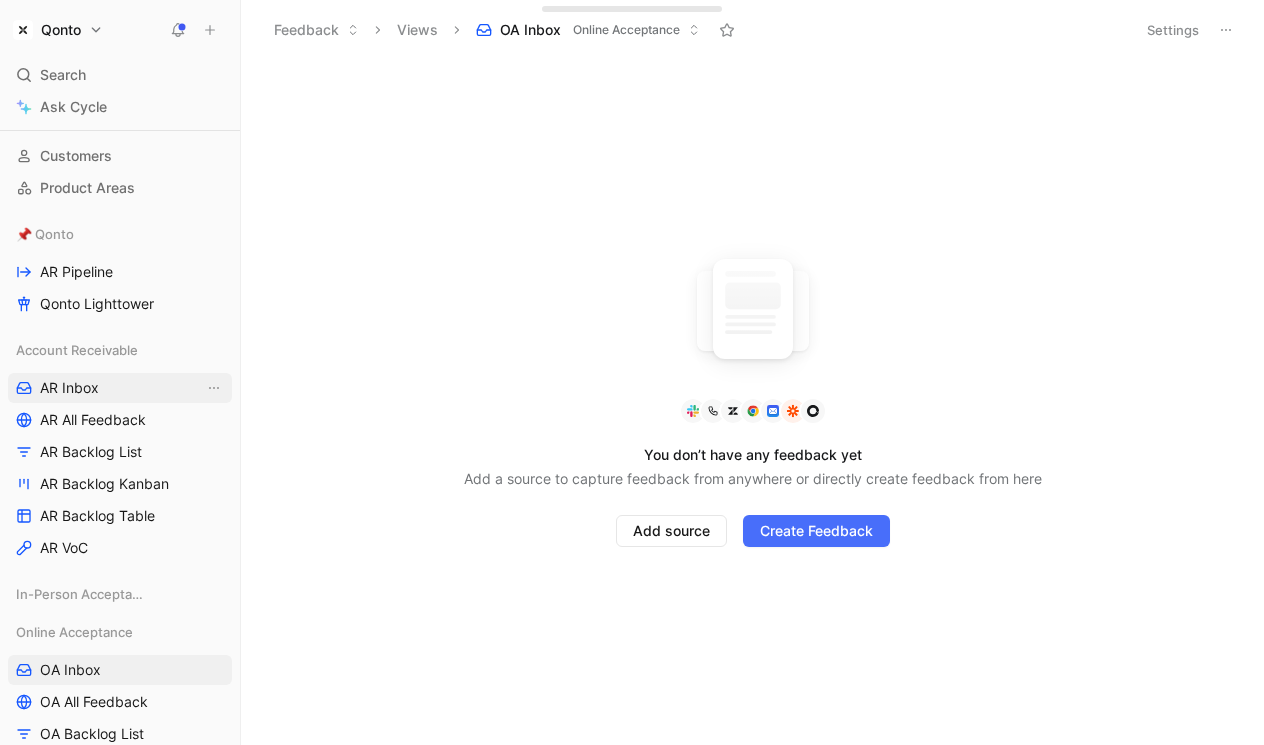 click on "AR Inbox" at bounding box center (69, 388) 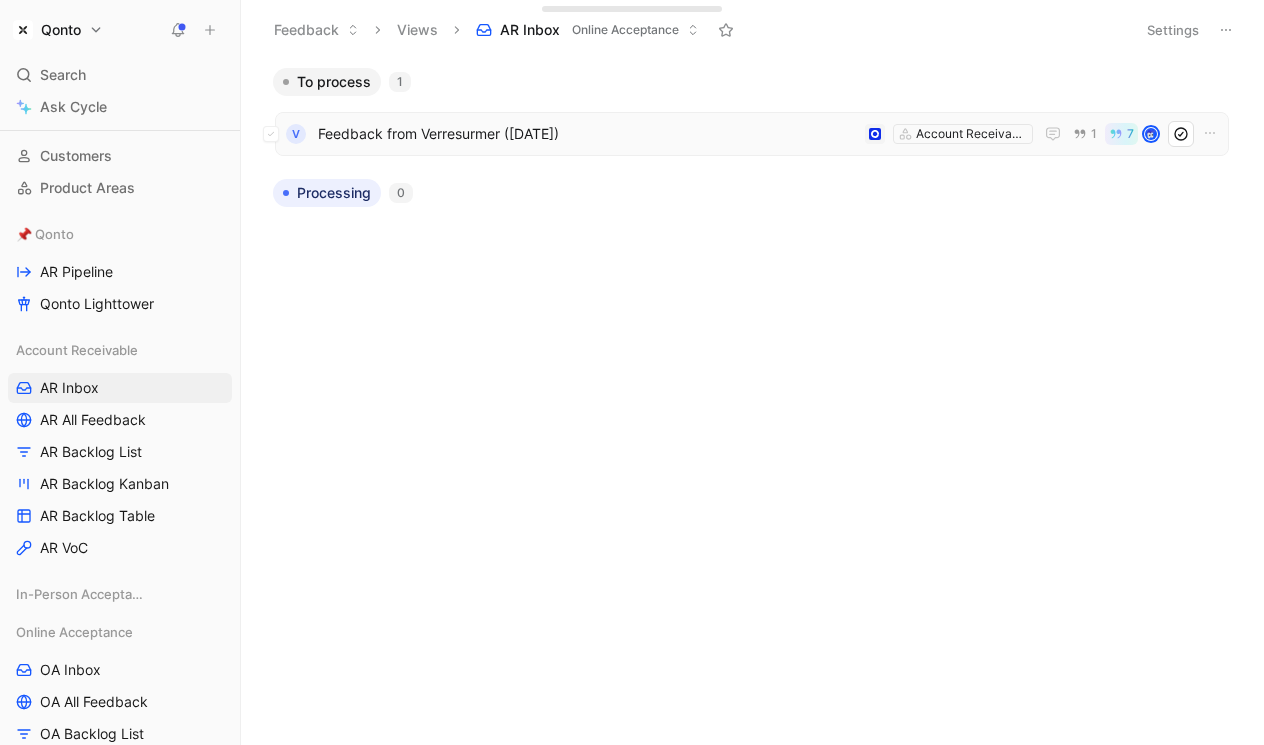 click on "Feedback from Verresurmer (Jul 08, 2025)" at bounding box center (587, 134) 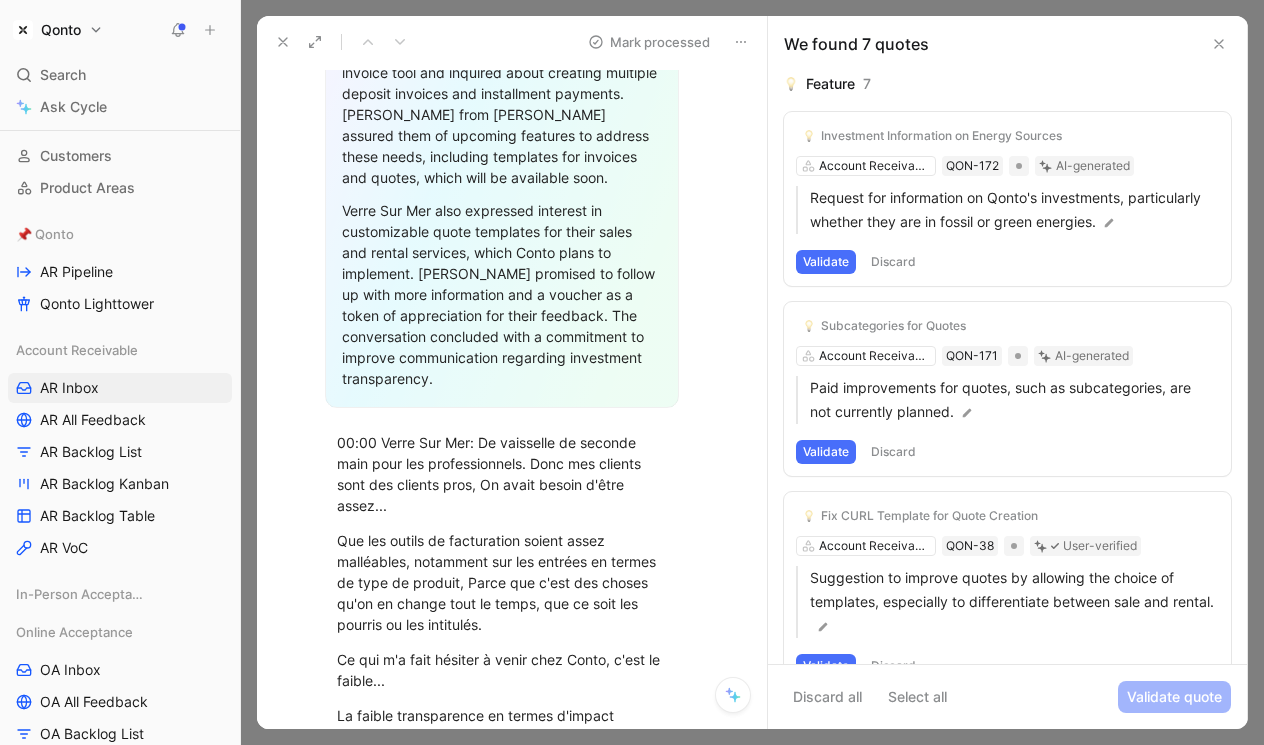 scroll, scrollTop: 665, scrollLeft: 0, axis: vertical 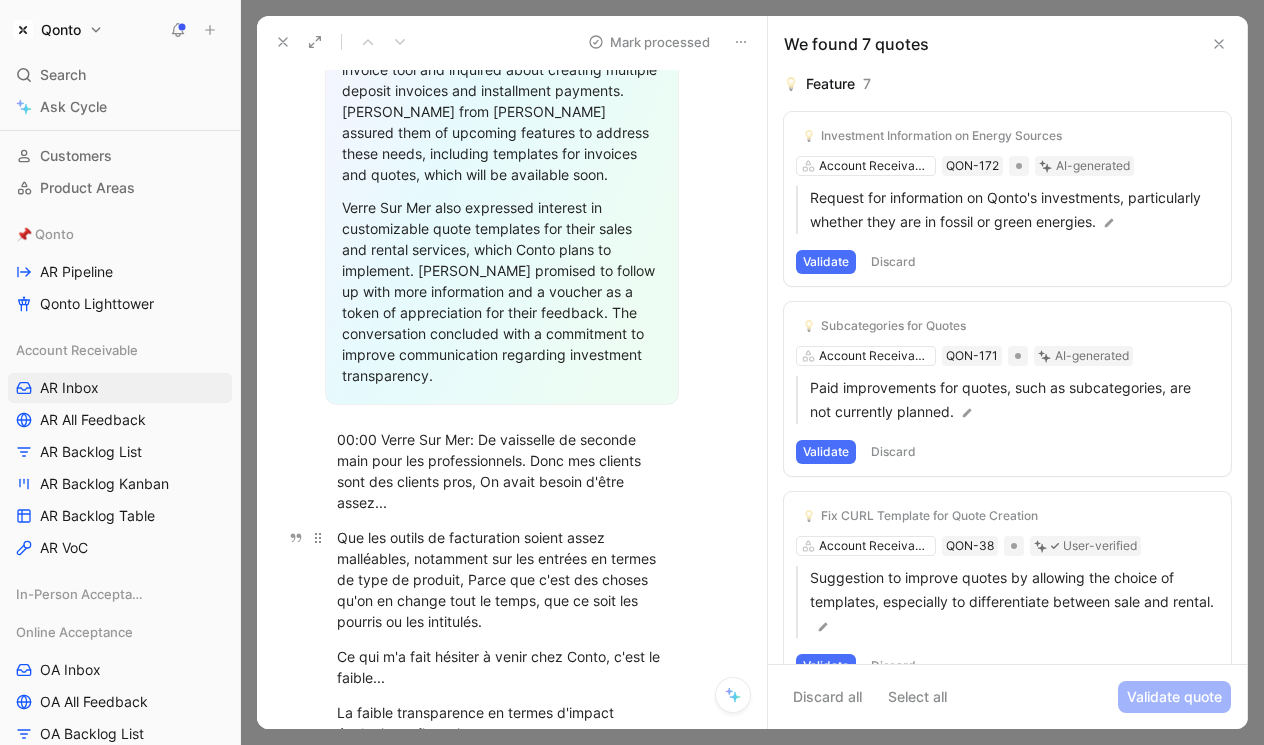 drag, startPoint x: 549, startPoint y: 557, endPoint x: 549, endPoint y: 588, distance: 31 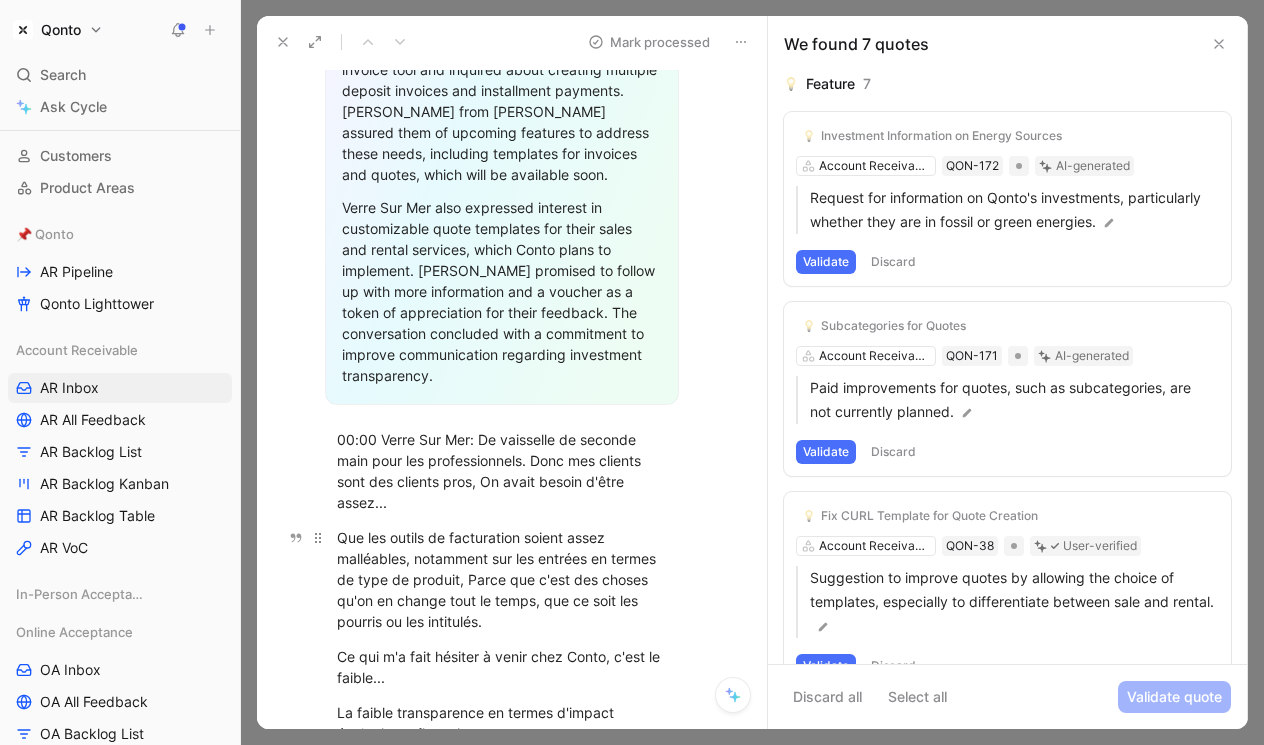 click on "Overall Summary The feedback from Verre Sur Mer highlights several key points regarding their experience with Conto. They emphasize the need for flexible billing tools due to frequent changes in product types and descriptions. Concerns were raised about Conto's lack of transparency in ecological and financial impacts, with no clear answers from customer service about investment practices. Despite these concerns, they chose Conto for its ease in setting up social capital and better ecological impact compared to other banks. There was an issue with a recent update that caused loss of supplier information, specifically IBANs not linked to invoices. However, they appreciated the introduction of the deposit invoice tool and inquired about creating multiple deposit invoices and installment payments. Alessandro Dadone from Conto assured them of upcoming features to address these needs, including templates for invoices and quotes, which will be available soon. Ok, très bien. 04:15 Verre Sur Mer: On utilise Notion." at bounding box center (502, 2367) 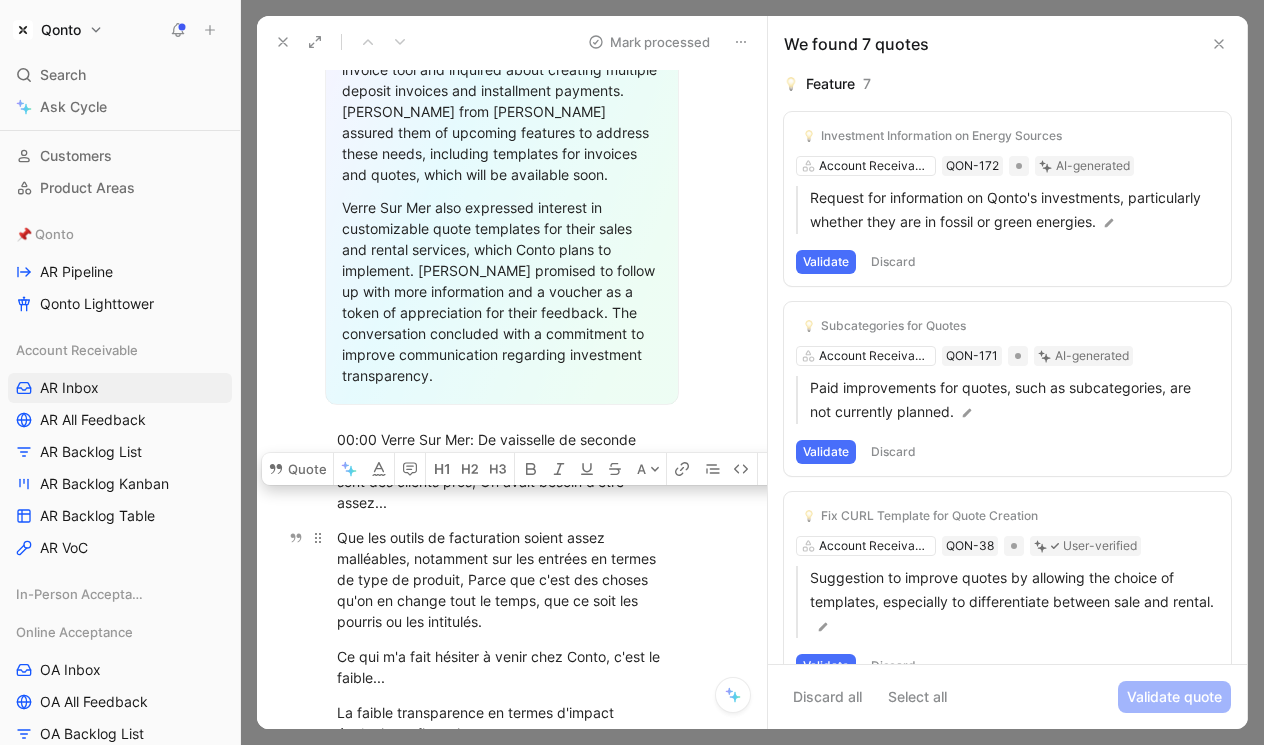 click on "Que les outils de facturation soient assez malléables, notamment sur les entrées en termes de type de produit, Parce que c'est des choses qu'on en change tout le temps, que ce soit les pourris ou les intitulés." at bounding box center [502, 579] 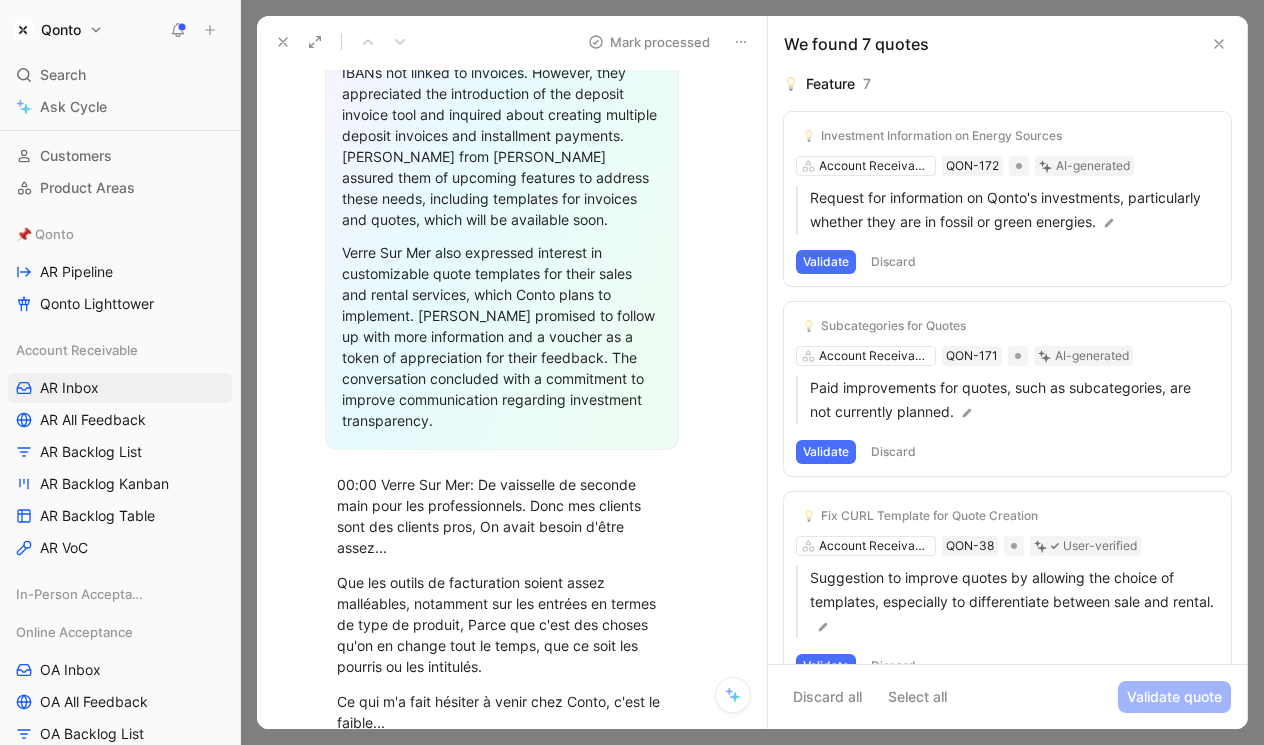 scroll, scrollTop: 1062, scrollLeft: 0, axis: vertical 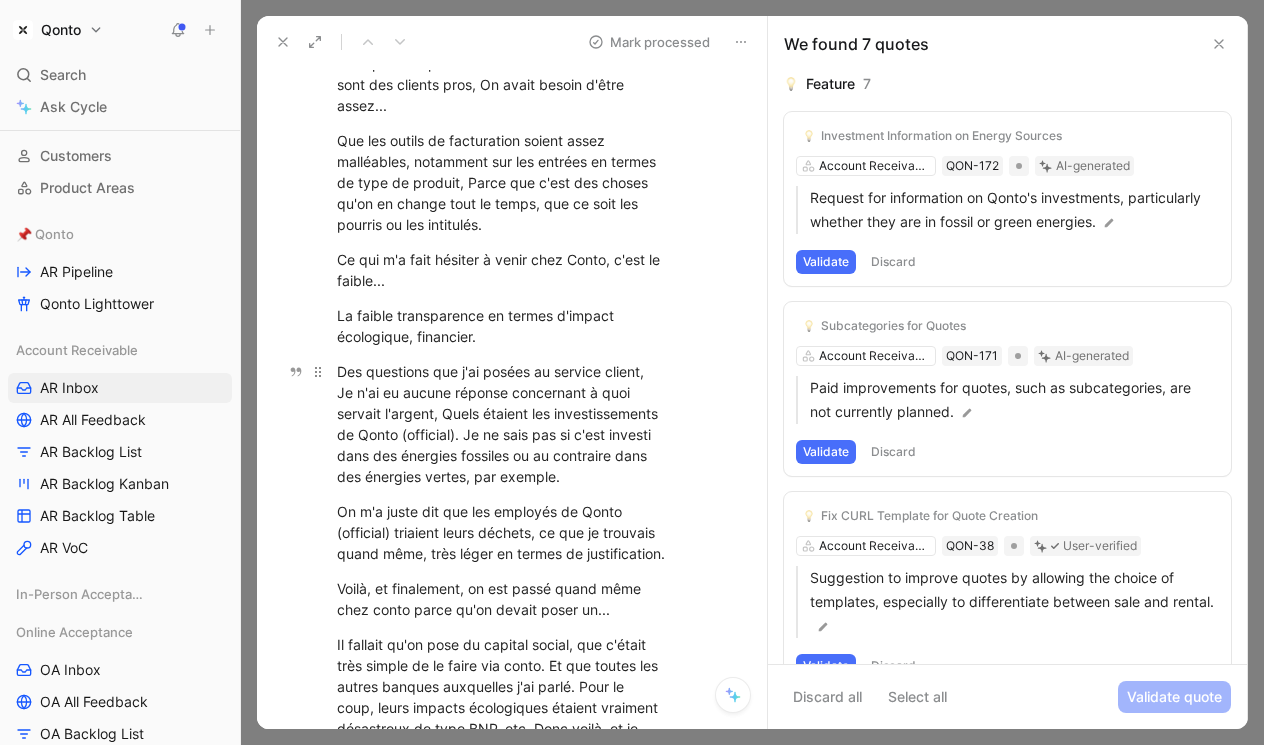 drag, startPoint x: 485, startPoint y: 213, endPoint x: 485, endPoint y: 443, distance: 230 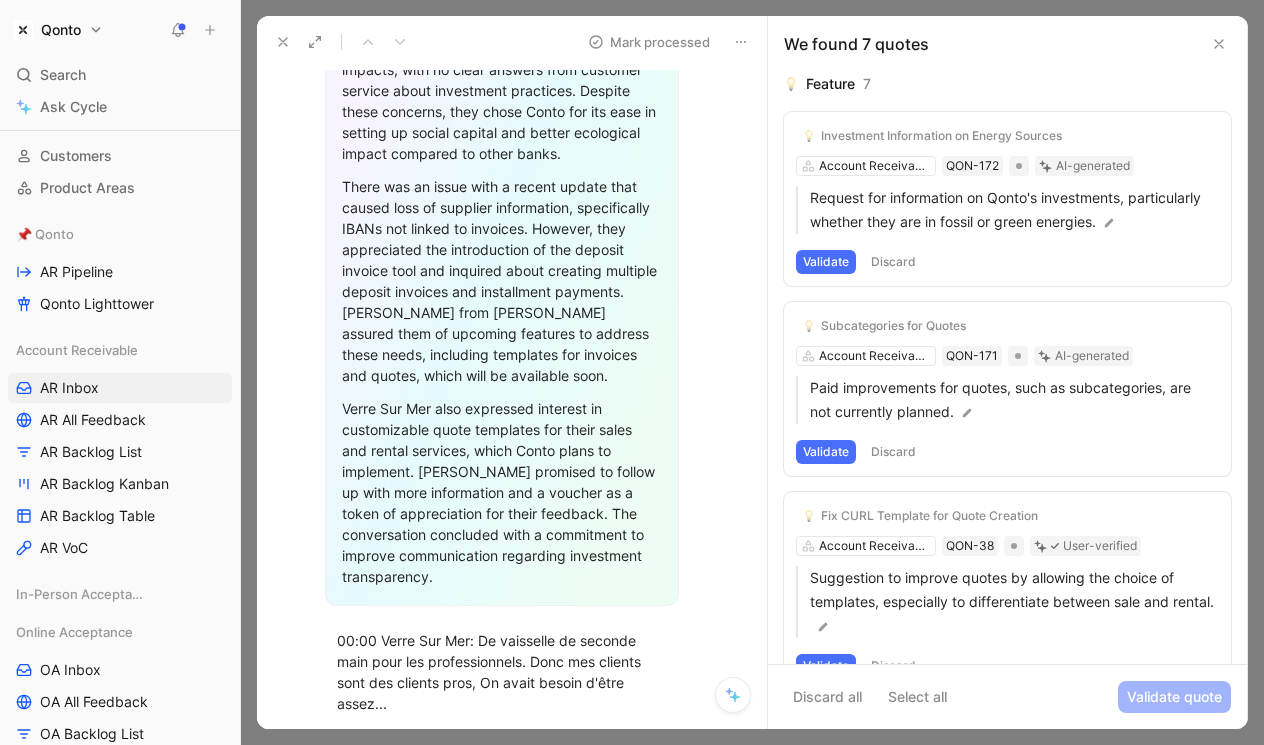 scroll, scrollTop: 291, scrollLeft: 0, axis: vertical 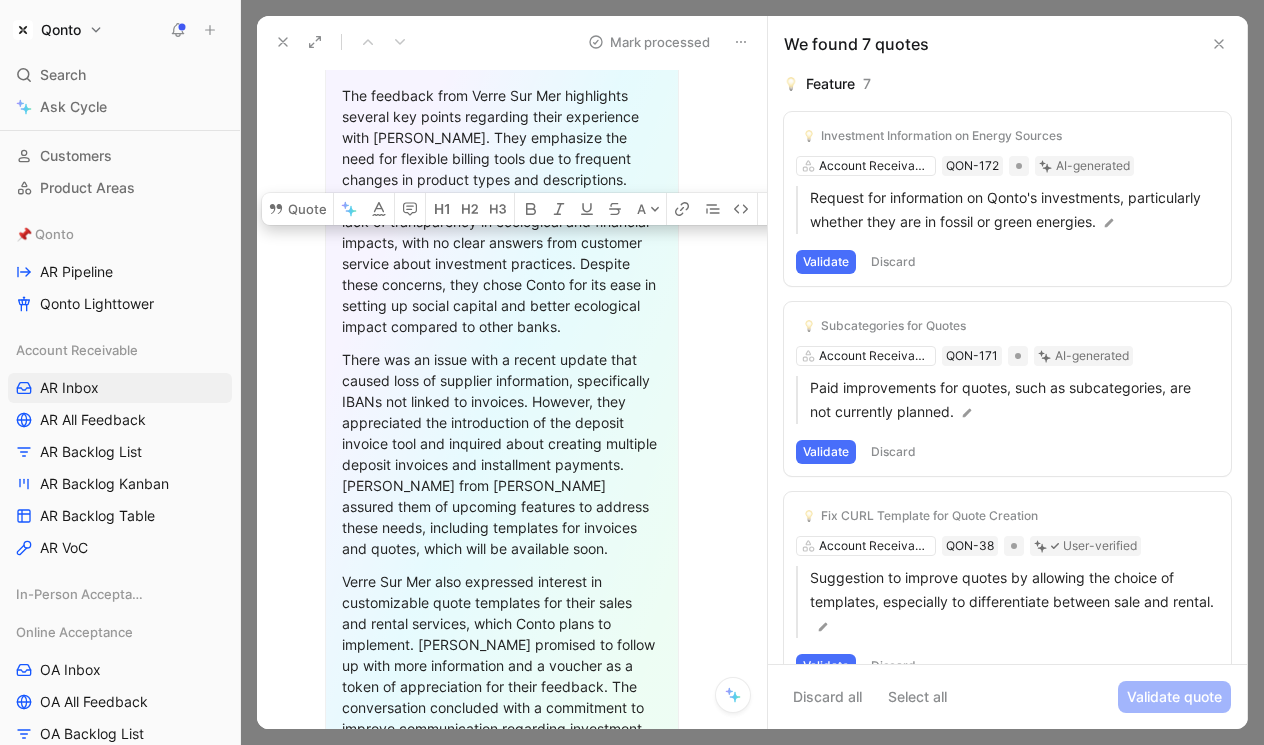 drag, startPoint x: 471, startPoint y: 217, endPoint x: 459, endPoint y: 591, distance: 374.19247 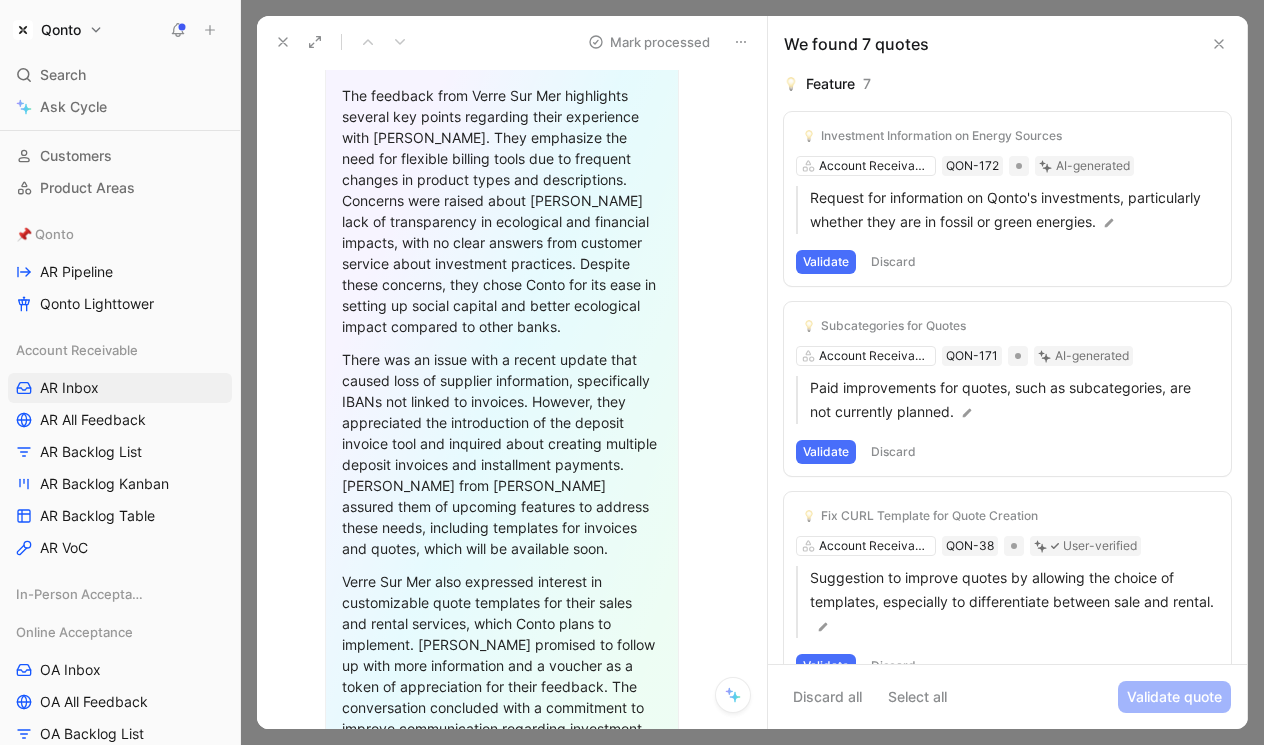 click on "Verre Sur Mer also expressed interest in customizable quote templates for their sales and rental services, which Conto plans to implement. Alessandro promised to follow up with more information and a voucher as a token of appreciation for their feedback. The conversation concluded with a commitment to improve communication regarding investment transparency." at bounding box center (502, 665) 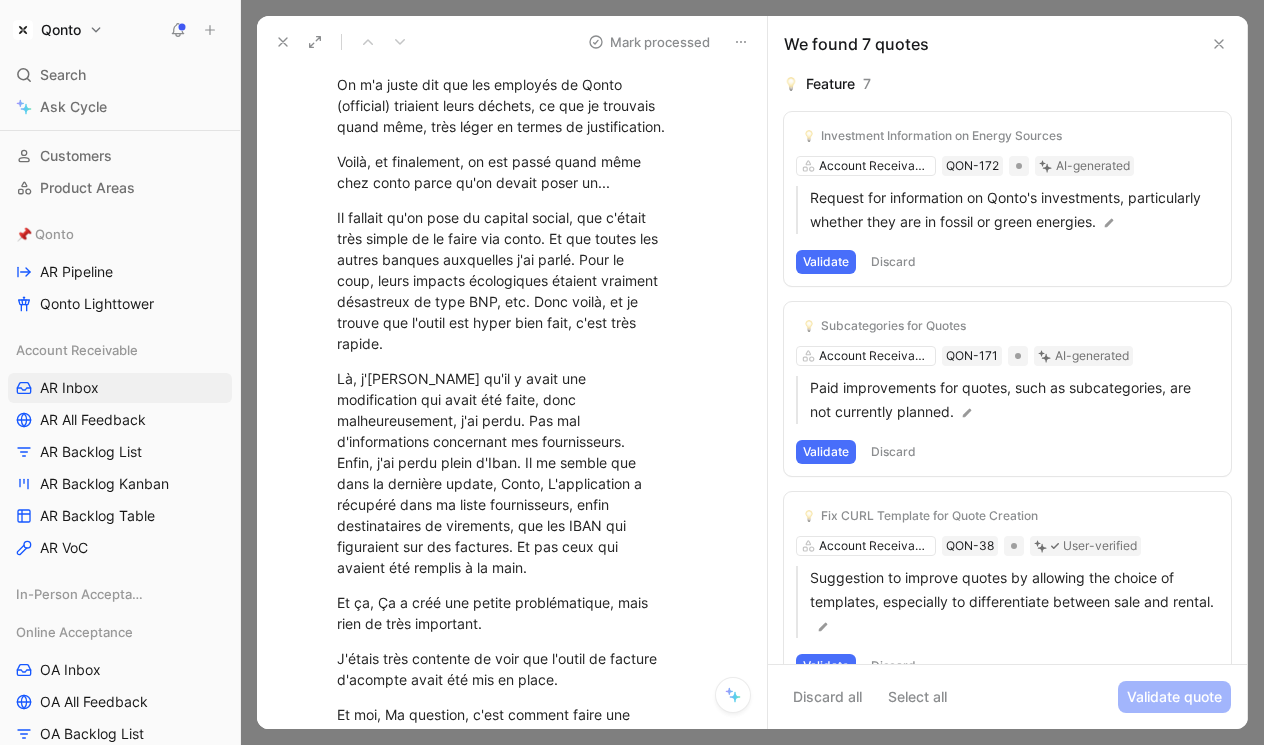 scroll, scrollTop: 1795, scrollLeft: 0, axis: vertical 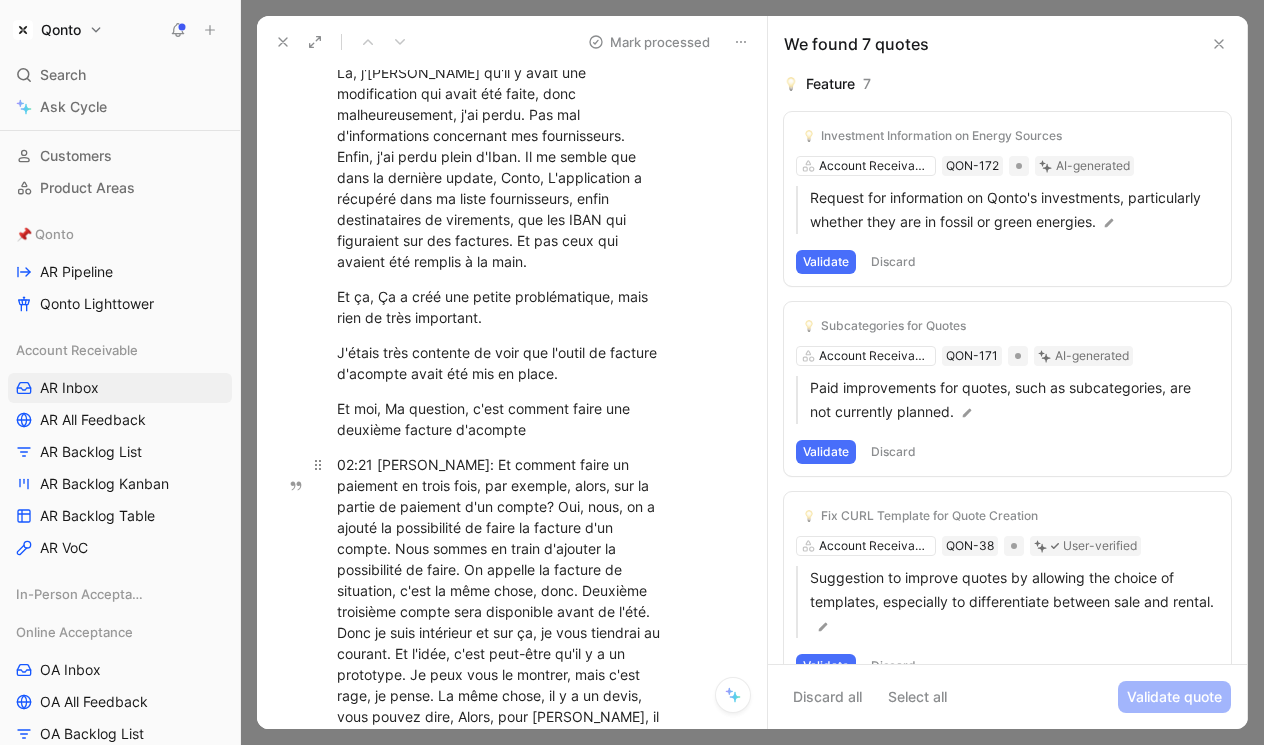 drag, startPoint x: 432, startPoint y: 199, endPoint x: 440, endPoint y: 675, distance: 476.06723 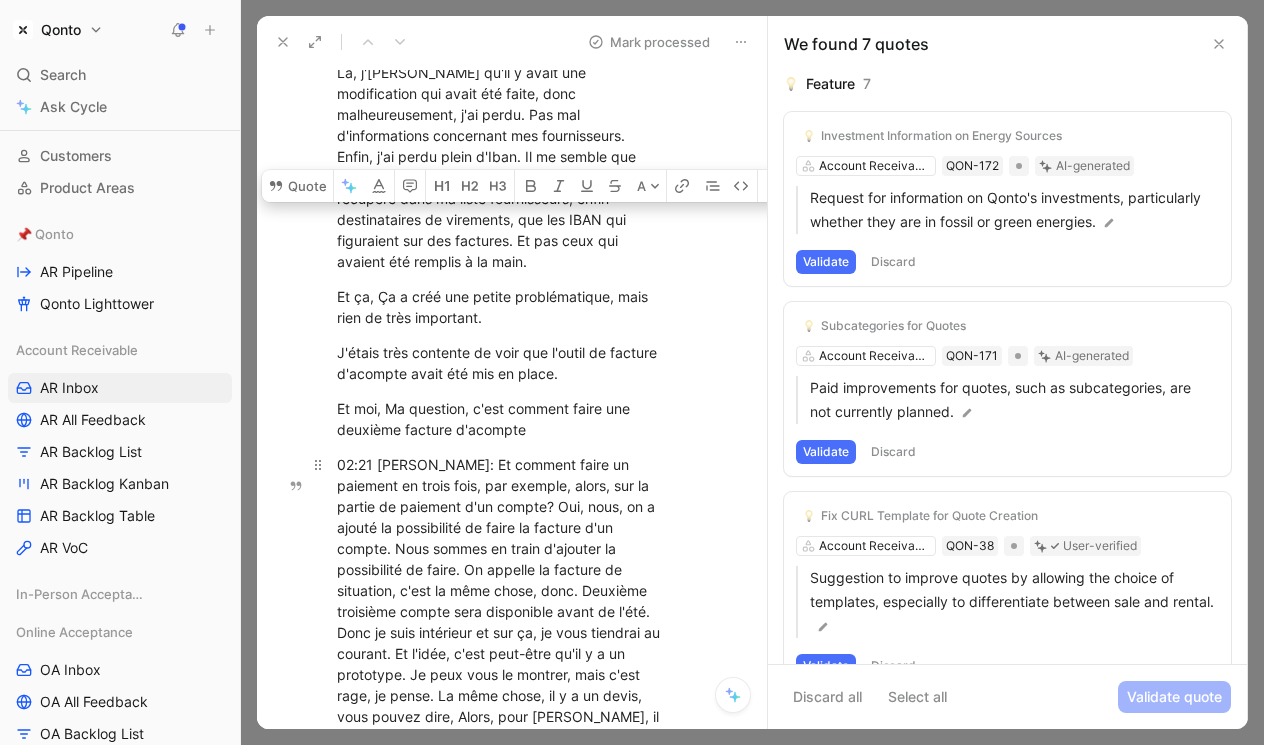 click on "02:21 Alessandro Dadone: Et comment faire un paiement en trois fois, par exemple, alors, sur la partie de paiement d'un compte? Oui, nous, on a ajouté la possibilité de faire la facture d'un compte. Nous sommes en train d'ajouter la possibilité de faire. On appelle la facture de situation, c'est la même chose, donc. Deuxième troisième compte sera disponible avant de l'été. Donc je suis intérieur et sur ça, je vous tiendrai au courant. Et l'idée, c'est peut-être qu'il y a un prototype. Je peux vous le montrer, mais c'est rage, je pense. La même chose, il y a un devis, vous pouvez dire, Alors, pour ce devis, il y a la première compte 20%, le deuxième 20% et la troisième, La facture avec le reste. Et vous pouvez le dire, le 3. Mais je n'ai pas un prototype, donc je ne suis pas sûr, mais c'est dans notre vote avant de lutter." at bounding box center (502, 643) 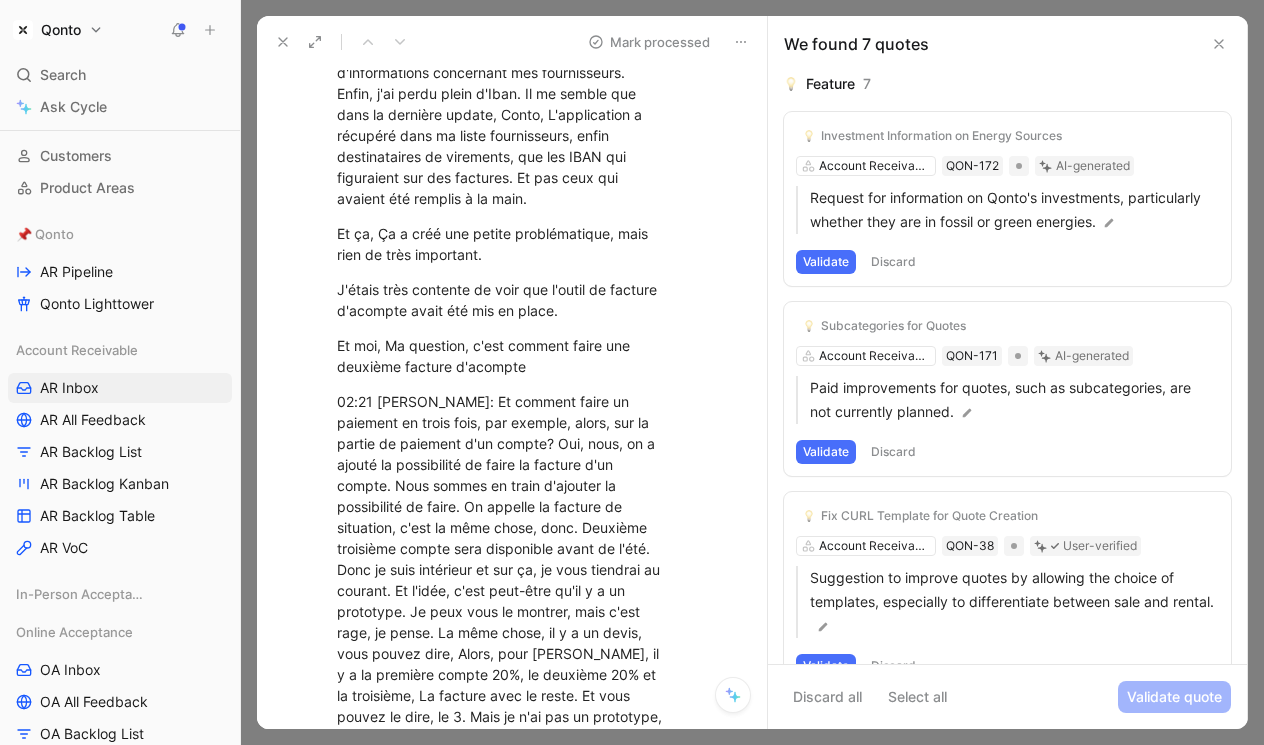 scroll, scrollTop: 1861, scrollLeft: 0, axis: vertical 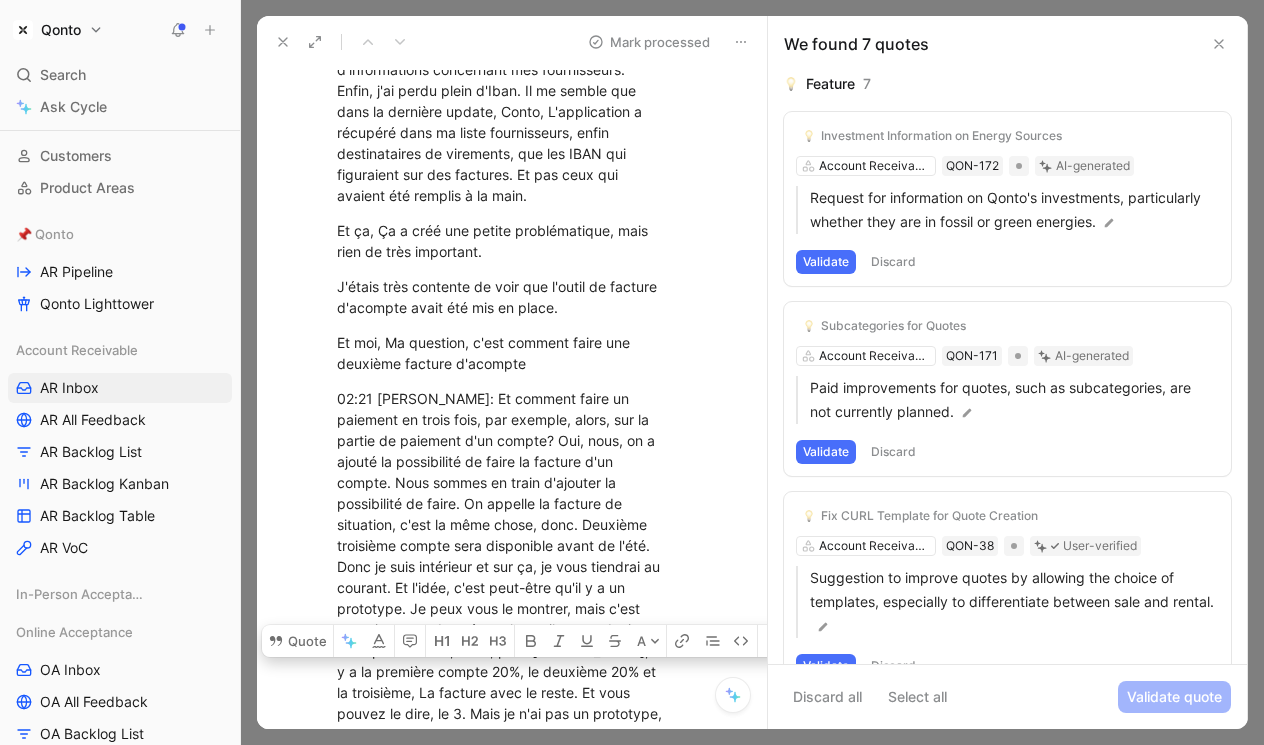 drag, startPoint x: 465, startPoint y: 600, endPoint x: 462, endPoint y: 114, distance: 486.00925 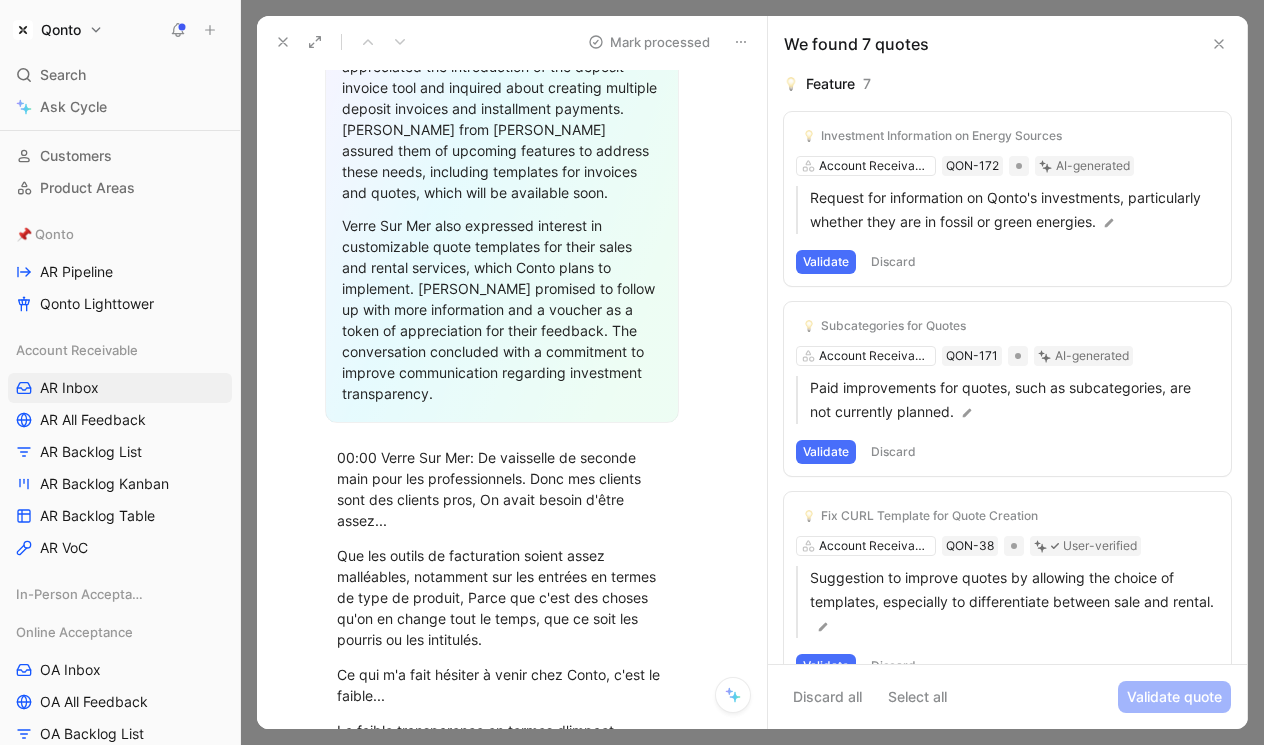 scroll, scrollTop: 0, scrollLeft: 0, axis: both 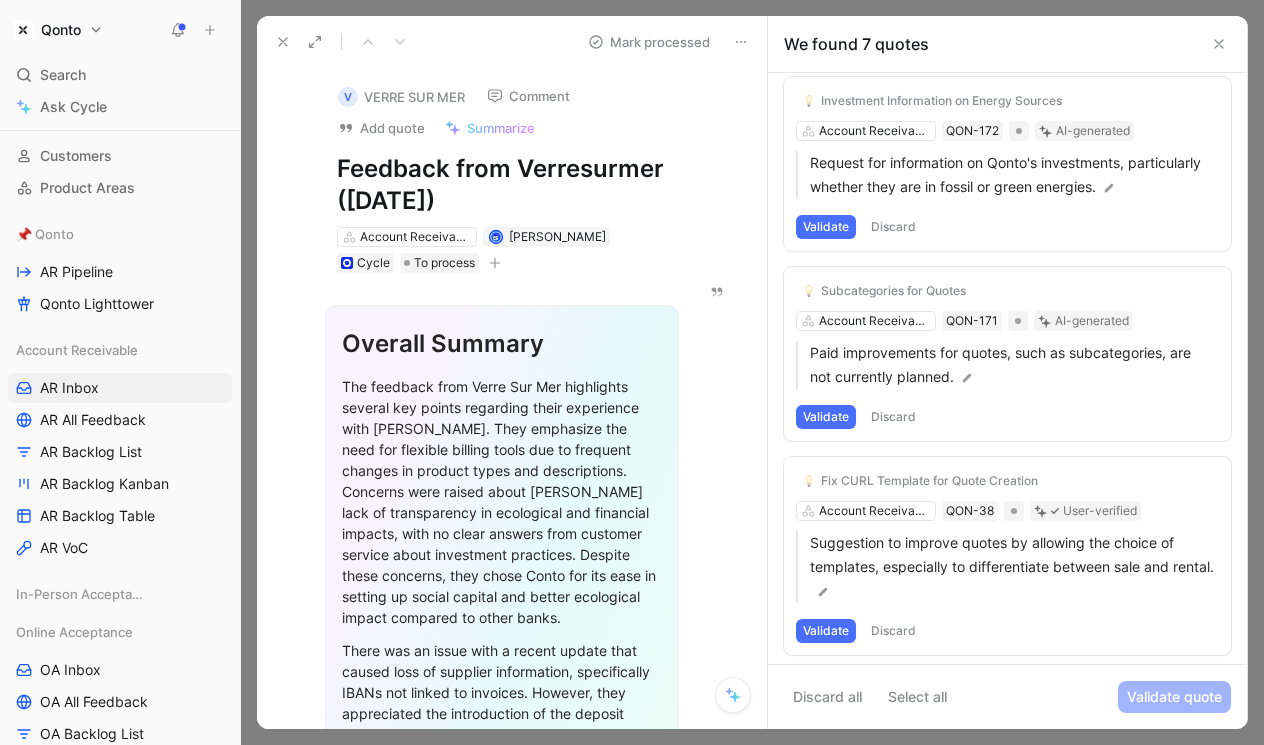 click 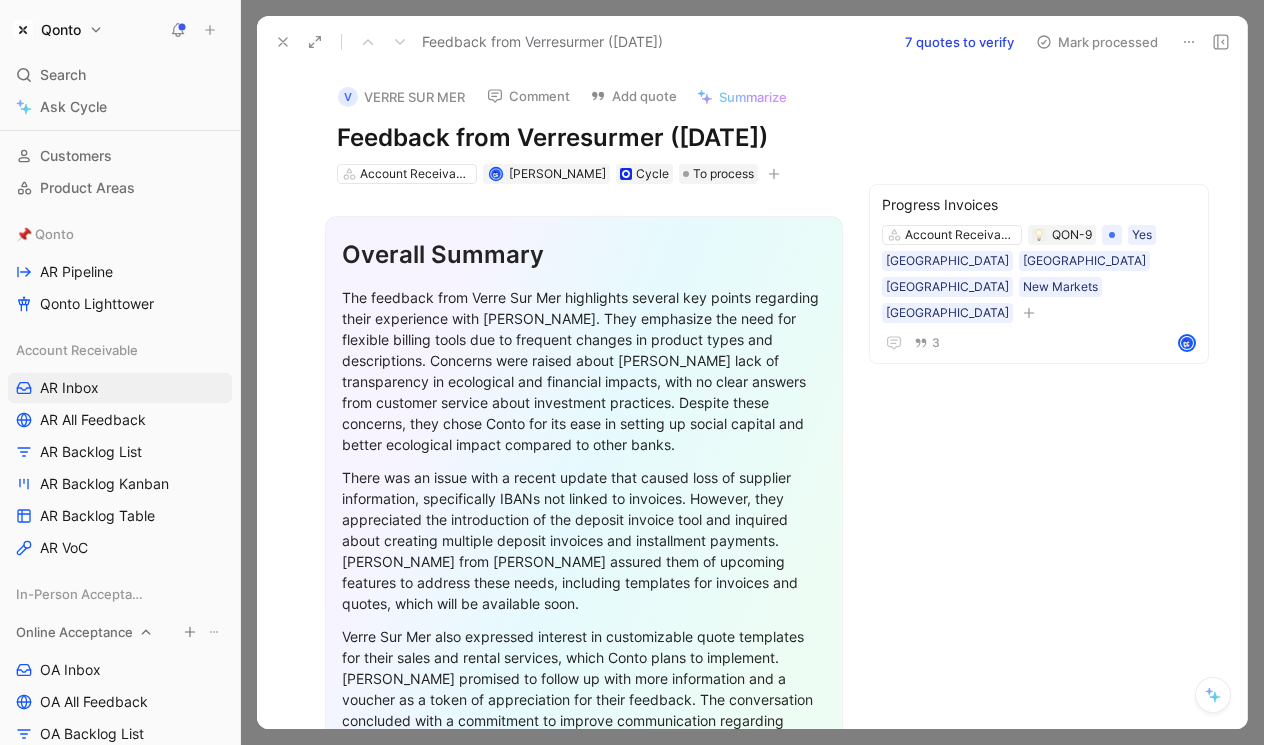scroll, scrollTop: 458, scrollLeft: 0, axis: vertical 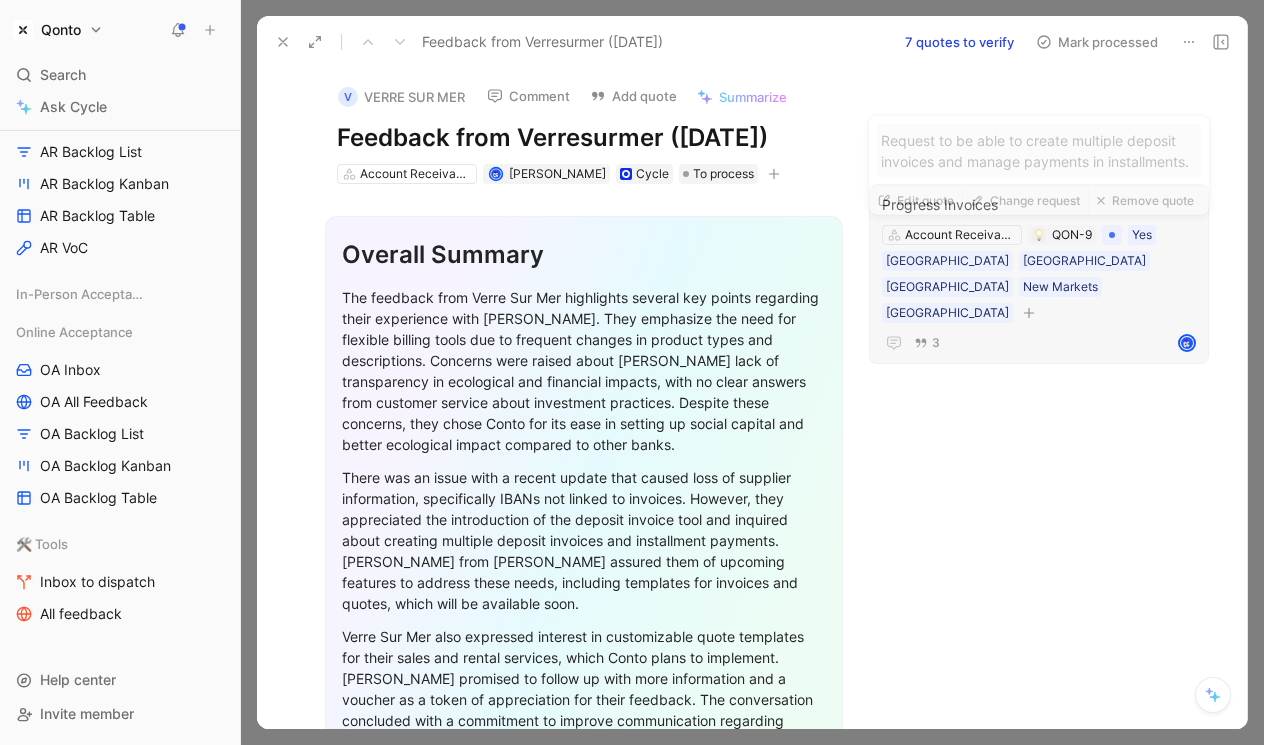click on "3" at bounding box center (1039, 343) 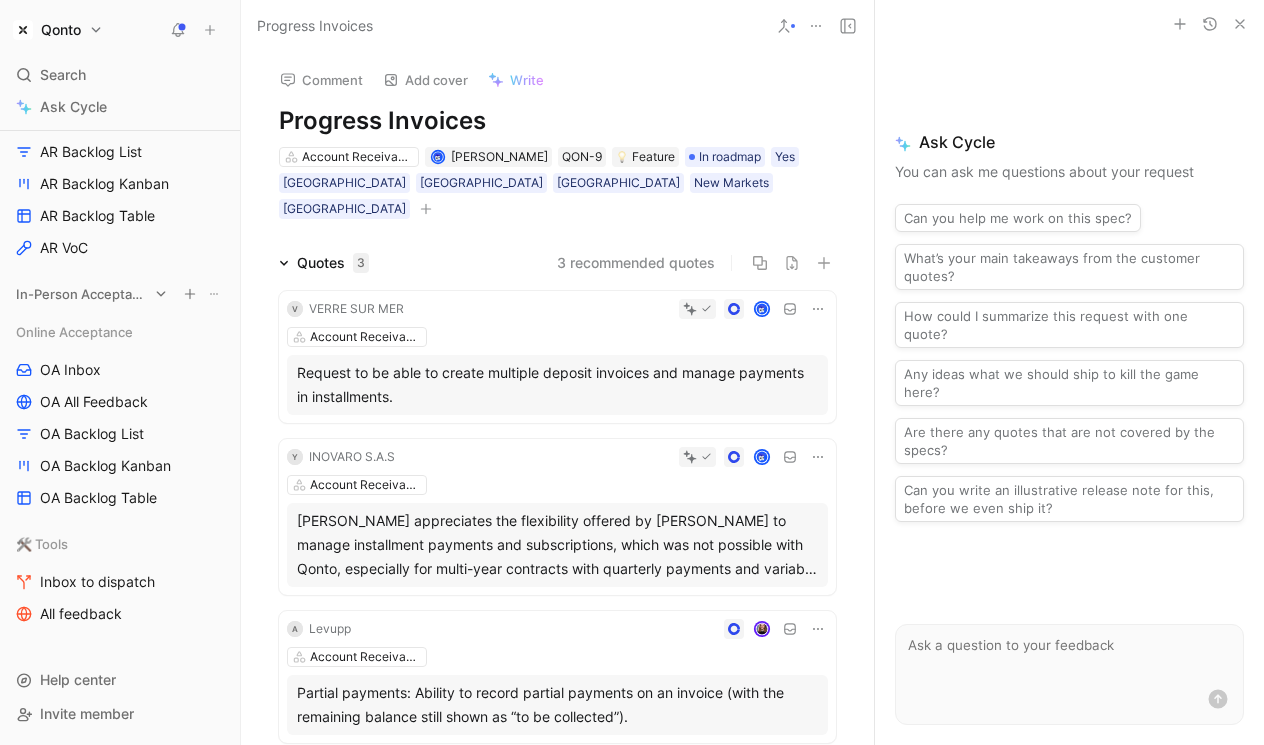 click on "In-Person Acceptance" at bounding box center (82, 294) 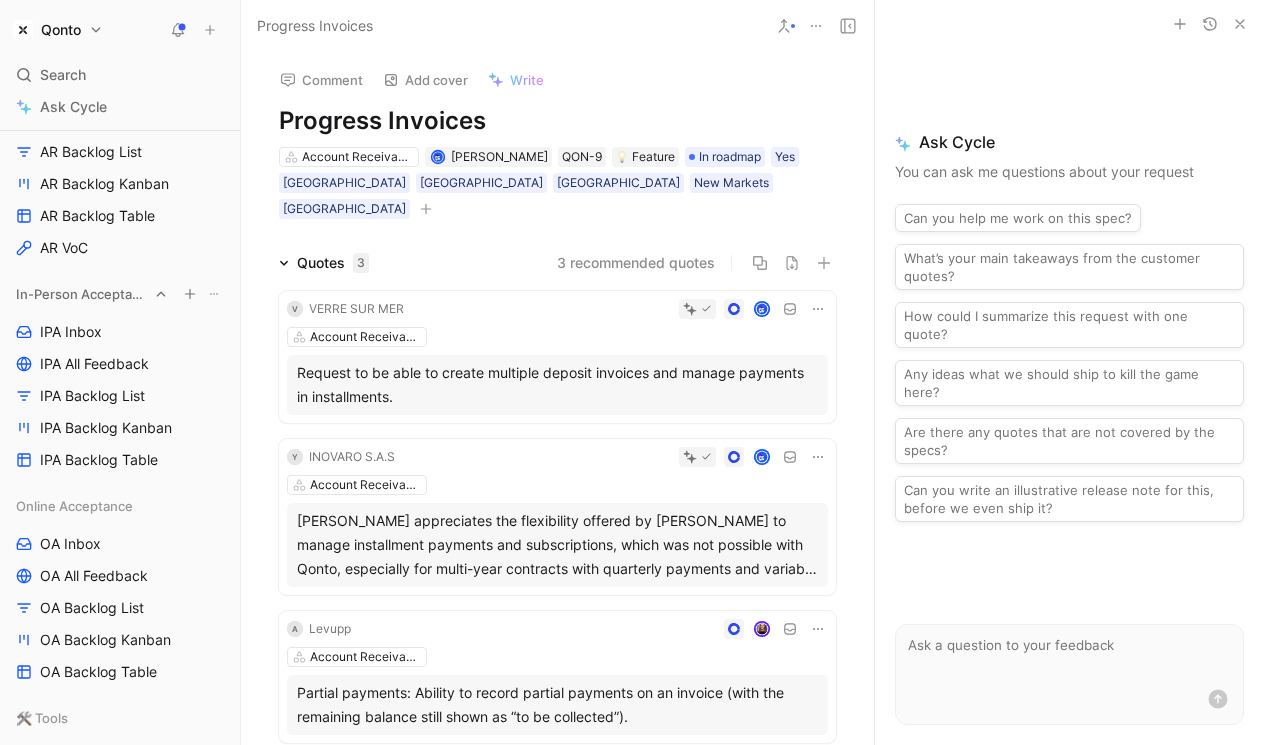 scroll, scrollTop: 364, scrollLeft: 0, axis: vertical 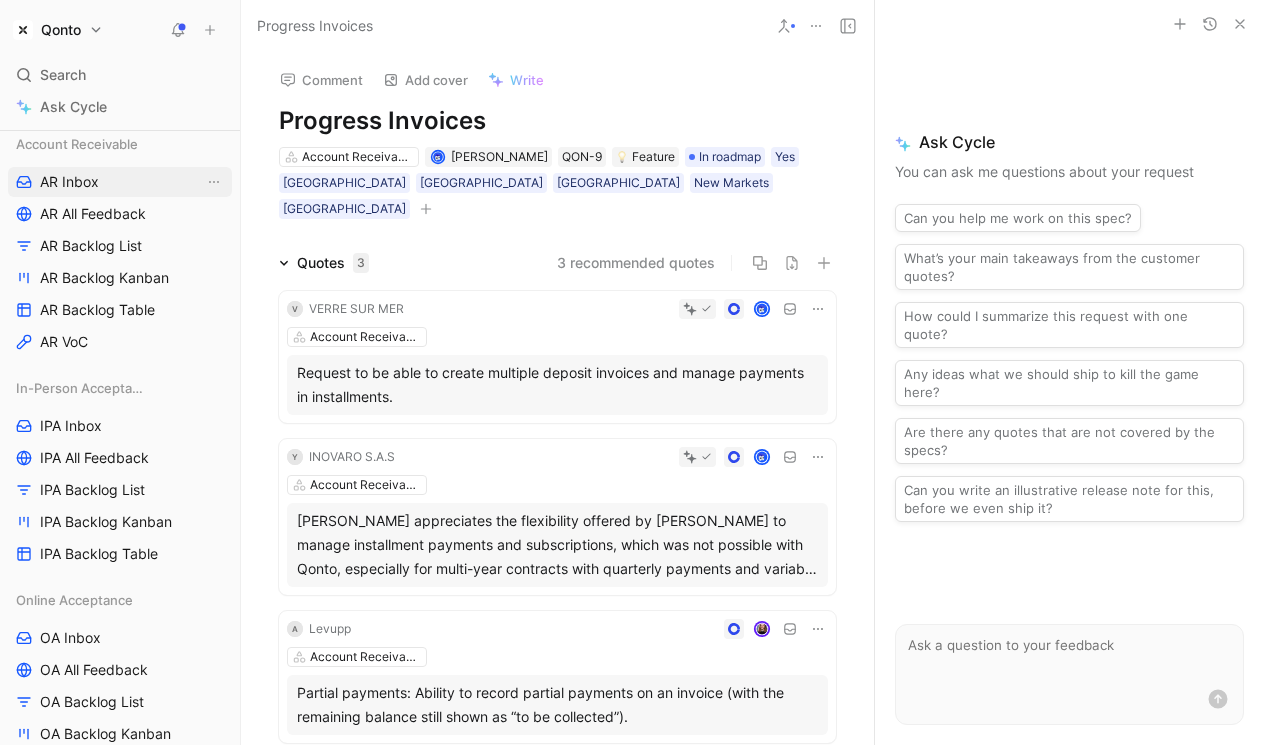 click on "AR Inbox" at bounding box center (69, 182) 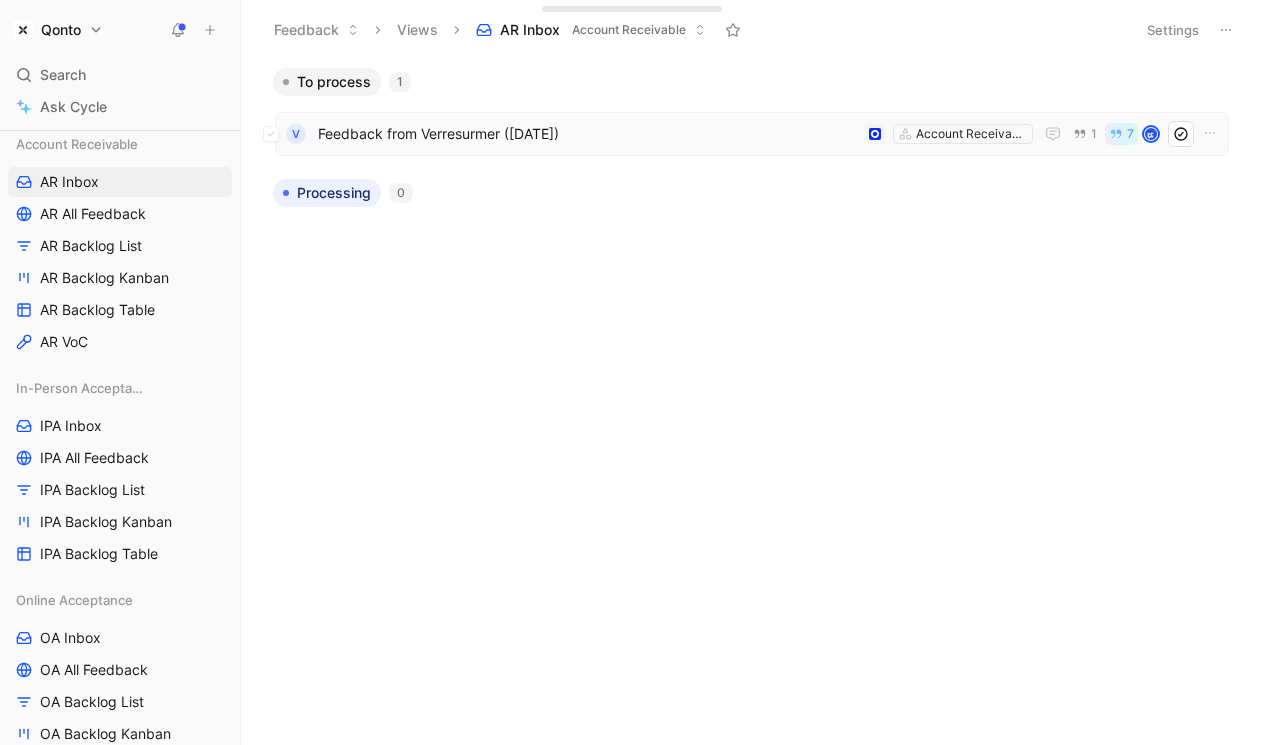 click on "V Feedback from Verresurmer (Jul 08, 2025) Account Receivable 1 7" at bounding box center (752, 134) 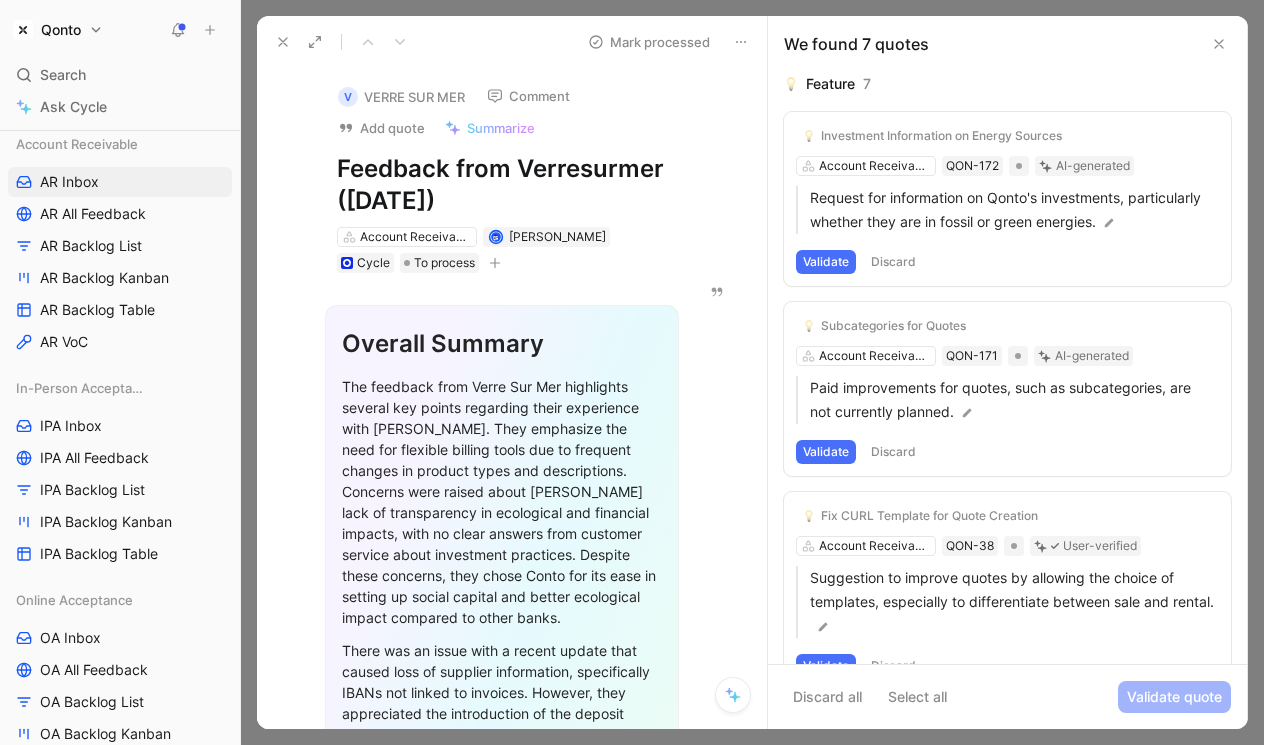 click on "Select all" at bounding box center (917, 697) 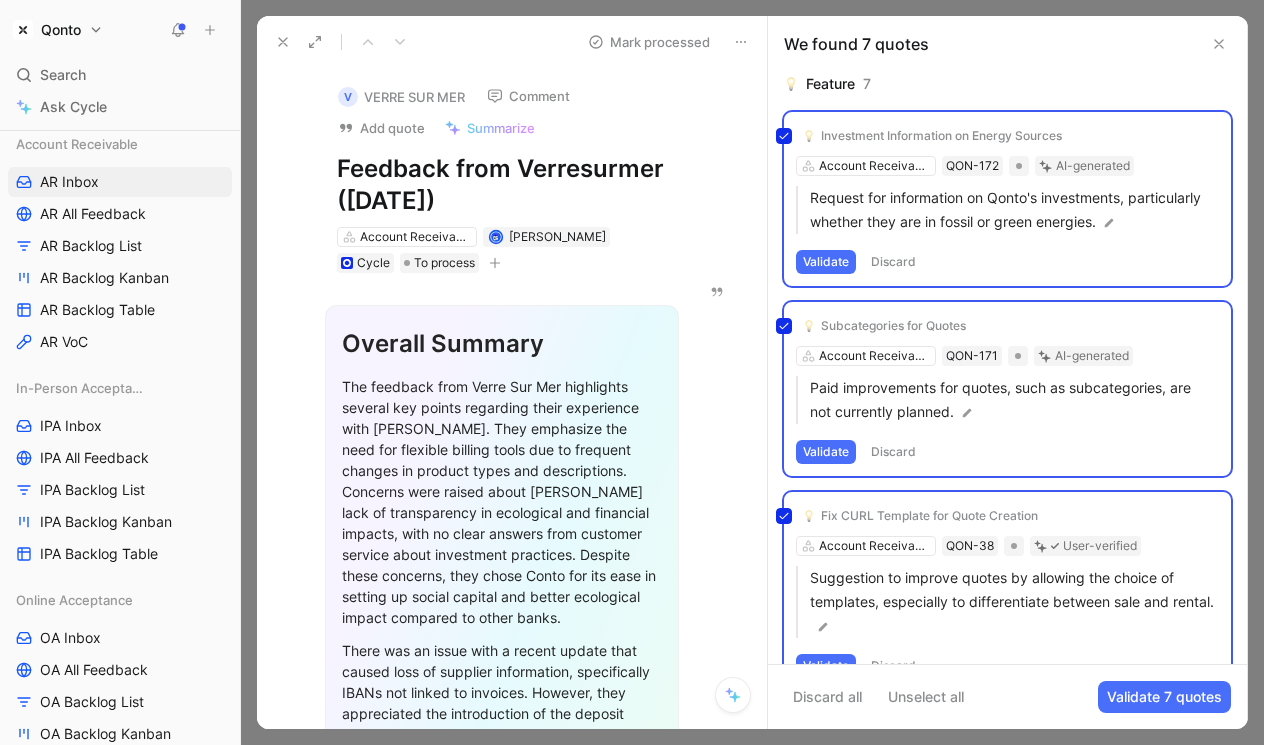 click on "Unselect all" at bounding box center (926, 697) 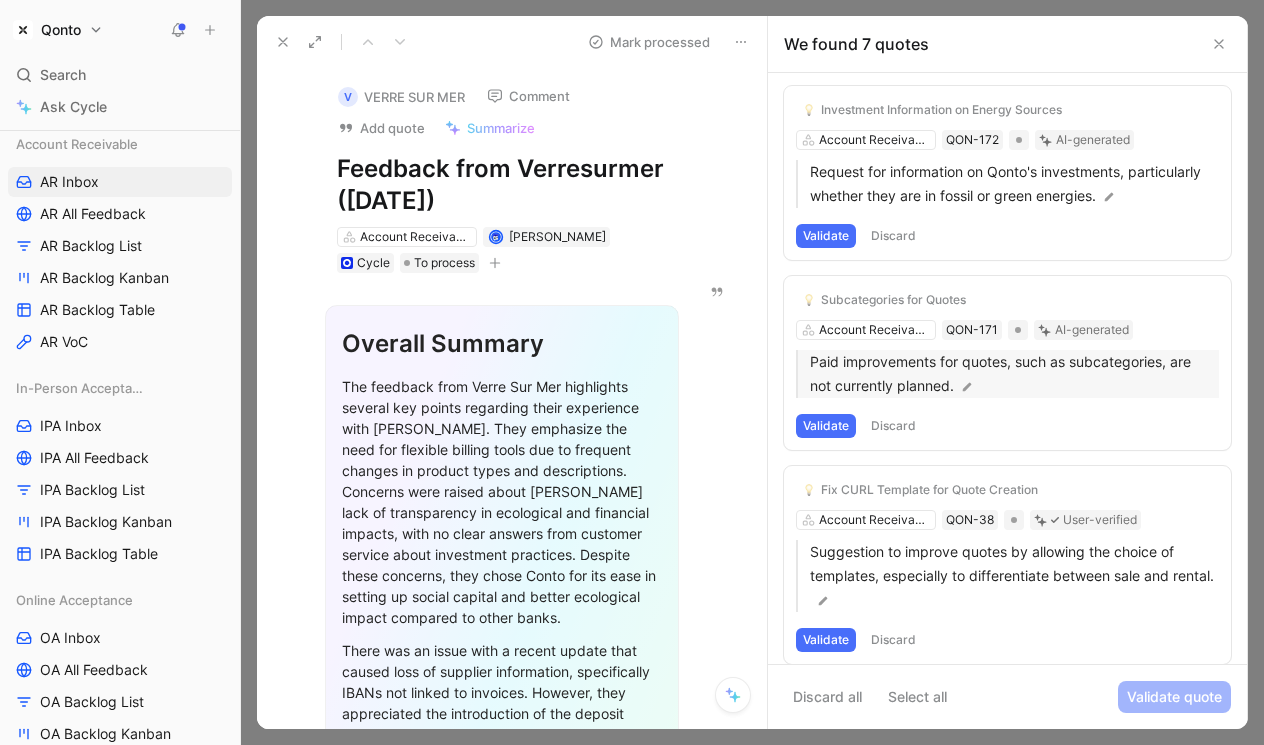 scroll, scrollTop: 26, scrollLeft: 0, axis: vertical 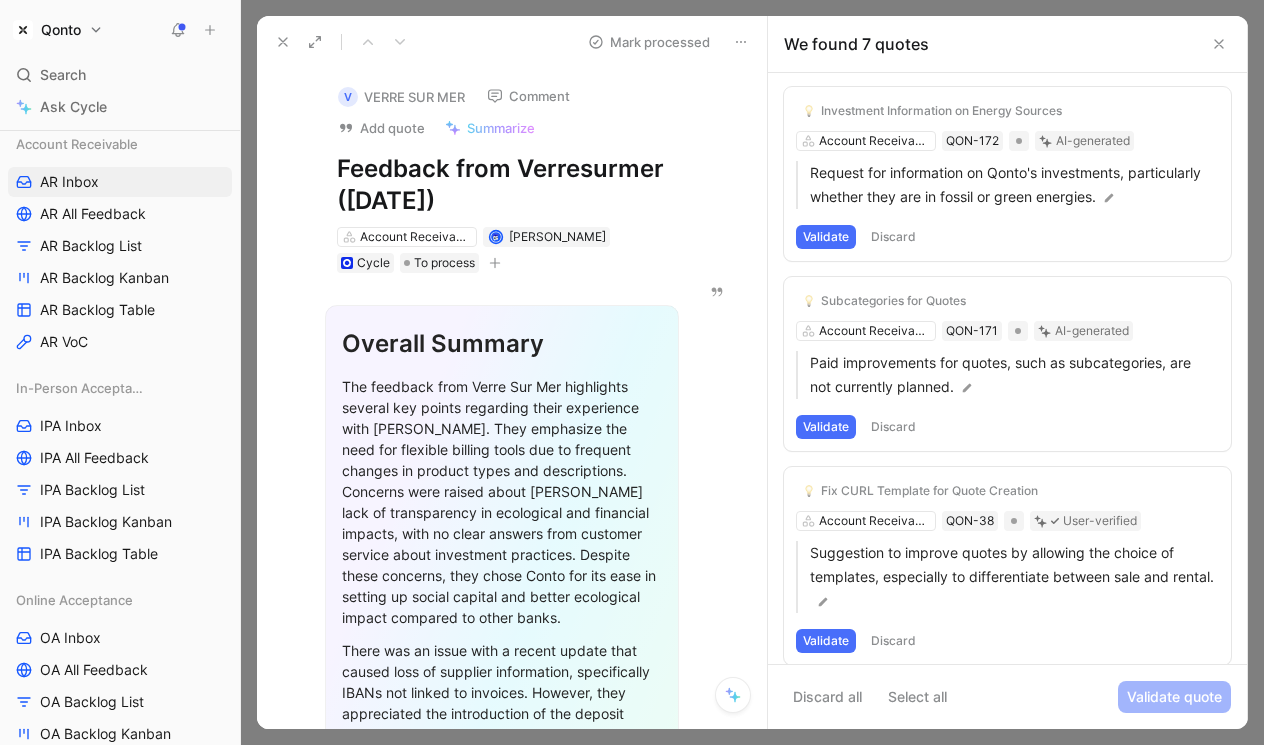 click 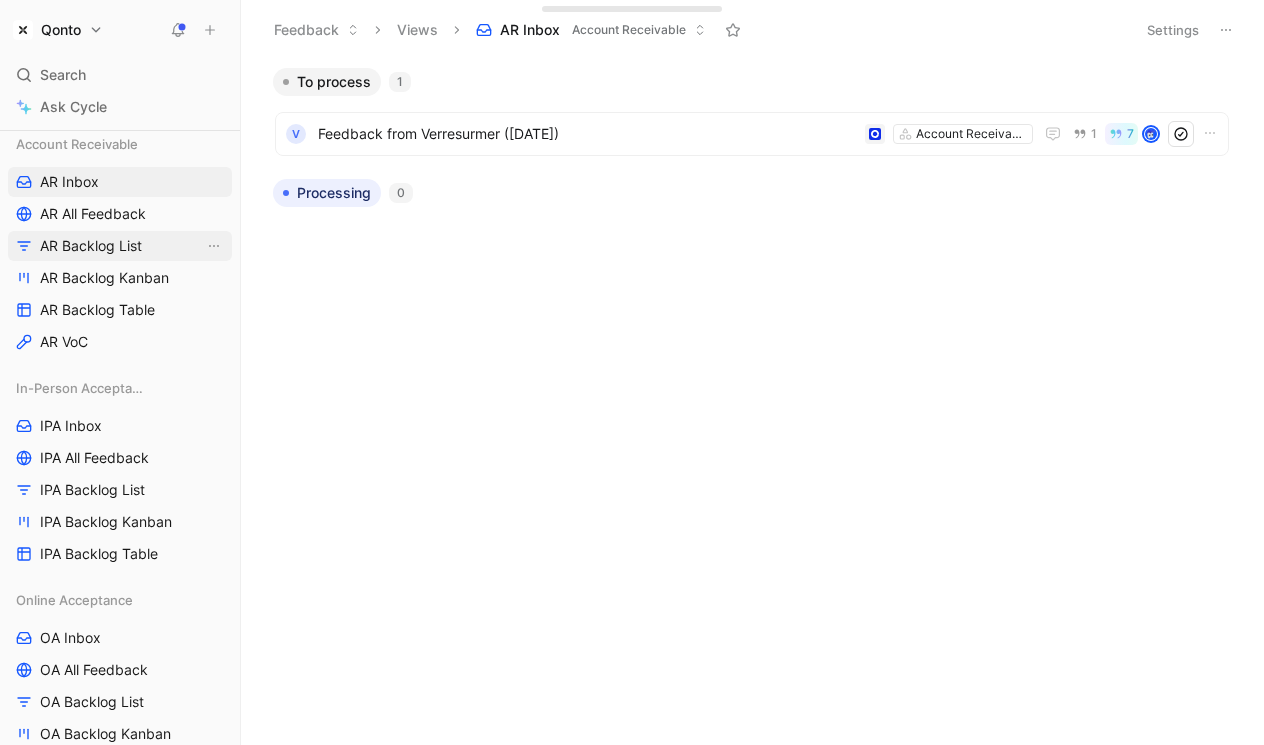 click on "AR Backlog List" at bounding box center [120, 246] 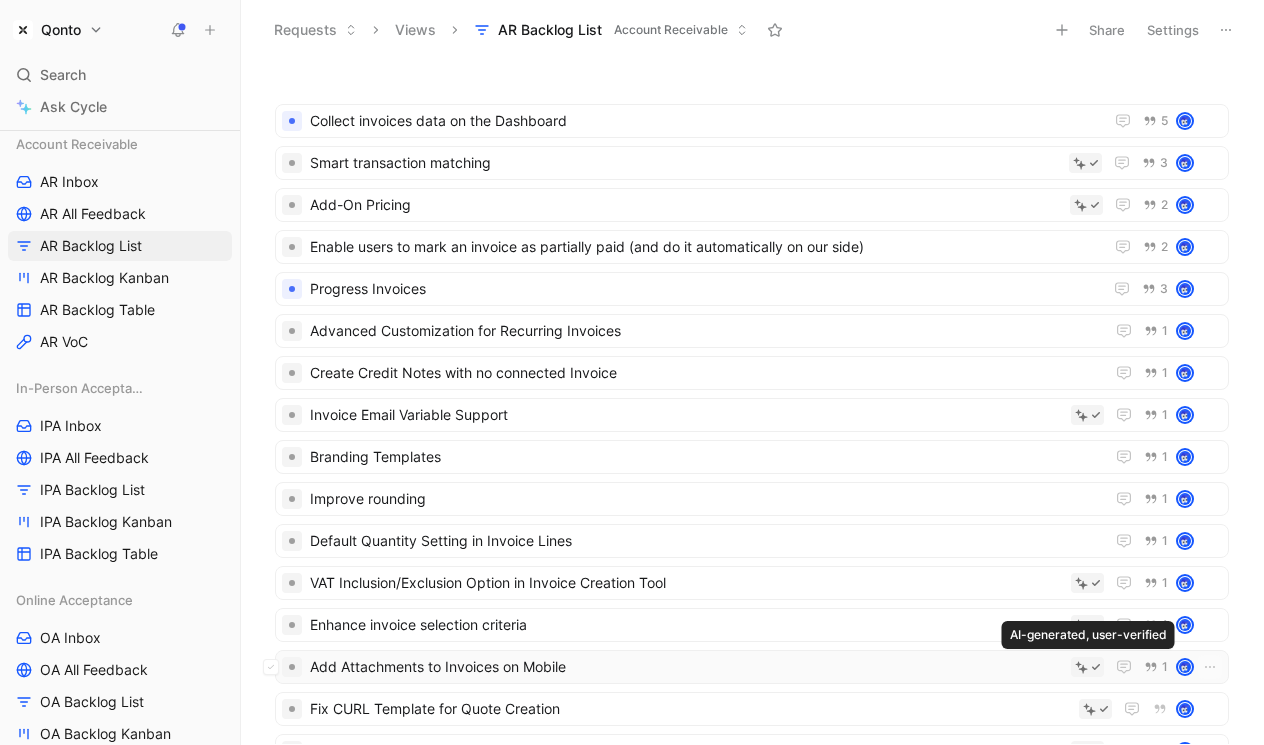 scroll, scrollTop: 98, scrollLeft: 0, axis: vertical 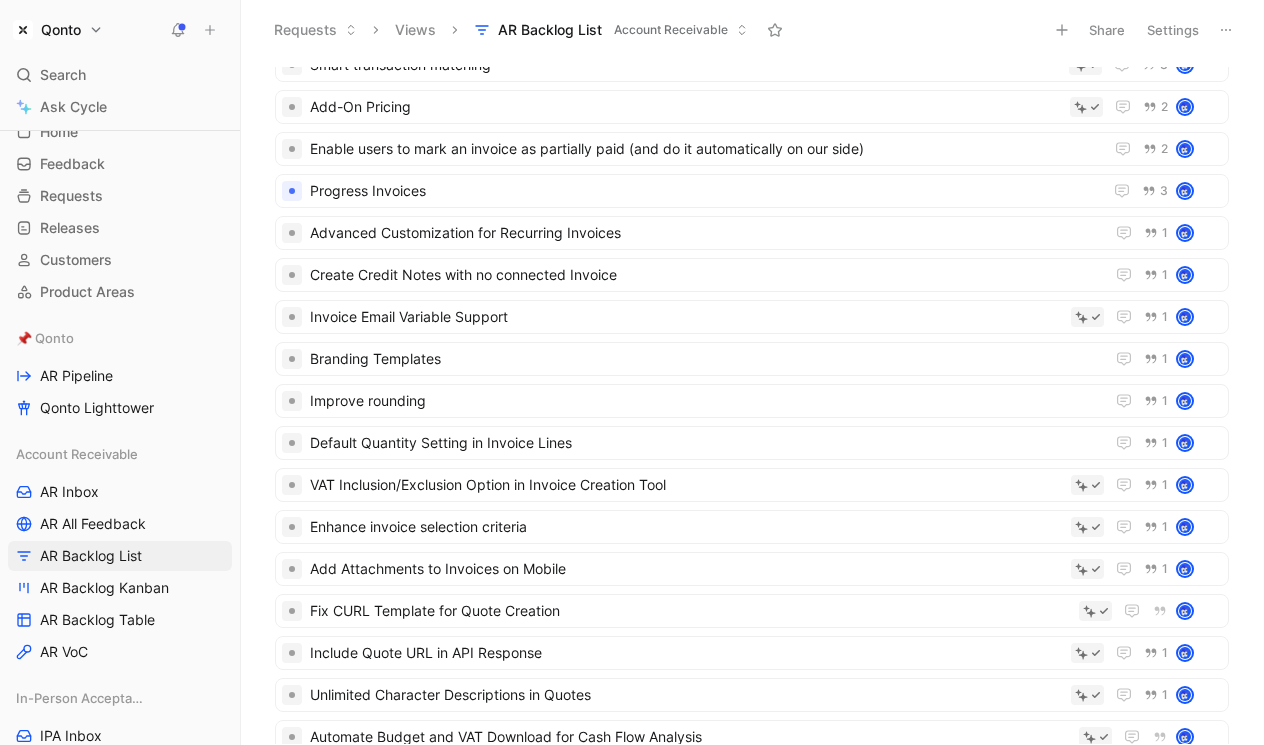 click 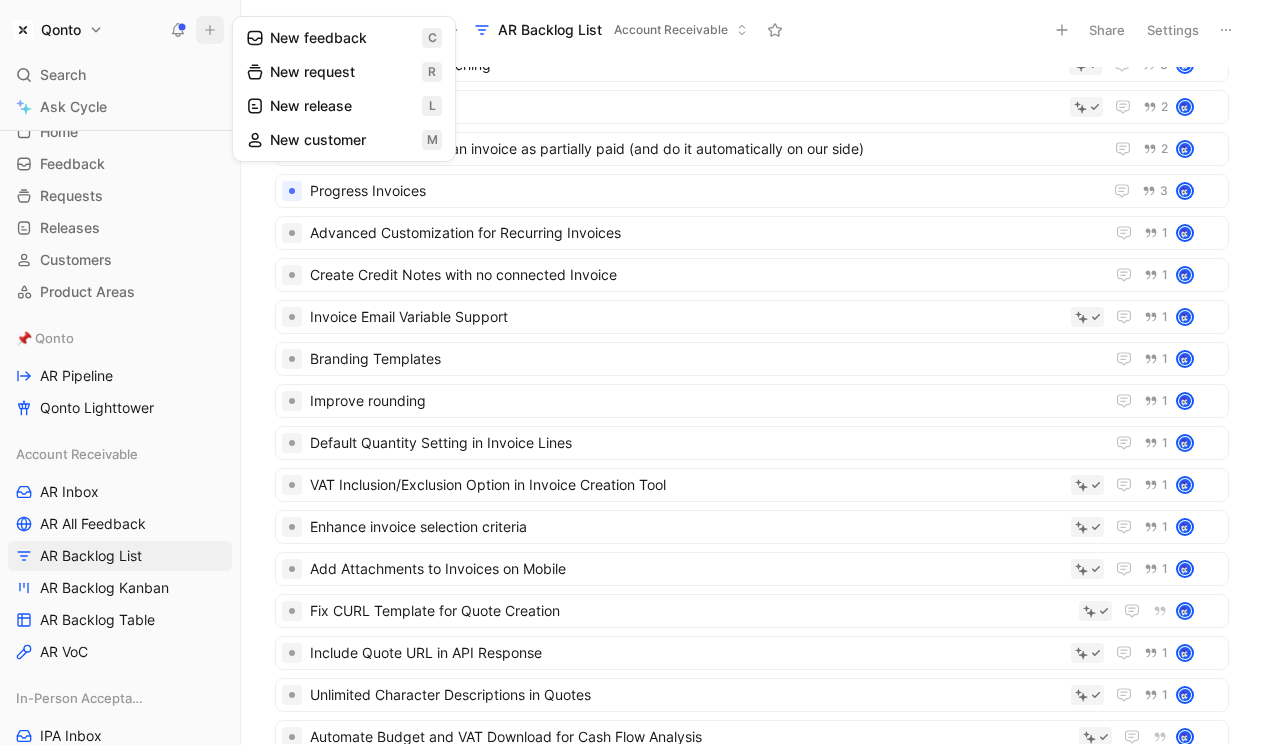 click on "New feedback c" at bounding box center (344, 38) 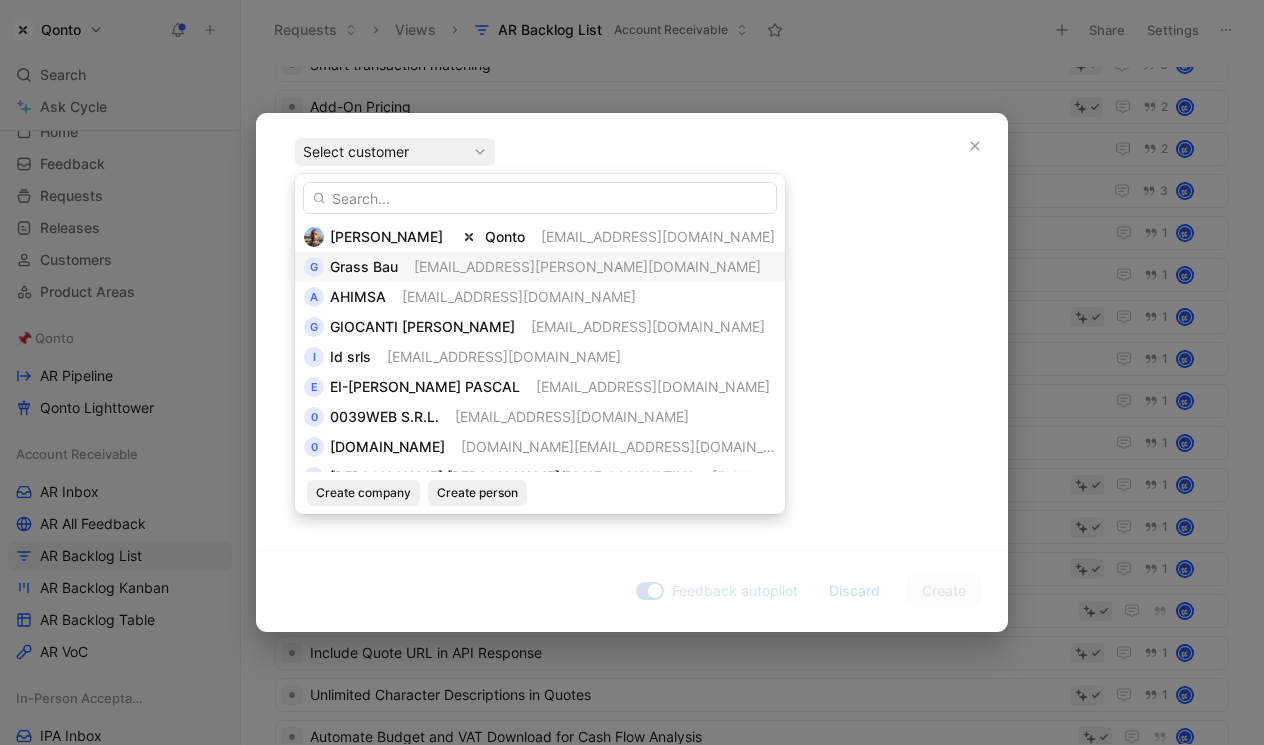 click at bounding box center (540, 198) 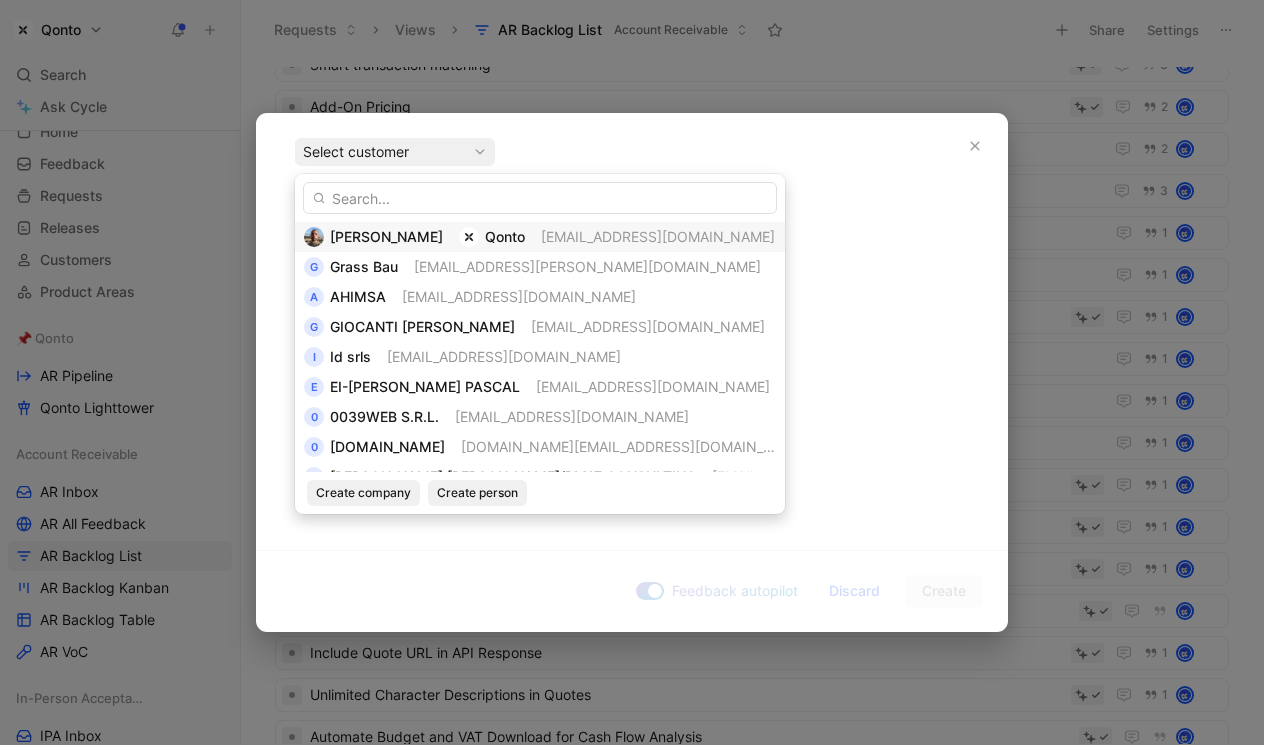 click on "Mario Liverini" at bounding box center (386, 236) 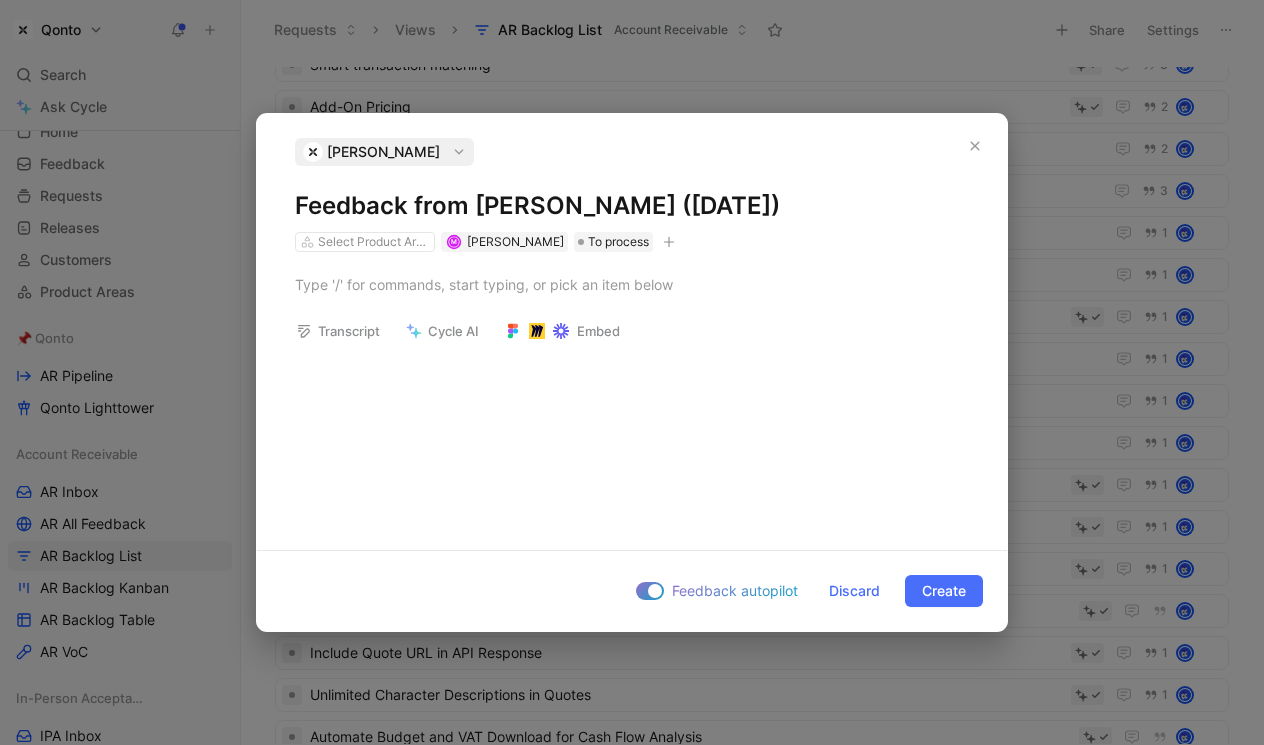 click on "Transcript Cycle AI Embed" at bounding box center (632, 432) 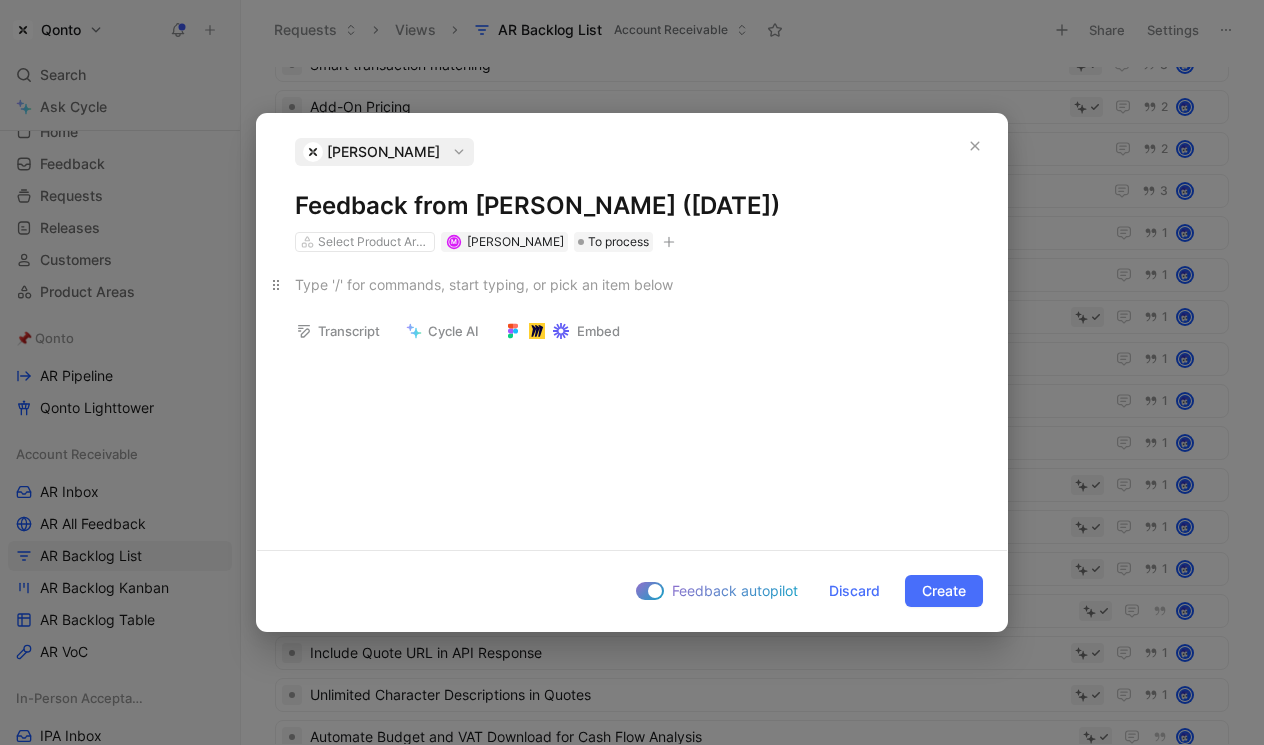 click at bounding box center (632, 284) 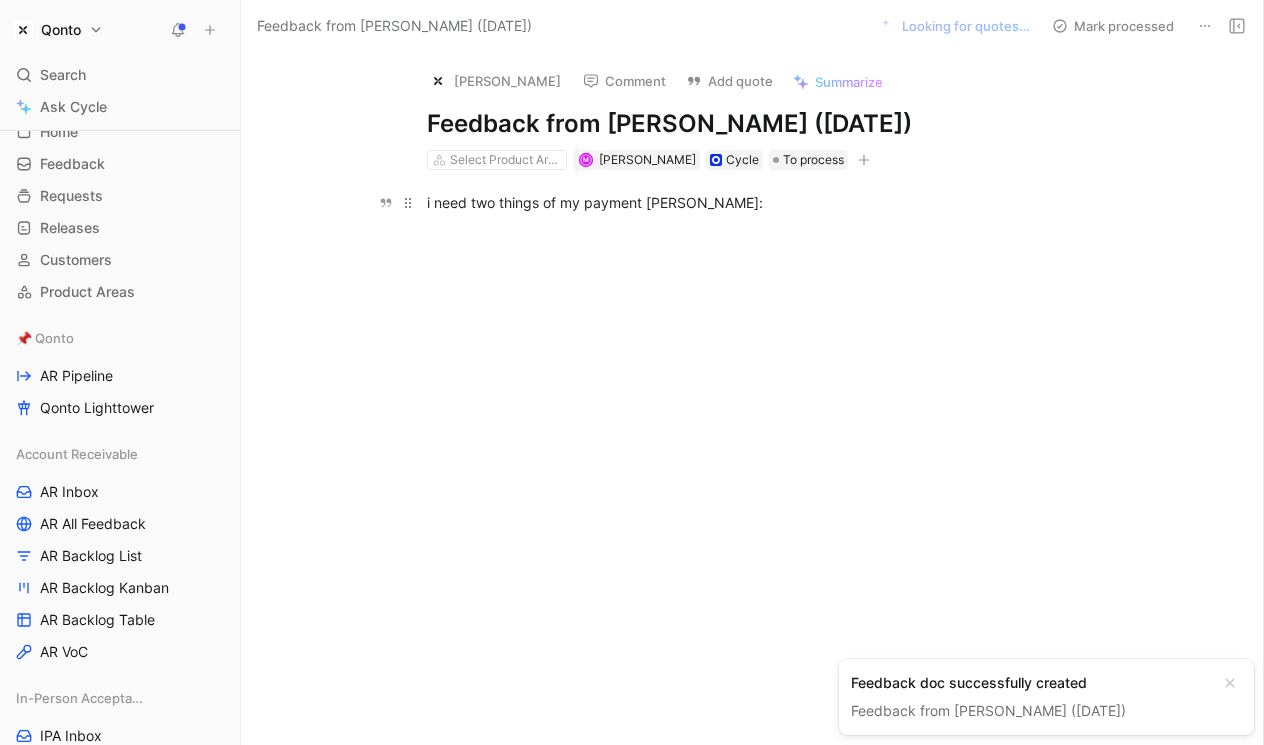 click on "i need two things of my payment linsk:" at bounding box center [773, 202] 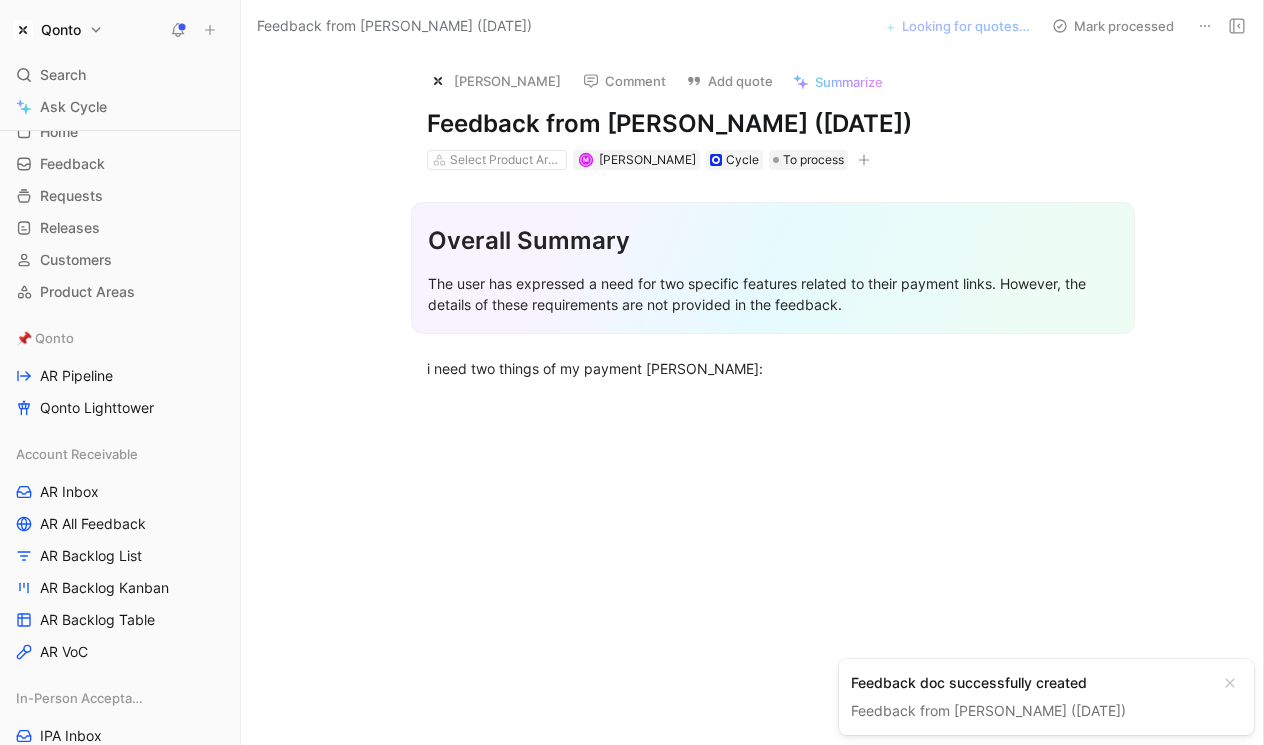type 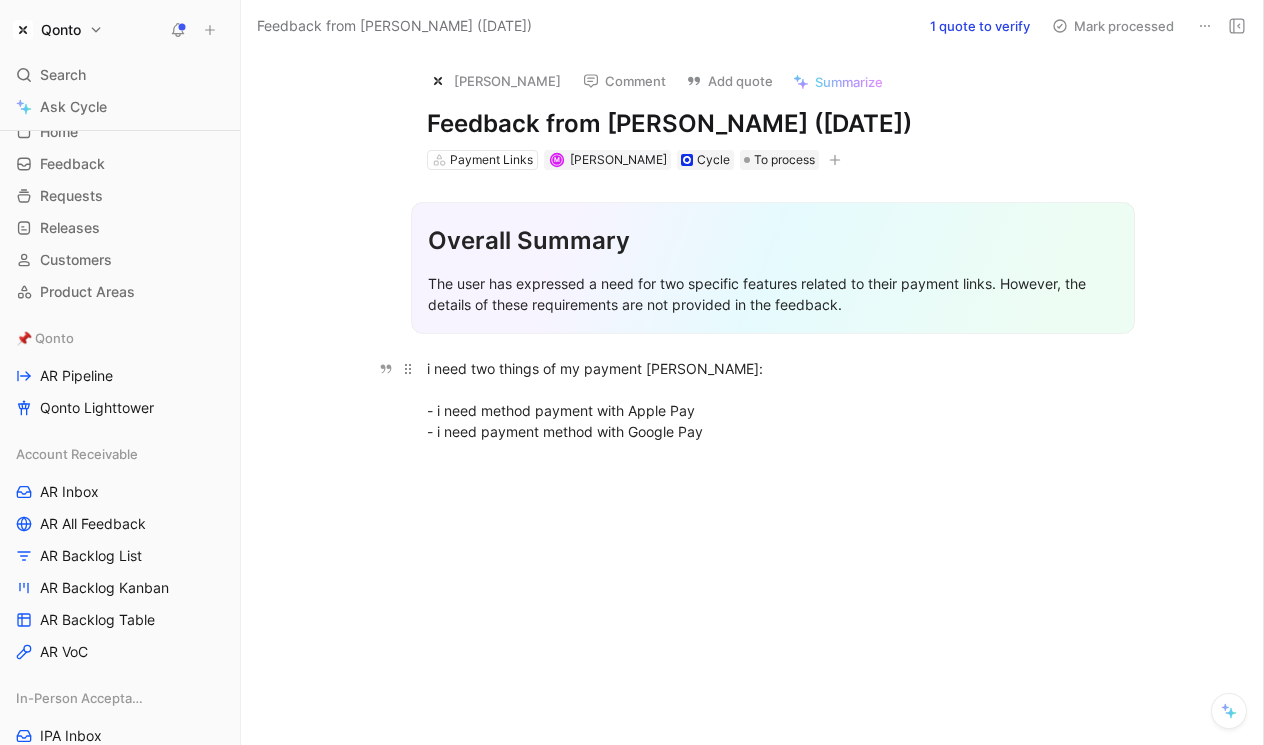 click on "i need two things of my payment linsk: - i need method payment with Apple Pay  - i need payment method with Google Pay" at bounding box center (773, 400) 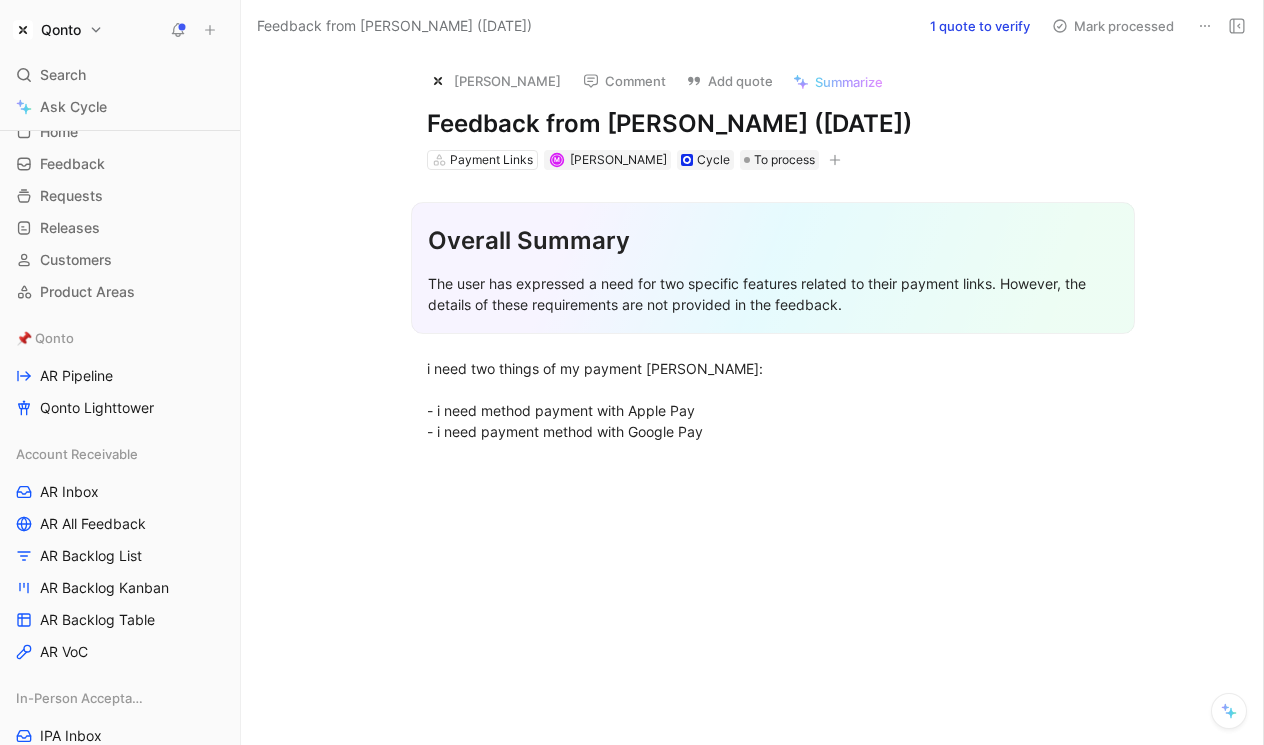 click on "1 quote to verify" at bounding box center (980, 26) 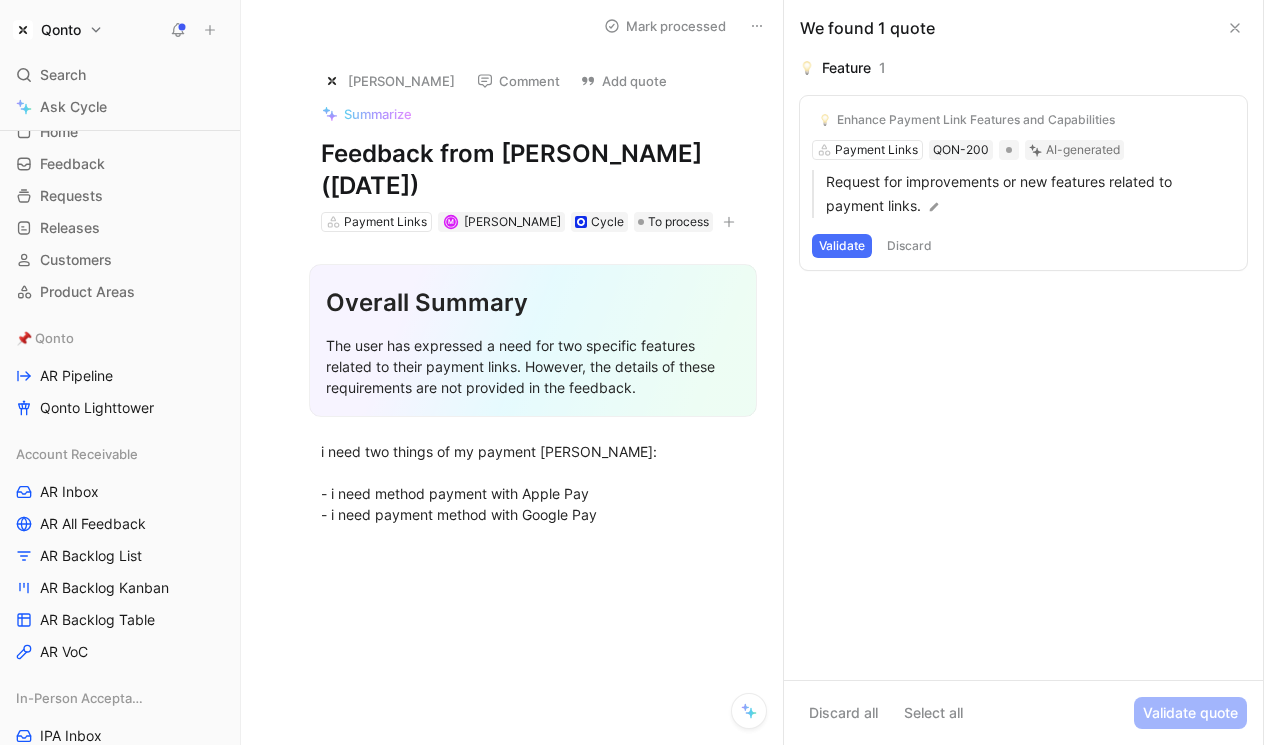 click 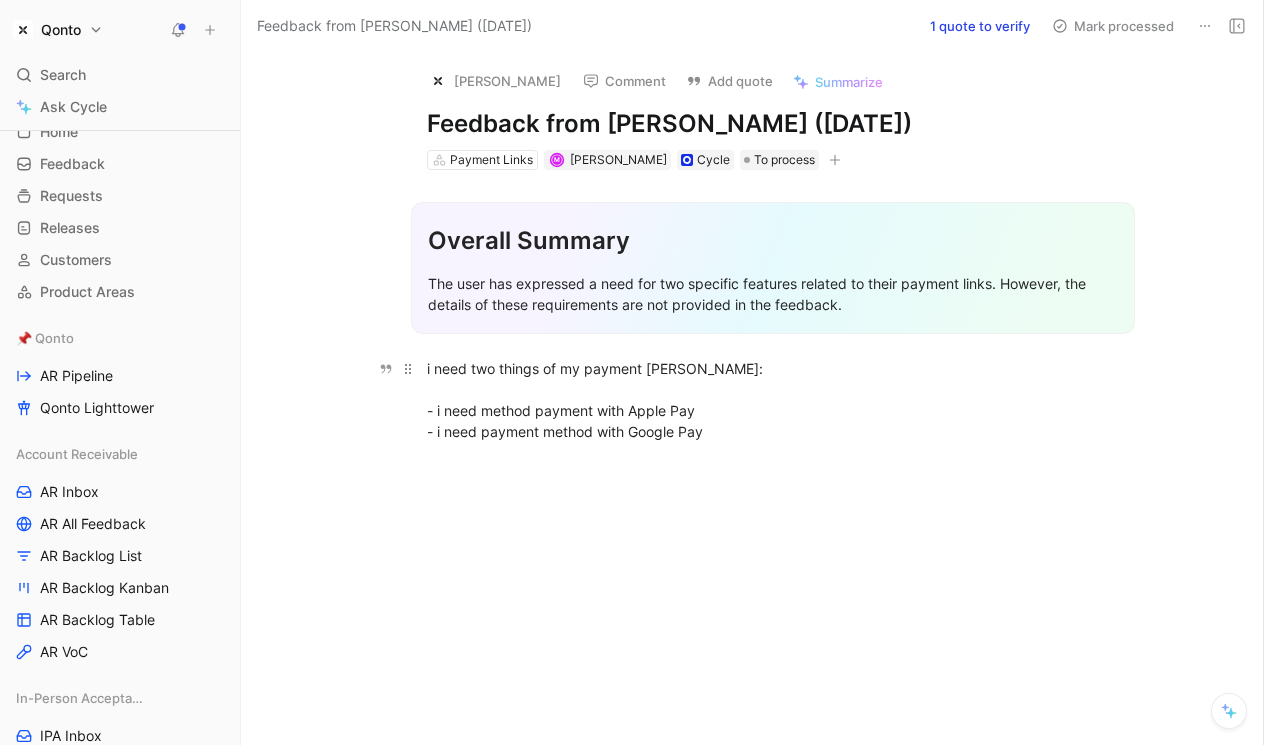 click on "i need two things of my payment linsk: - i need method payment with Apple Pay  - i need payment method with Google Pay" at bounding box center (773, 400) 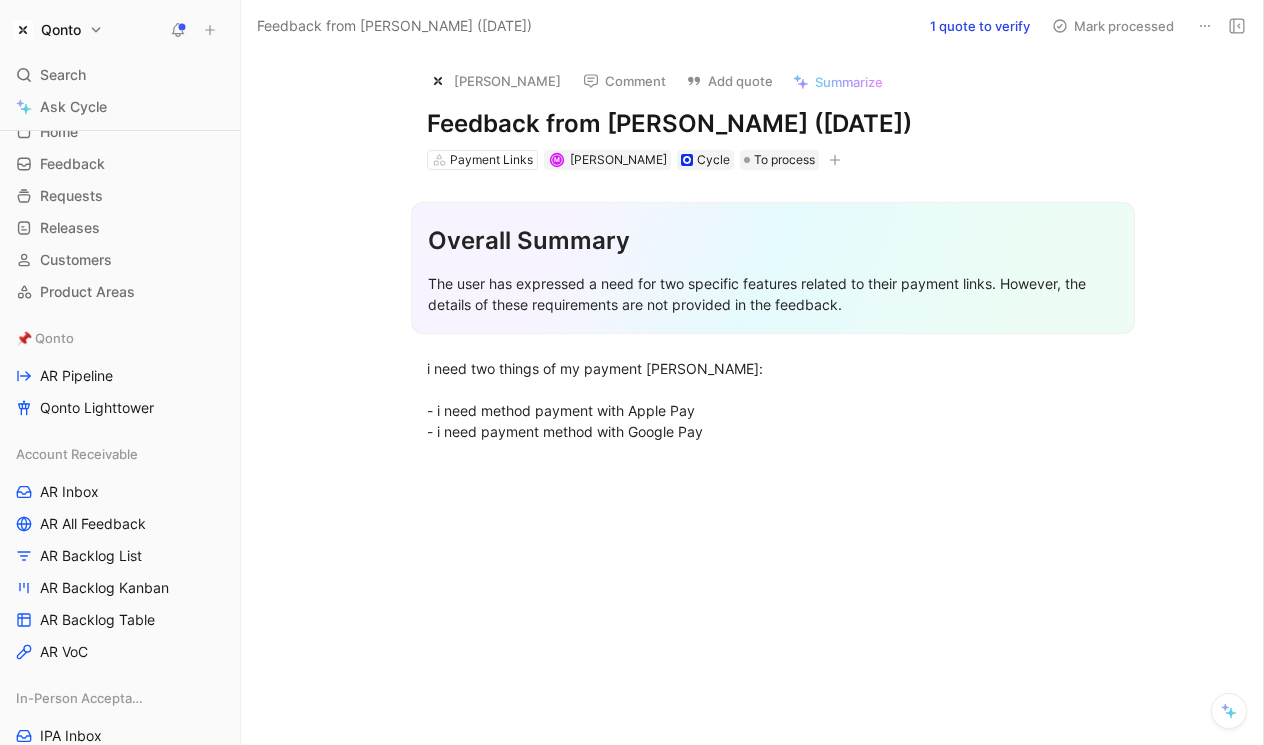 click on "1 quote to verify" at bounding box center (980, 26) 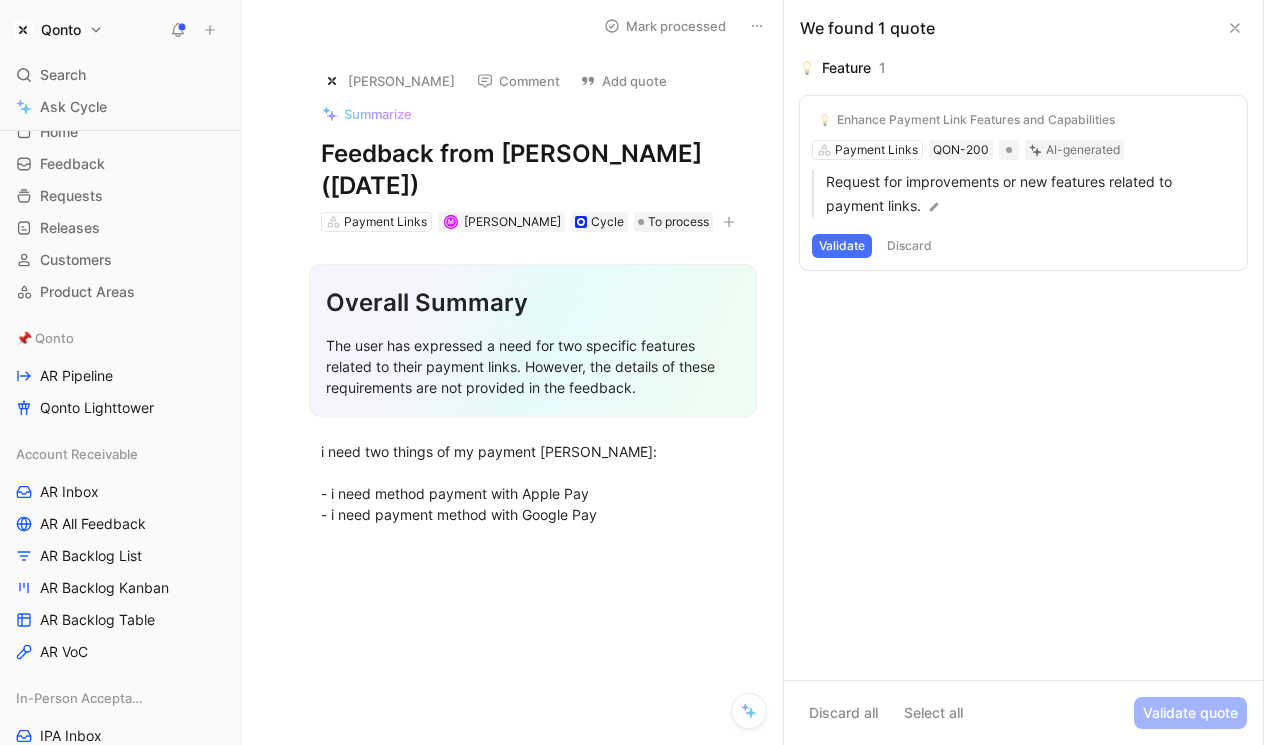 click 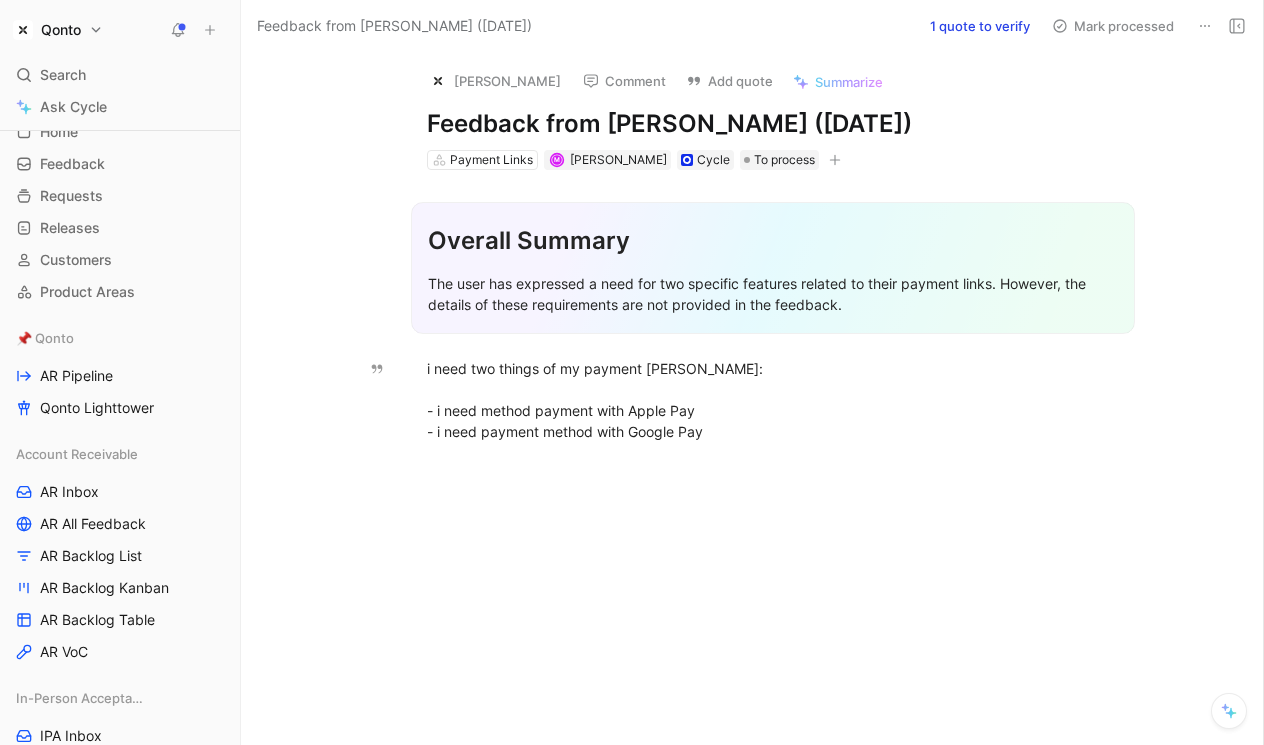 click 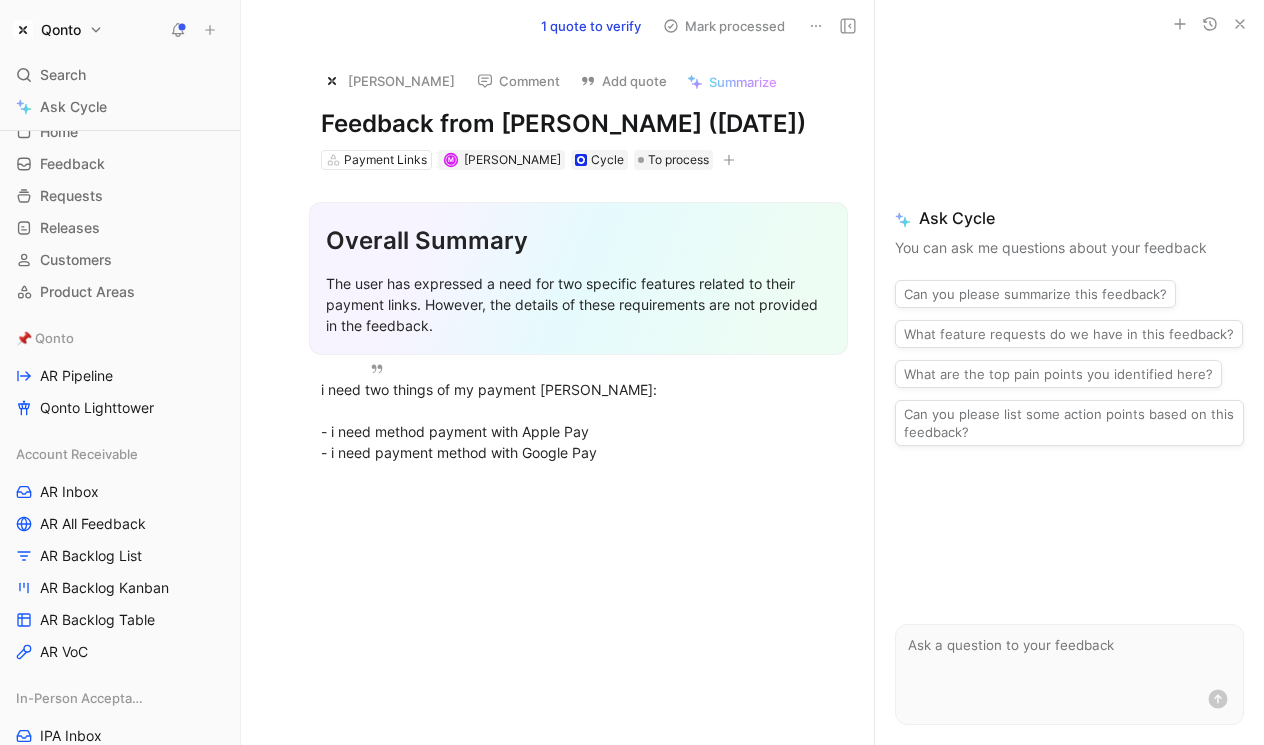click at bounding box center (1240, 24) 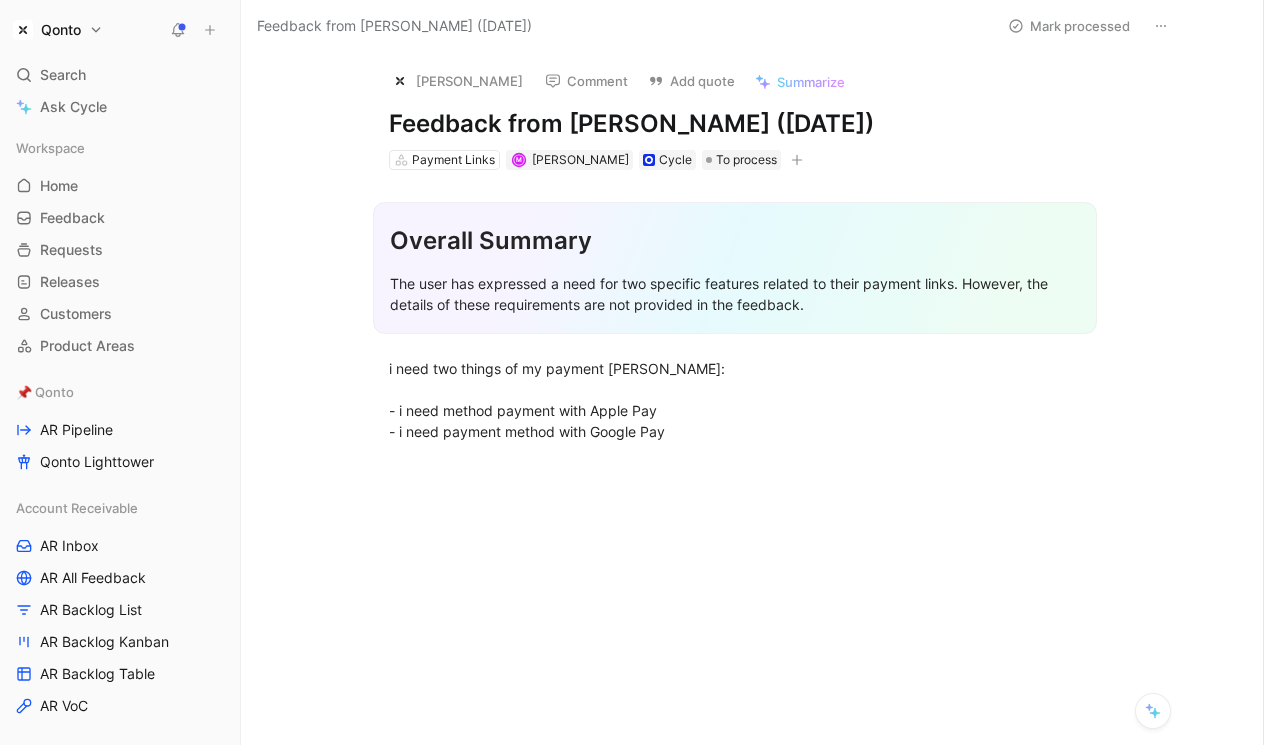scroll, scrollTop: 0, scrollLeft: 0, axis: both 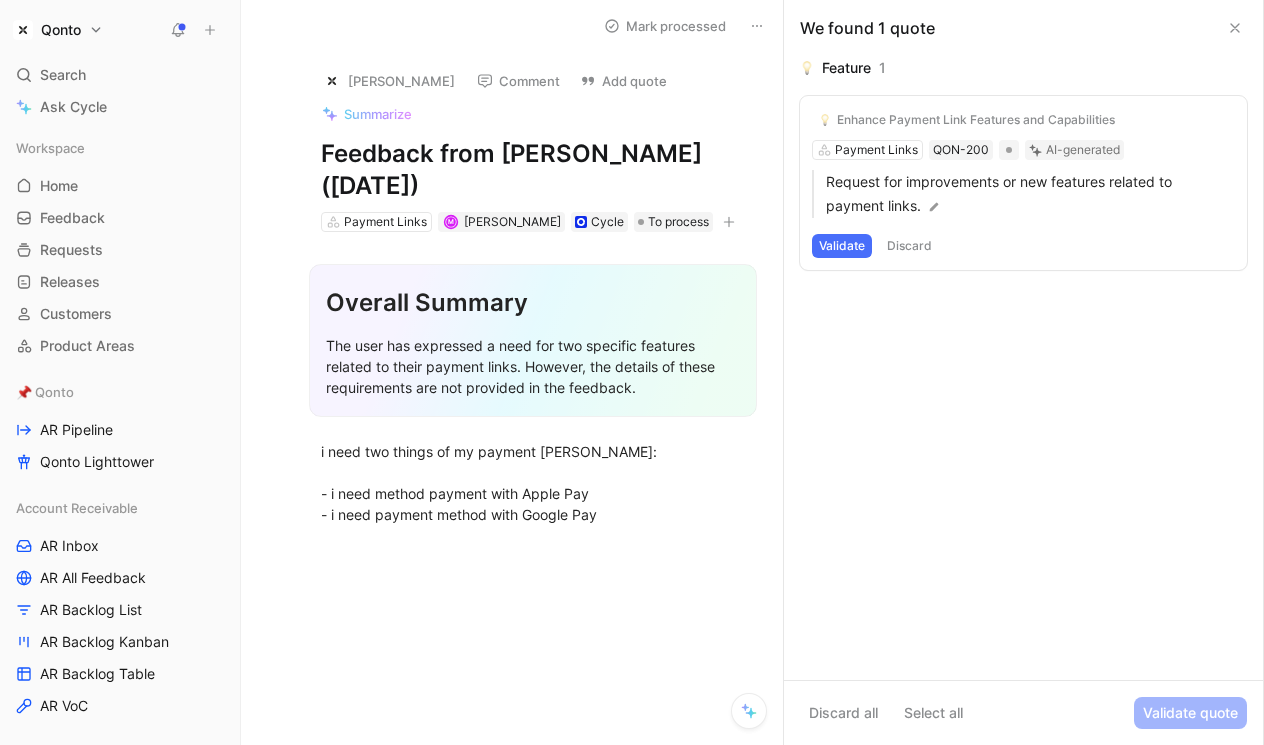 click at bounding box center (1235, 28) 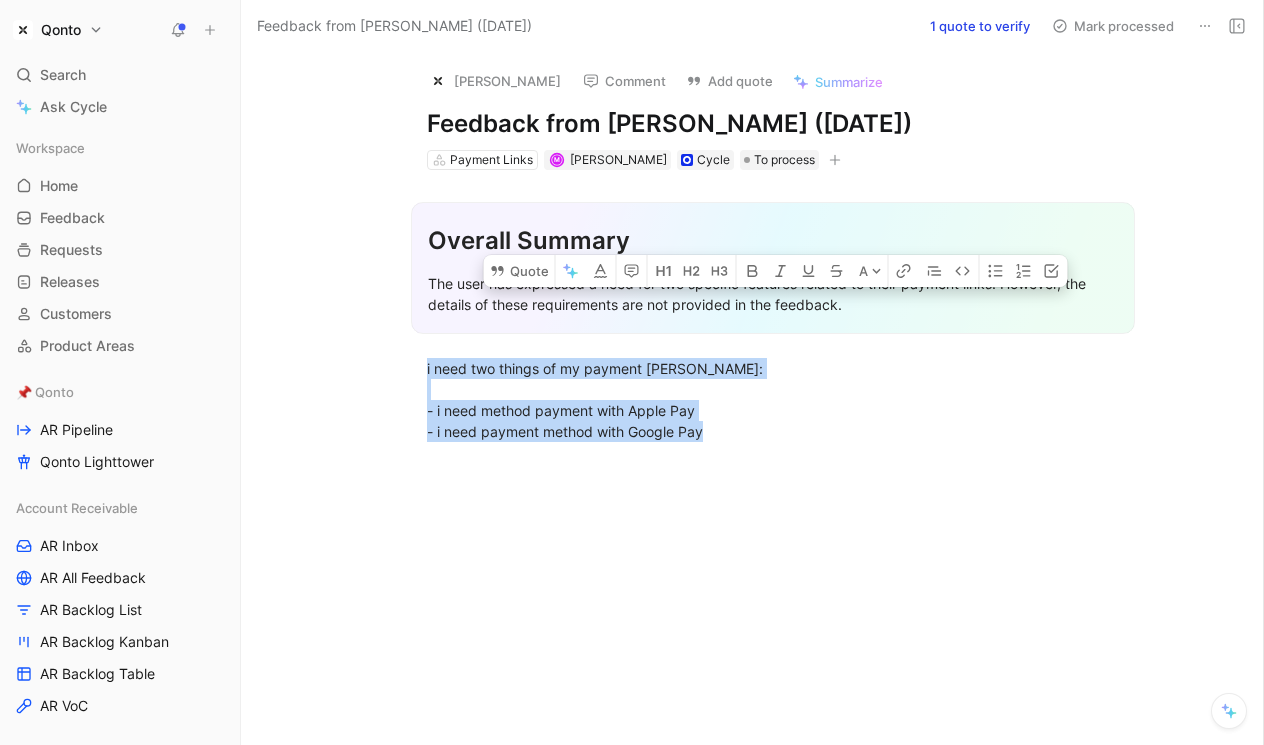 drag, startPoint x: 717, startPoint y: 450, endPoint x: 385, endPoint y: 350, distance: 346.73334 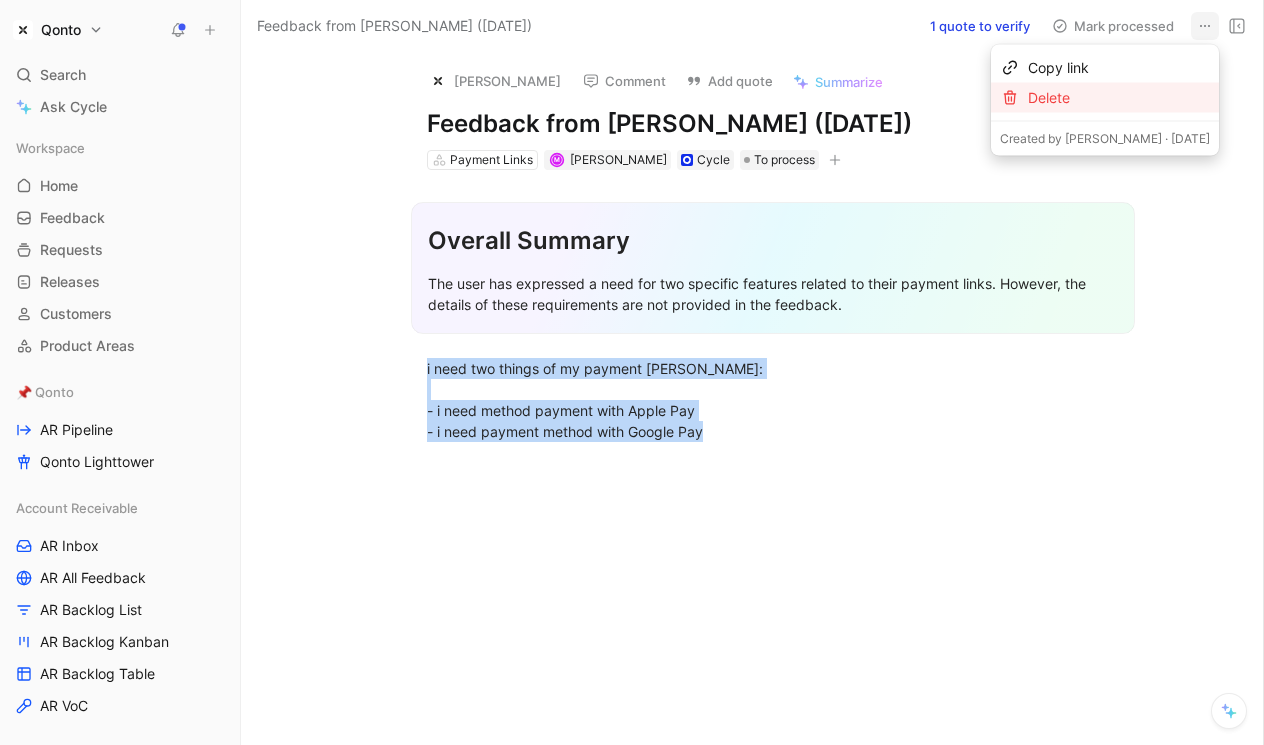 click on "Delete" at bounding box center (1119, 98) 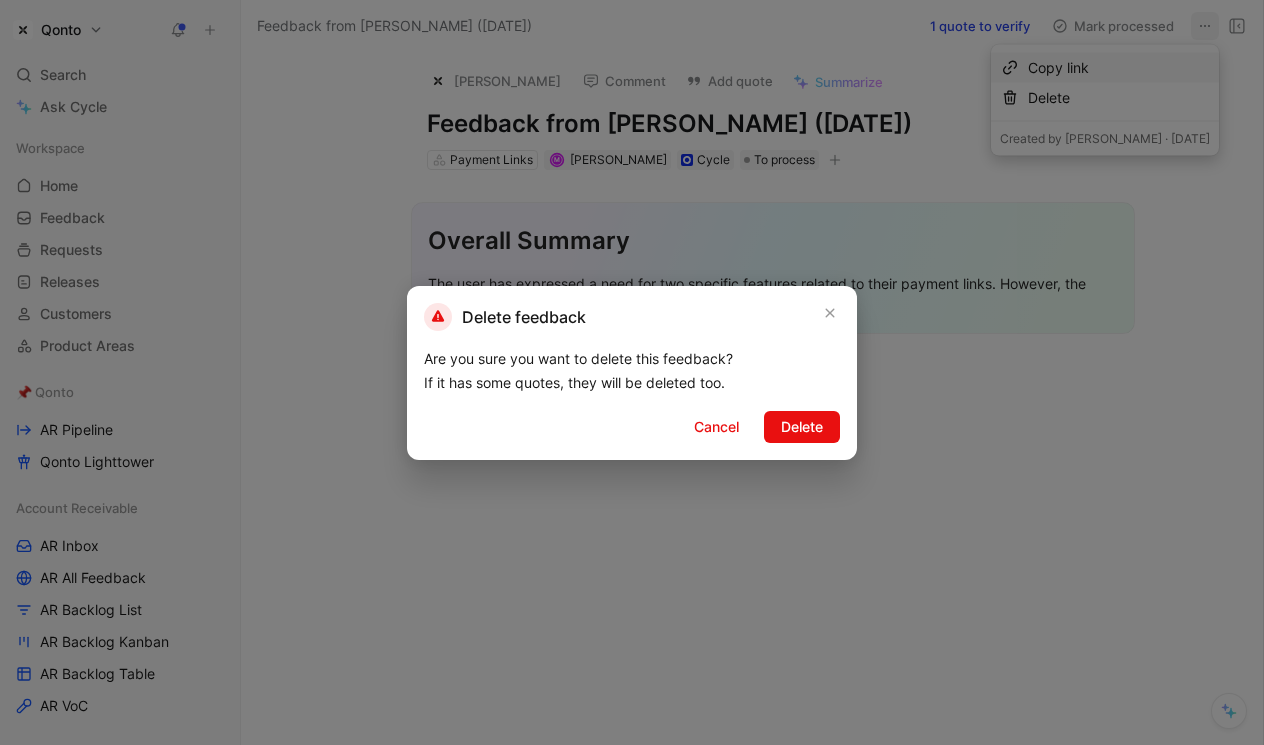 click on "Delete feedback Are you sure you want to delete this feedback? If it has some quotes, they will be deleted too. Cancel Delete" at bounding box center (632, 373) 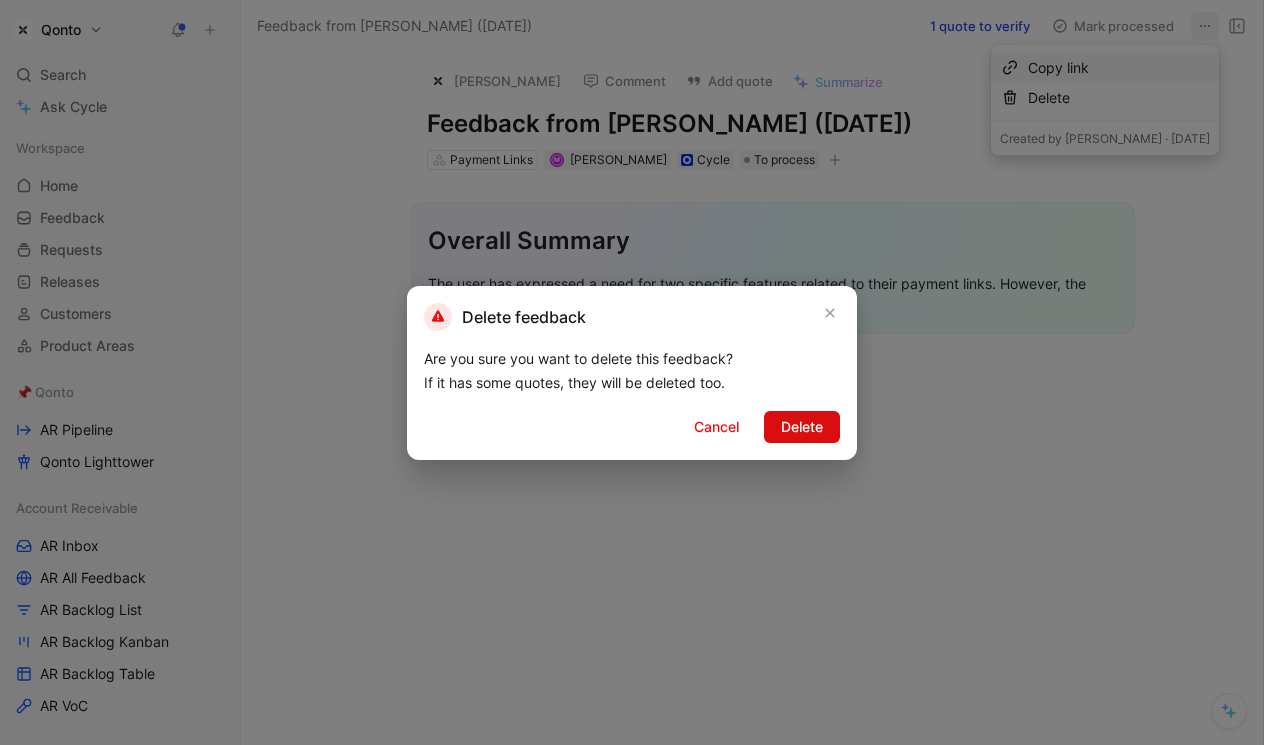 click on "Delete" at bounding box center [802, 427] 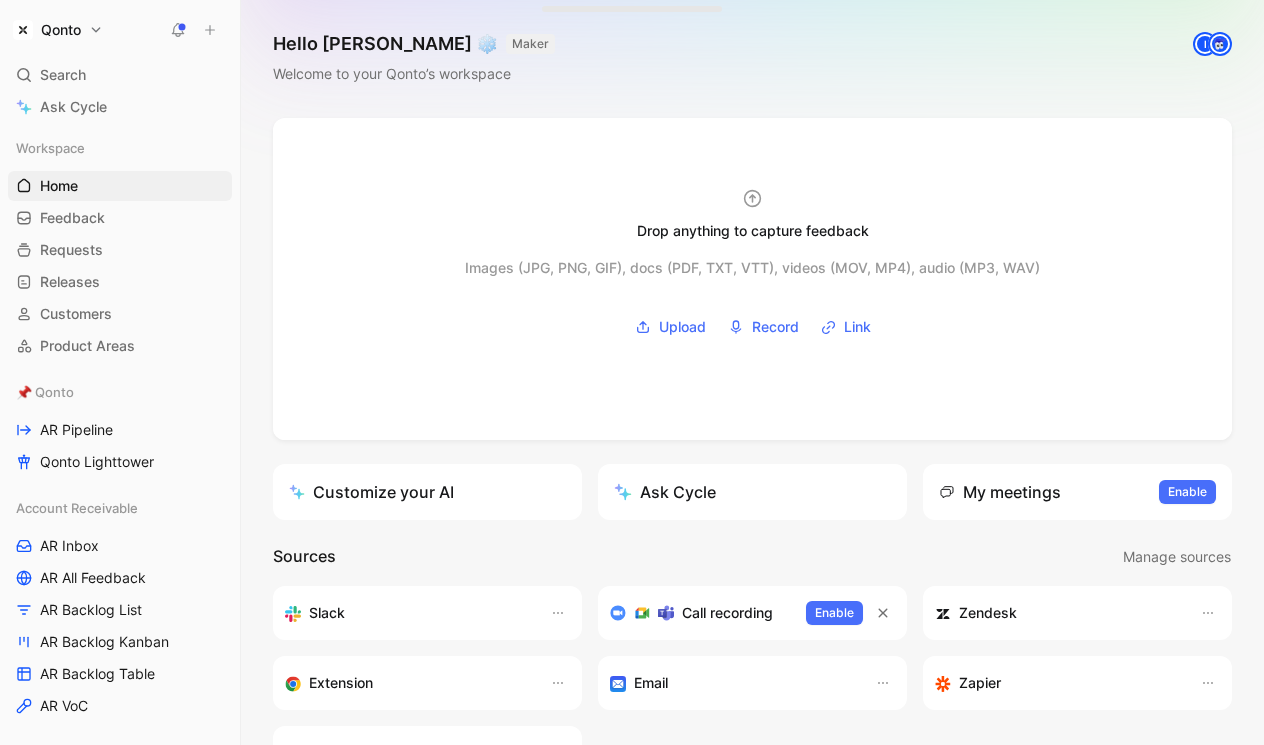 click 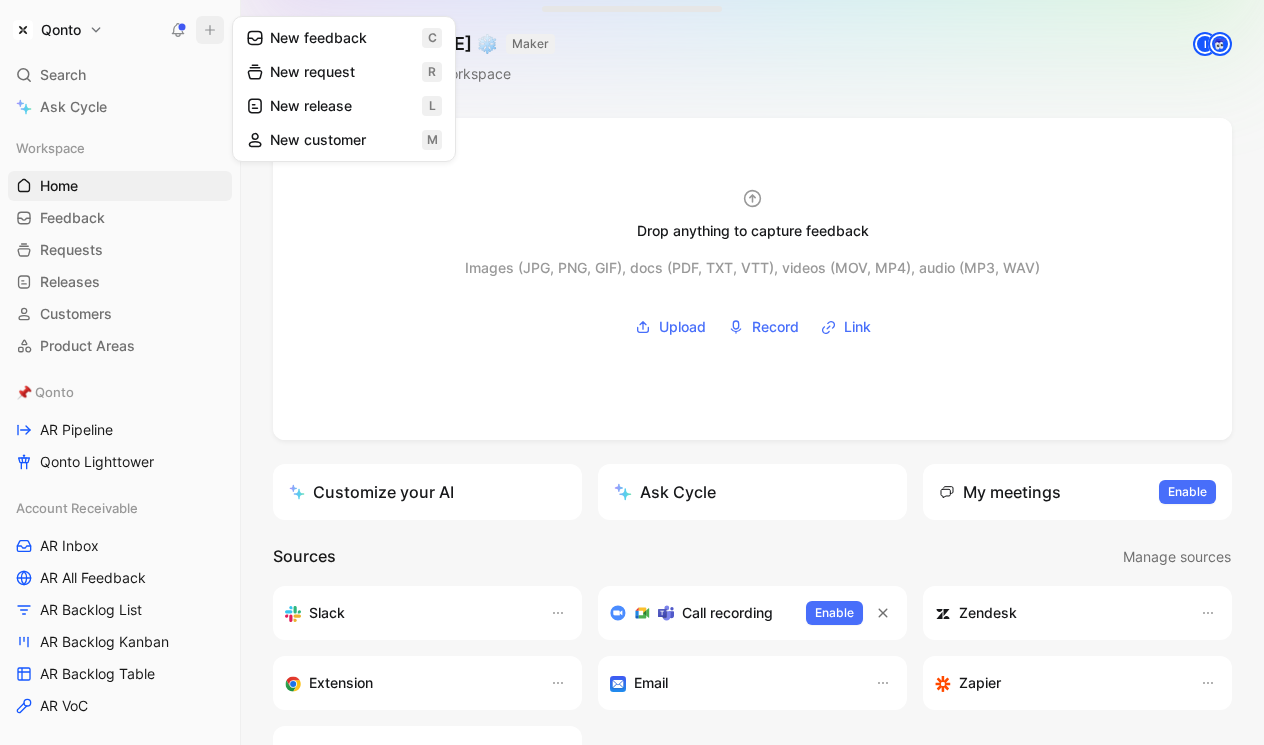 click on "New feedback c" at bounding box center (344, 38) 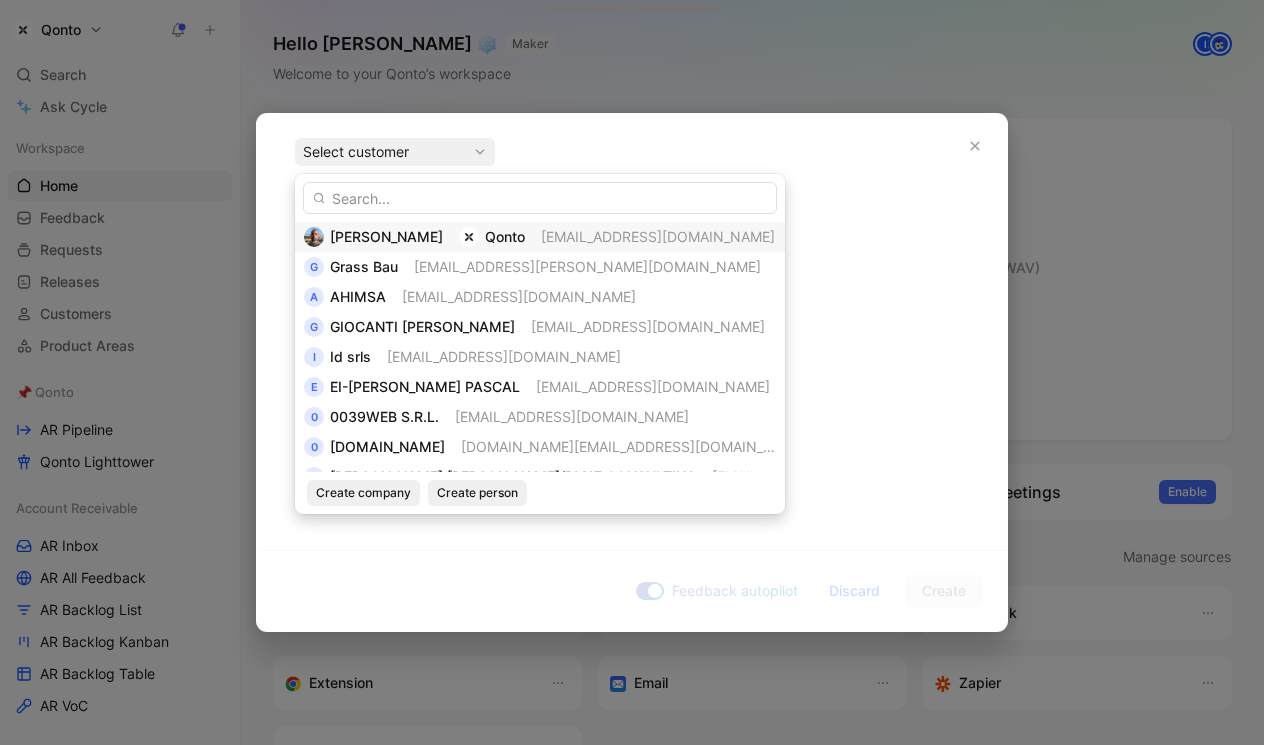 click on "[PERSON_NAME]" at bounding box center (386, 236) 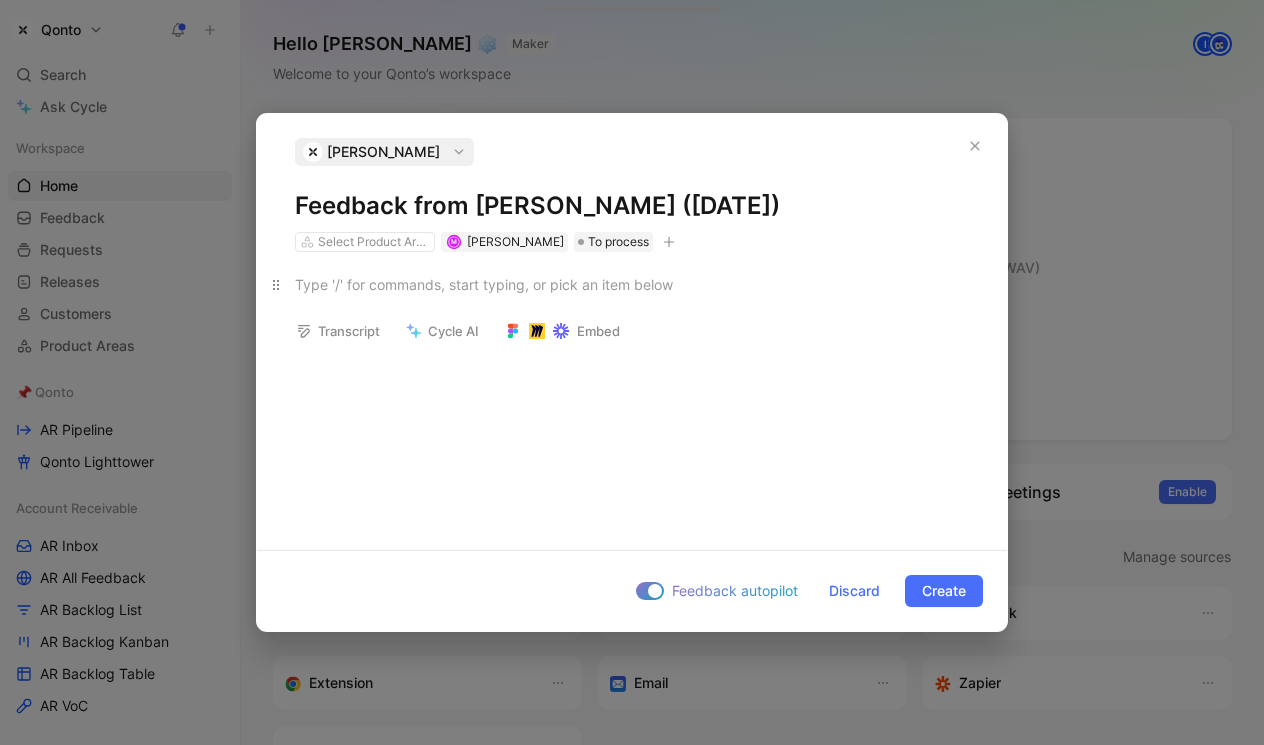 click at bounding box center (632, 284) 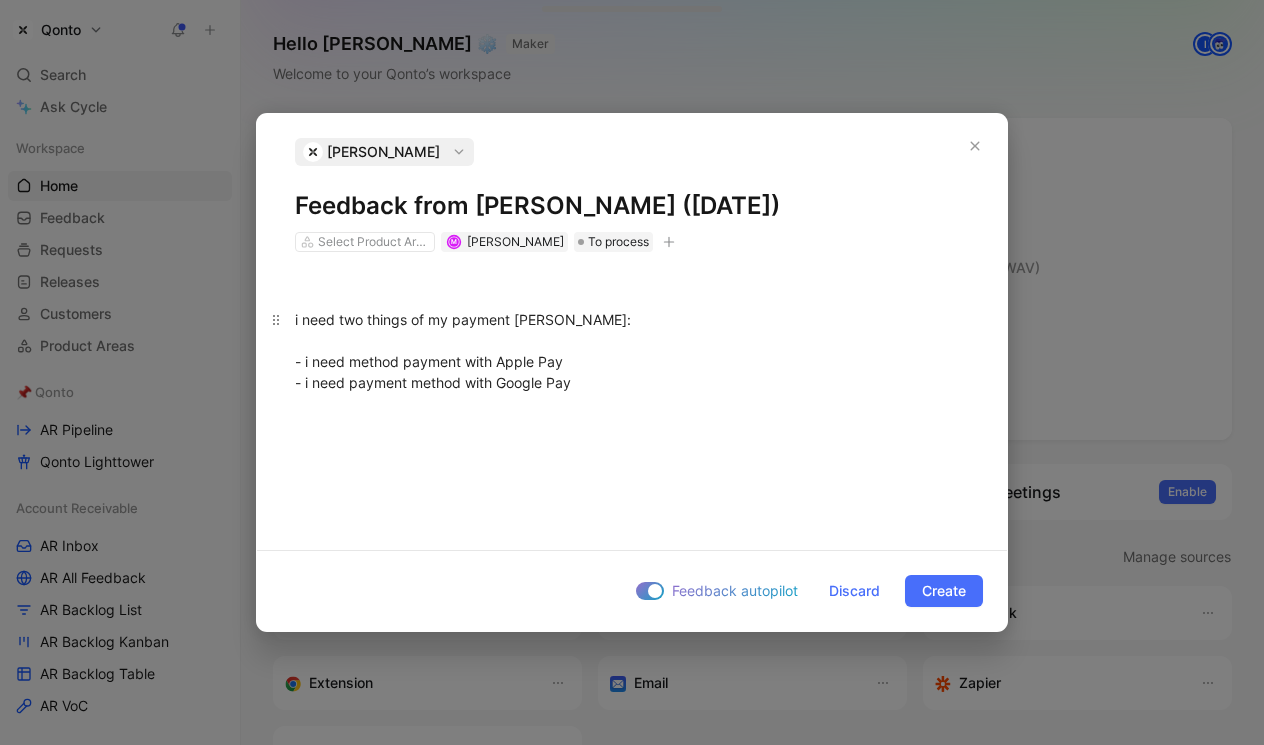 click on "i need two things of my payment linsk: - i need method payment with Apple Pay  - i need payment method with Google Pay" at bounding box center [632, 351] 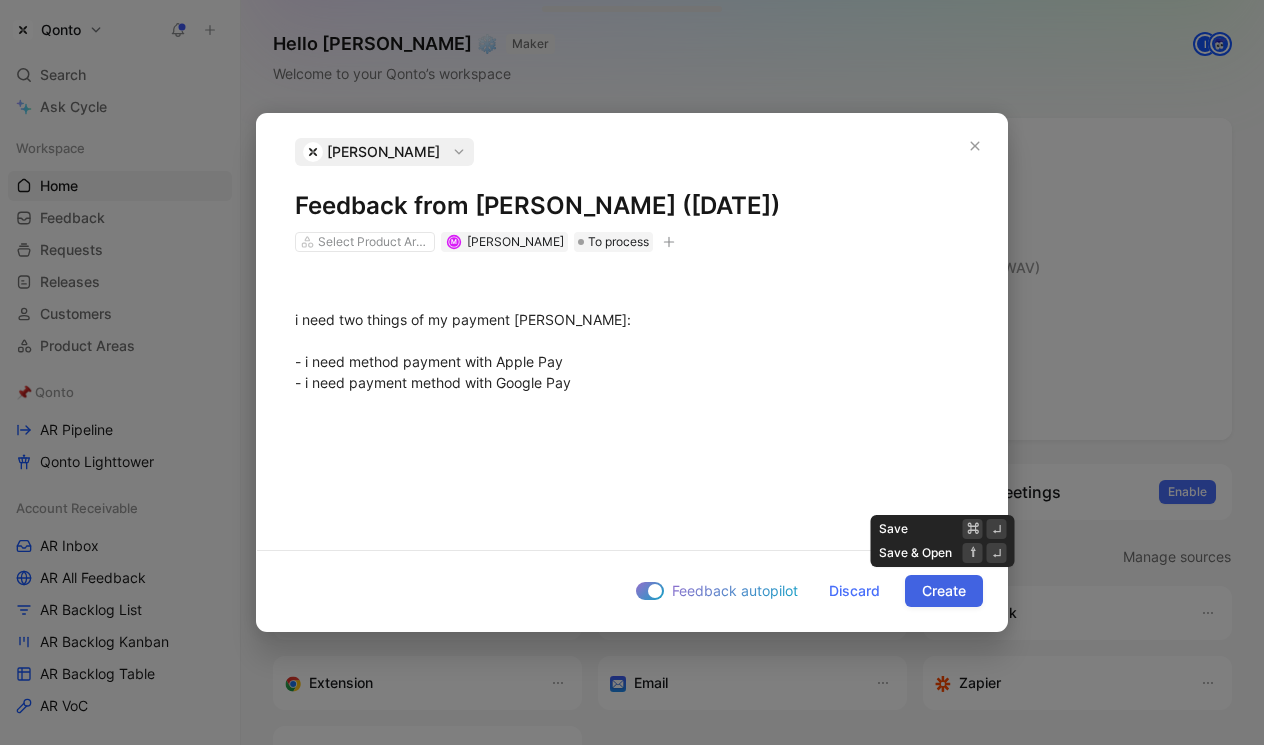 click on "Create" at bounding box center (944, 591) 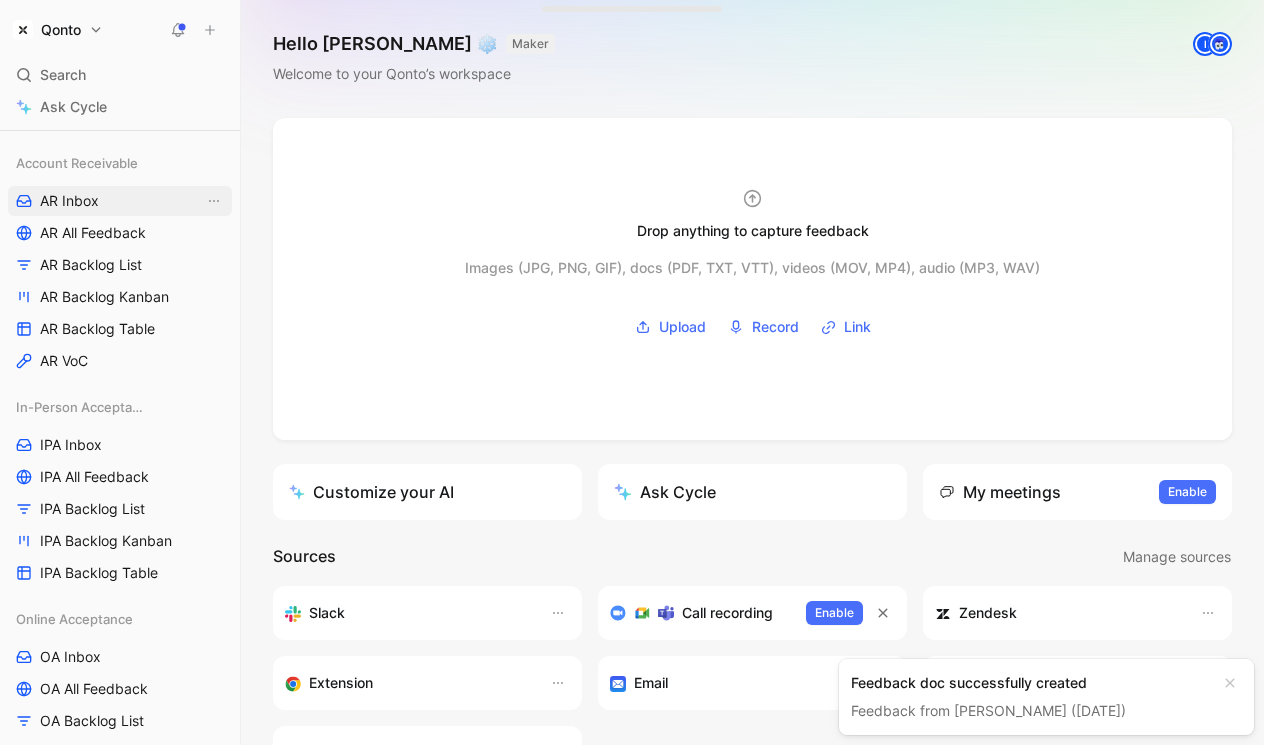 scroll, scrollTop: 526, scrollLeft: 0, axis: vertical 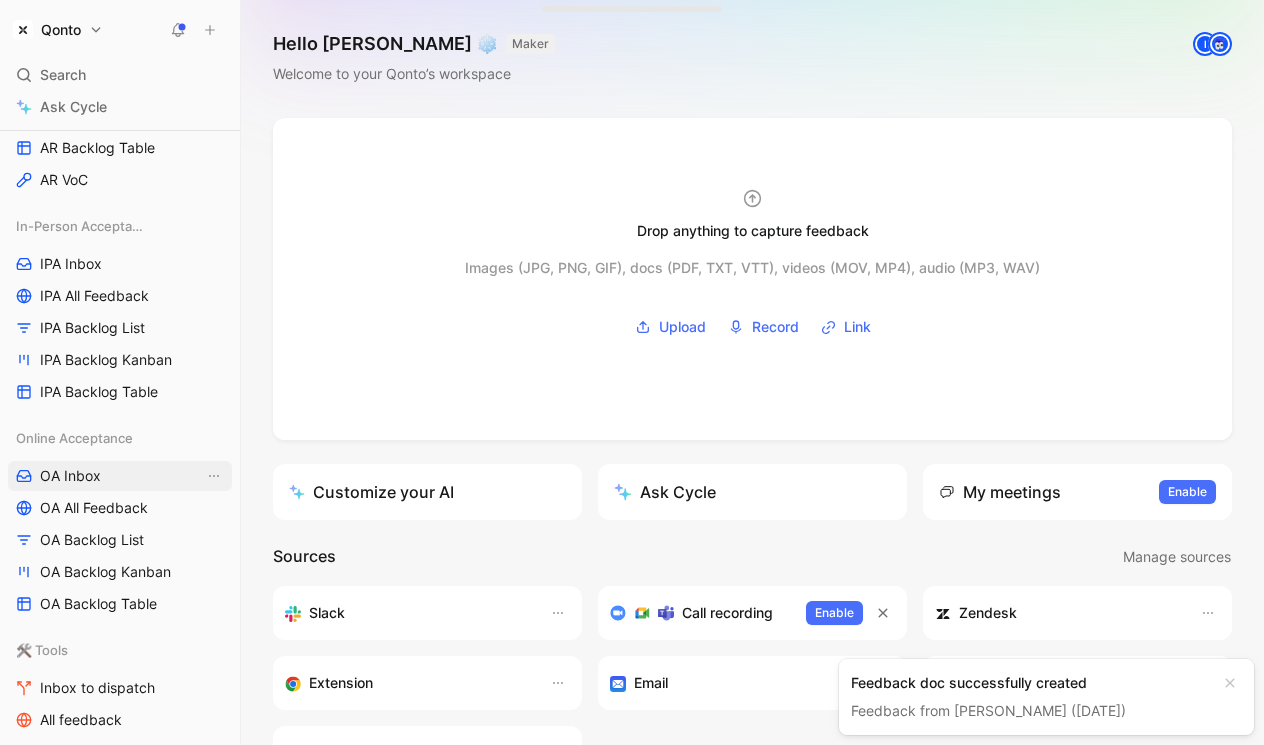 click on "OA Inbox" at bounding box center [120, 476] 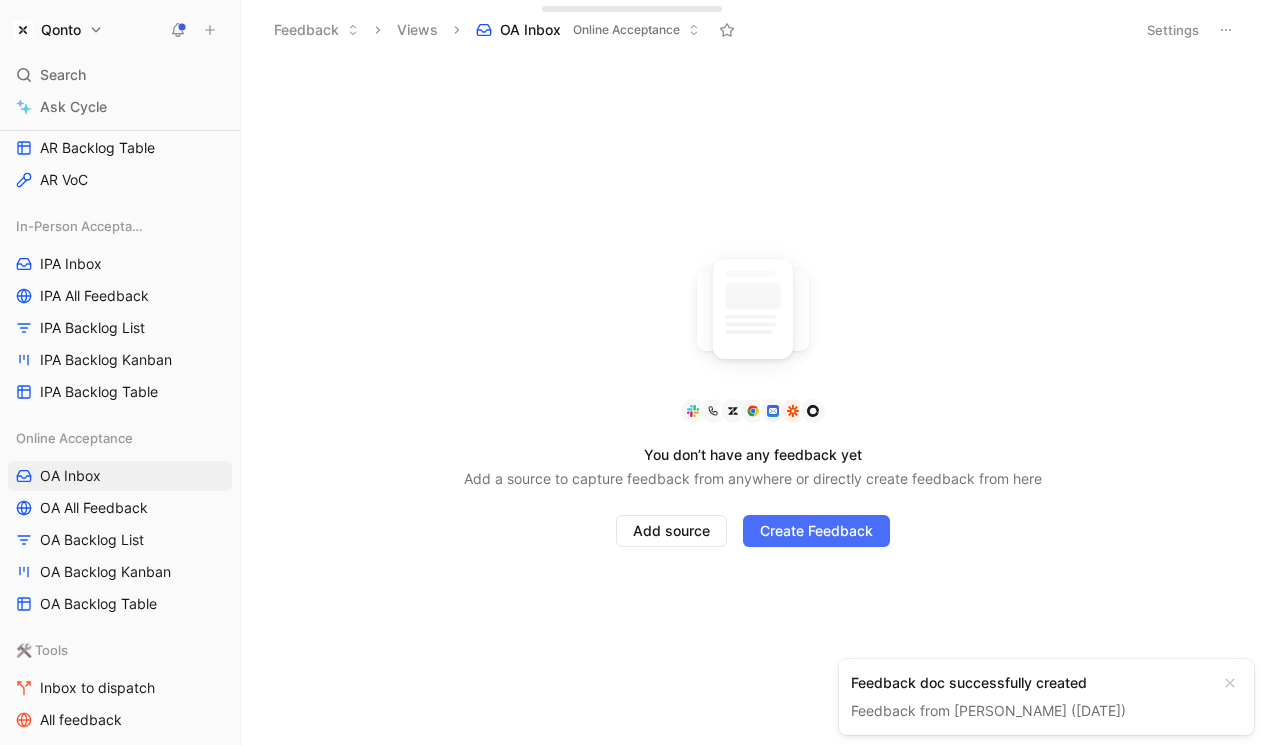 click on "Feedback from [PERSON_NAME] ([DATE])" at bounding box center (988, 710) 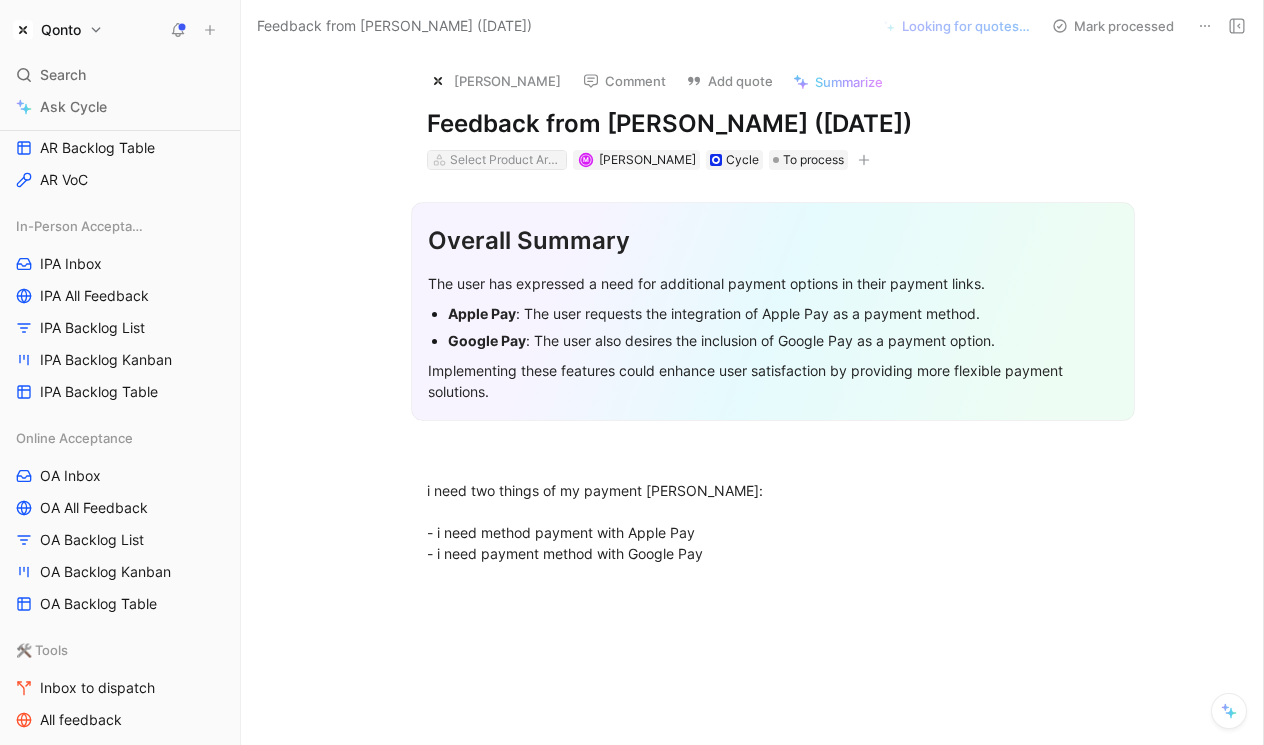 click on "Select Product Areas" at bounding box center (506, 160) 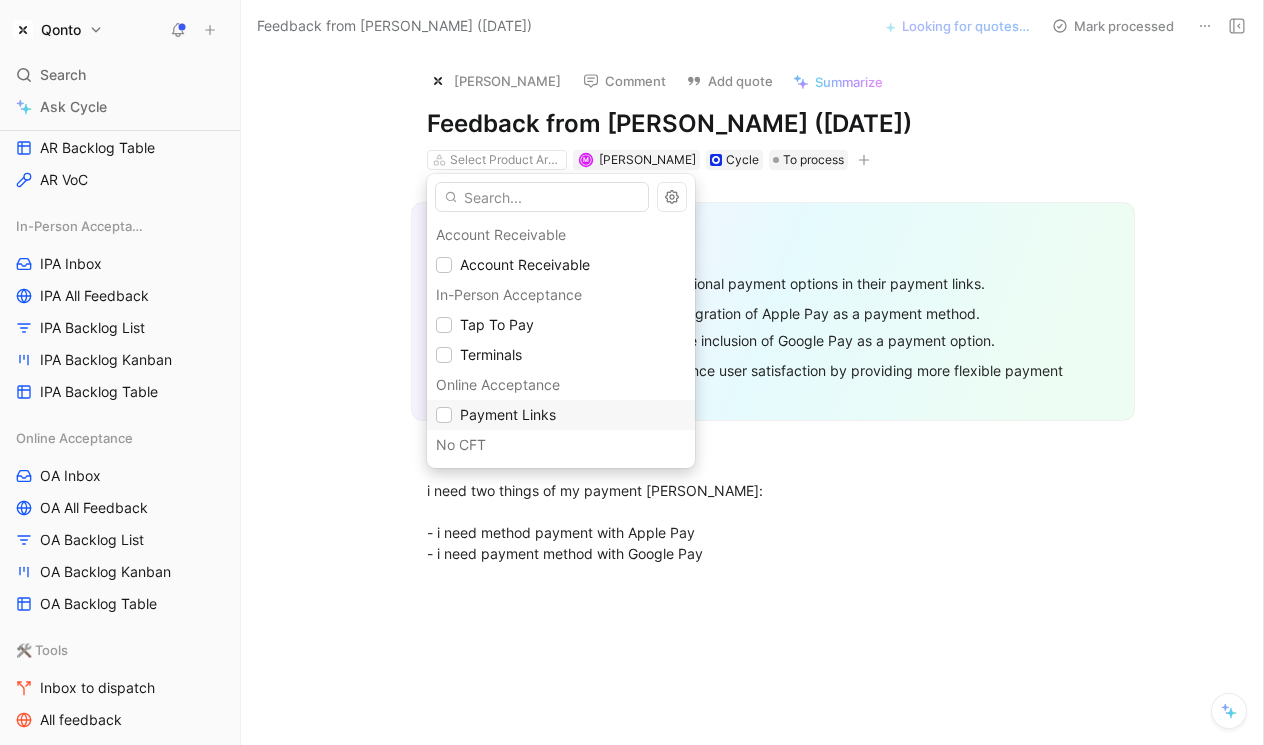 click on "Payment Links" at bounding box center [508, 414] 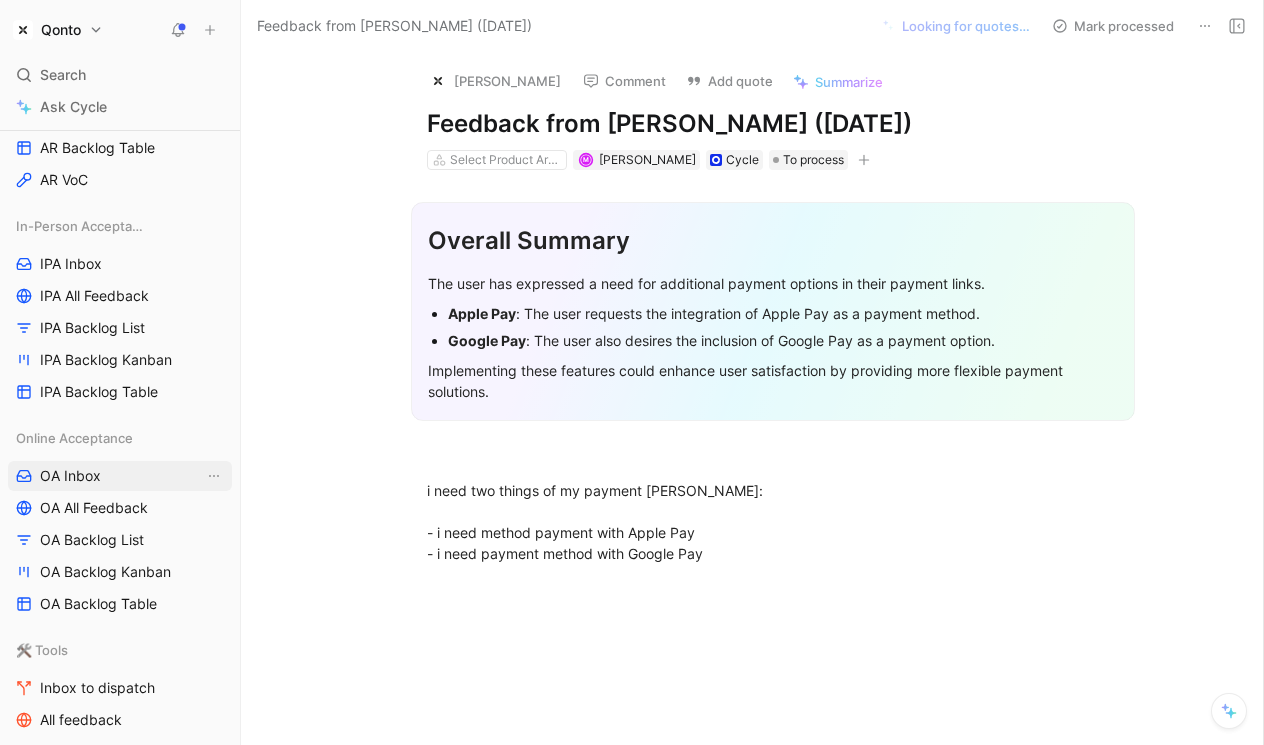 click on "OA Inbox" at bounding box center [120, 476] 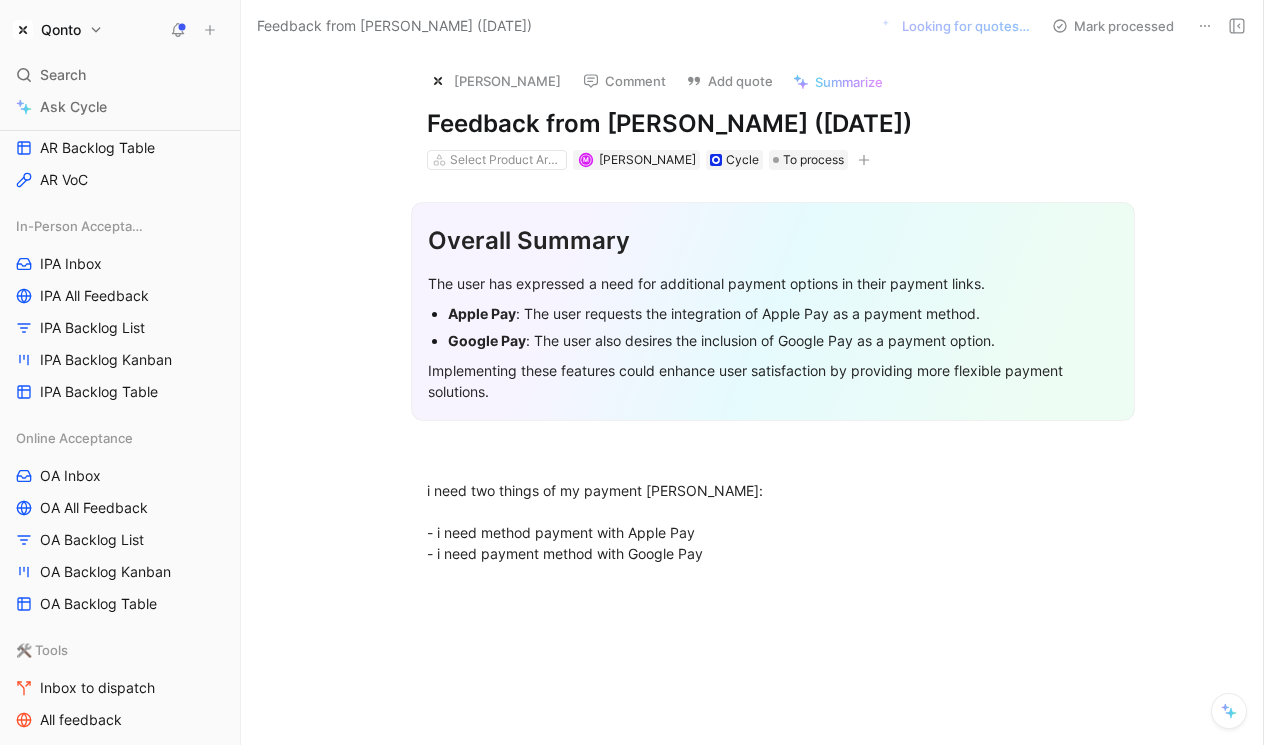 click on "Select Product Areas" at bounding box center (497, 160) 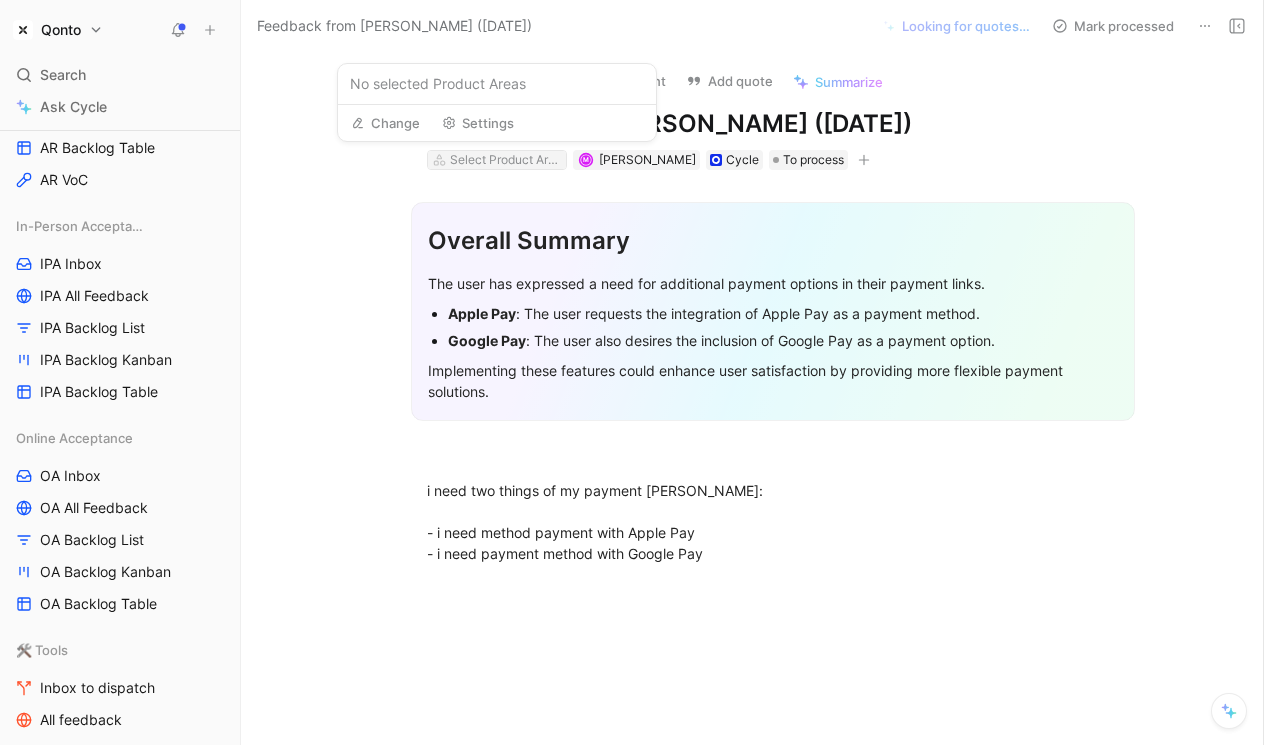 click on "Select Product Areas" at bounding box center [506, 160] 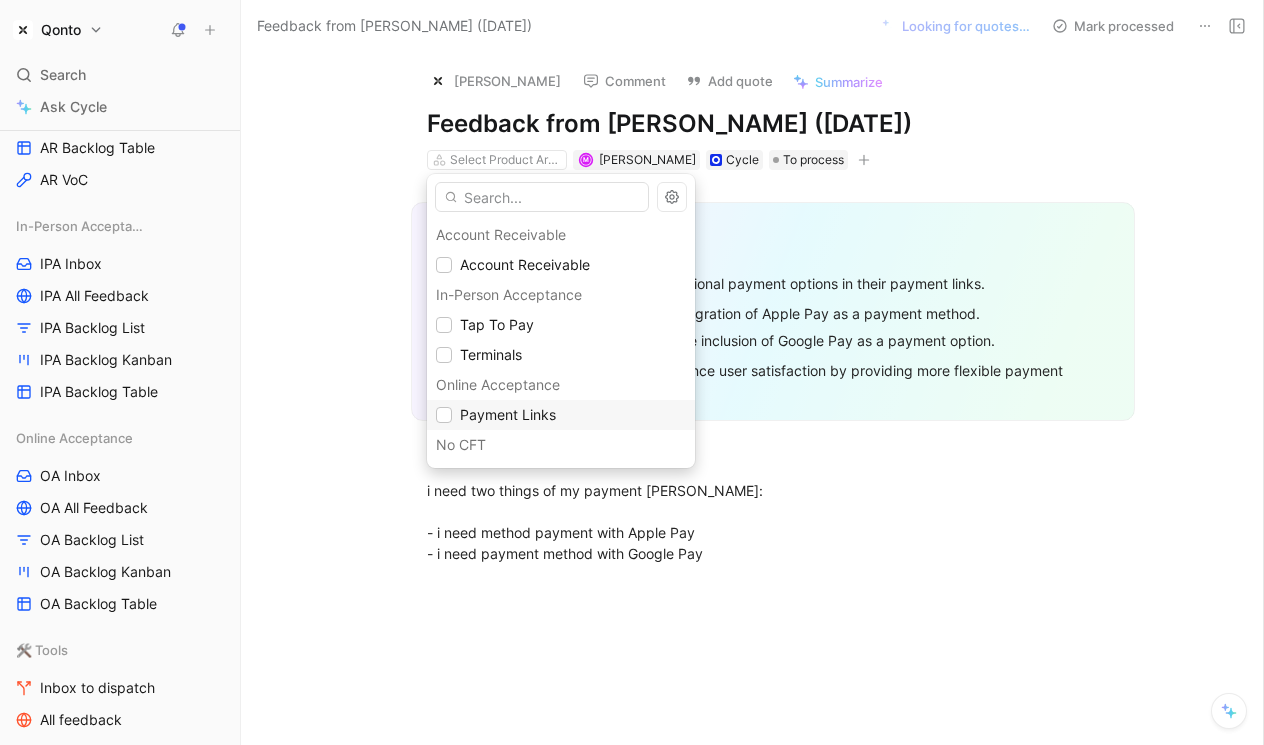click on "Payment Links" at bounding box center (508, 414) 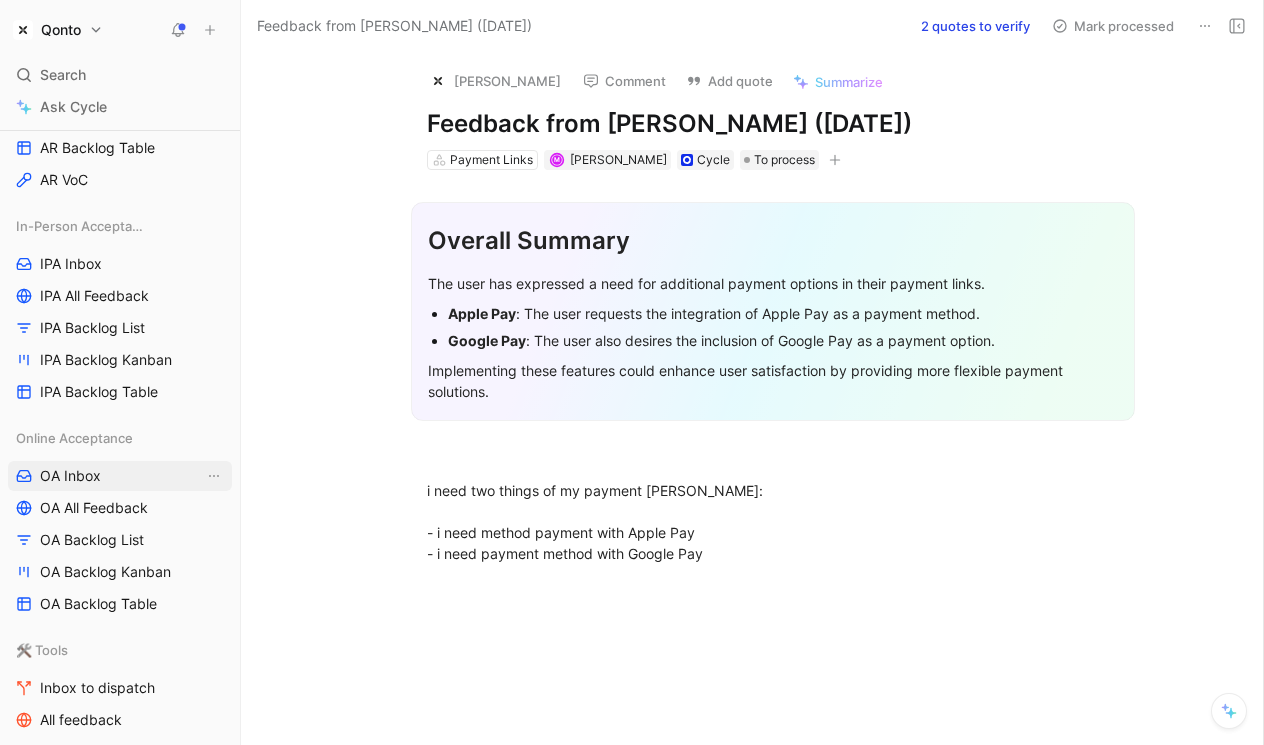 click on "OA Inbox" at bounding box center (70, 476) 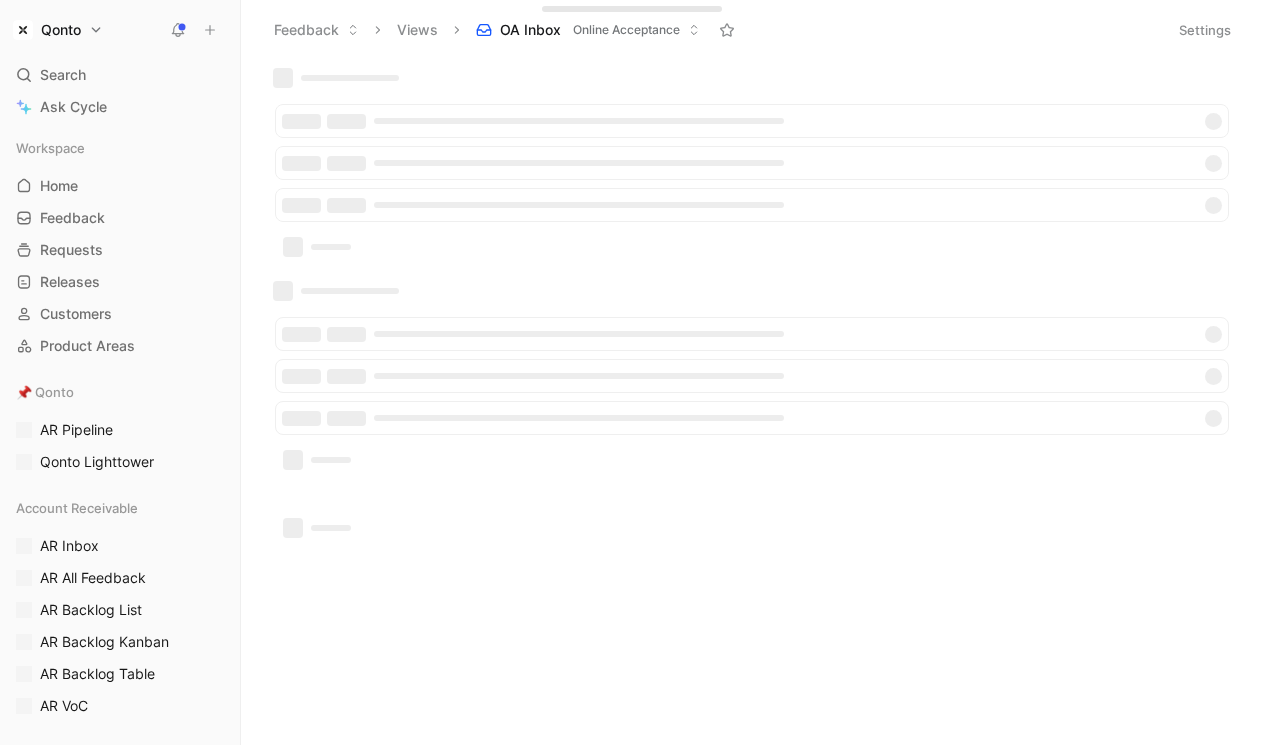 scroll, scrollTop: 0, scrollLeft: 0, axis: both 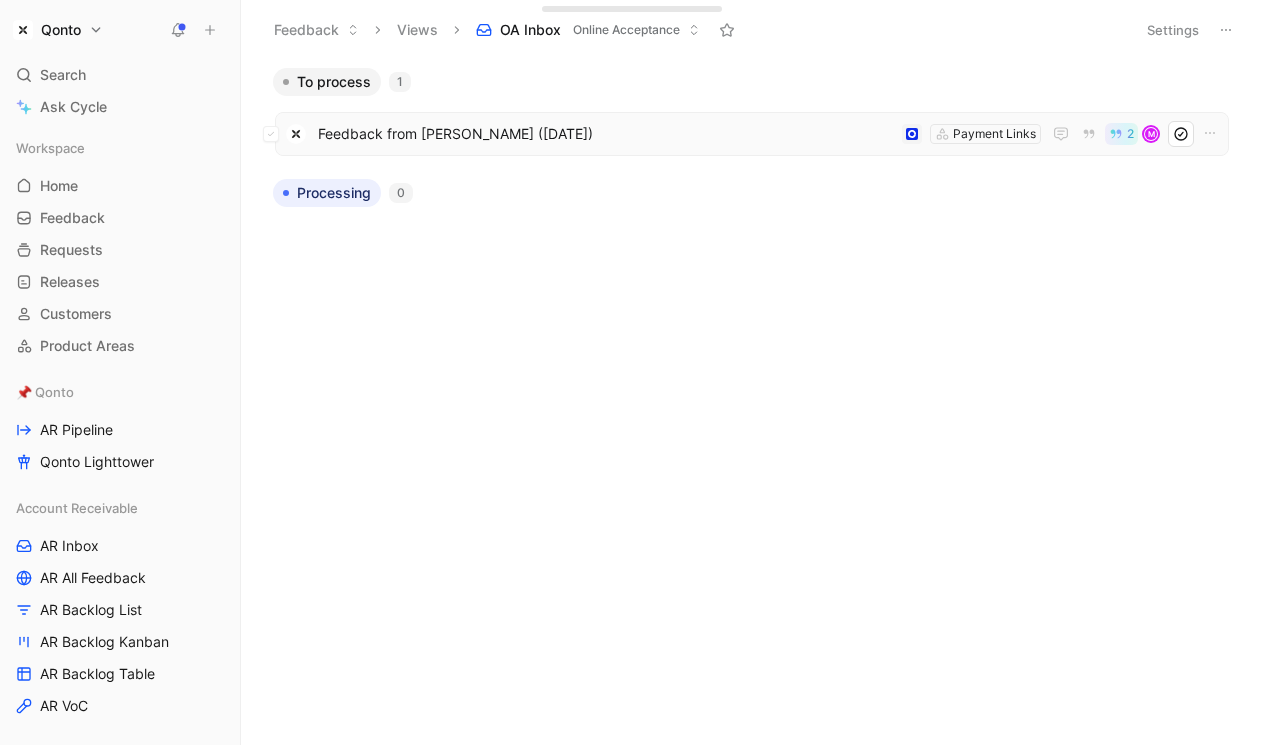 click on "Feedback from [PERSON_NAME] ([DATE])" at bounding box center [606, 134] 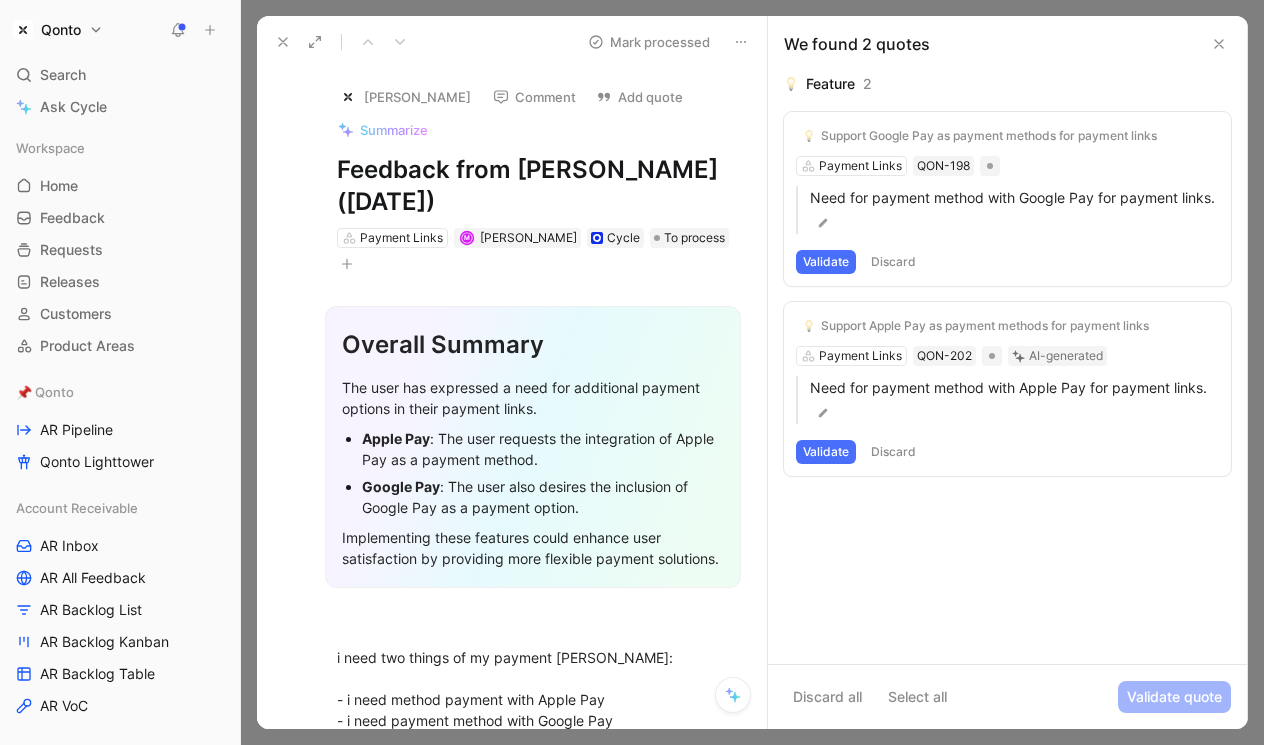 click on "Validate" at bounding box center (826, 262) 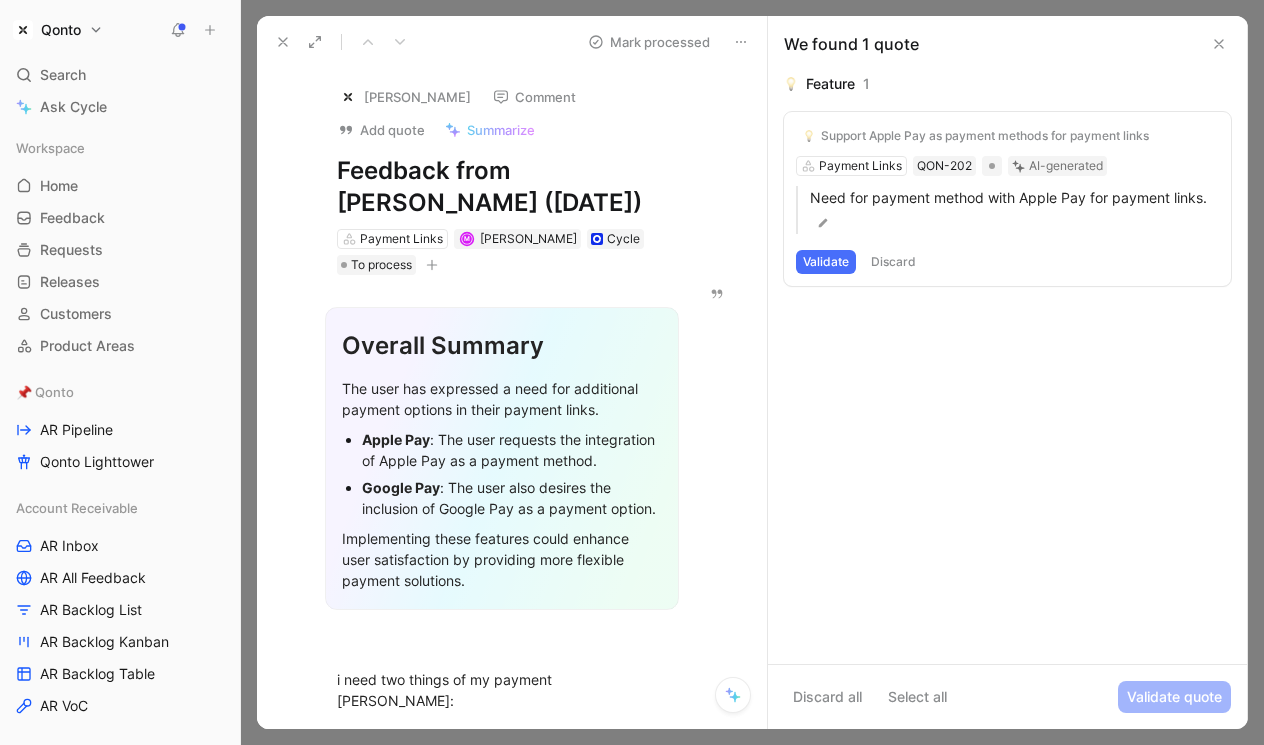 click on "Validate" at bounding box center (826, 262) 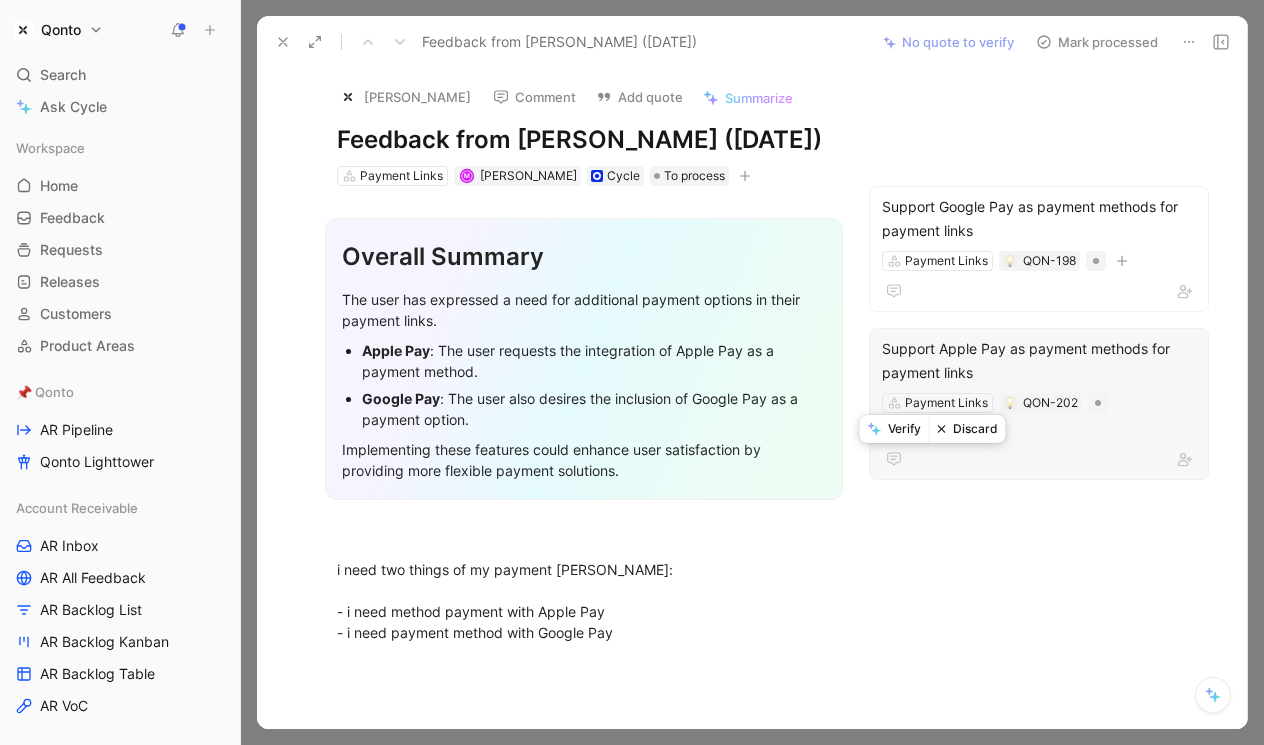 click on "Verify" at bounding box center (894, 429) 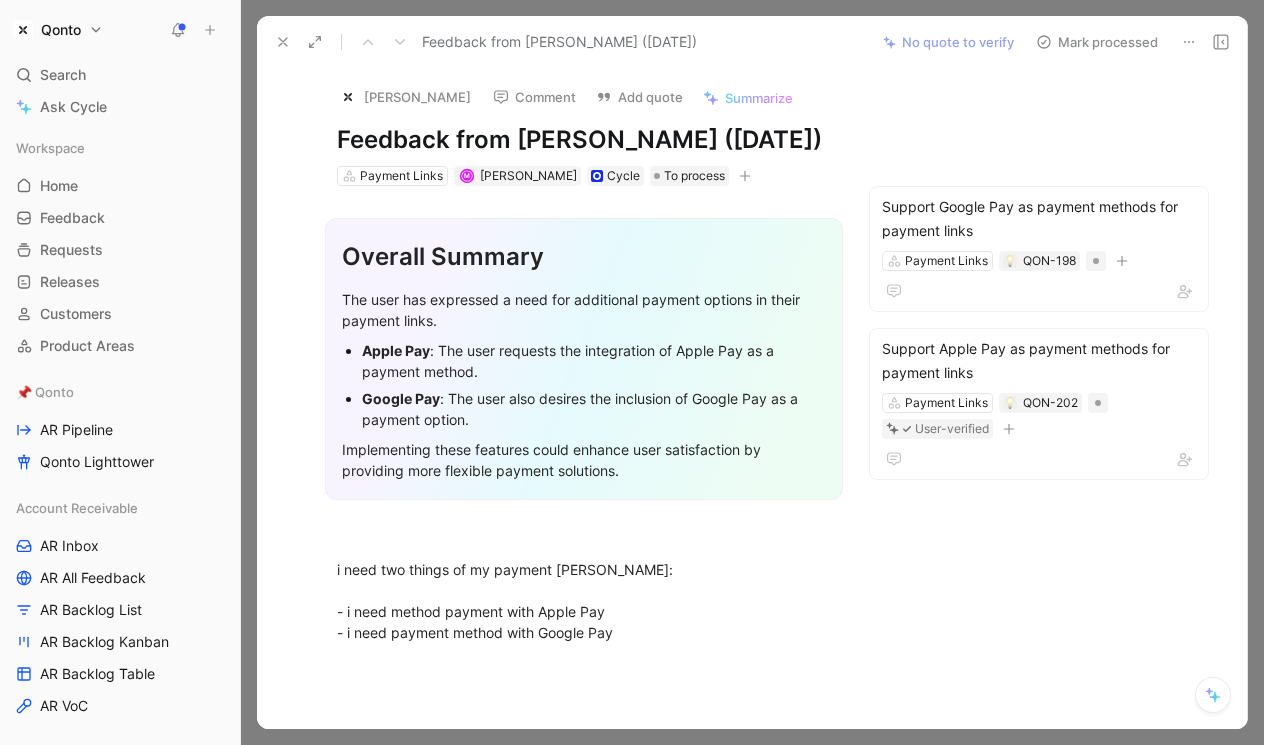 click on "[PERSON_NAME] Comment Add quote Summarize Feedback from [PERSON_NAME] ([DATE]) Payment Links M Mario Liverini Cycle To process Support Google Pay as payment methods for payment links Payment Links QON-198 Support Apple Pay as payment methods for payment links Payment Links QON-202 User-verified Overall Summary The user has expressed a need for additional payment options in their payment links. Apple Pay : The user requests the integration of Apple Pay as a payment method. Google Pay : The user also desires the inclusion of Google Pay as a payment option. Implementing these features could enhance user satisfaction by providing more flexible payment solutions. i need two things of my payment [PERSON_NAME]: - i need method payment with Apple Pay  - i need payment method with Google Pay" at bounding box center (752, 398) 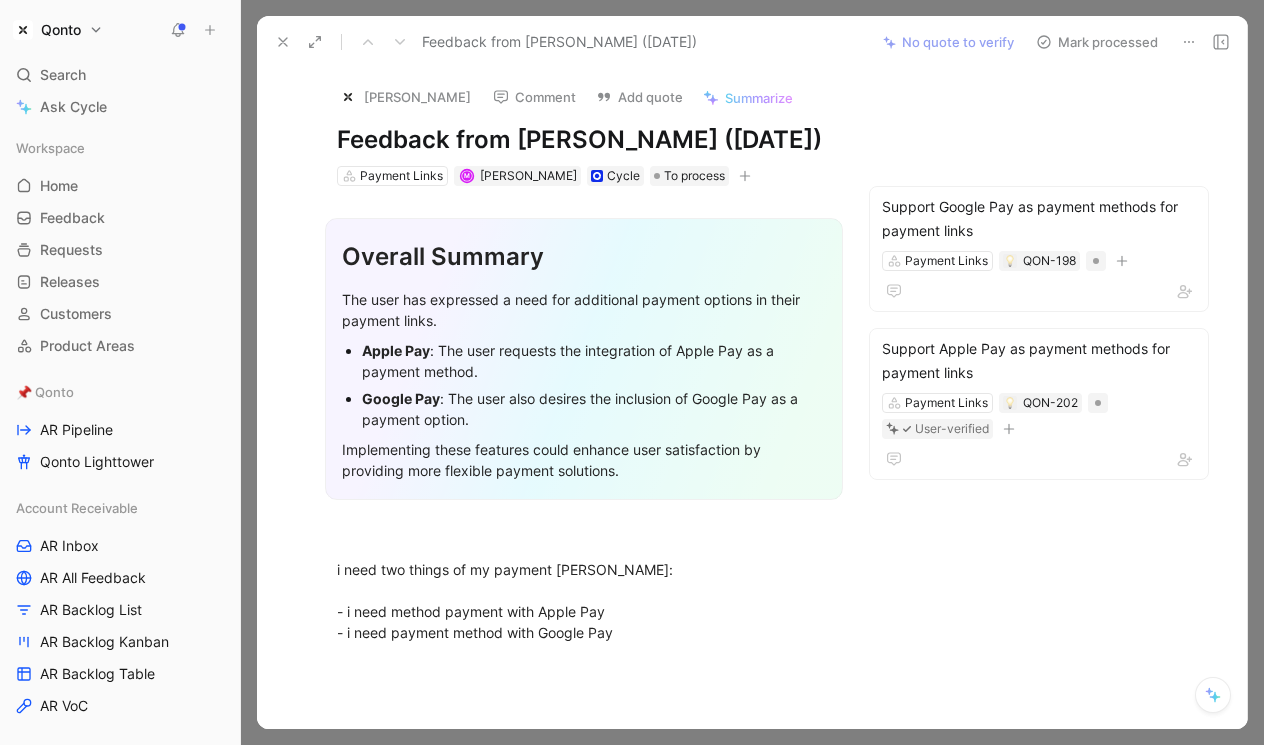 click on "Mark processed" at bounding box center (1097, 42) 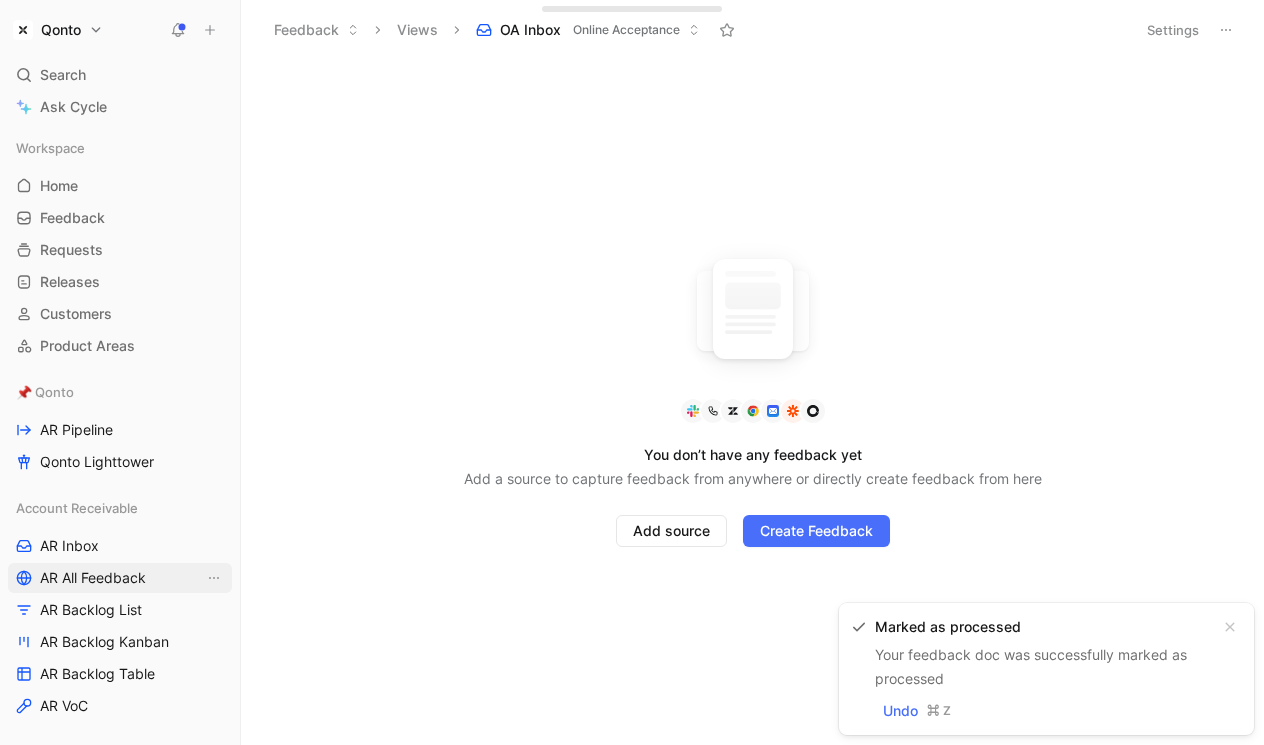click on "AR All Feedback" at bounding box center [93, 578] 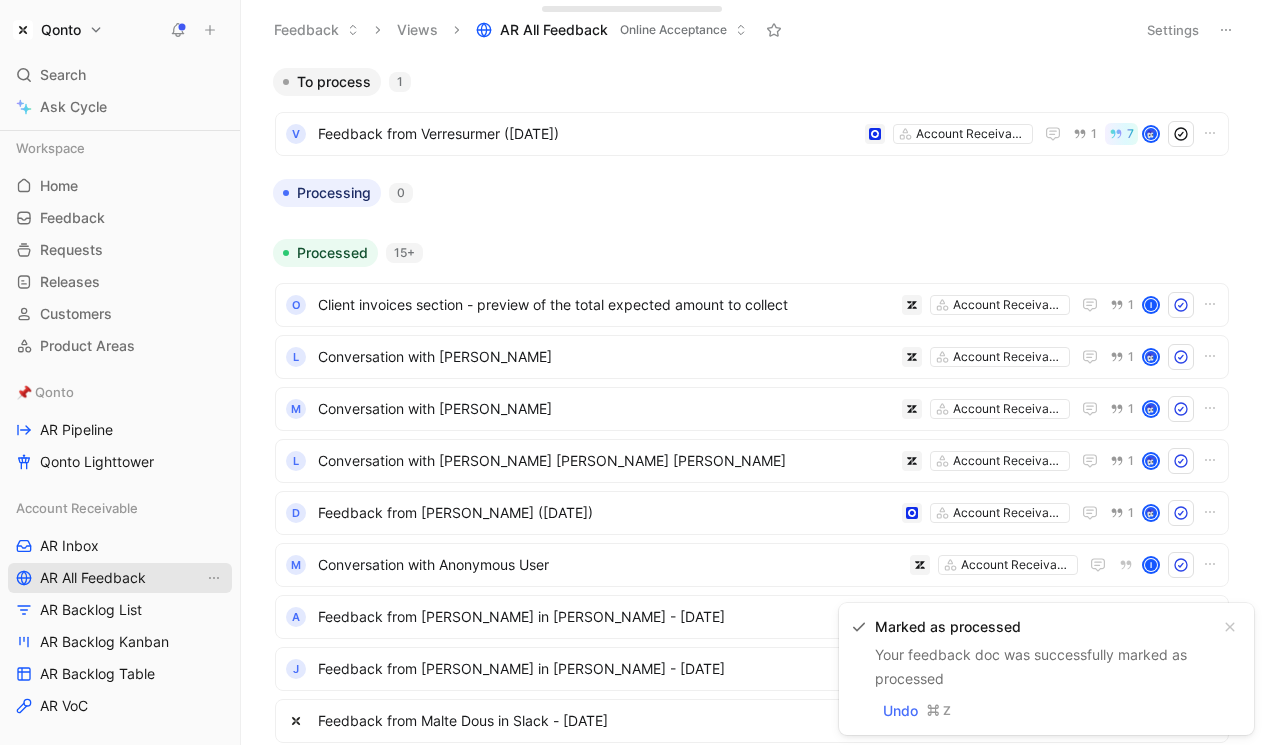scroll, scrollTop: 632, scrollLeft: 0, axis: vertical 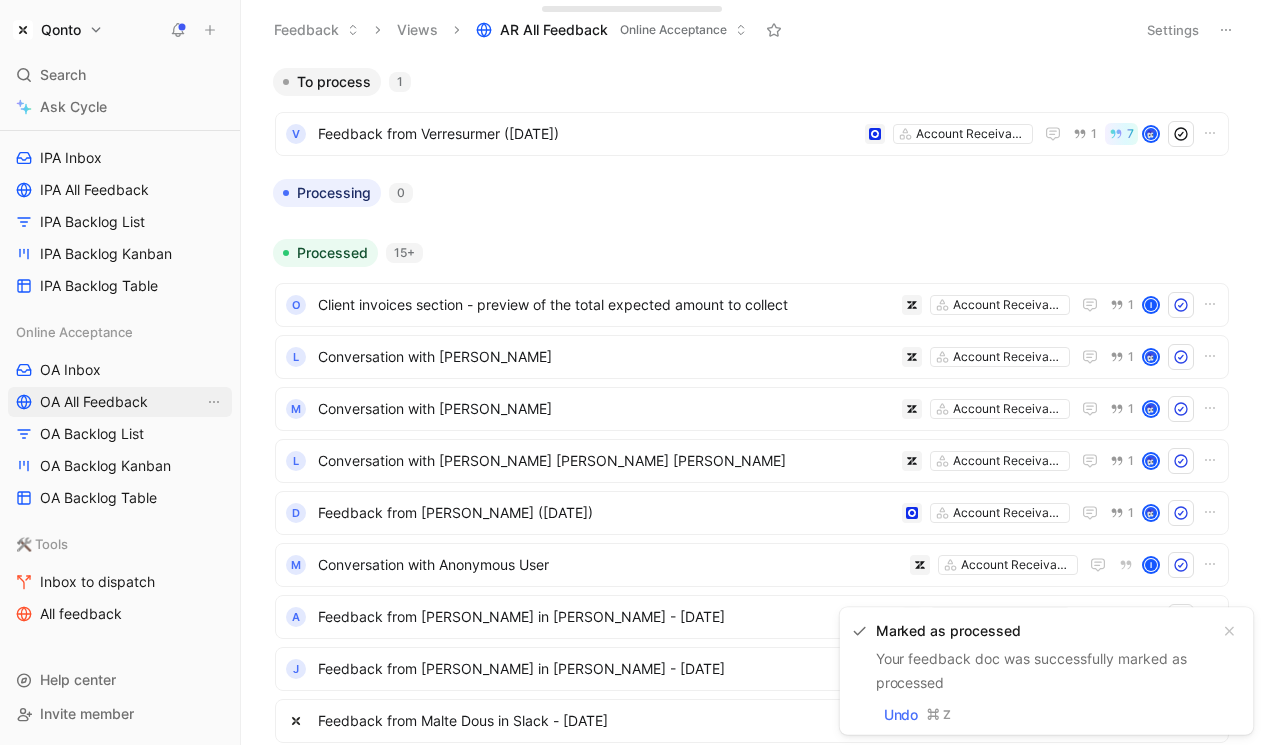 click on "OA All Feedback" at bounding box center [94, 402] 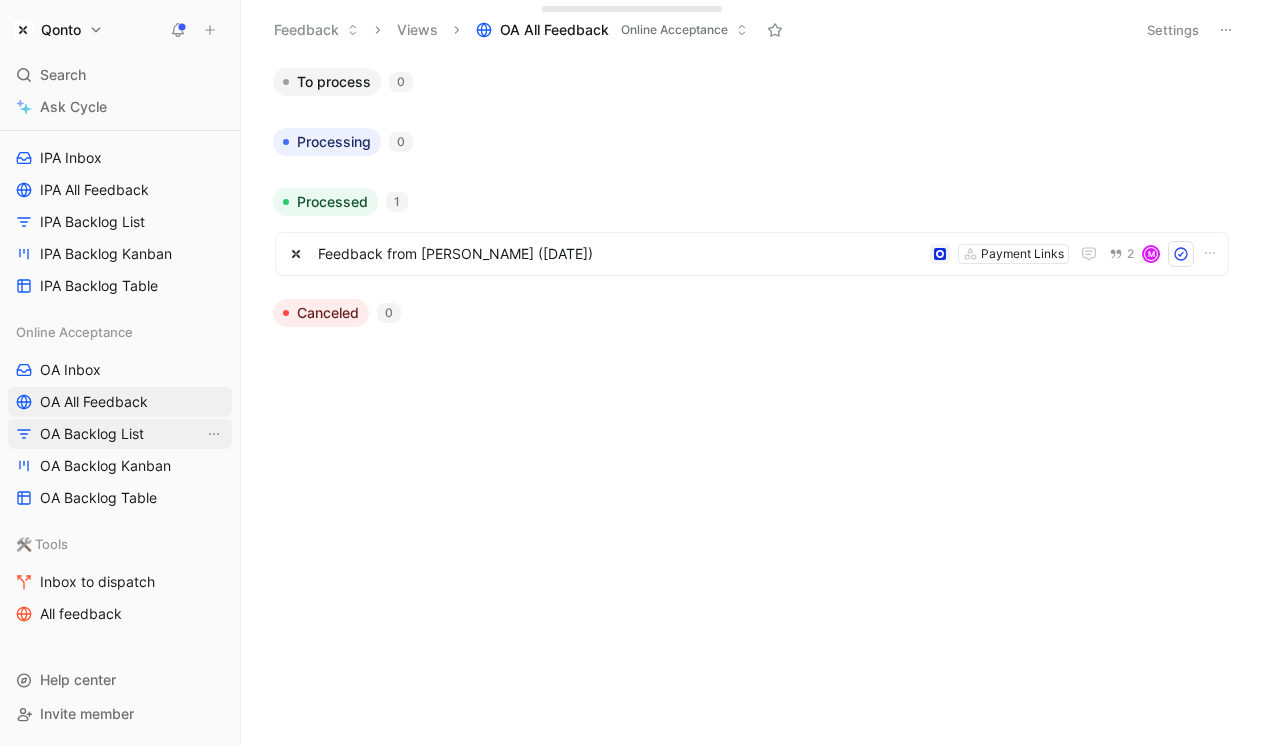 click on "OA Backlog List" at bounding box center (92, 434) 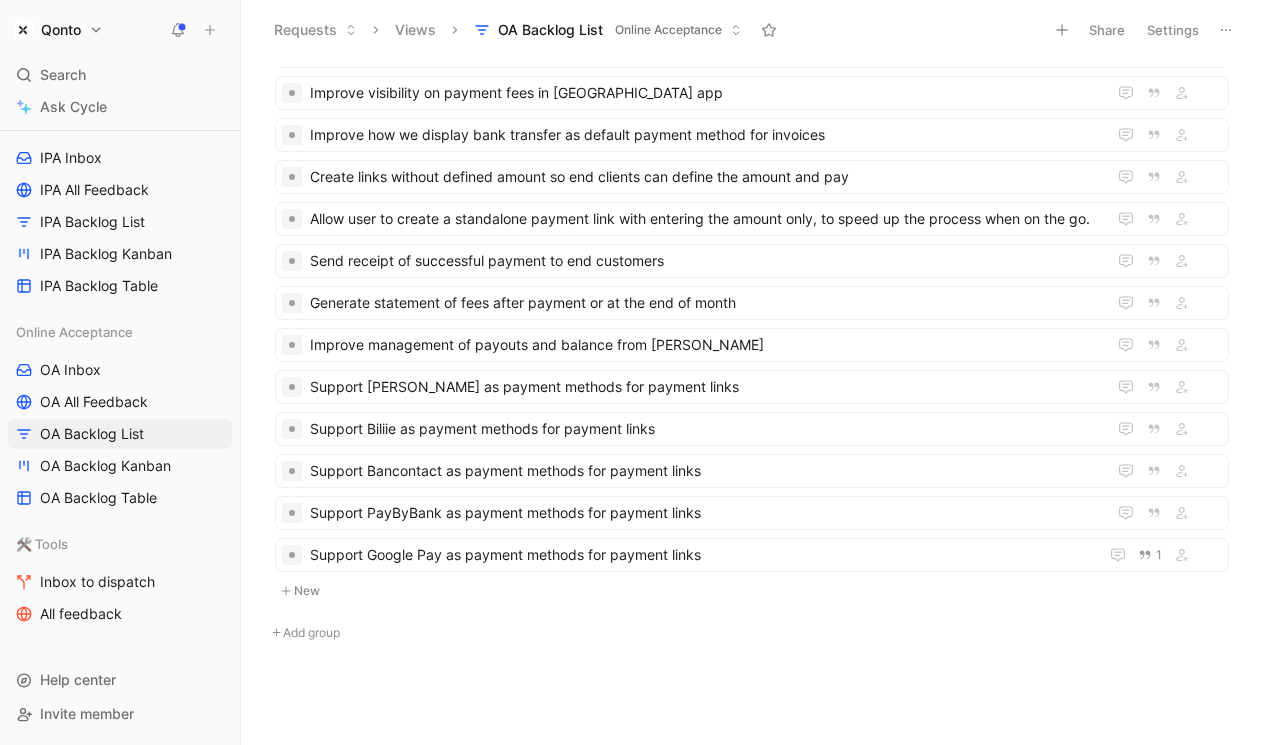 scroll, scrollTop: 0, scrollLeft: 0, axis: both 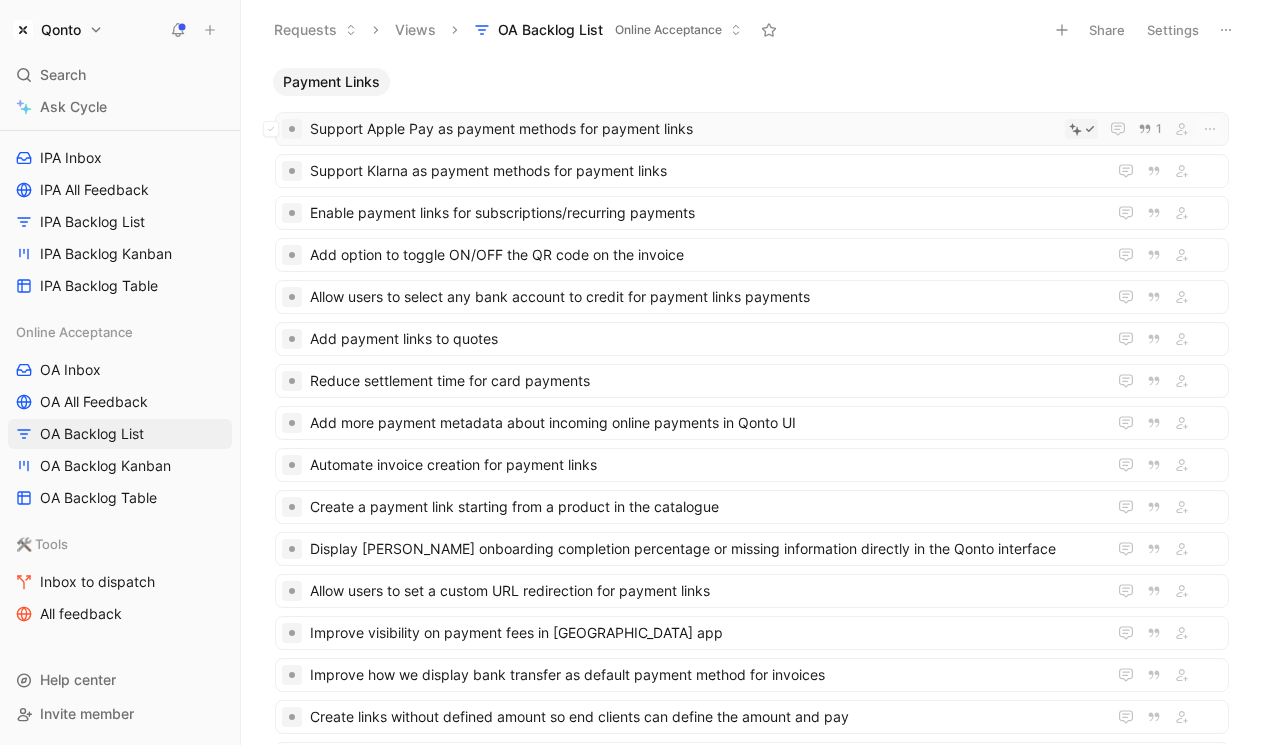 click on "Support Apple Pay as payment methods for payment links" at bounding box center [683, 129] 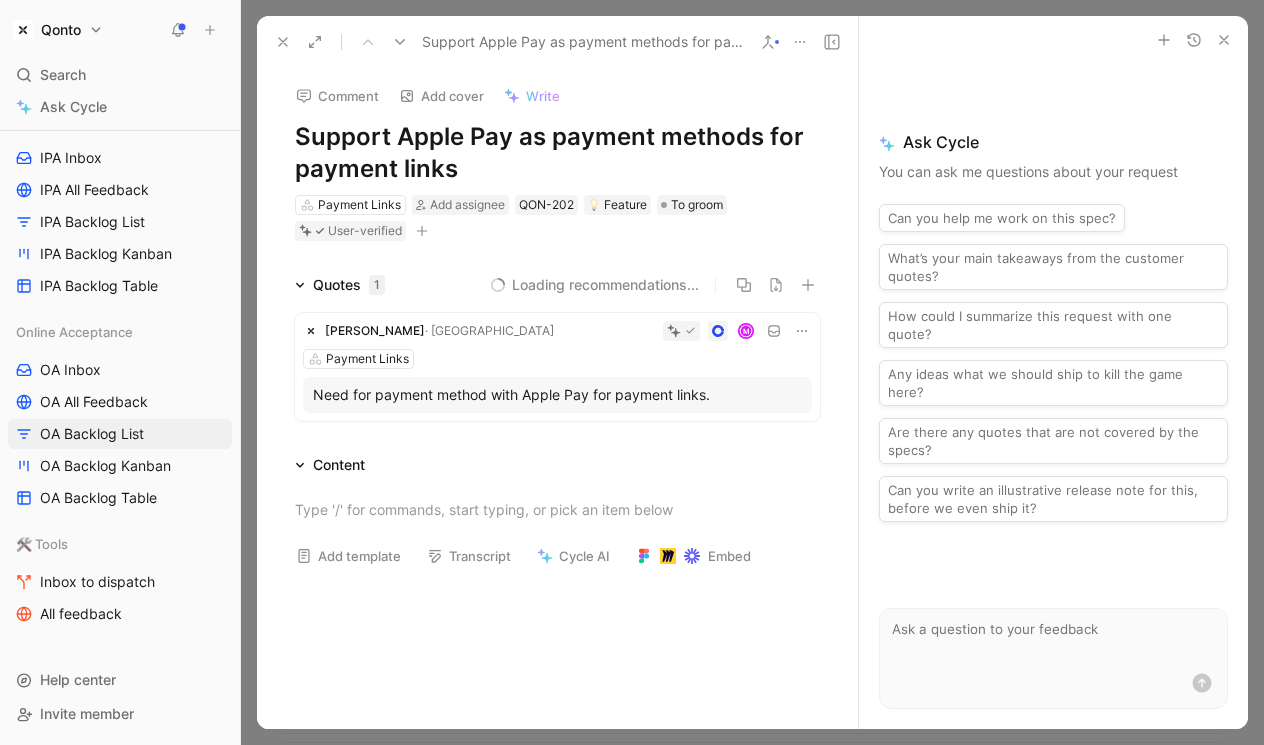click at bounding box center [1053, 639] 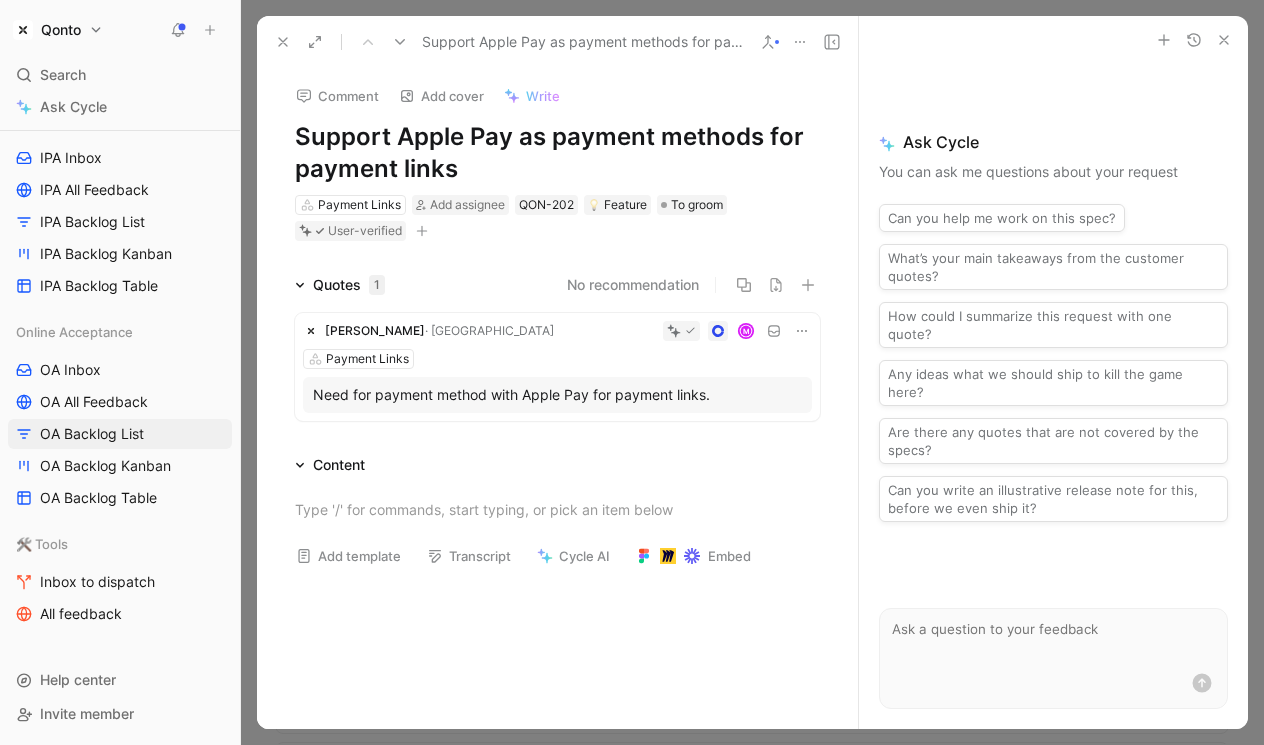 click 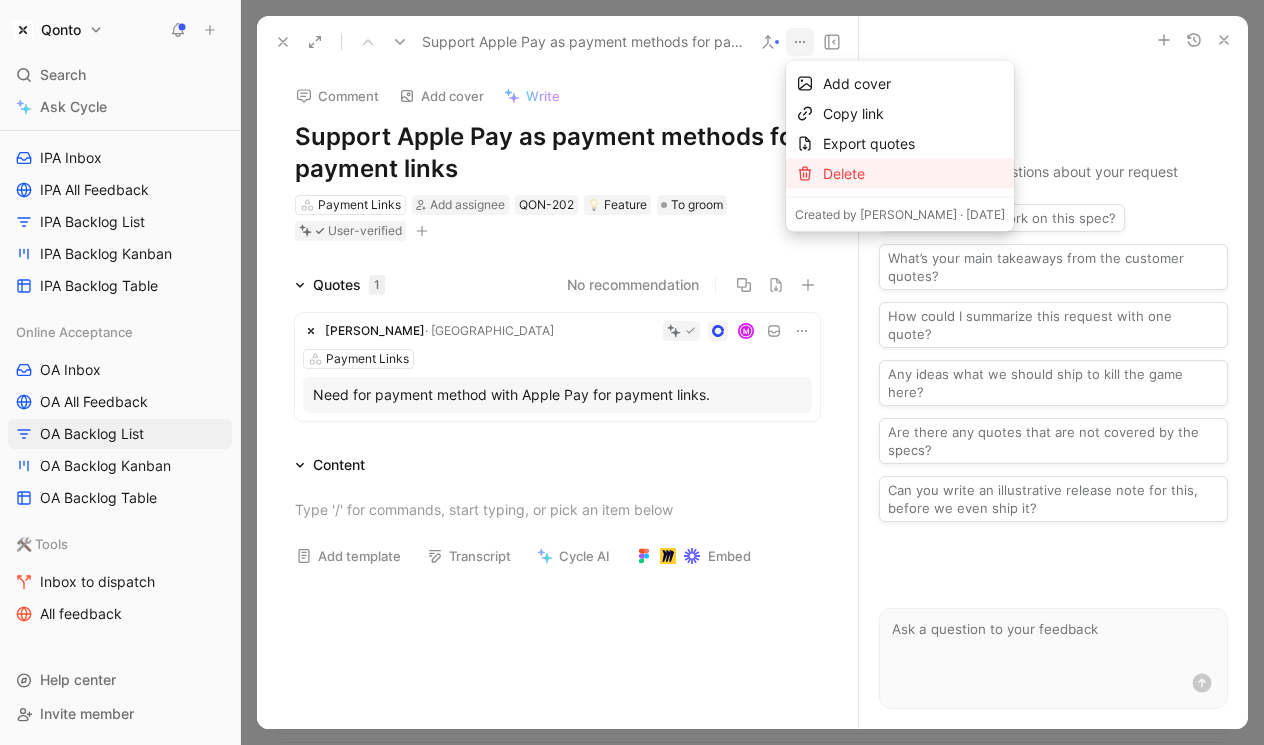 click on "Delete" at bounding box center [900, 174] 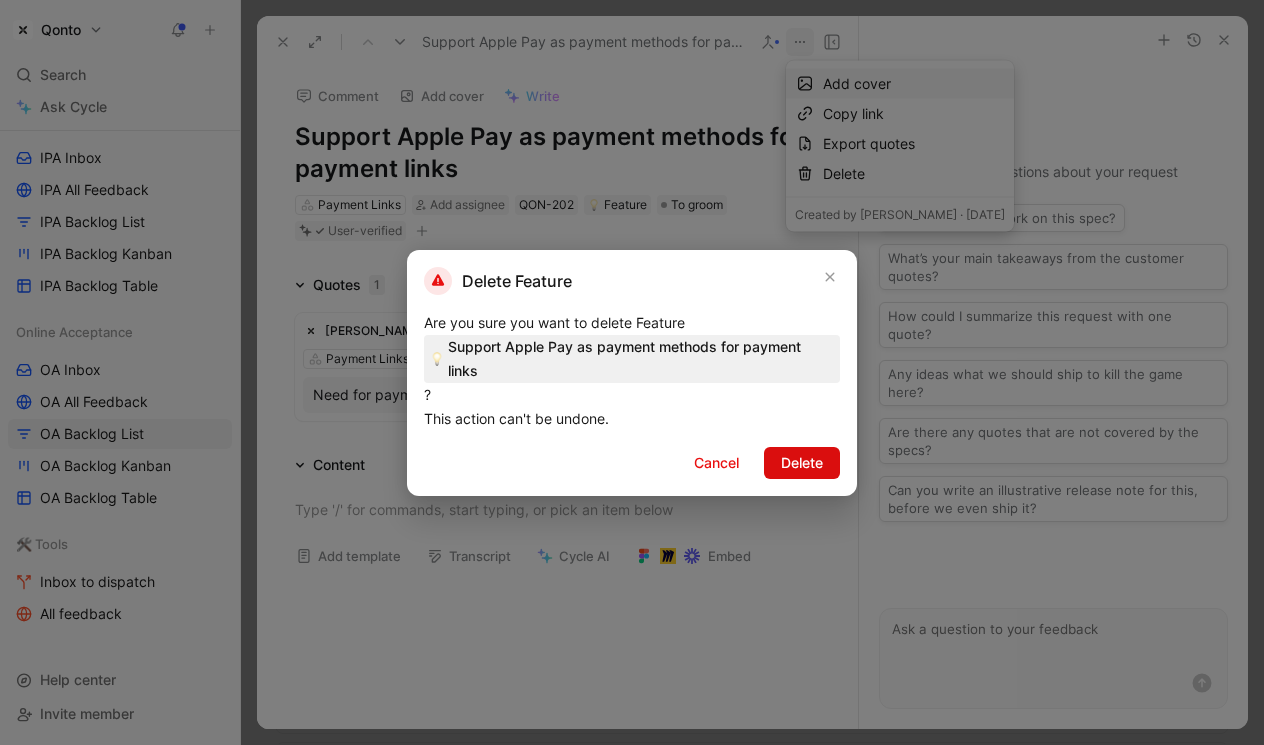 click on "Delete" at bounding box center [802, 463] 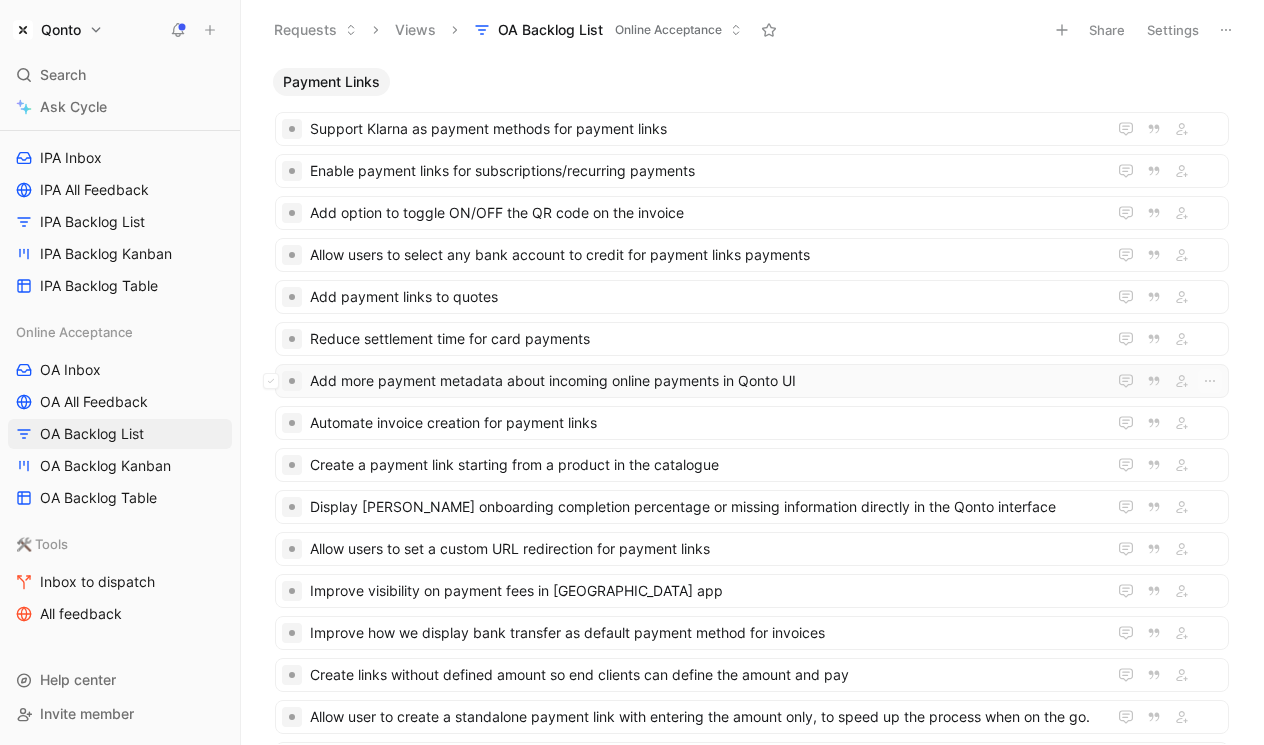 scroll, scrollTop: 498, scrollLeft: 0, axis: vertical 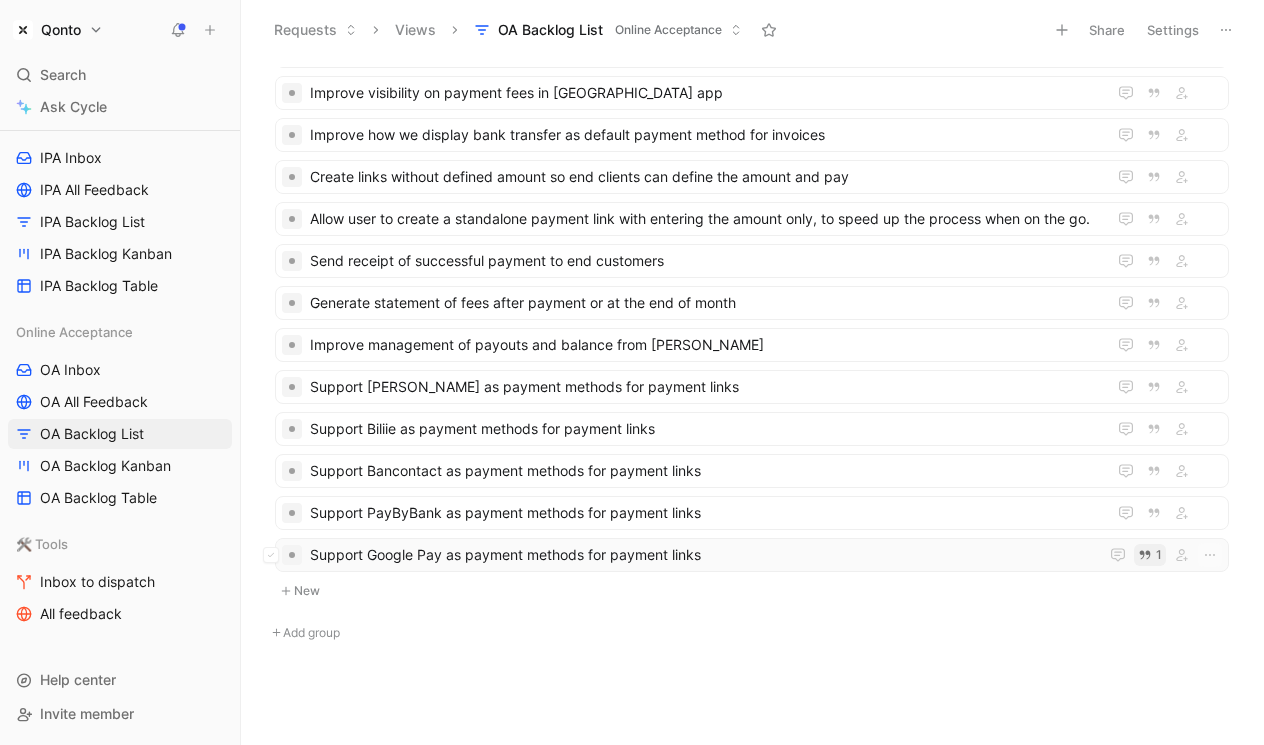 click 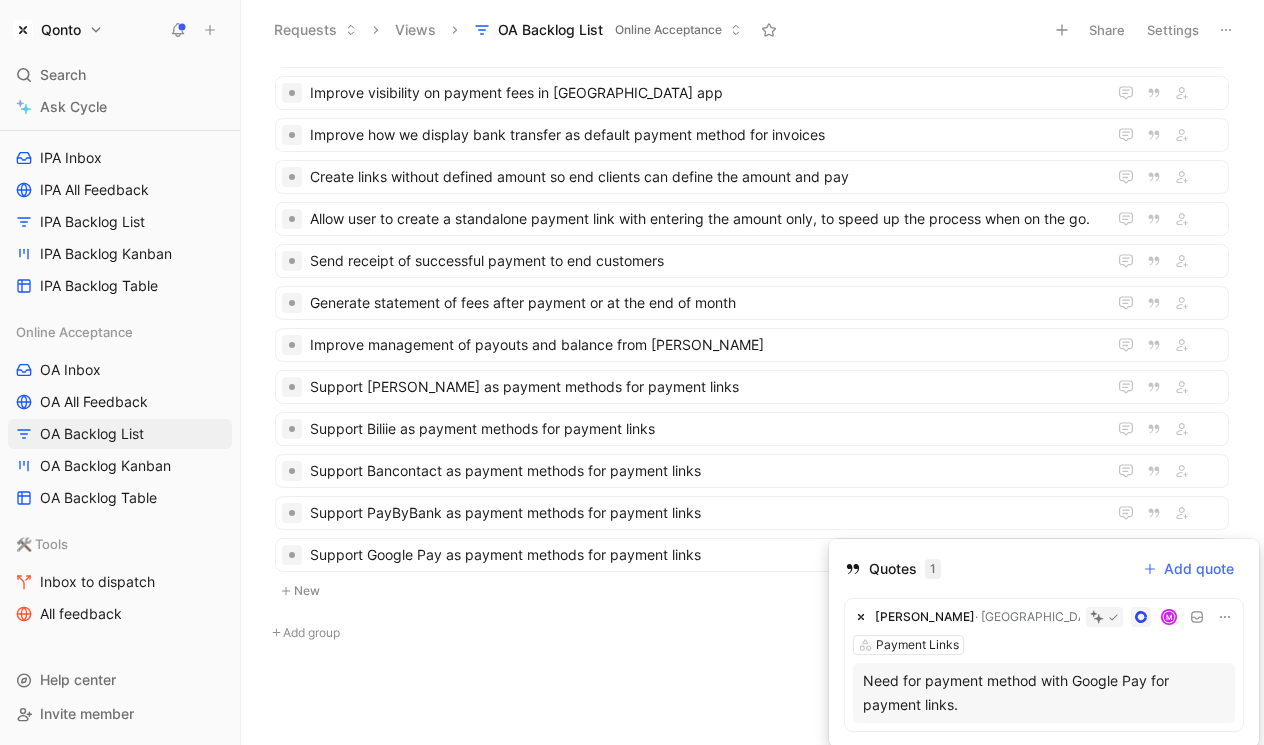 click 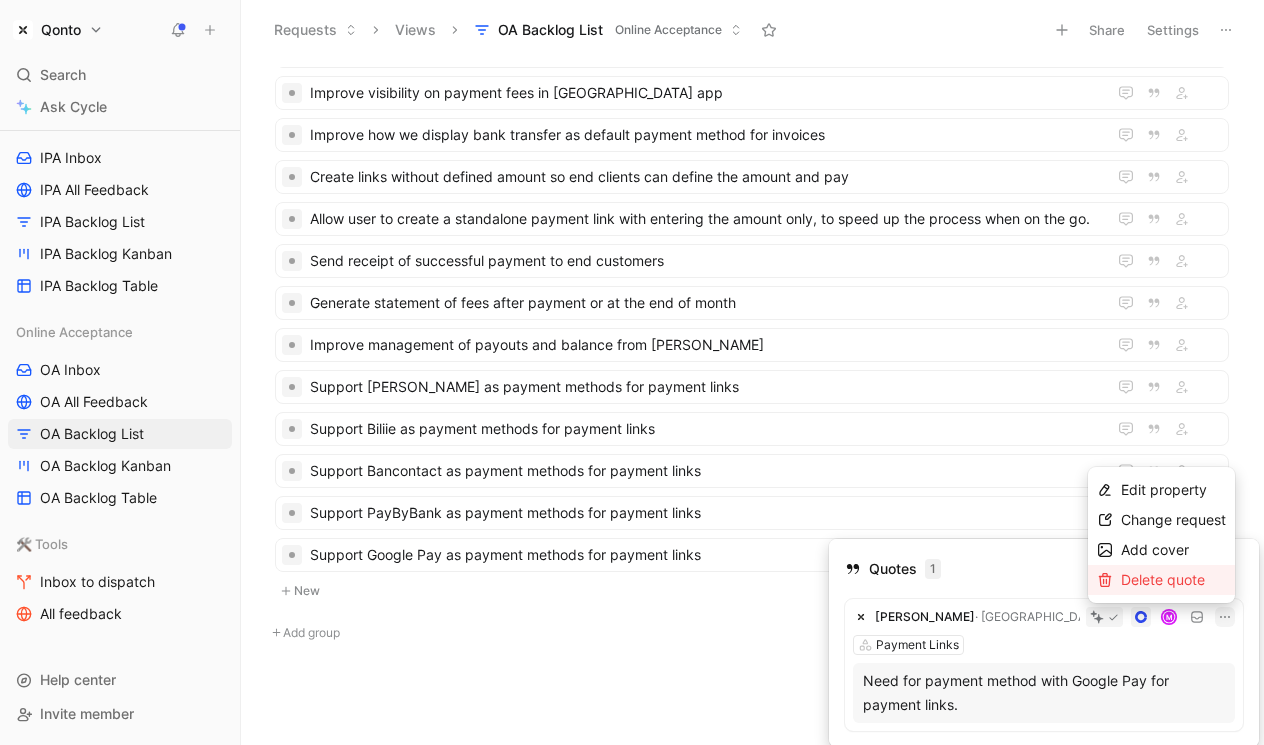 click on "Delete quote" at bounding box center (1163, 579) 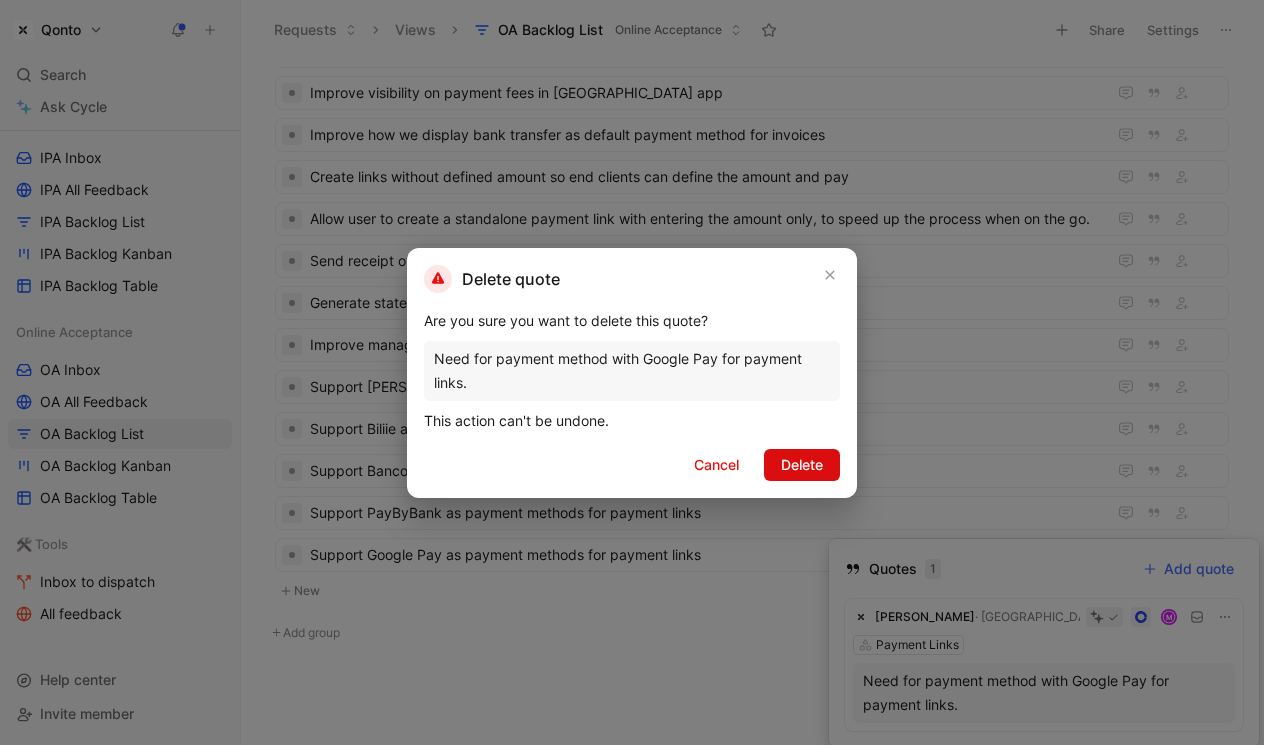 click on "Delete" at bounding box center (802, 465) 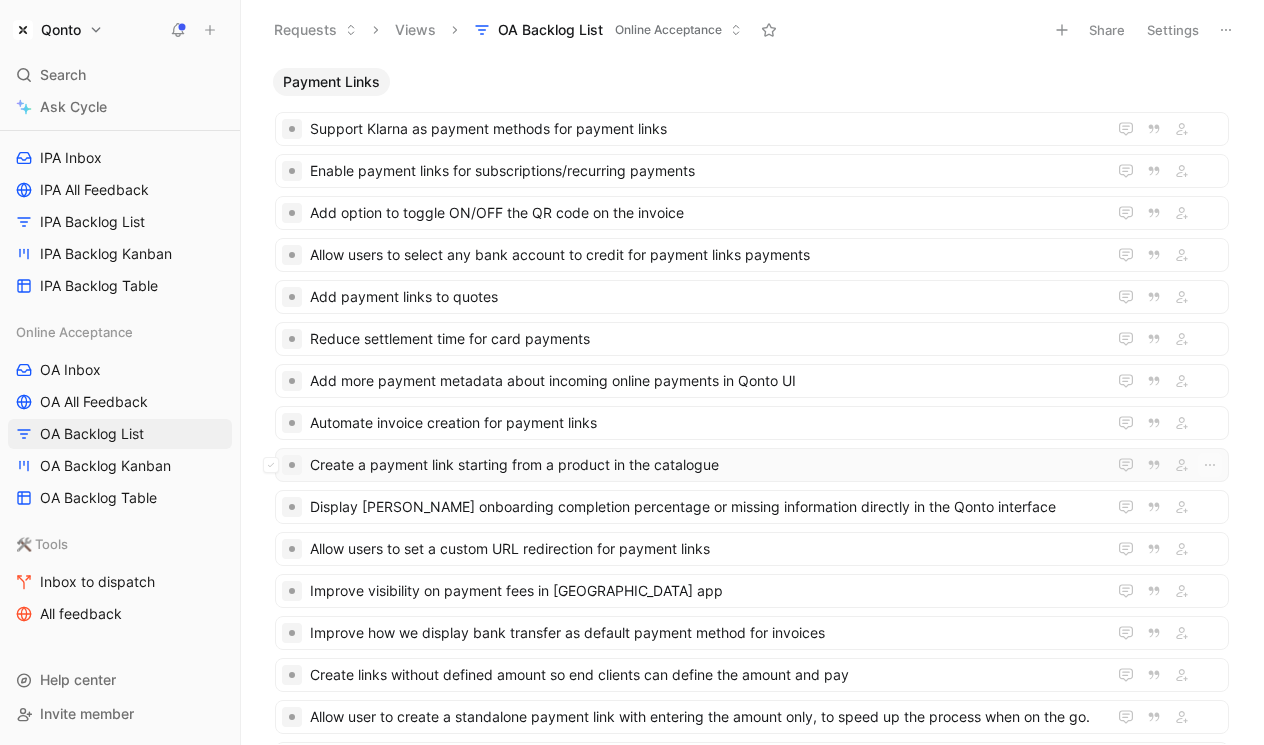 scroll, scrollTop: 498, scrollLeft: 0, axis: vertical 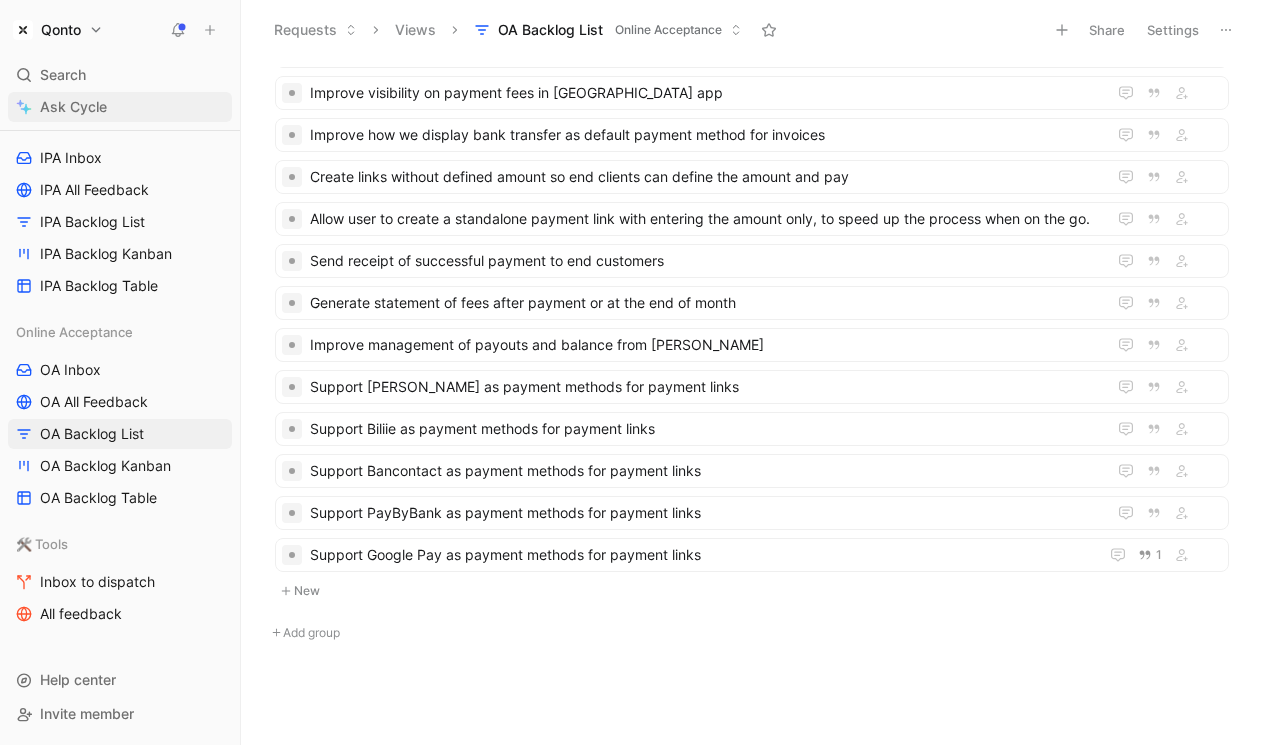 click on "Ask Cycle" at bounding box center [120, 107] 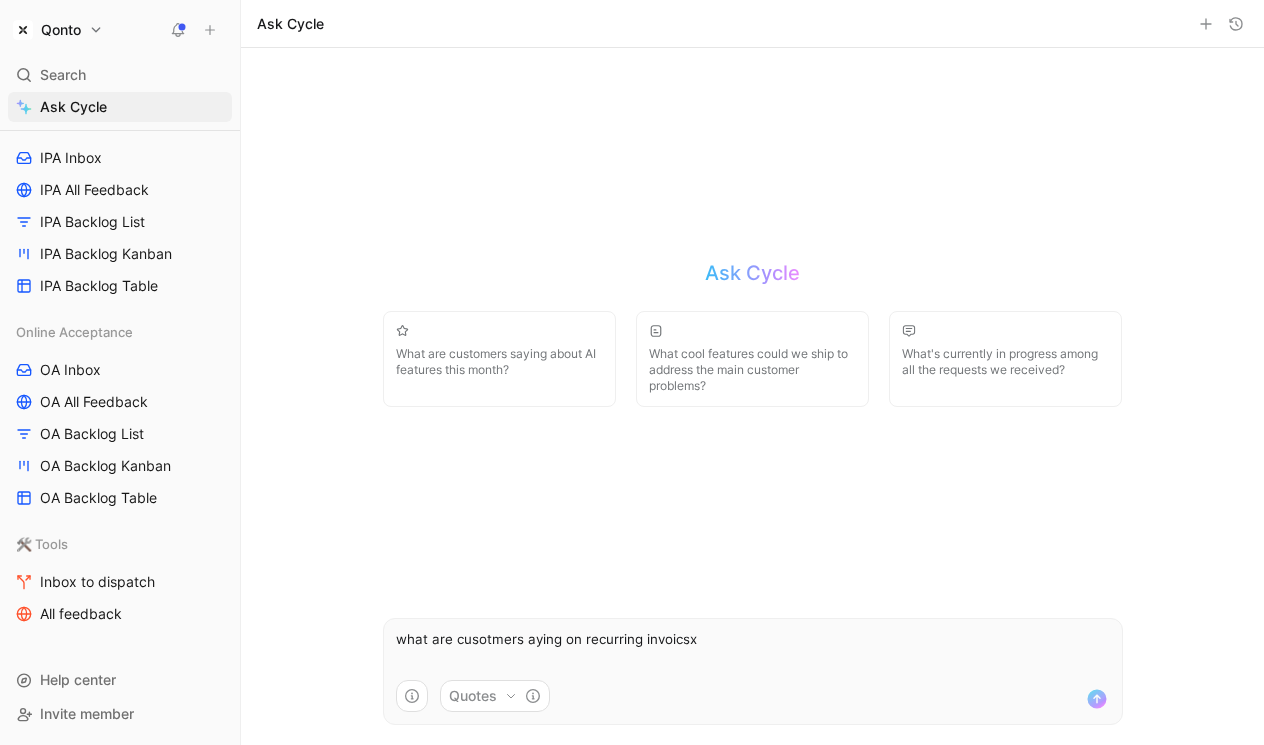 type on "what are cusotmers aying on recurring invoicsx" 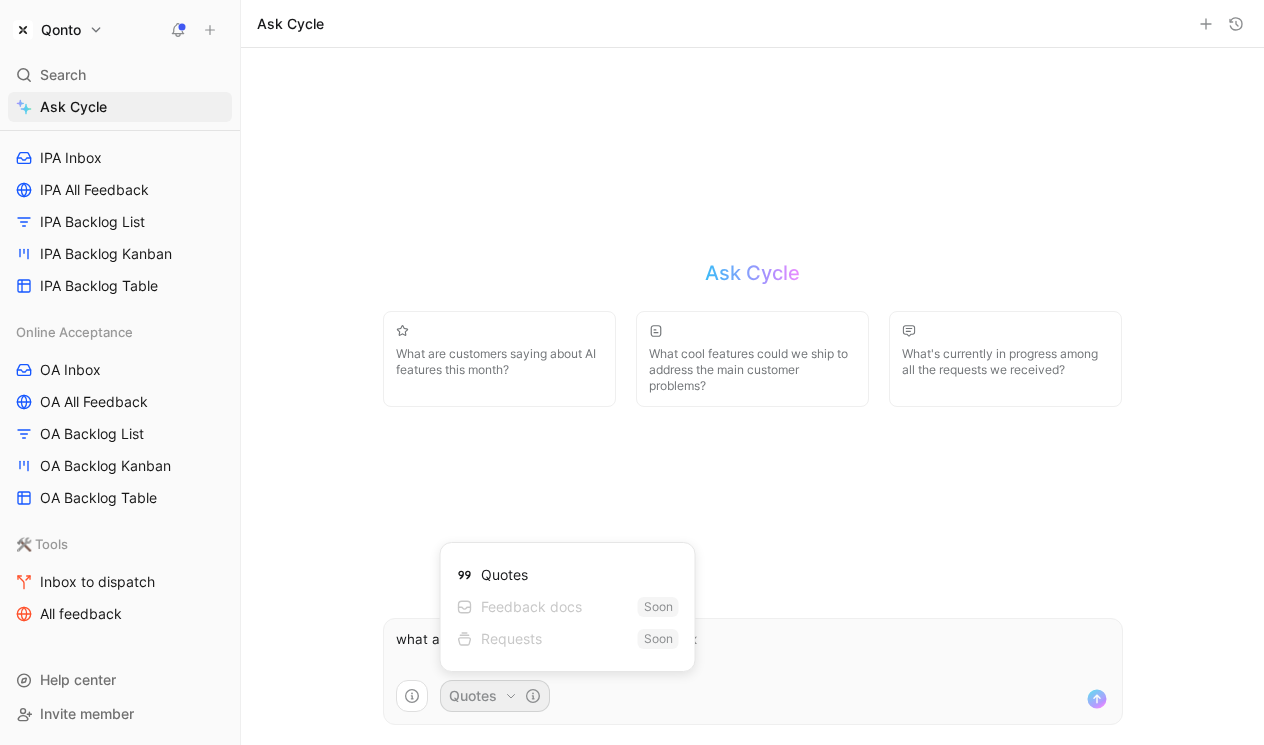 drag, startPoint x: 486, startPoint y: 635, endPoint x: 550, endPoint y: 635, distance: 64 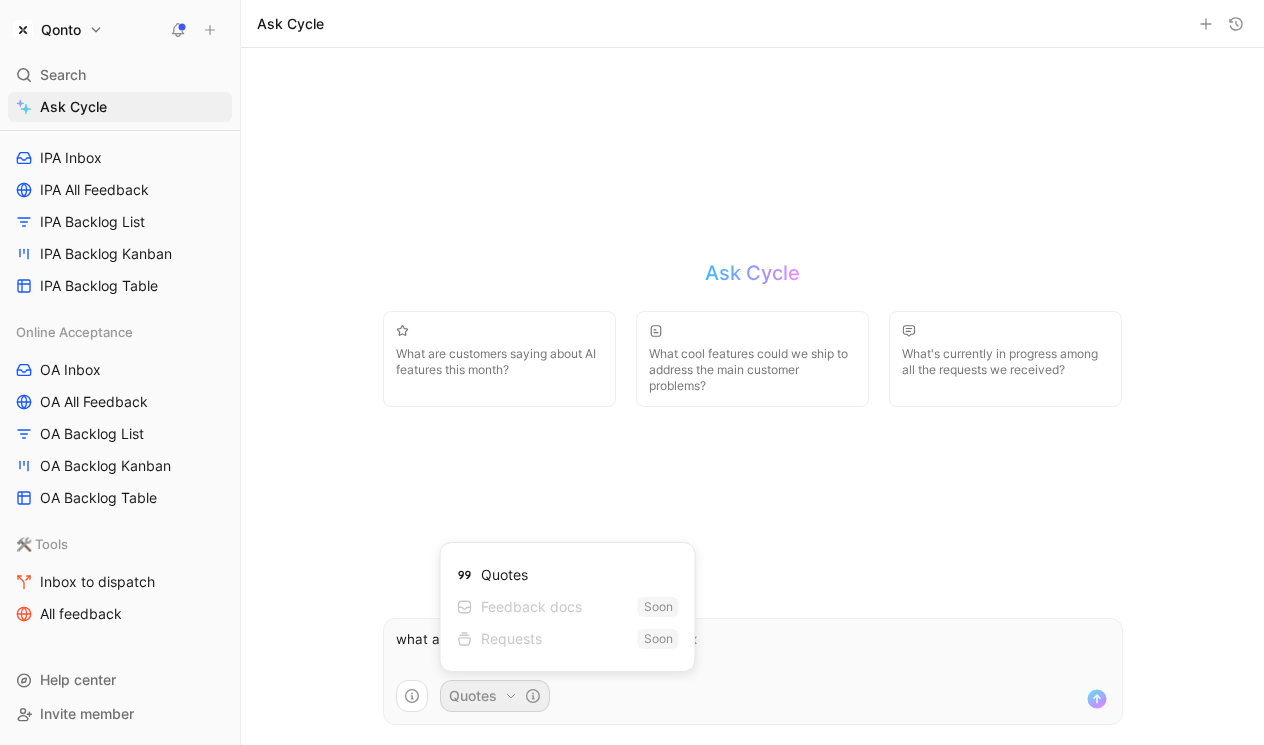 click on "Qonto Search ⌘ K Ask Cycle Workspace Home G then H Feedback G then F Requests G then R Releases G then L Customers Product Areas 📌 Qonto AR Pipeline Qonto Lighttower Account Receivable AR Inbox AR All Feedback AR Backlog List AR Backlog Kanban AR Backlog Table AR VoC In-Person Acceptance IPA Inbox IPA All Feedback IPA Backlog List IPA Backlog Kanban IPA Backlog Table Online Acceptance OA Inbox OA All Feedback OA Backlog List OA Backlog Kanban OA Backlog Table 🛠️ Tools Inbox to dispatch All feedback
To pick up a draggable item, press the space bar.
While dragging, use the arrow keys to move the item.
Press space again to drop the item in its new position, or press escape to cancel.
Help center Invite member Ask Cycle Ask Cycle What are customers saying about AI features this month? What cool features could we ship to address the main customer problems? What's currently in progress among all the requests we received? what are cusotmers aying on recurring invoicsx  Soon" at bounding box center (632, 372) 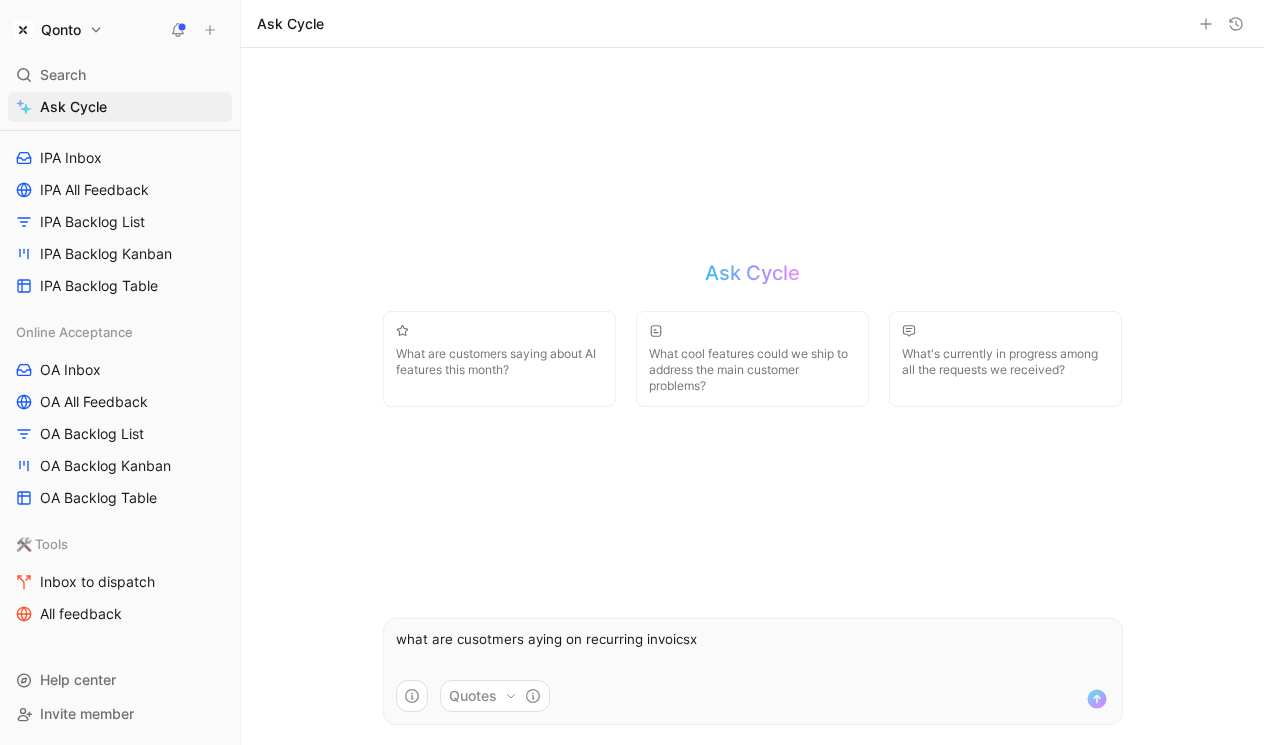 click on "what are cusotmers aying on recurring invoicsx" at bounding box center [753, 649] 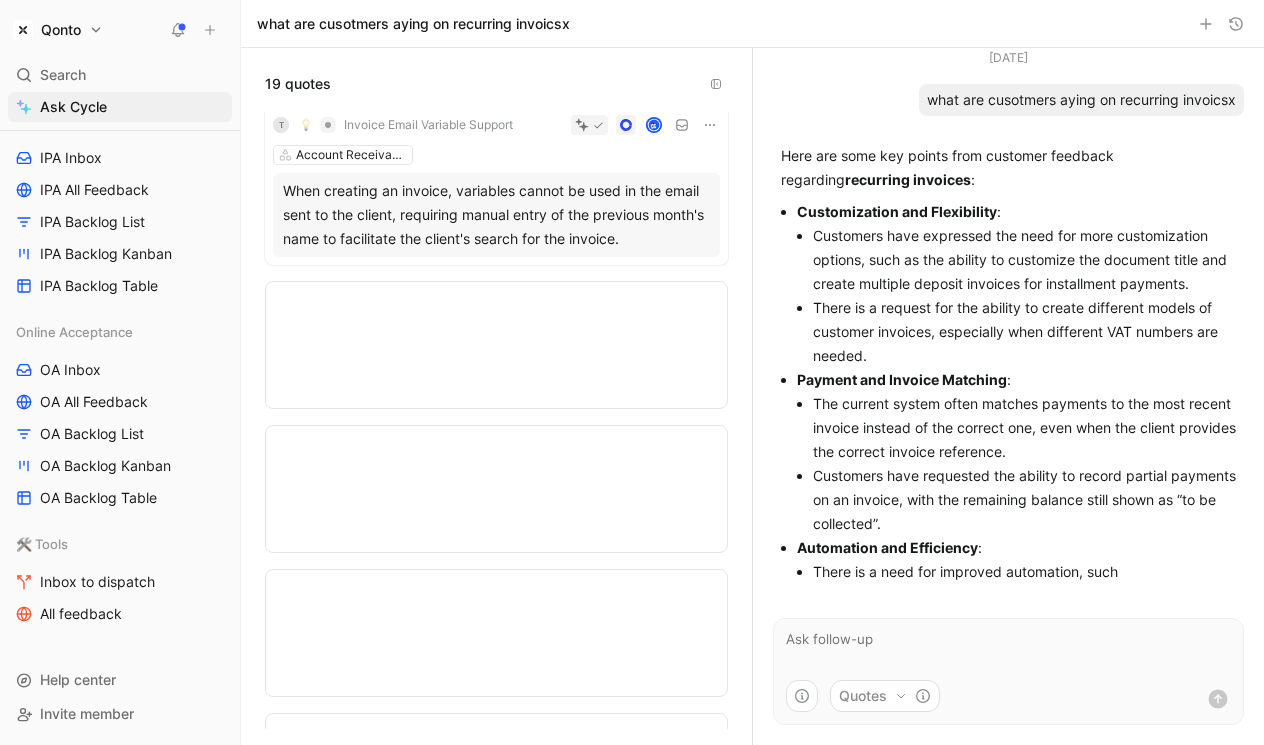 scroll, scrollTop: 0, scrollLeft: 0, axis: both 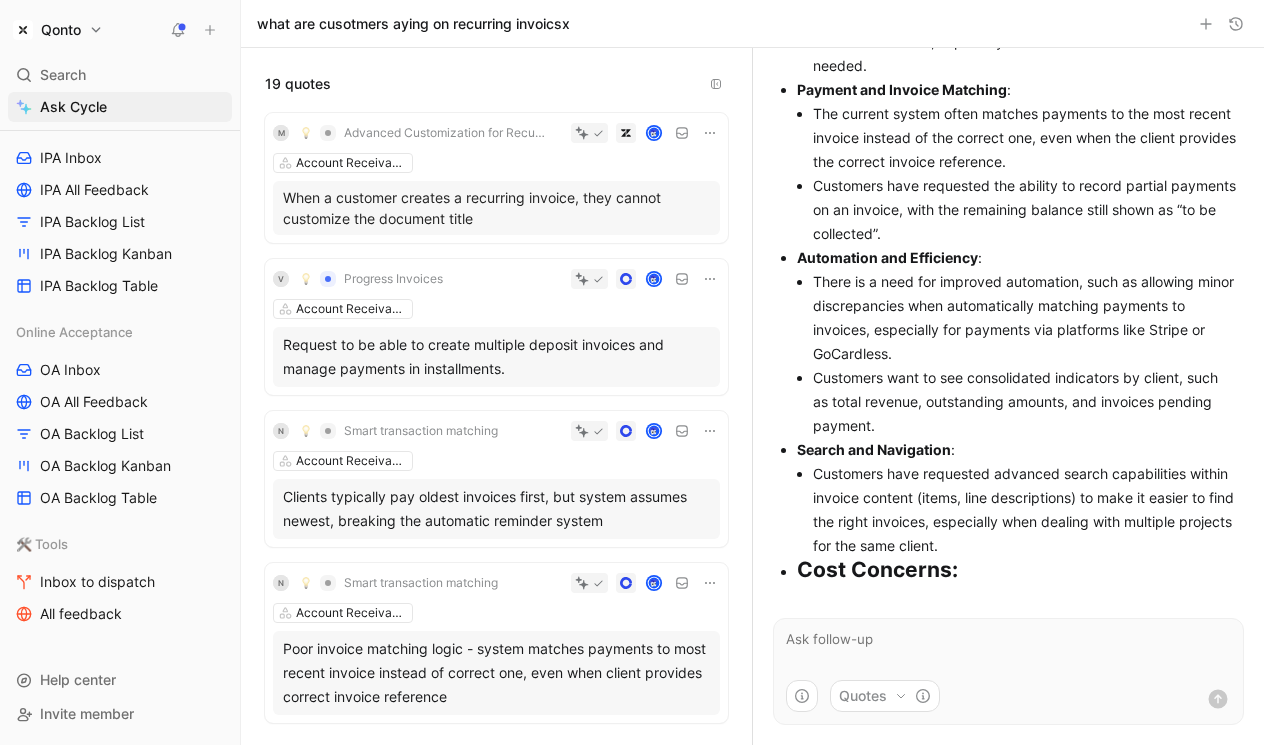 click at bounding box center (1009, 649) 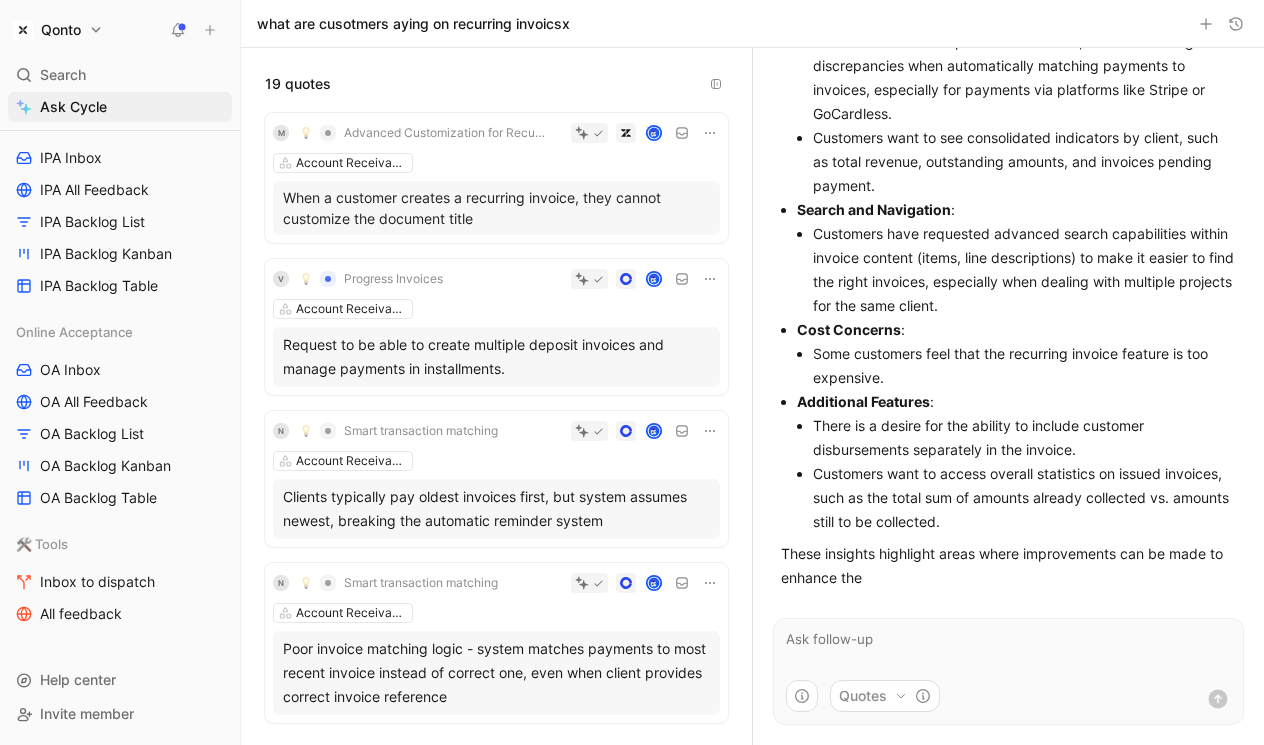 scroll, scrollTop: 554, scrollLeft: 0, axis: vertical 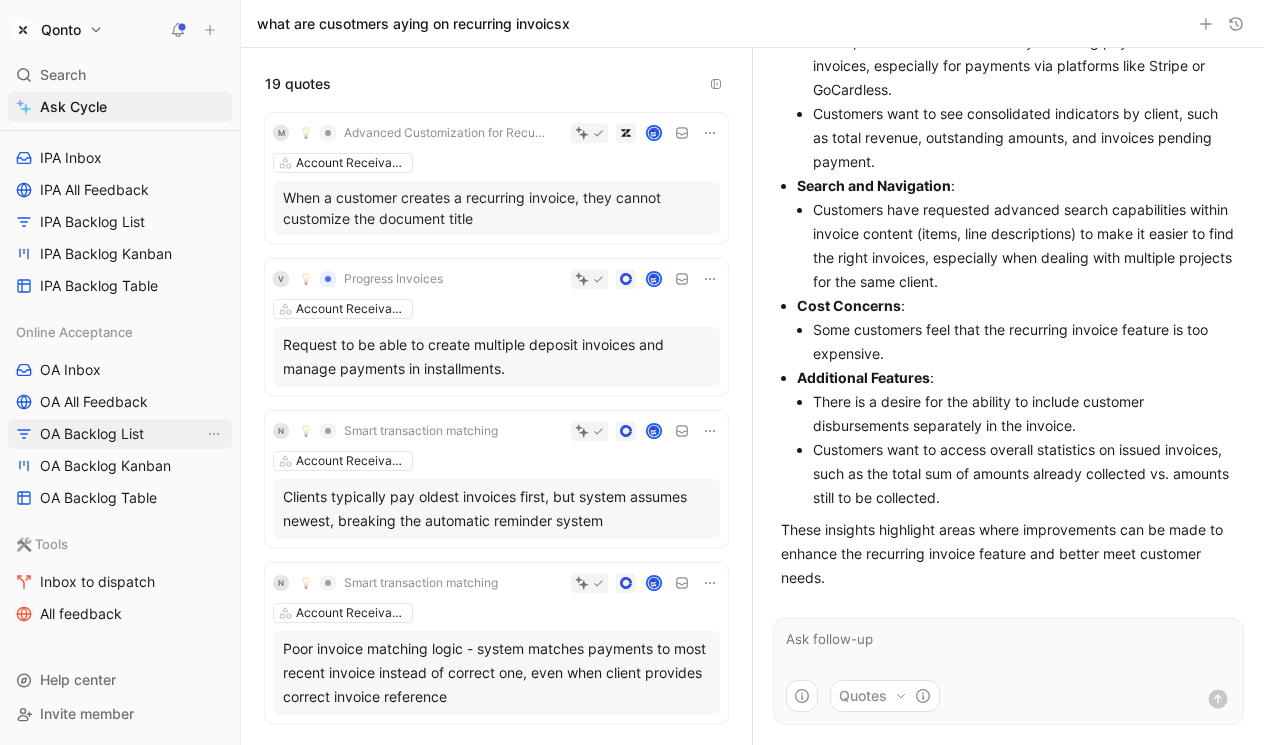 click on "OA Backlog List" at bounding box center [120, 434] 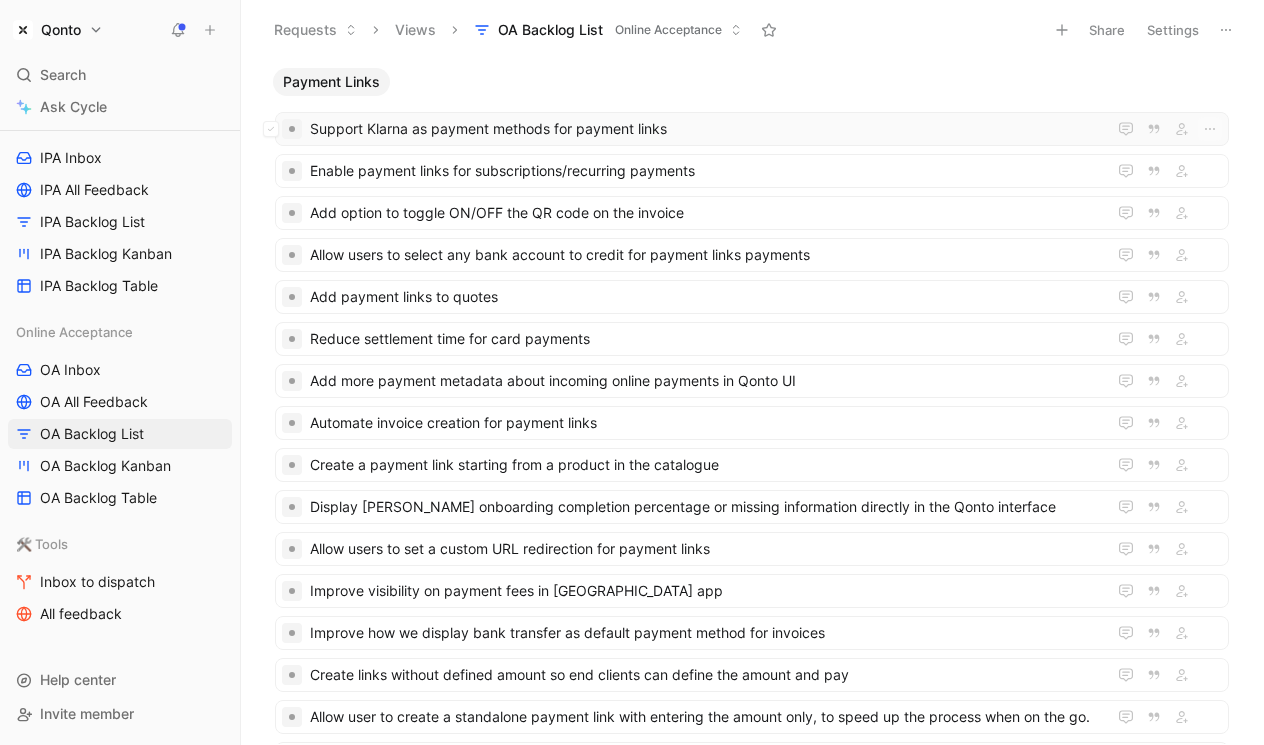 click on "Support Klarna as payment methods for payment links" at bounding box center (704, 129) 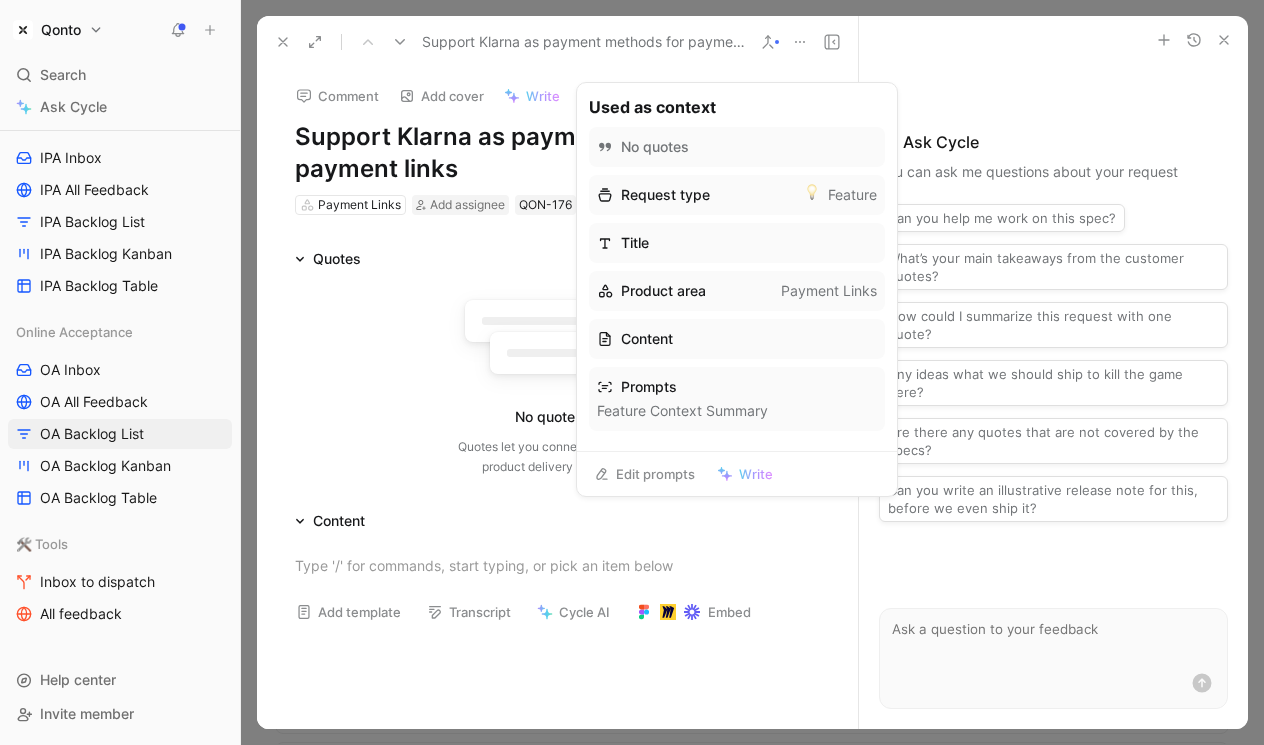 drag, startPoint x: 619, startPoint y: 415, endPoint x: 739, endPoint y: 415, distance: 120 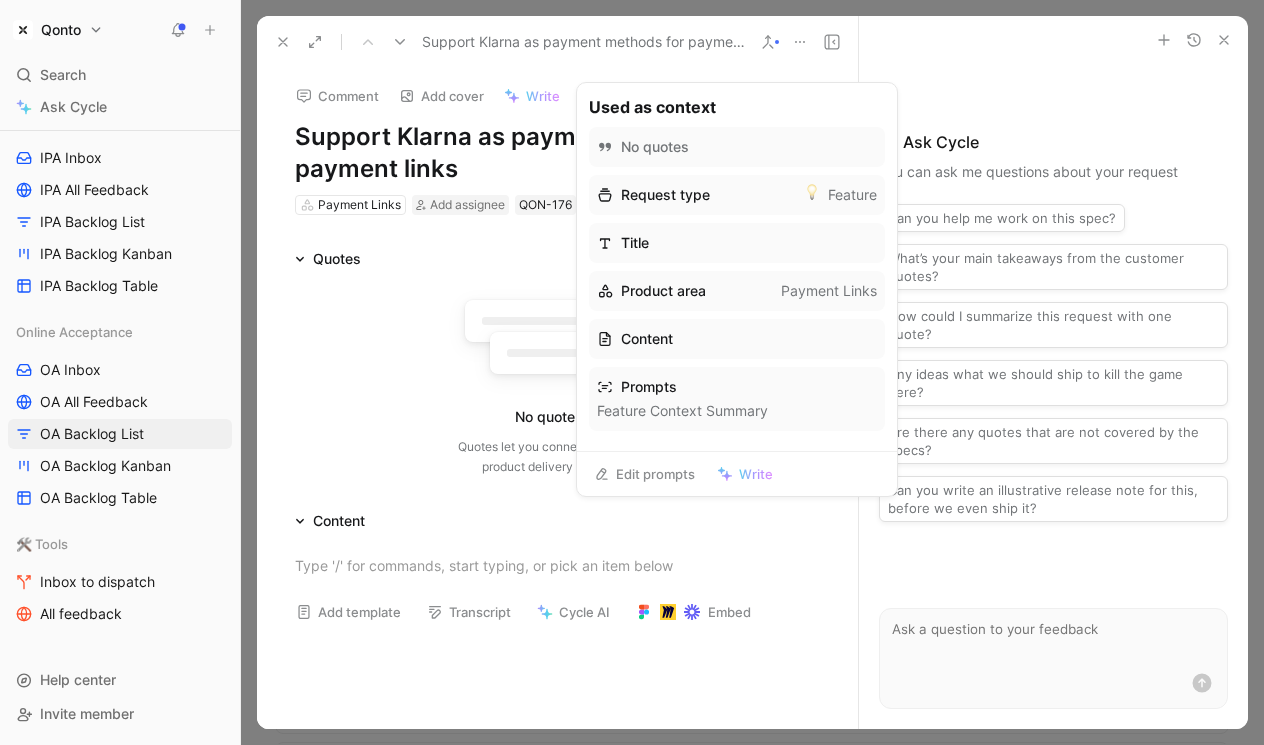 click on "Ask Cycle You can ask me questions about your request Can you help me work on this spec? What’s your main takeaways from the customer quotes? How could I summarize this request with one quote? Any ideas what we should ship to kill the game here? Are there any quotes that are not covered by the specs? Can you write an illustrative release note for this, before we even ship it?" at bounding box center (1053, 326) 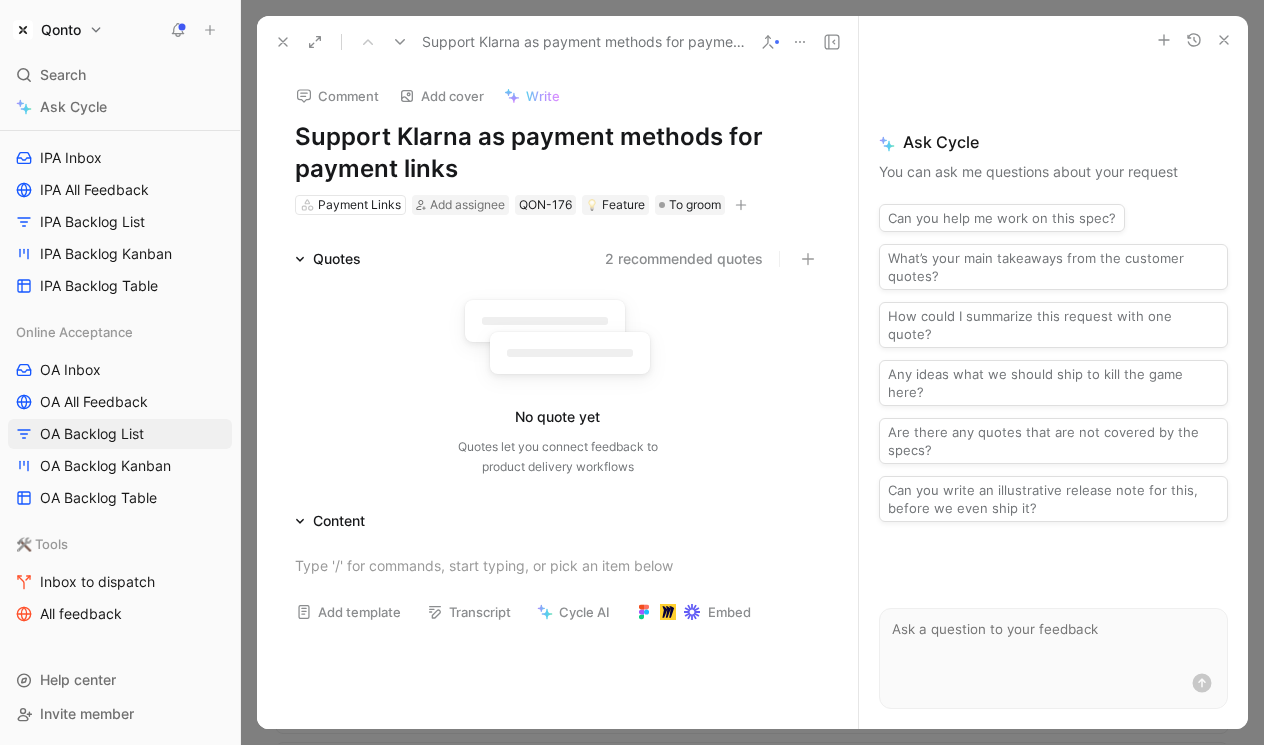 click 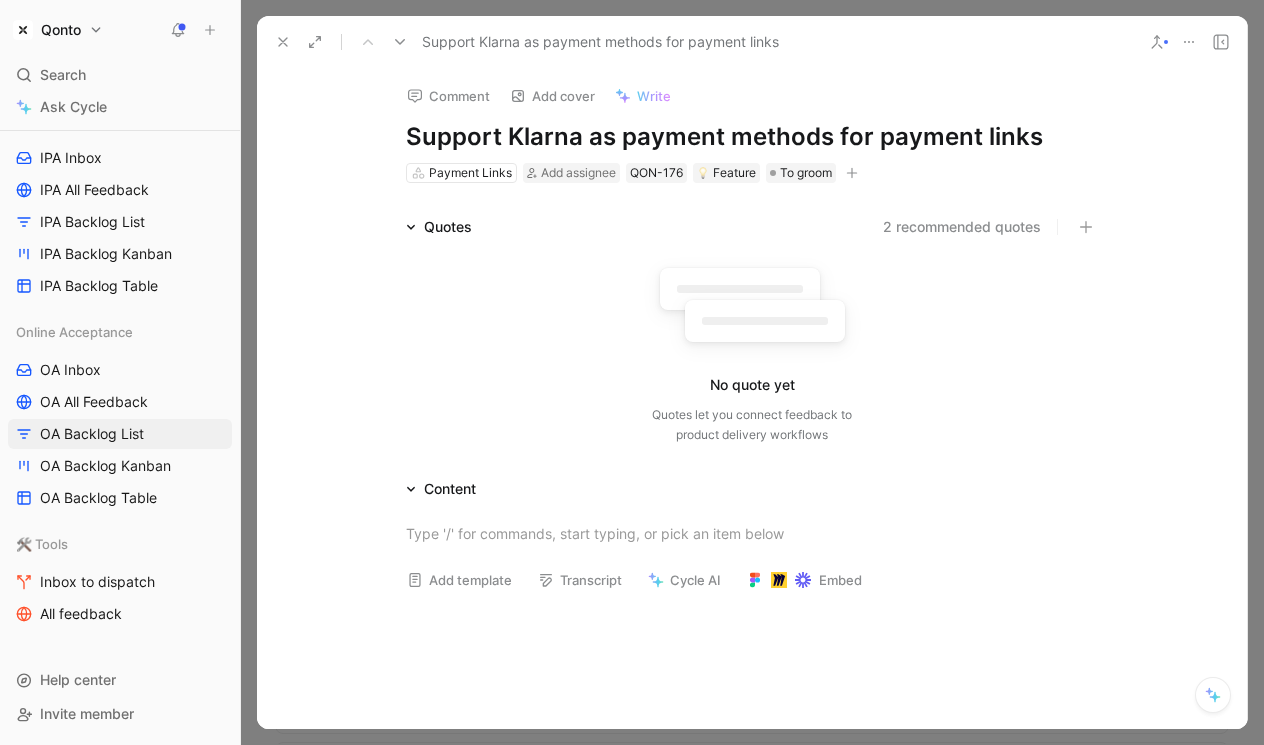 click at bounding box center (852, 173) 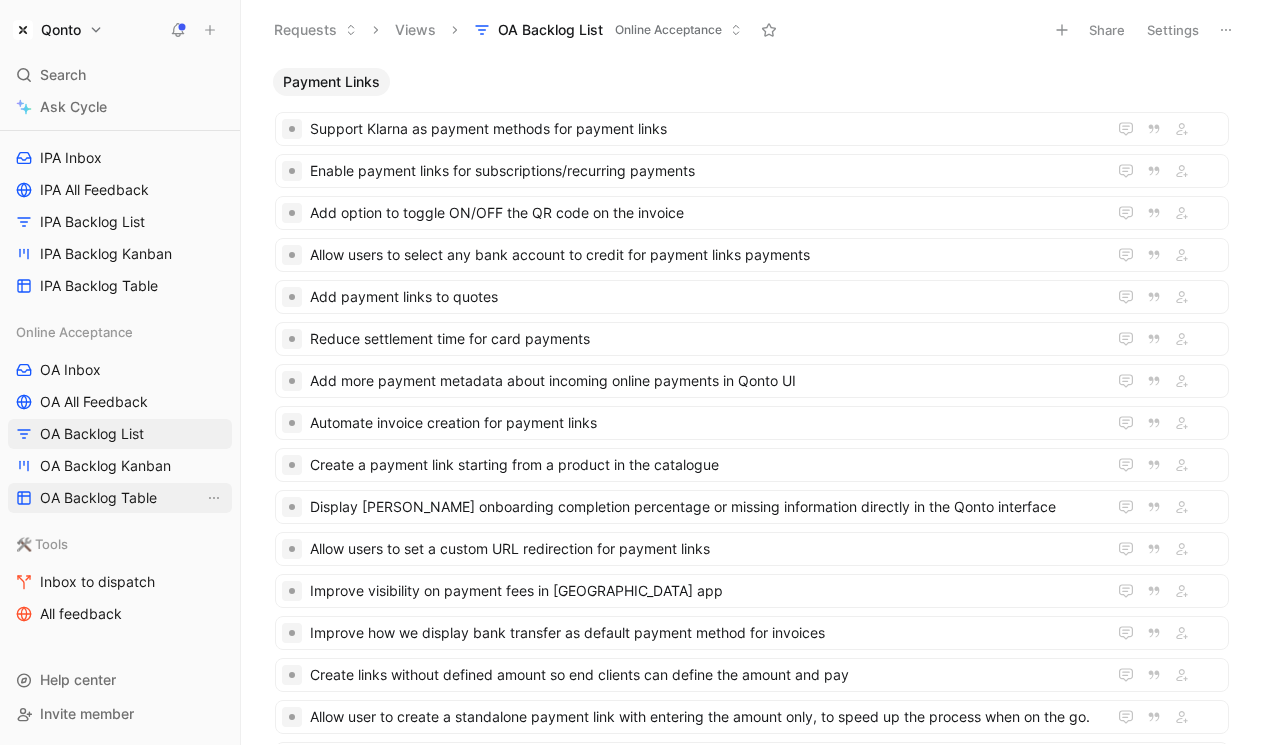 click on "OA Backlog Table" at bounding box center (120, 498) 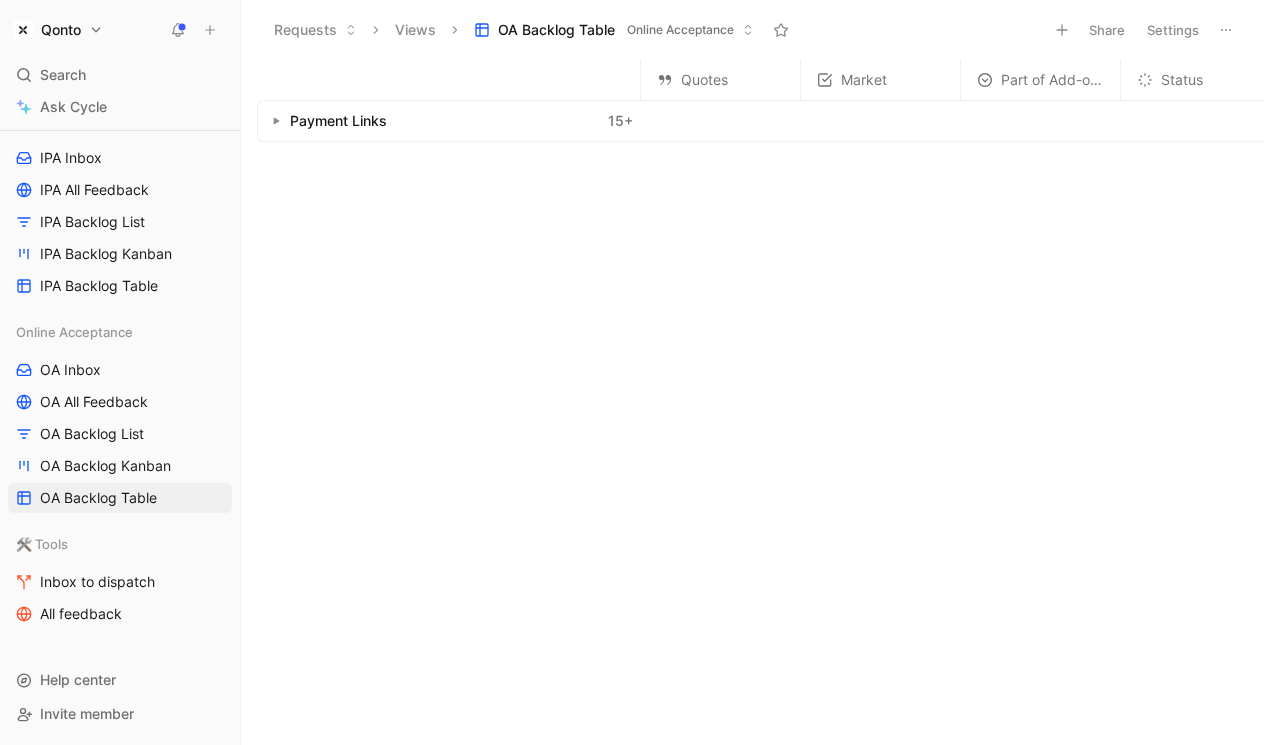 click at bounding box center [276, 121] 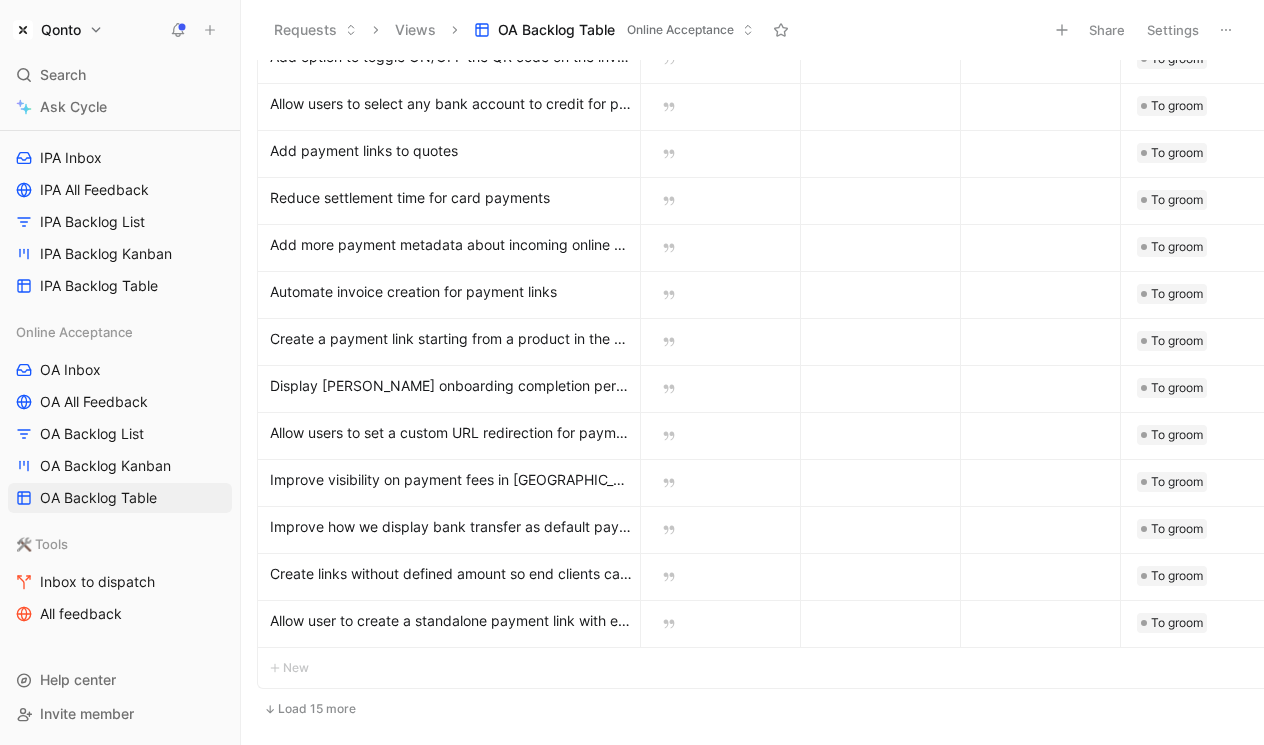 scroll, scrollTop: 0, scrollLeft: 0, axis: both 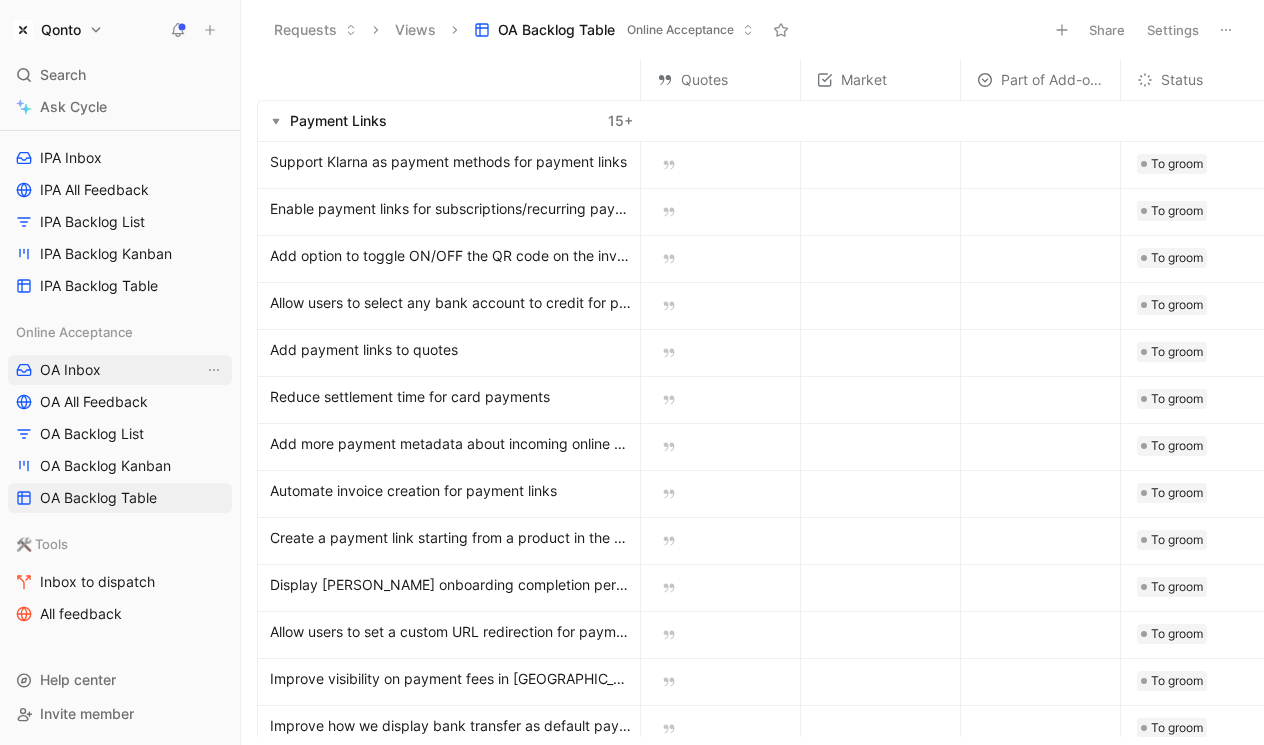 click on "OA Inbox" at bounding box center [120, 370] 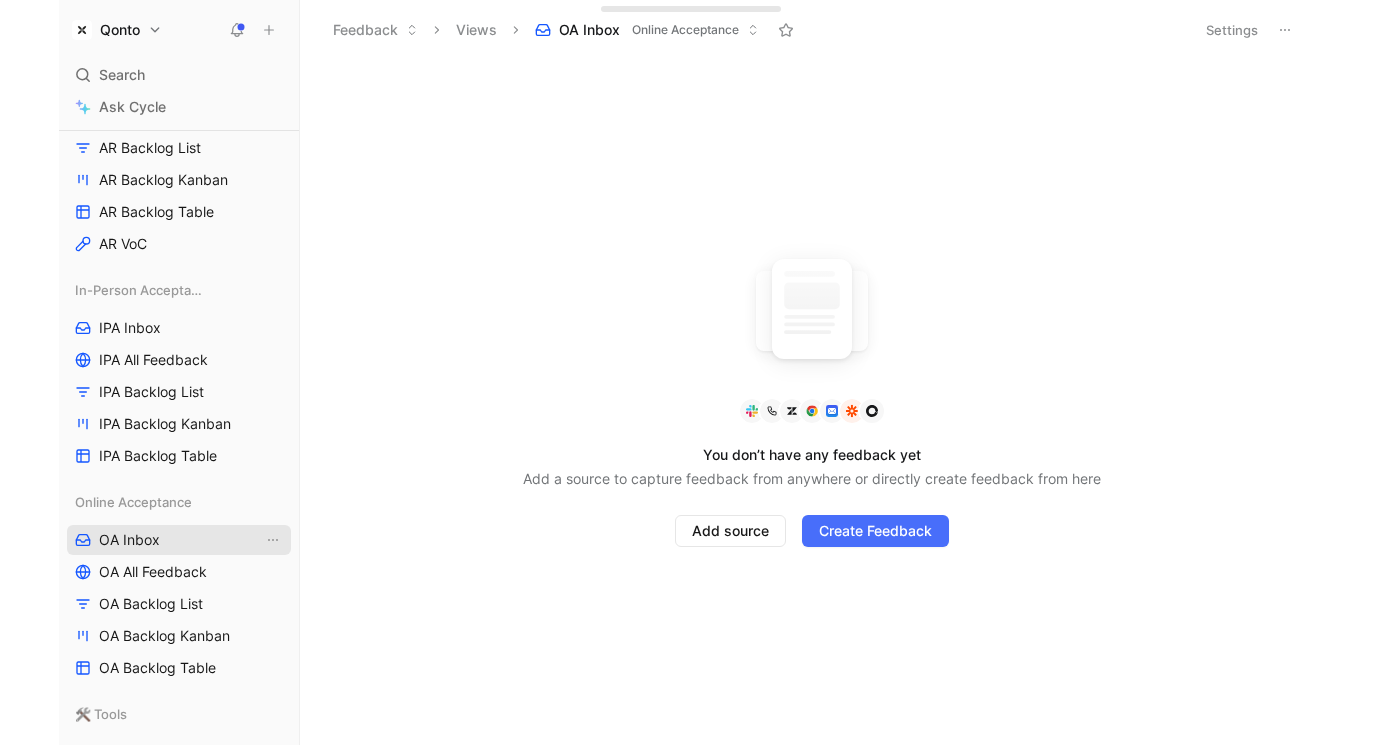 scroll, scrollTop: 371, scrollLeft: 0, axis: vertical 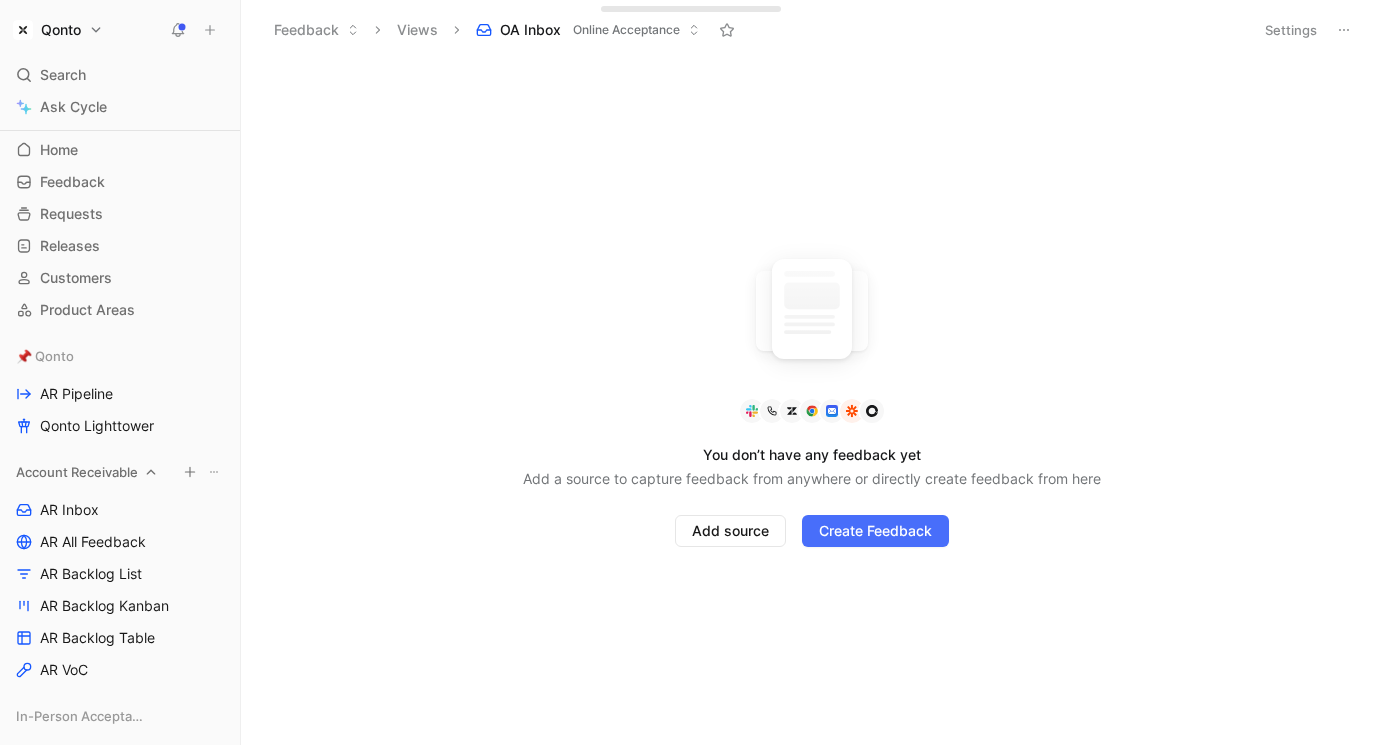 click on "Account Receivable" at bounding box center (77, 472) 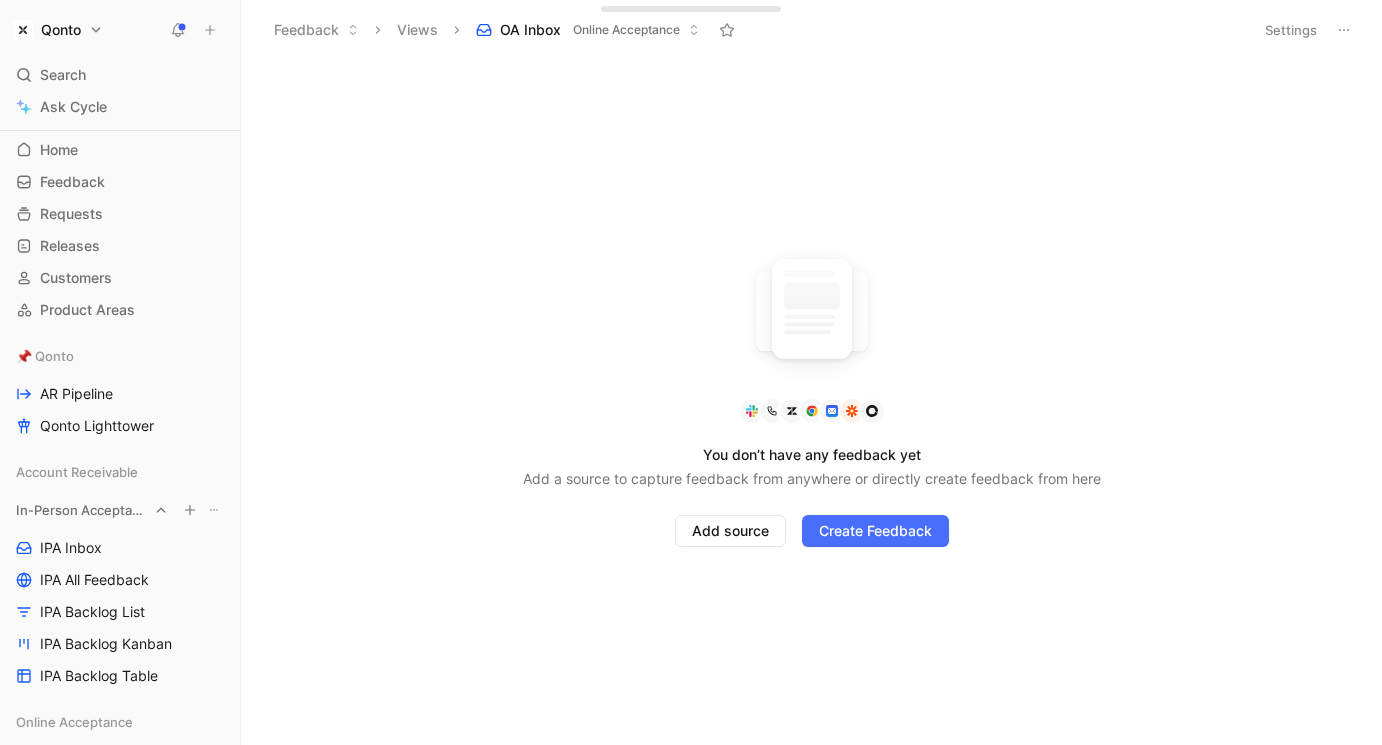 click on "In-Person Acceptance" at bounding box center [82, 510] 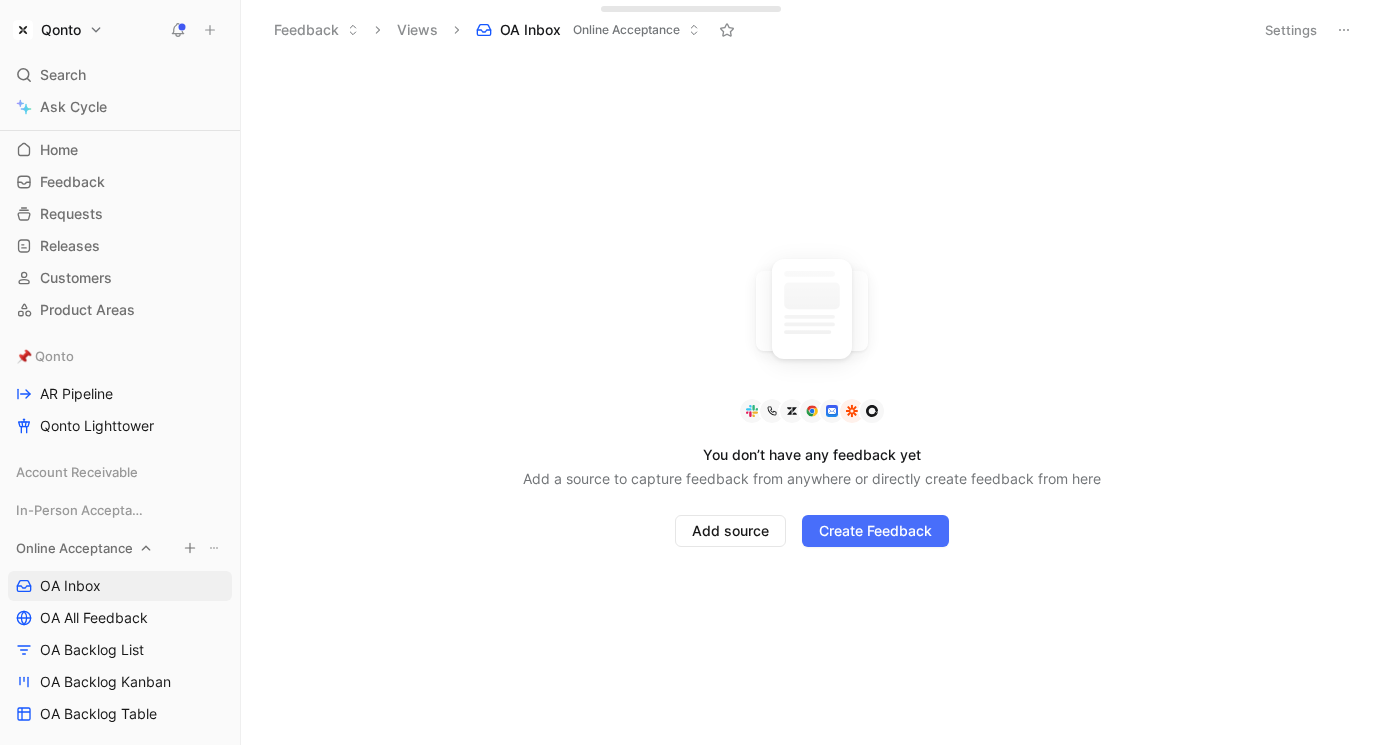 click on "Online Acceptance" at bounding box center [74, 548] 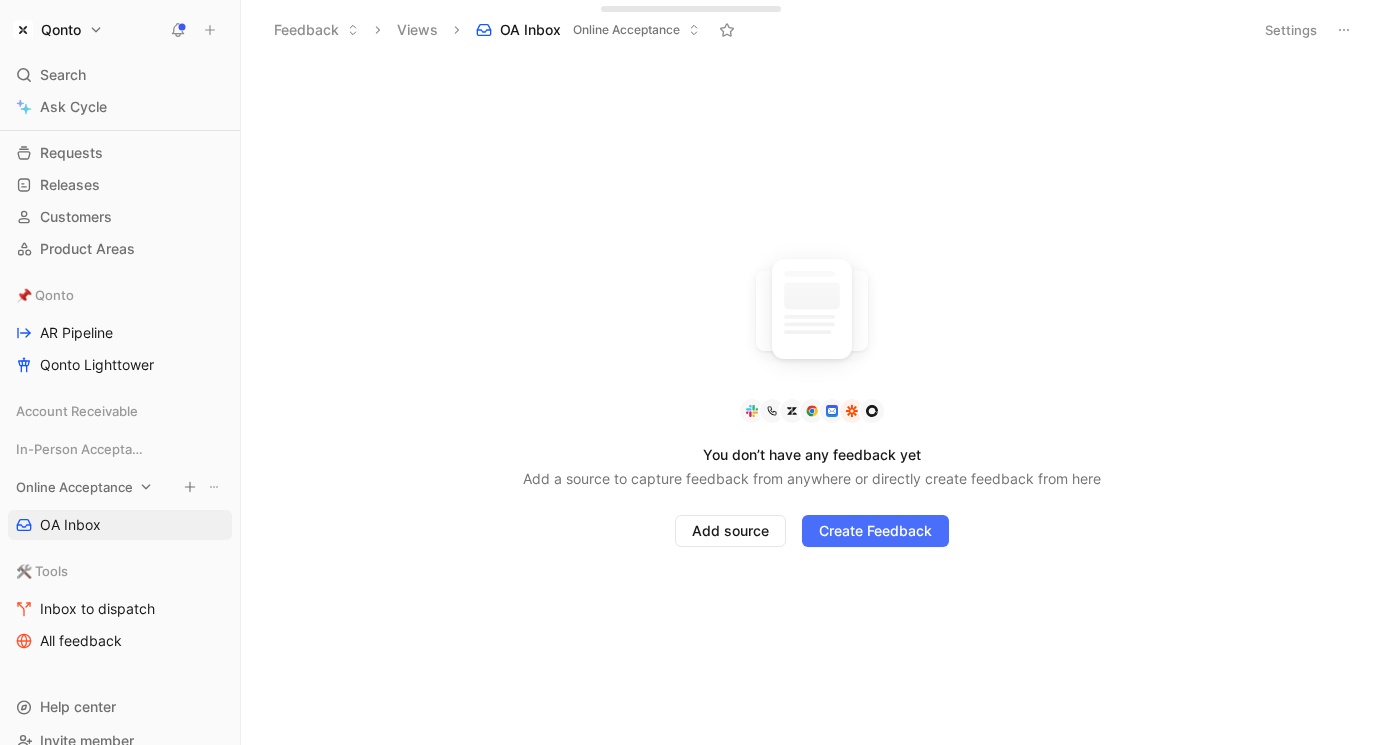 scroll, scrollTop: 121, scrollLeft: 0, axis: vertical 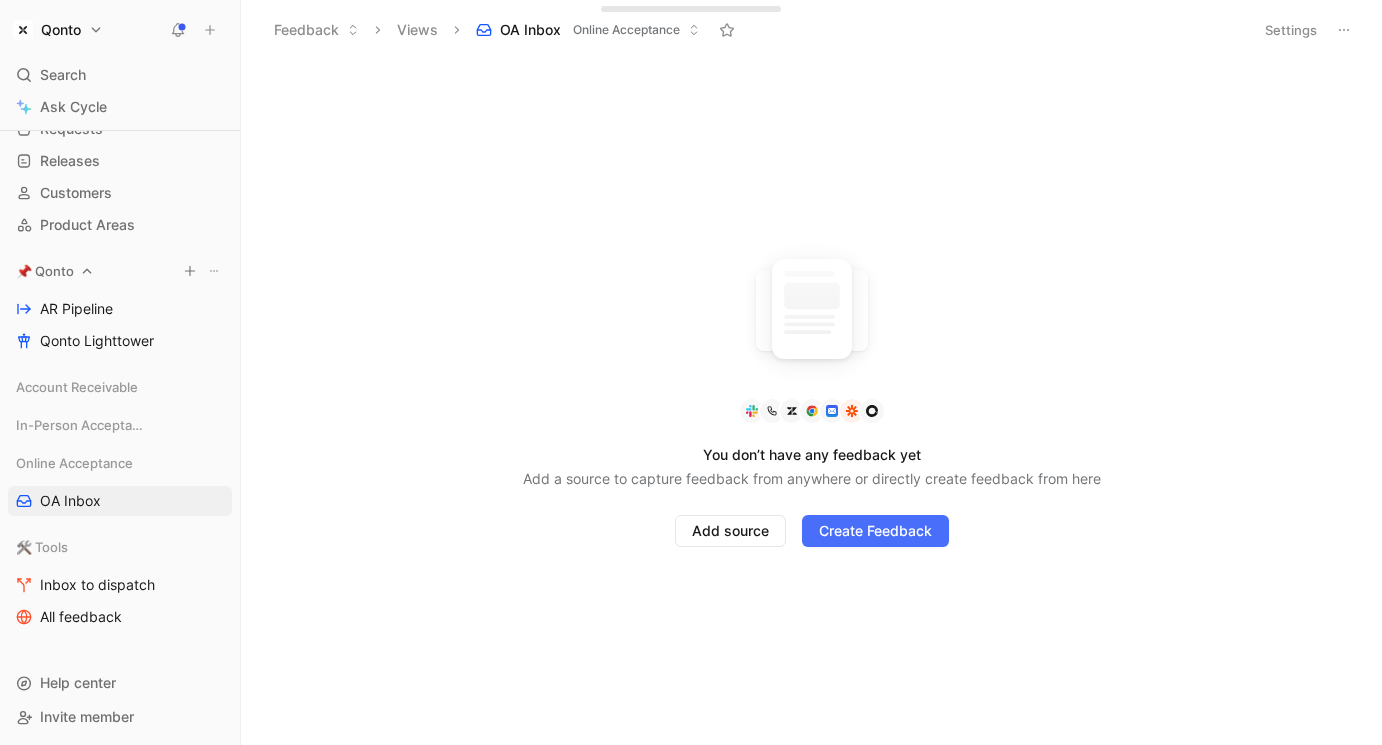 click on "📌 Qonto" at bounding box center [120, 271] 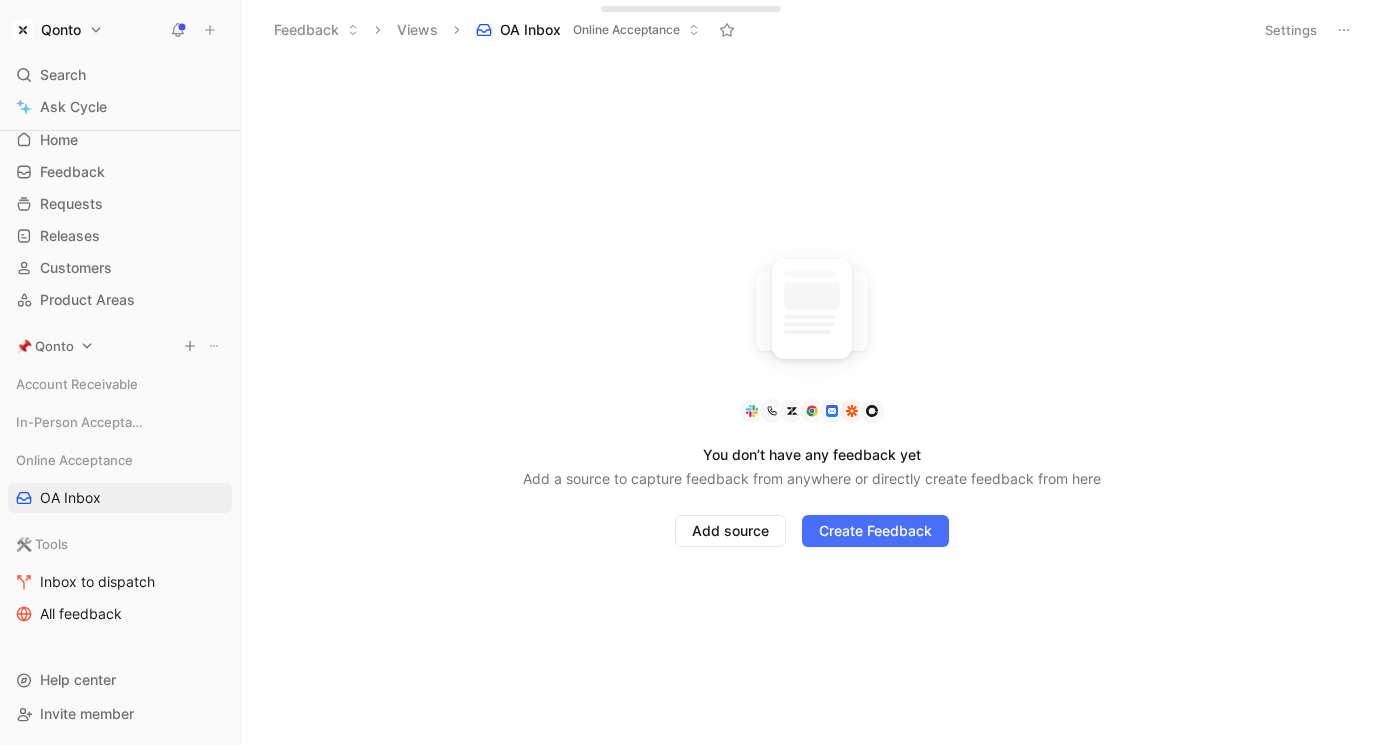 click 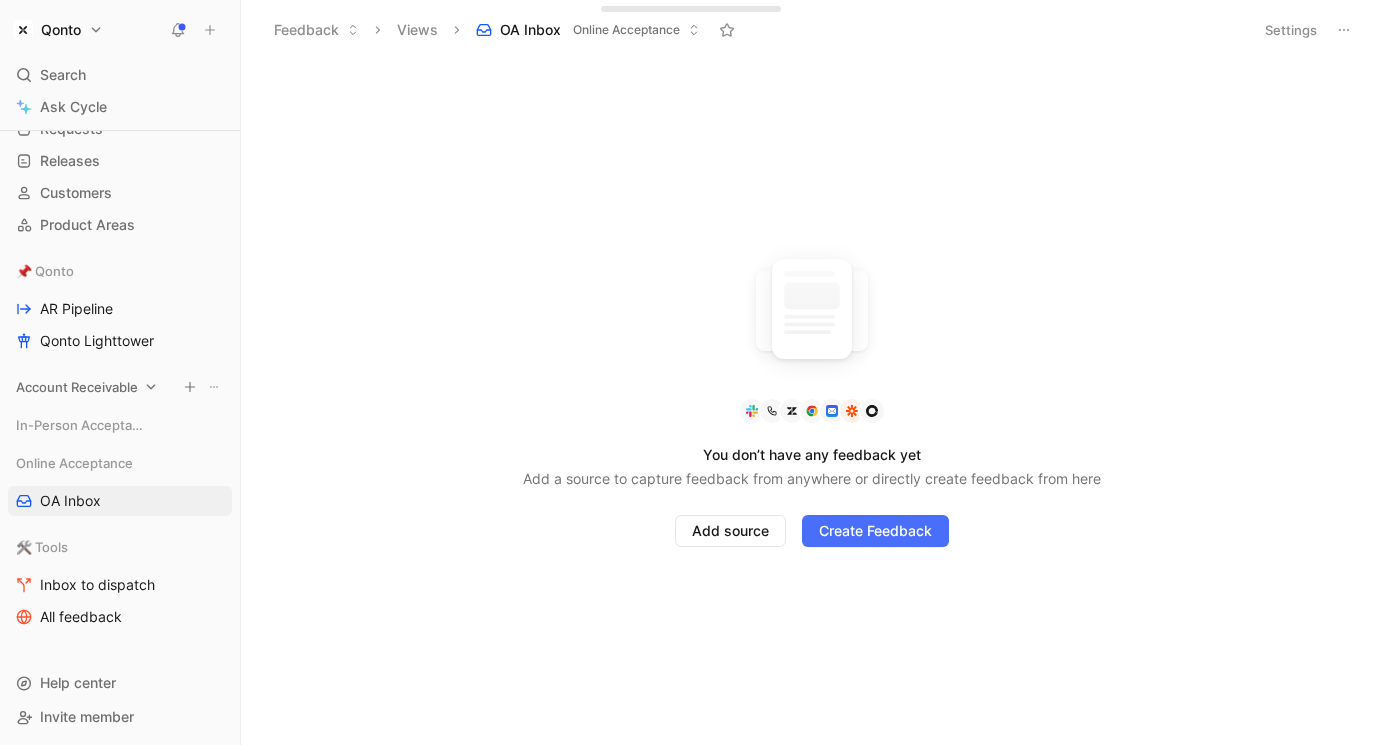 scroll, scrollTop: 124, scrollLeft: 0, axis: vertical 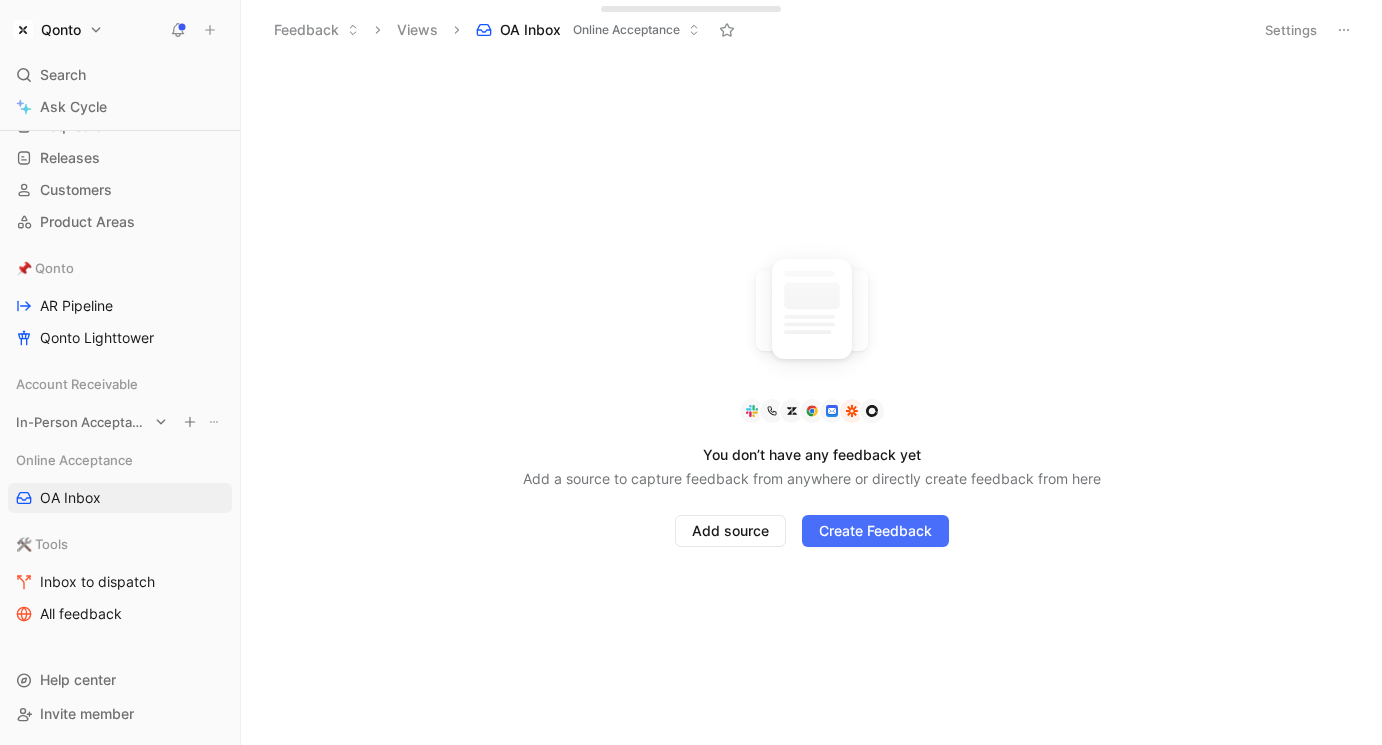 click on "In-Person Acceptance" at bounding box center (82, 422) 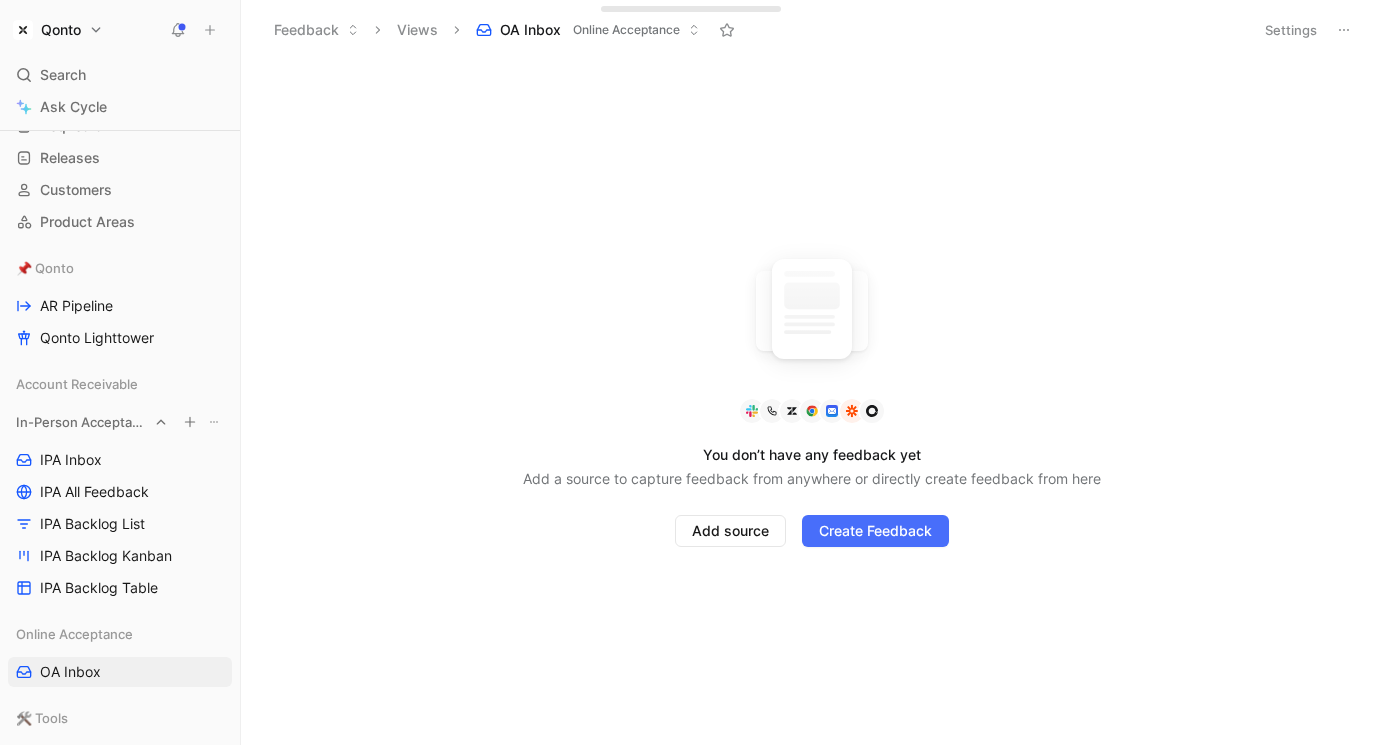 click on "In-Person Acceptance" at bounding box center (82, 422) 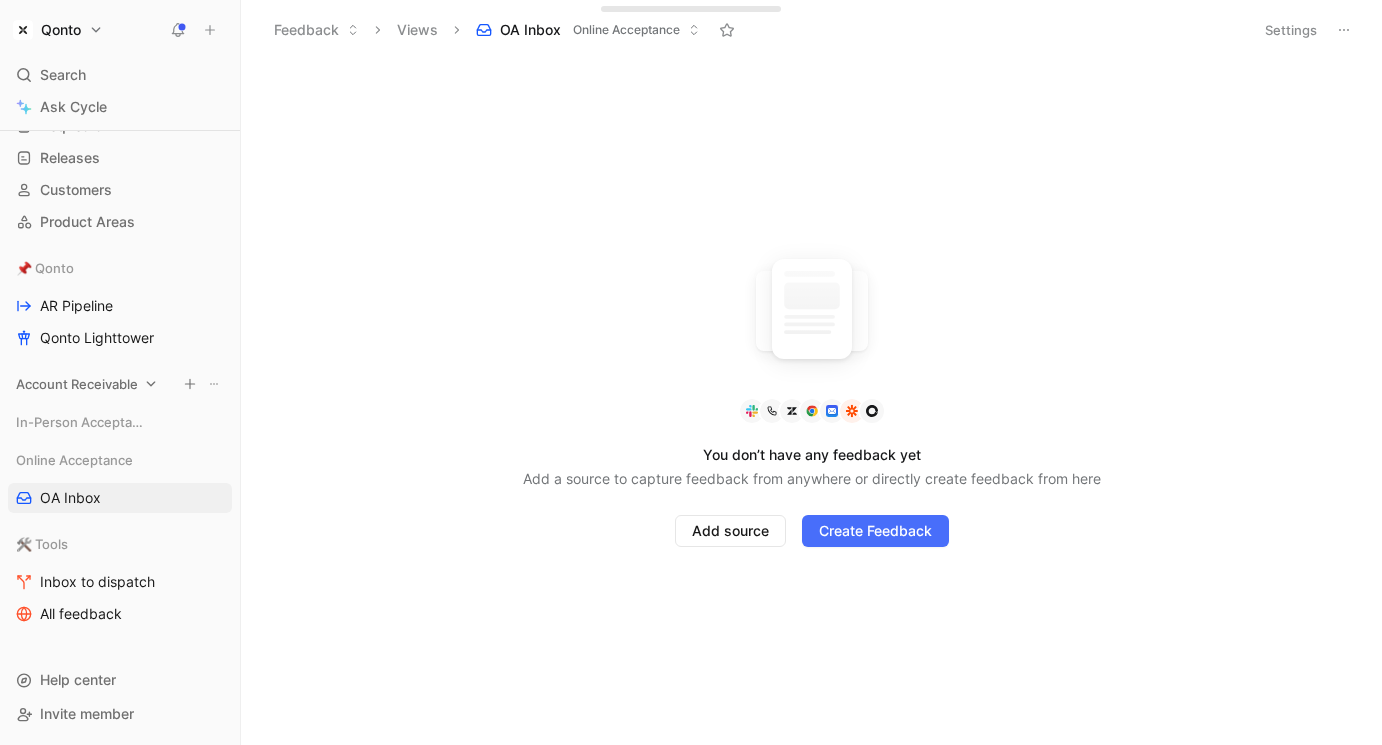 click on "Account Receivable" at bounding box center [77, 384] 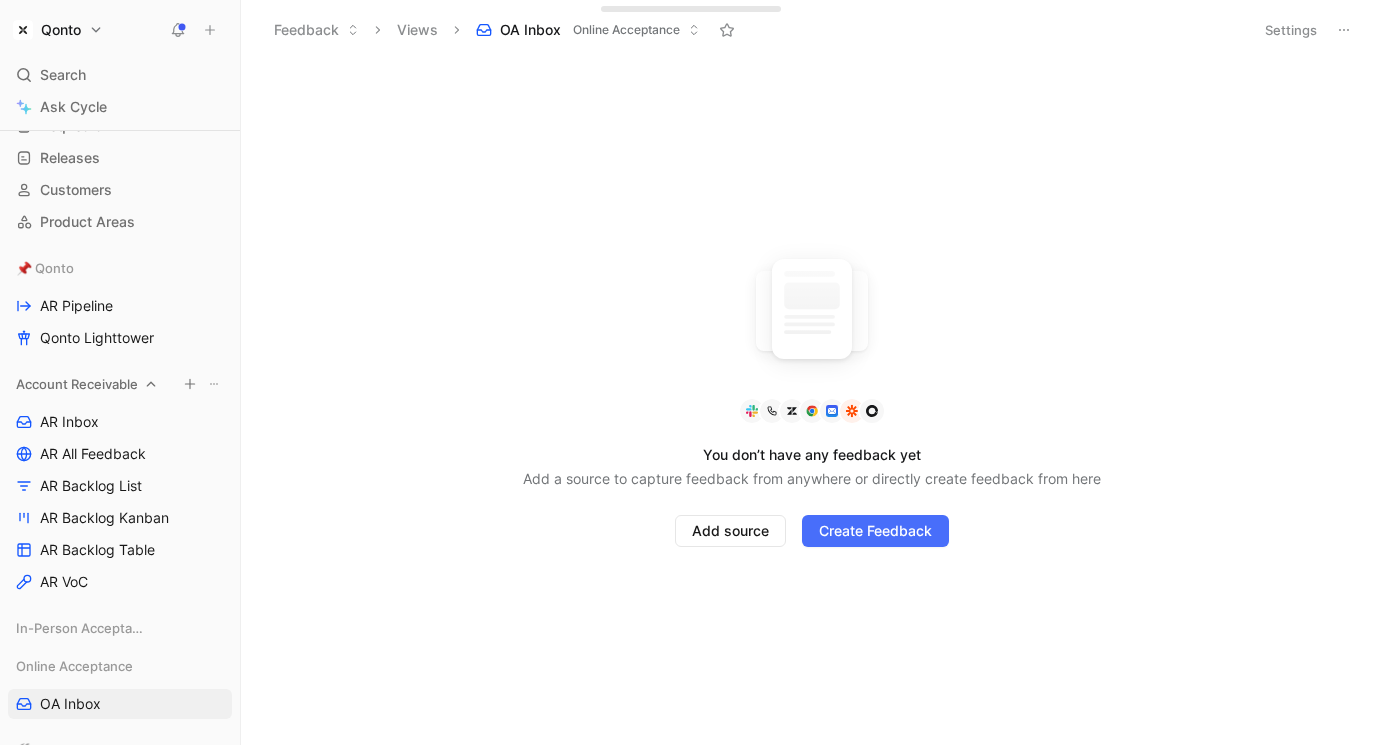 click on "Account Receivable" at bounding box center (77, 384) 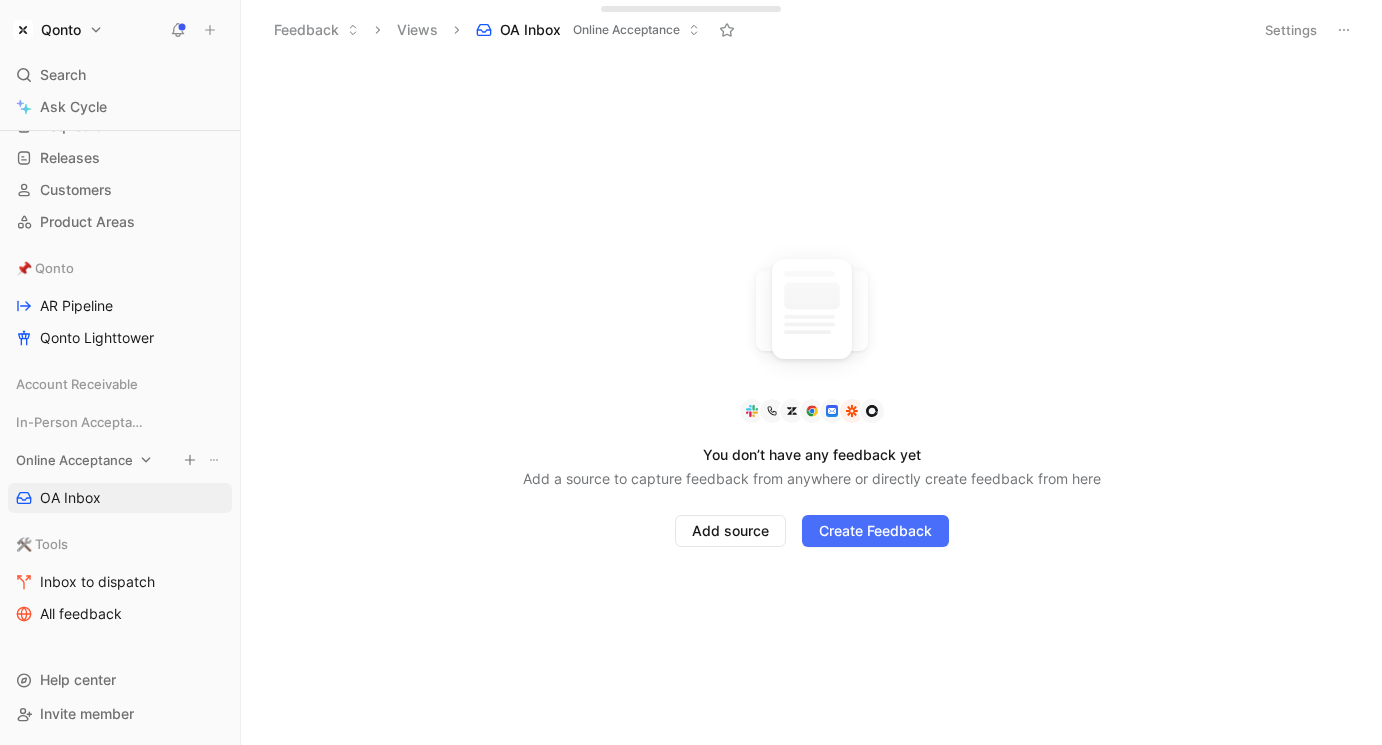 click on "Online Acceptance" at bounding box center [74, 460] 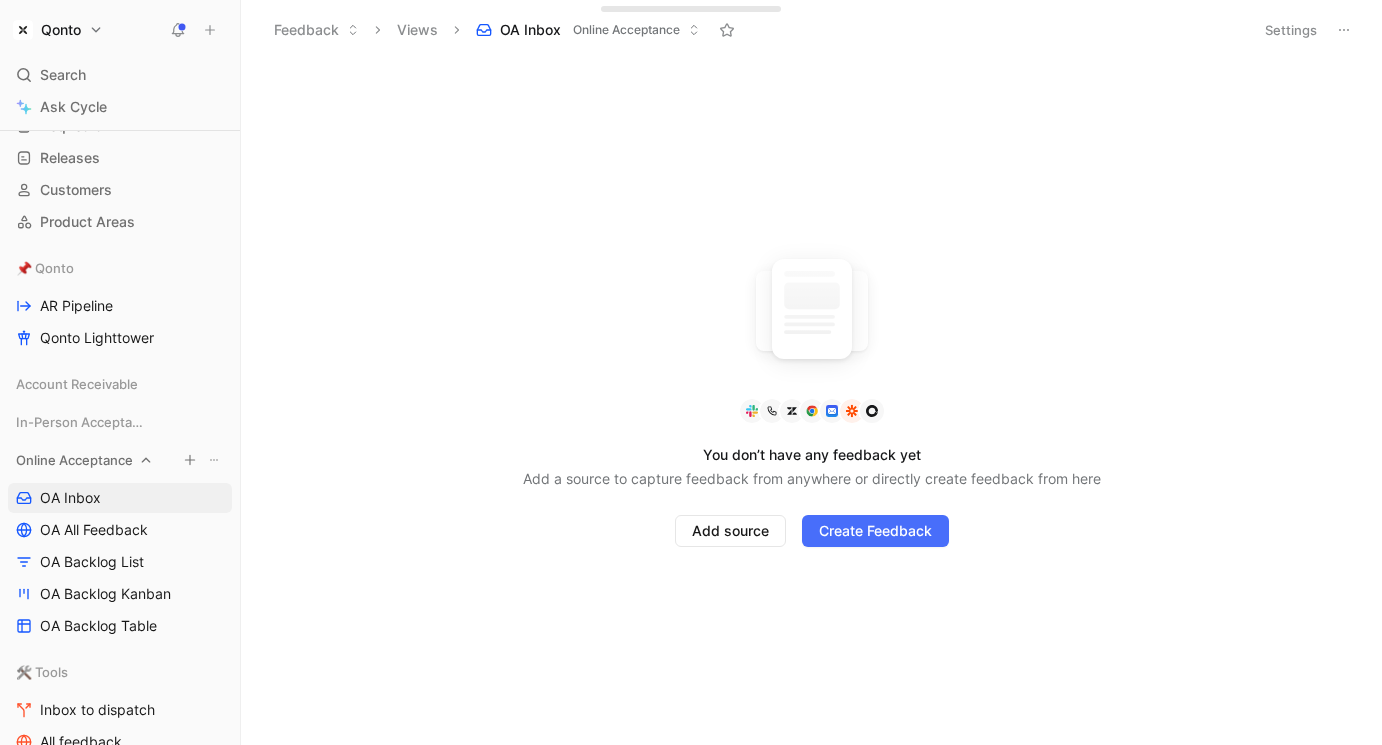 click on "Online Acceptance" at bounding box center [74, 460] 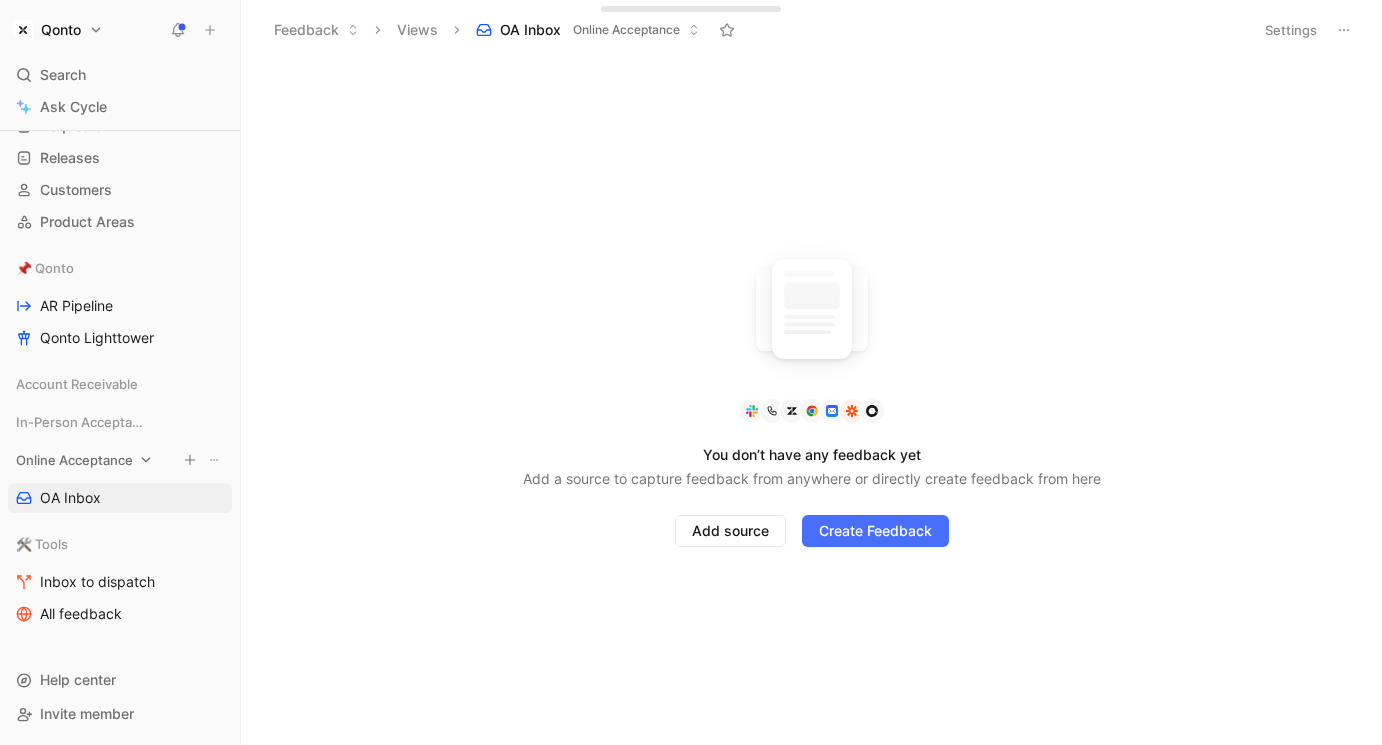 click on "Online Acceptance" at bounding box center [74, 460] 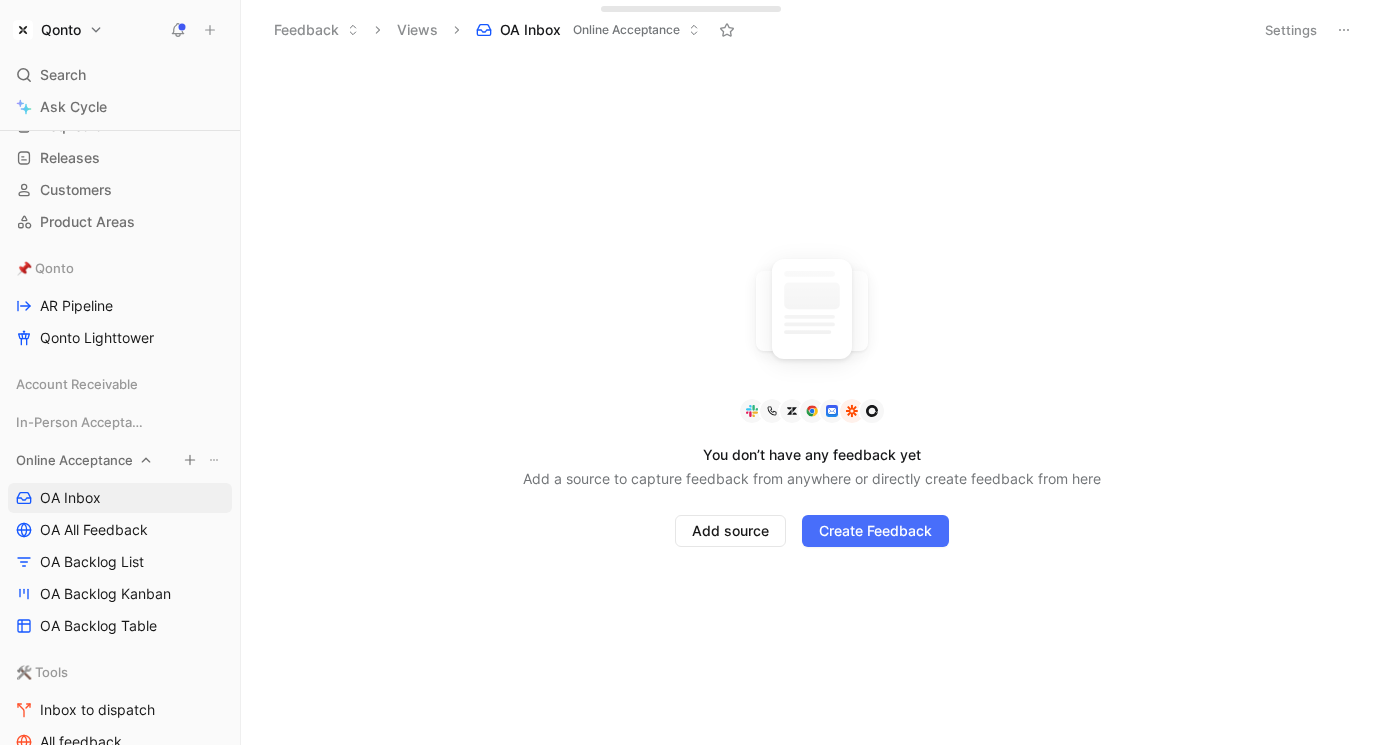 click on "Online Acceptance" at bounding box center (74, 460) 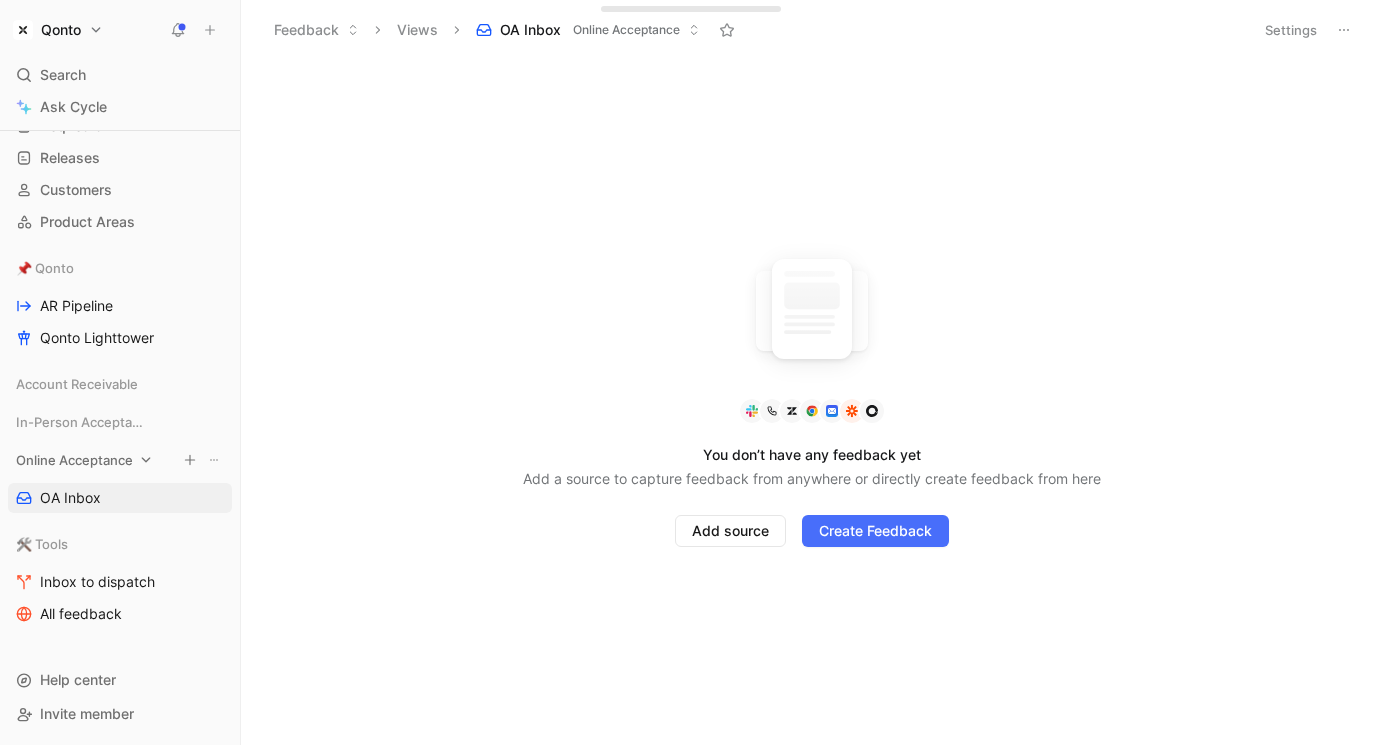 click on "Online Acceptance" at bounding box center [74, 460] 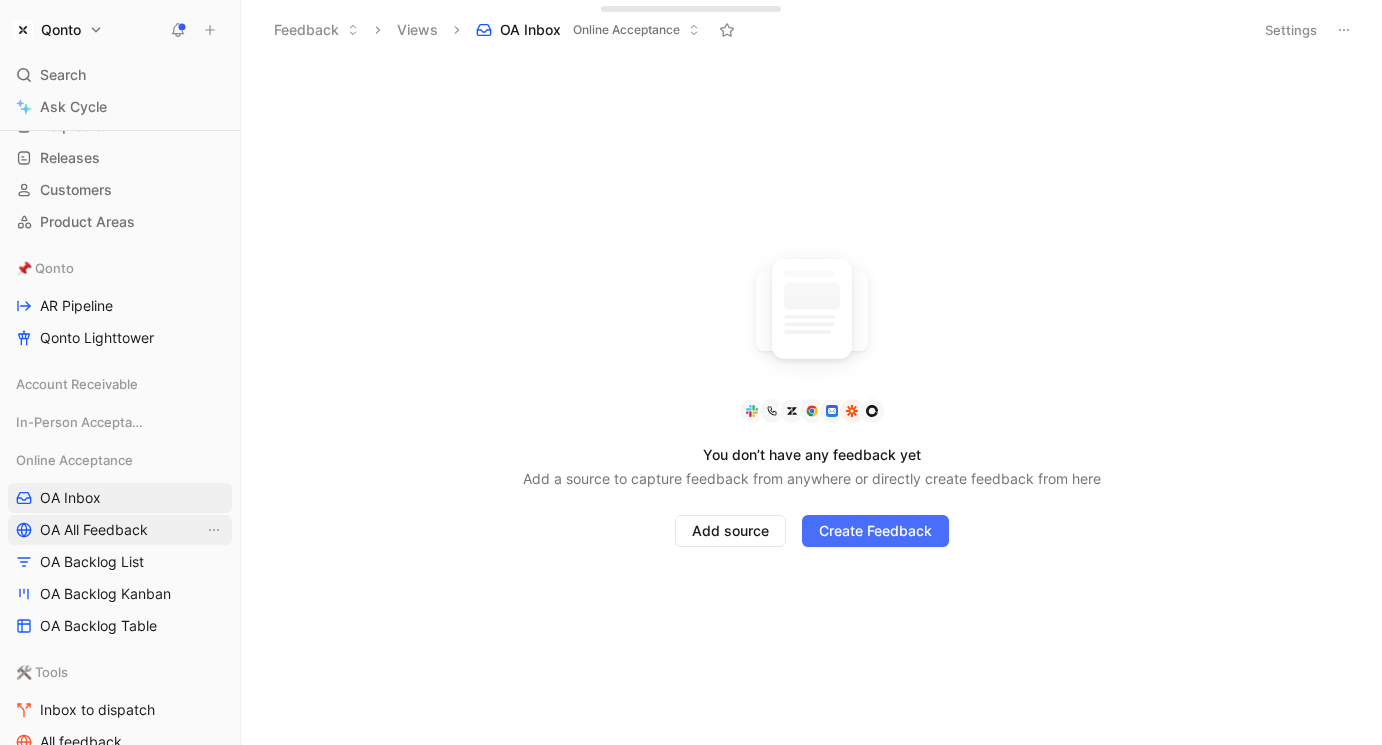scroll, scrollTop: 252, scrollLeft: 0, axis: vertical 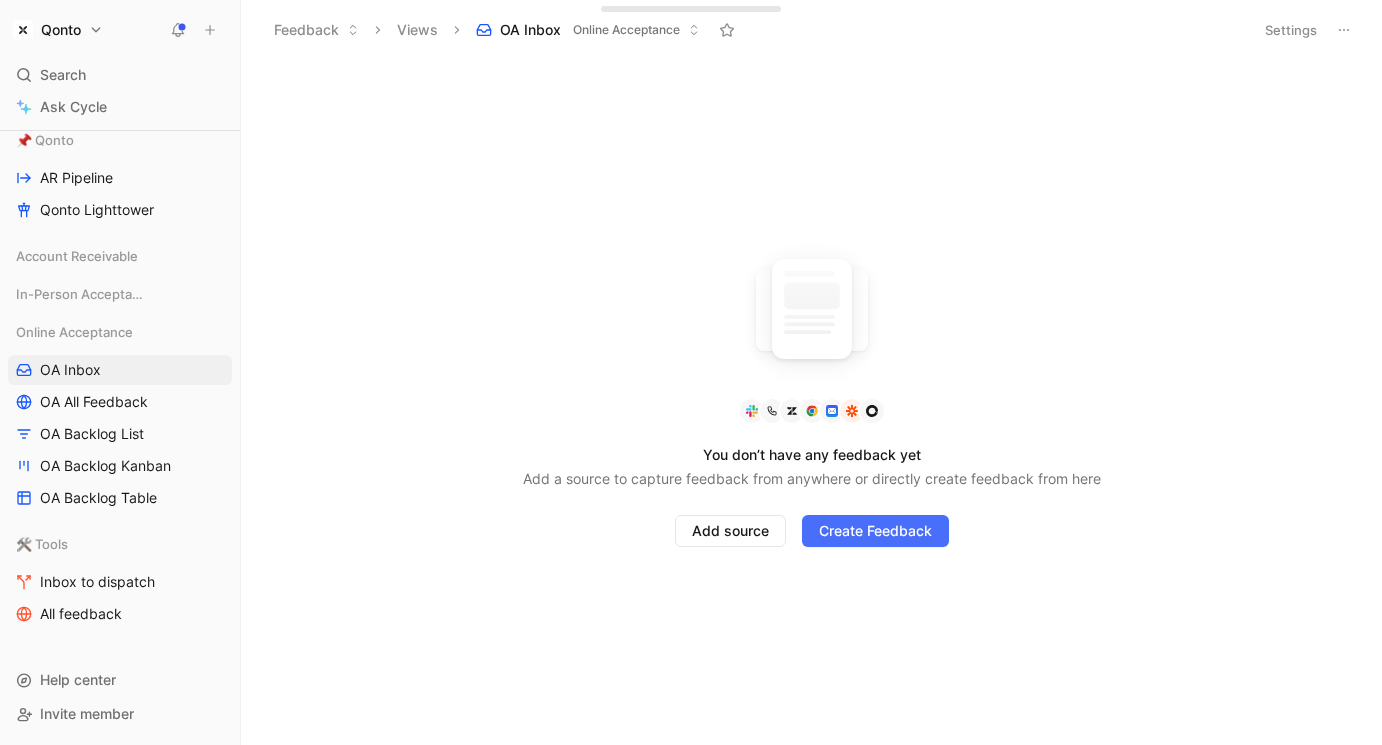 click on "🛠️ Tools Inbox to dispatch All feedback" at bounding box center (120, 579) 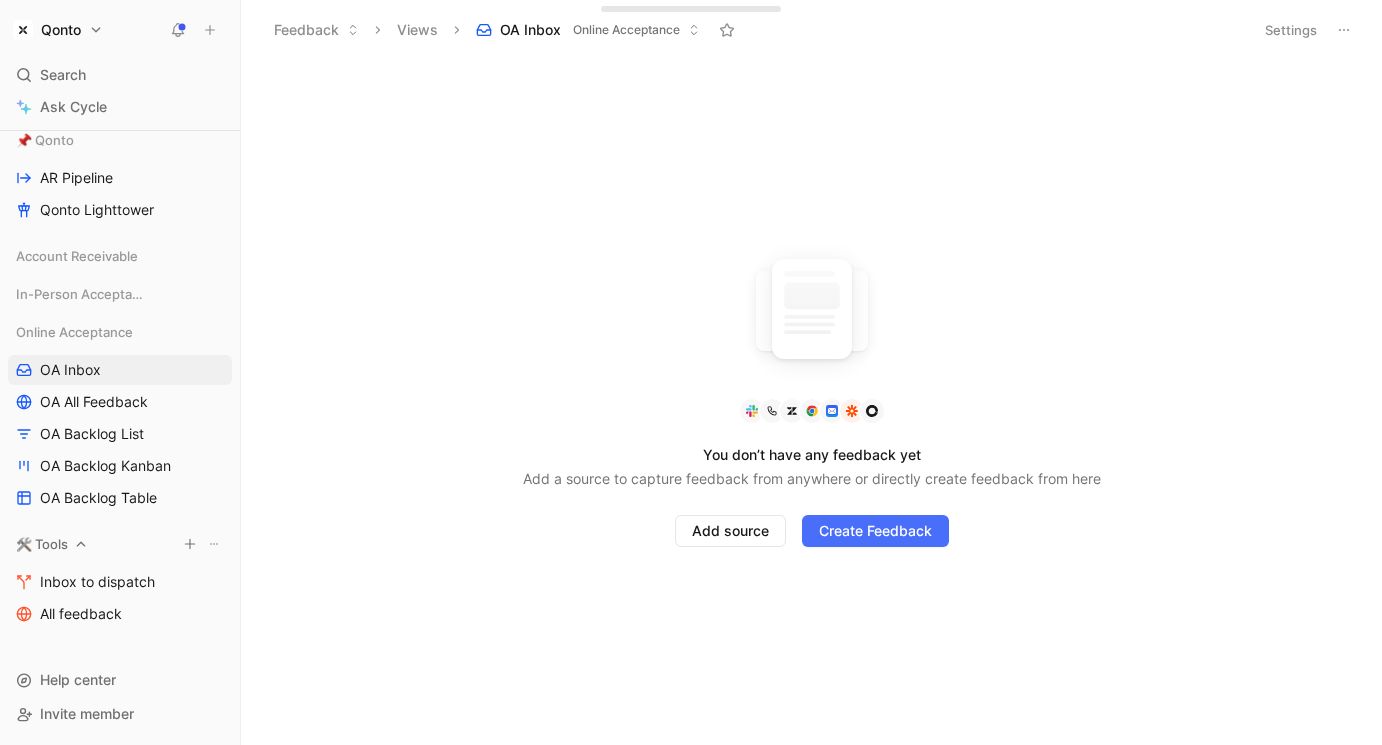 click on "🛠️ Tools" at bounding box center (42, 544) 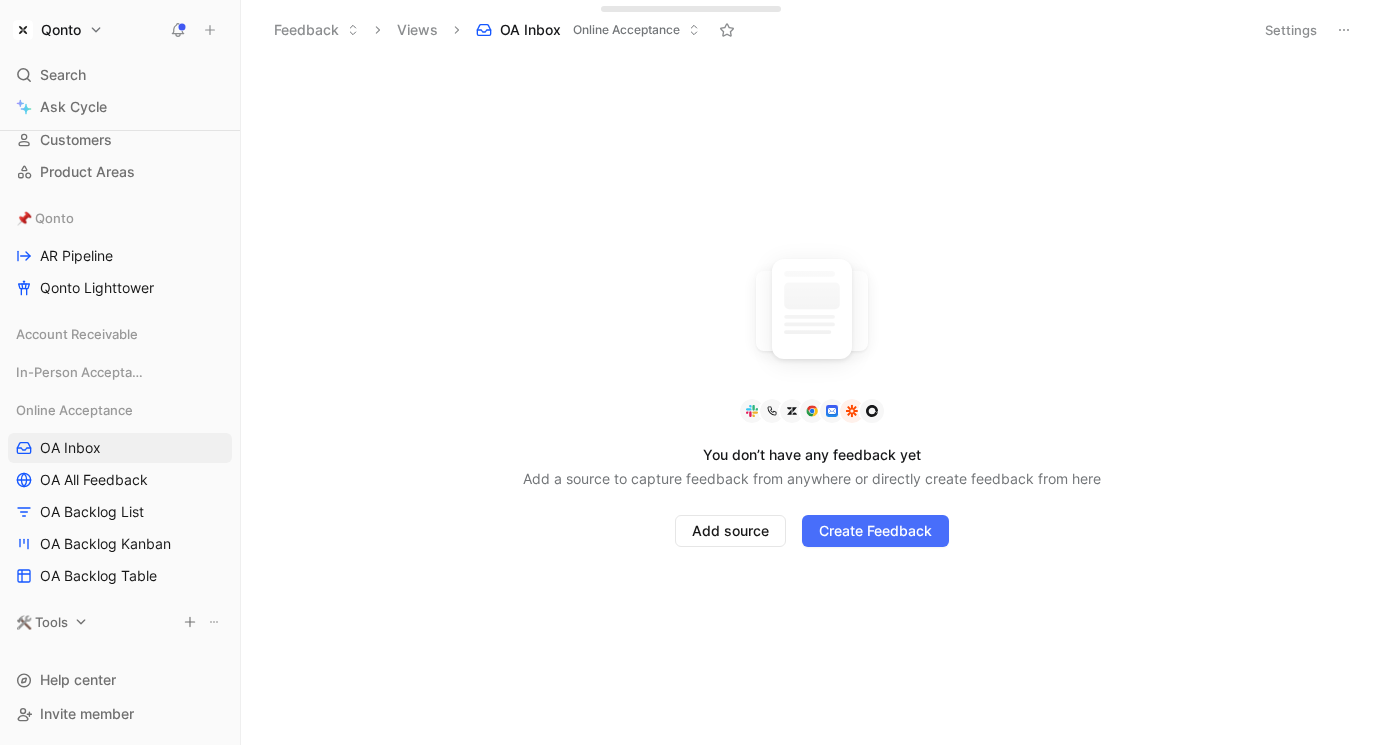 scroll, scrollTop: 174, scrollLeft: 0, axis: vertical 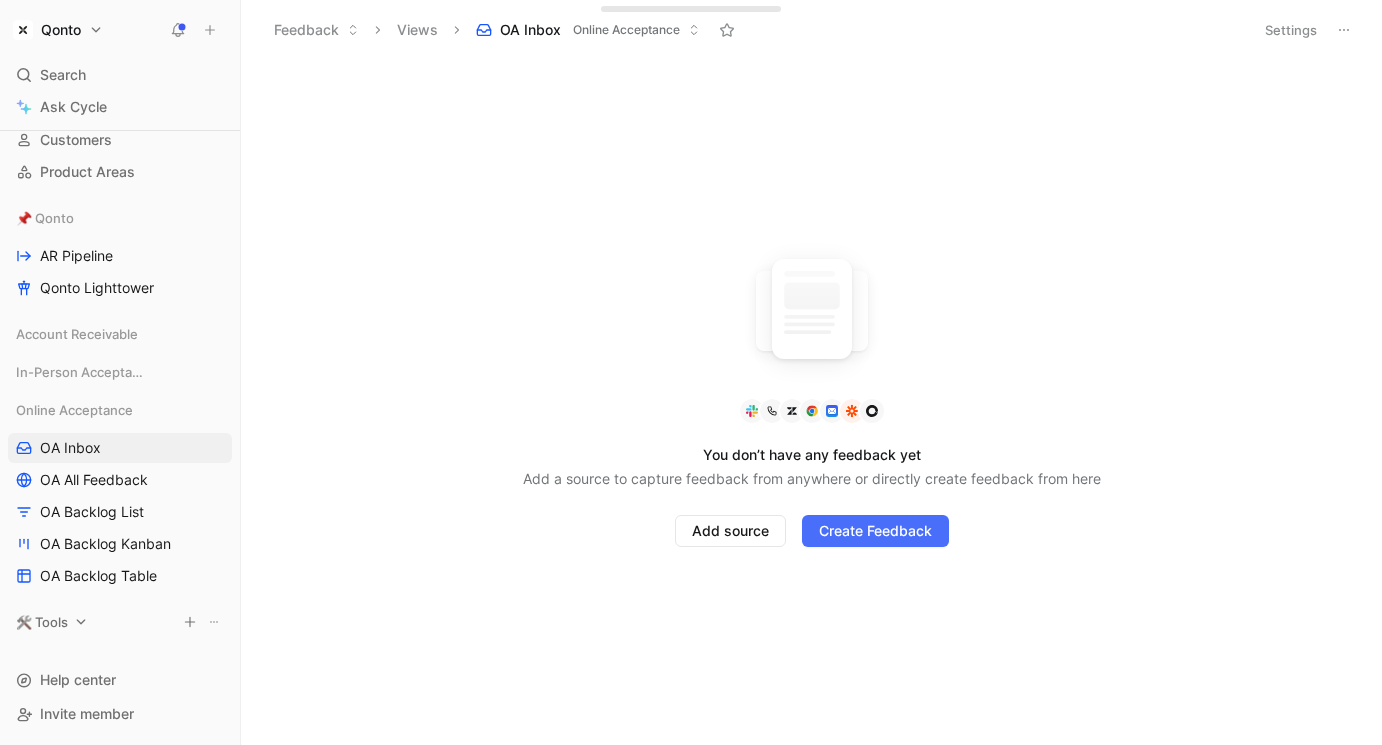 click on "🛠️ Tools" at bounding box center [42, 622] 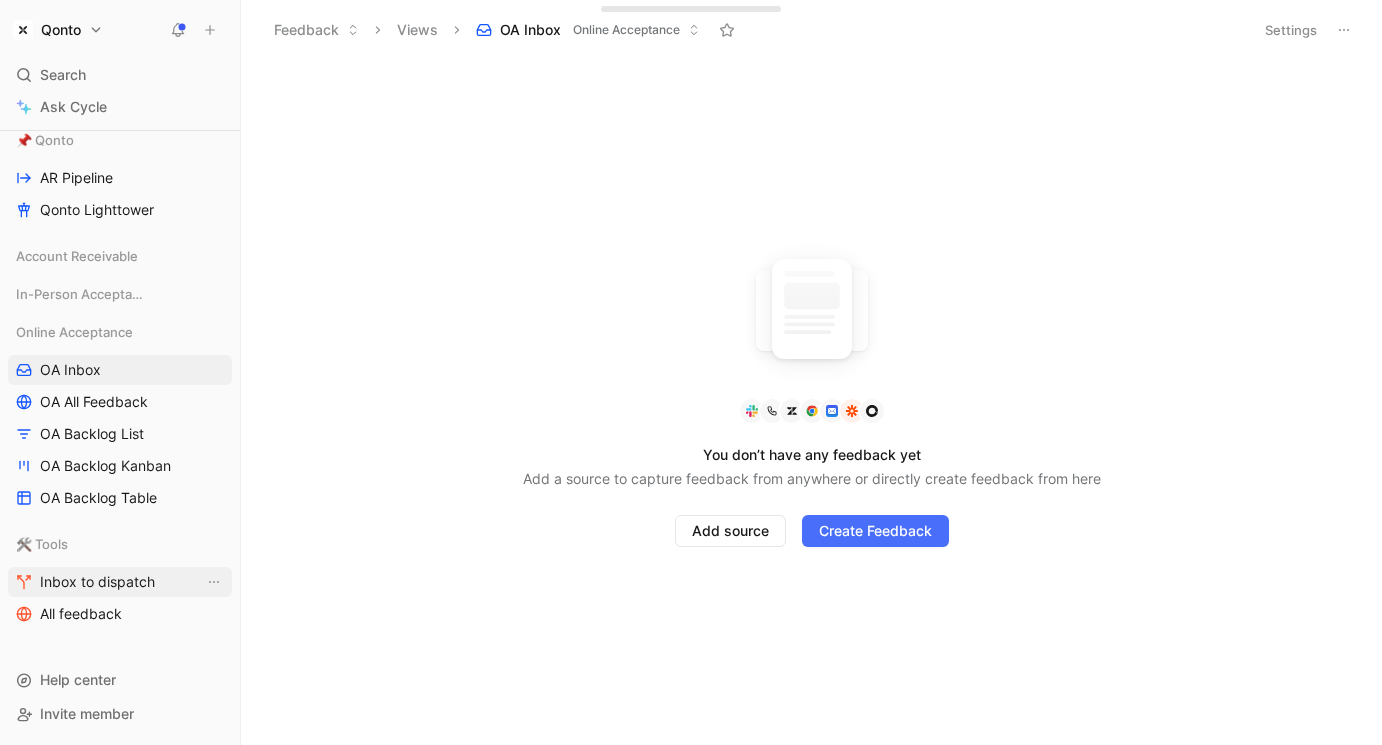 click on "Inbox to dispatch" at bounding box center [97, 582] 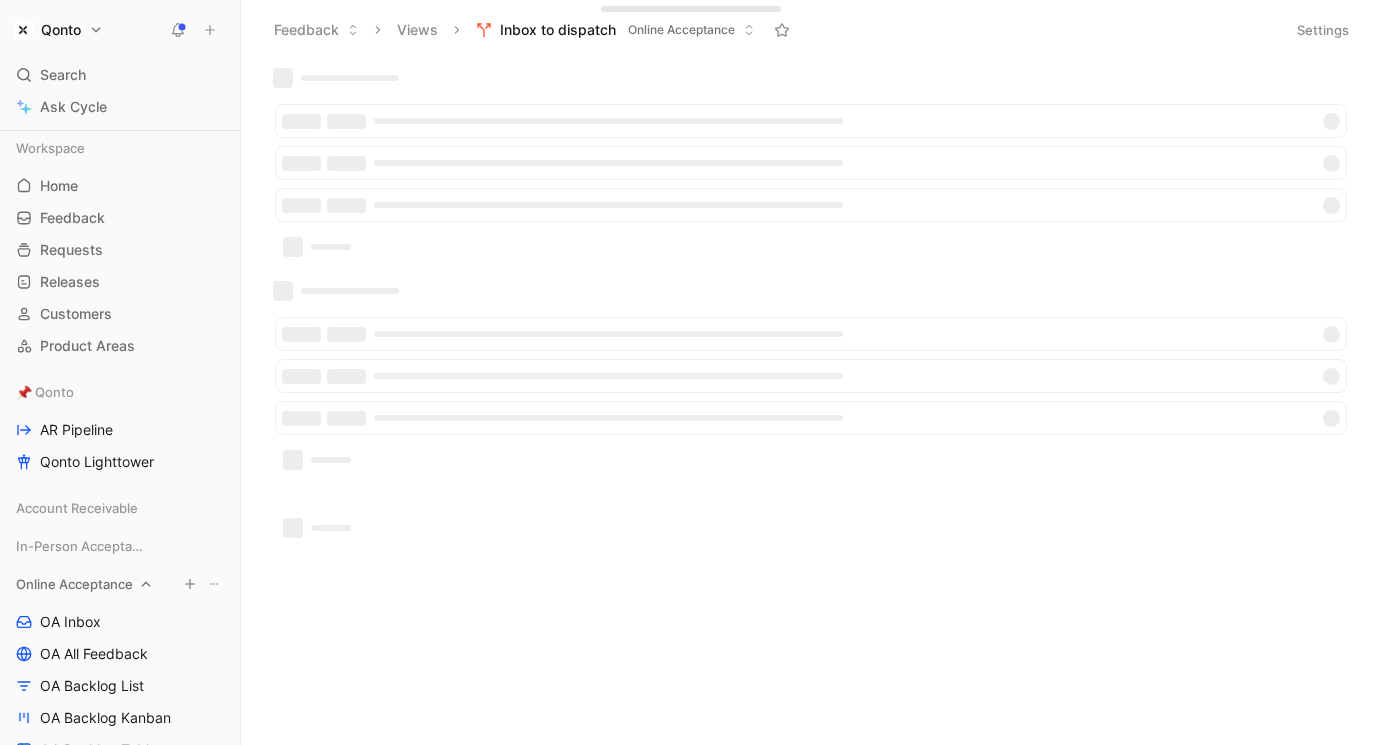 scroll, scrollTop: 252, scrollLeft: 0, axis: vertical 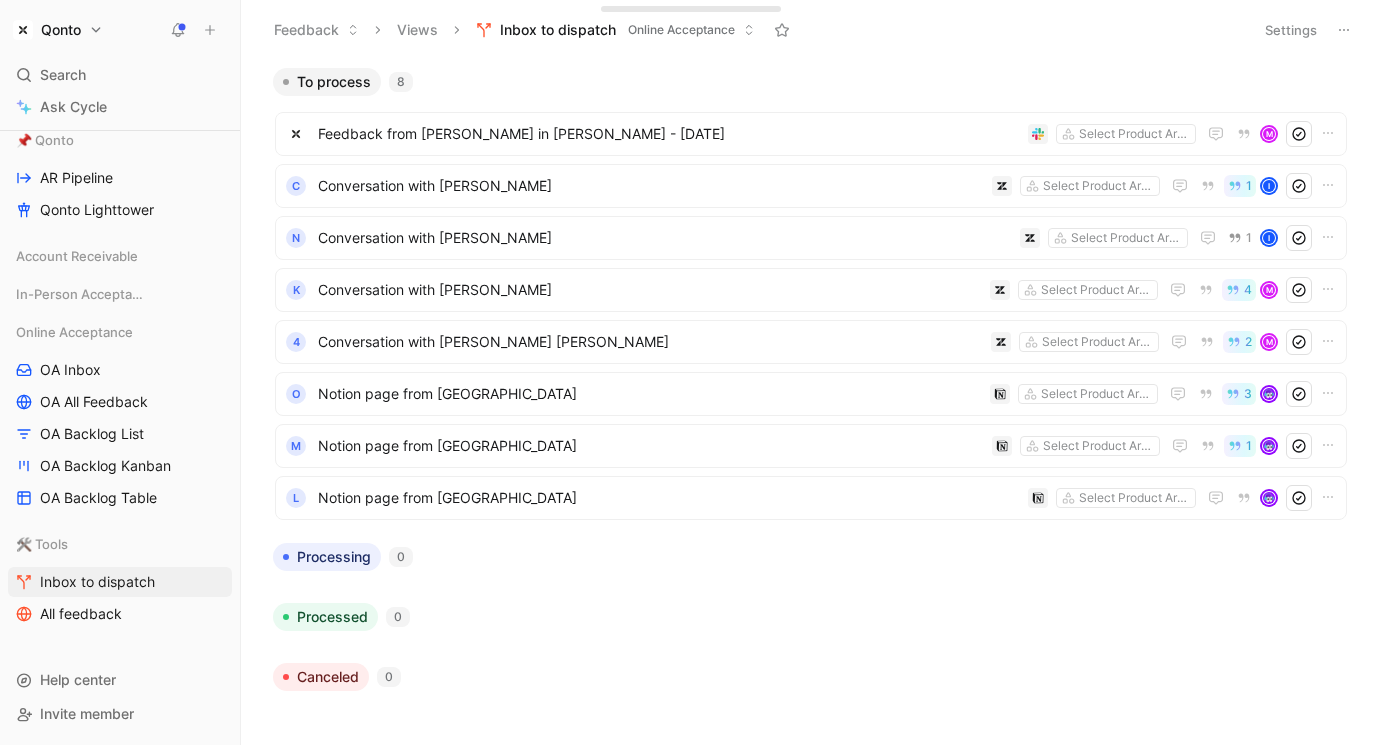 click on "Online Acceptance" at bounding box center (681, 30) 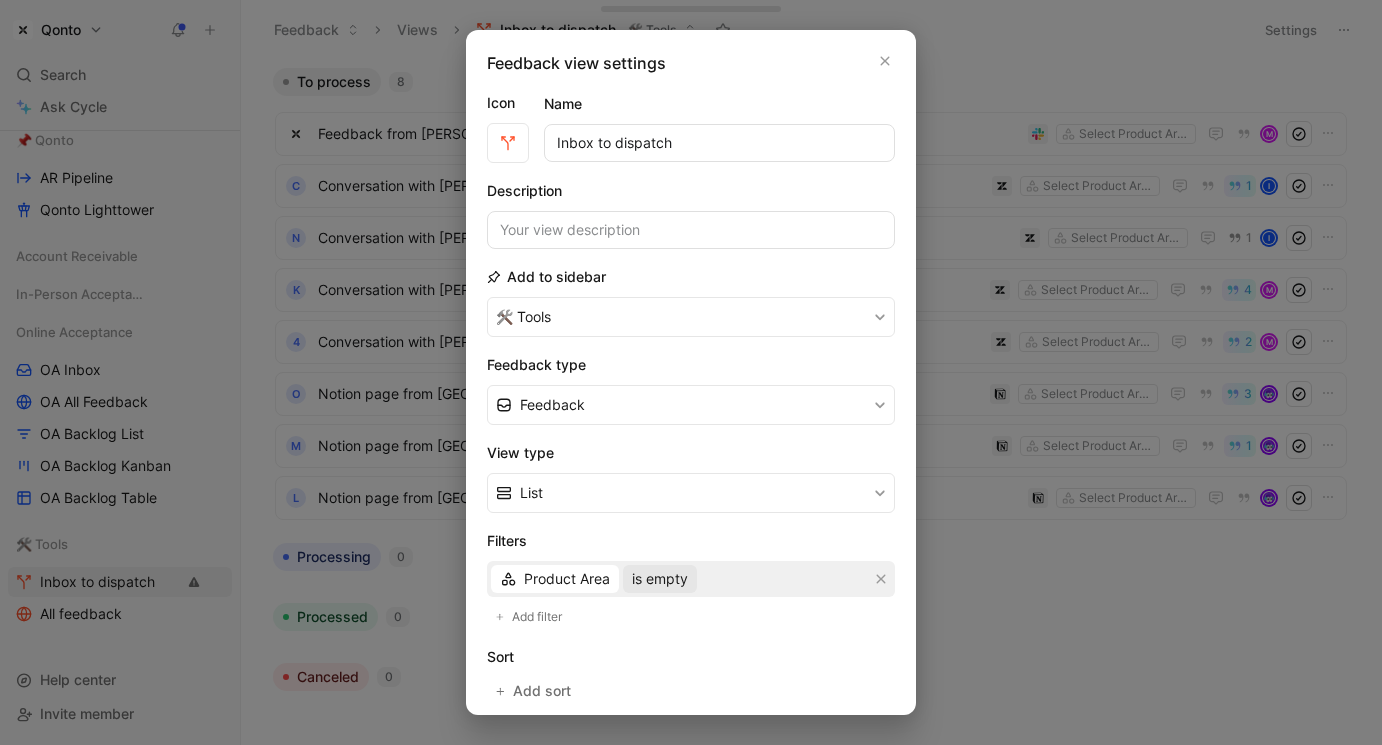 click on "is empty" at bounding box center [660, 579] 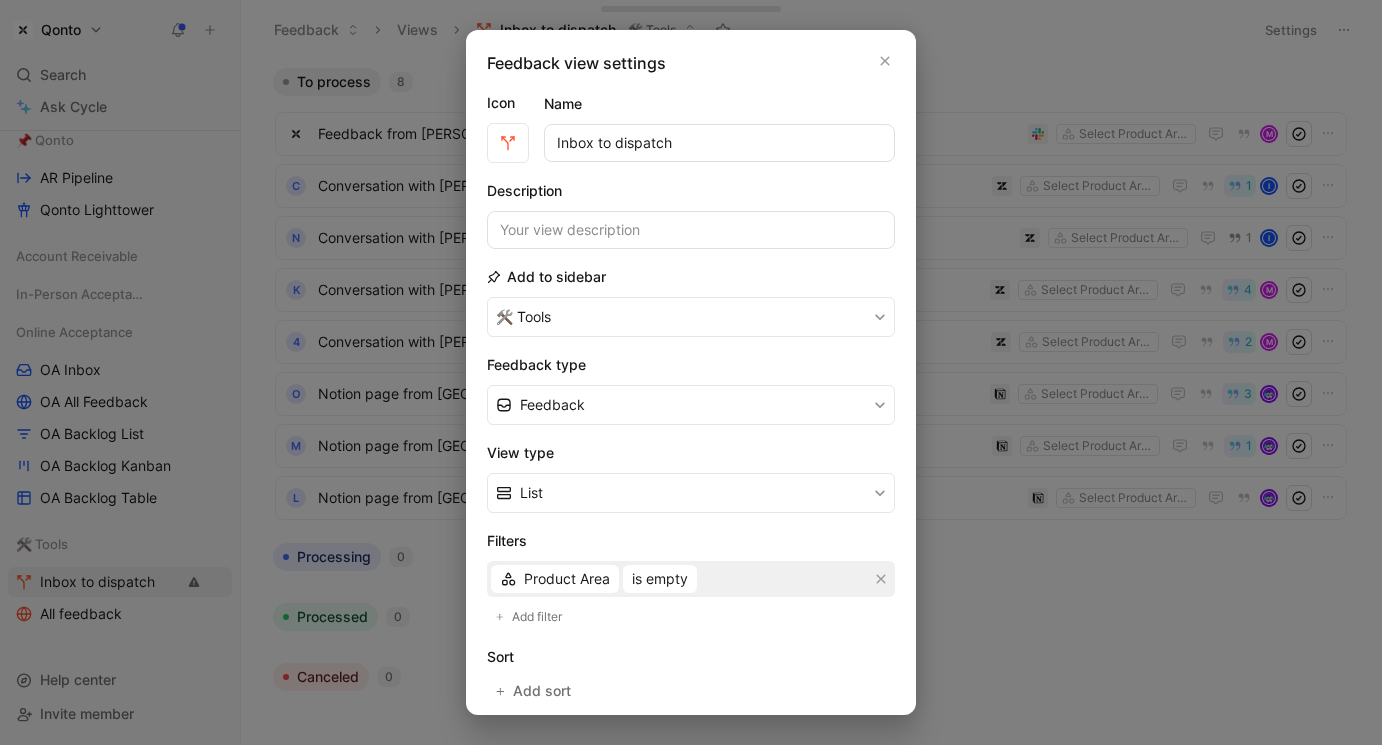 scroll, scrollTop: 259, scrollLeft: 0, axis: vertical 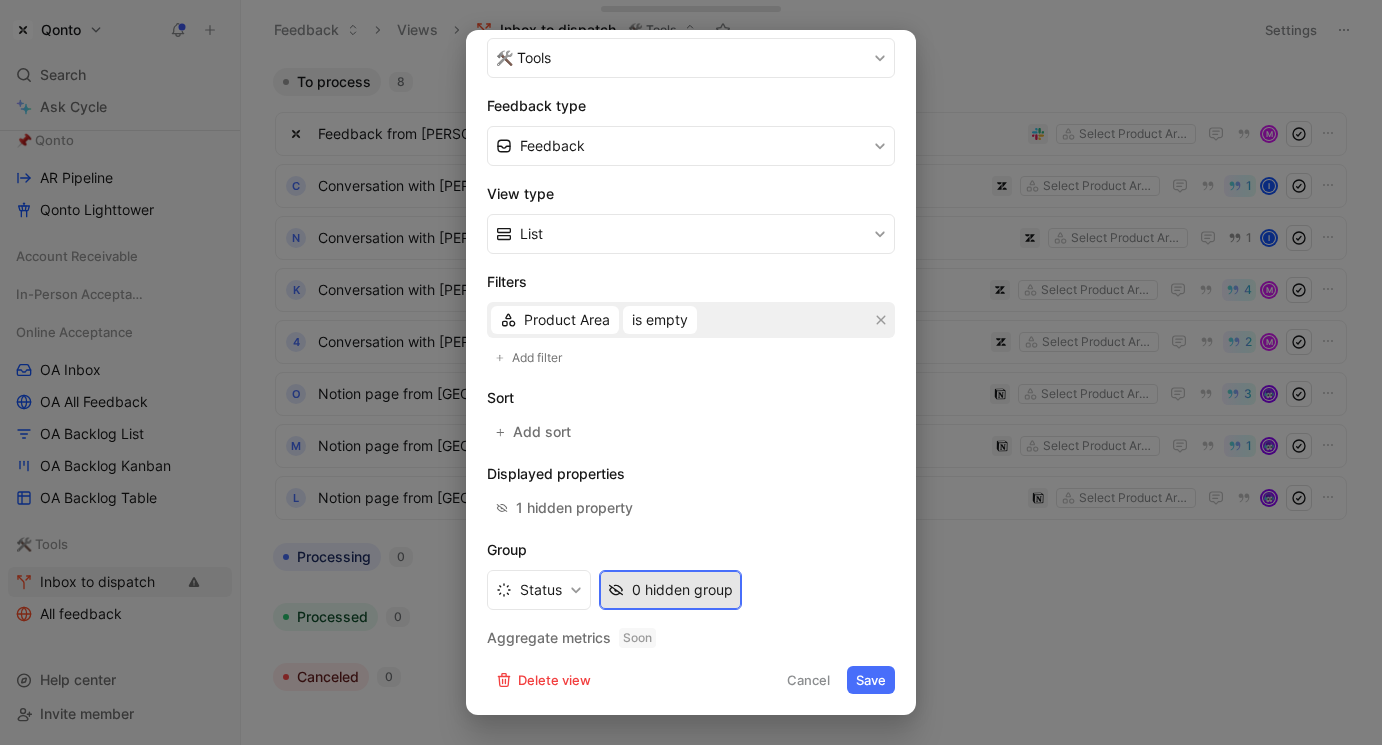click on "0 hidden group" at bounding box center (682, 590) 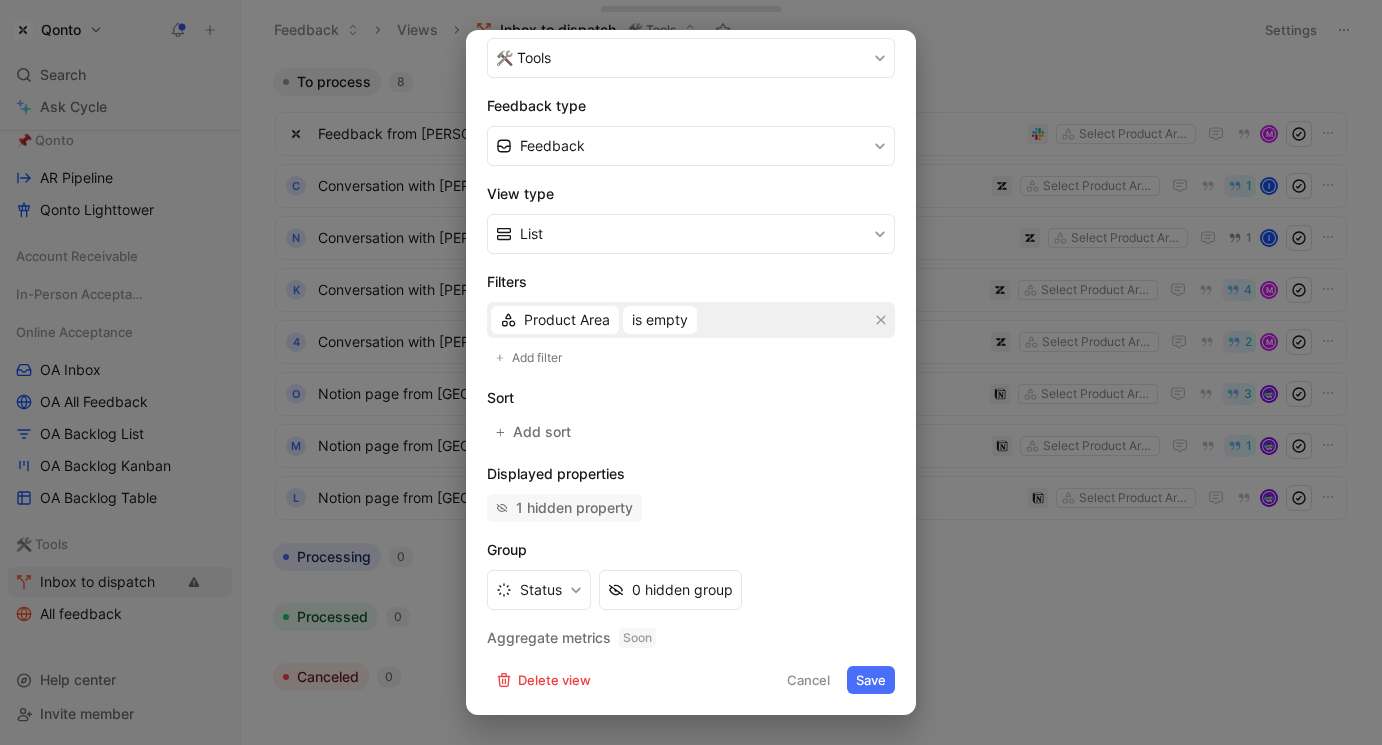 click on "1 hidden property" at bounding box center [574, 508] 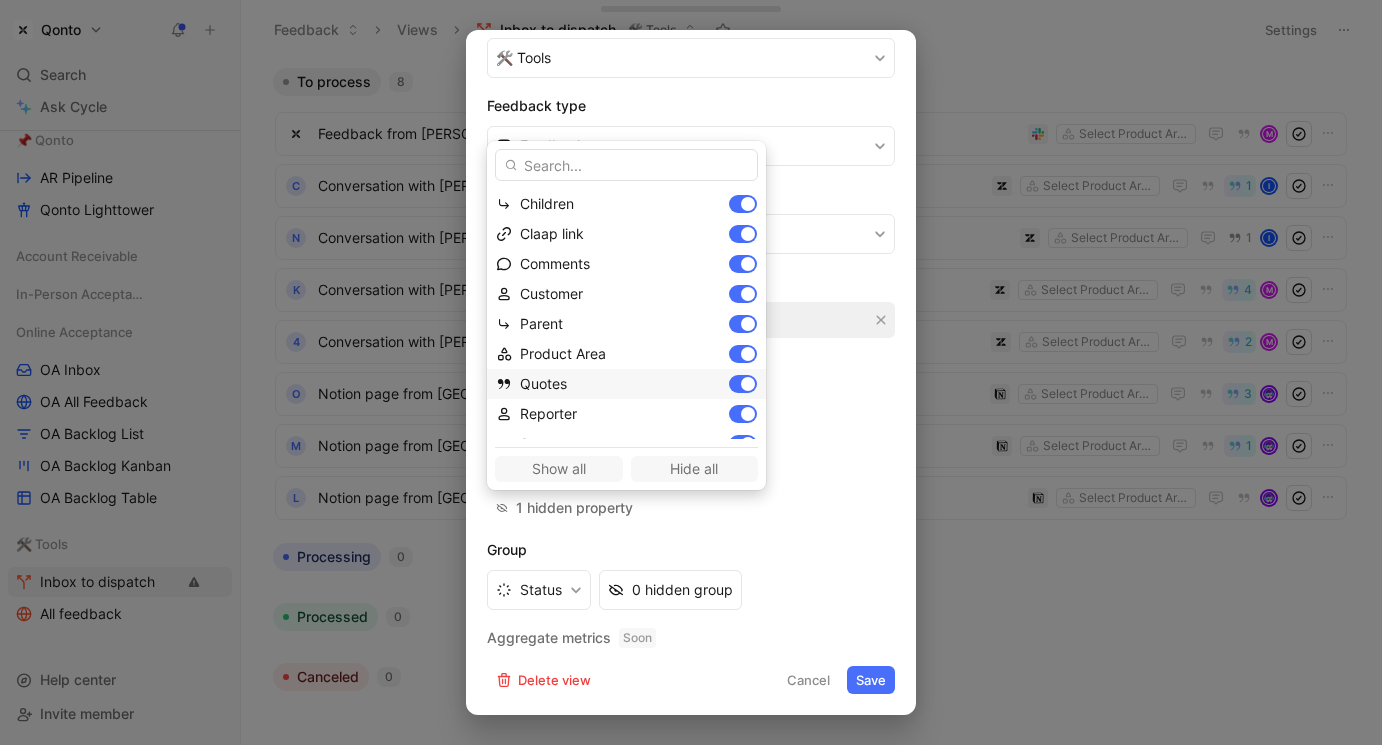 scroll, scrollTop: 50, scrollLeft: 0, axis: vertical 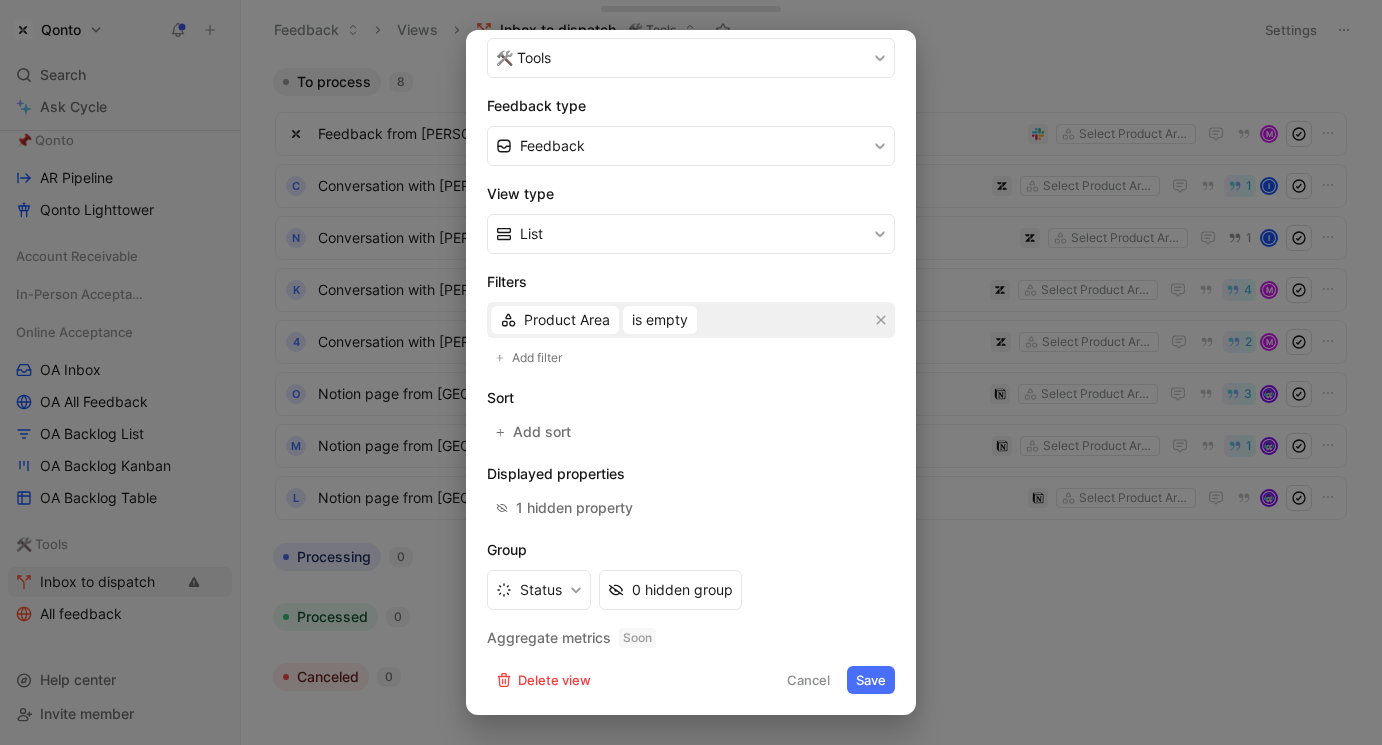 click on "Cancel" at bounding box center (808, 680) 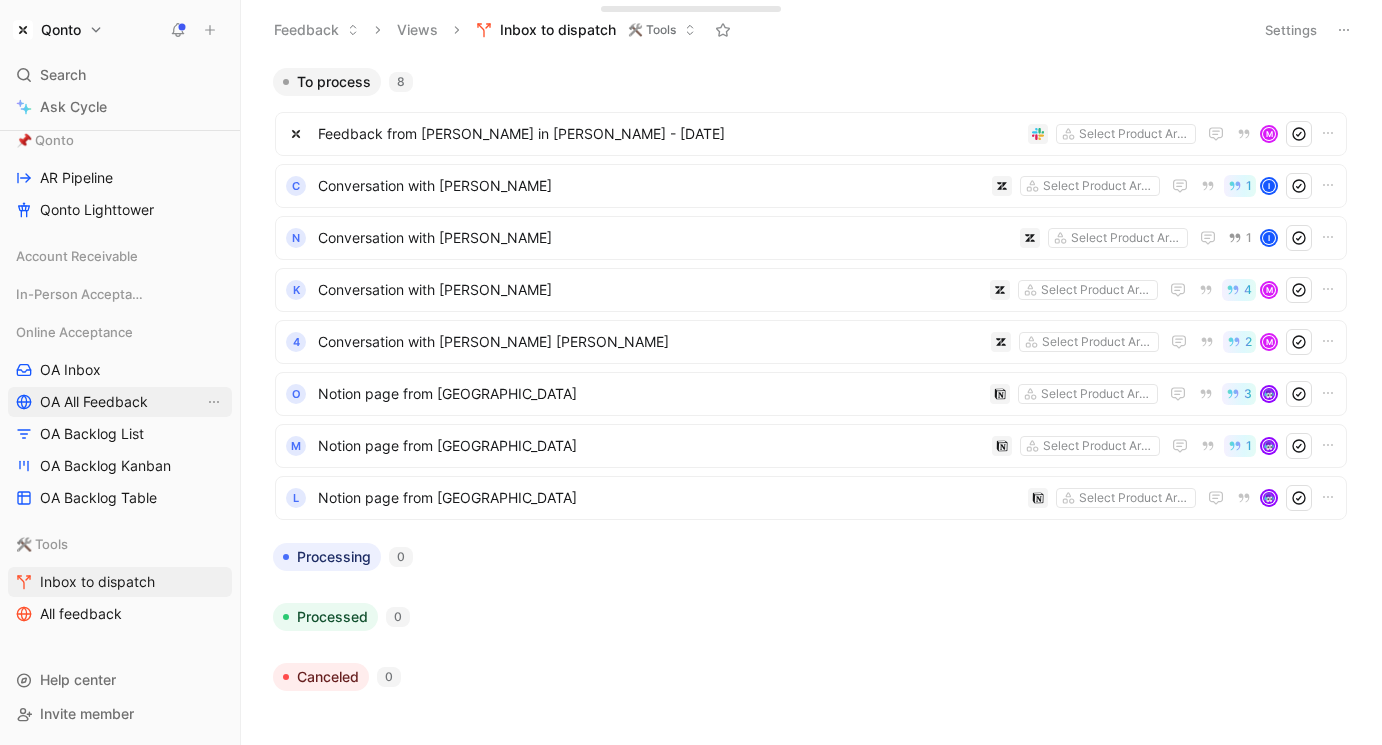 click on "OA All Feedback" at bounding box center [120, 402] 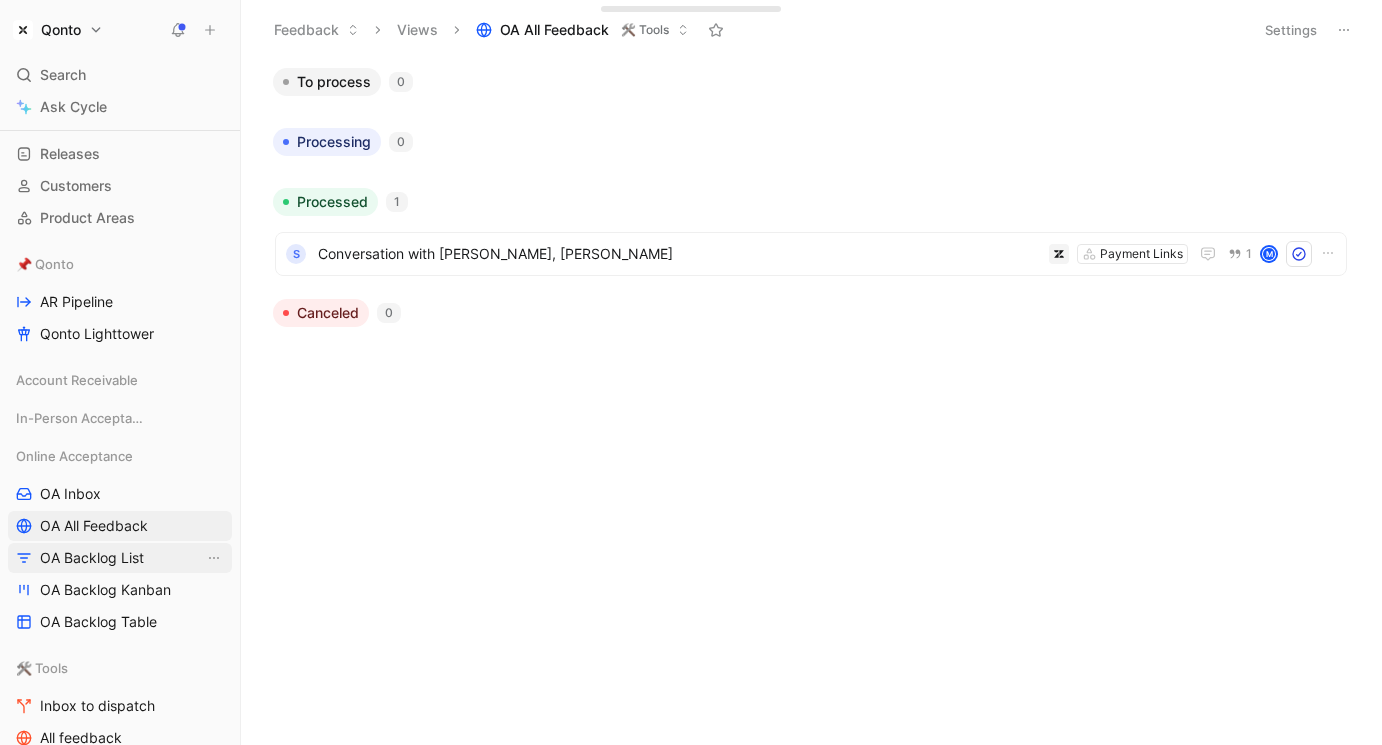 scroll, scrollTop: 252, scrollLeft: 0, axis: vertical 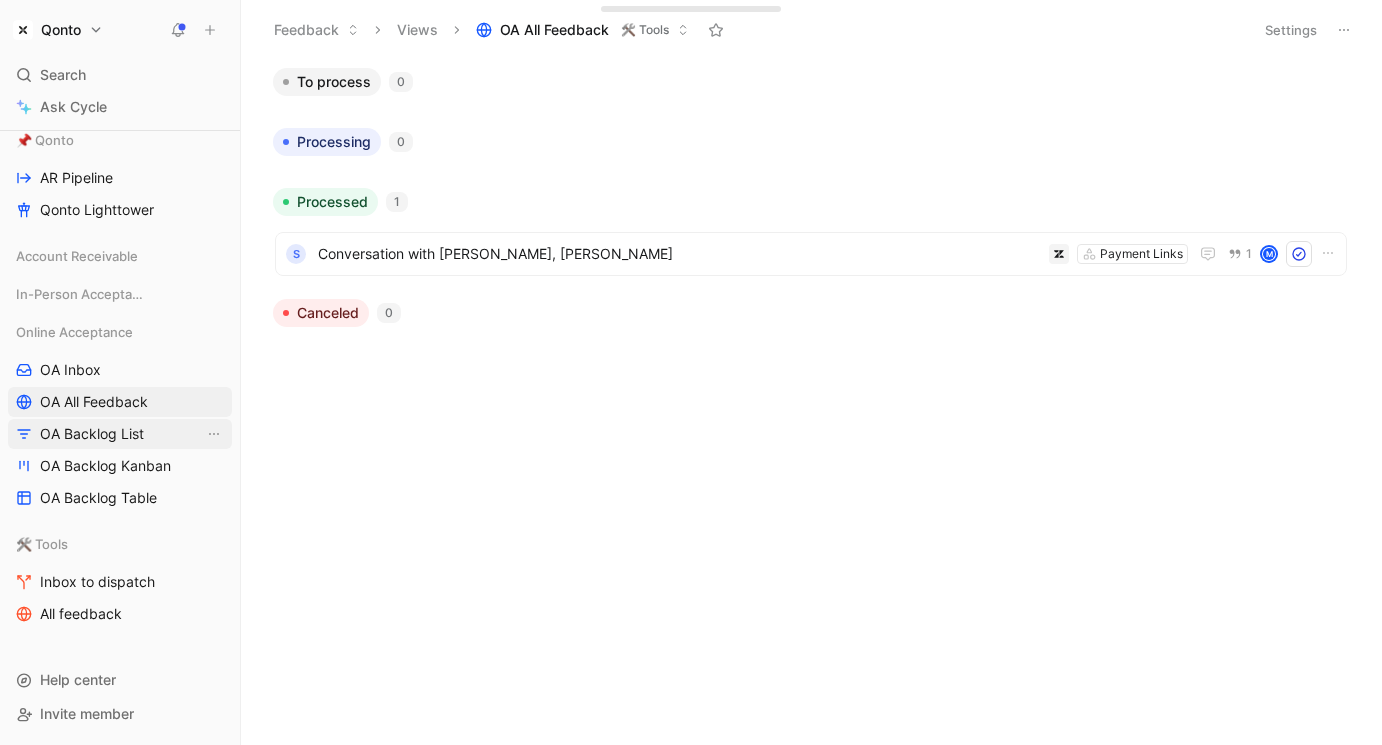 click on "OA Backlog List" at bounding box center [92, 434] 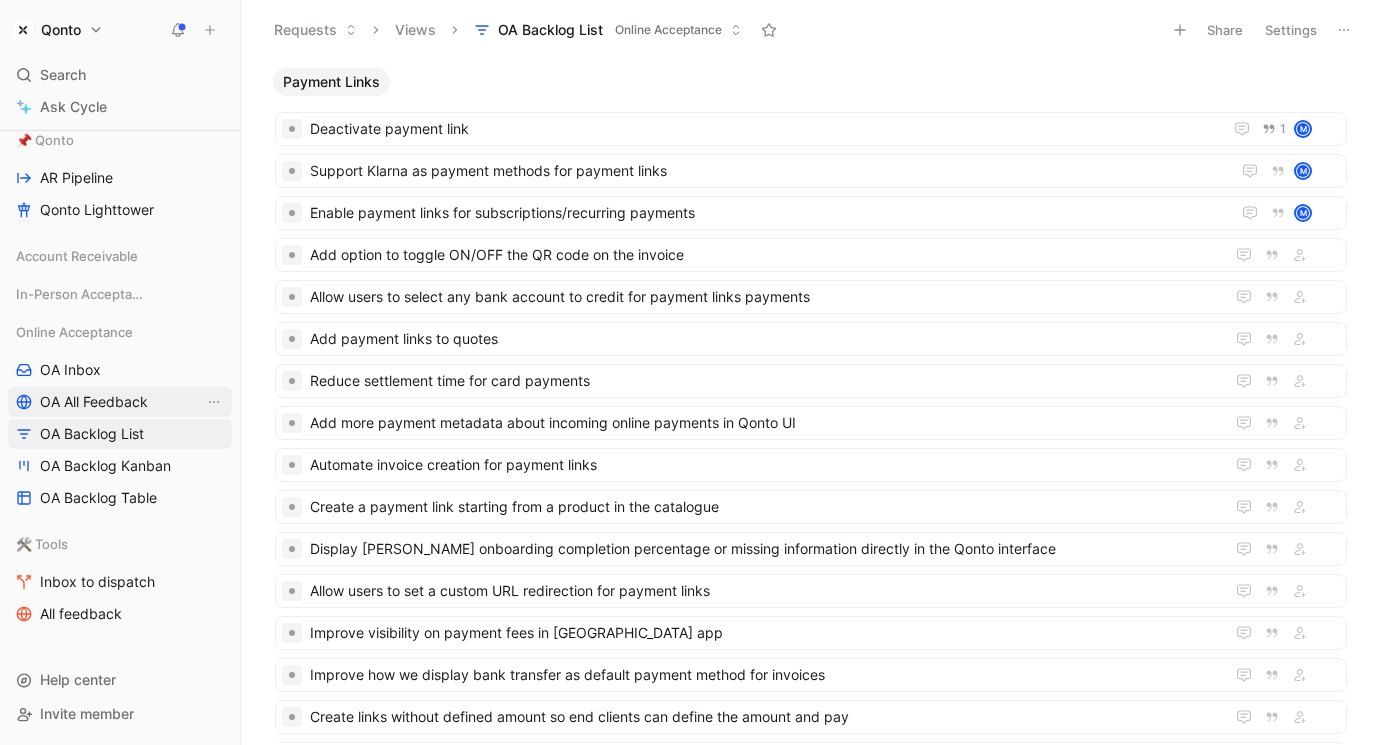 click on "OA All Feedback" at bounding box center (94, 402) 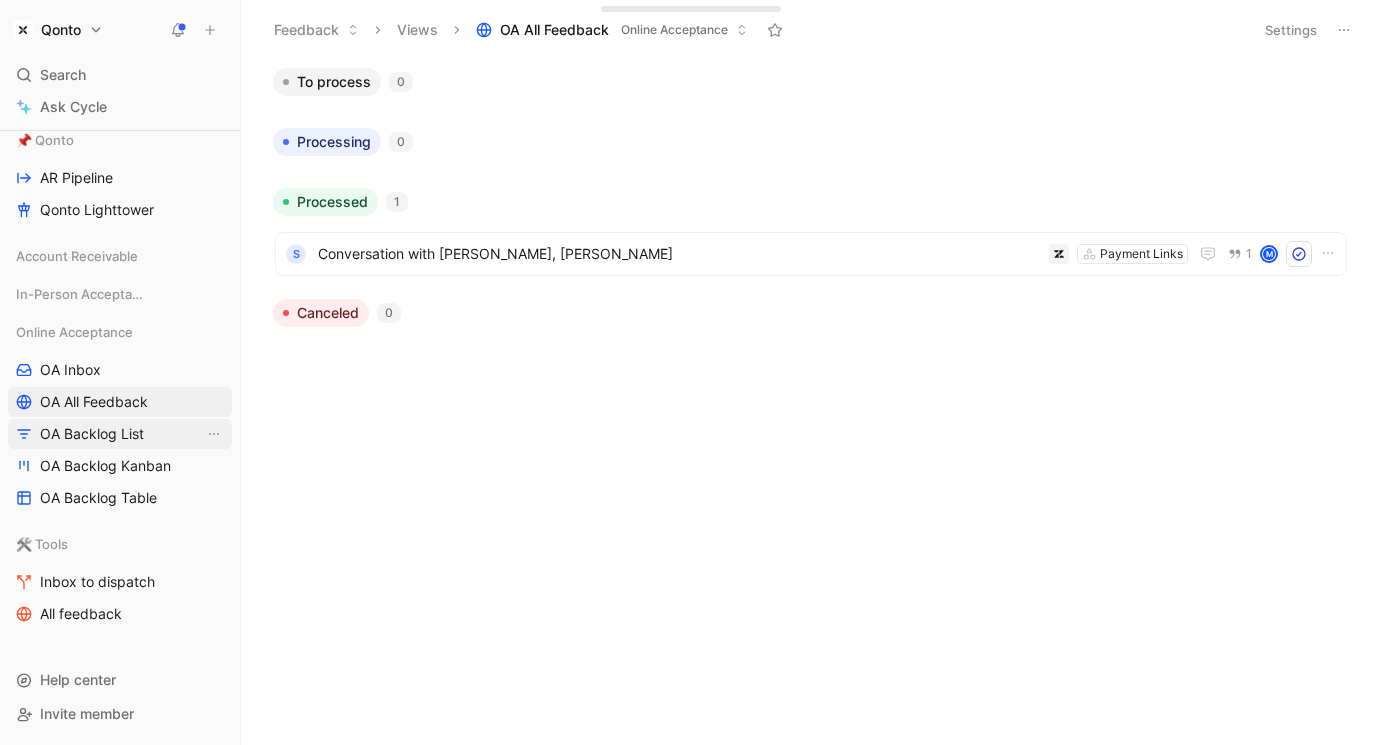 click on "OA Backlog List" at bounding box center (120, 434) 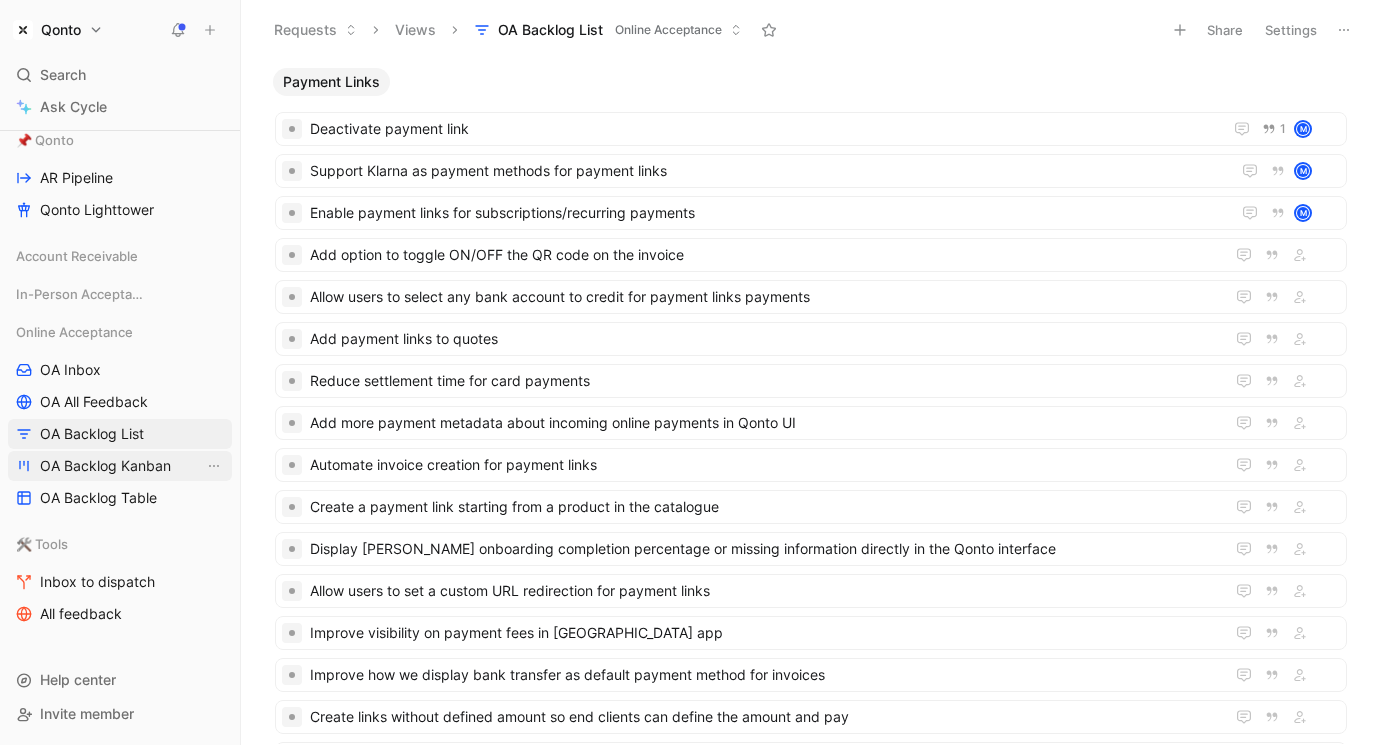 click on "OA Backlog Kanban" at bounding box center [105, 466] 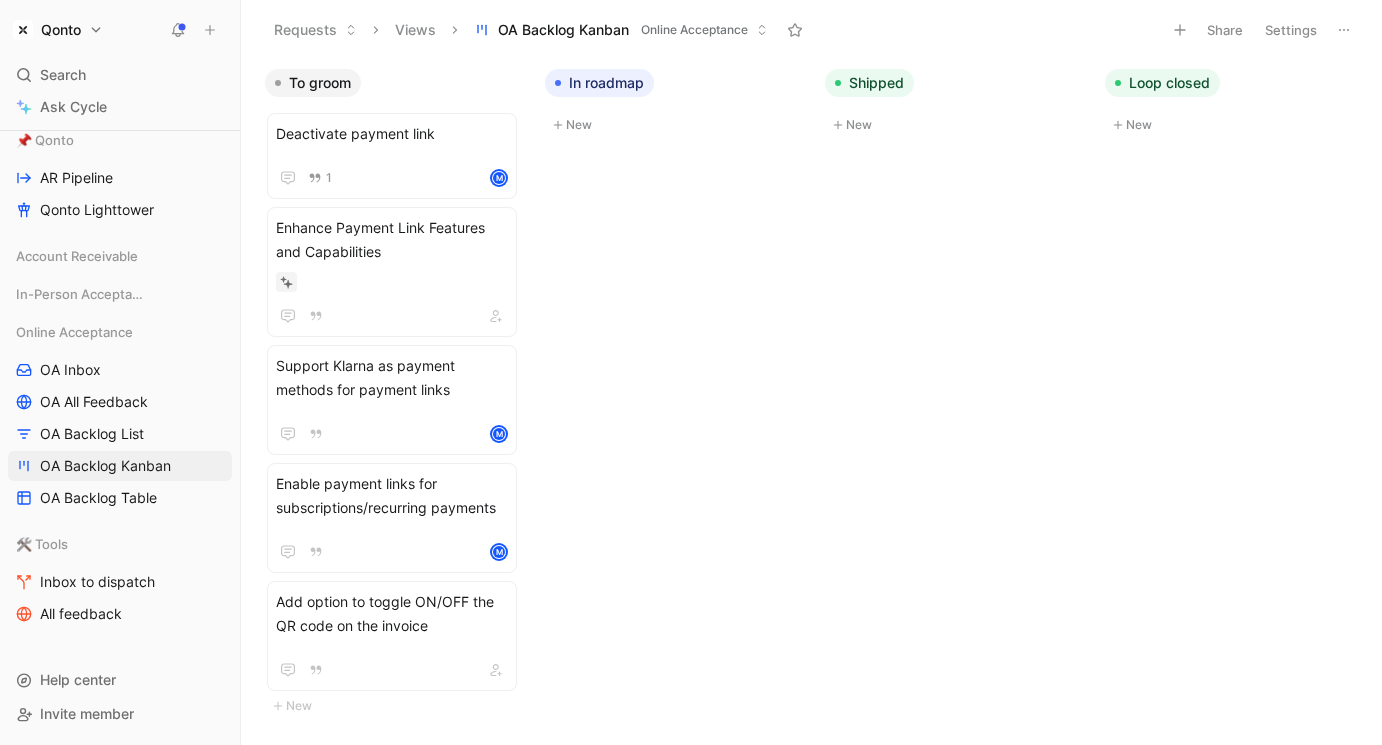 click on "Requests" at bounding box center [315, 30] 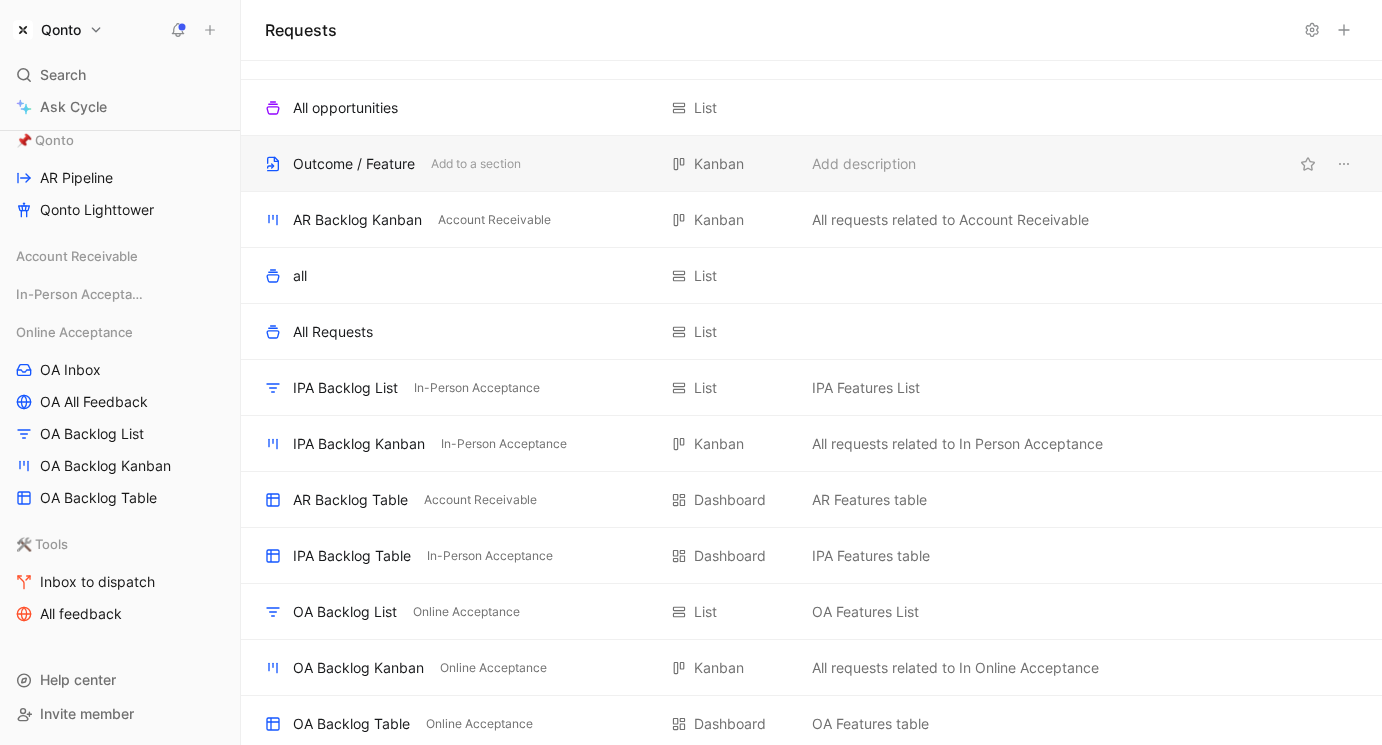 scroll, scrollTop: 208, scrollLeft: 0, axis: vertical 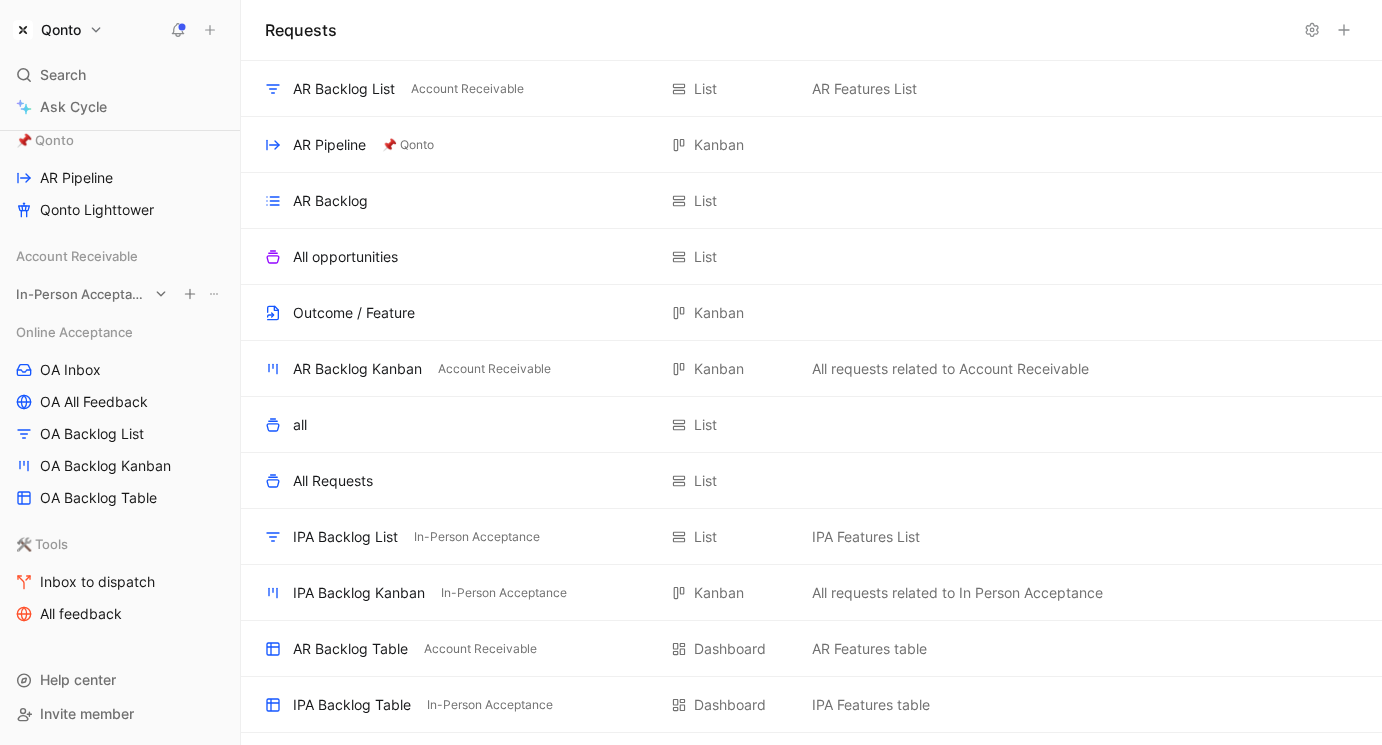 click on "In-Person Acceptance" at bounding box center (120, 294) 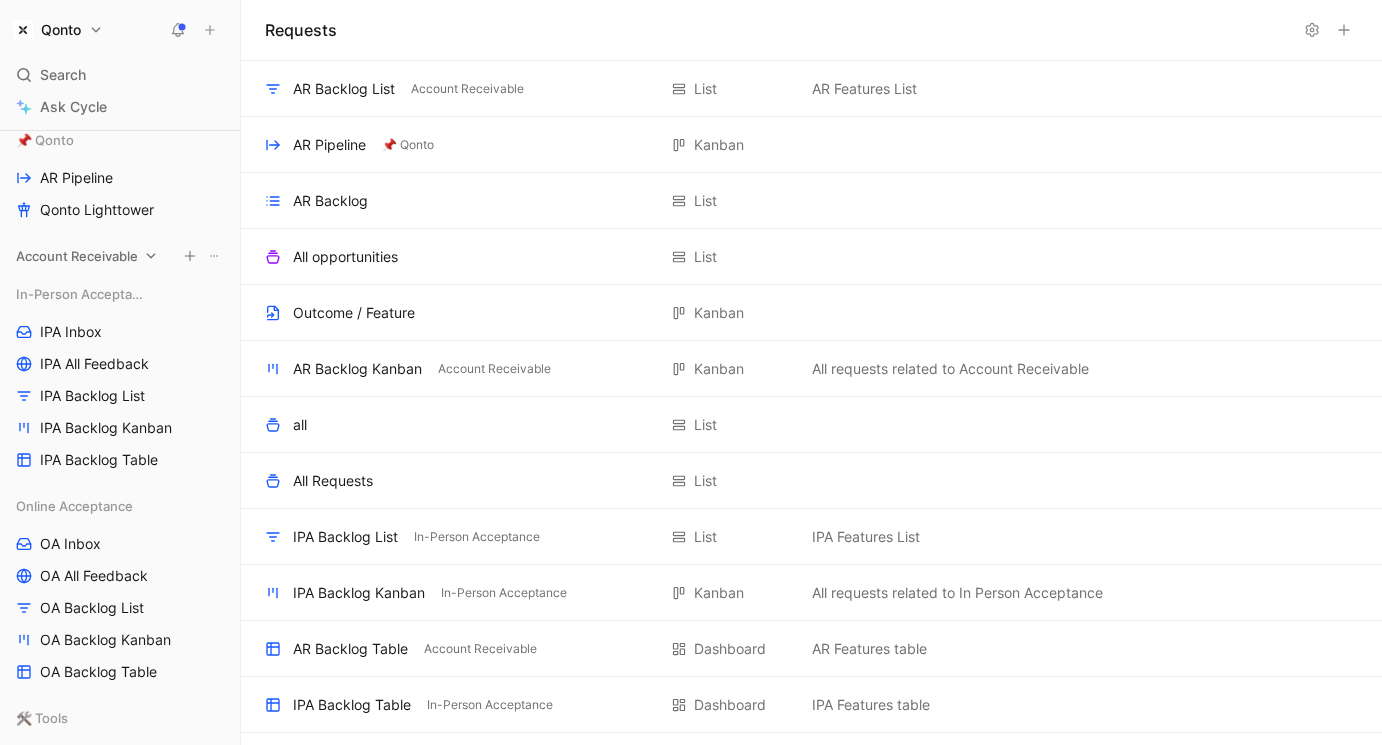 click on "Account Receivable" at bounding box center [77, 256] 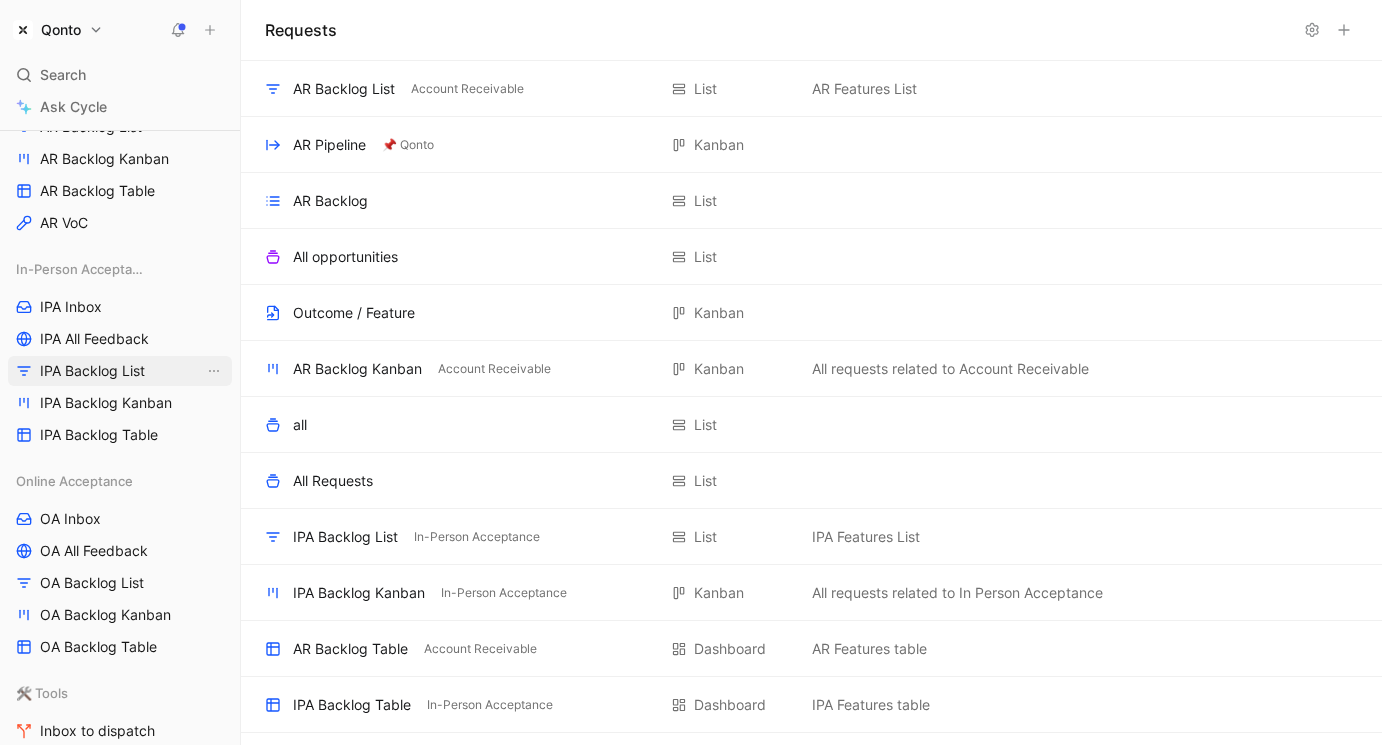 scroll, scrollTop: 497, scrollLeft: 0, axis: vertical 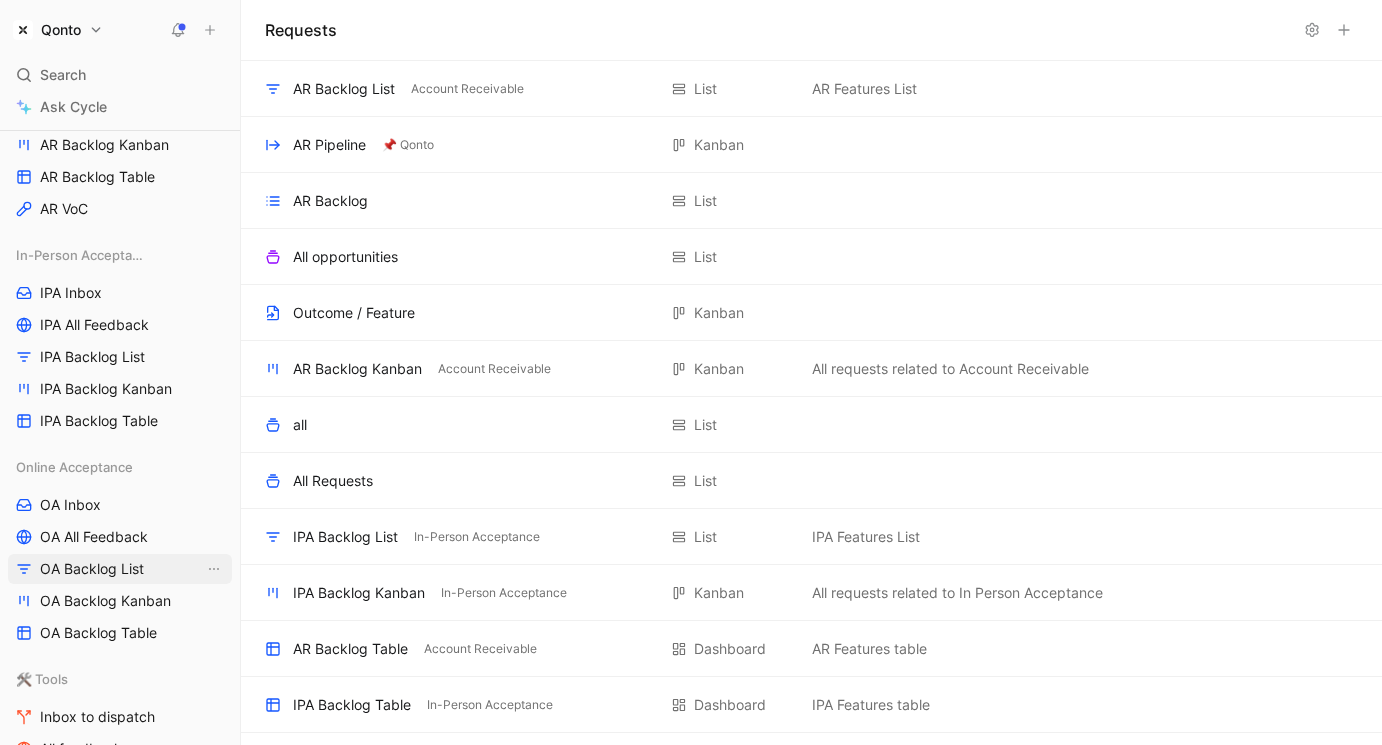 click on "OA Backlog List" at bounding box center (92, 569) 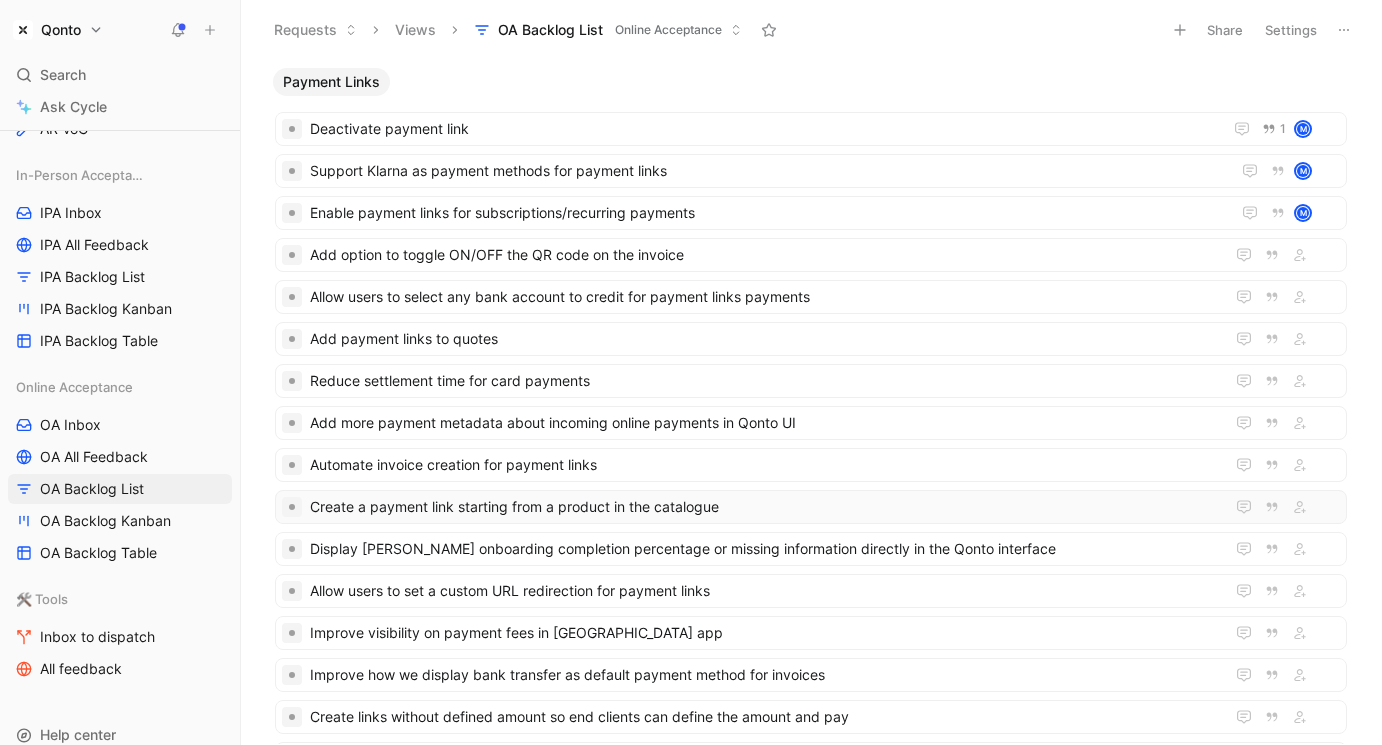 scroll, scrollTop: 591, scrollLeft: 0, axis: vertical 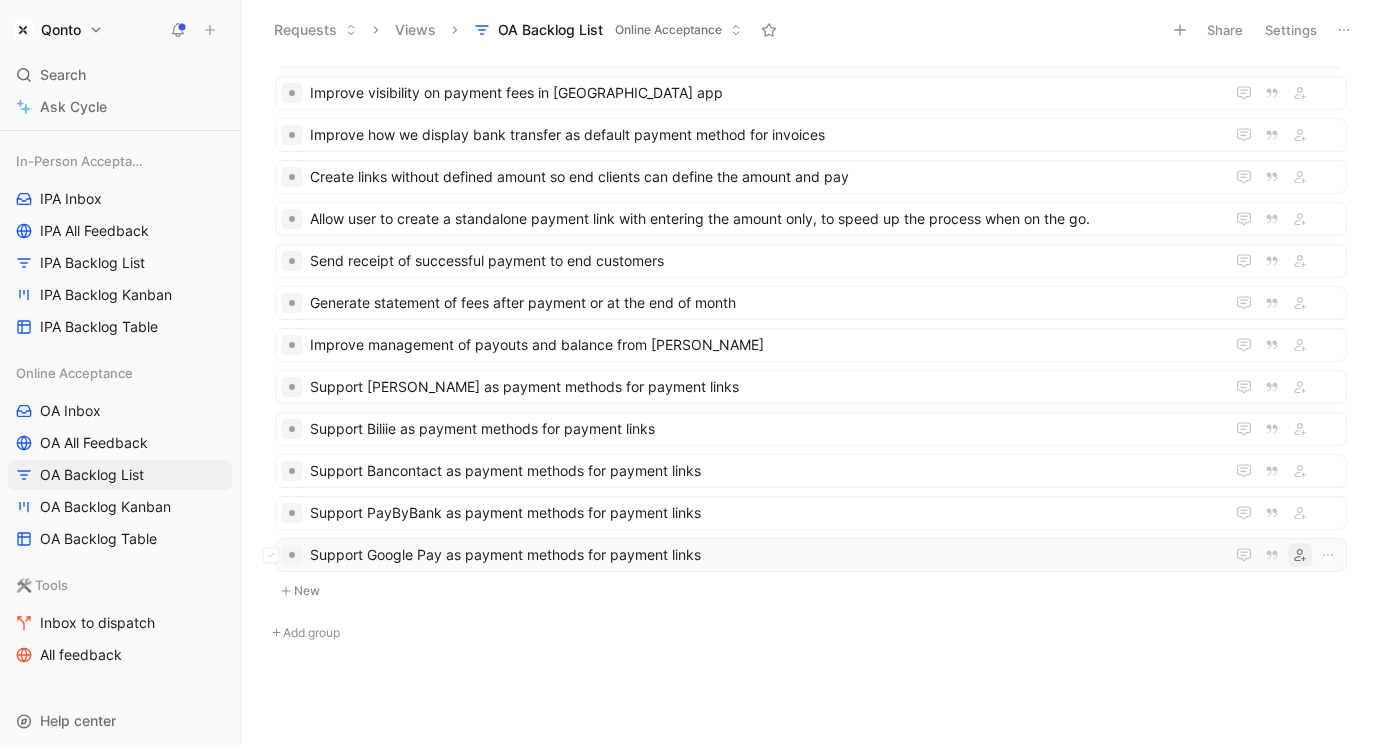 click at bounding box center [1300, 555] 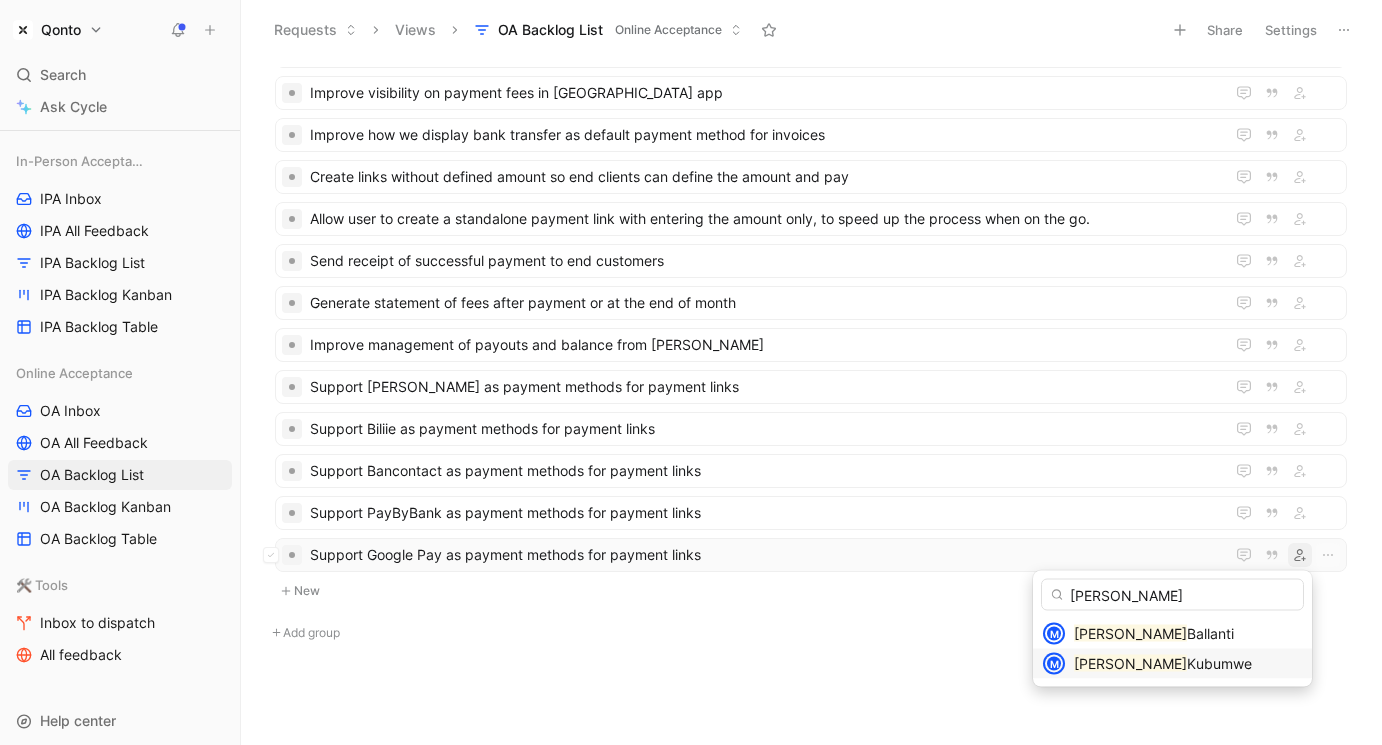 type on "[PERSON_NAME]" 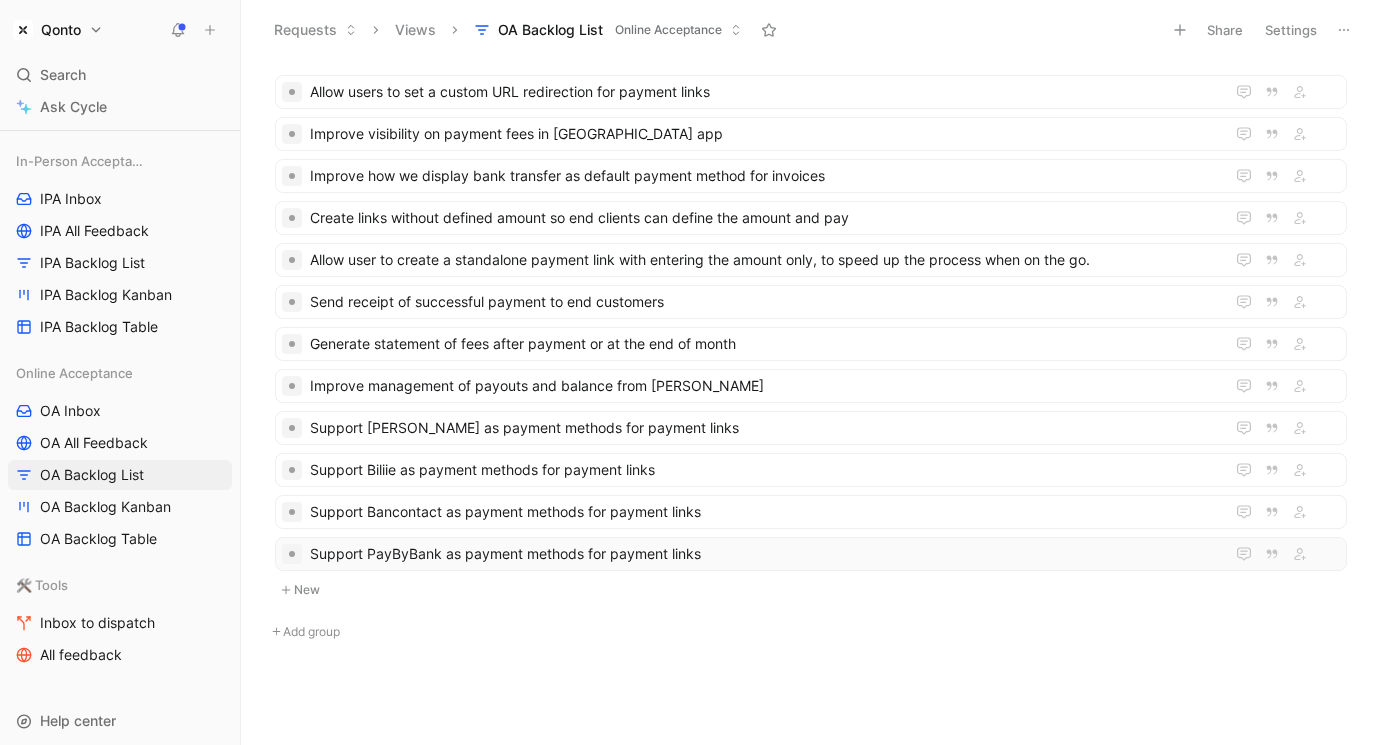 scroll, scrollTop: 498, scrollLeft: 0, axis: vertical 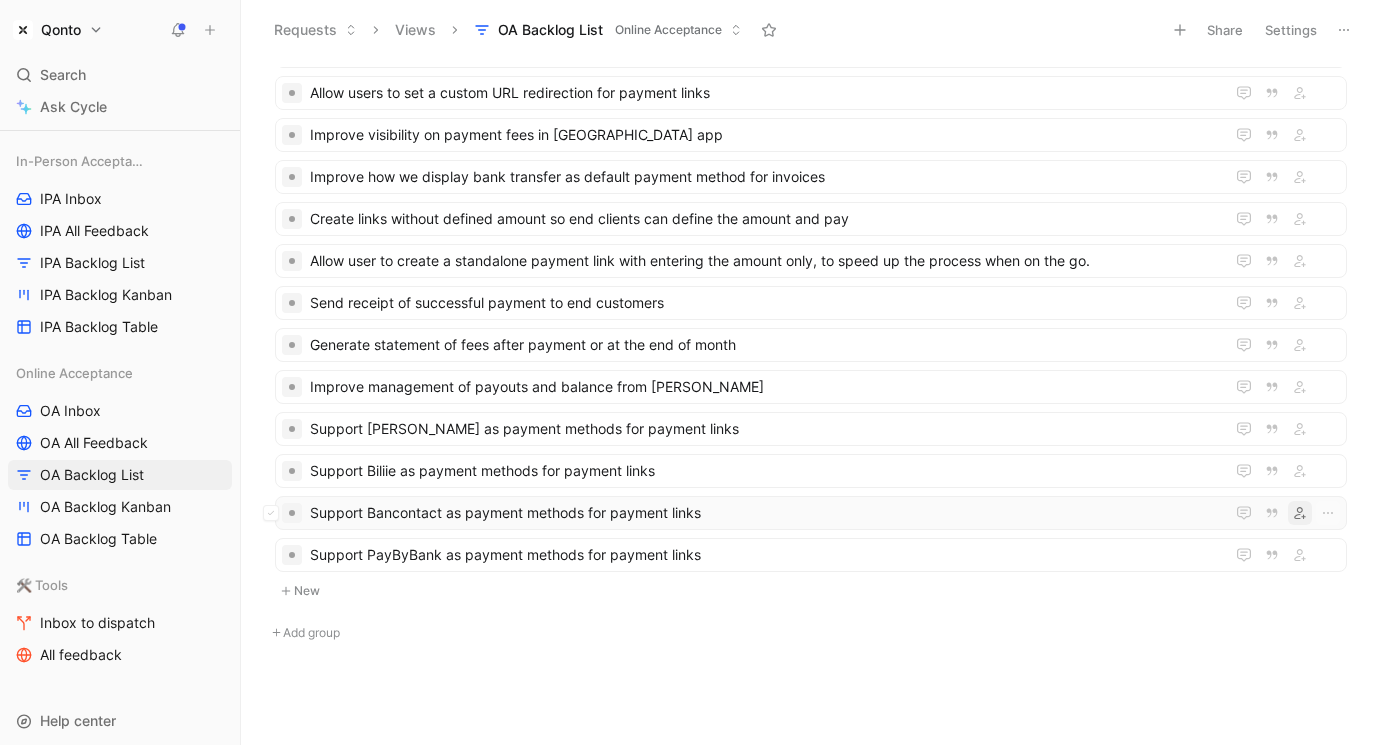click at bounding box center [1300, 513] 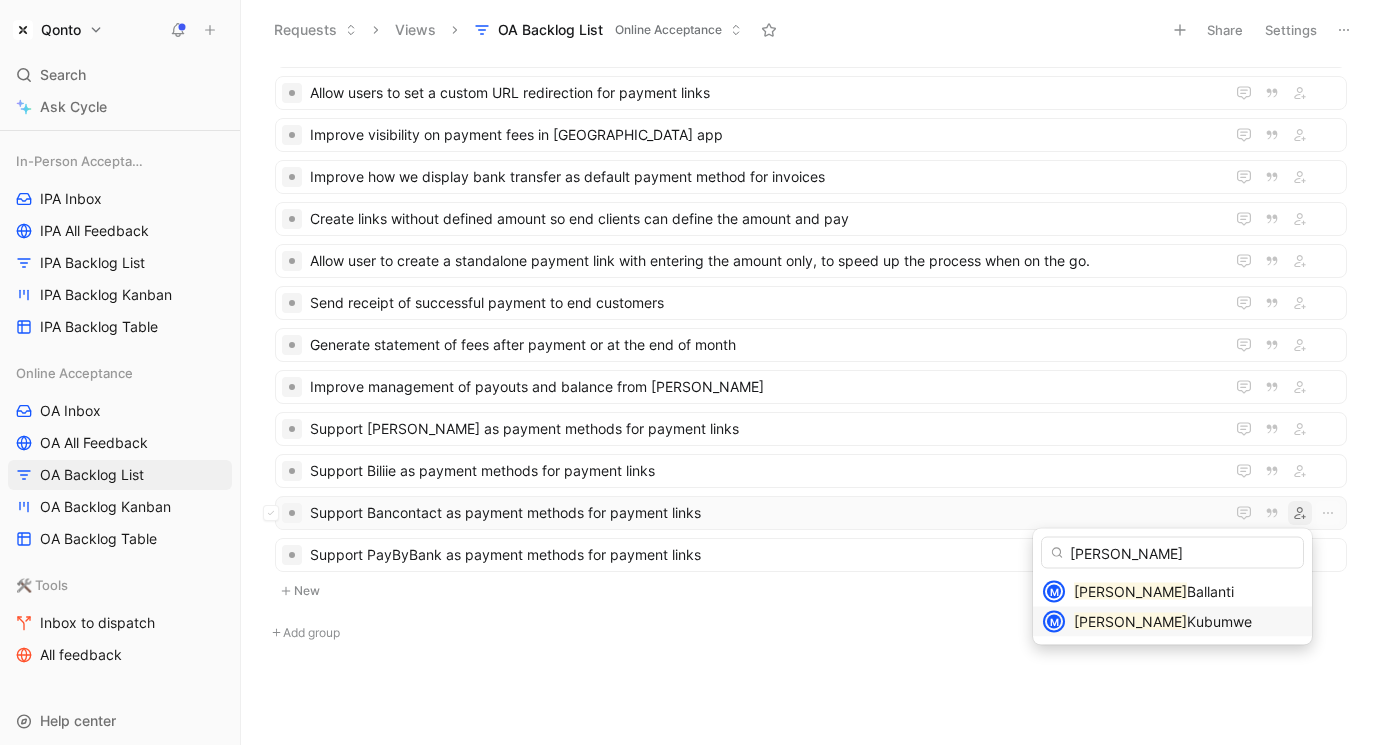 type on "matteo" 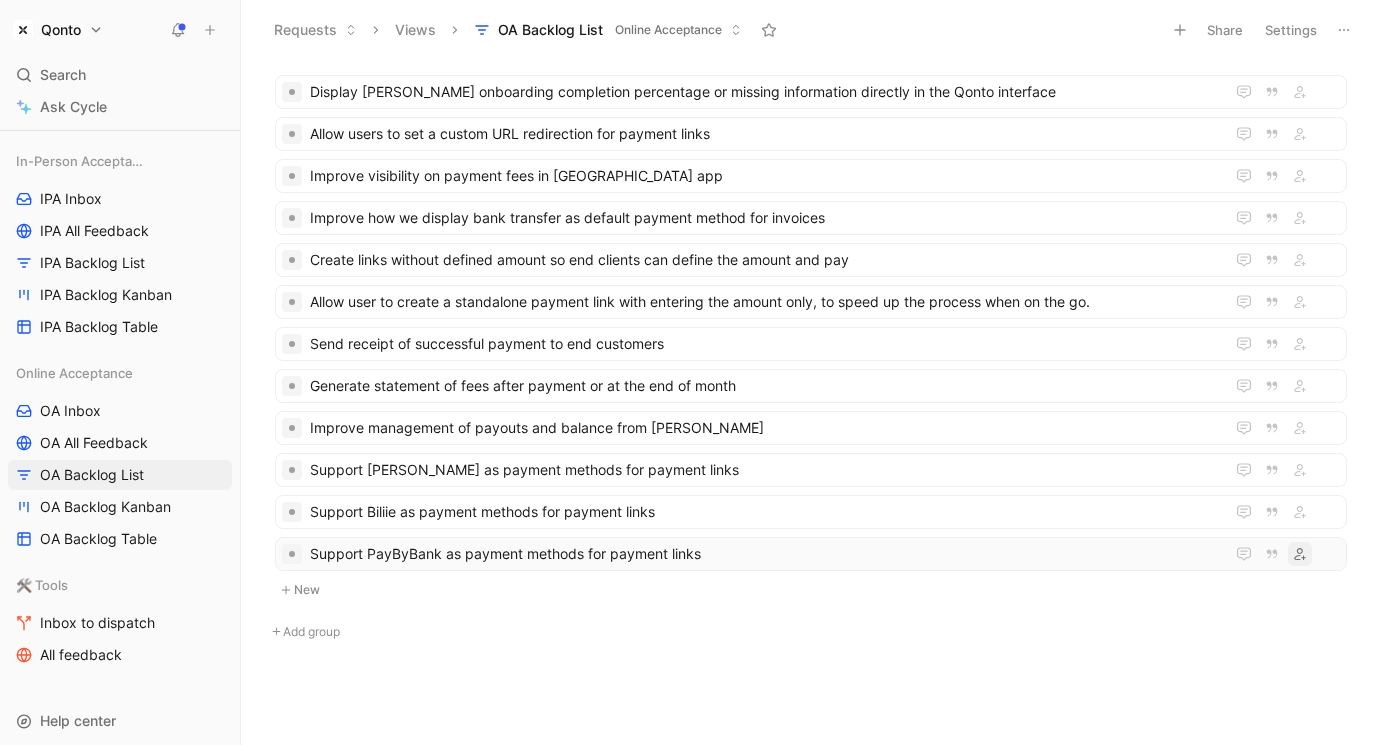 scroll, scrollTop: 456, scrollLeft: 0, axis: vertical 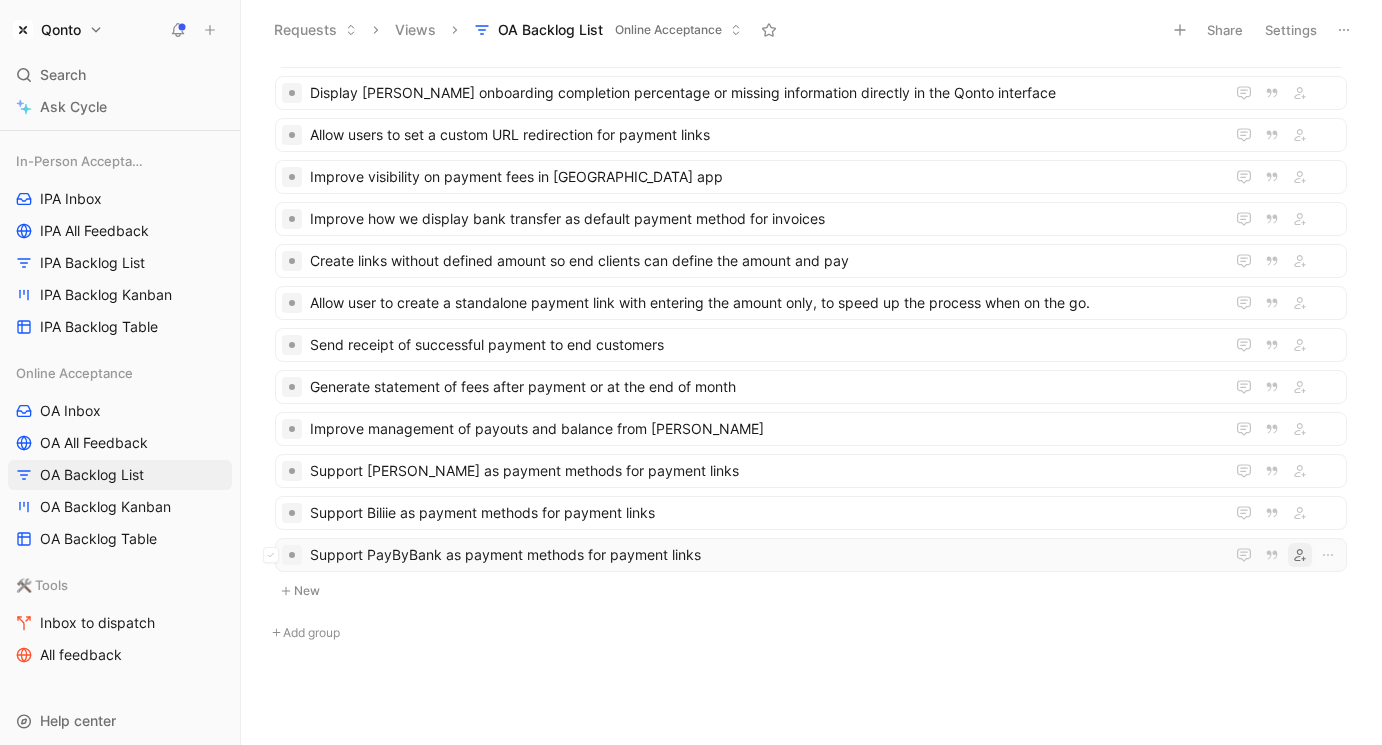 click 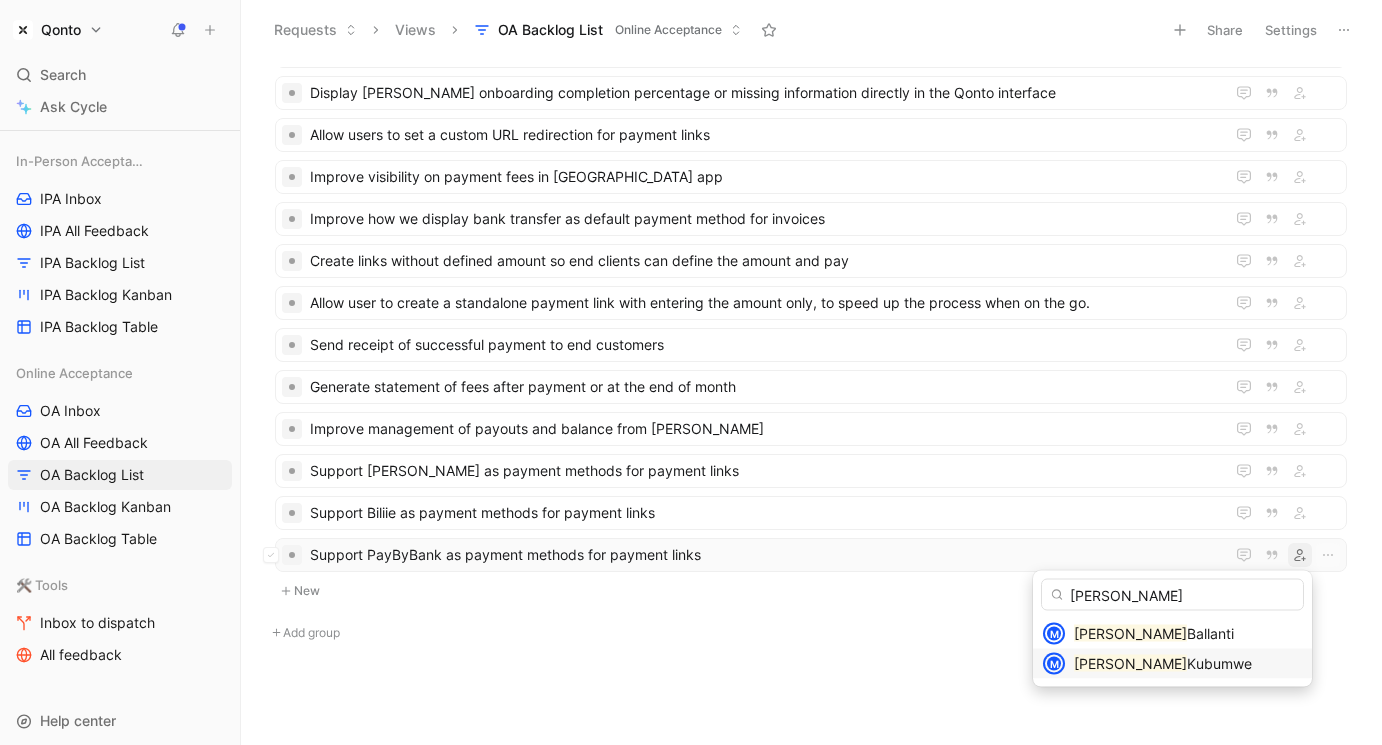 type on "matteo" 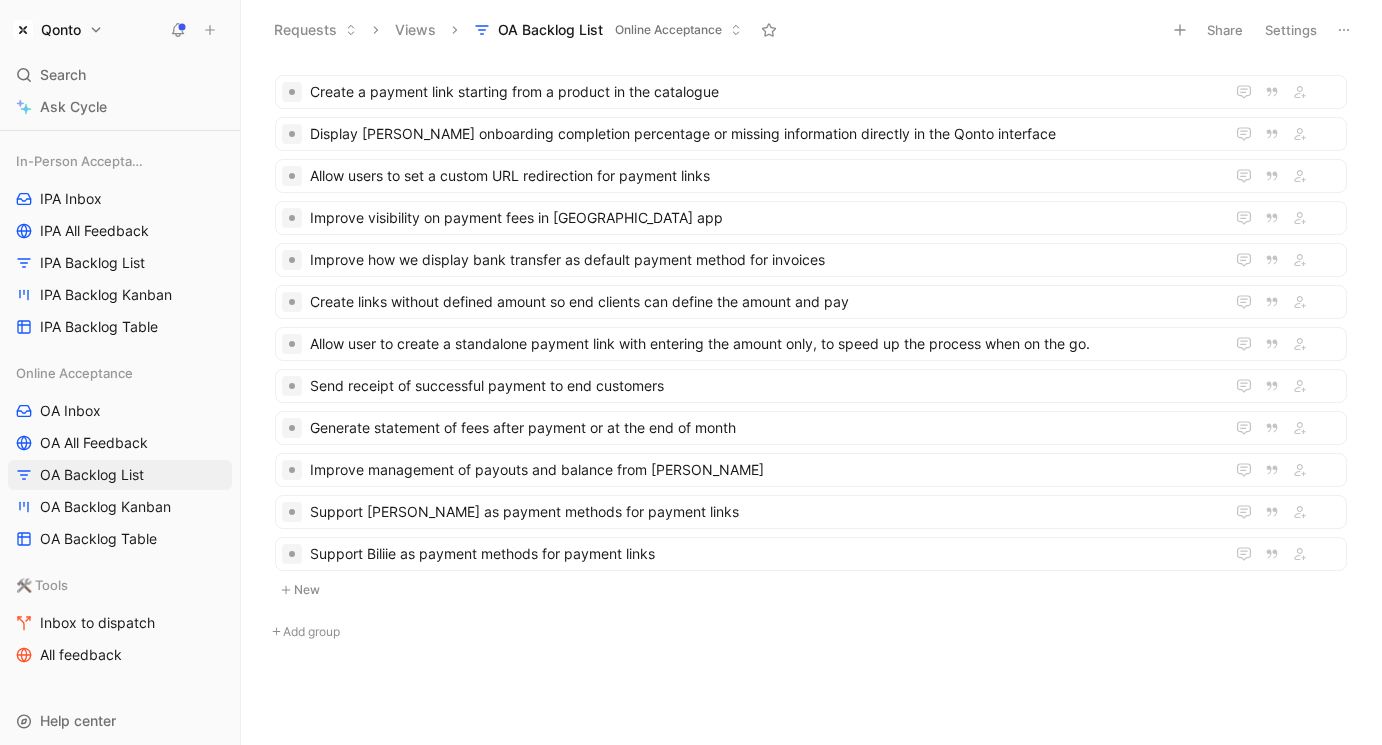 scroll, scrollTop: 414, scrollLeft: 0, axis: vertical 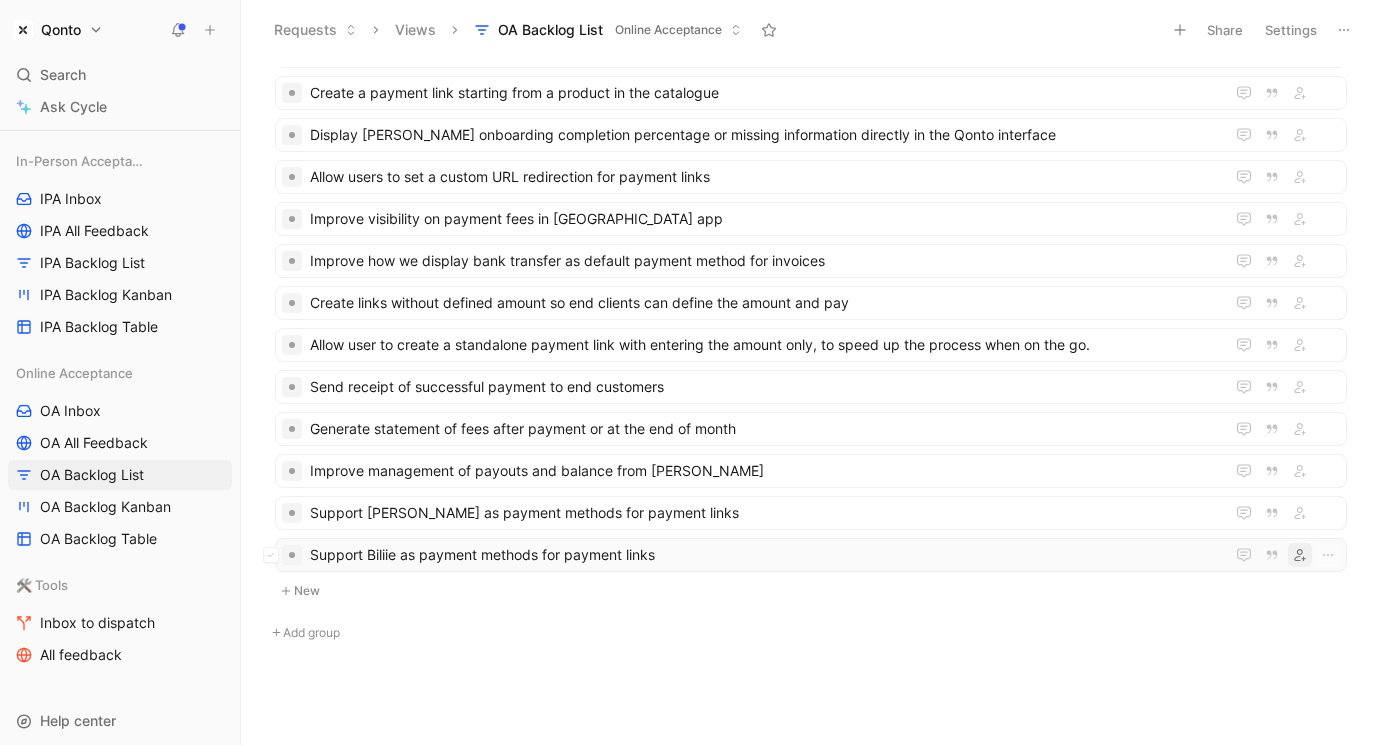 click 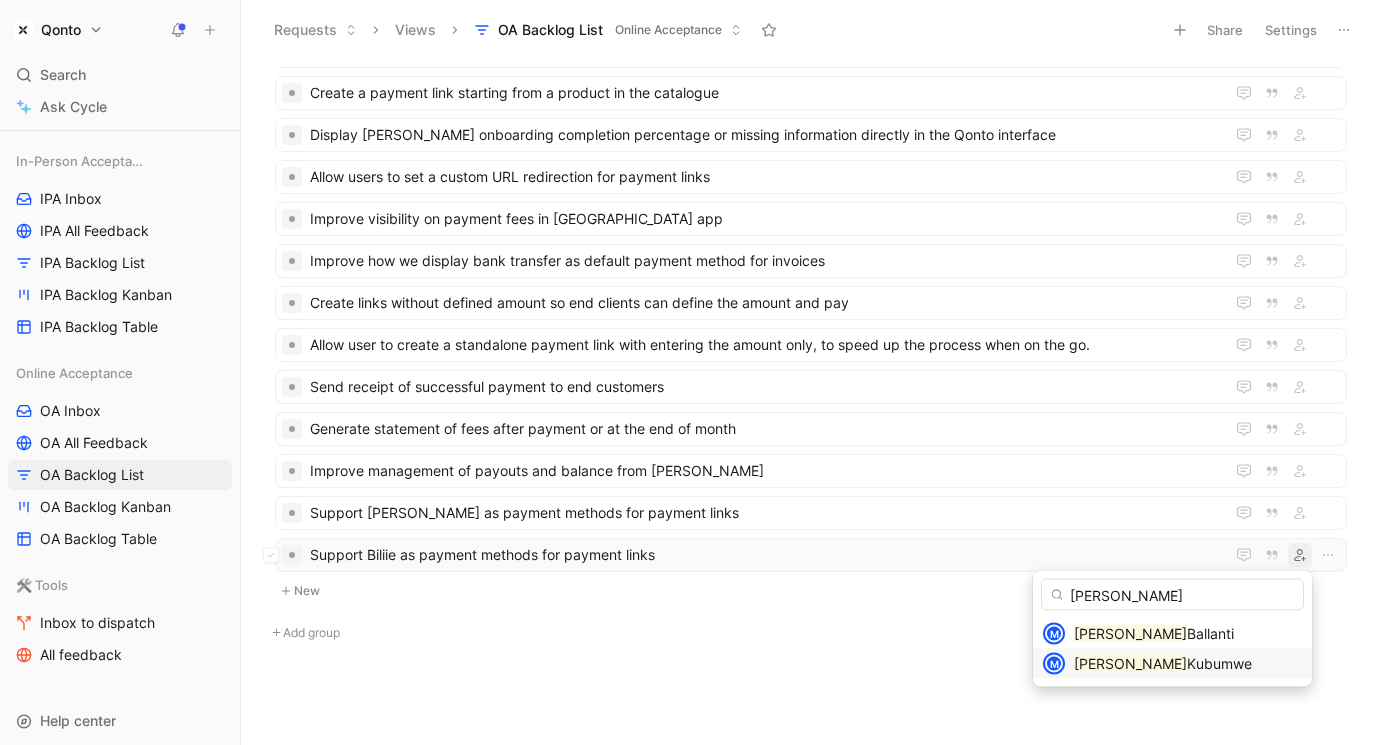 type on "matteo" 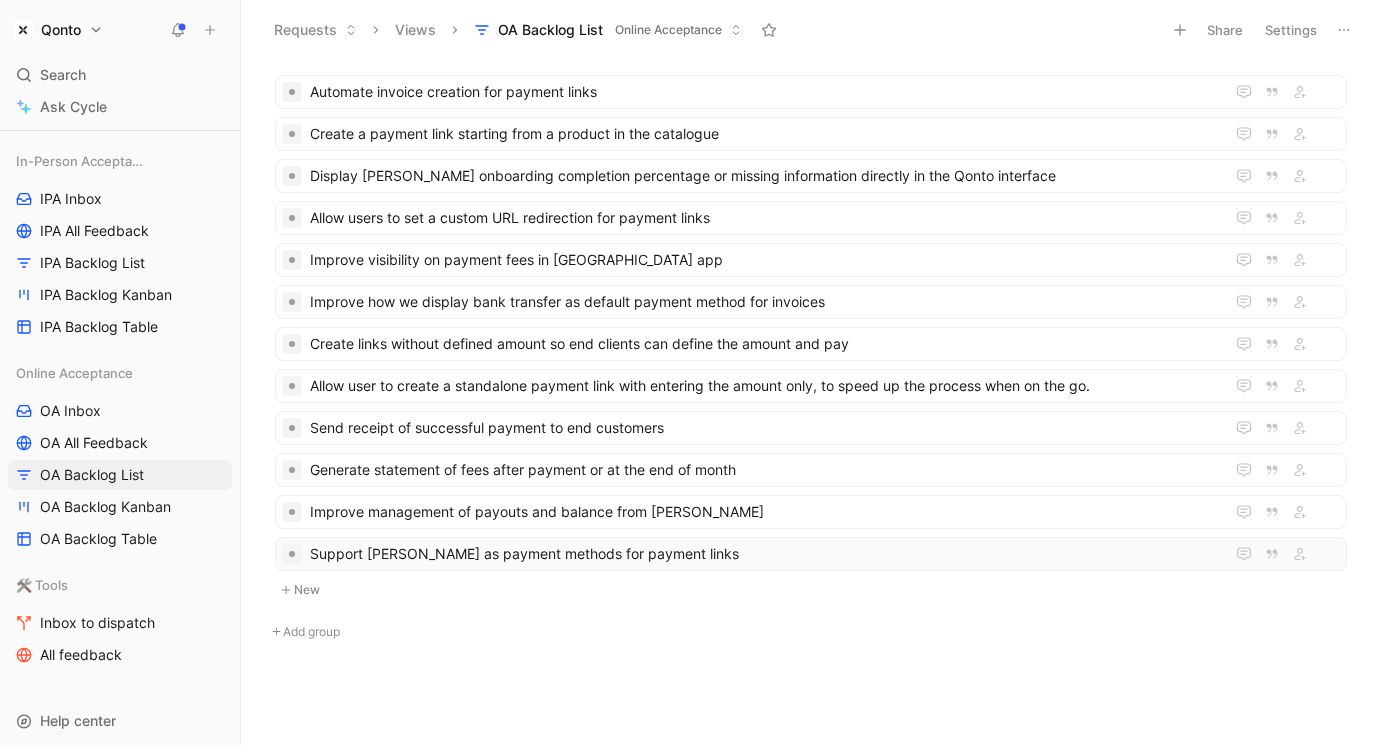scroll, scrollTop: 372, scrollLeft: 0, axis: vertical 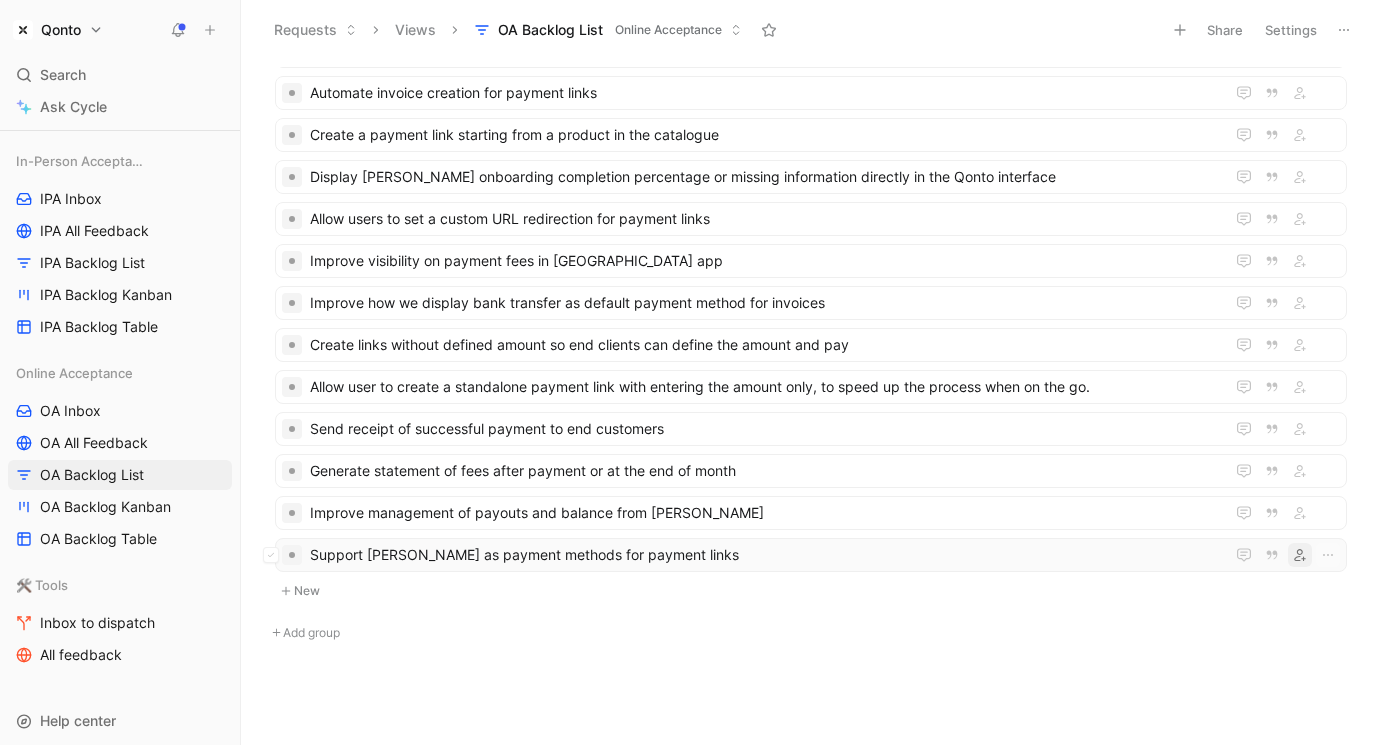 click at bounding box center [1300, 555] 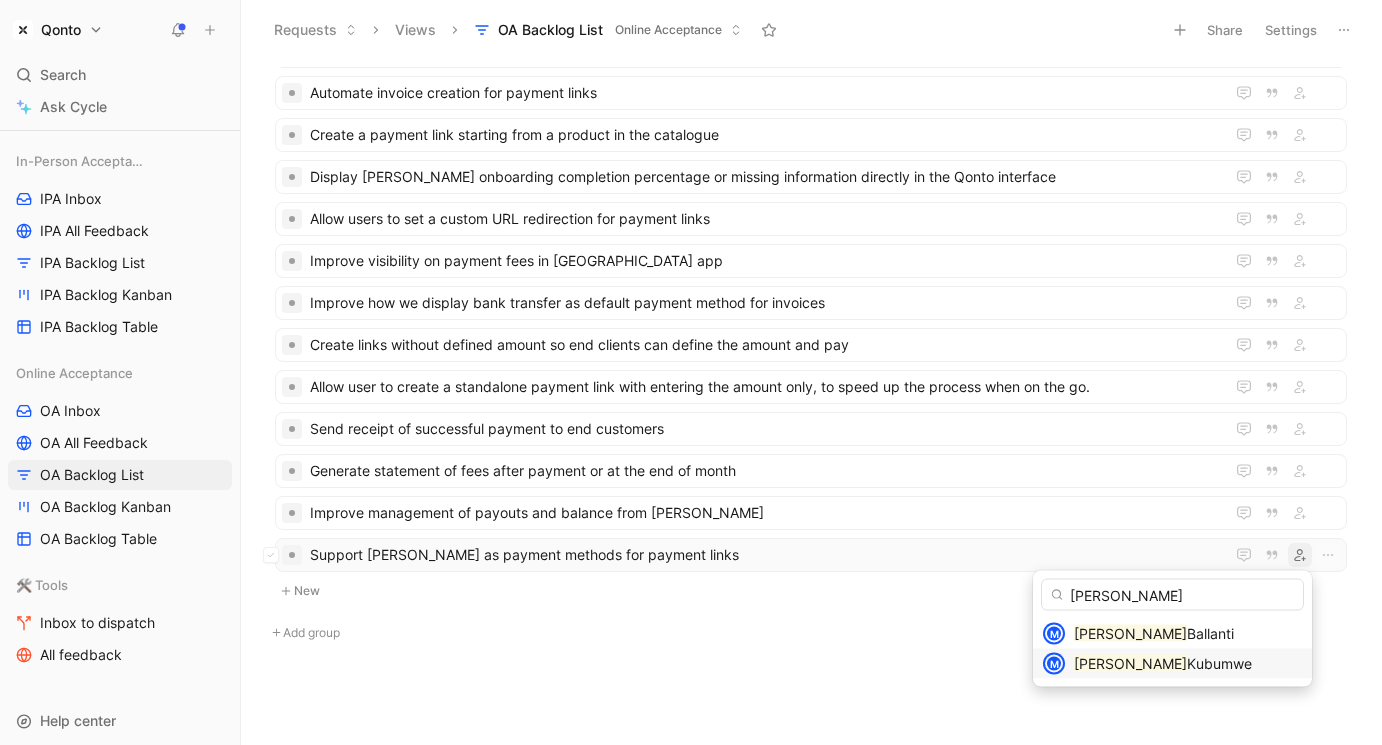 type on "matteo" 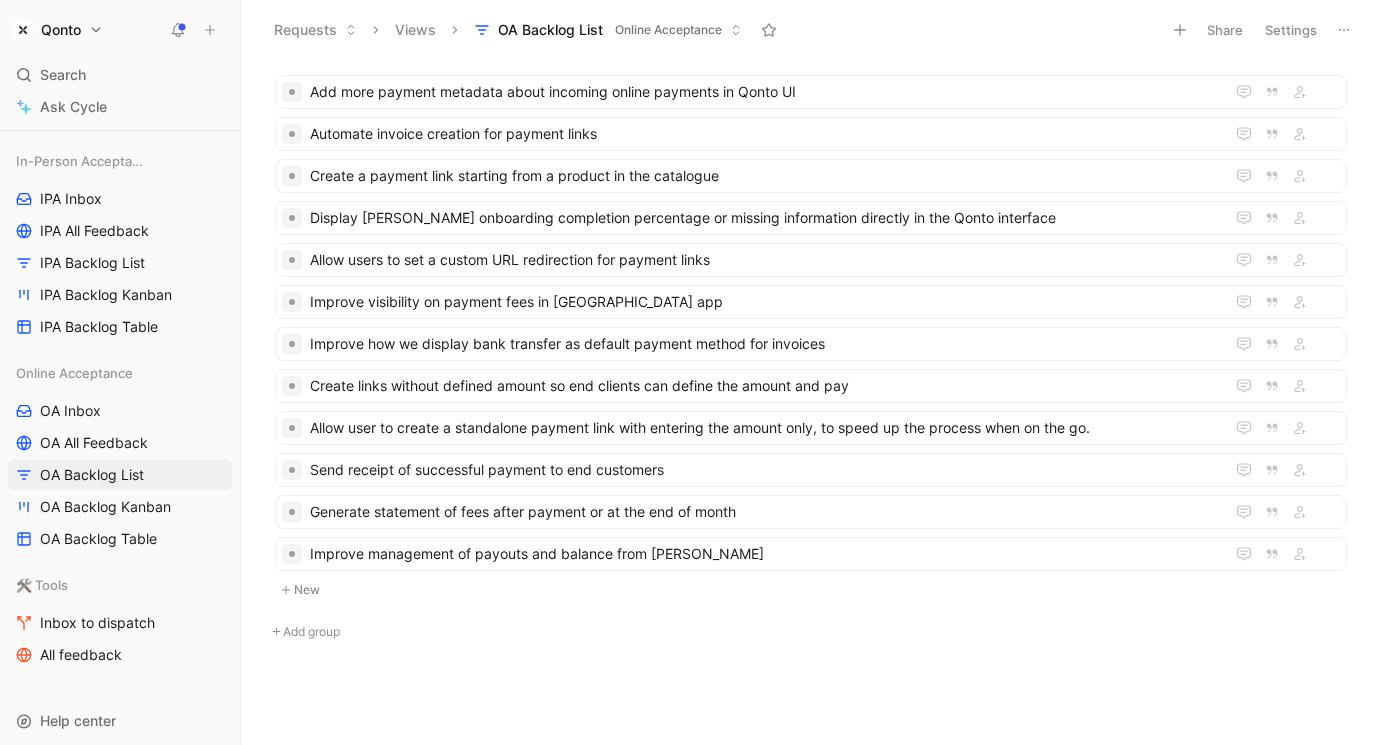 scroll, scrollTop: 330, scrollLeft: 0, axis: vertical 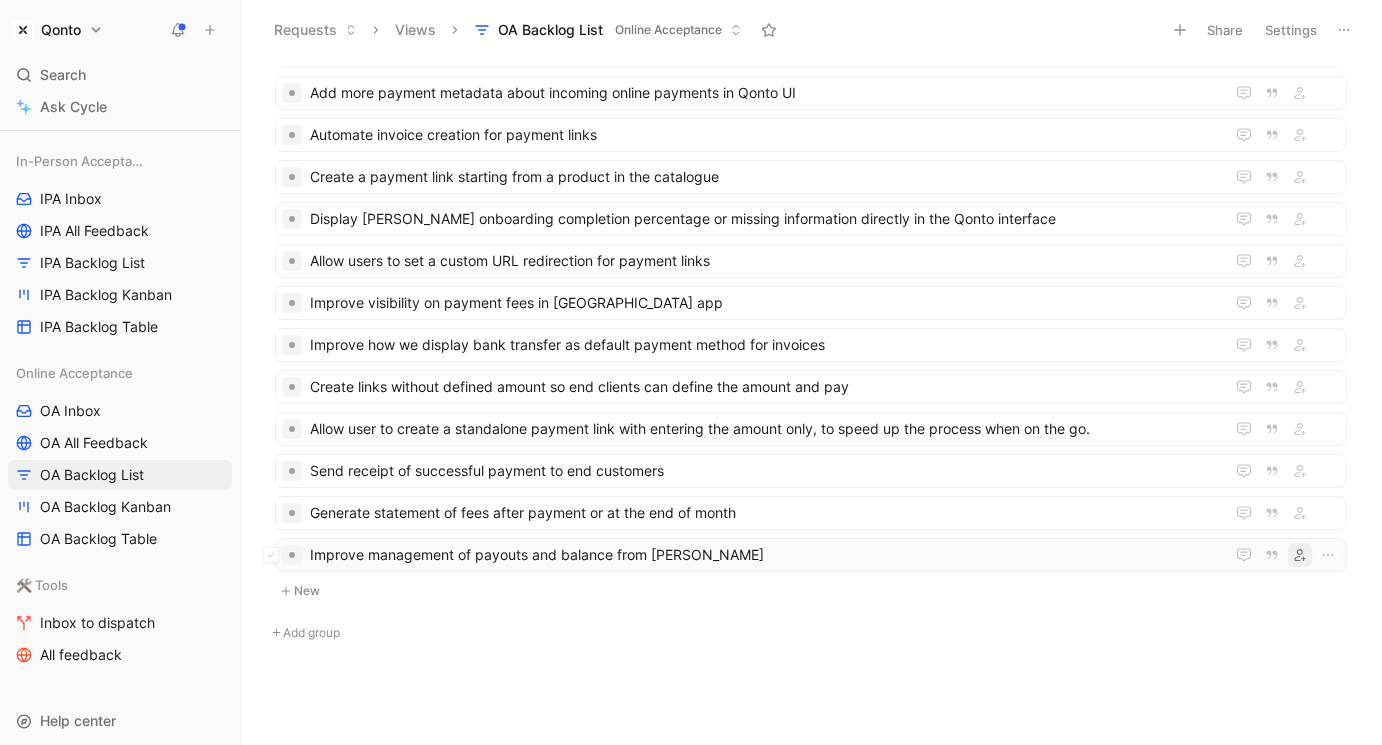 click at bounding box center [1300, 555] 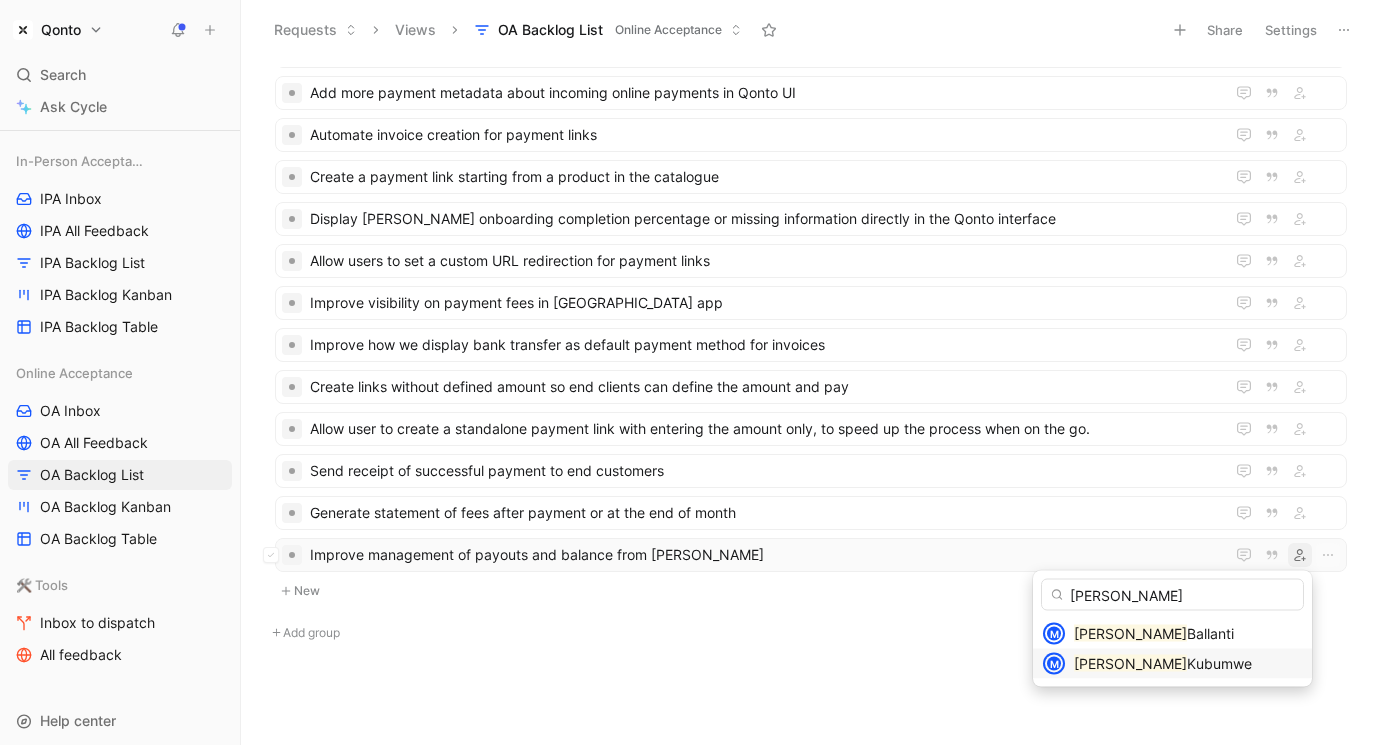 type on "matteo" 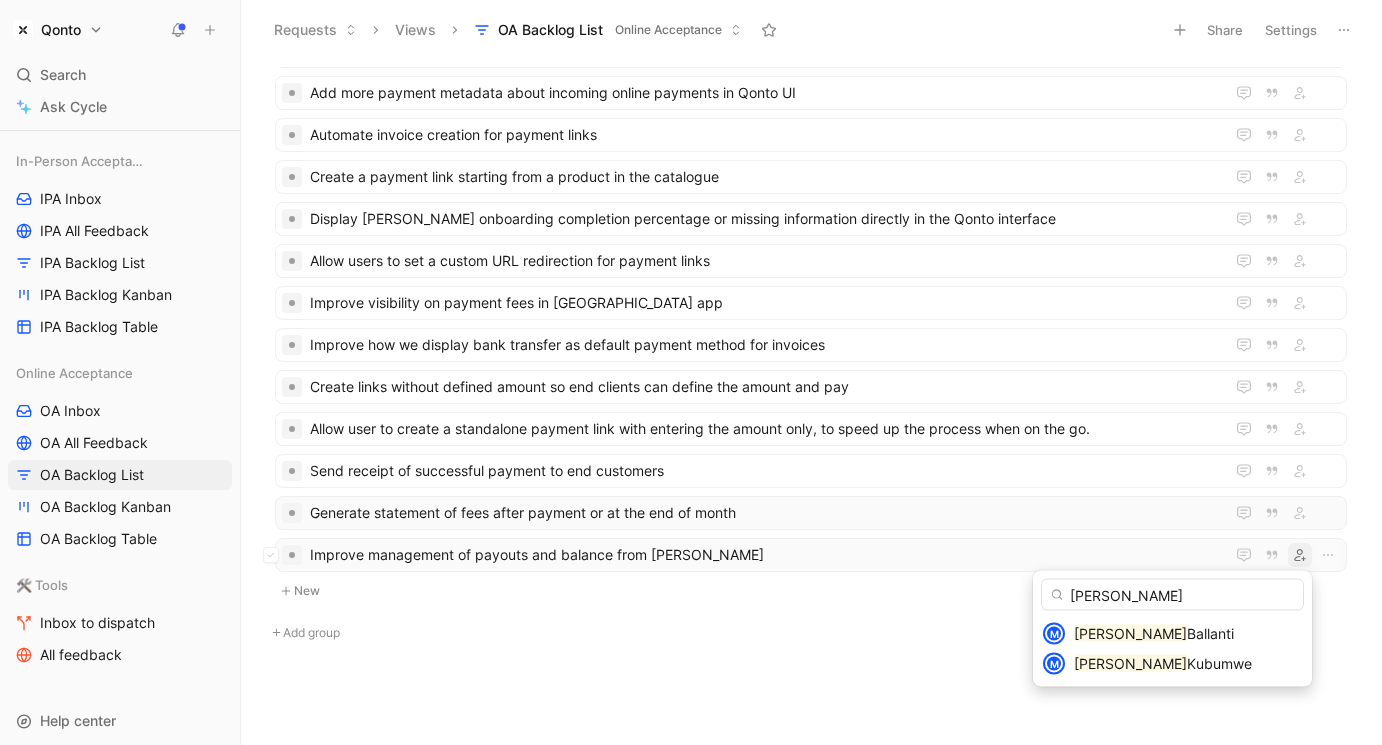 scroll, scrollTop: 288, scrollLeft: 0, axis: vertical 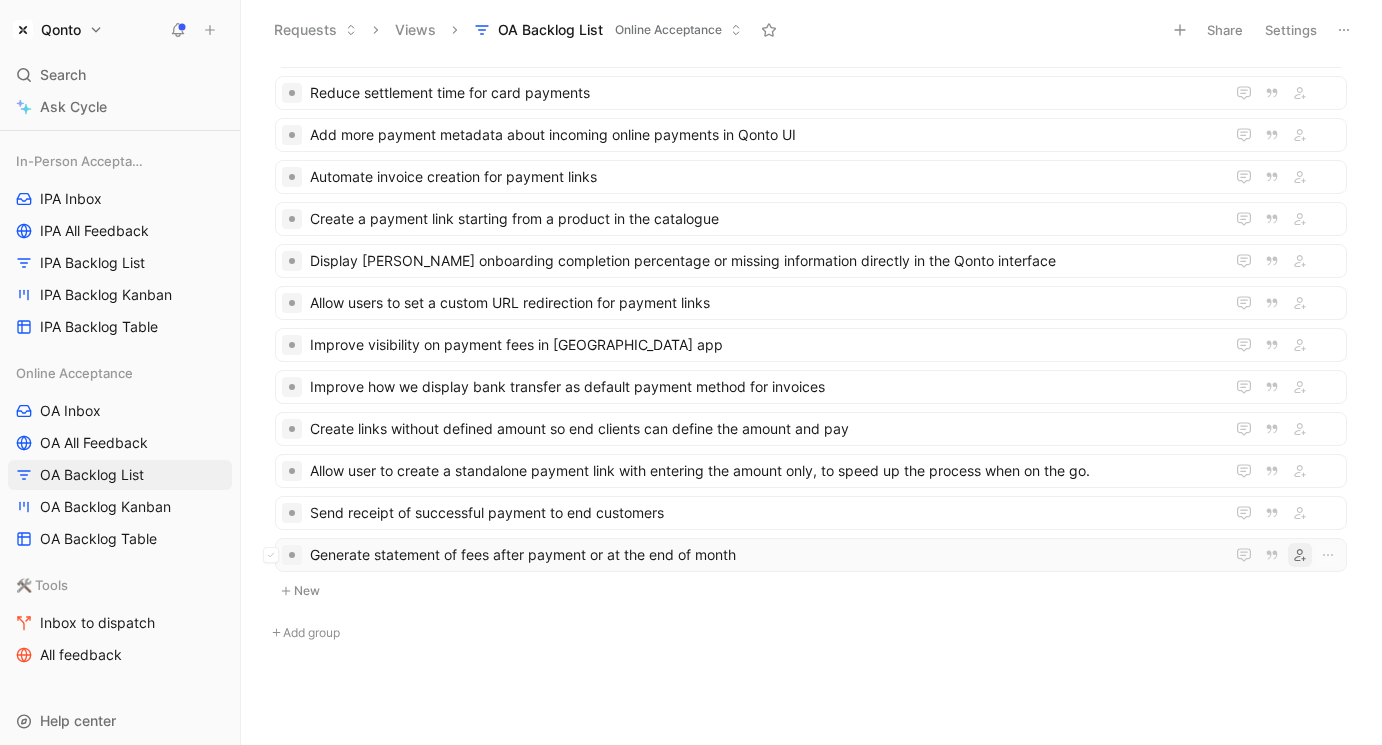 click at bounding box center (1300, 555) 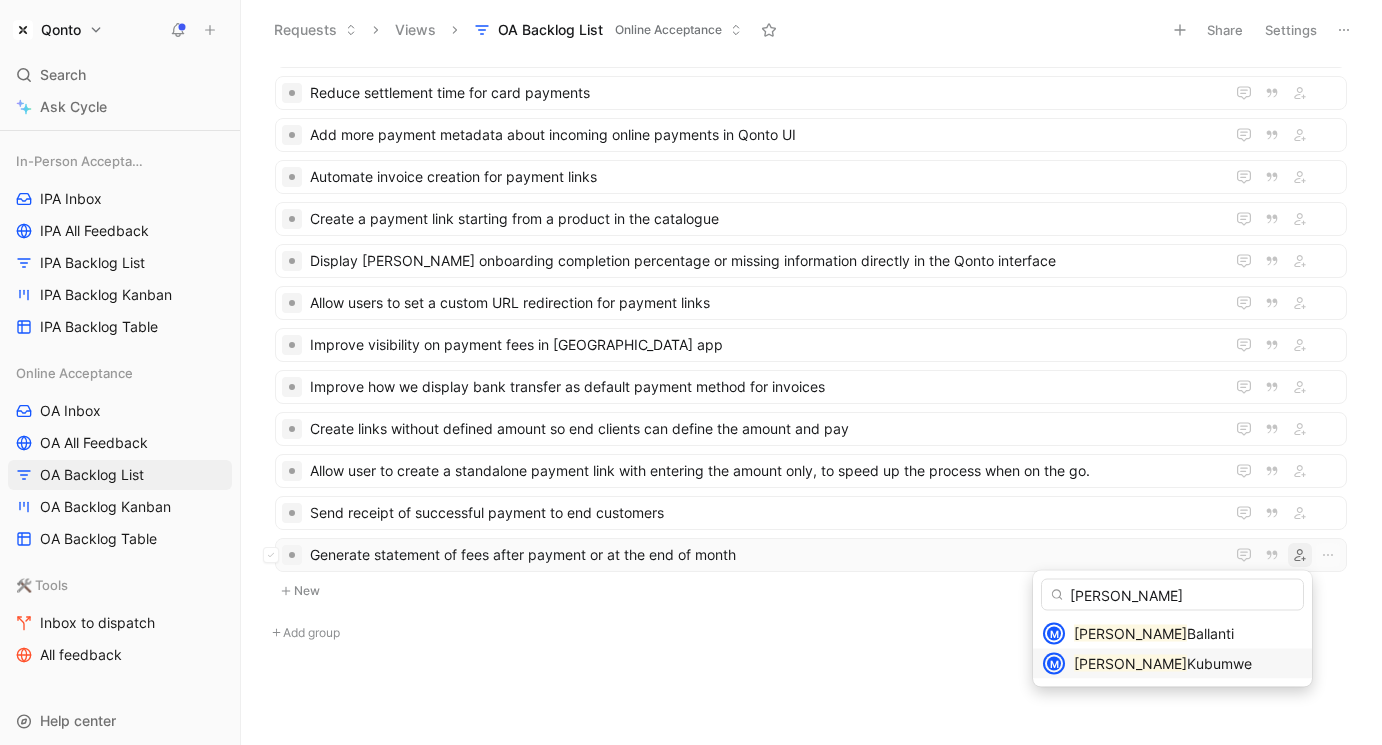 type on "matteo" 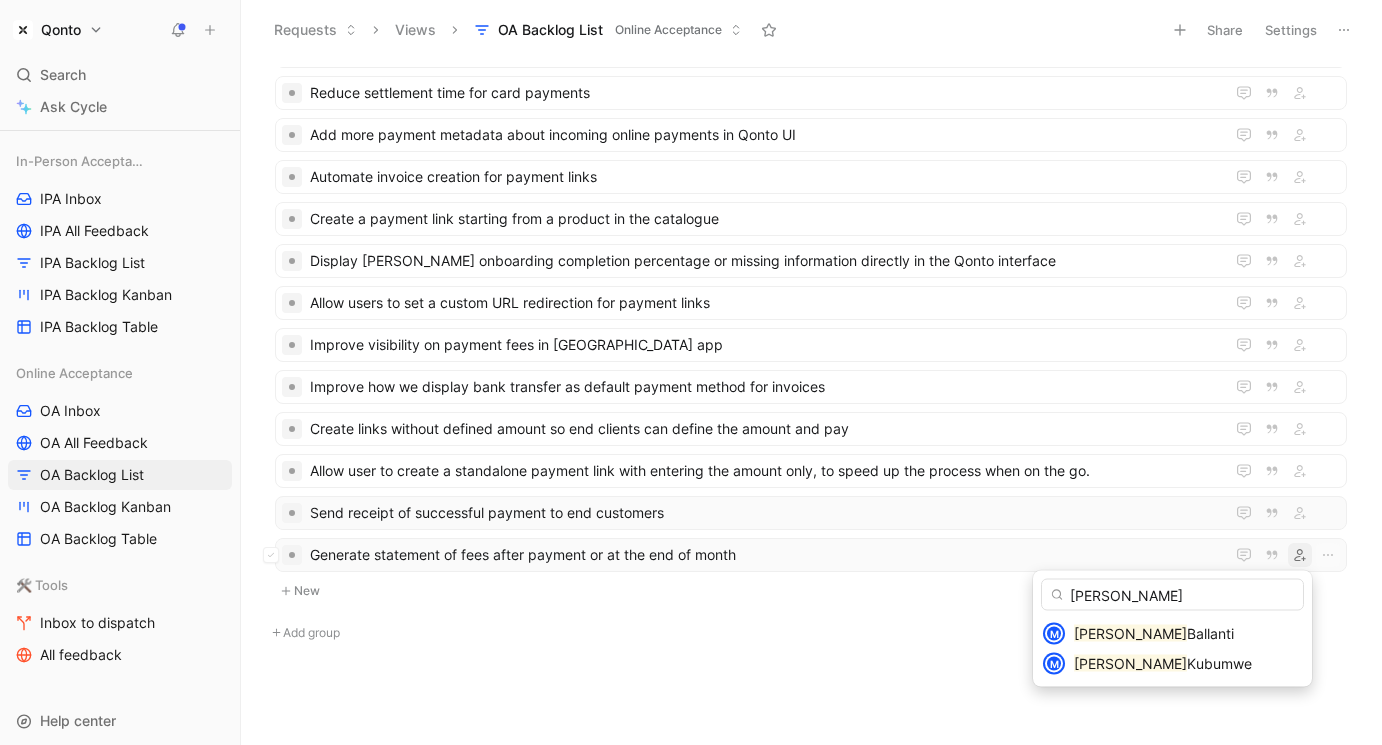 scroll, scrollTop: 246, scrollLeft: 0, axis: vertical 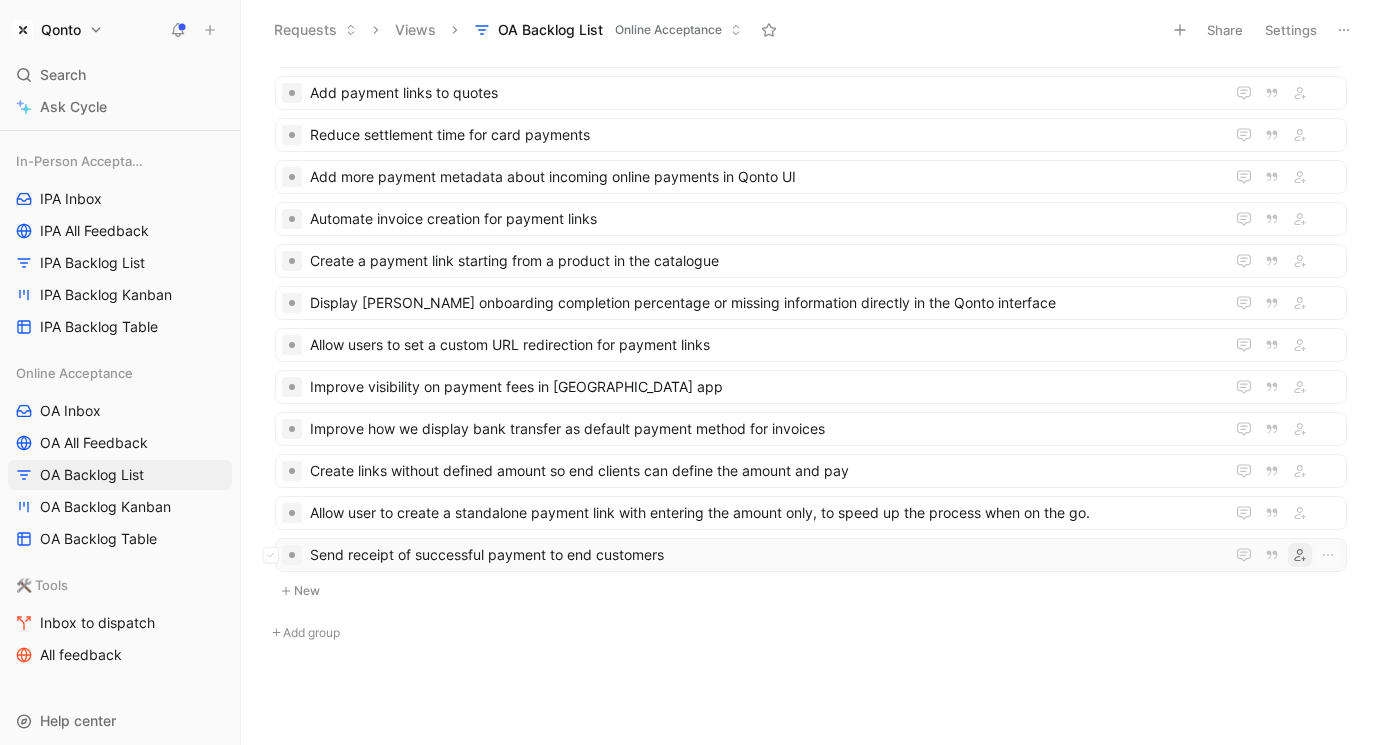 click 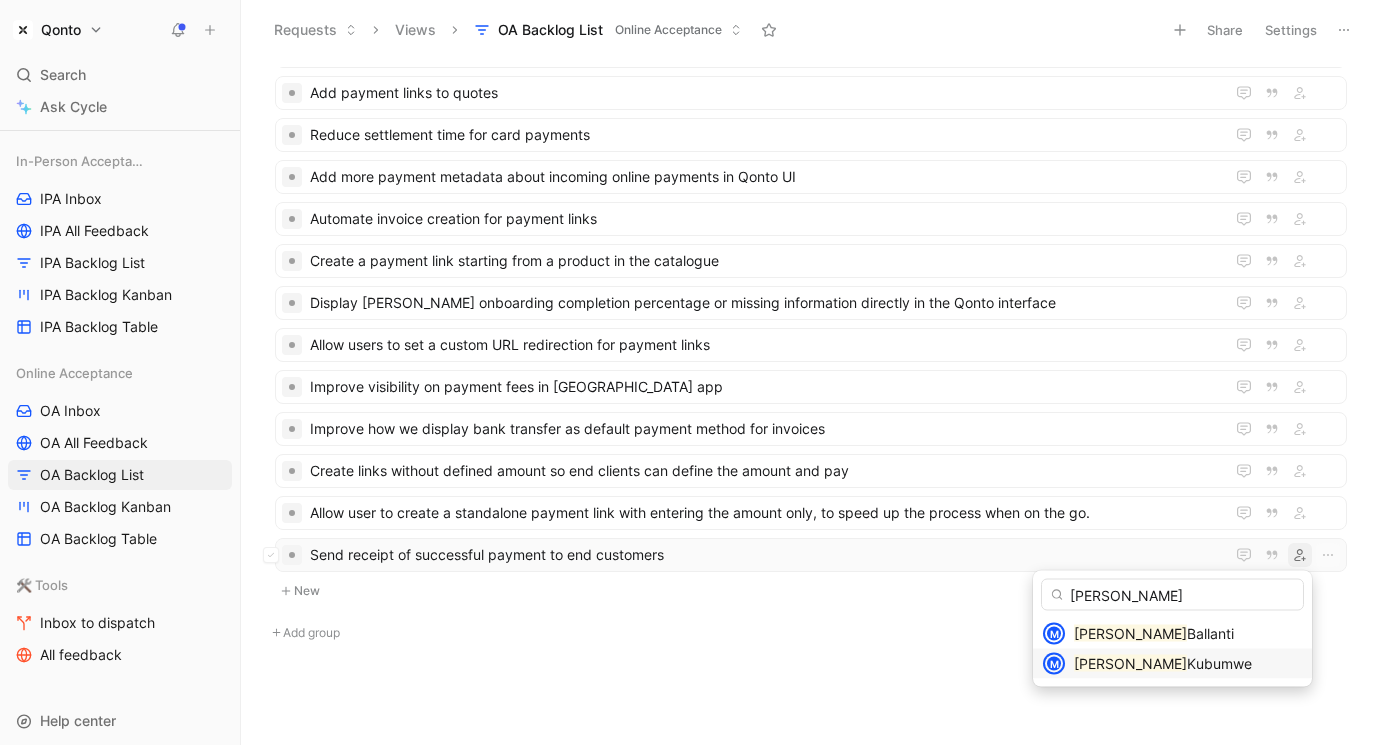 type on "matteo" 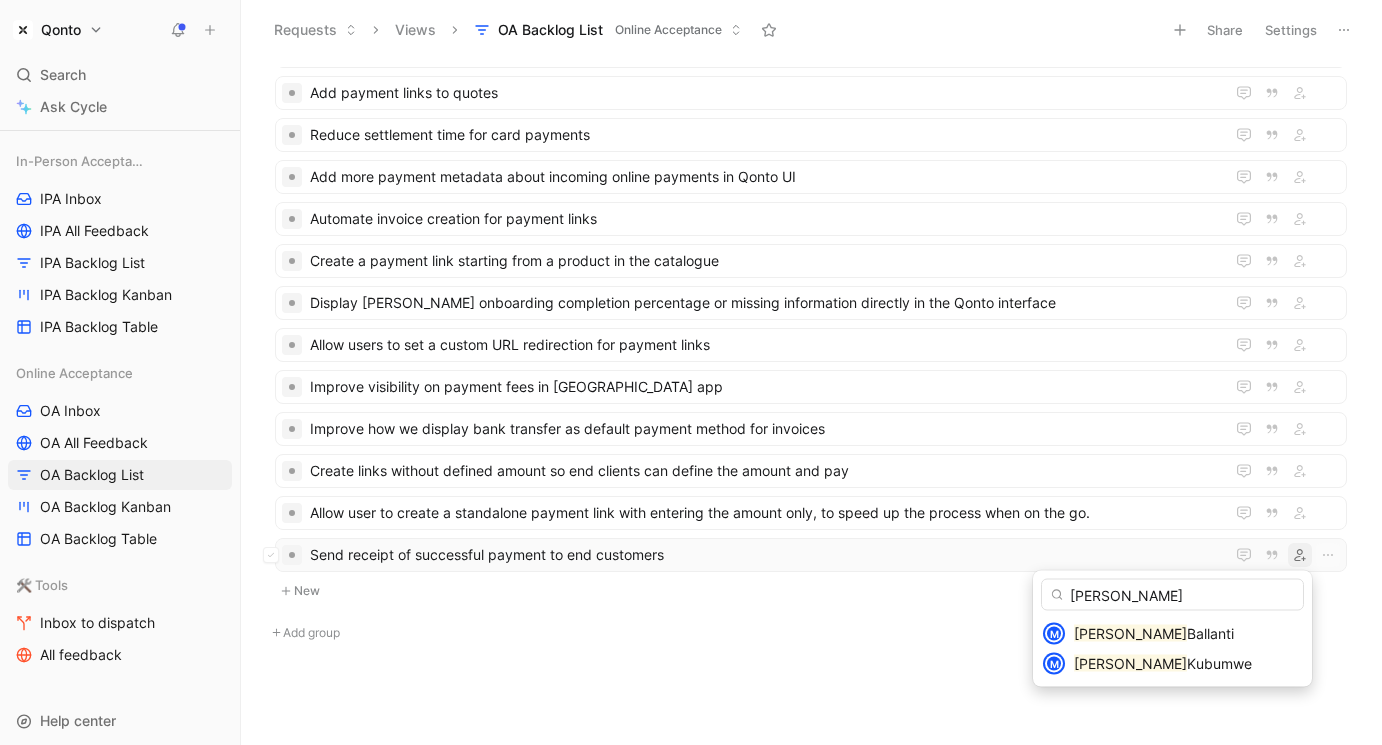 scroll, scrollTop: 204, scrollLeft: 0, axis: vertical 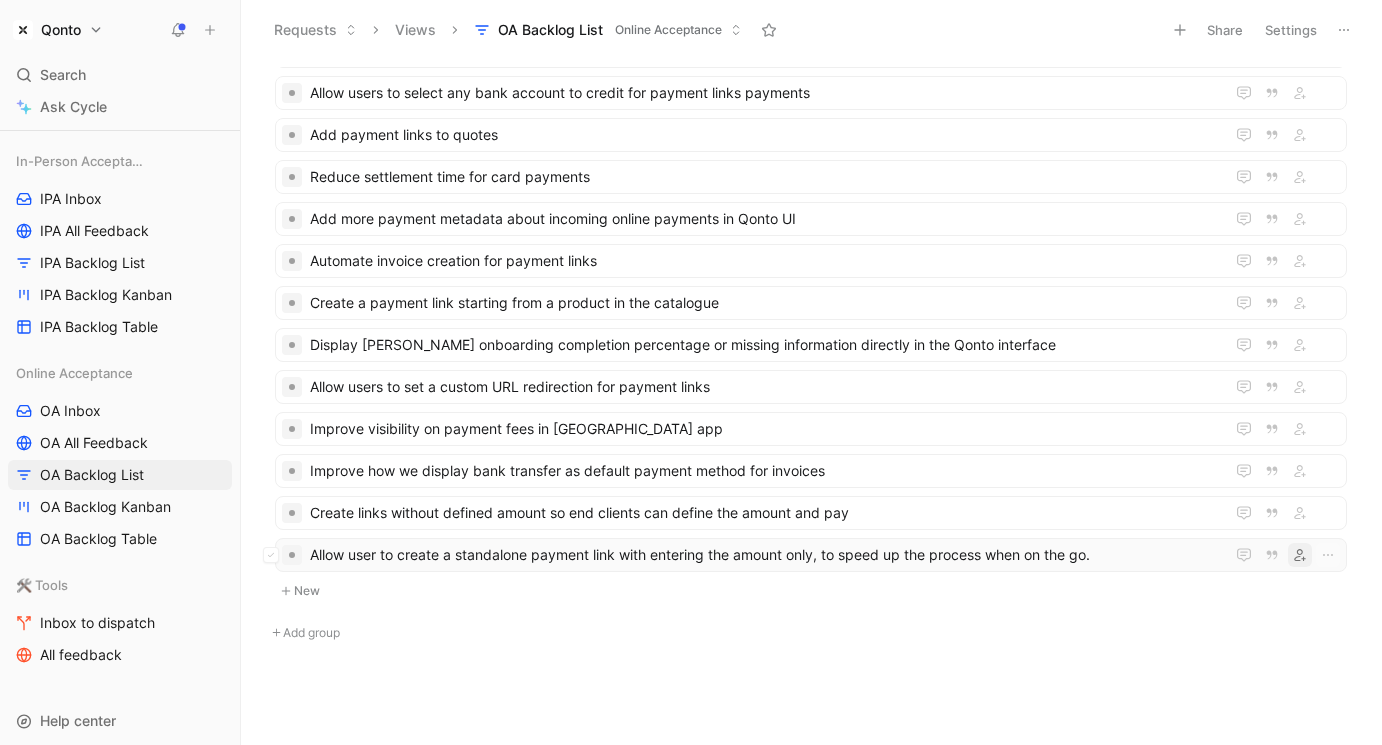 click at bounding box center (1300, 555) 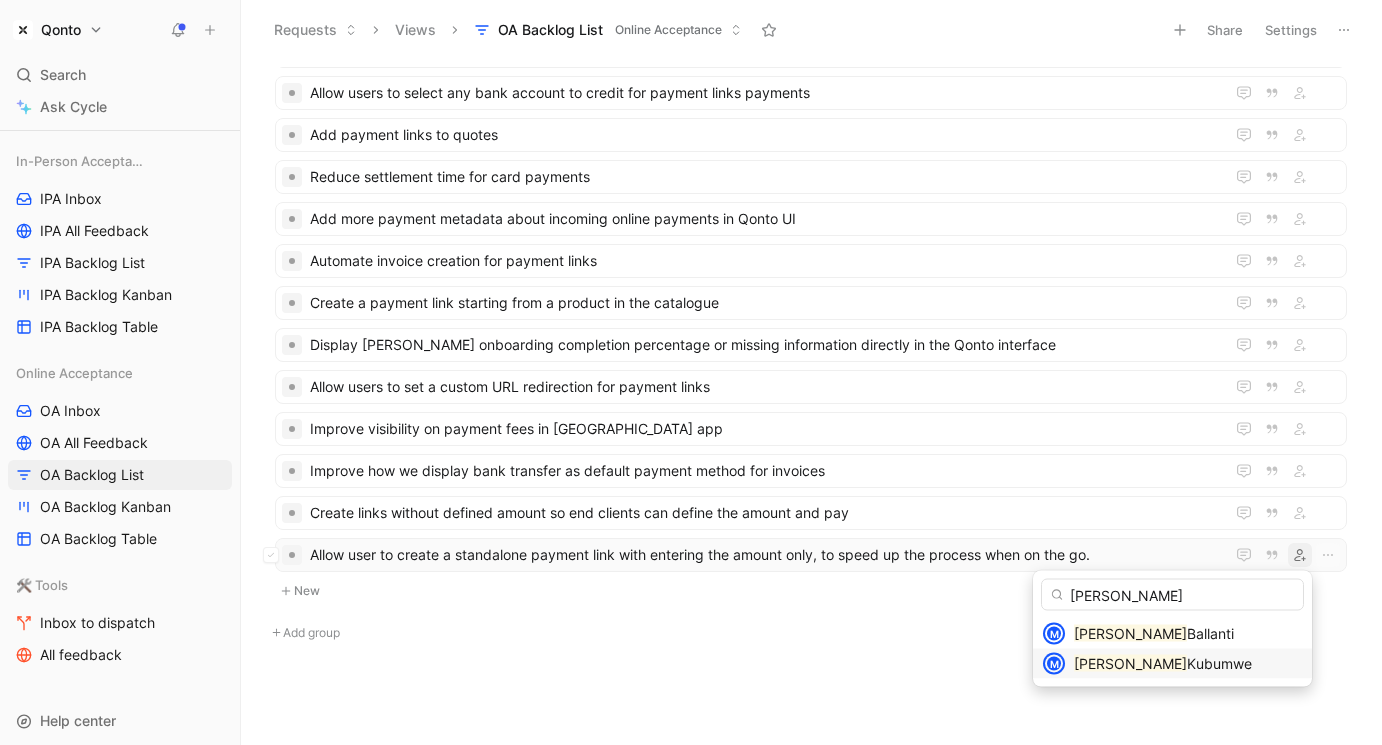 type on "matteo" 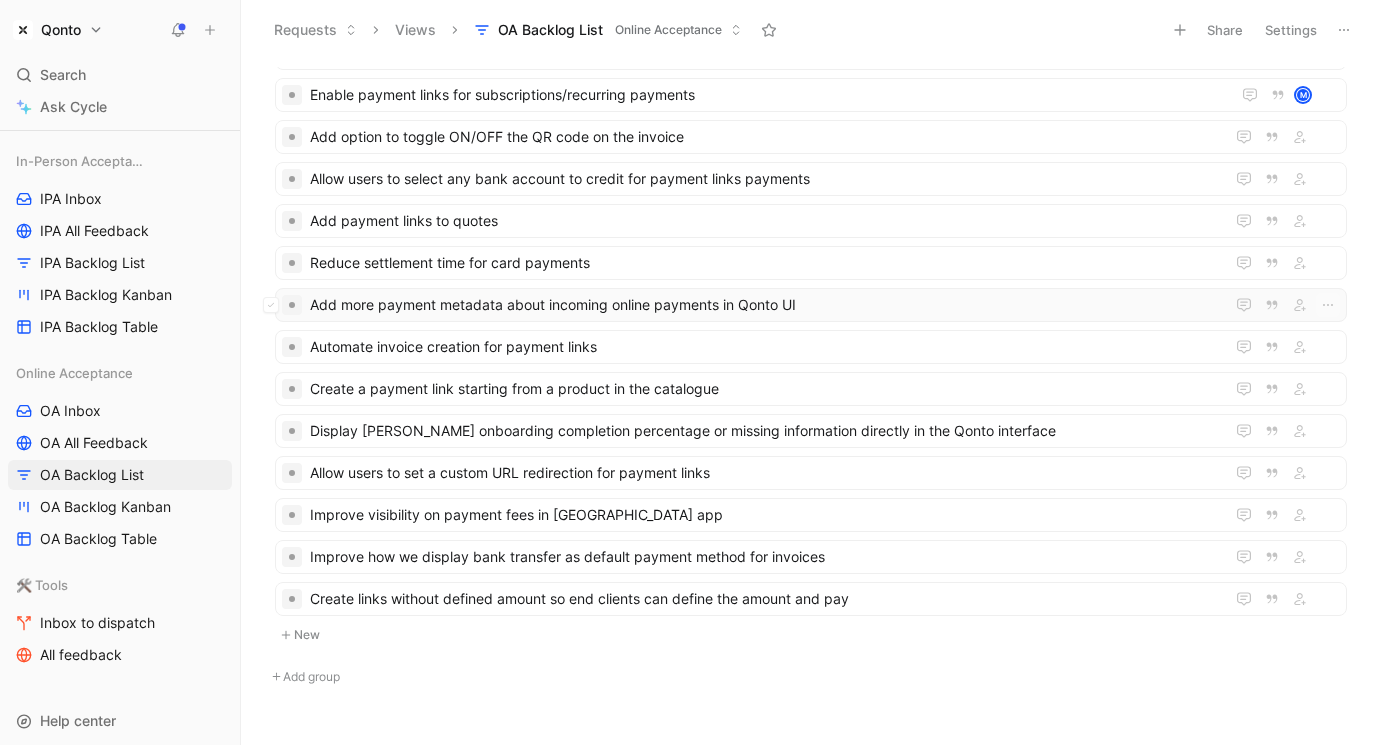 scroll, scrollTop: 162, scrollLeft: 0, axis: vertical 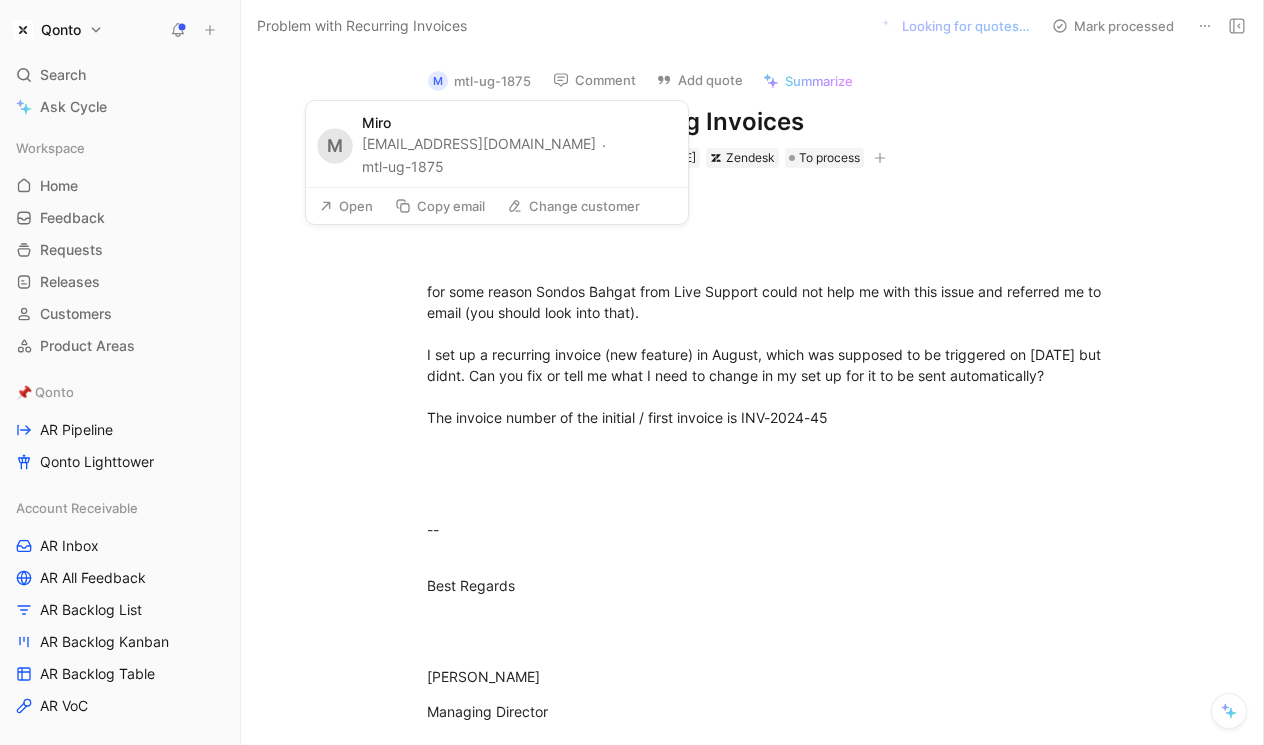 click on "Open" at bounding box center (346, 206) 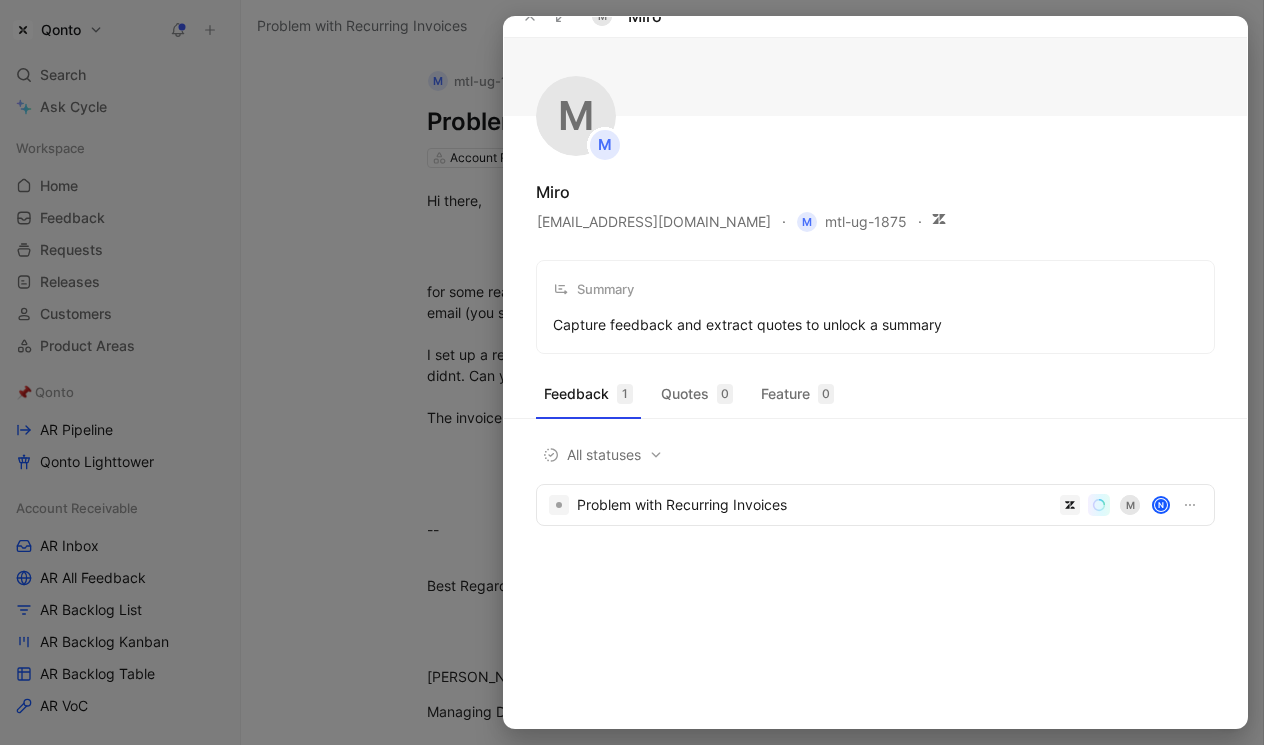 drag, startPoint x: 788, startPoint y: 264, endPoint x: 788, endPoint y: 199, distance: 65 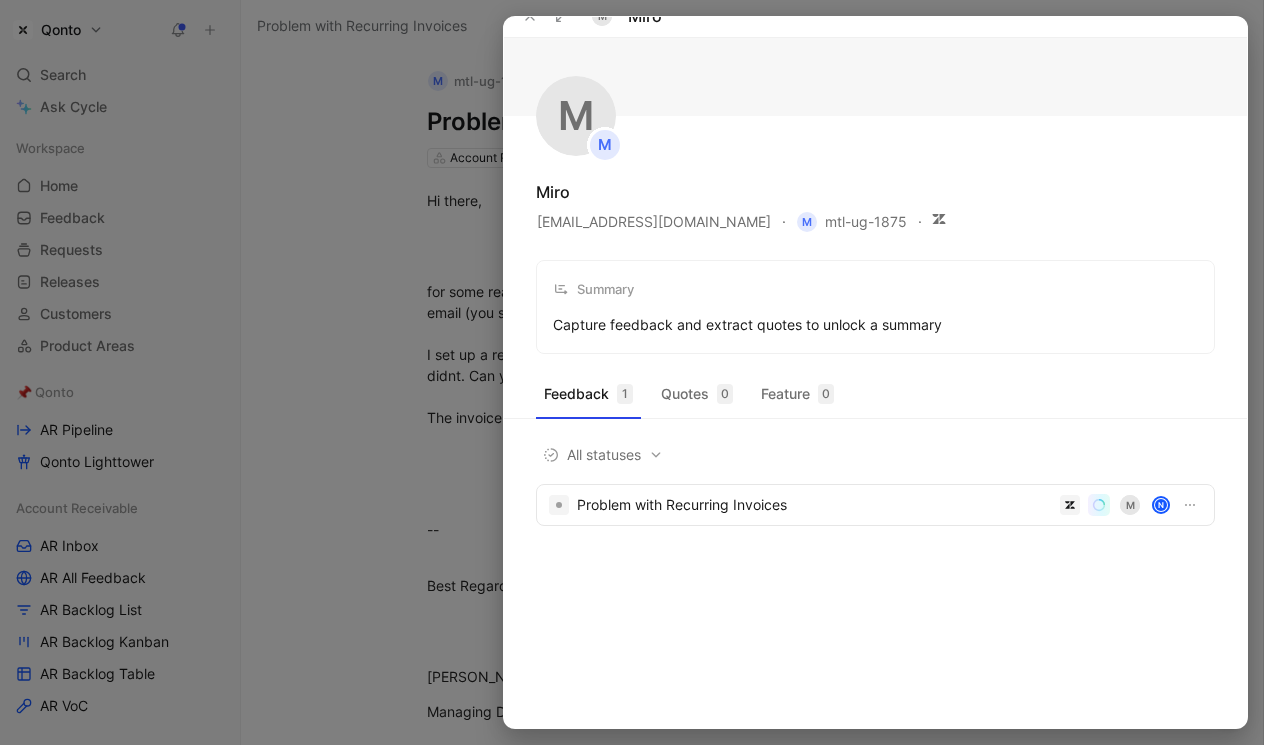 click on "M m Miro [EMAIL_ADDRESS][DOMAIN_NAME] m mtl-ug-1875 Summary Capture feedback and extract quotes to unlock a summary" at bounding box center [875, 175] 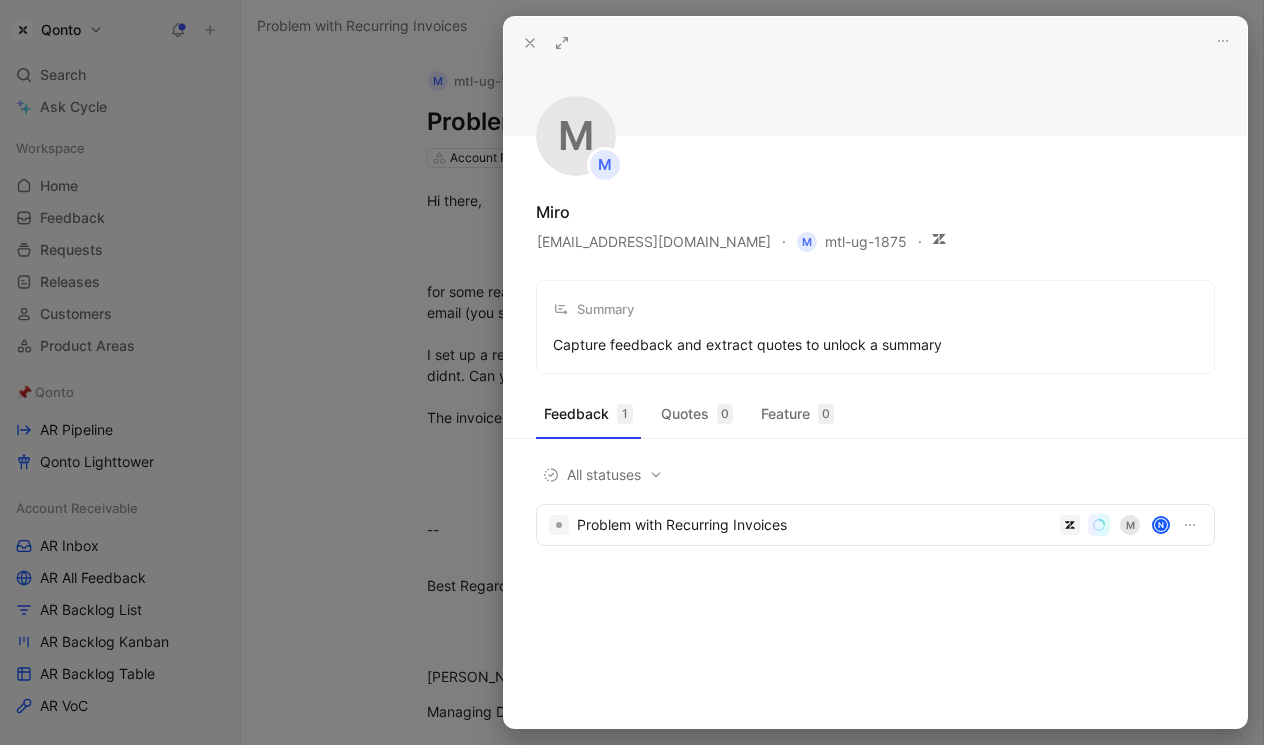 click 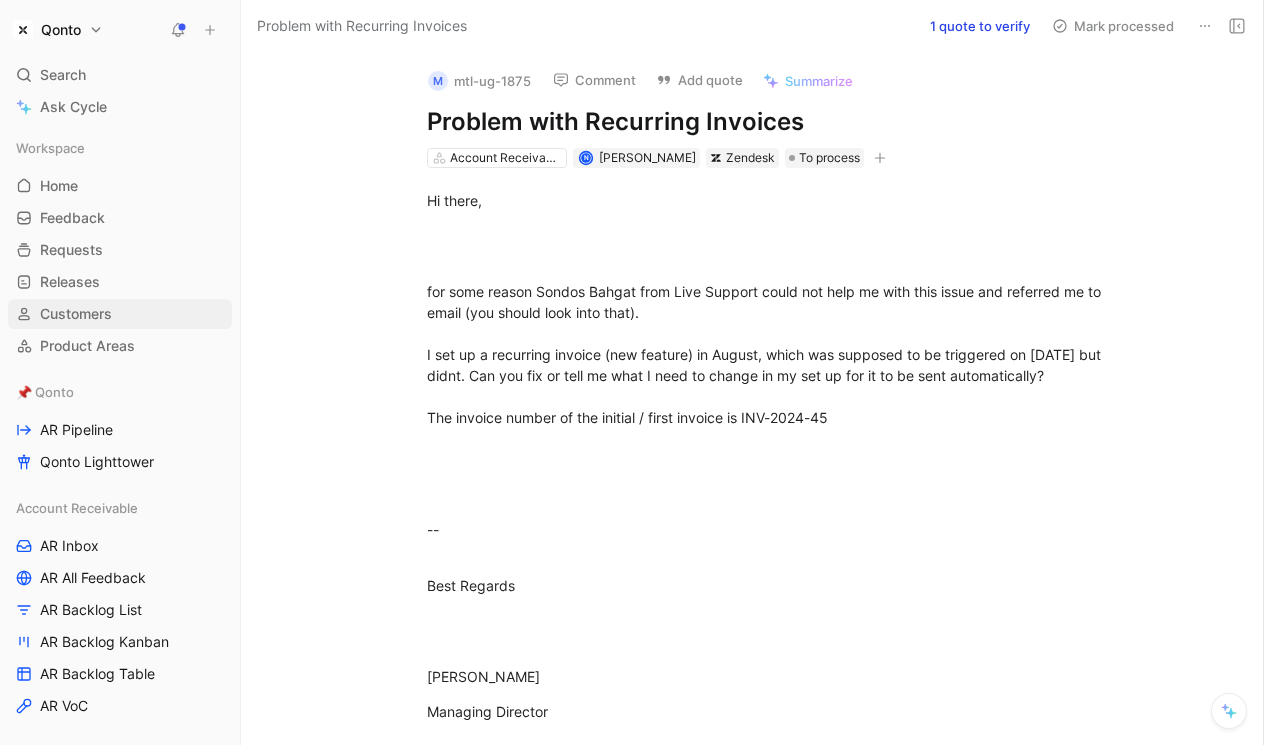click on "Customers" at bounding box center [76, 314] 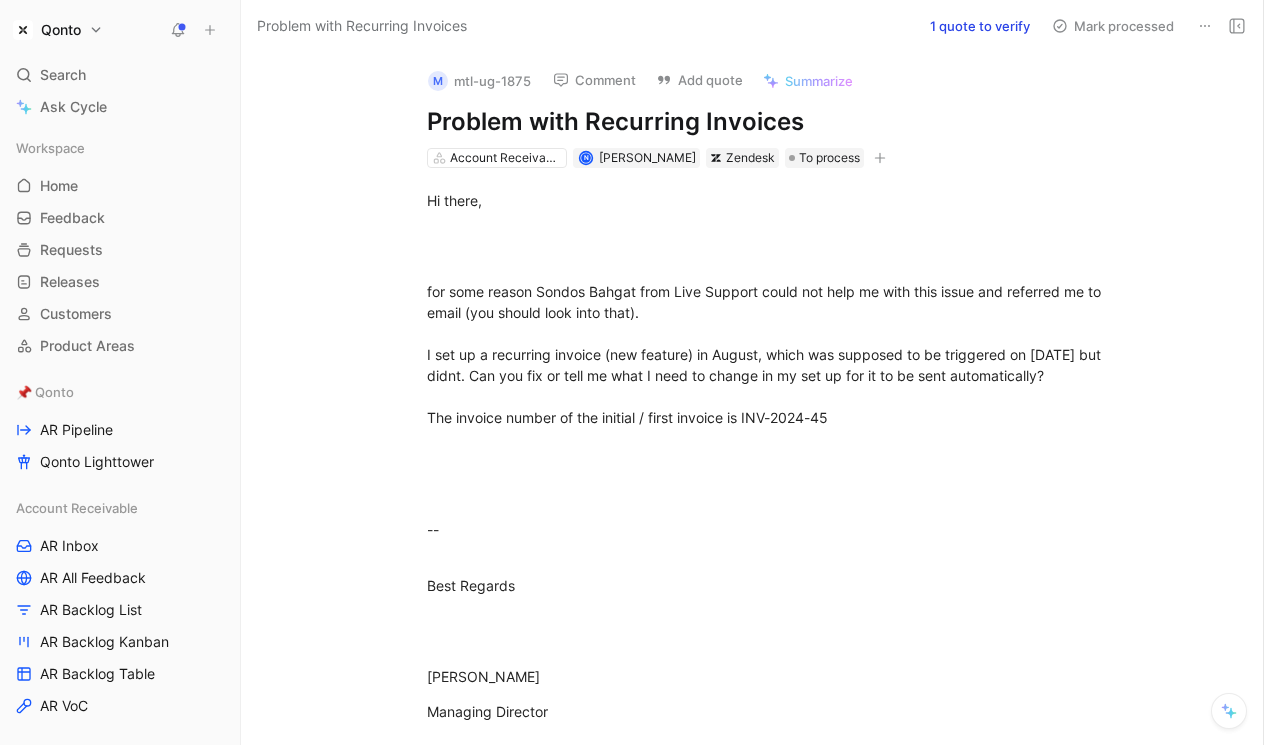 click on "1 quote to verify" at bounding box center (980, 26) 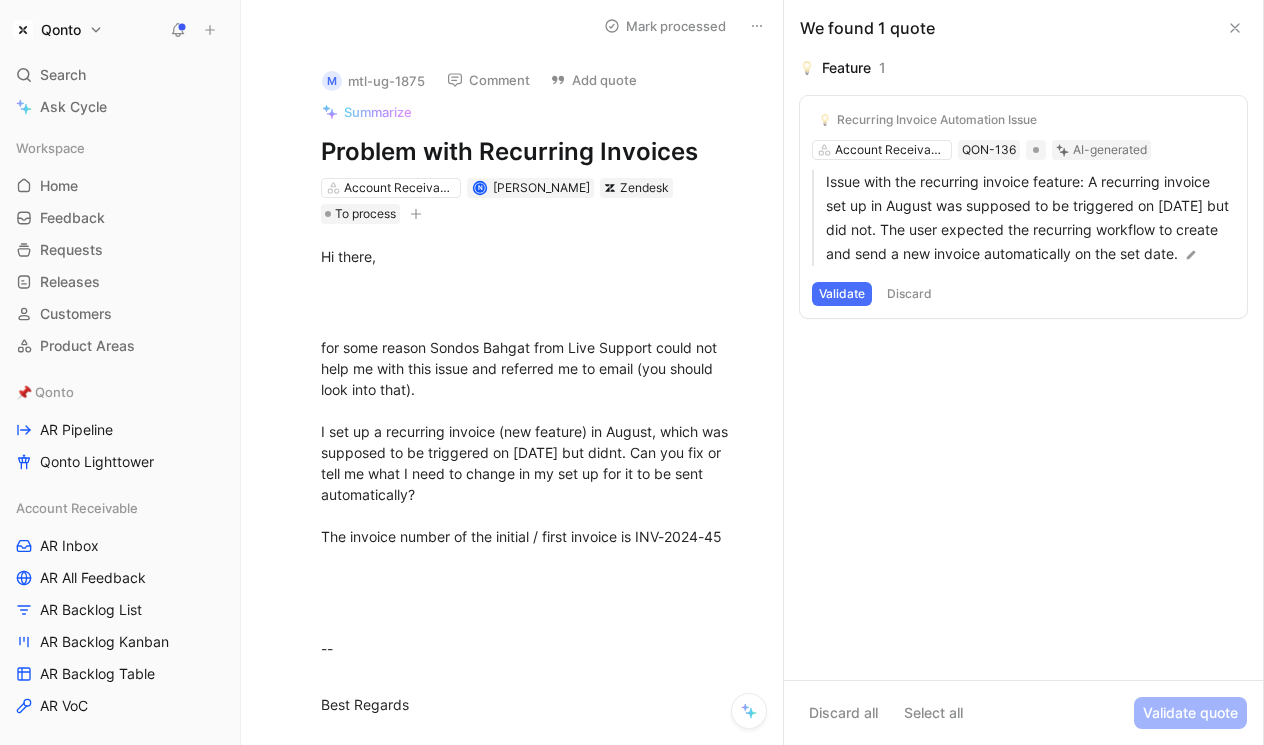 click at bounding box center [1235, 28] 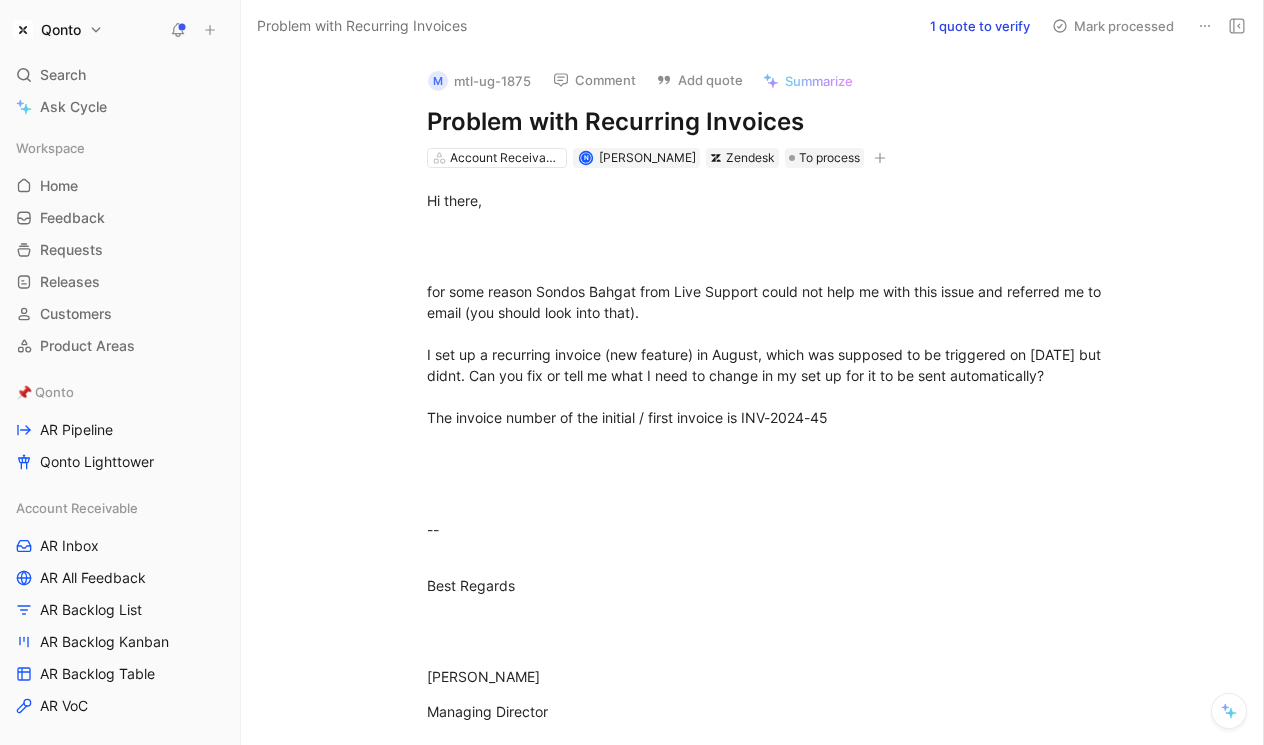 click 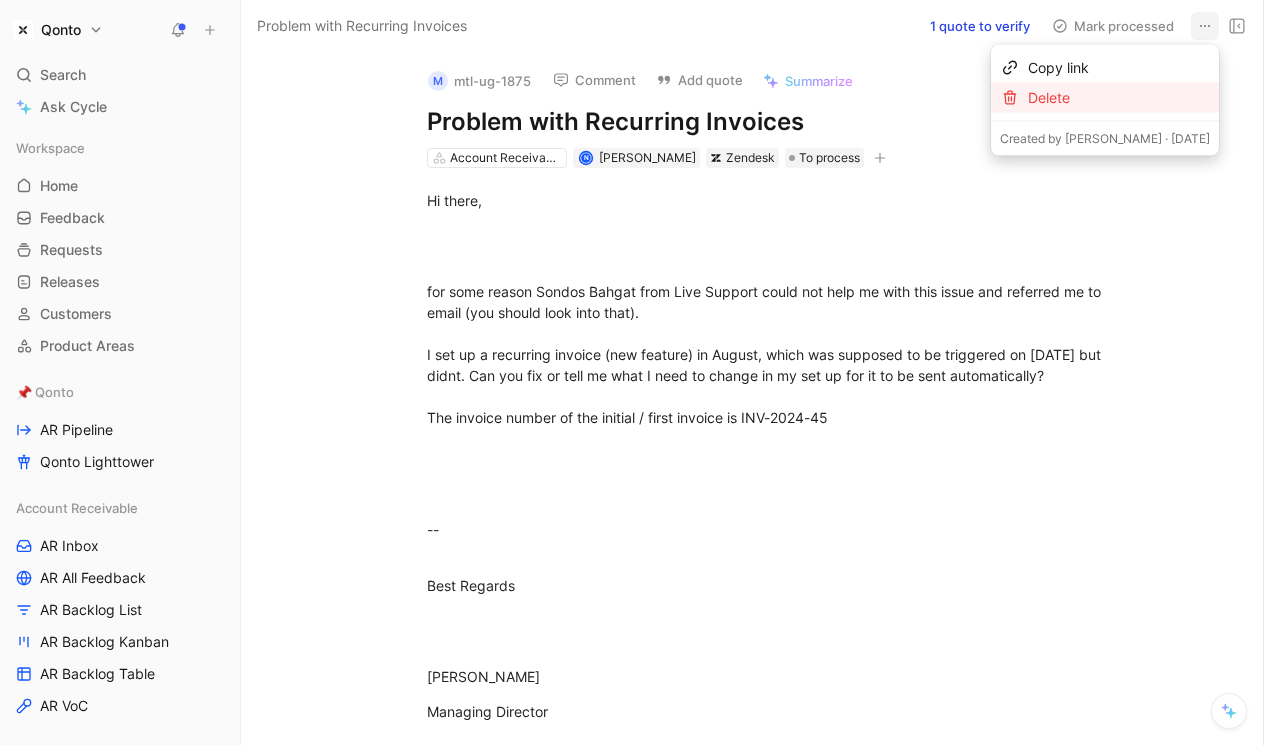 click on "Delete" at bounding box center [1119, 98] 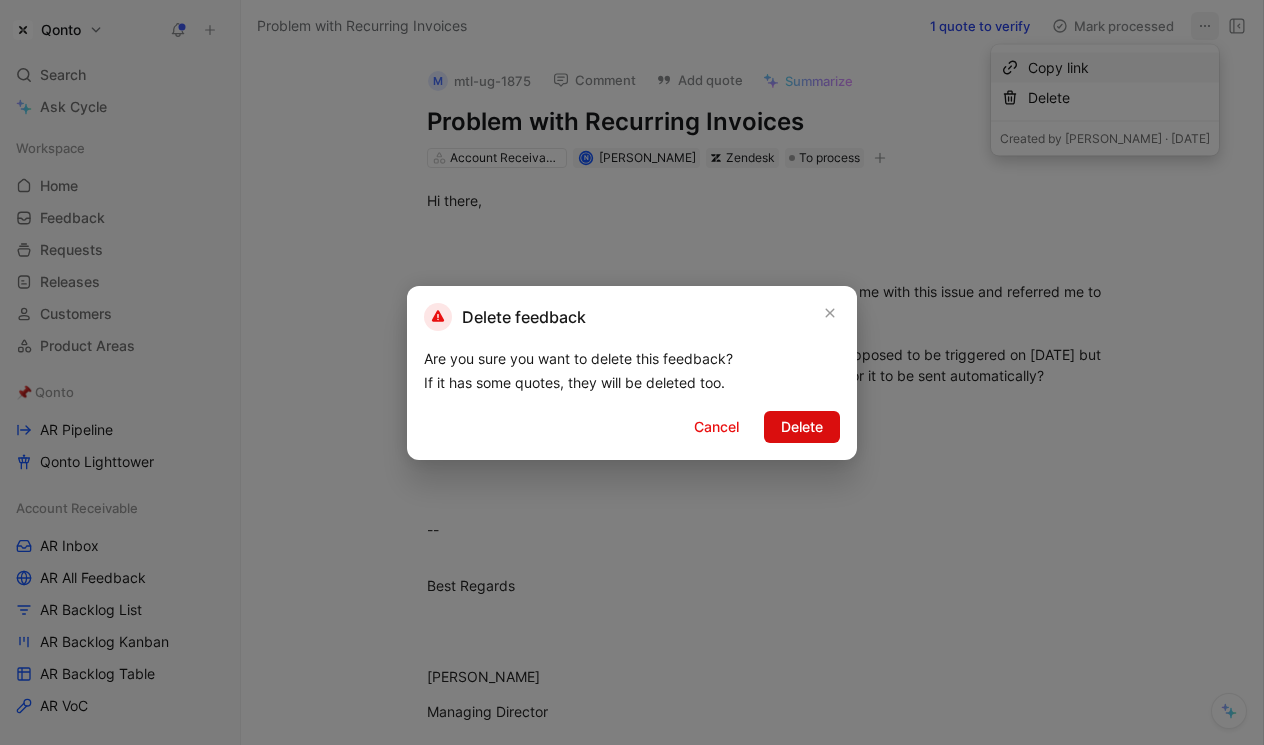 click on "Delete" at bounding box center [802, 427] 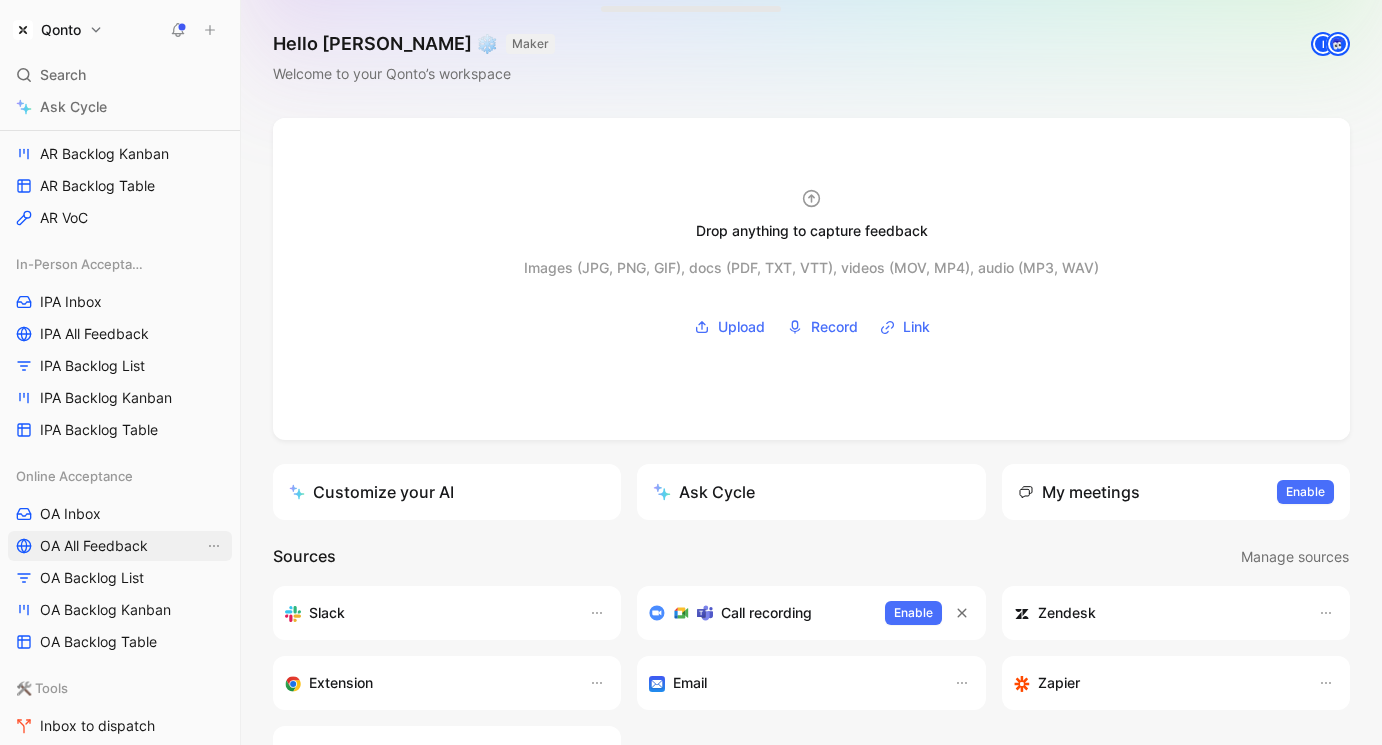 scroll, scrollTop: 527, scrollLeft: 0, axis: vertical 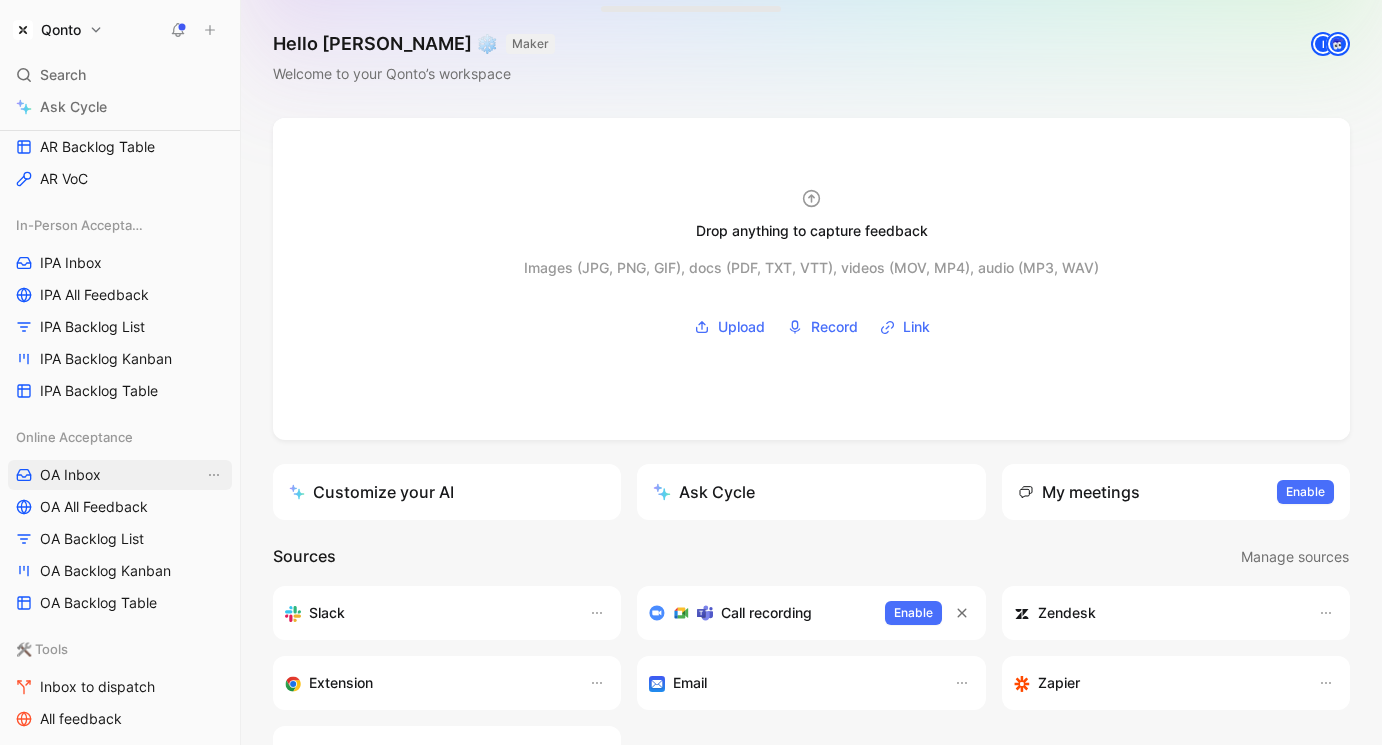 click on "OA Inbox" at bounding box center [120, 475] 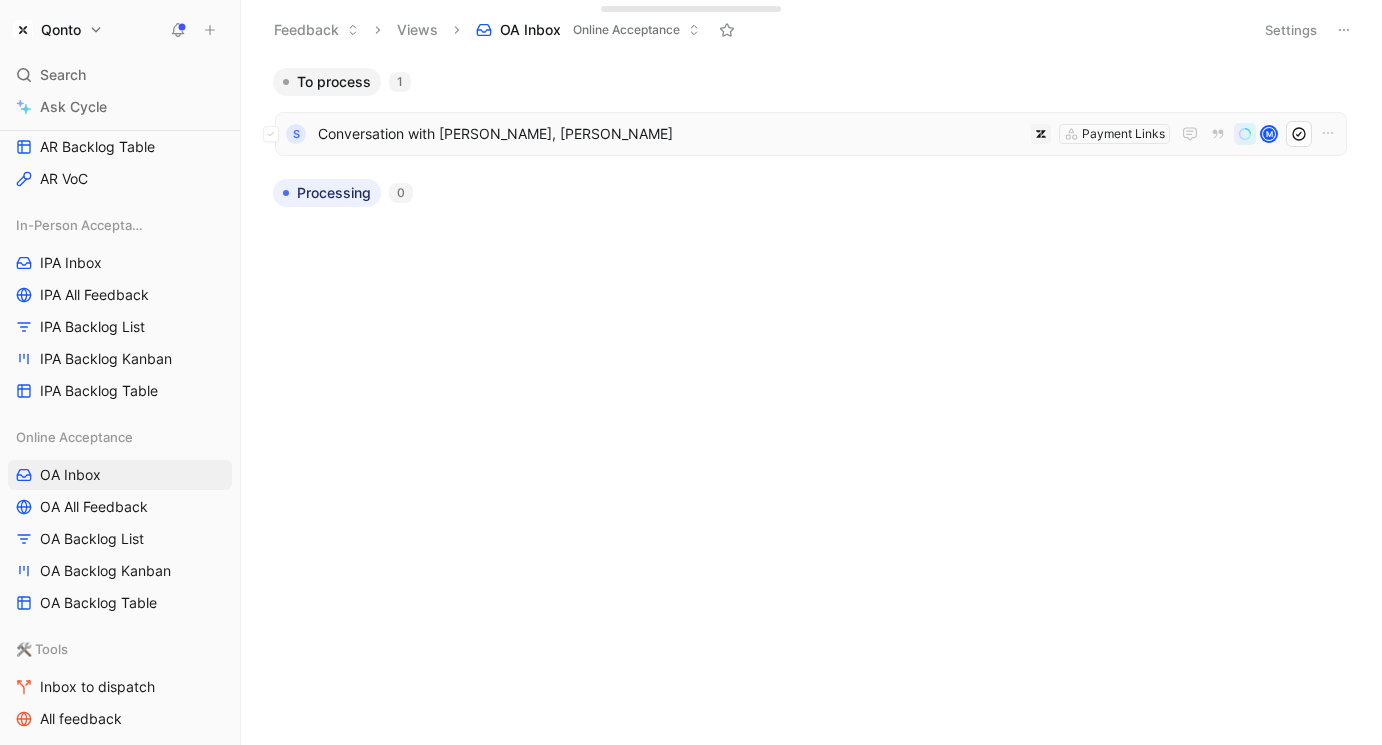 click on "Conversation with [PERSON_NAME], [PERSON_NAME]" at bounding box center (670, 134) 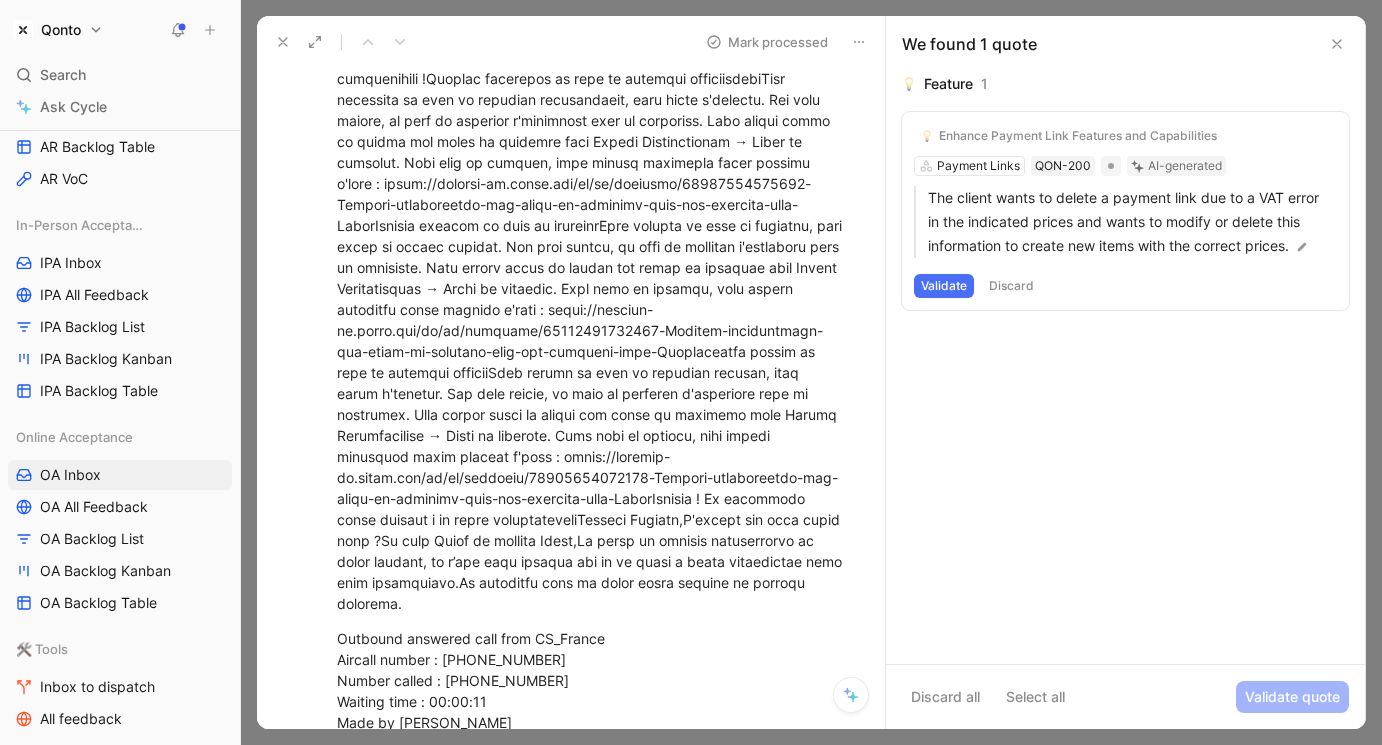 scroll, scrollTop: 0, scrollLeft: 0, axis: both 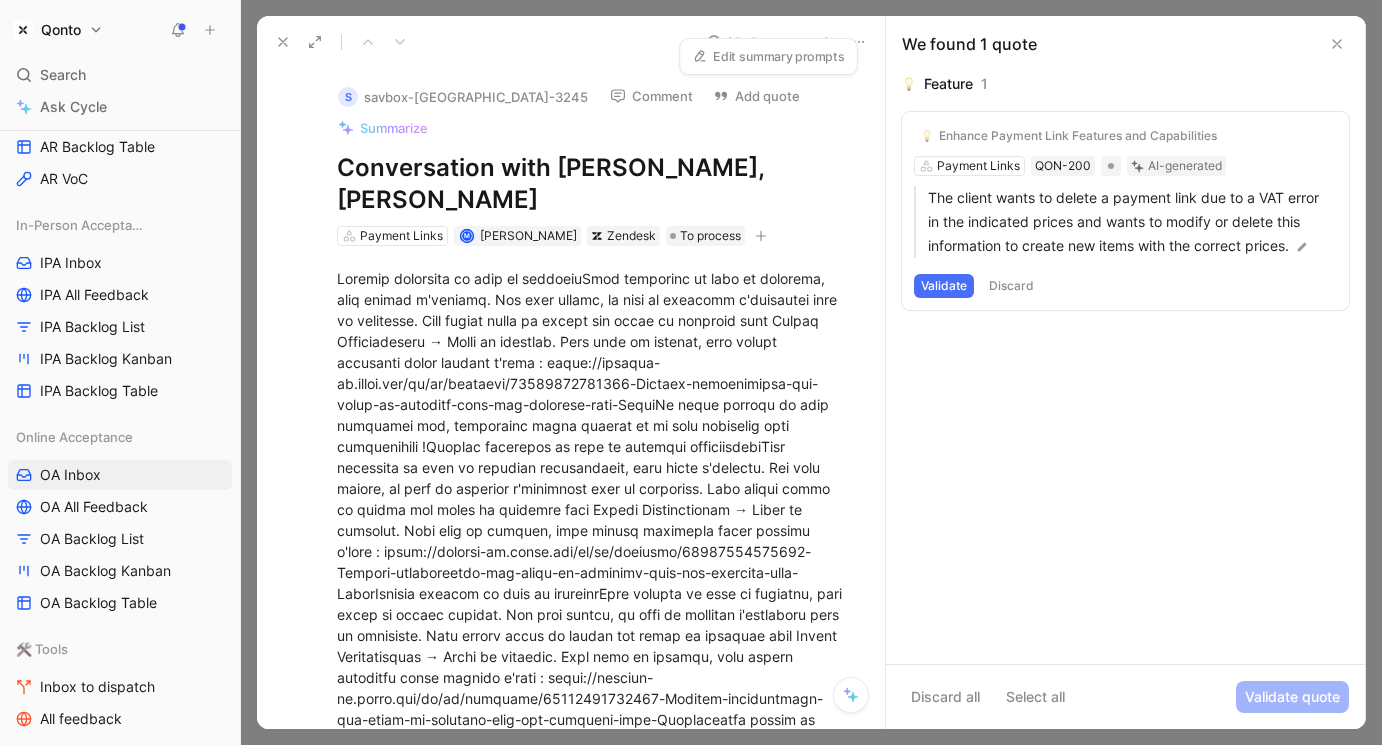 click on "Summarize" at bounding box center [394, 128] 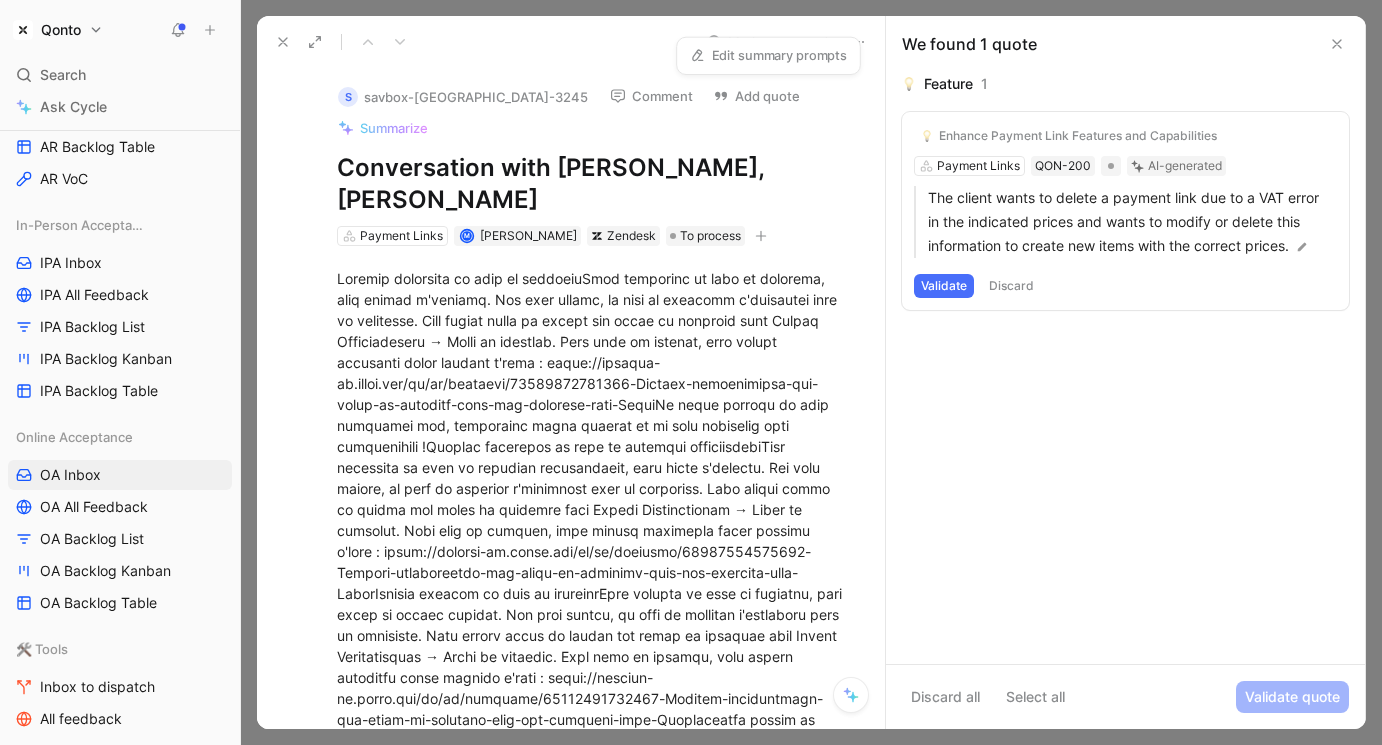 click on "Summarize" at bounding box center [394, 128] 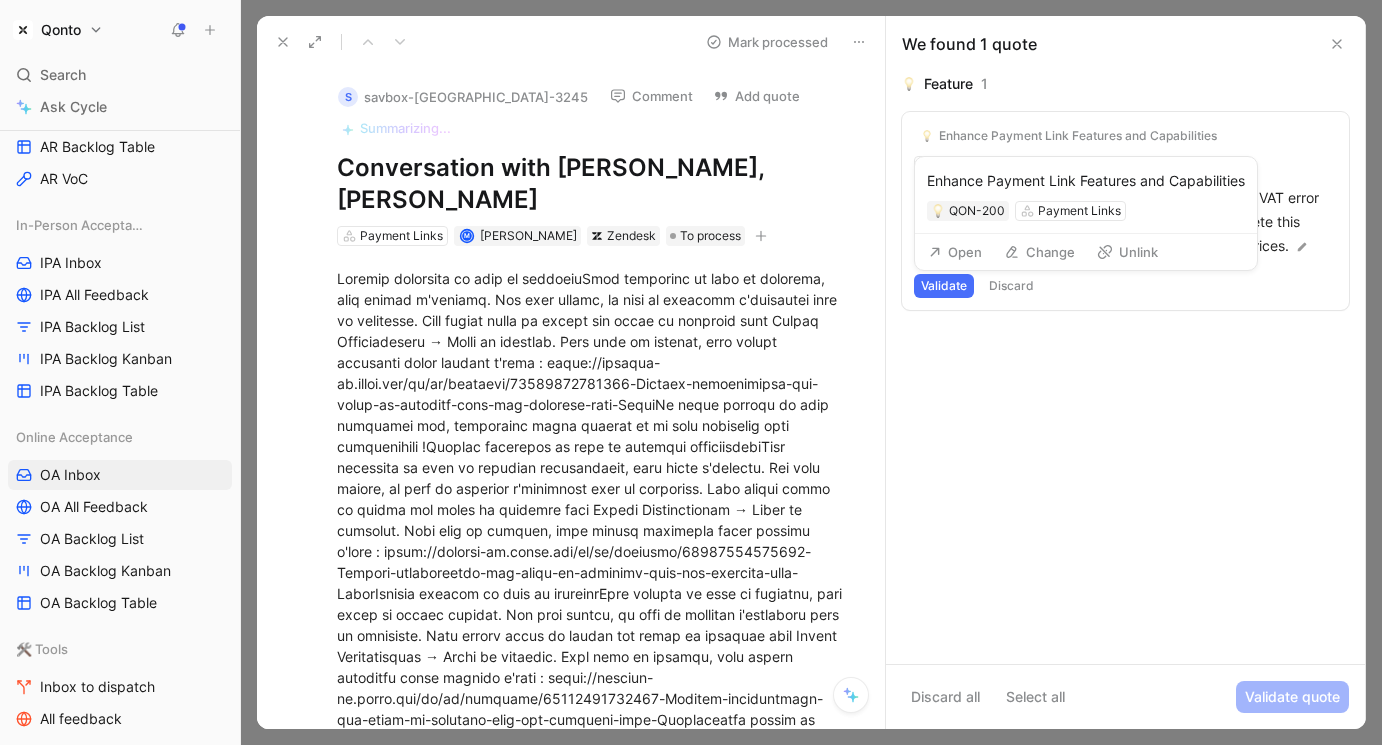 click on "Enhance Payment Link Features and Capabilities" at bounding box center [1078, 136] 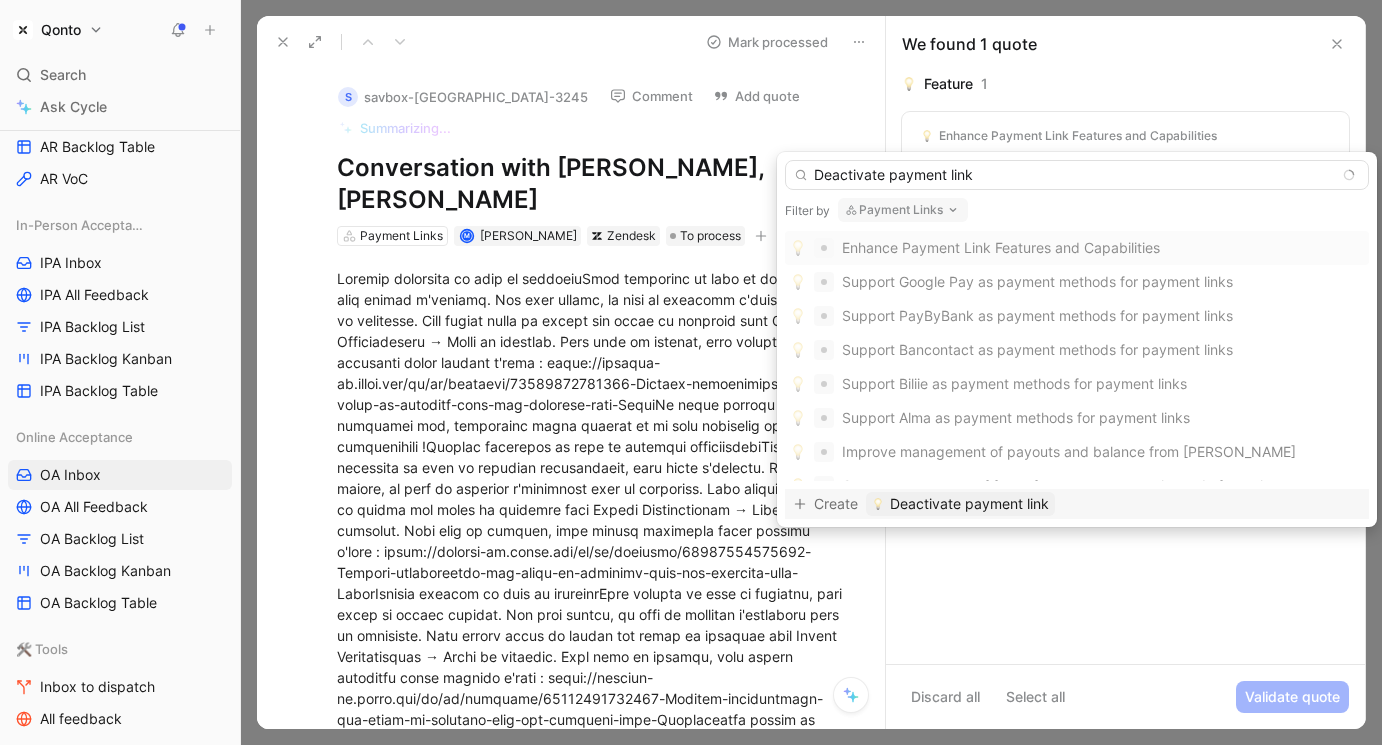 type on "Deactivate payment link" 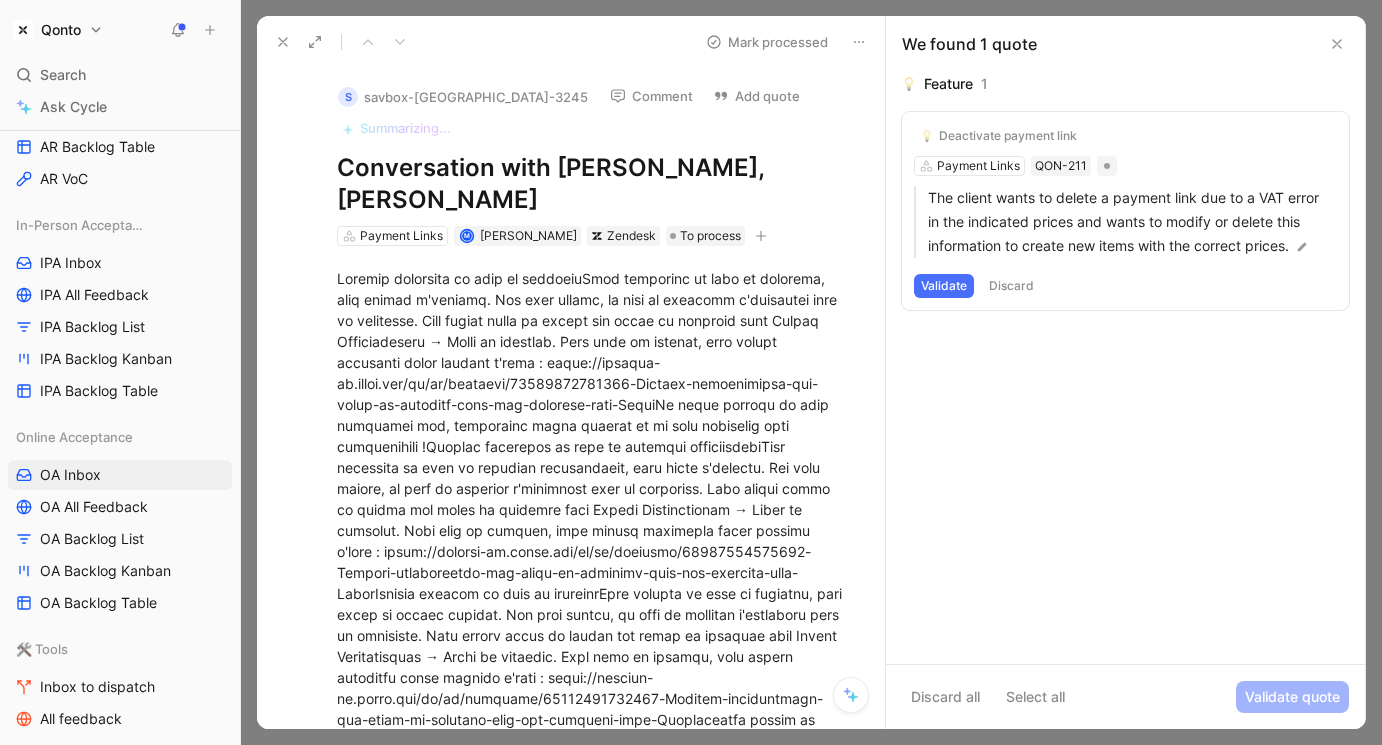 click on "Validate" at bounding box center (944, 286) 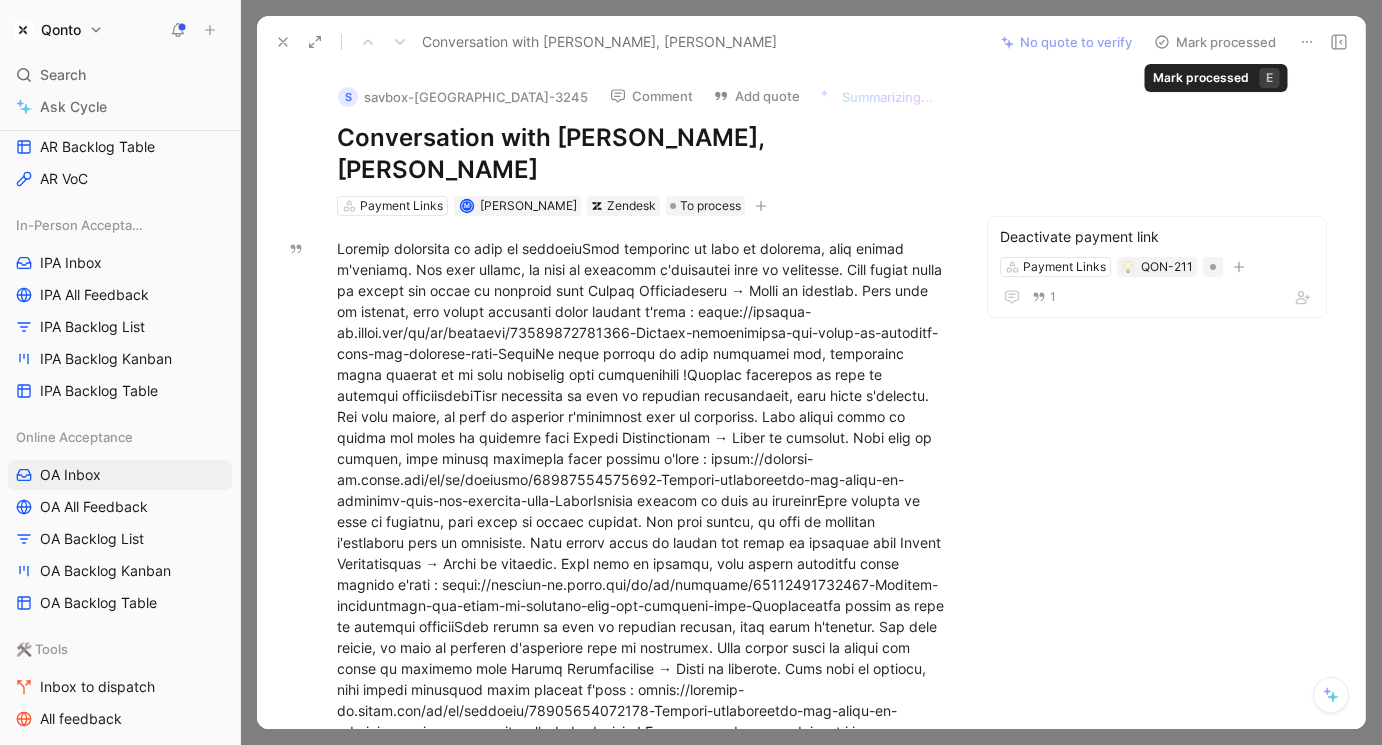 click on "Mark processed" at bounding box center [1215, 42] 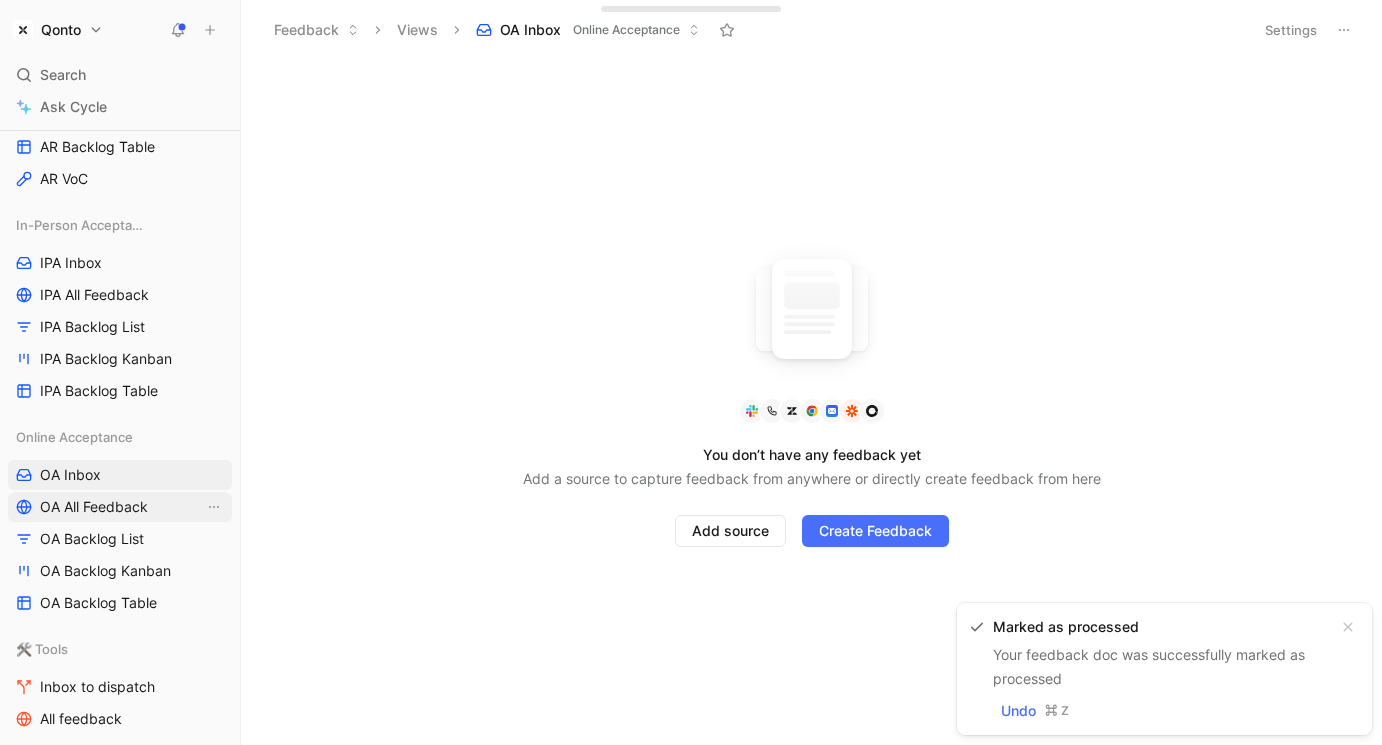 click on "OA All Feedback" at bounding box center [94, 507] 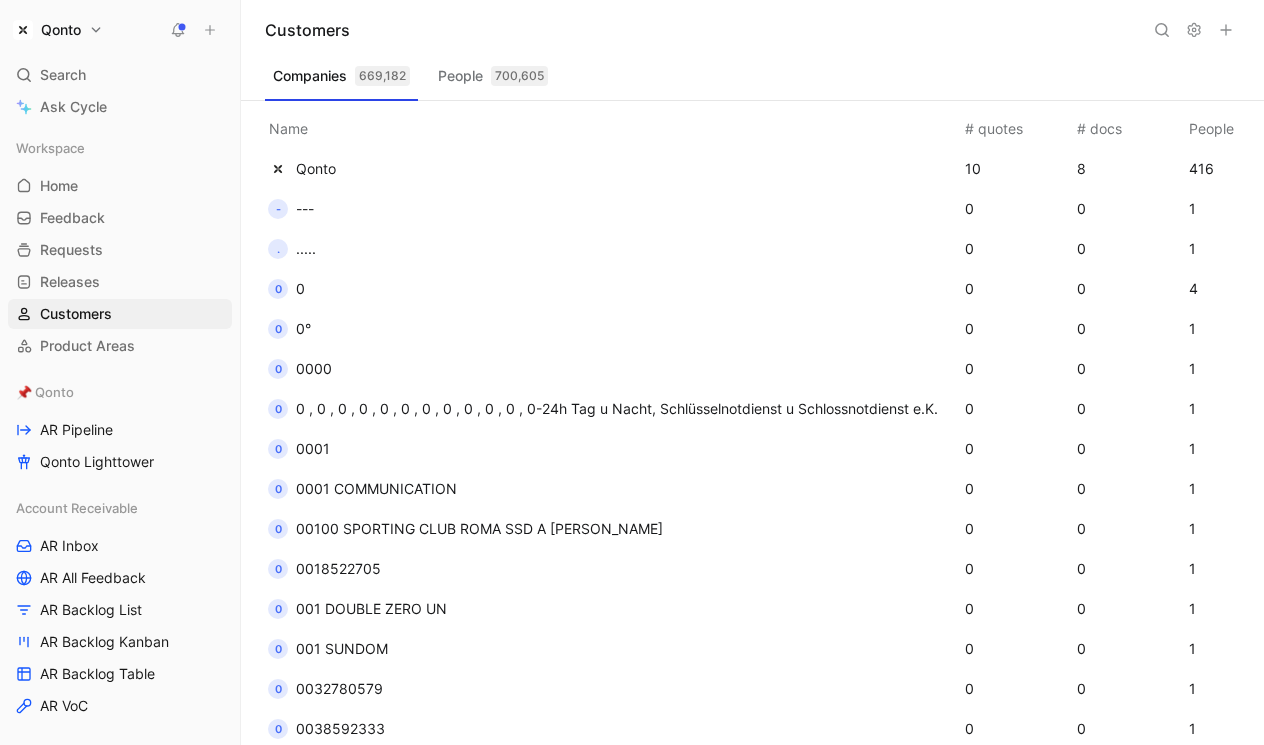 scroll, scrollTop: 0, scrollLeft: 0, axis: both 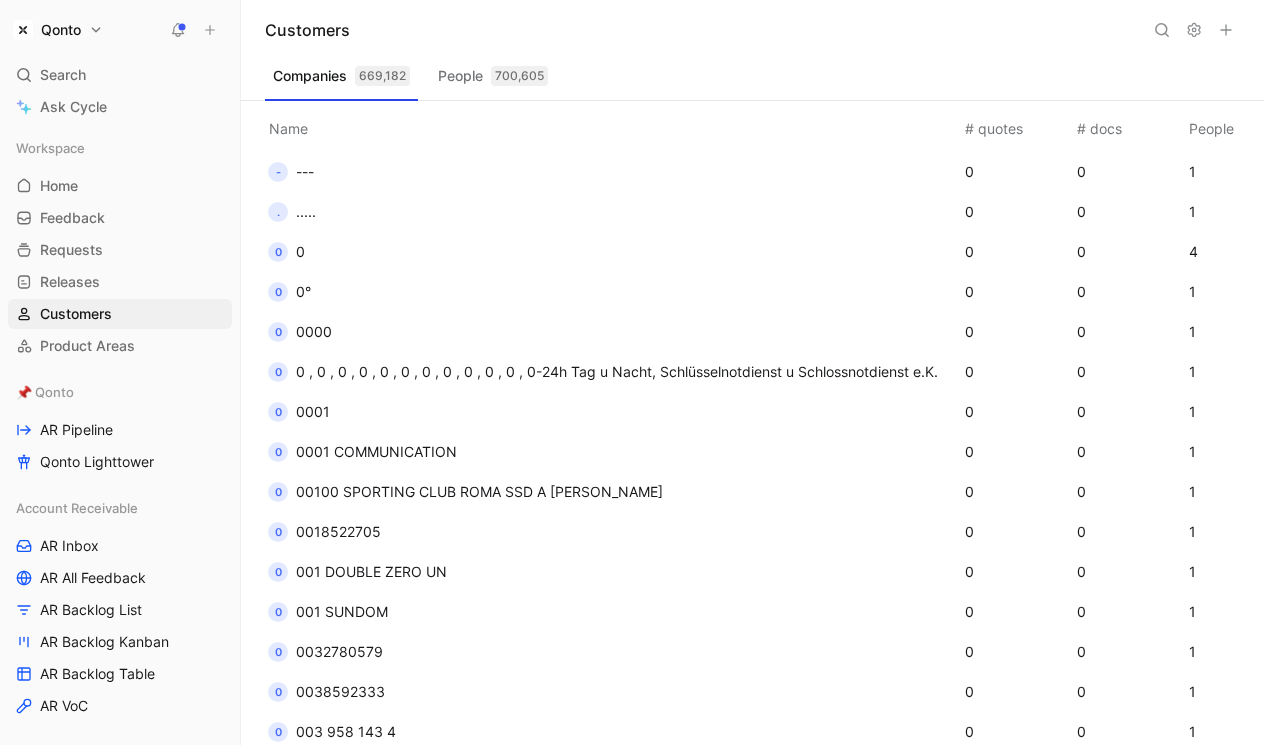 click on "700,605" at bounding box center [519, 76] 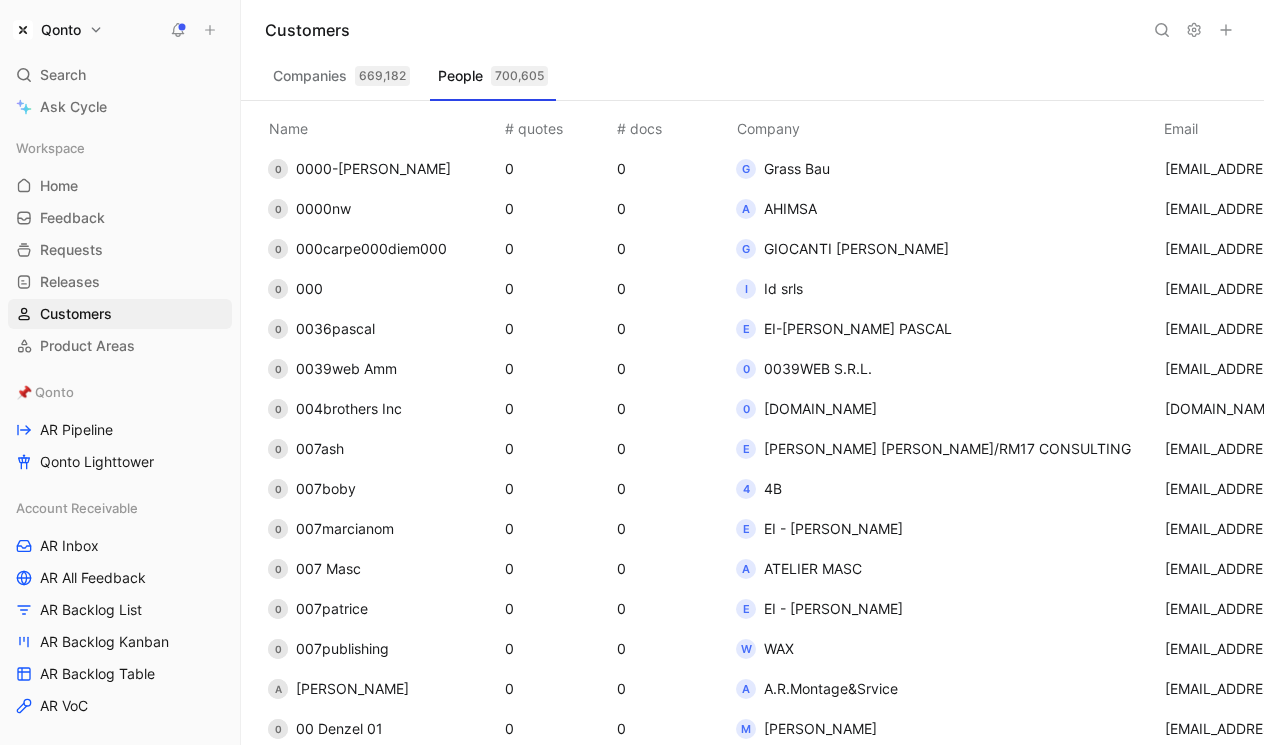 click on "669,182" at bounding box center (382, 76) 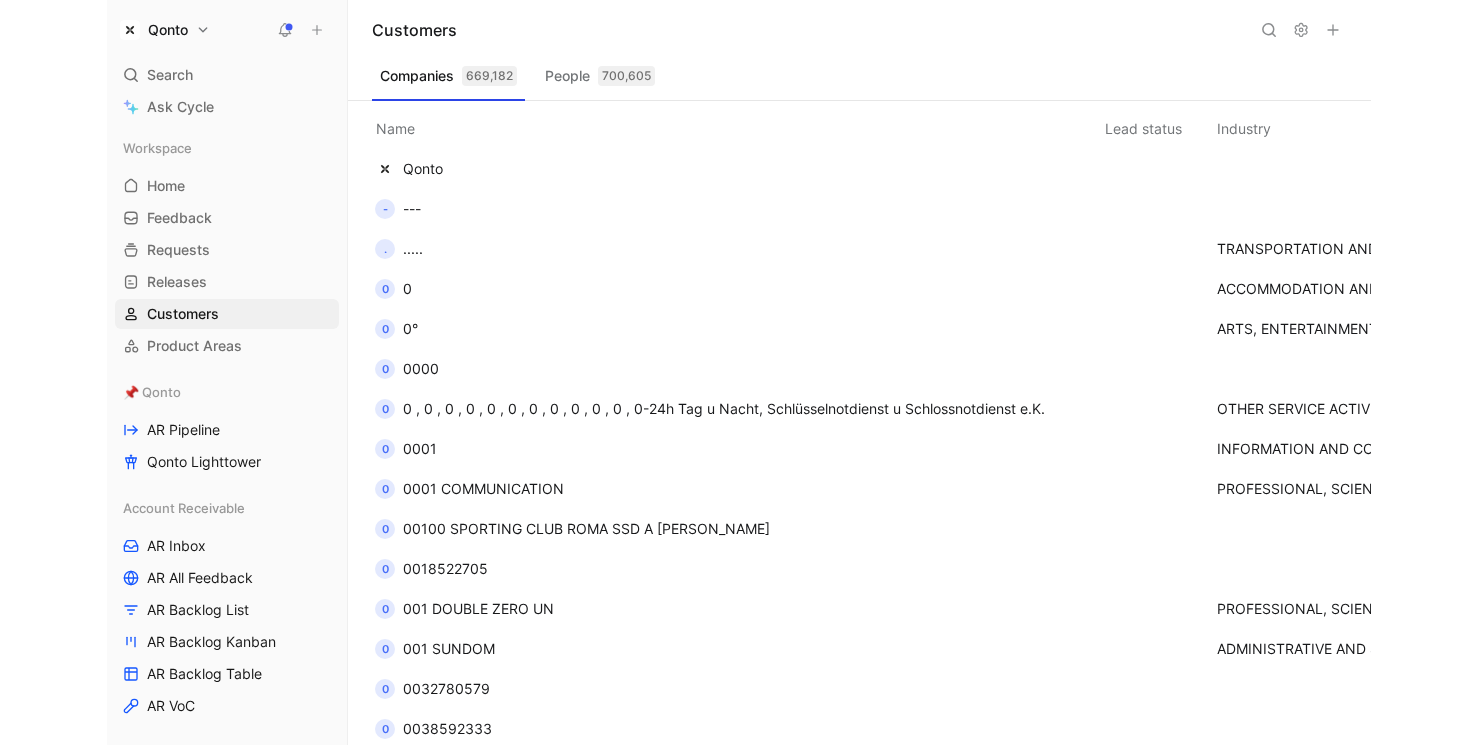 scroll, scrollTop: 0, scrollLeft: 734, axis: horizontal 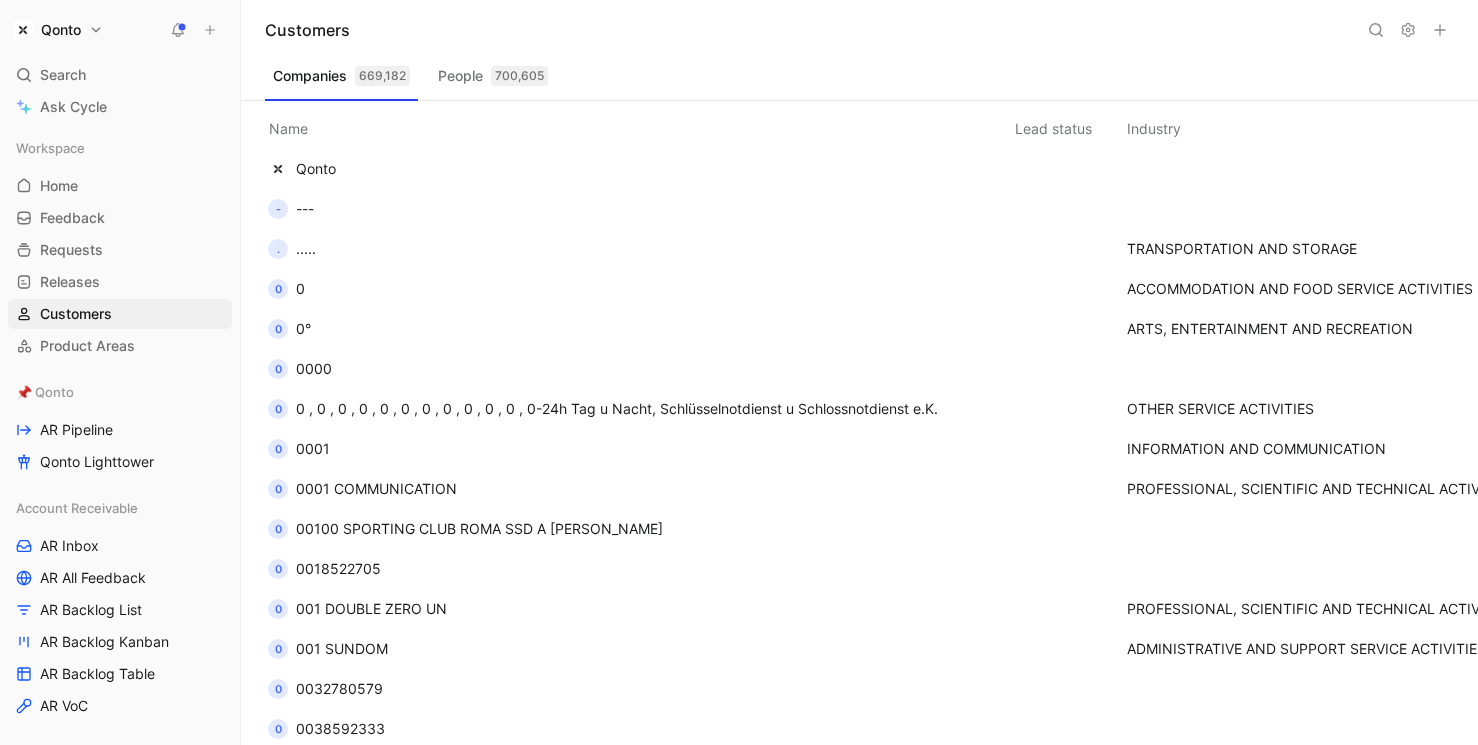click on "People 700,605" at bounding box center [493, 76] 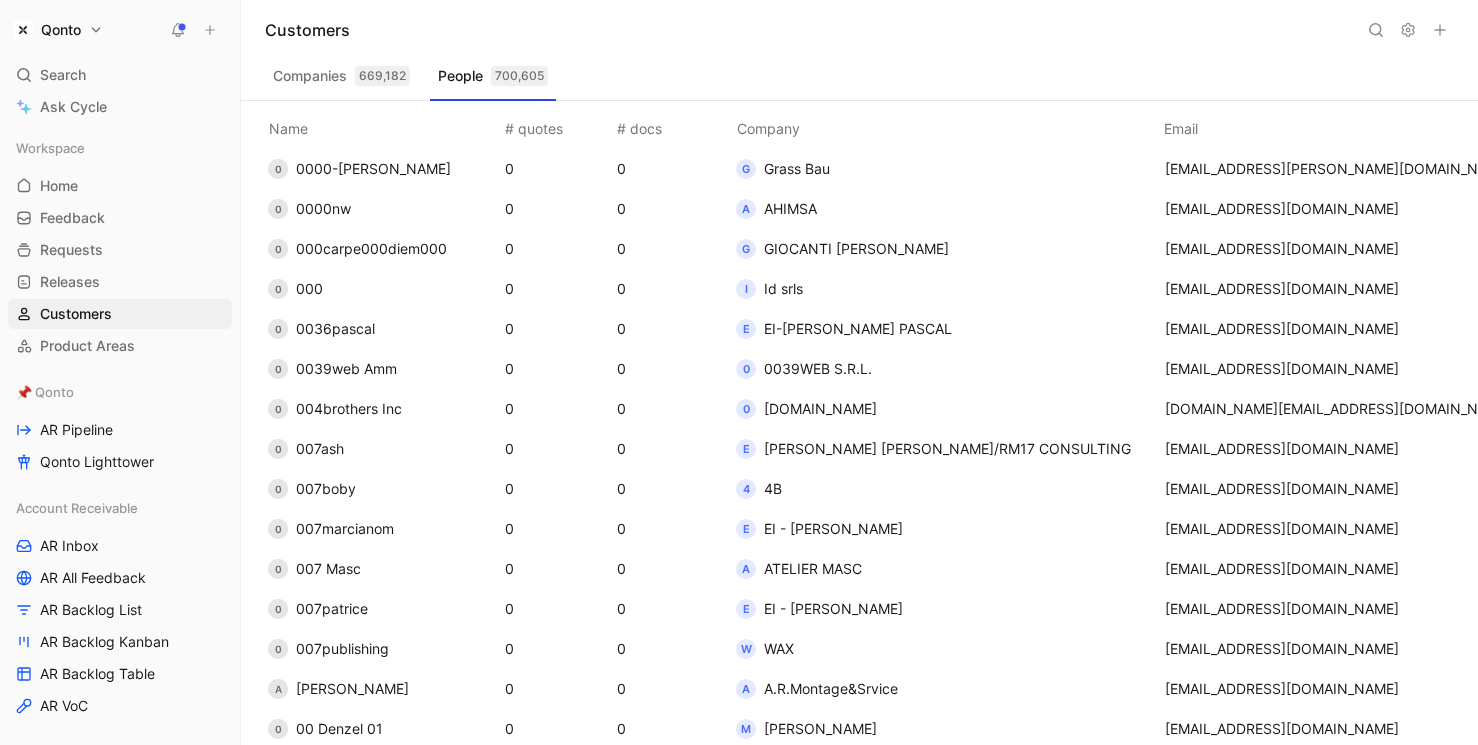 click on "Companies 669,182 People 700,605" at bounding box center [859, 80] 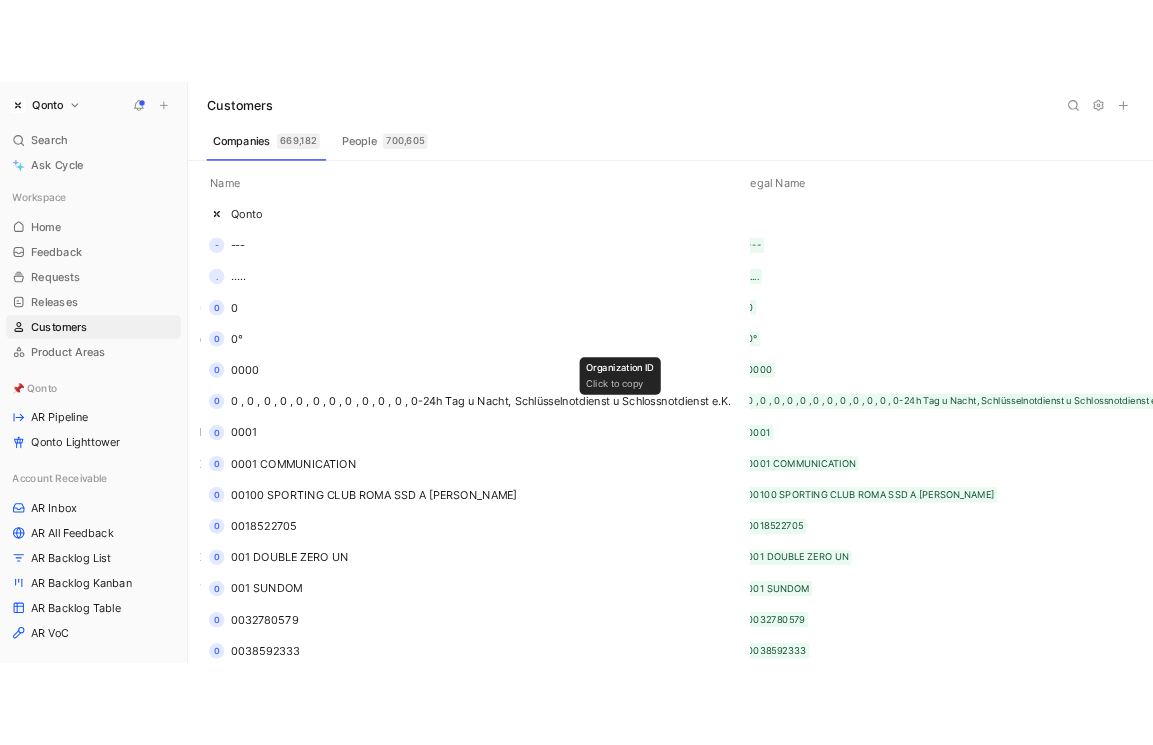scroll, scrollTop: 0, scrollLeft: 1409, axis: horizontal 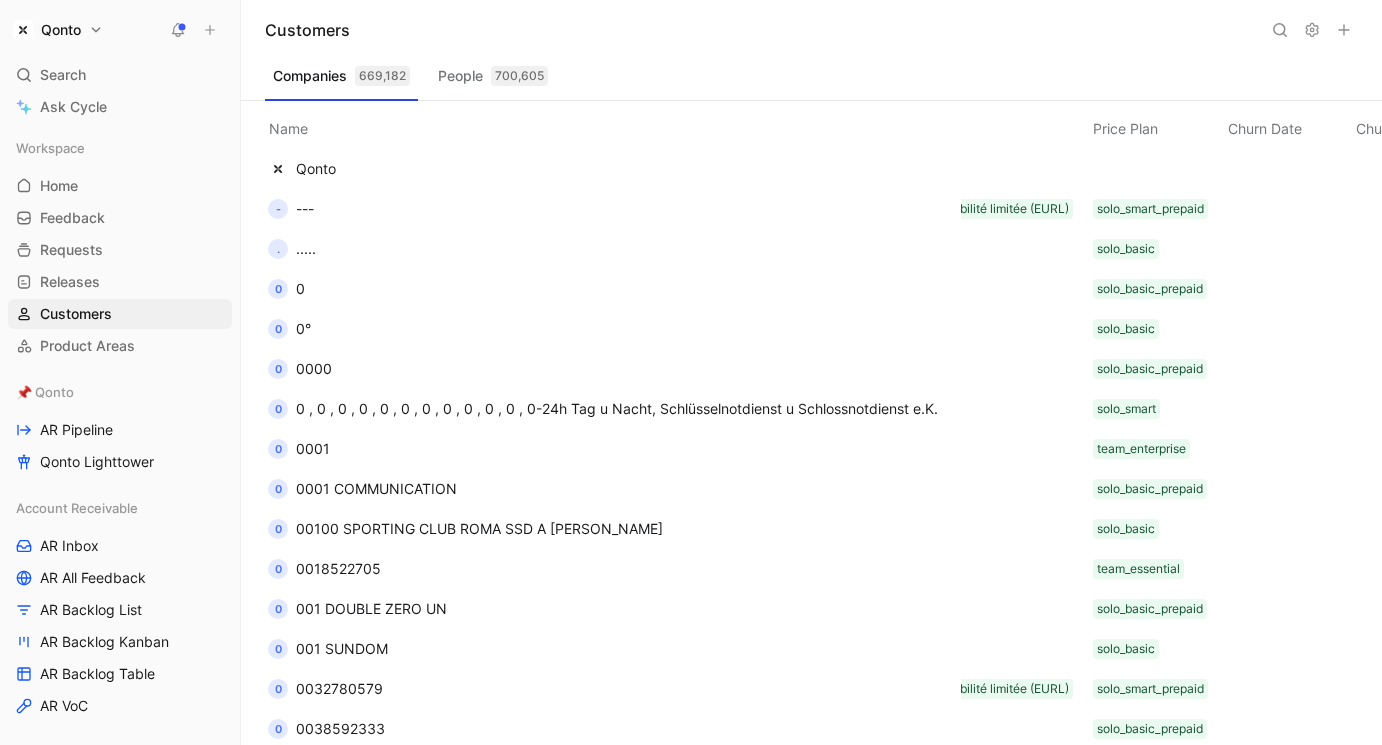 click on "0 0°" at bounding box center [609, 329] 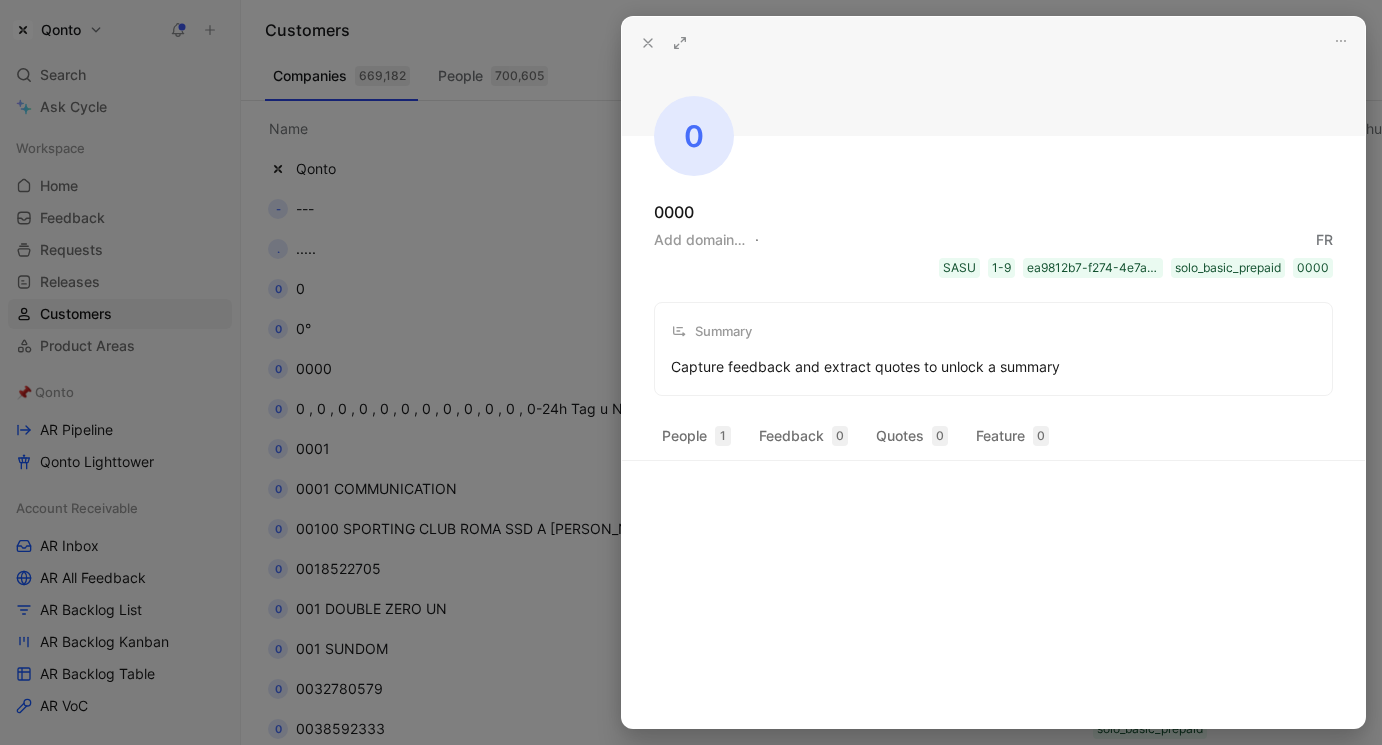 click at bounding box center (691, 372) 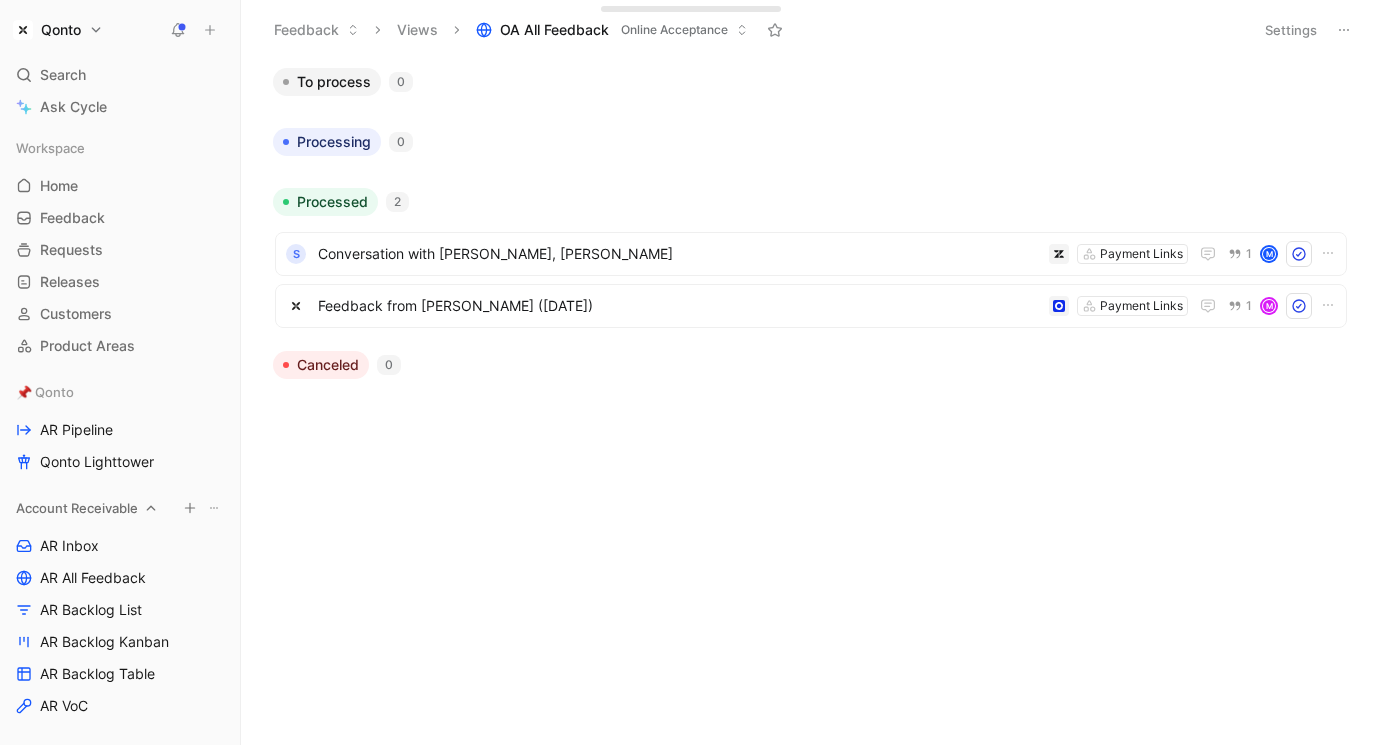 scroll, scrollTop: 0, scrollLeft: 0, axis: both 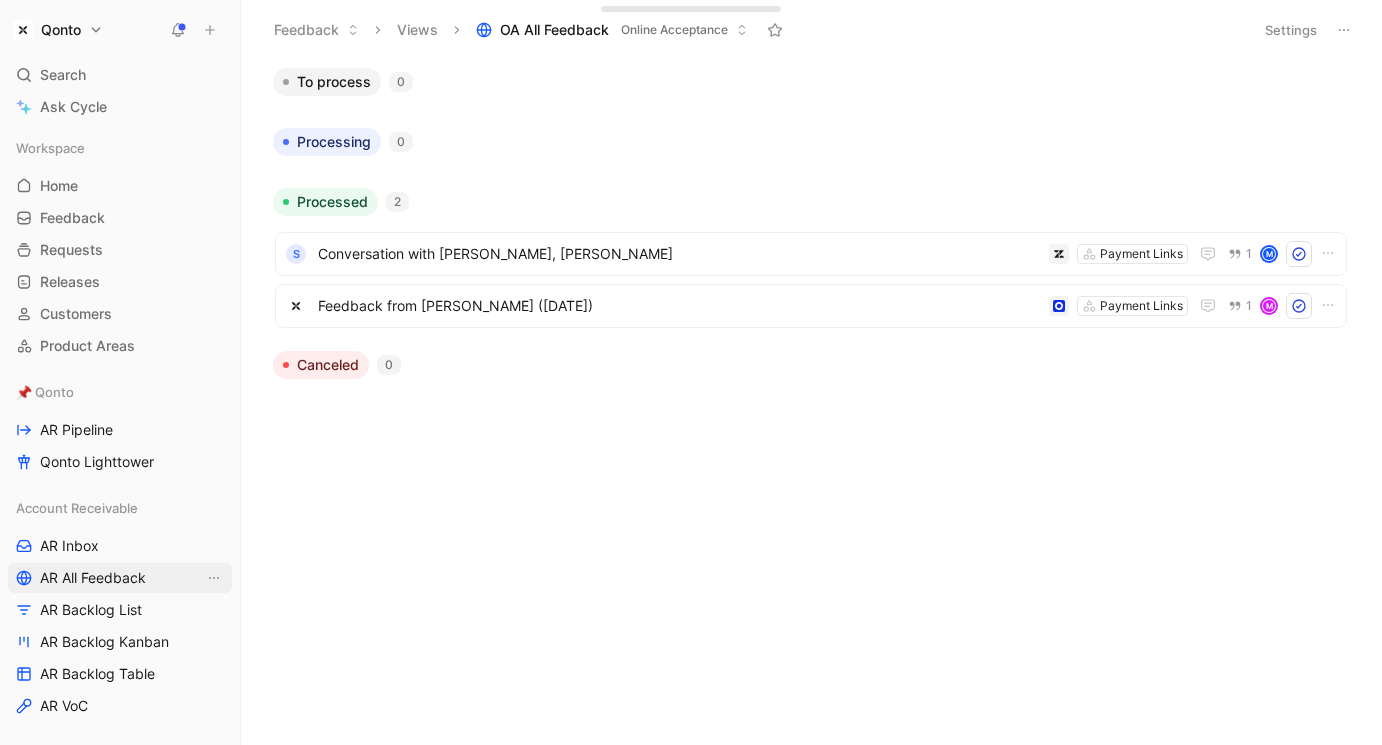 click on "AR All Feedback" at bounding box center (93, 578) 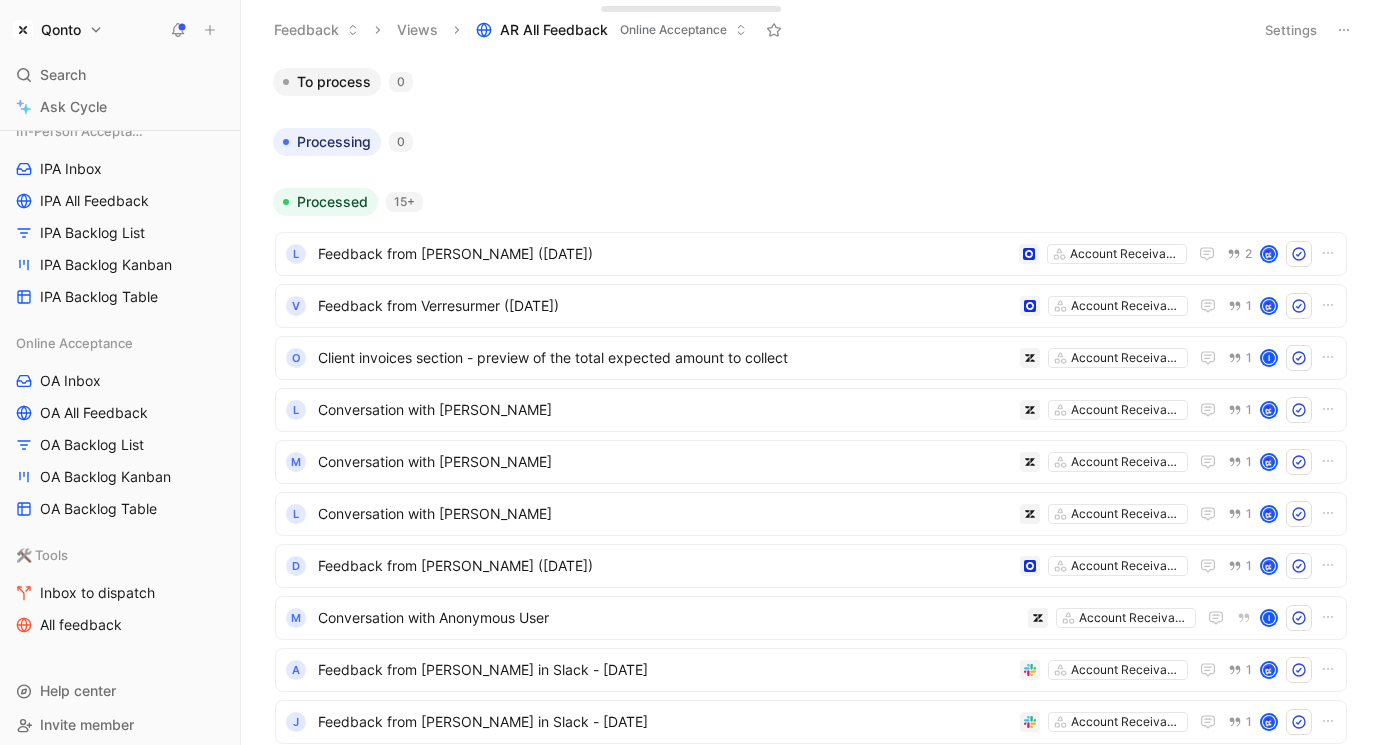 scroll, scrollTop: 632, scrollLeft: 0, axis: vertical 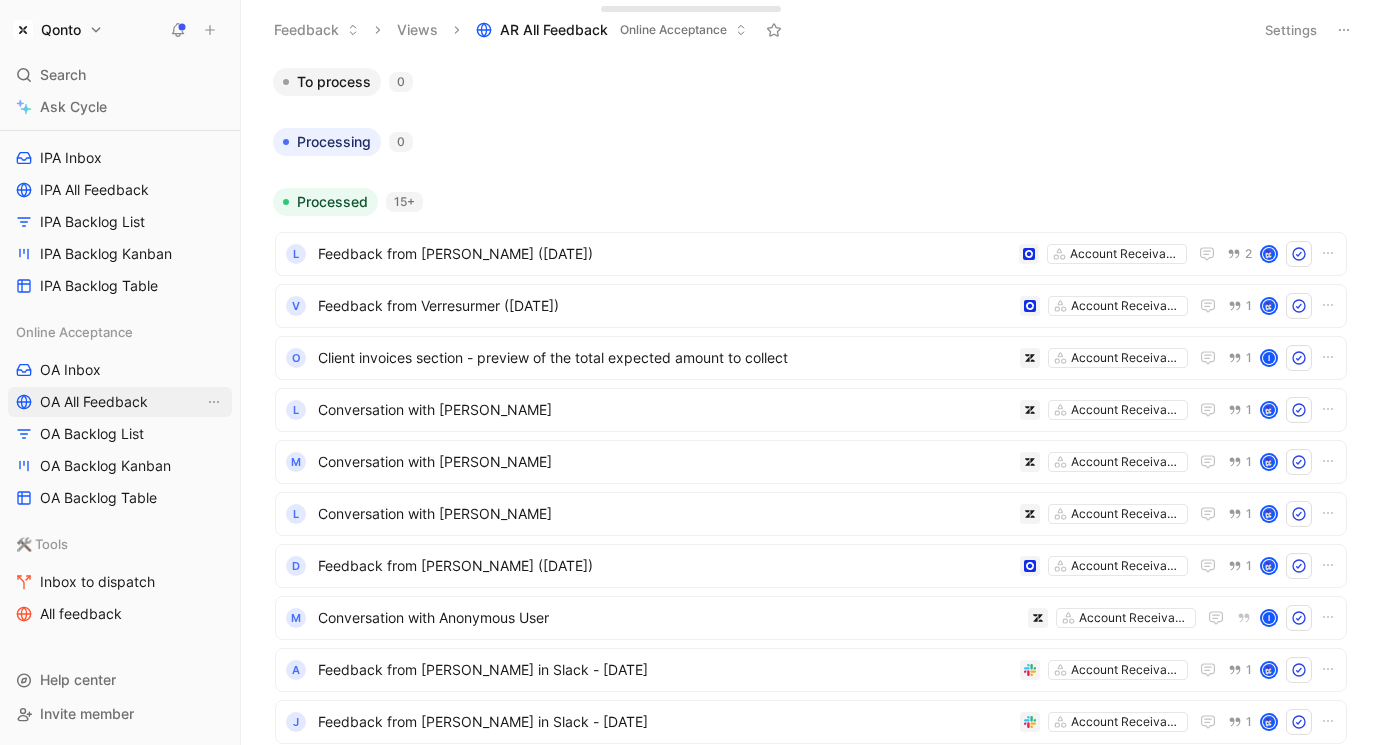 click on "OA All Feedback" at bounding box center [94, 402] 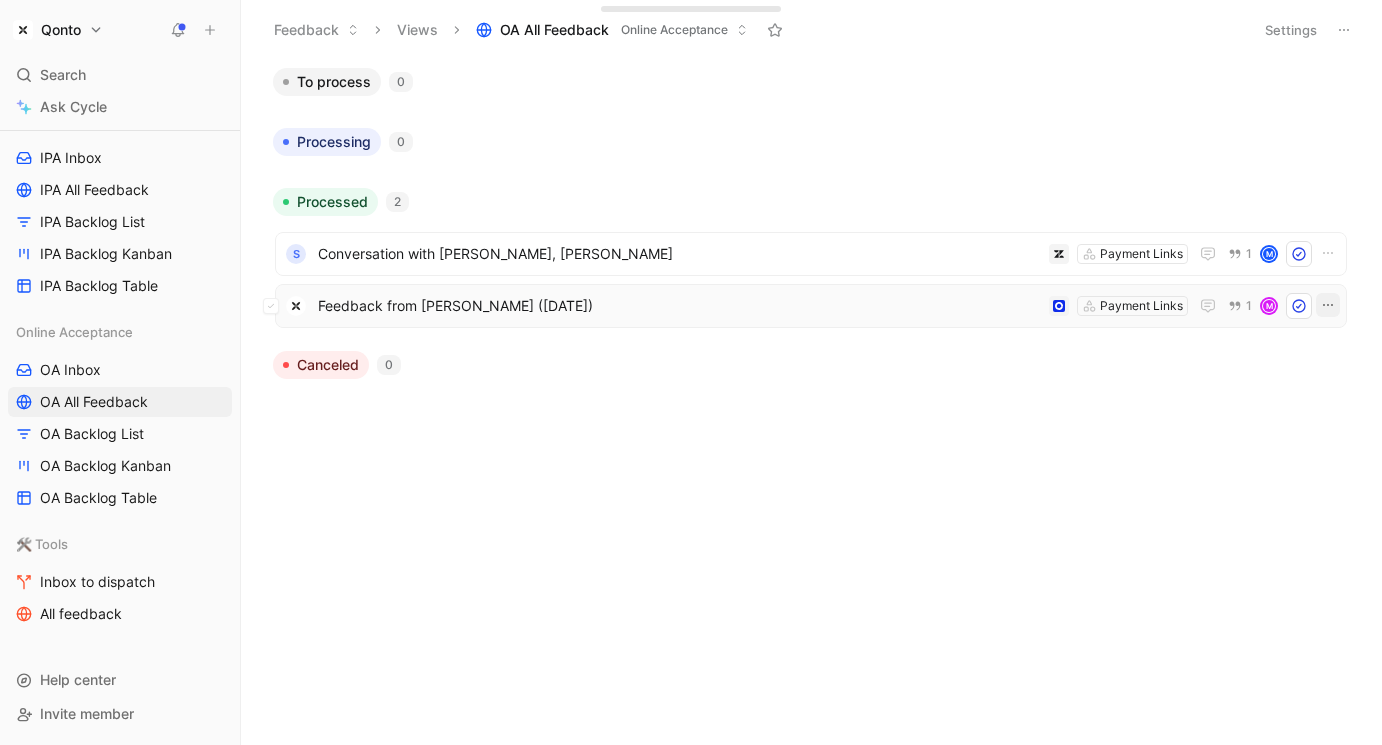 click 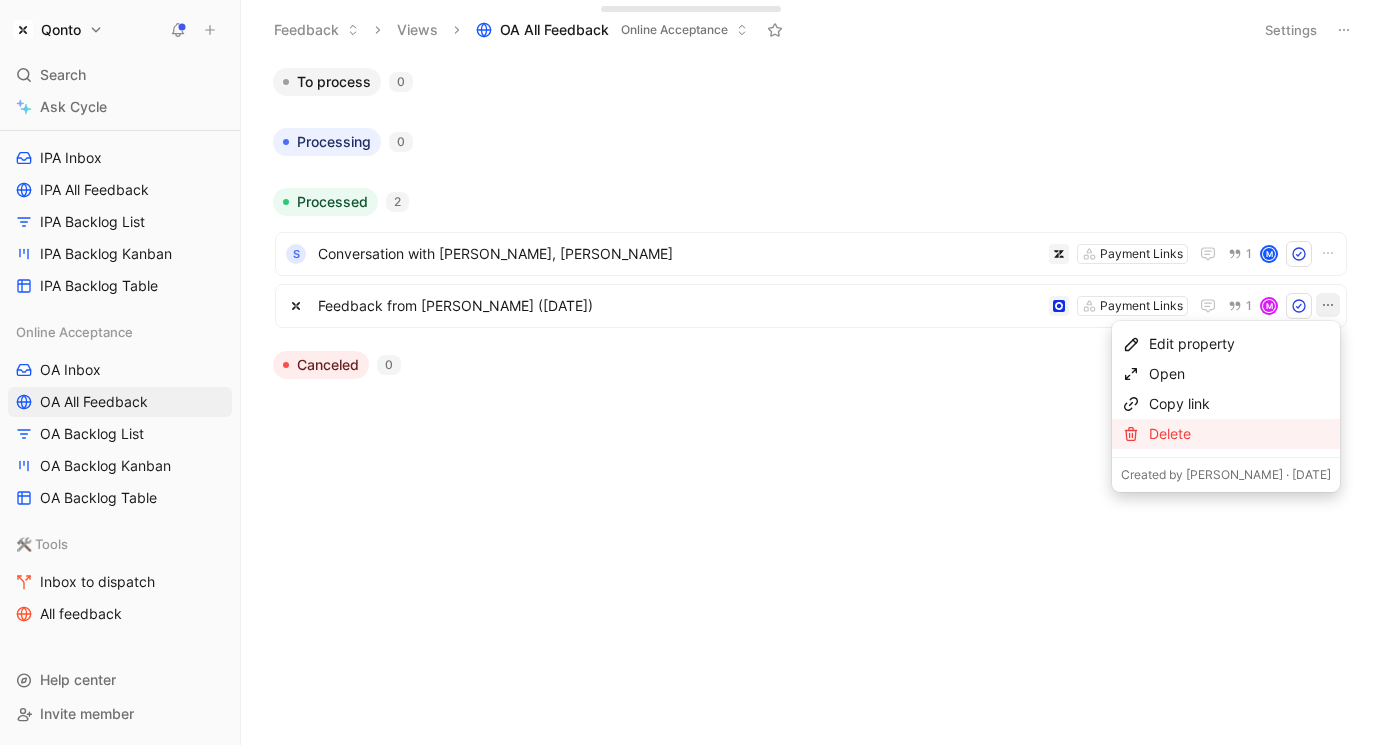 click 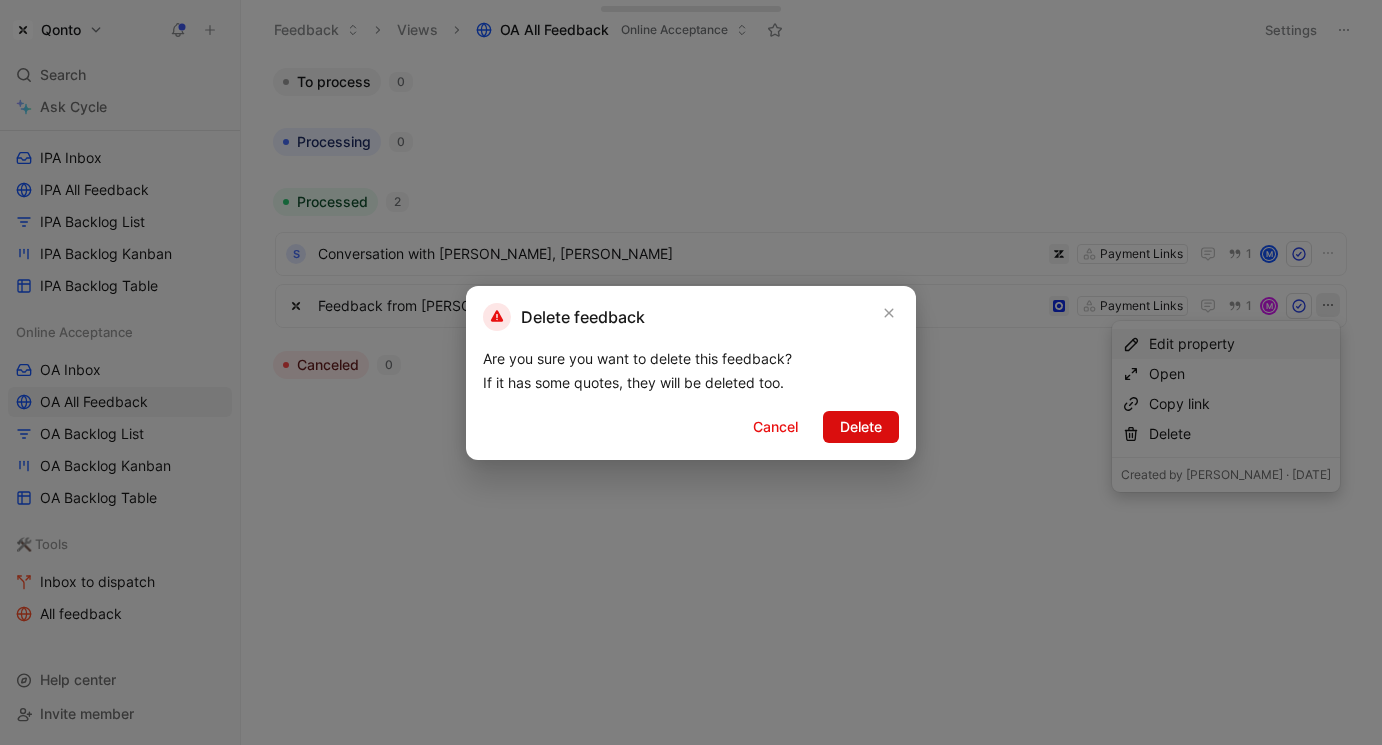 click on "Delete" at bounding box center (861, 427) 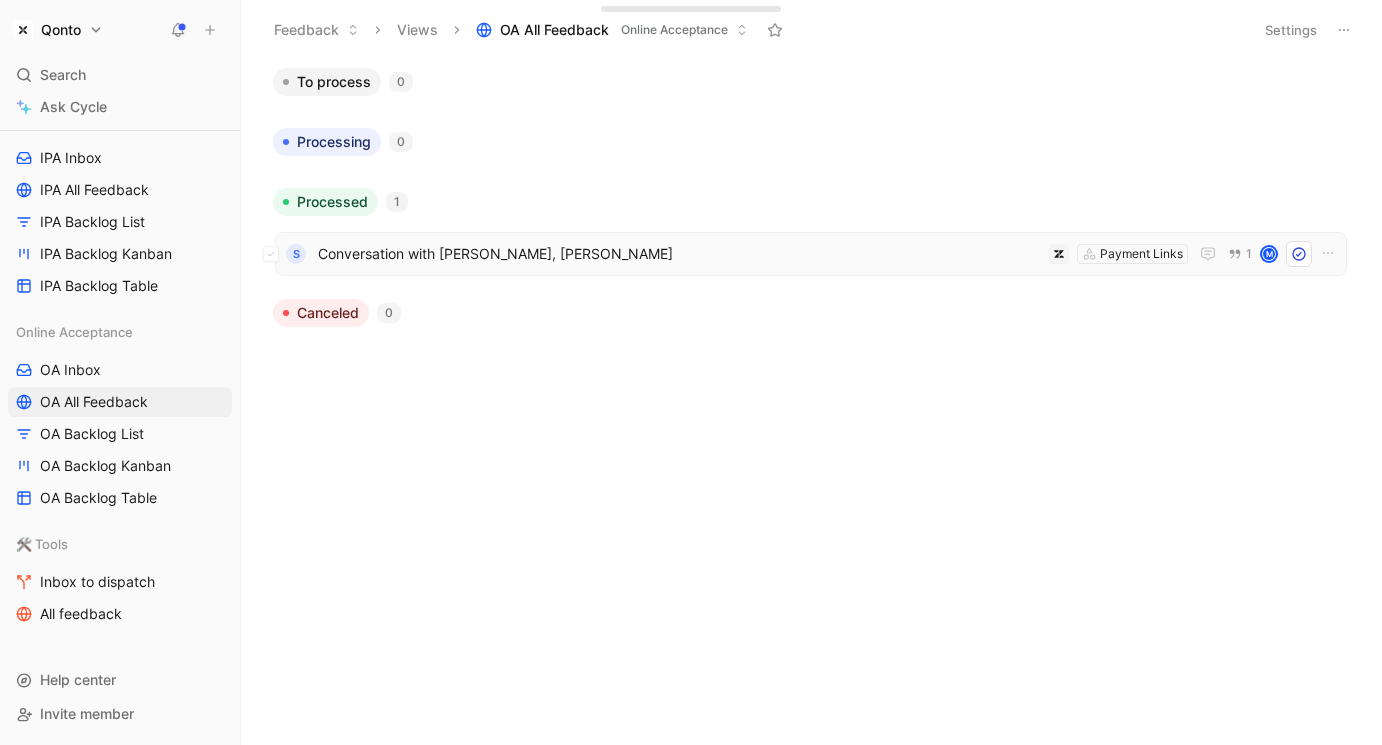 click on "Conversation with Olivier, Georges Delton" at bounding box center (679, 254) 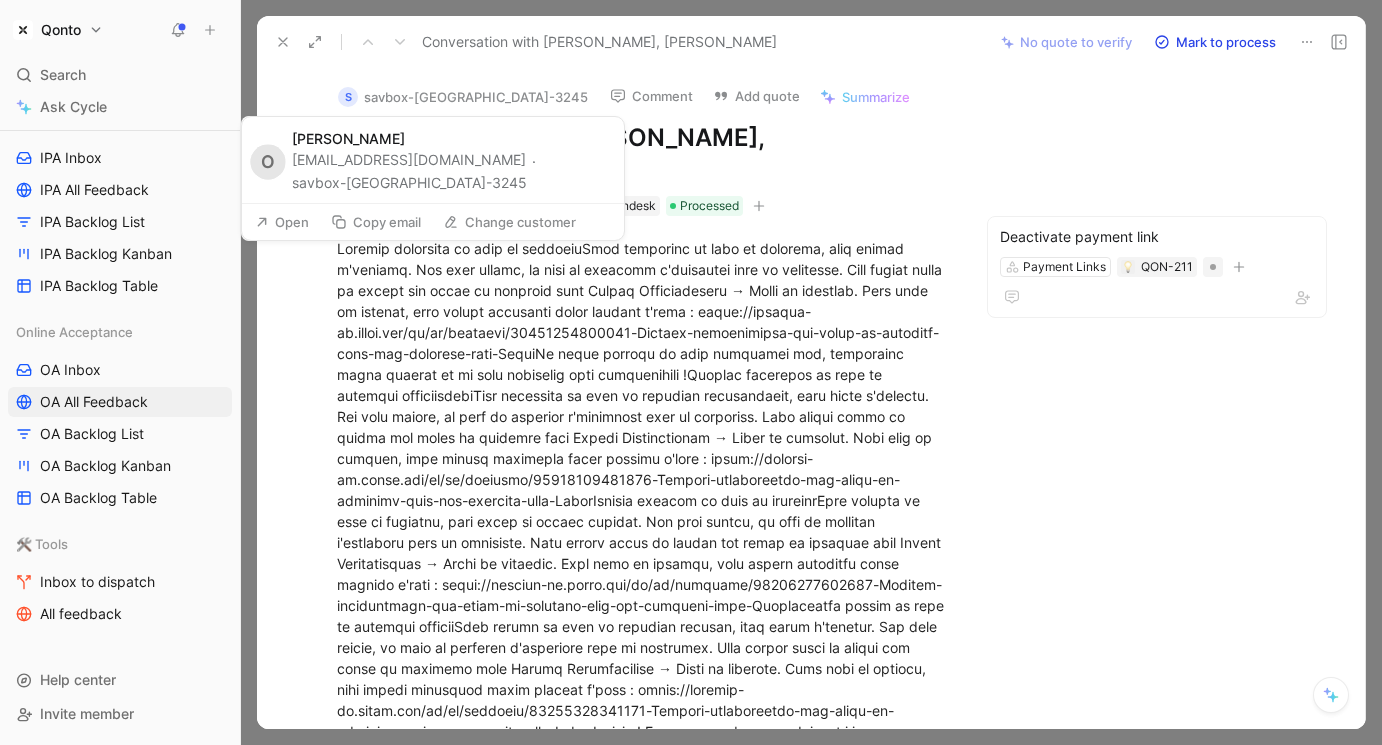 click on "Change customer" at bounding box center [509, 222] 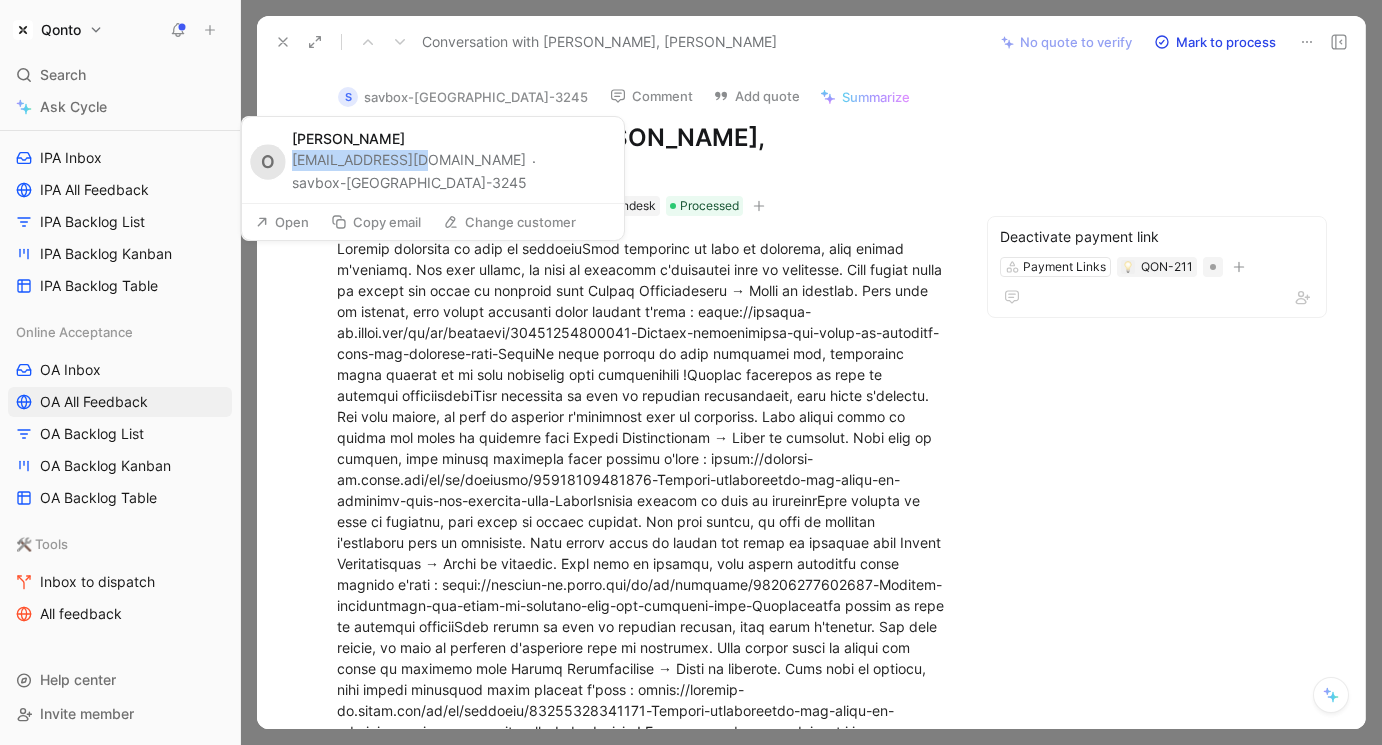 drag, startPoint x: 408, startPoint y: 163, endPoint x: 330, endPoint y: 163, distance: 78 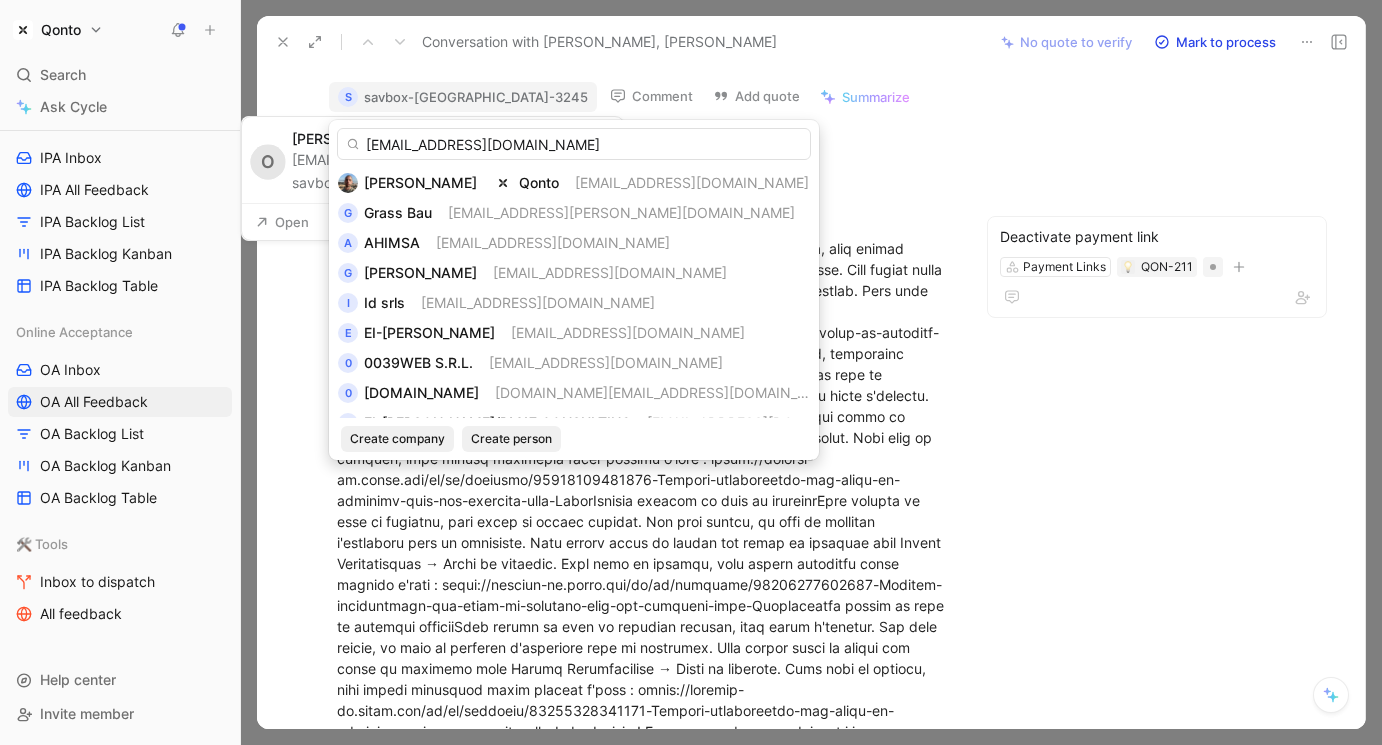 click on "olivier@savbox.fr" at bounding box center [574, 144] 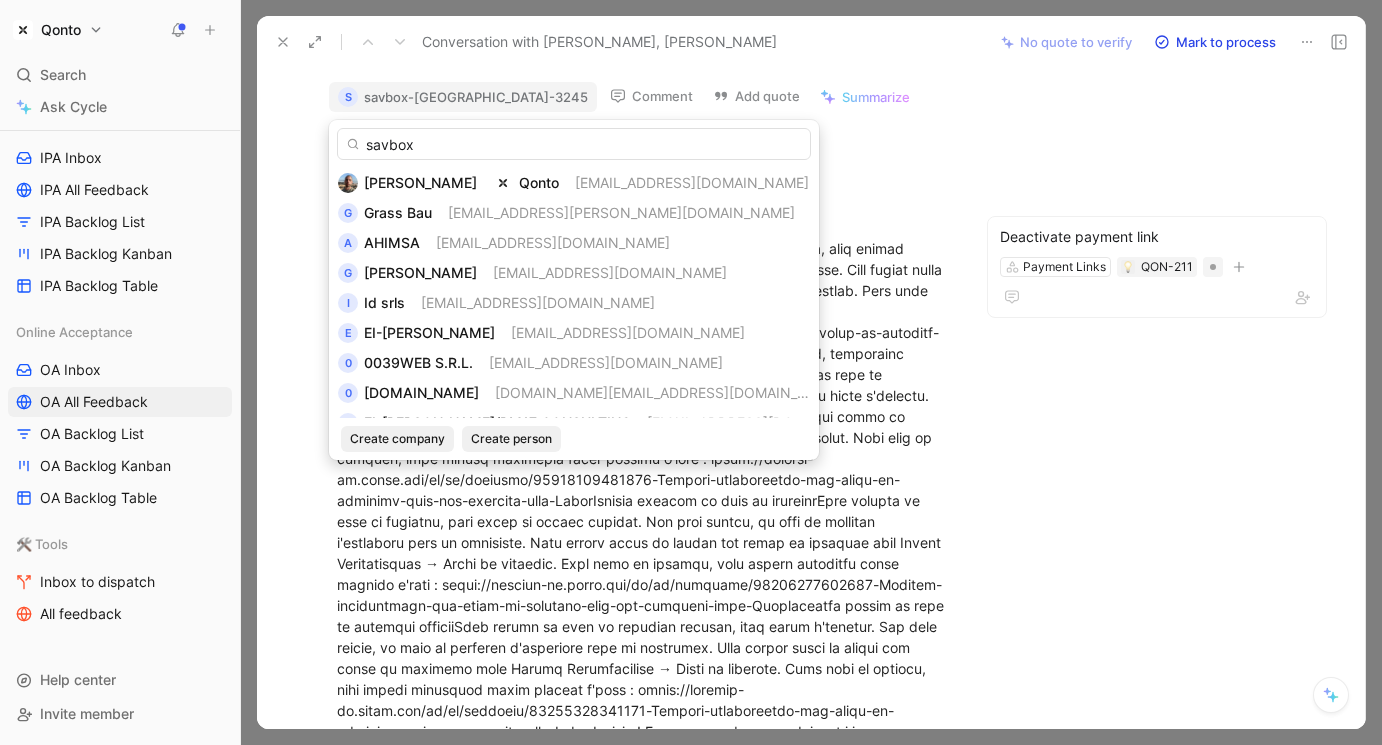 type on "savbox" 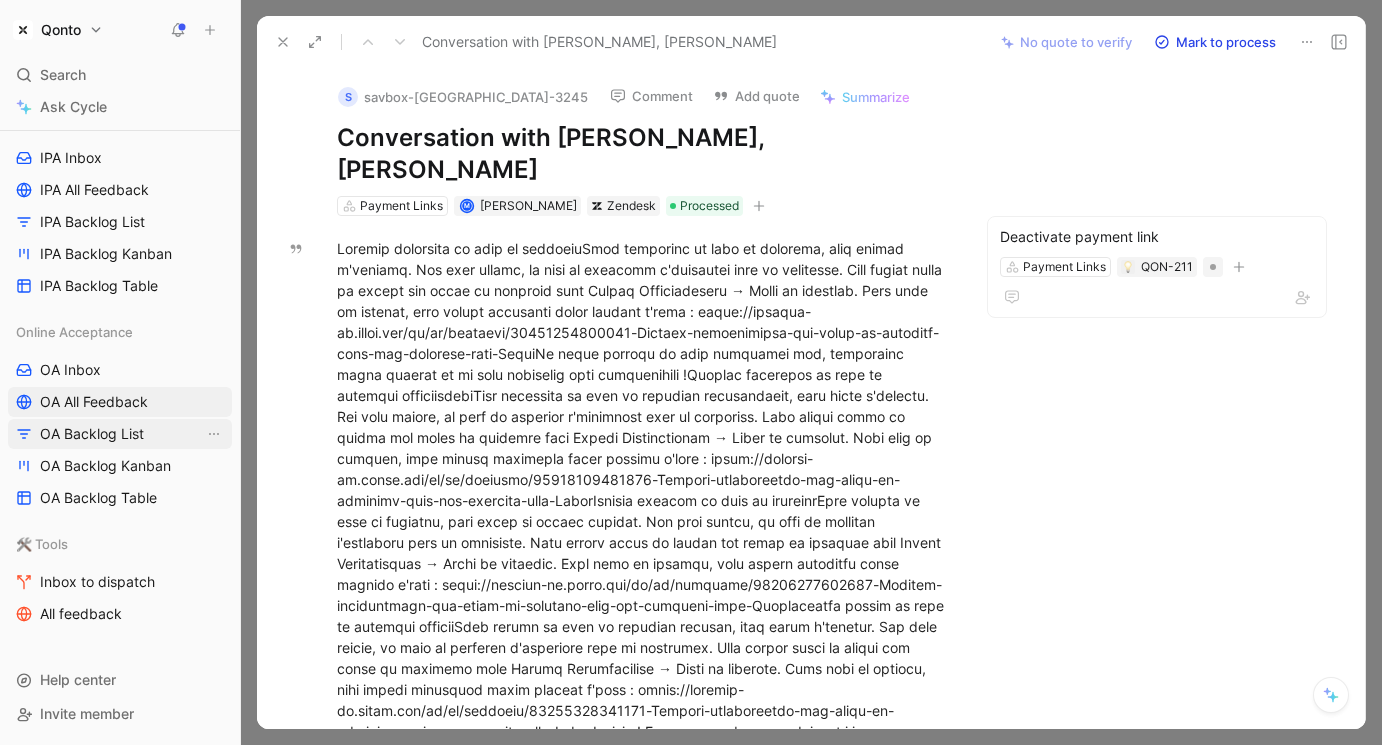 click on "OA Backlog List" at bounding box center [92, 434] 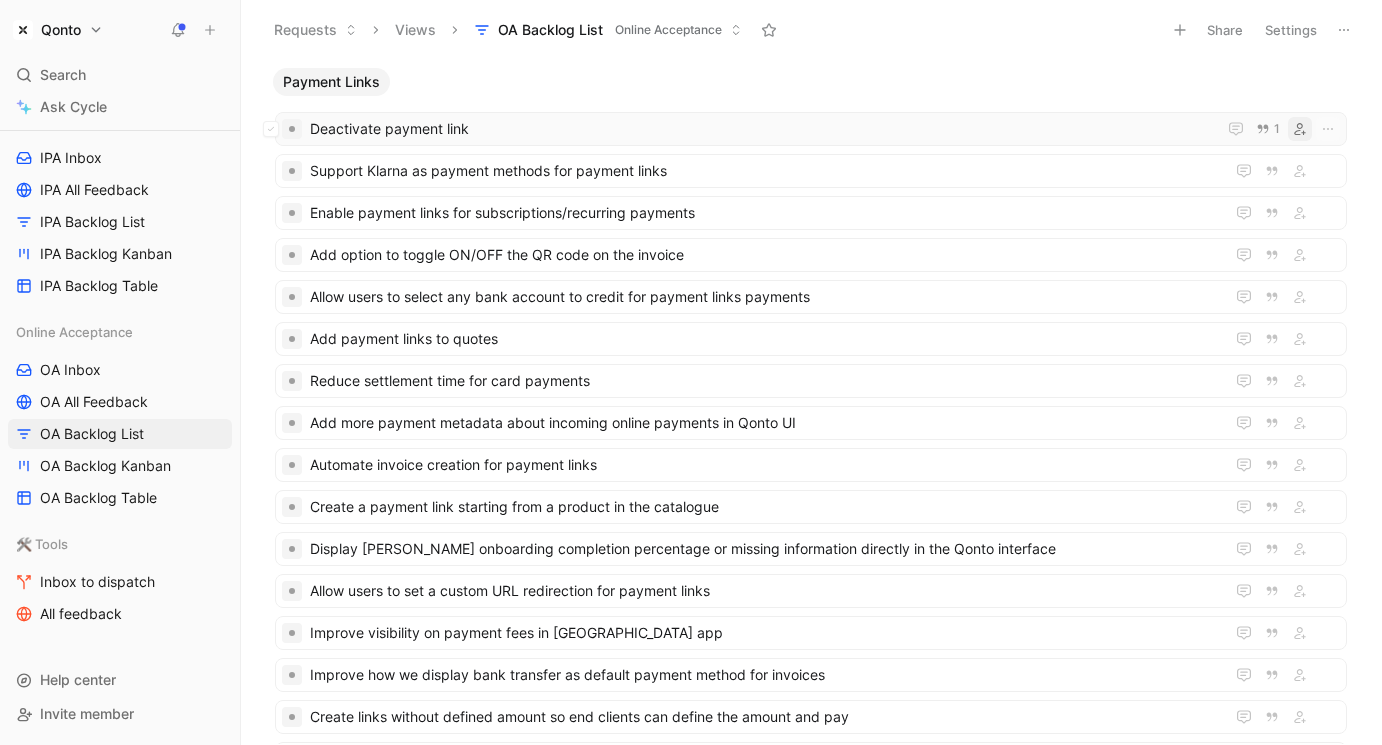 click 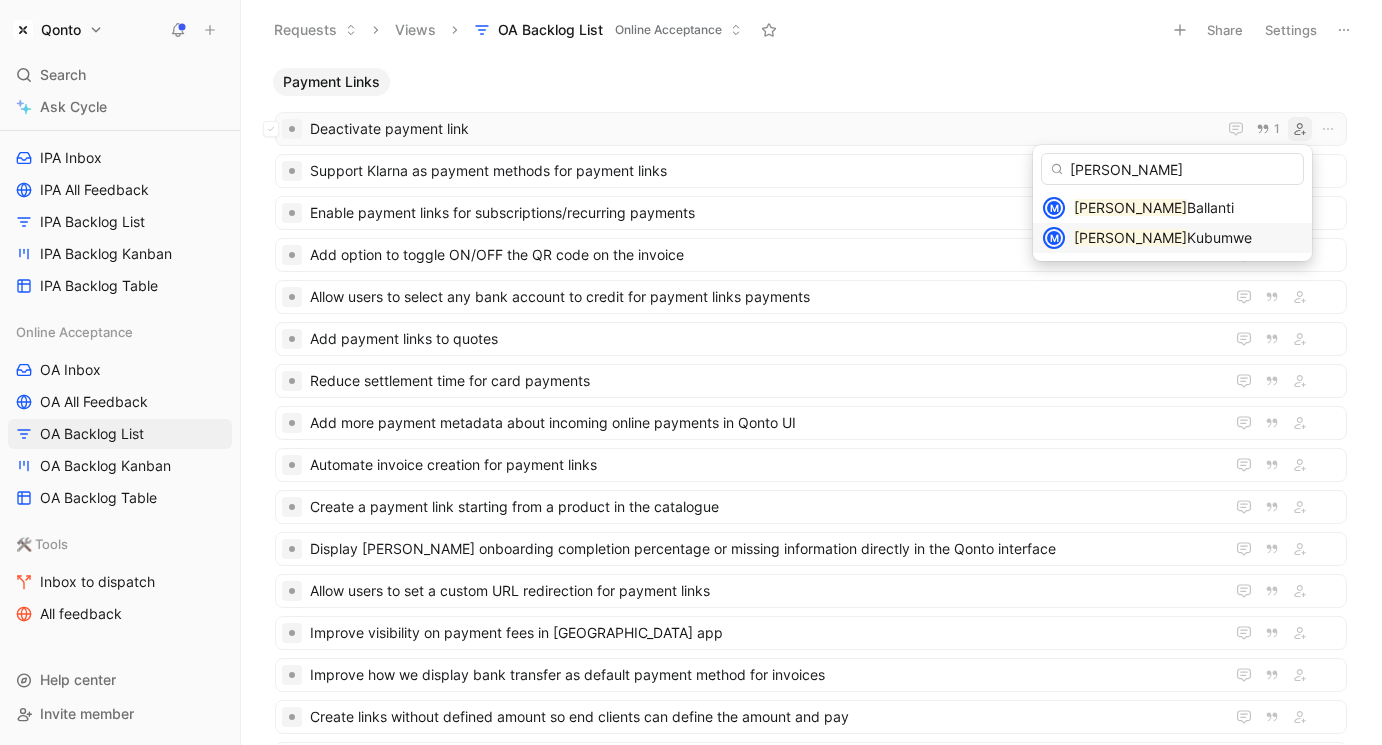 type on "matteo" 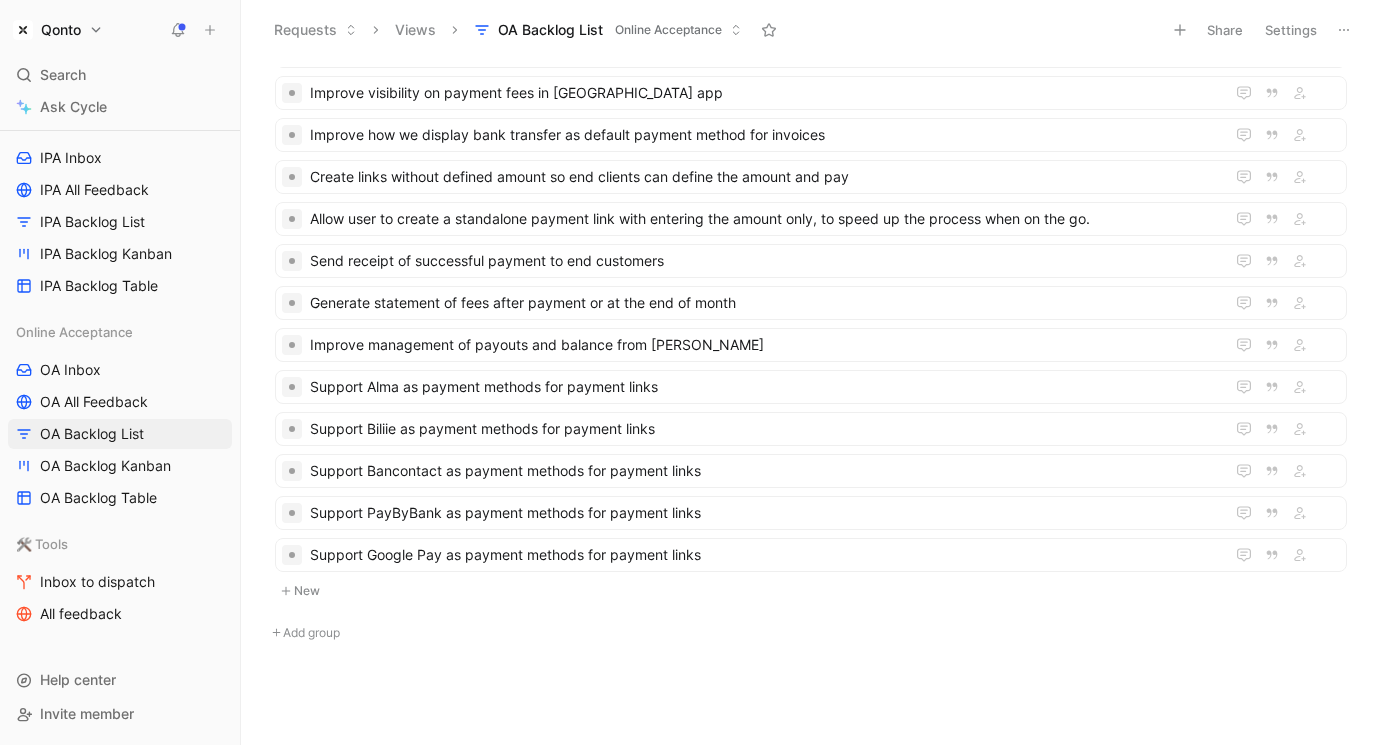 scroll, scrollTop: 0, scrollLeft: 0, axis: both 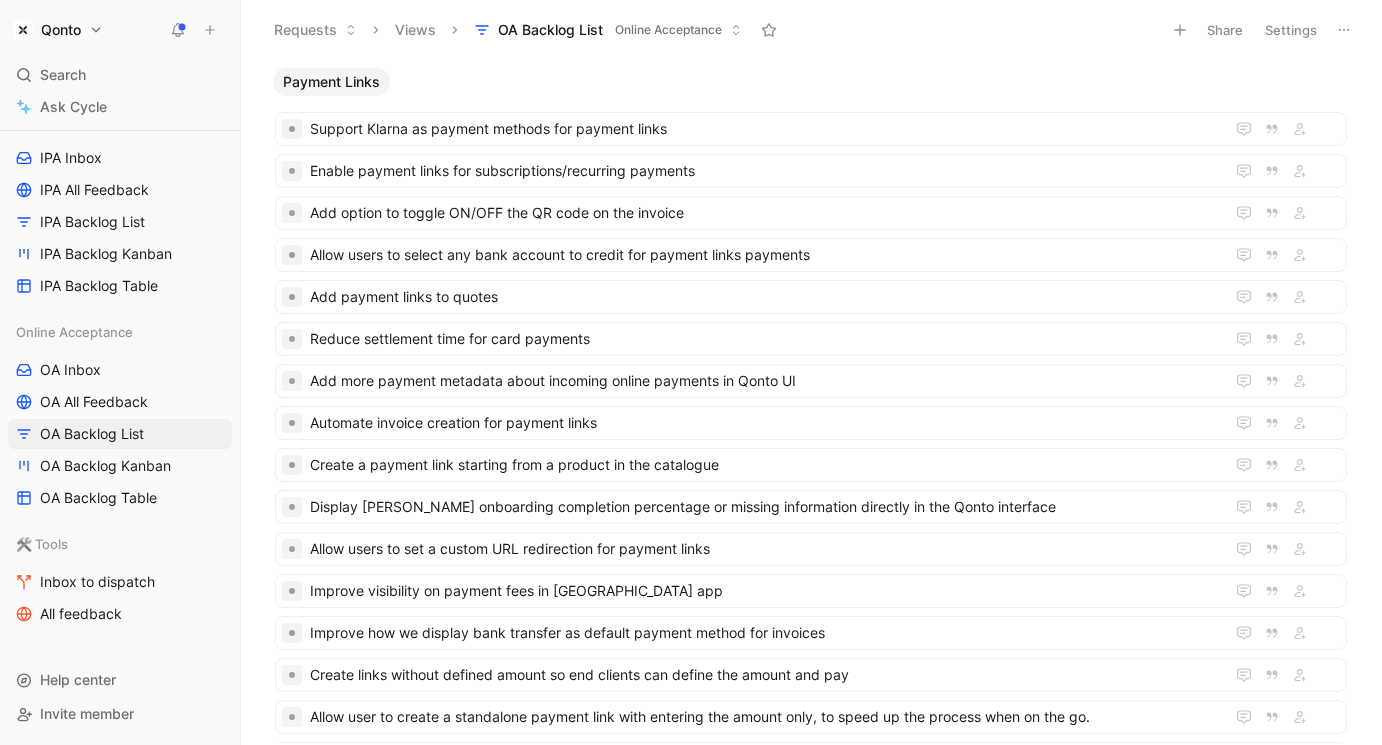 click on "Settings" at bounding box center (1291, 30) 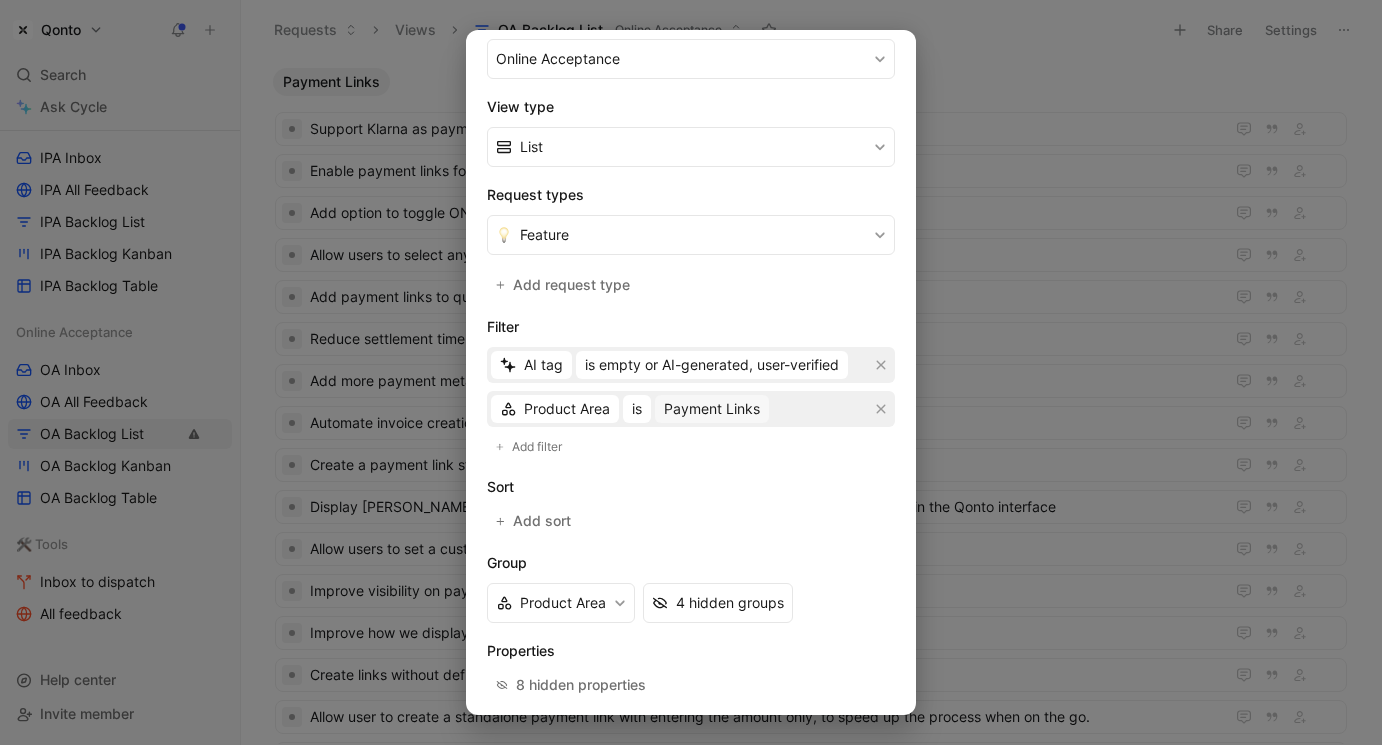 scroll, scrollTop: 347, scrollLeft: 0, axis: vertical 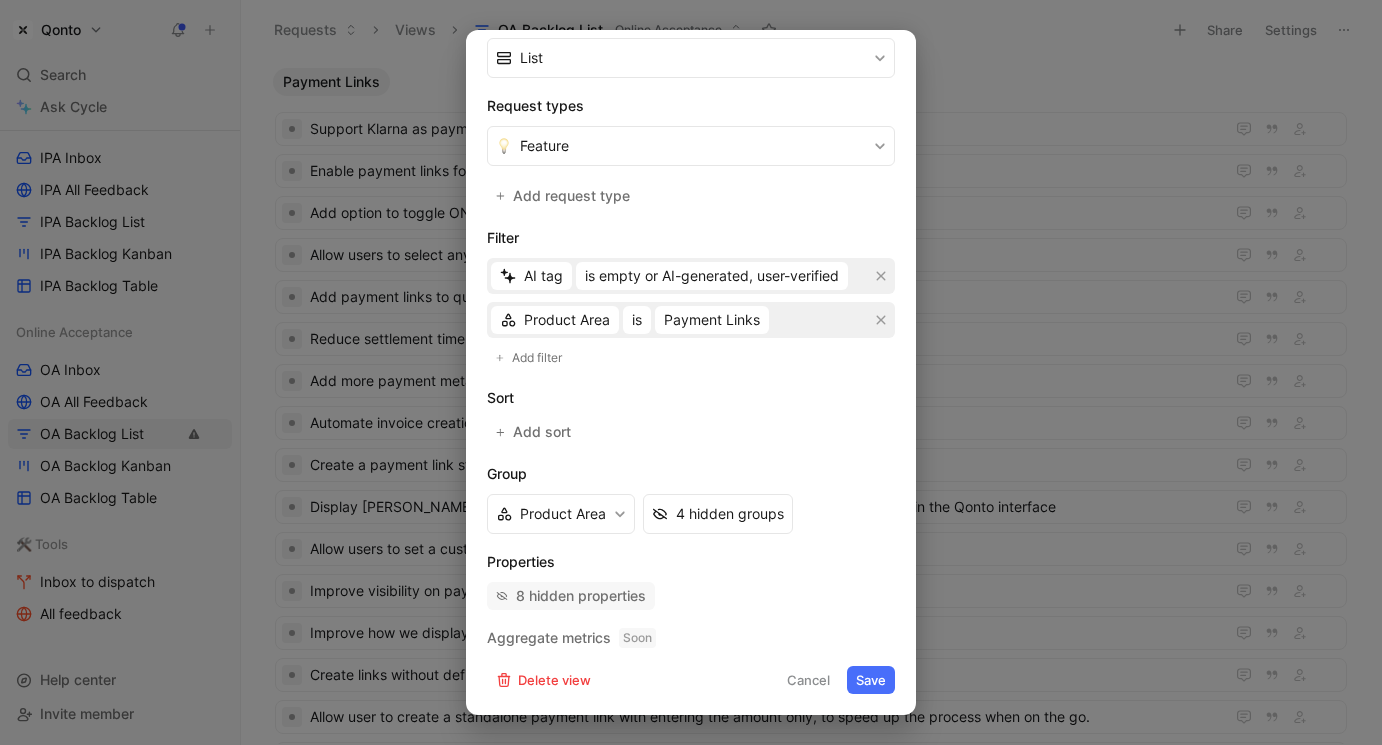 click on "8 hidden properties" at bounding box center (581, 596) 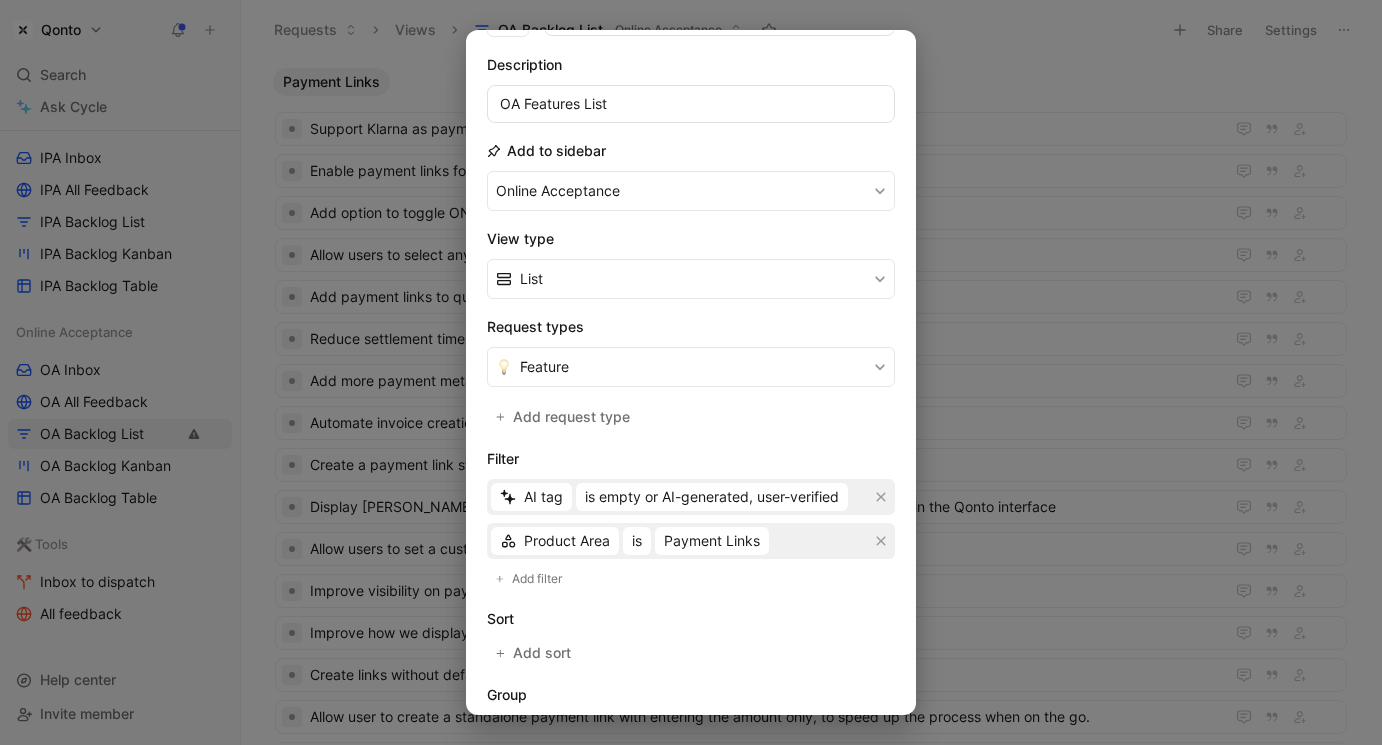 scroll, scrollTop: 176, scrollLeft: 0, axis: vertical 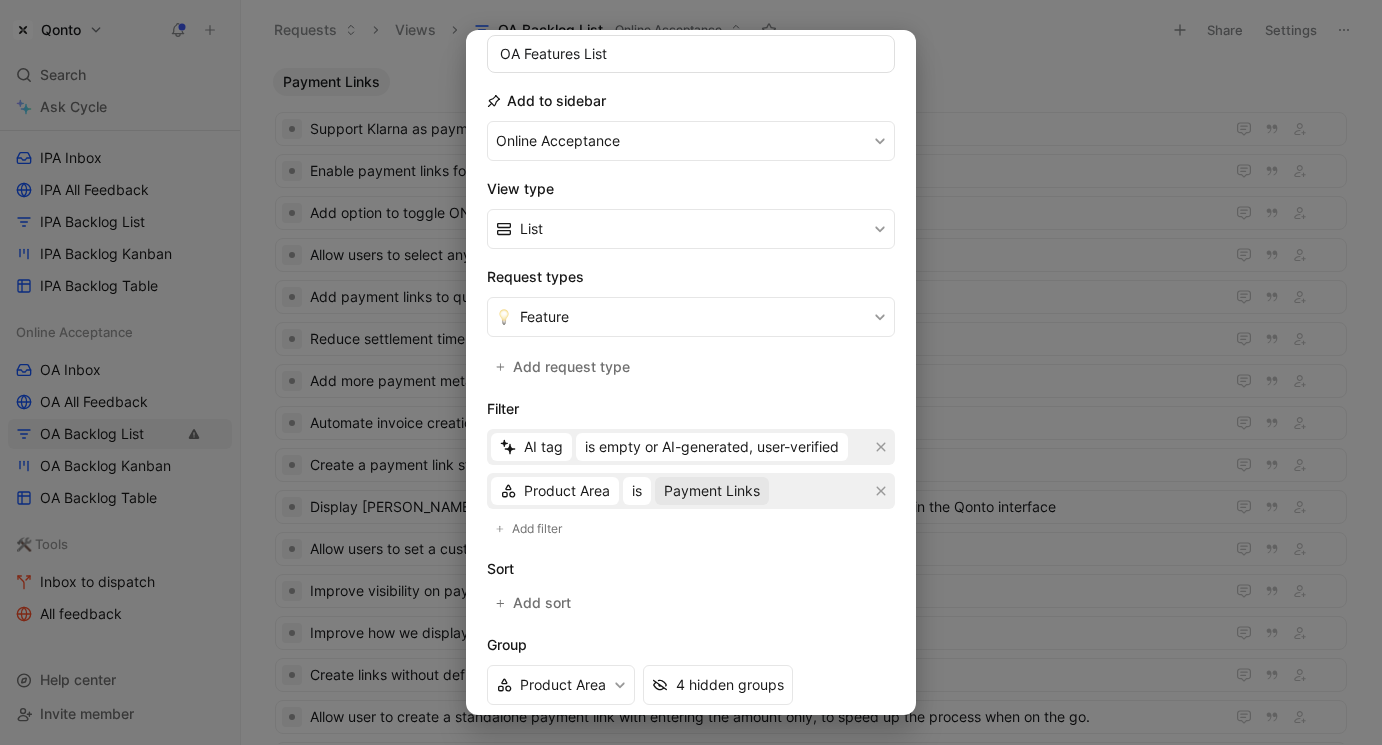 click on "Payment Links" at bounding box center [712, 491] 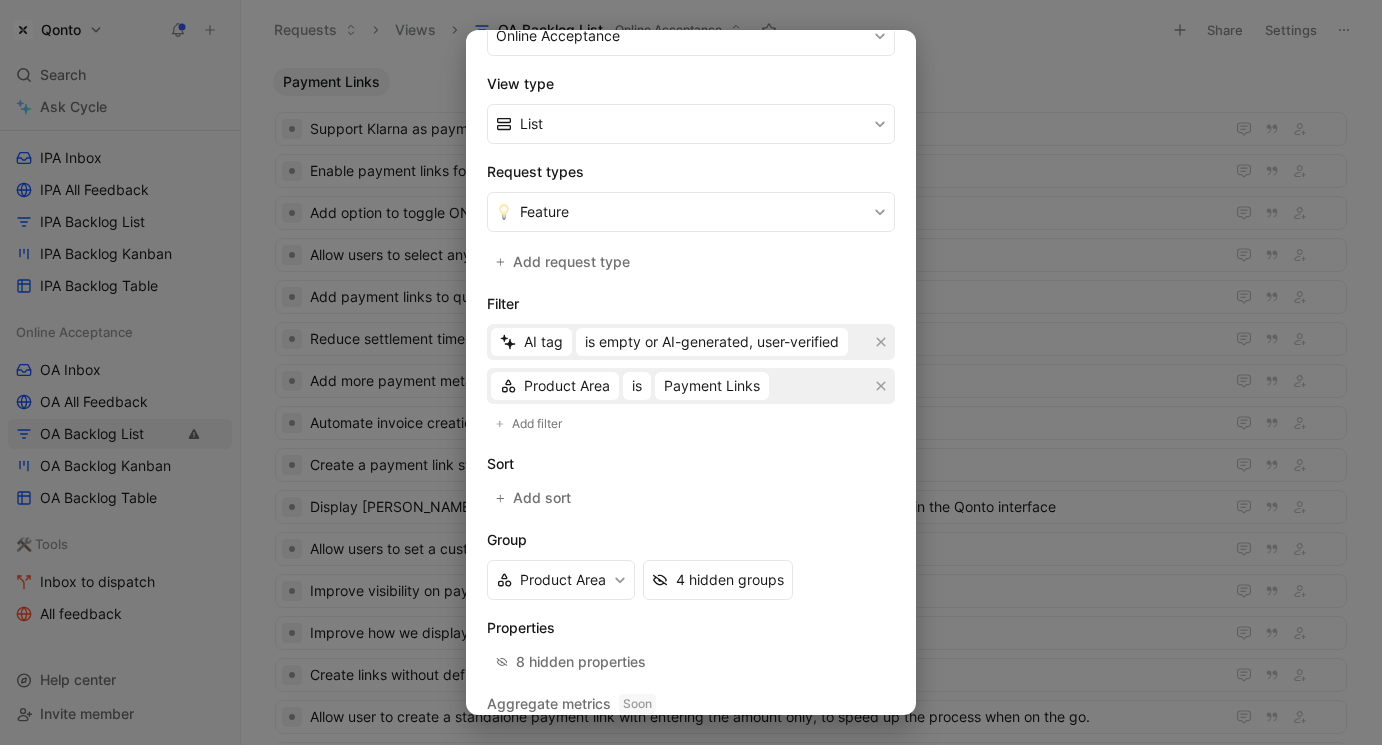 scroll, scrollTop: 347, scrollLeft: 0, axis: vertical 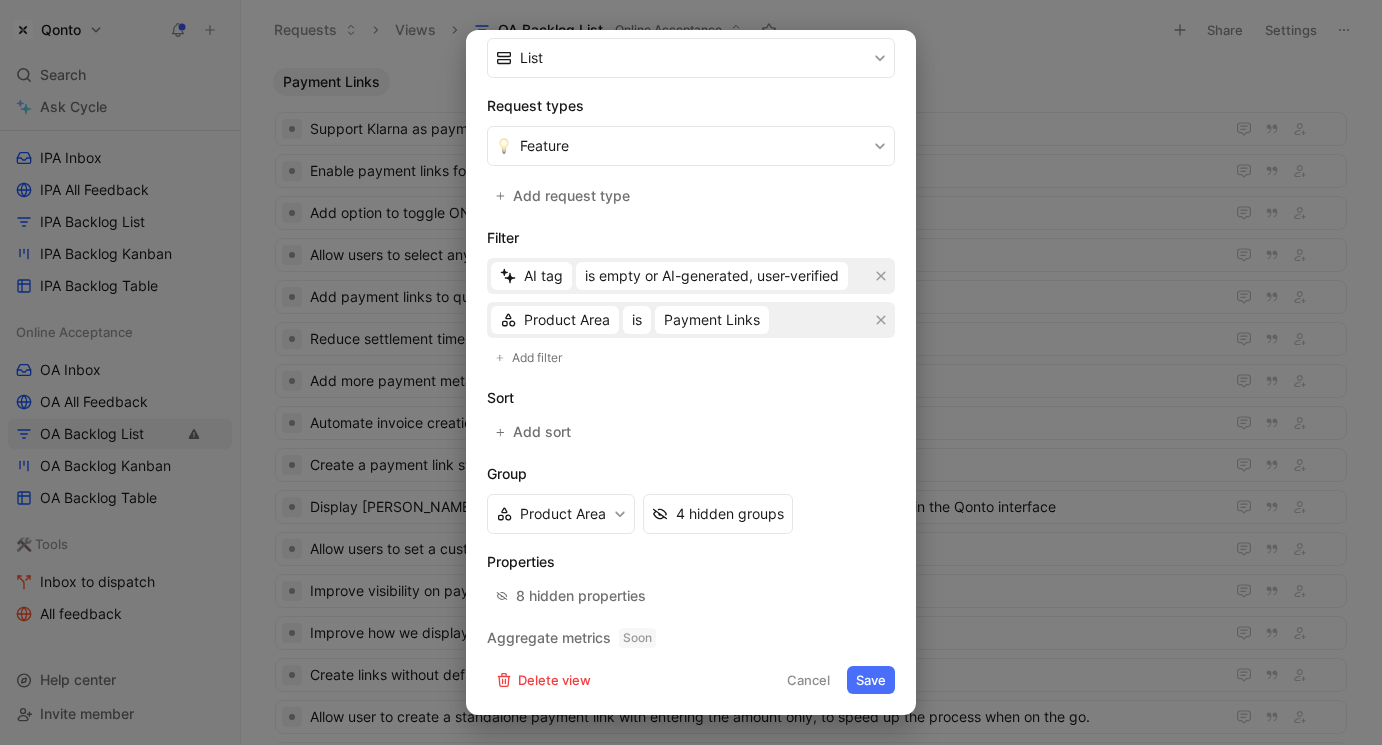 click on "Save" at bounding box center [871, 680] 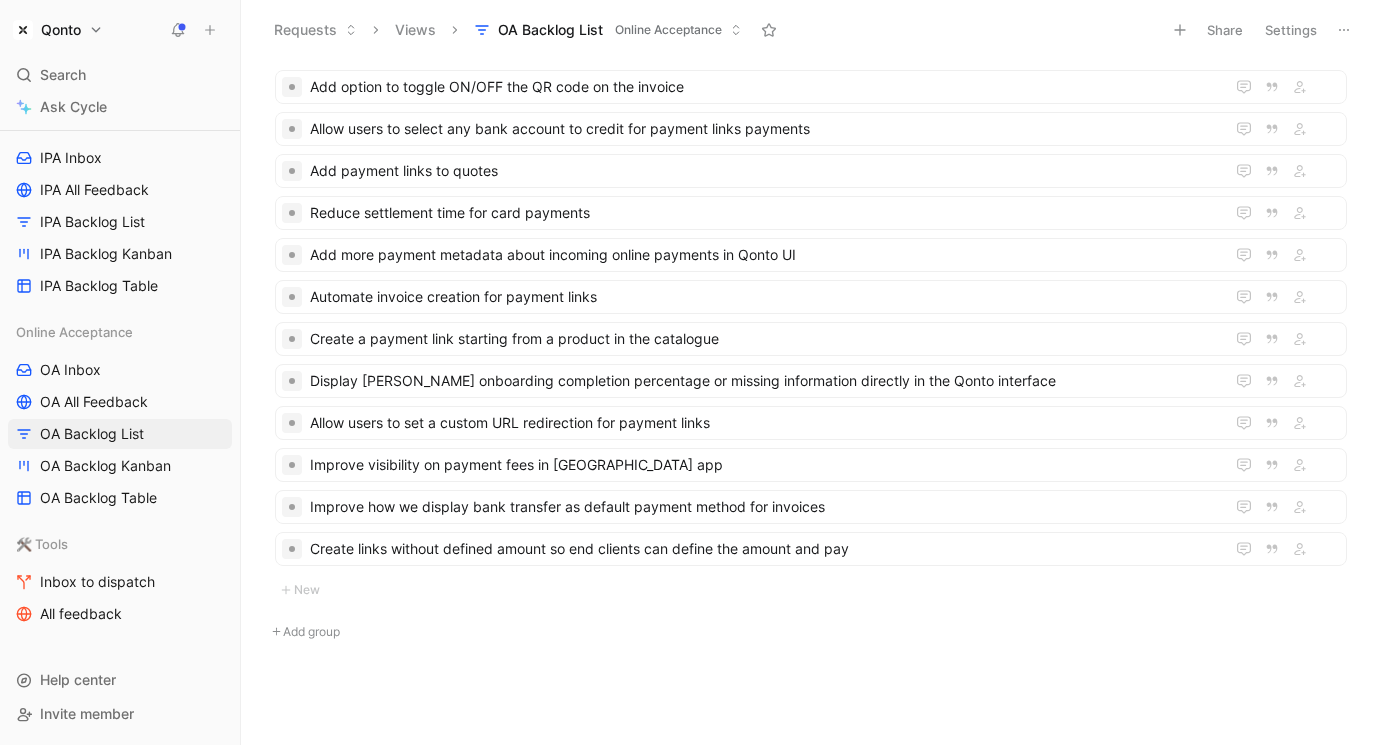 scroll, scrollTop: 0, scrollLeft: 0, axis: both 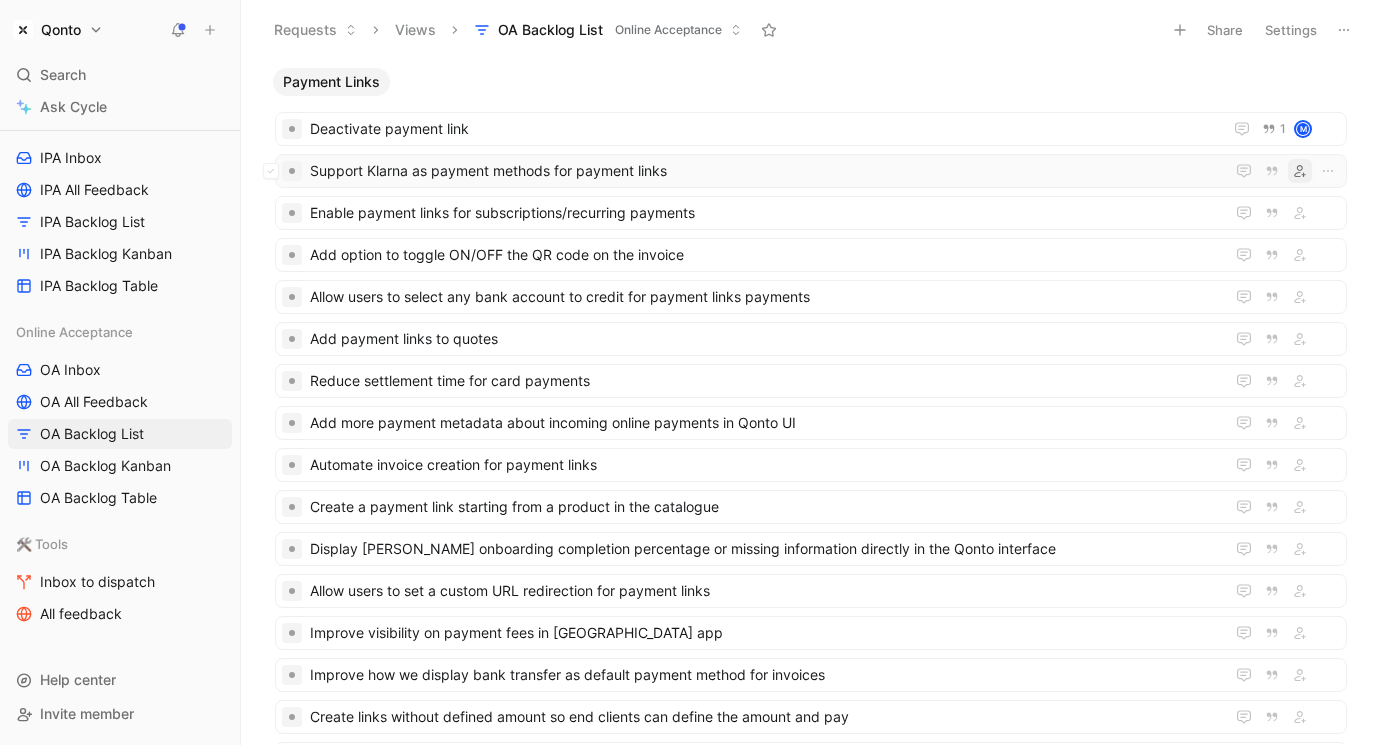 click at bounding box center [1300, 171] 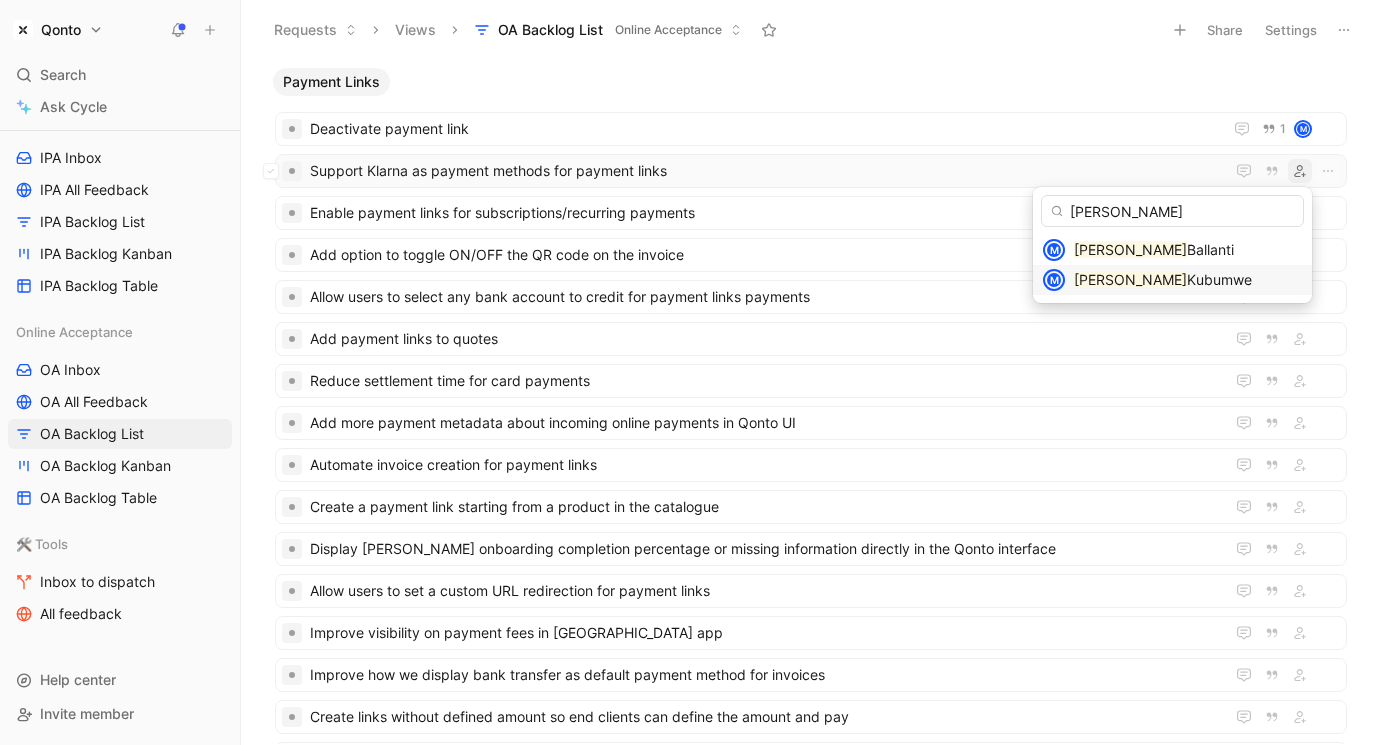 type on "matteo" 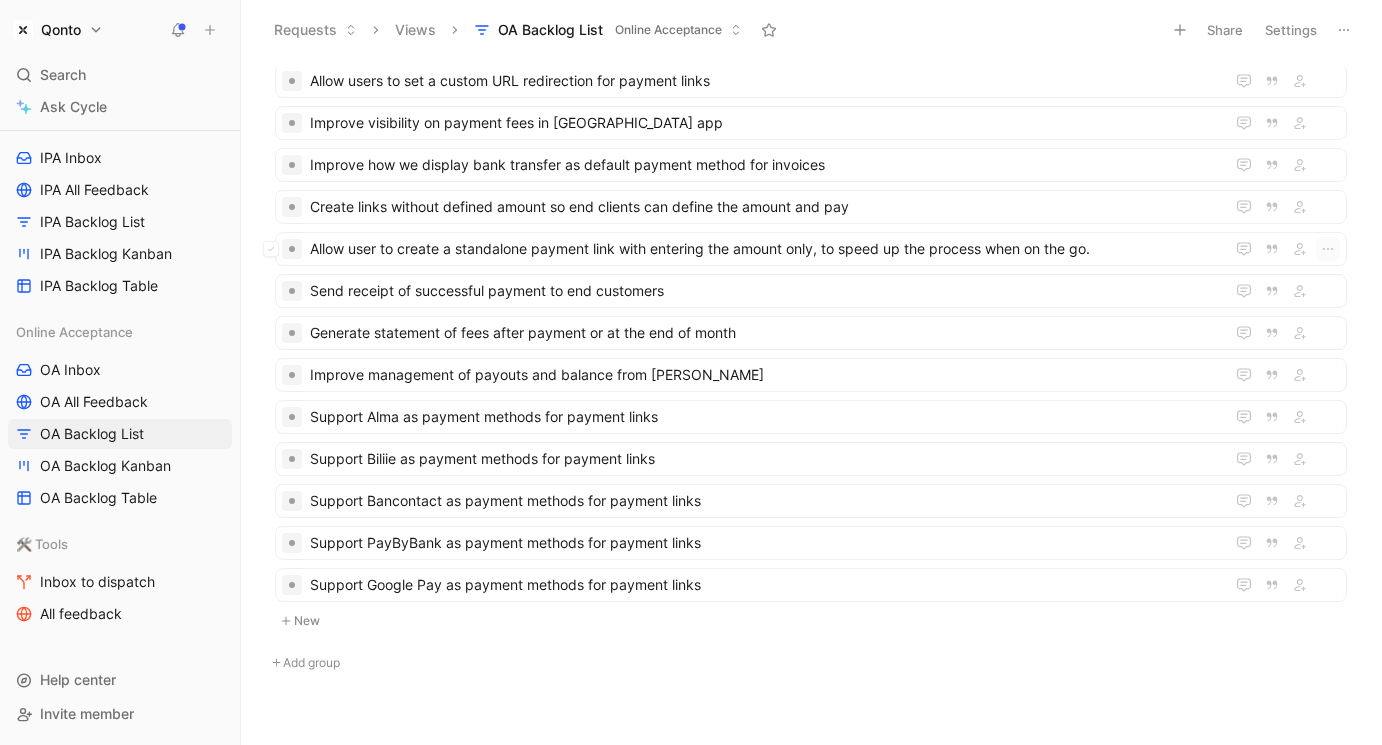 scroll, scrollTop: 0, scrollLeft: 0, axis: both 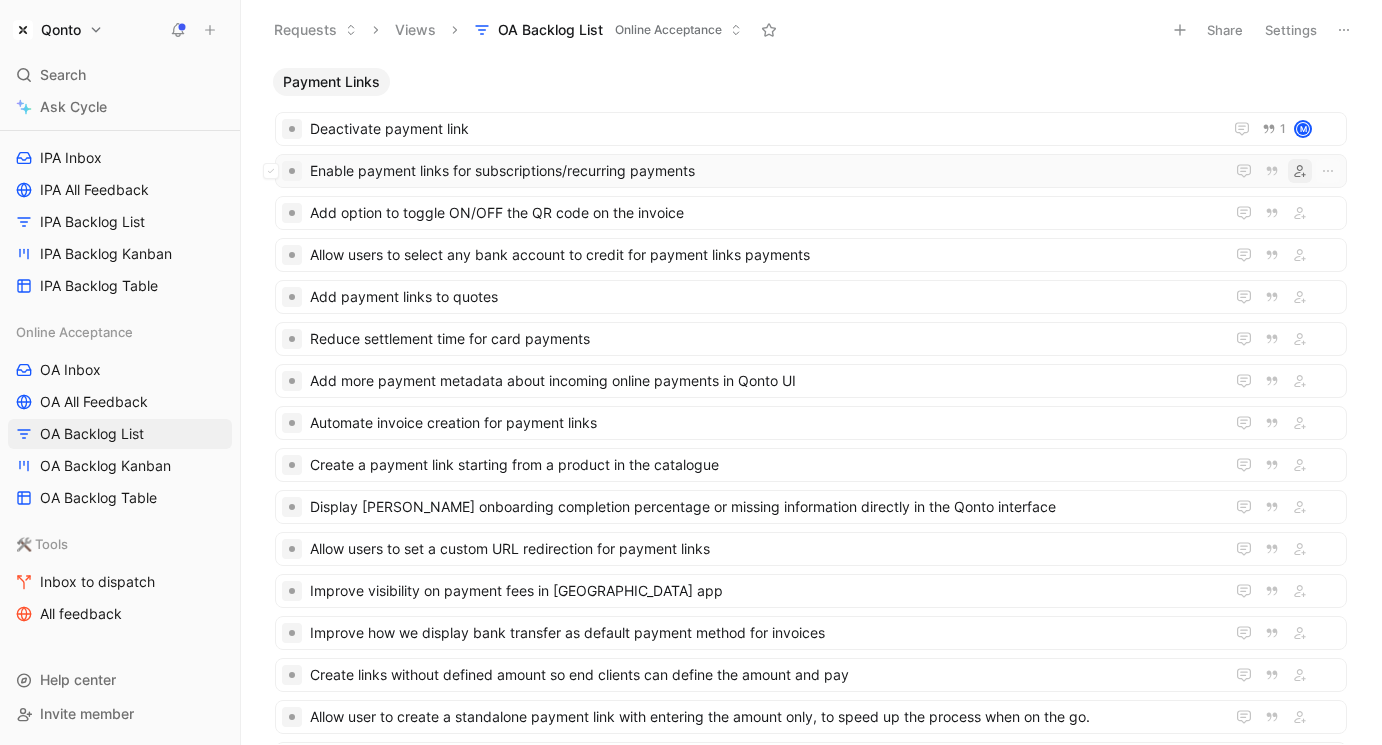 click 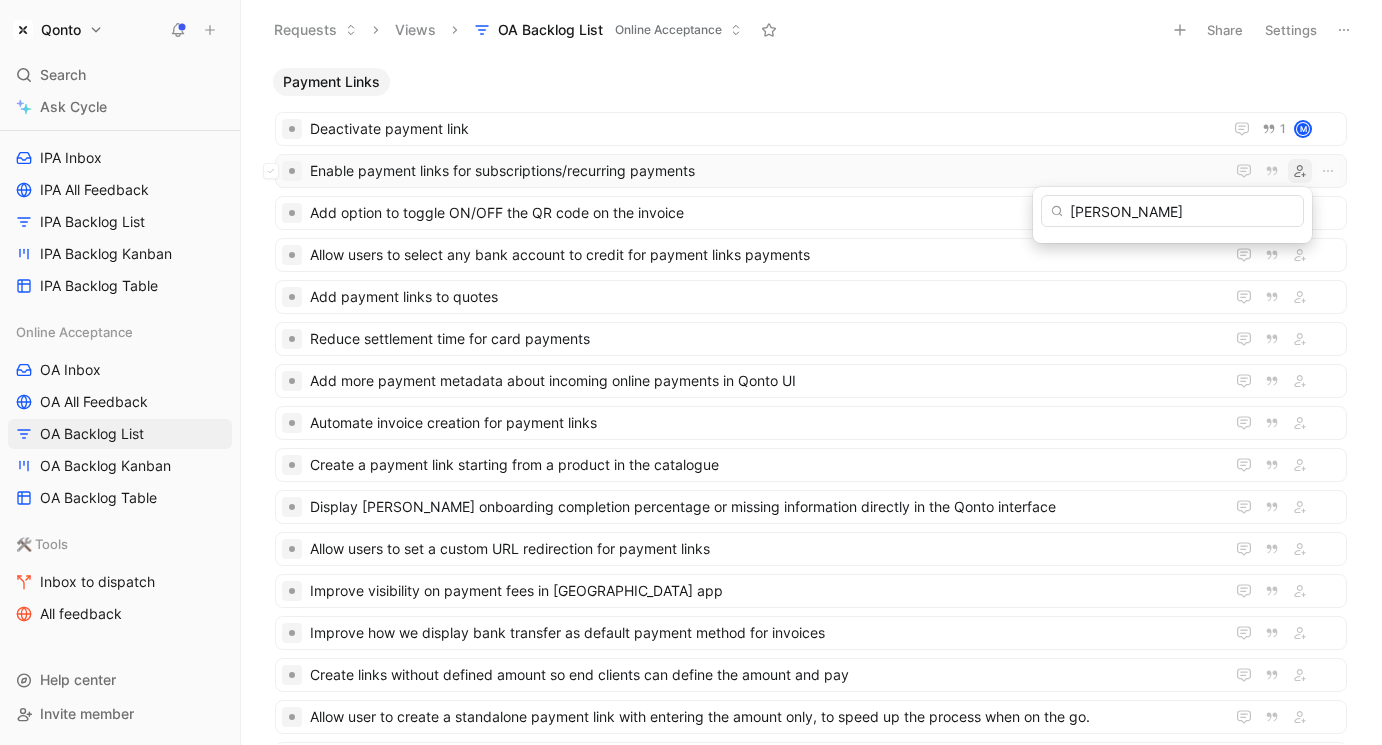 type on "matteo ku" 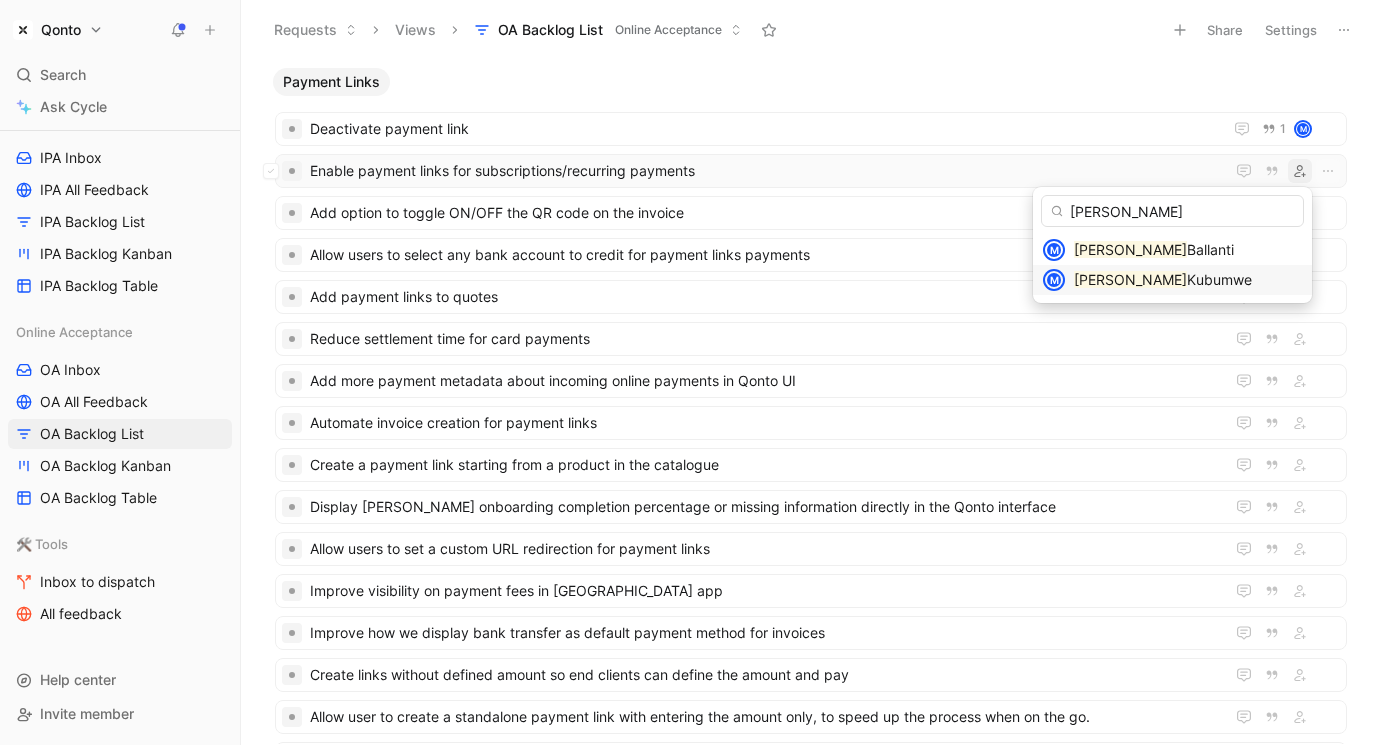 type on "matteo" 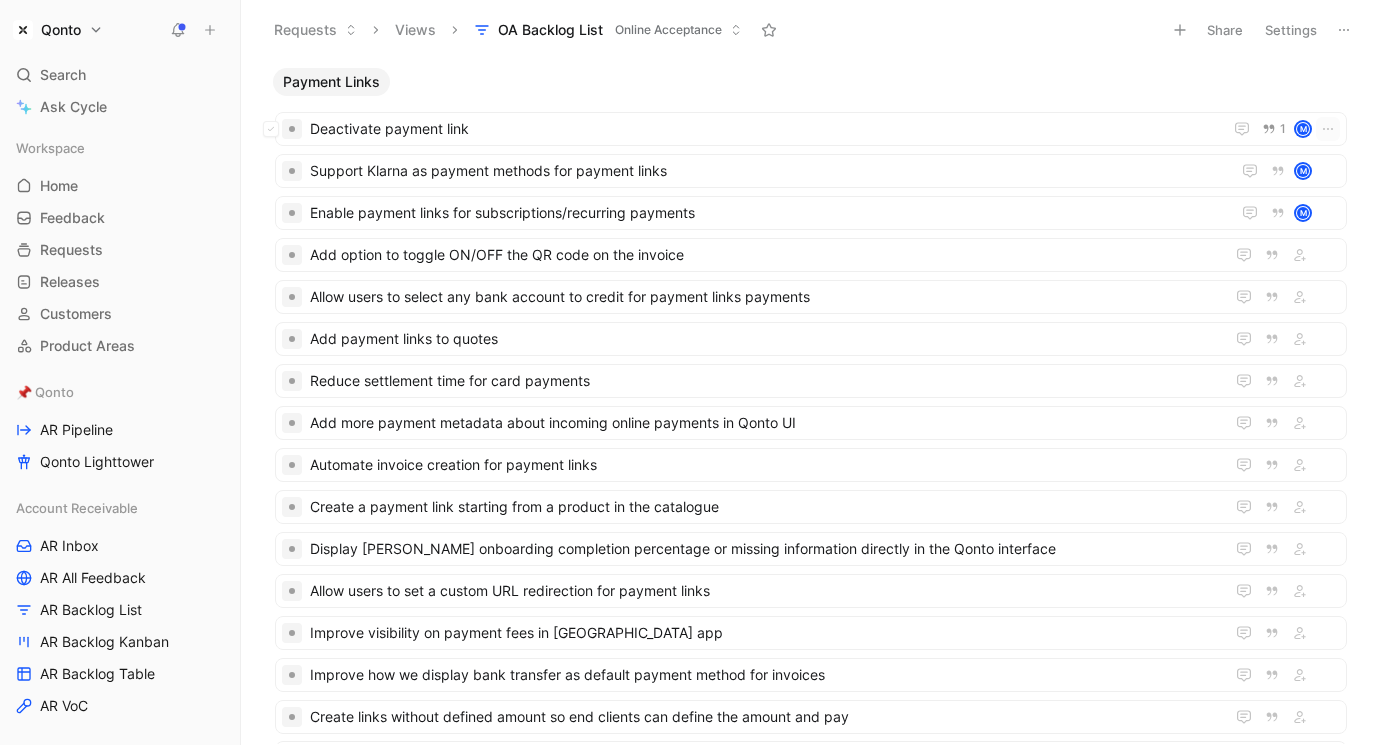 scroll, scrollTop: 0, scrollLeft: 0, axis: both 